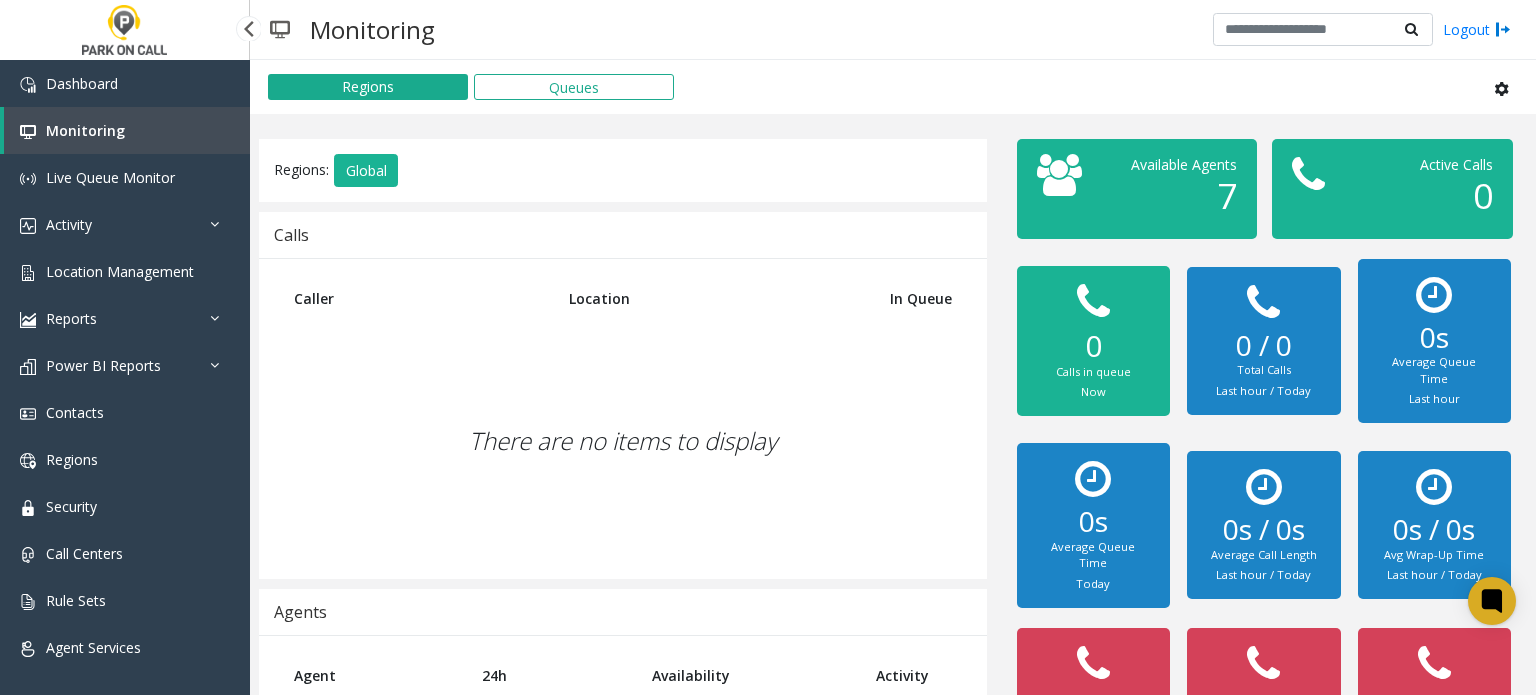 scroll, scrollTop: 0, scrollLeft: 0, axis: both 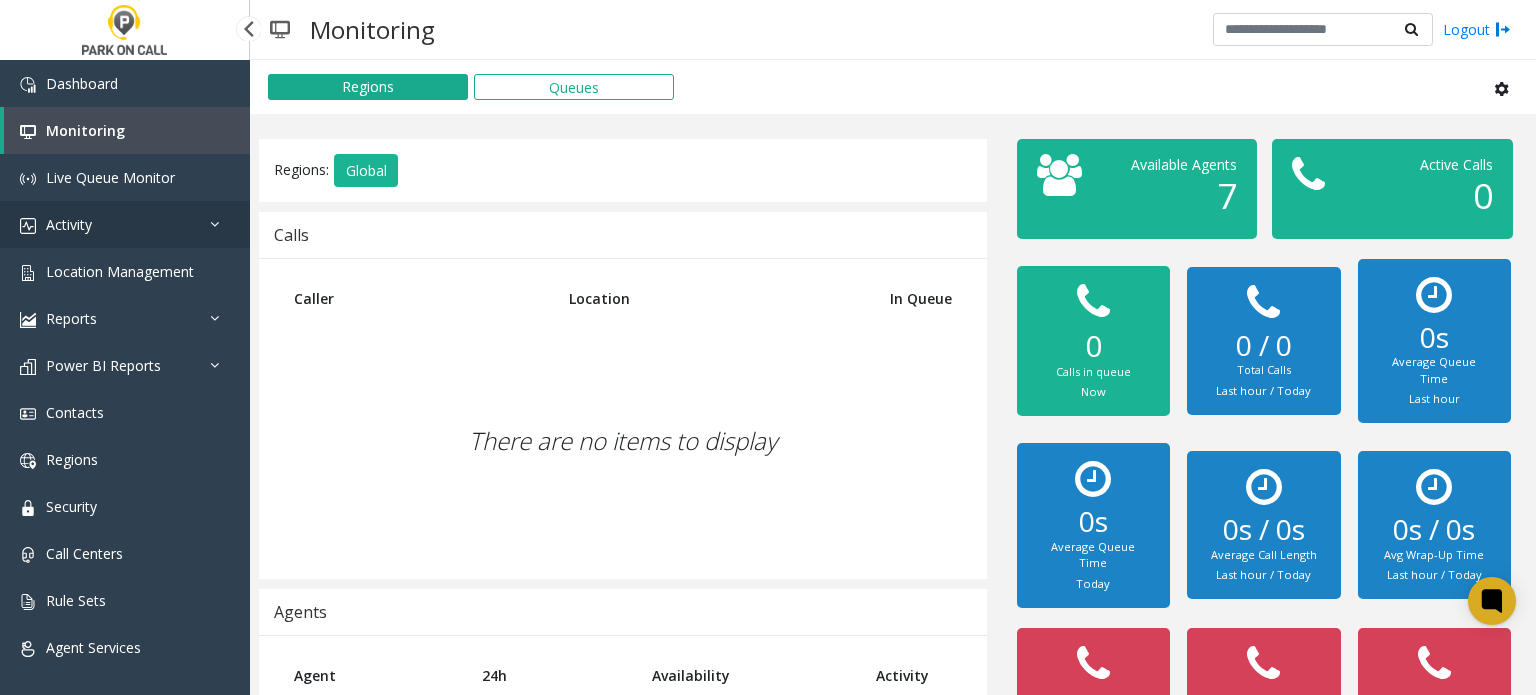 click on "Activity" at bounding box center [125, 224] 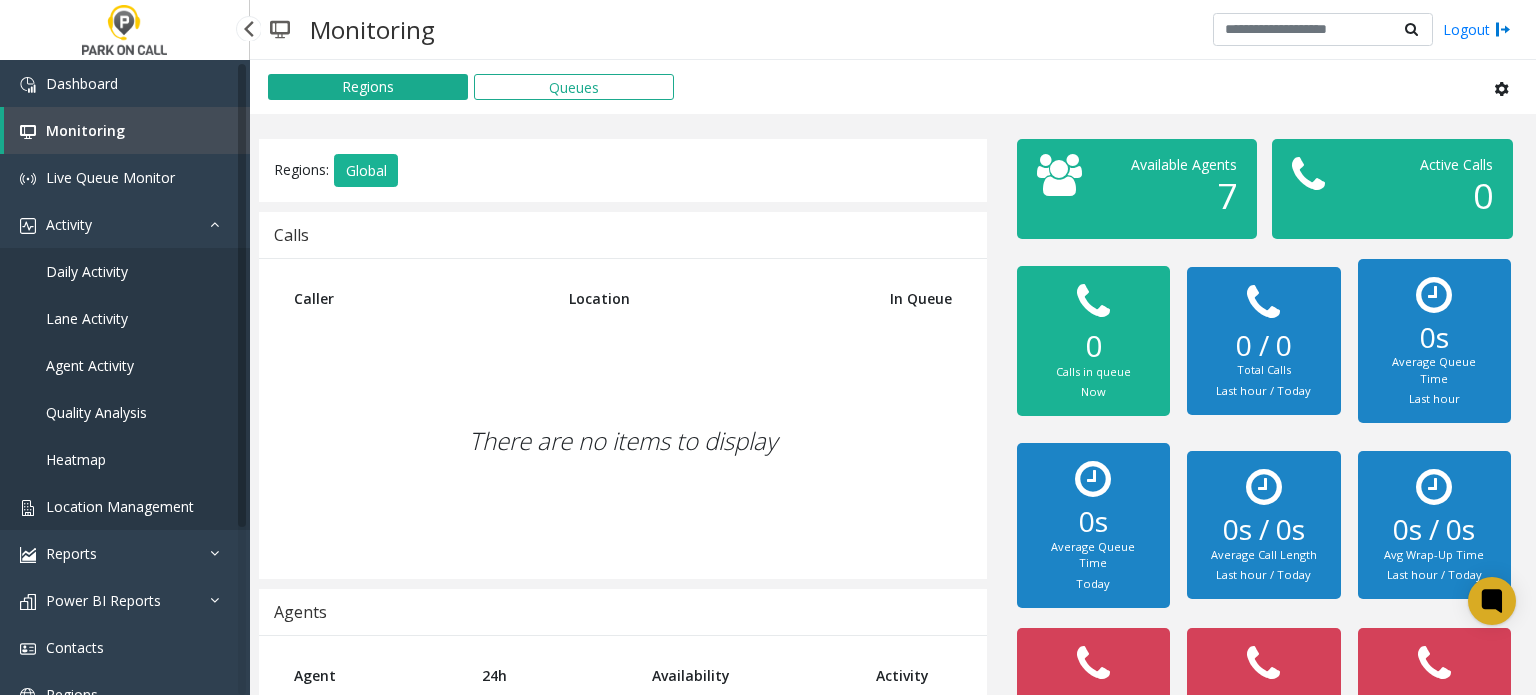 click on "Location Management" at bounding box center [120, 506] 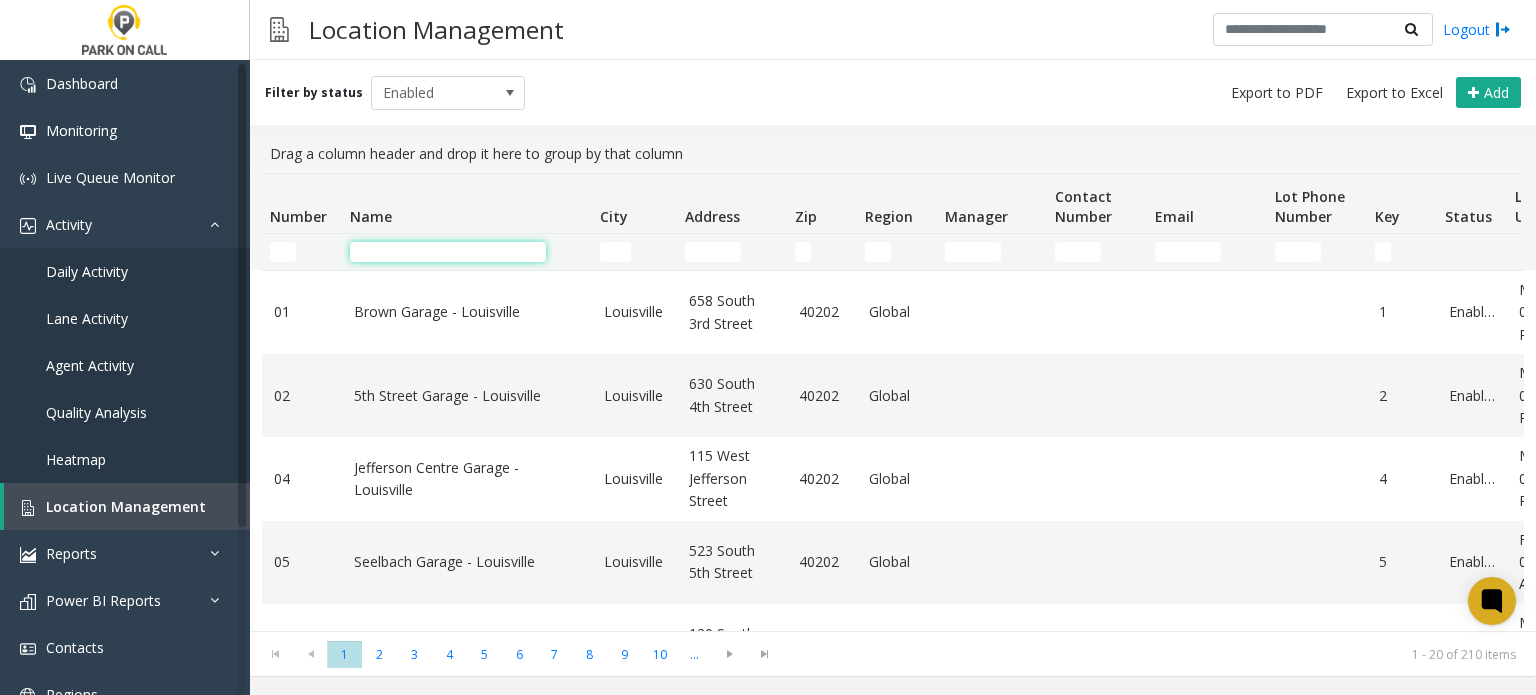 click 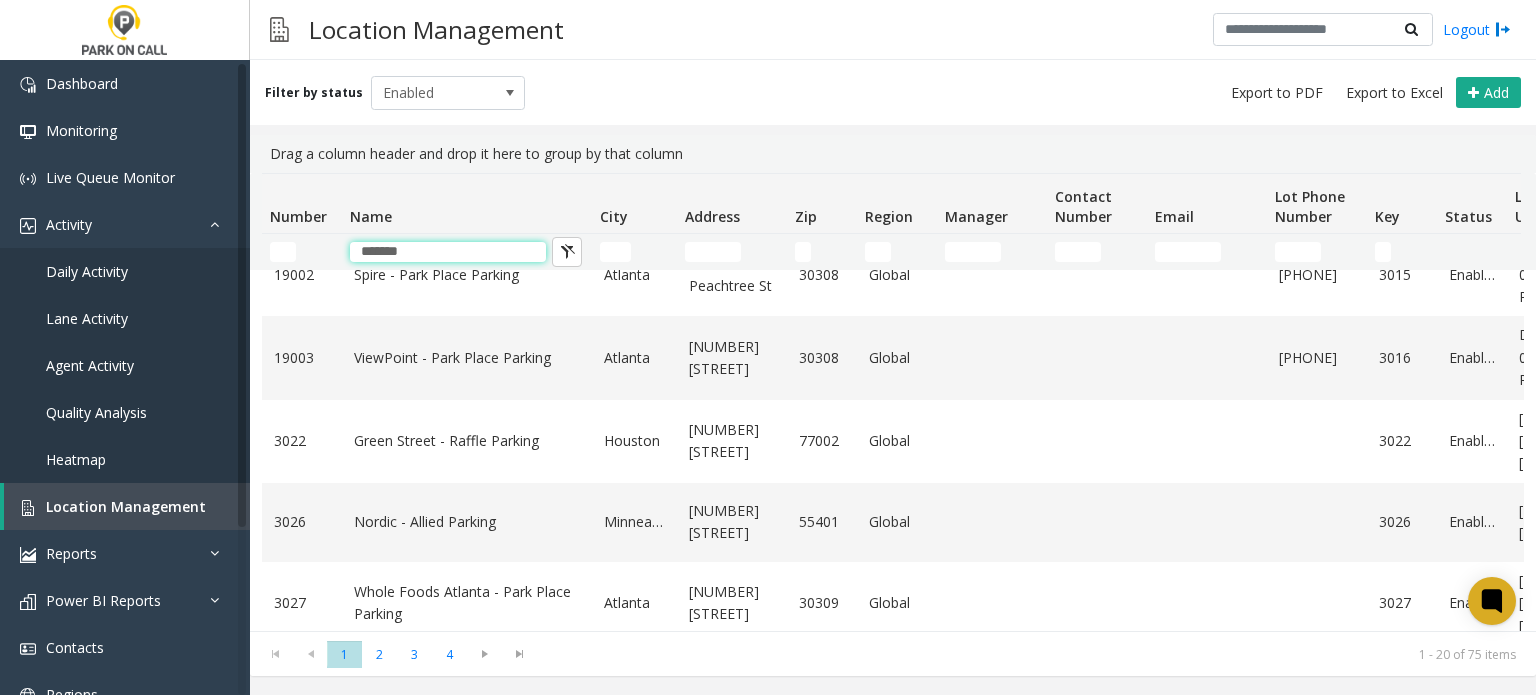 scroll, scrollTop: 0, scrollLeft: 0, axis: both 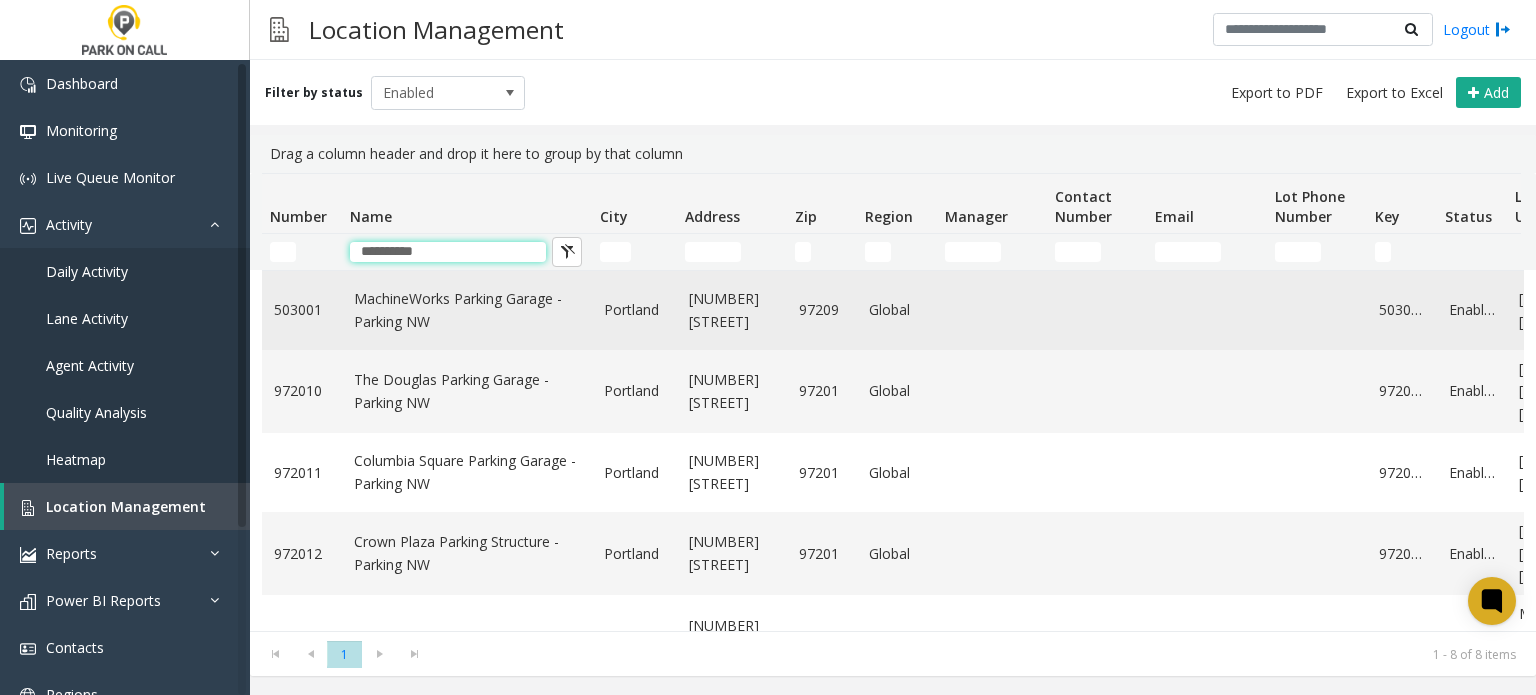type on "**********" 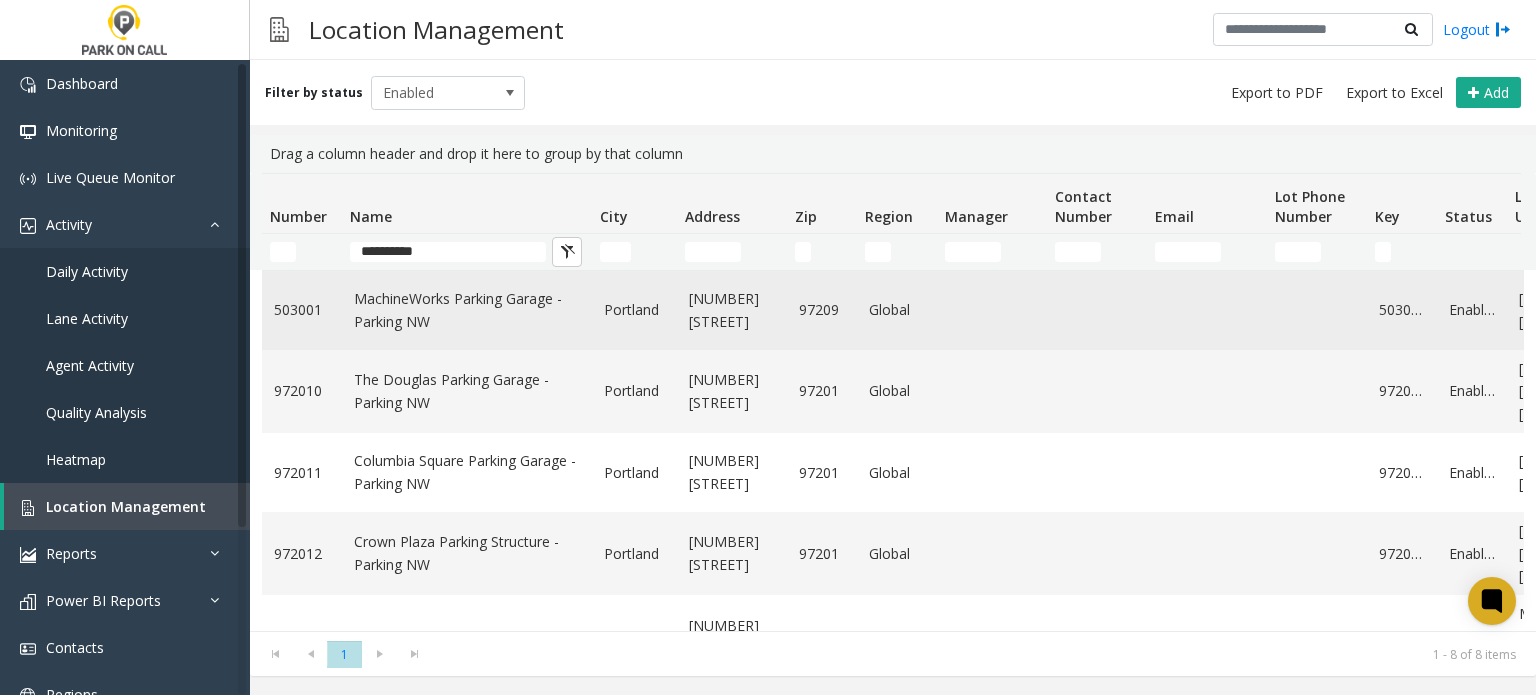 click on "MachineWorks Parking Garage - Parking NW" 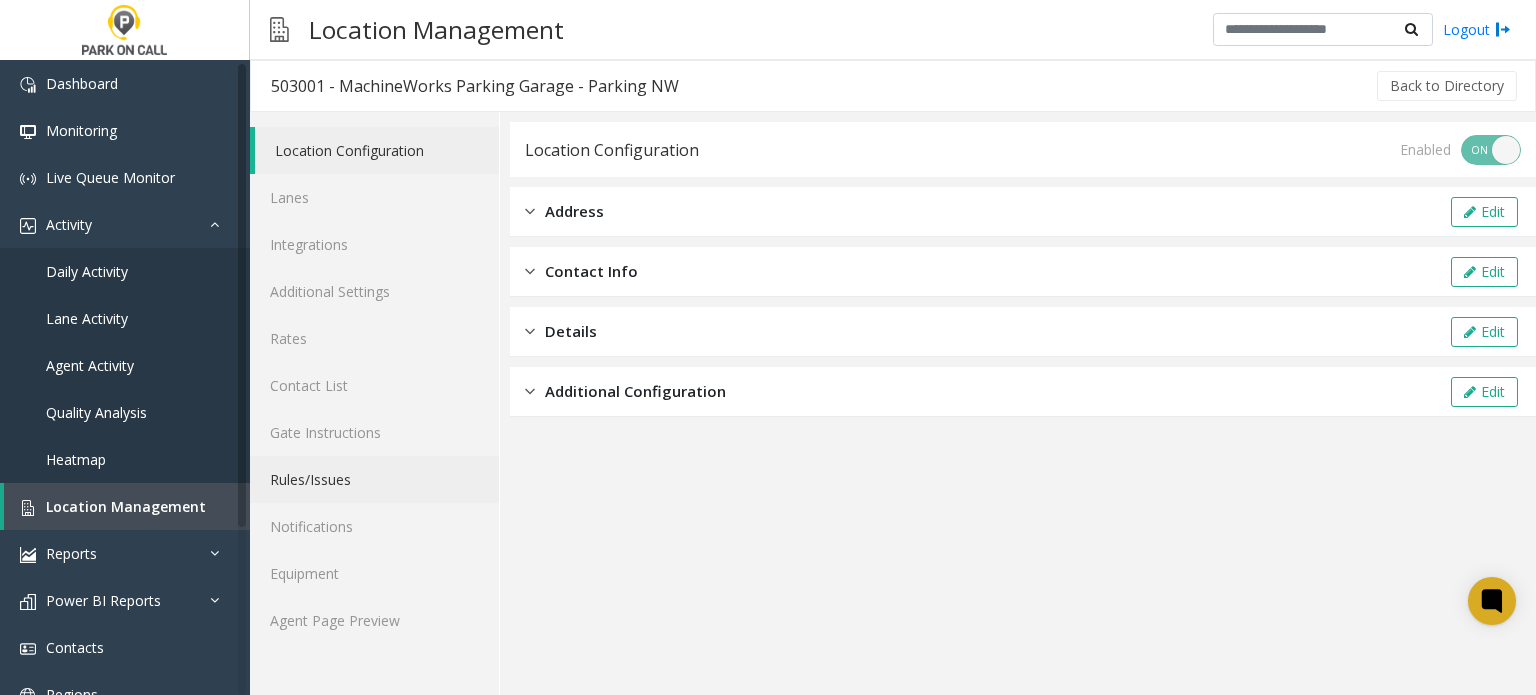 click on "Rules/Issues" 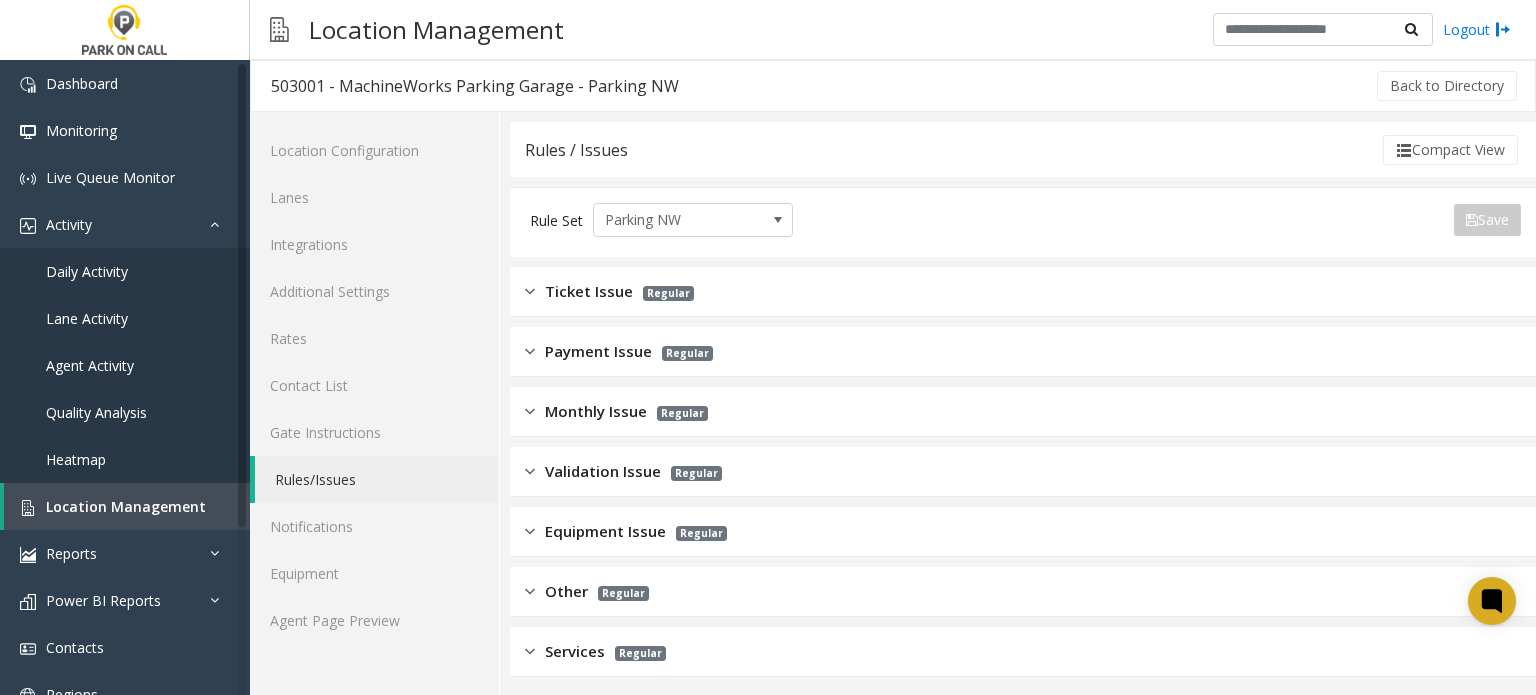 click on "Ticket Issue Regular" 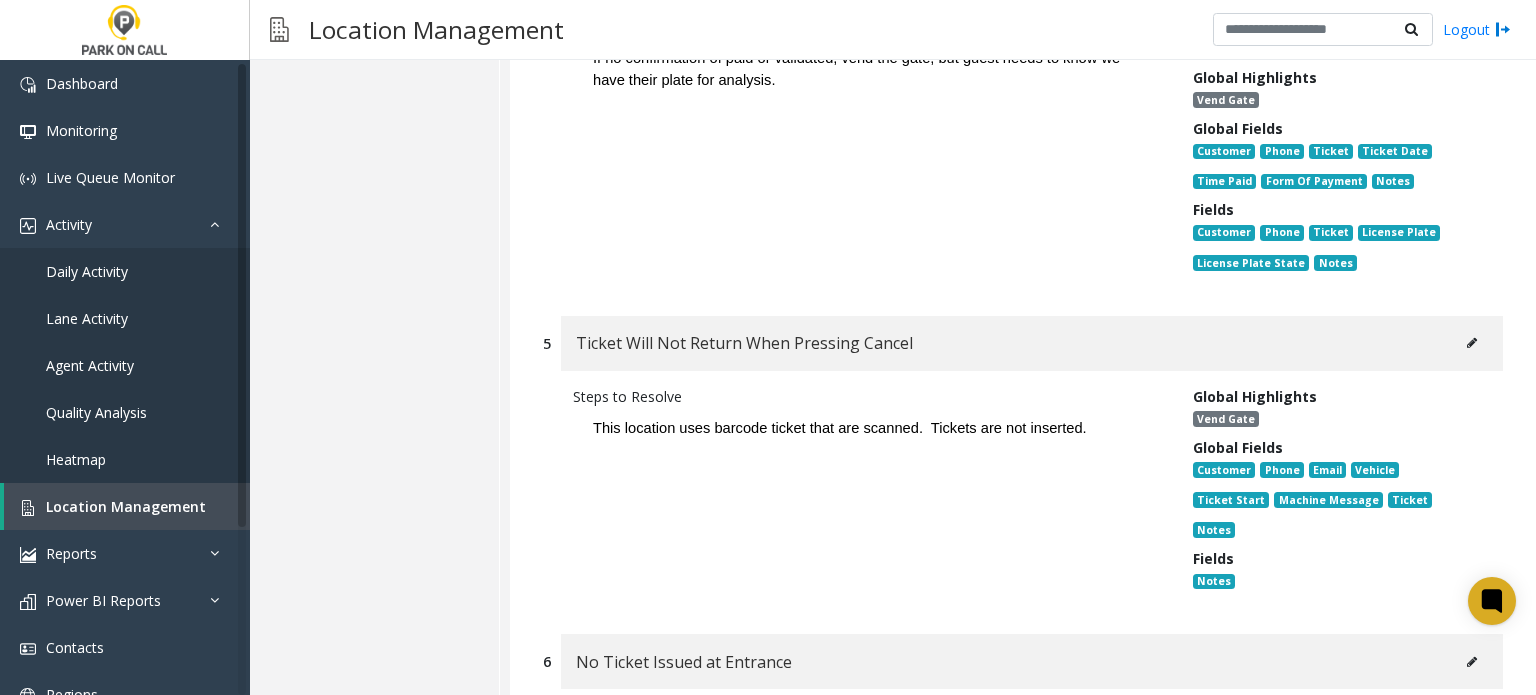 scroll, scrollTop: 1600, scrollLeft: 0, axis: vertical 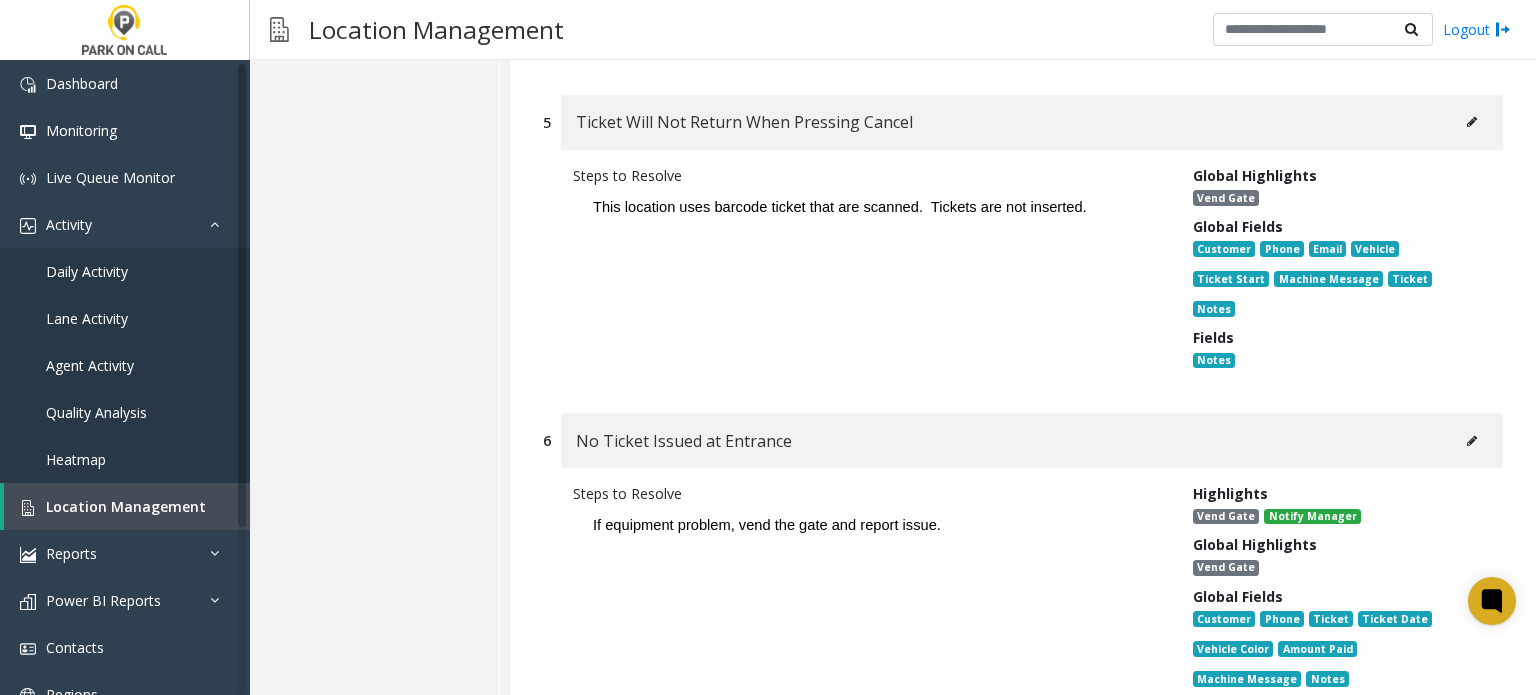 click 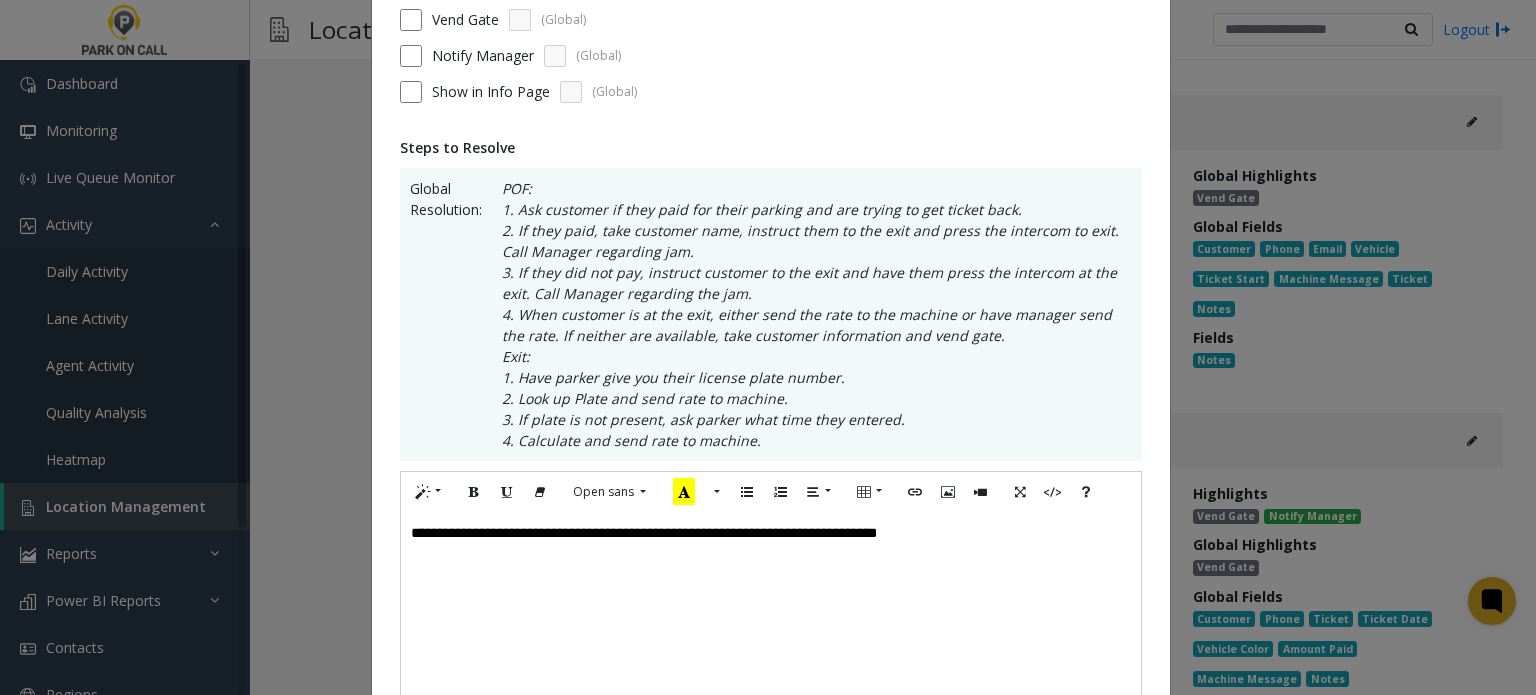 scroll, scrollTop: 0, scrollLeft: 0, axis: both 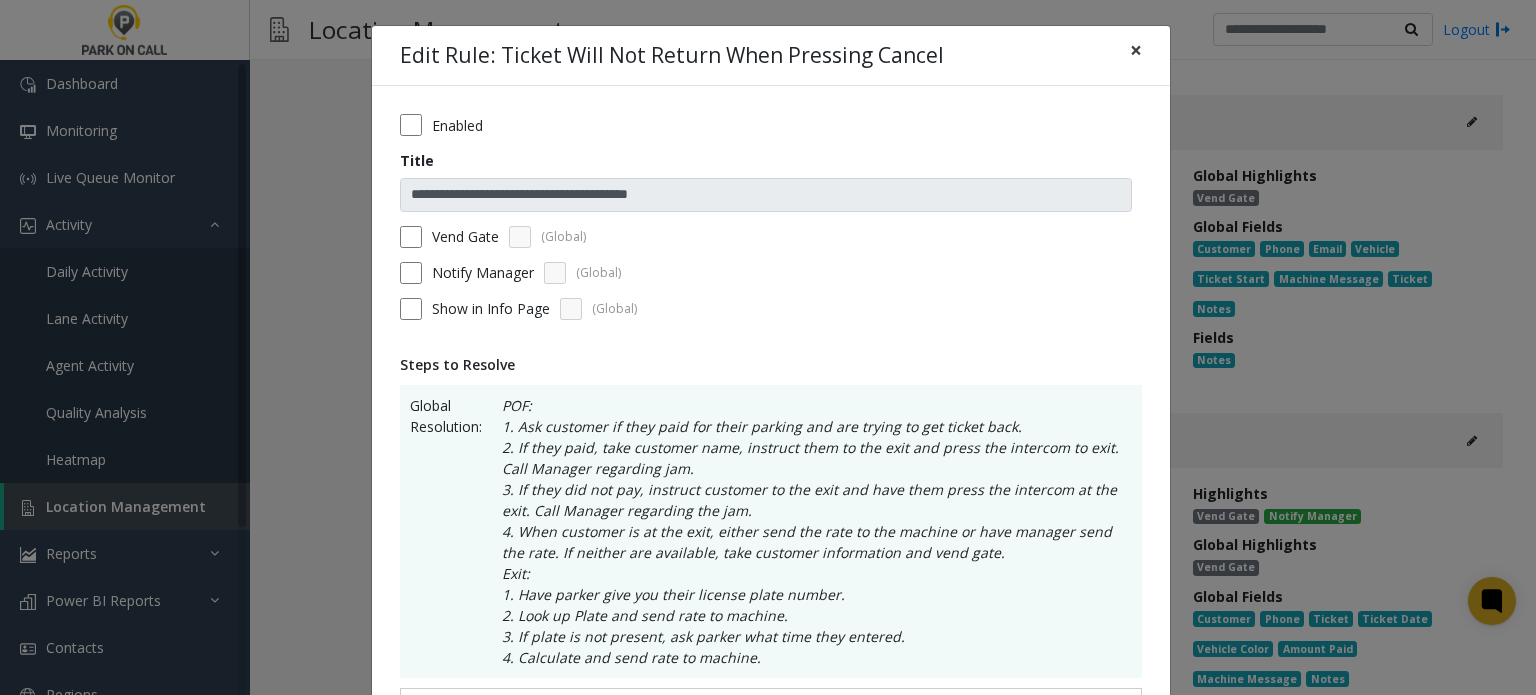 click on "×" 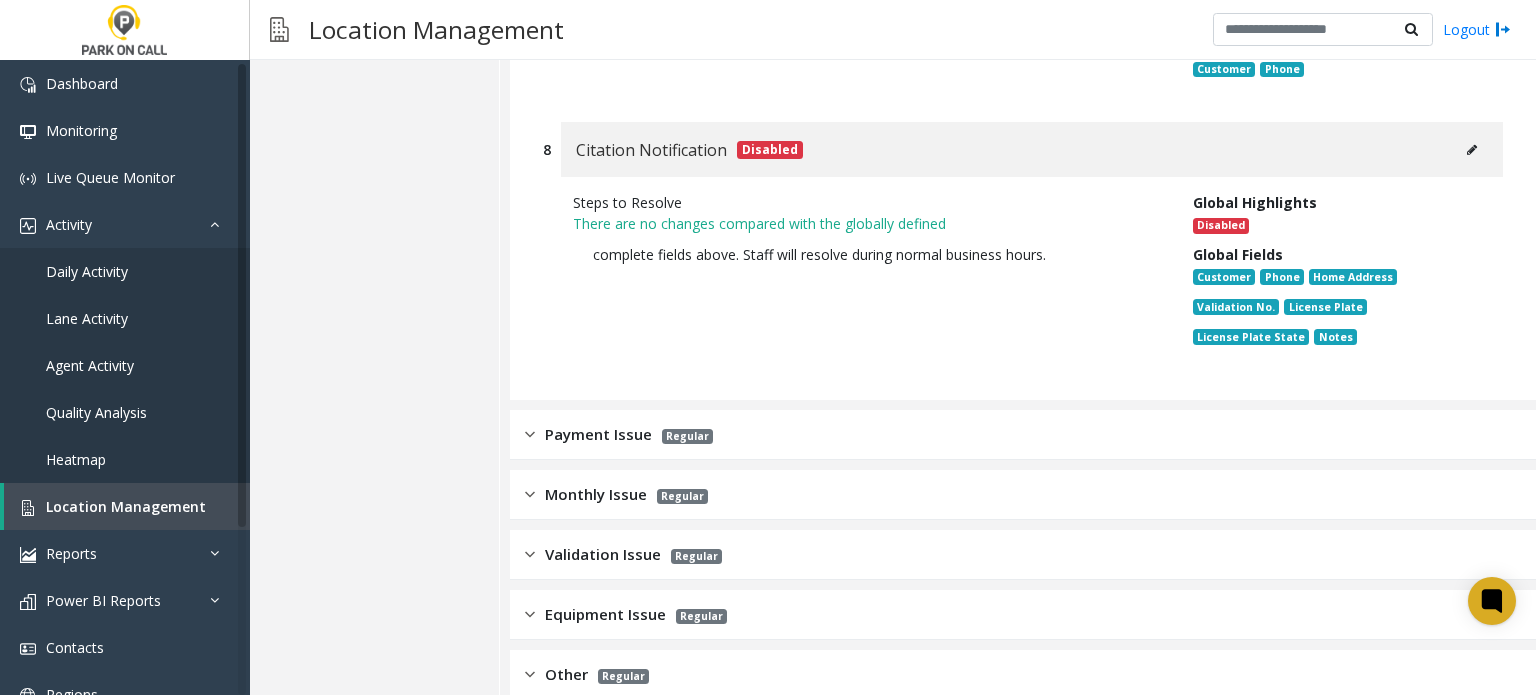 scroll, scrollTop: 2500, scrollLeft: 0, axis: vertical 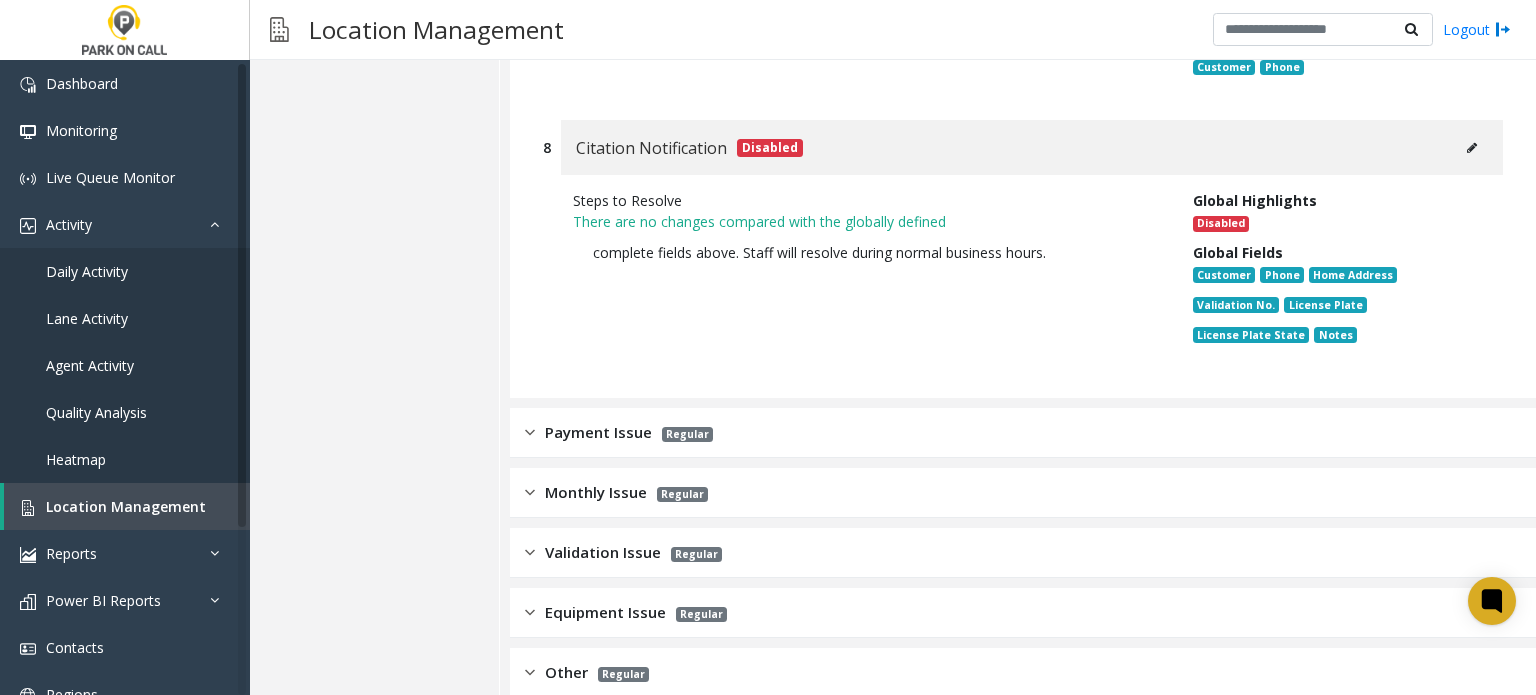 click on "Payment Issue Regular" 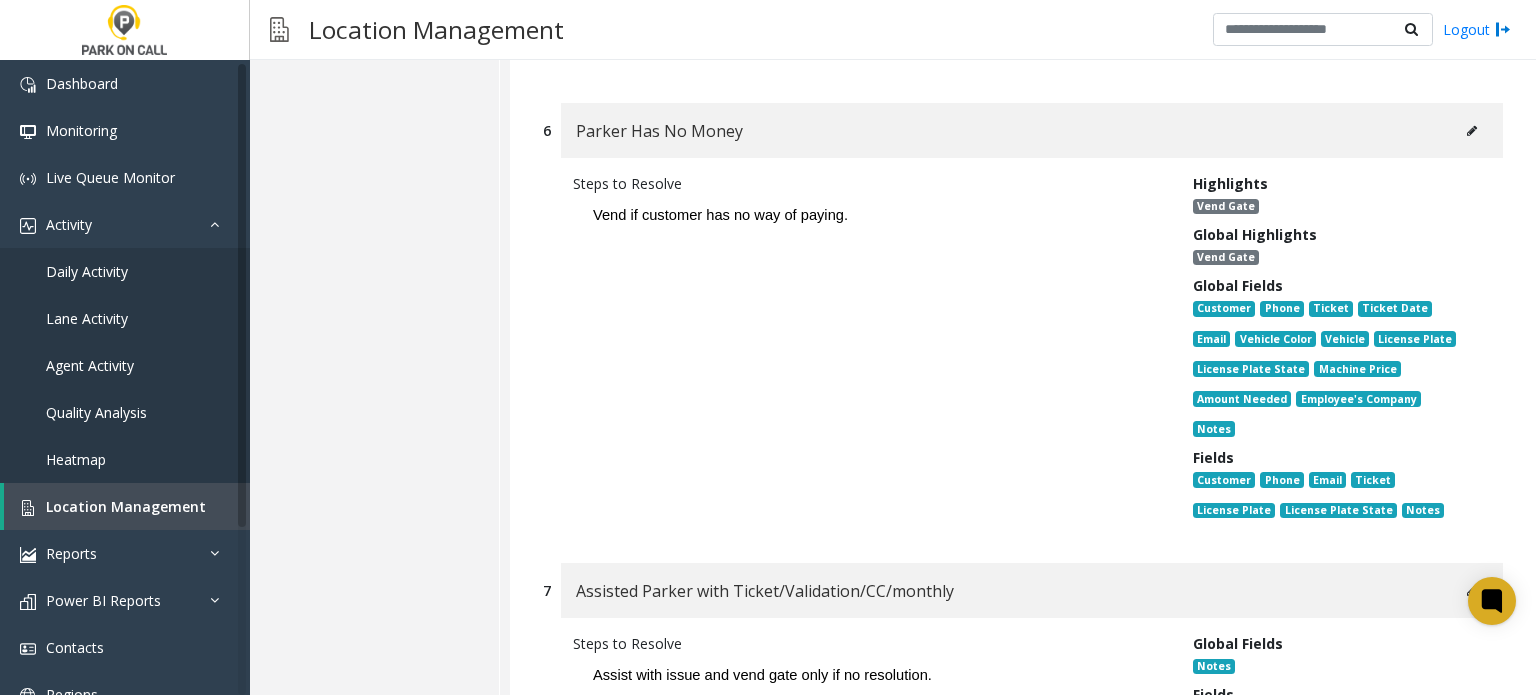 scroll, scrollTop: 4500, scrollLeft: 0, axis: vertical 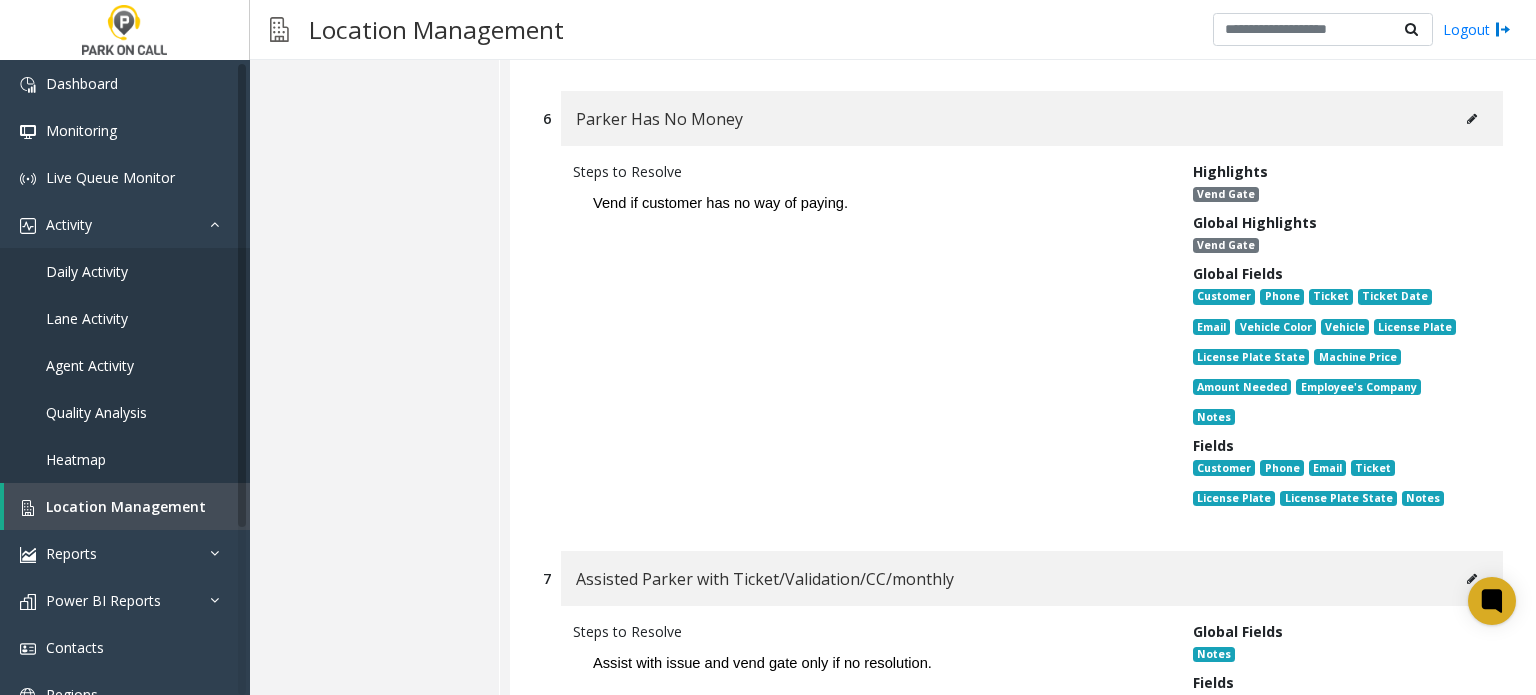 click 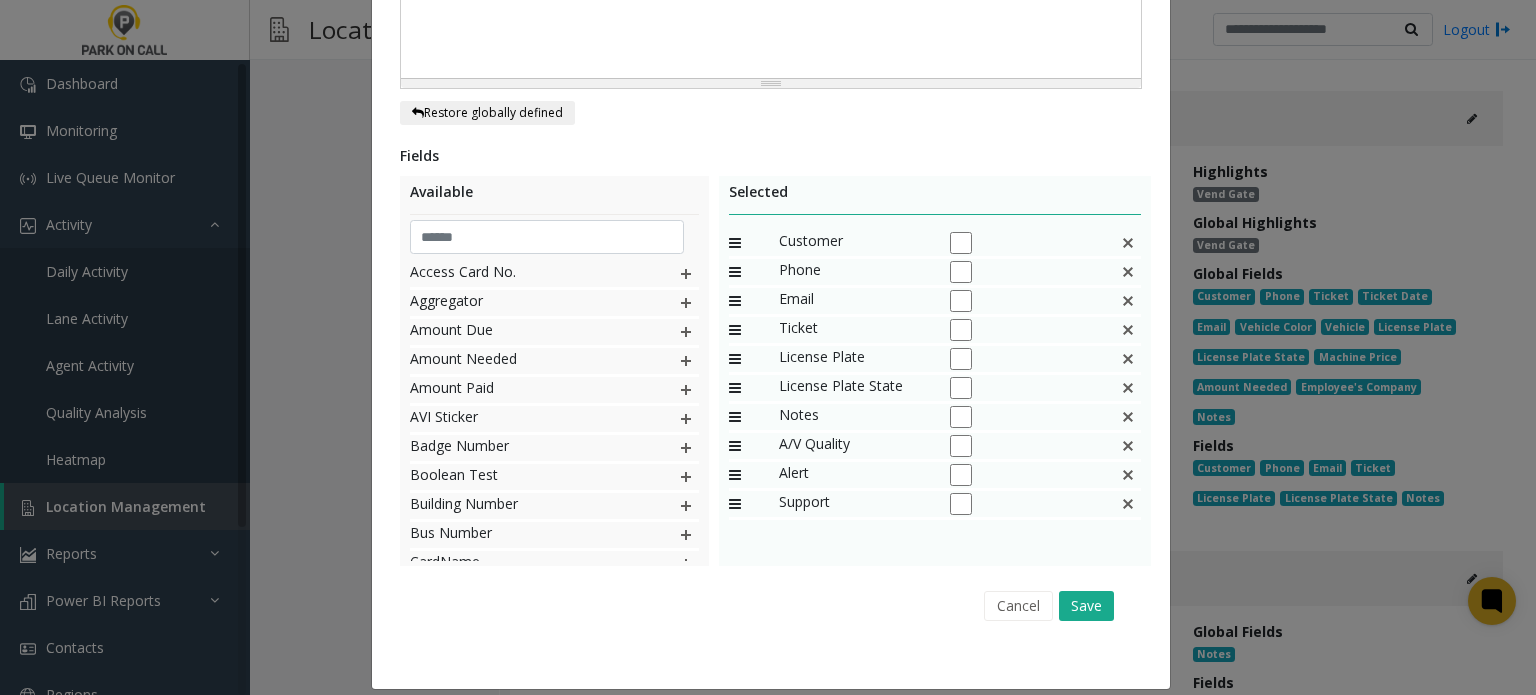 scroll, scrollTop: 638, scrollLeft: 0, axis: vertical 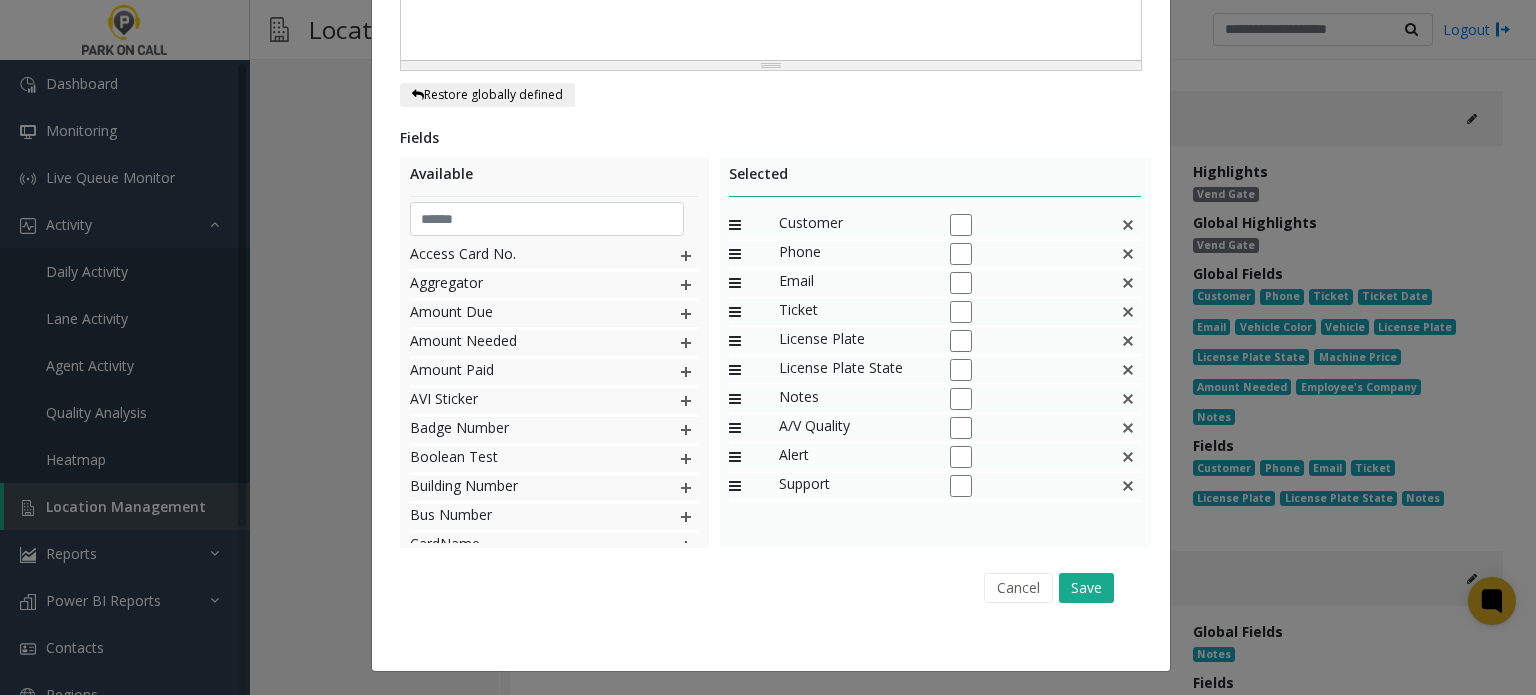 click 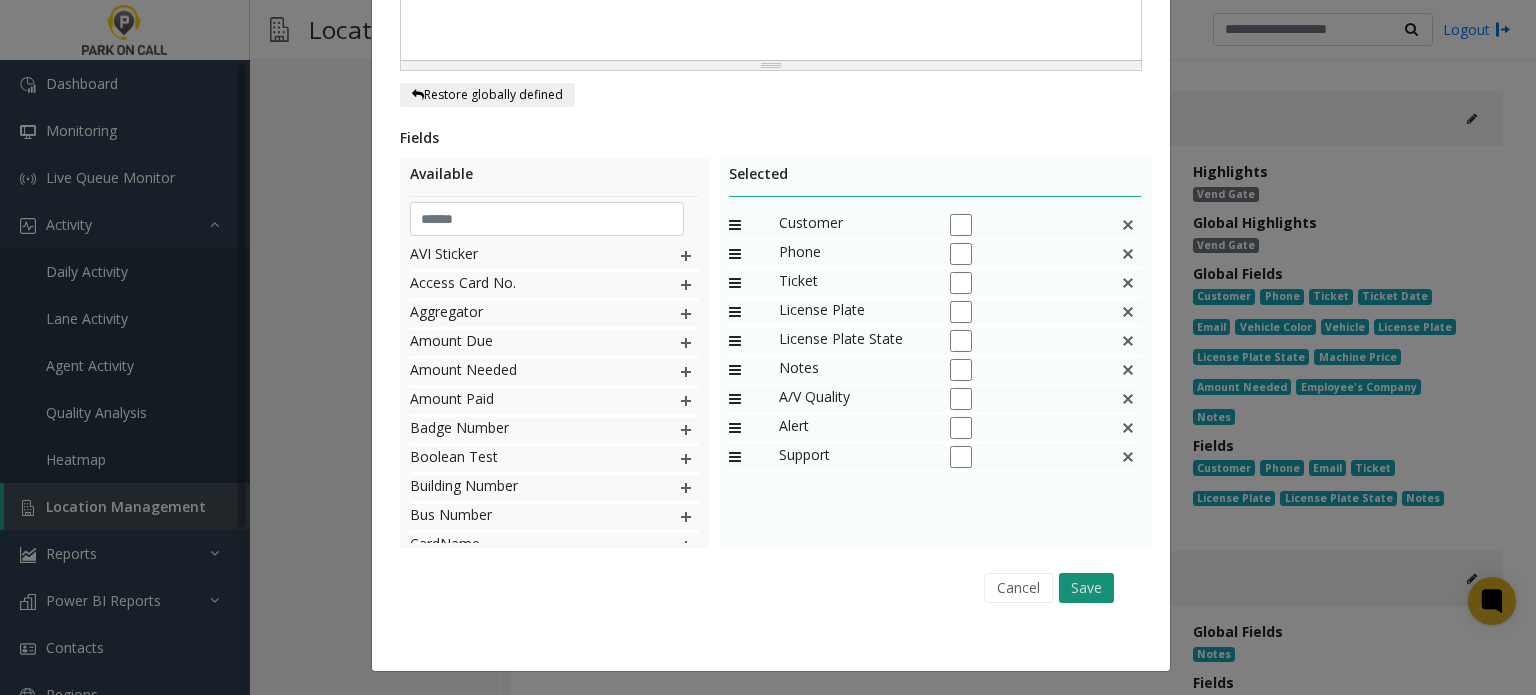 click on "Save" 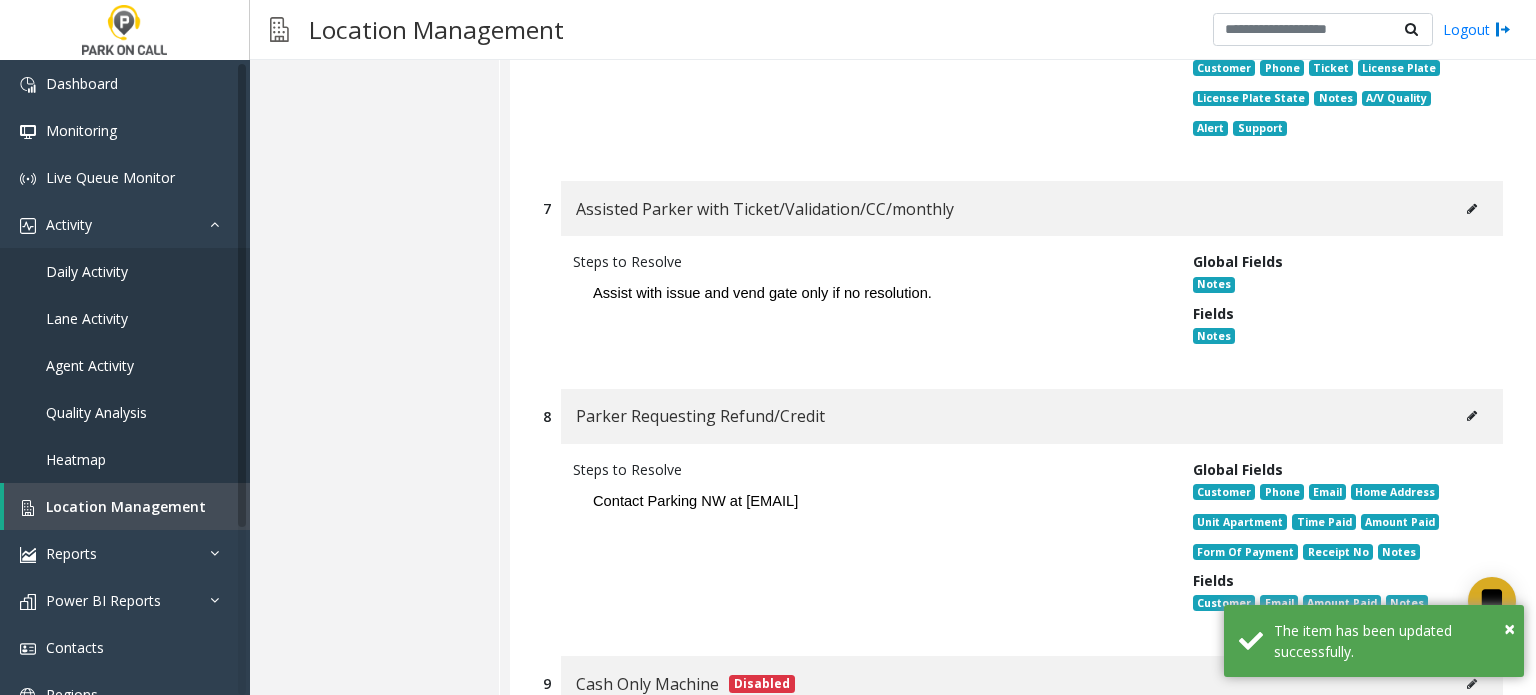 scroll, scrollTop: 5000, scrollLeft: 0, axis: vertical 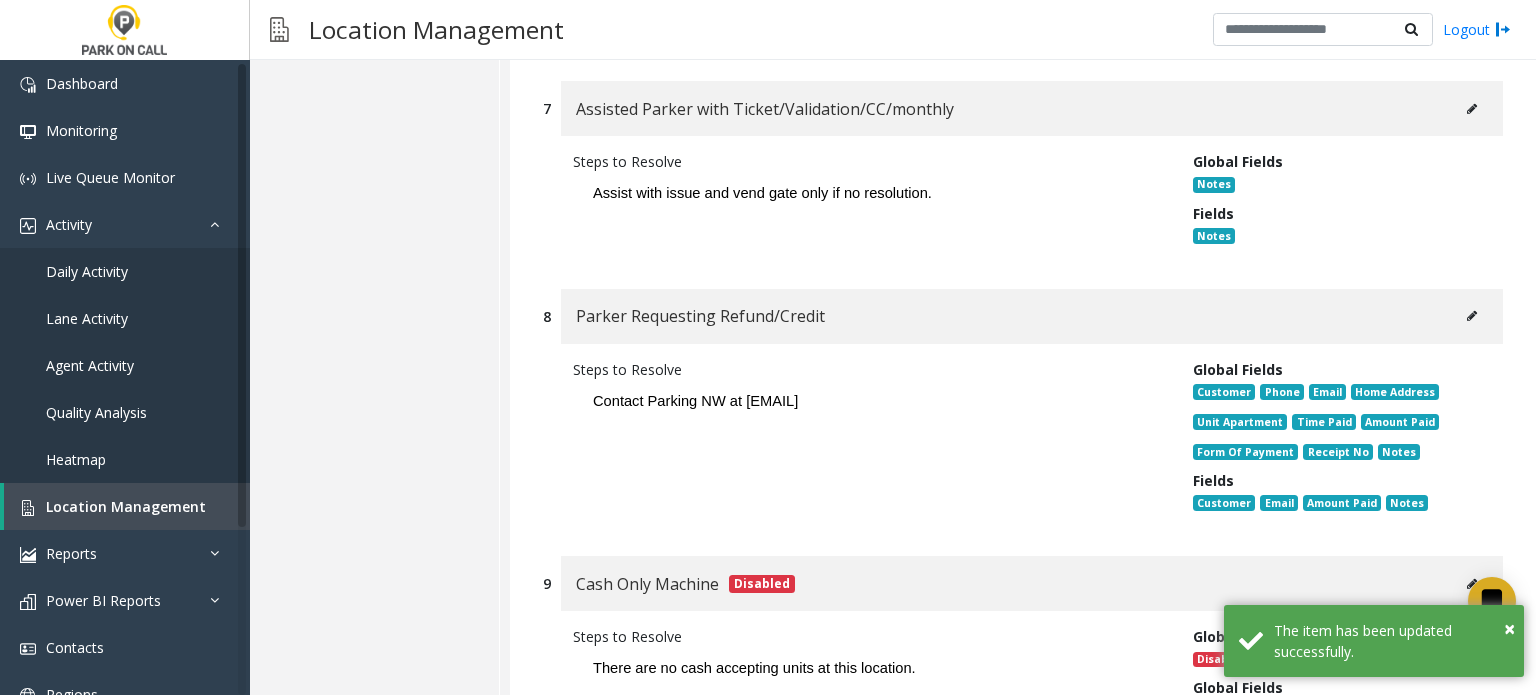 click 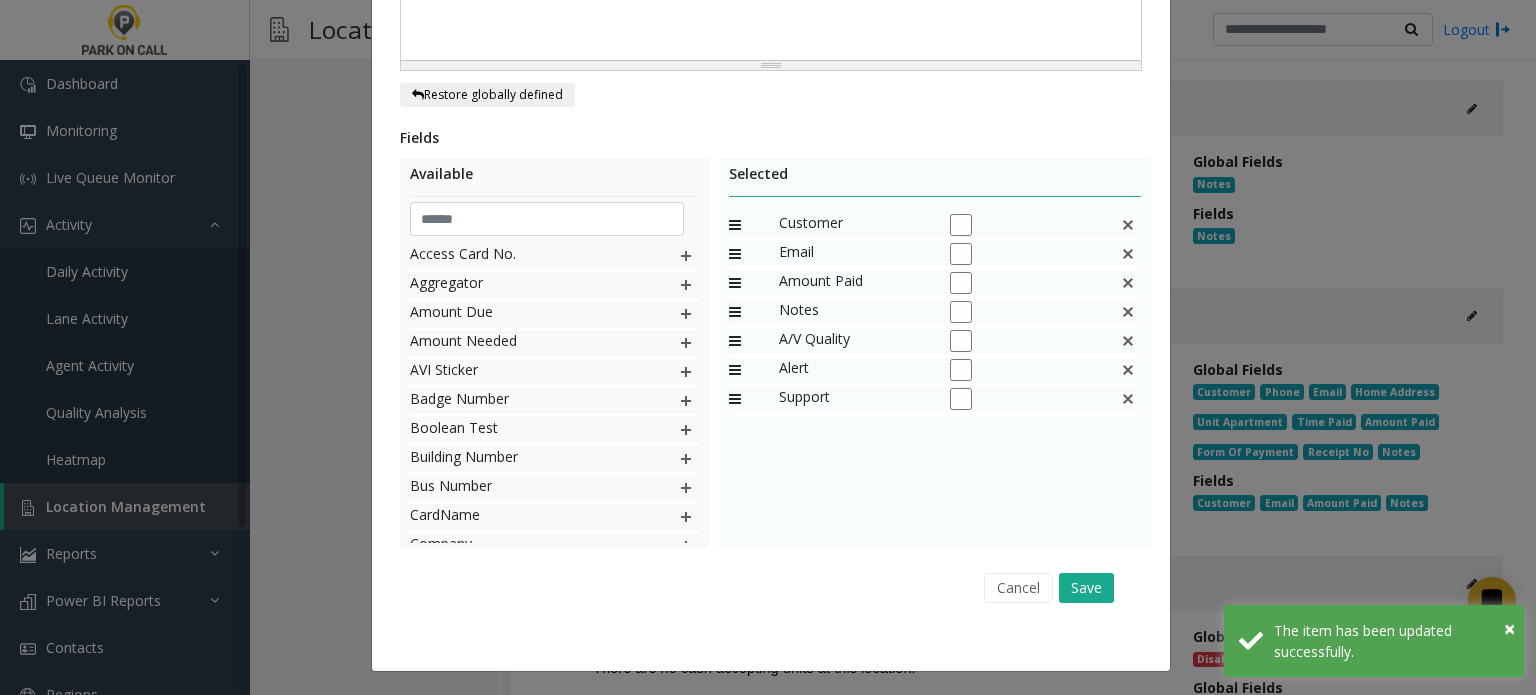 scroll, scrollTop: 0, scrollLeft: 0, axis: both 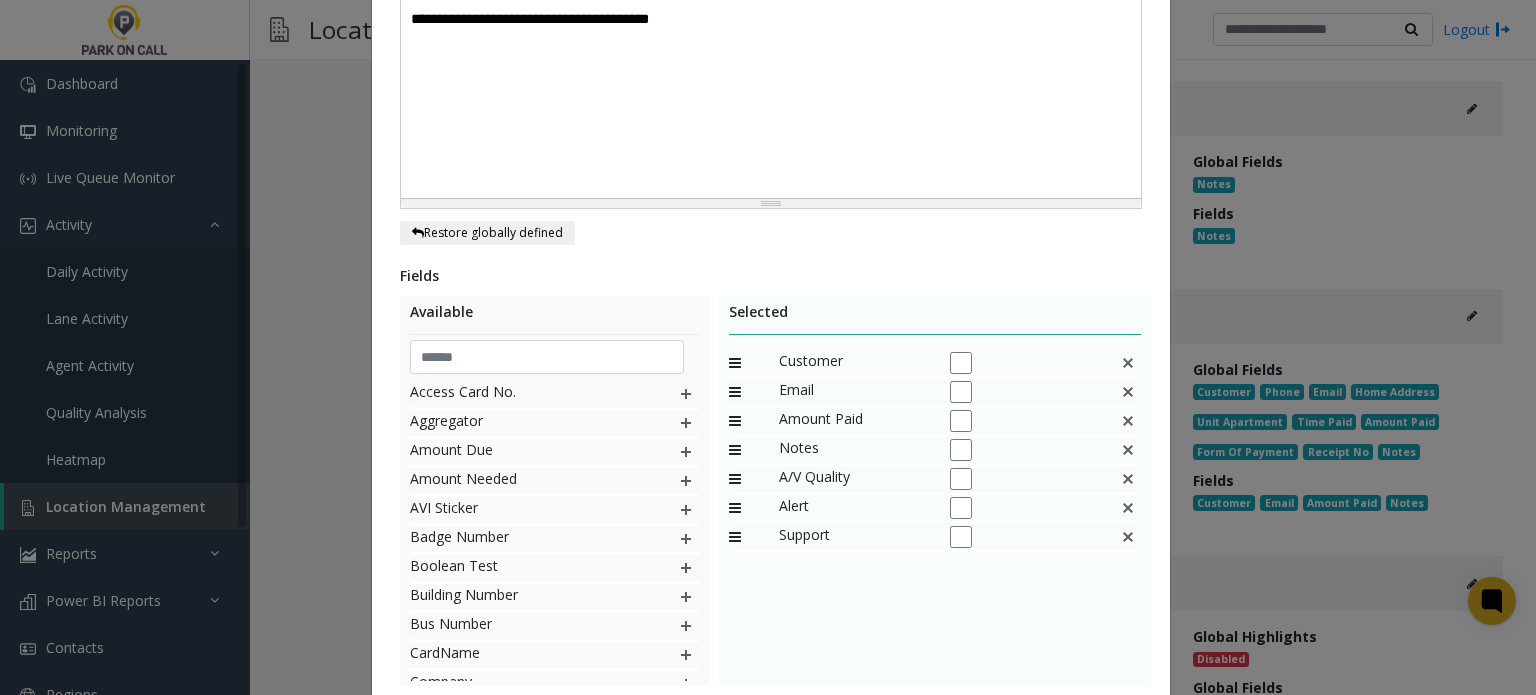 click 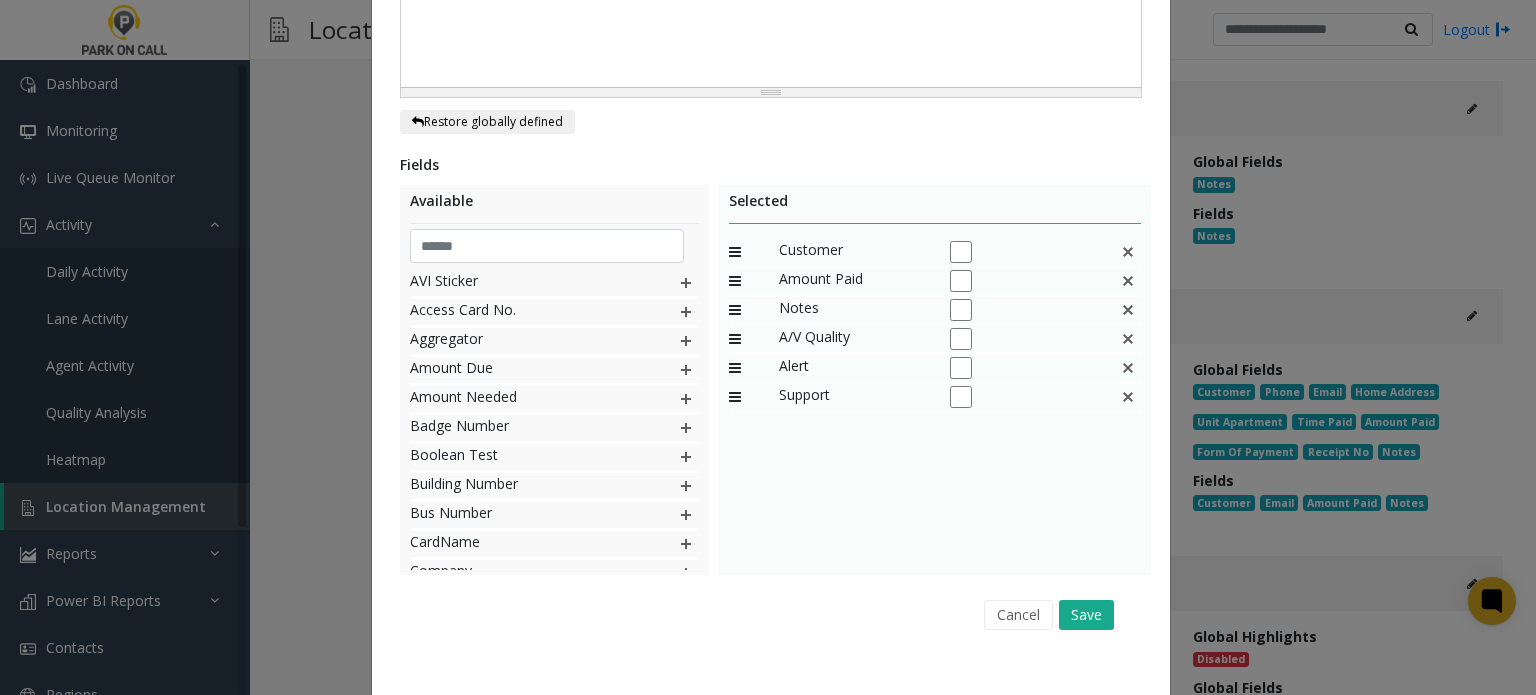 scroll, scrollTop: 638, scrollLeft: 0, axis: vertical 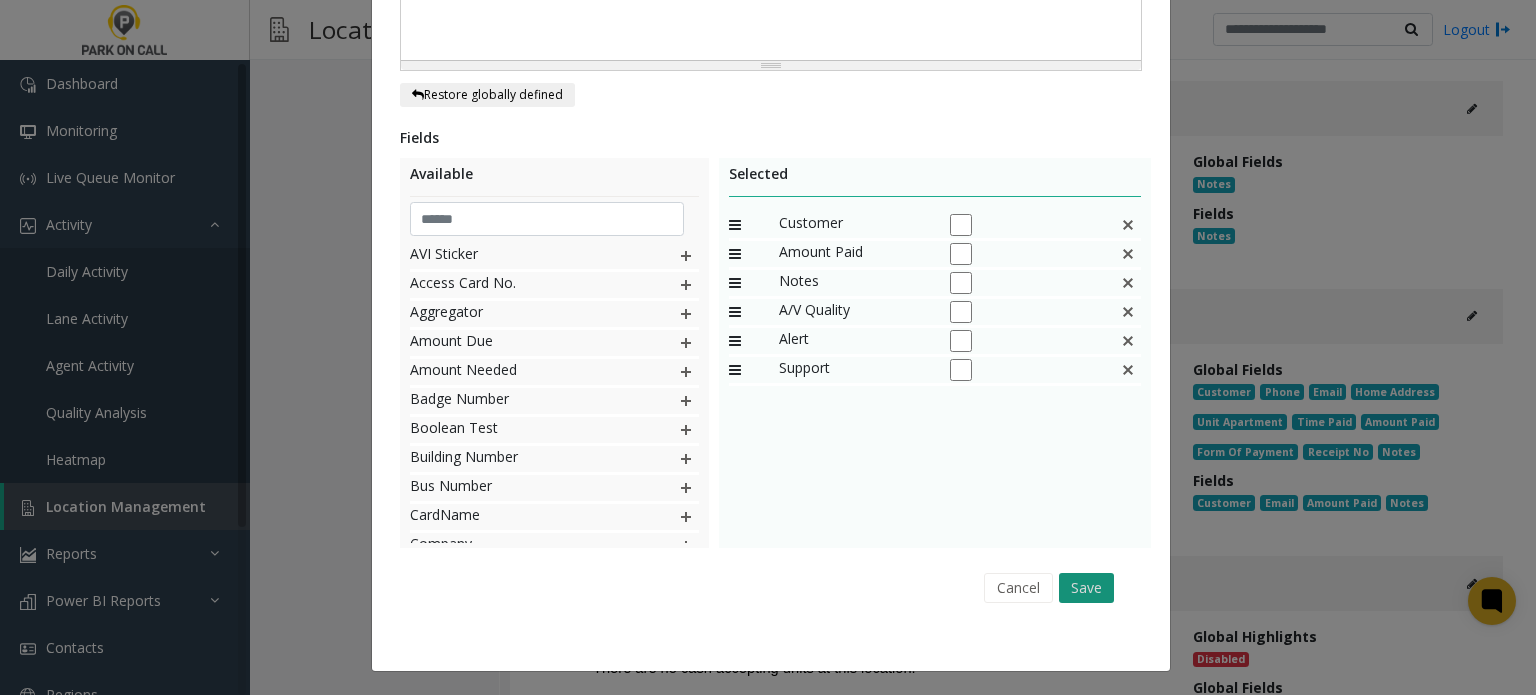 click on "Save" 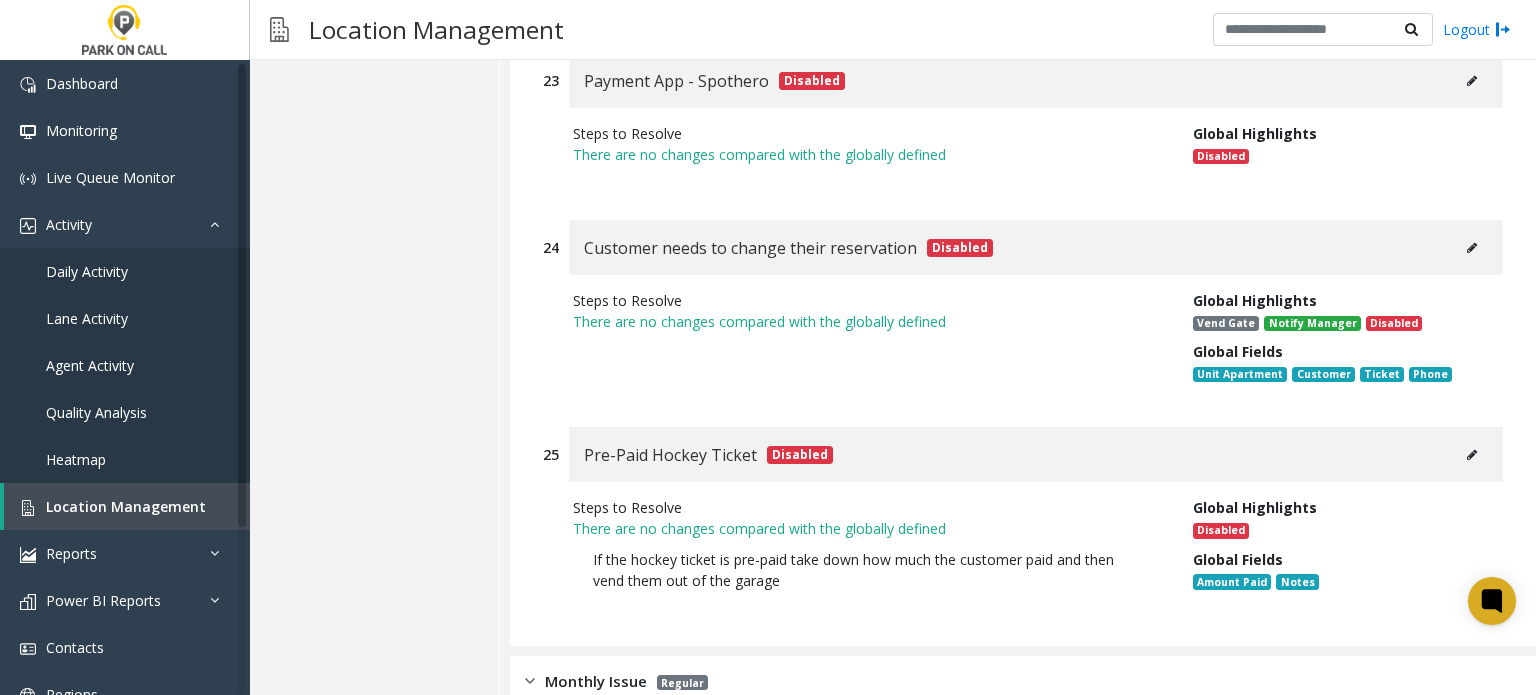 scroll, scrollTop: 9038, scrollLeft: 0, axis: vertical 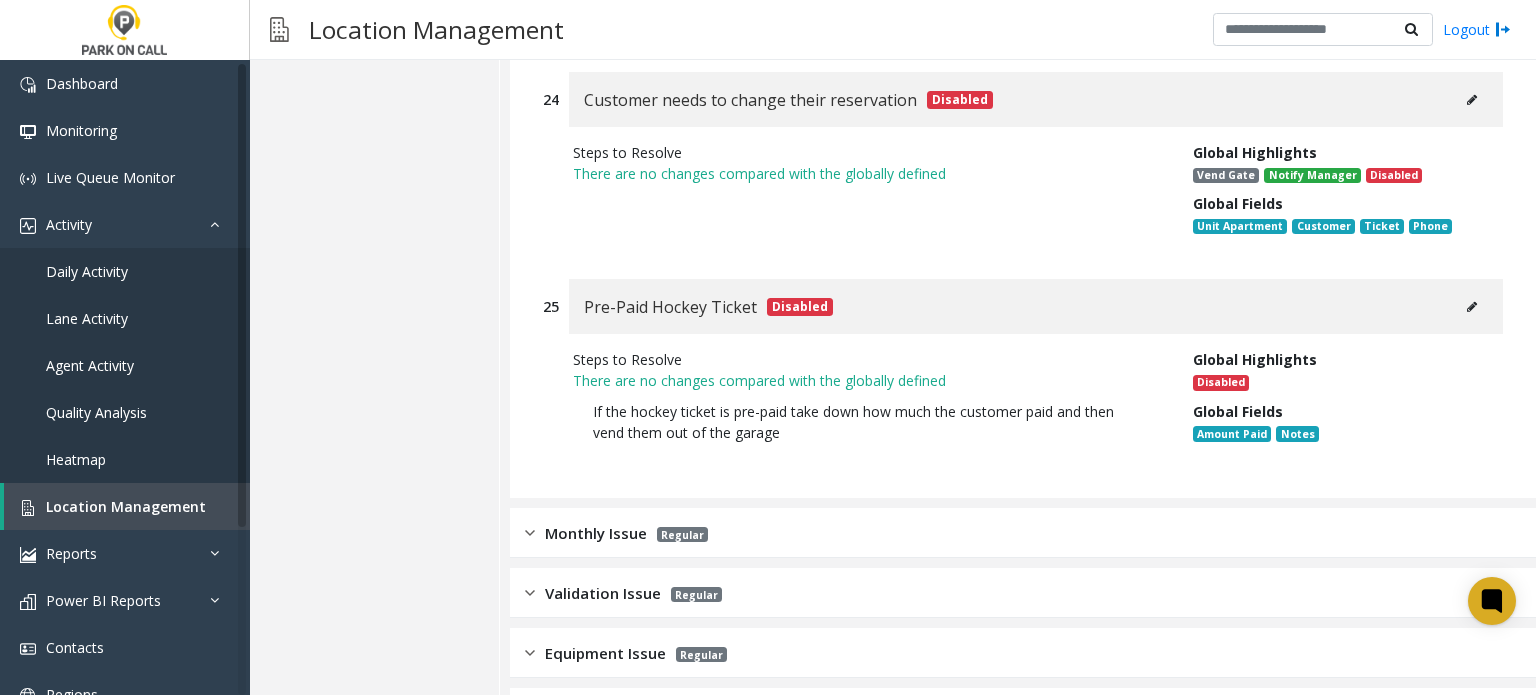 click on "Monthly Issue Regular" 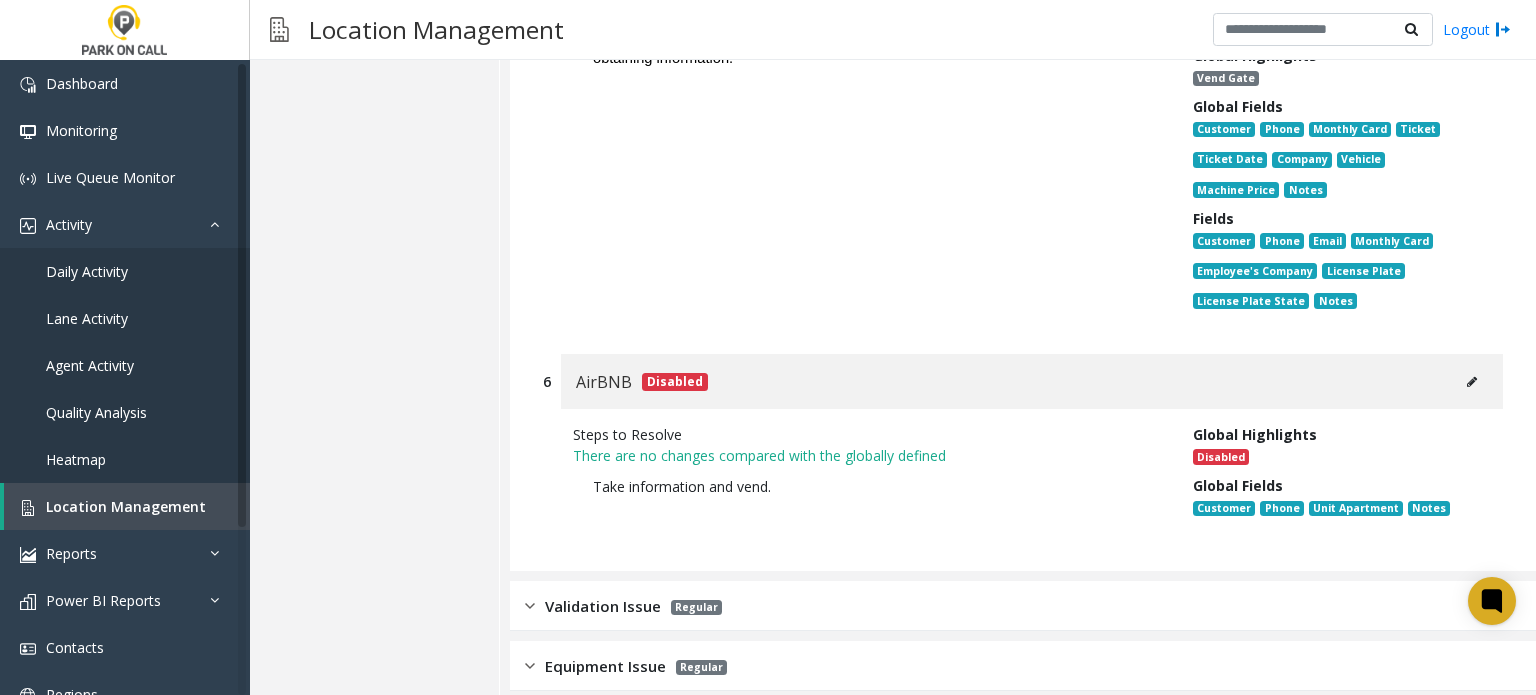 scroll, scrollTop: 11333, scrollLeft: 0, axis: vertical 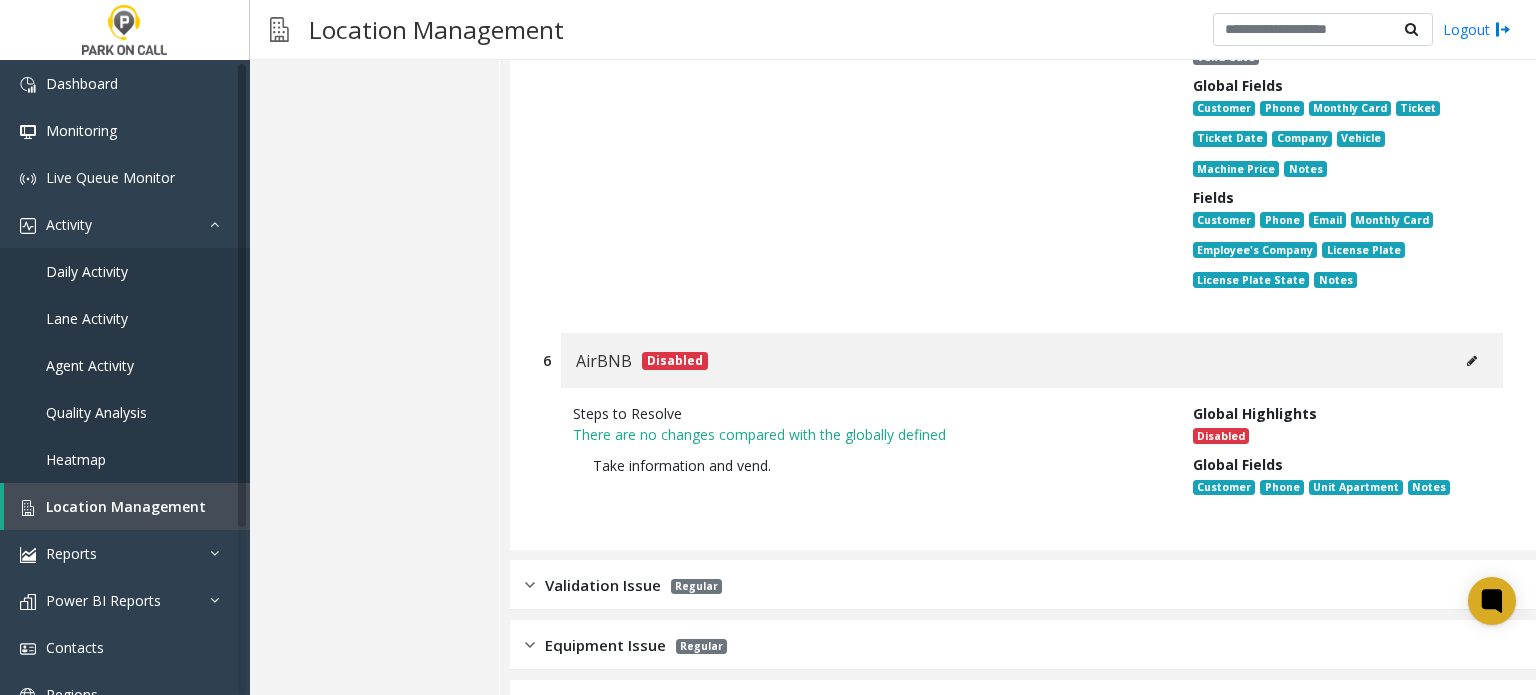 click on "Validation Issue Regular" 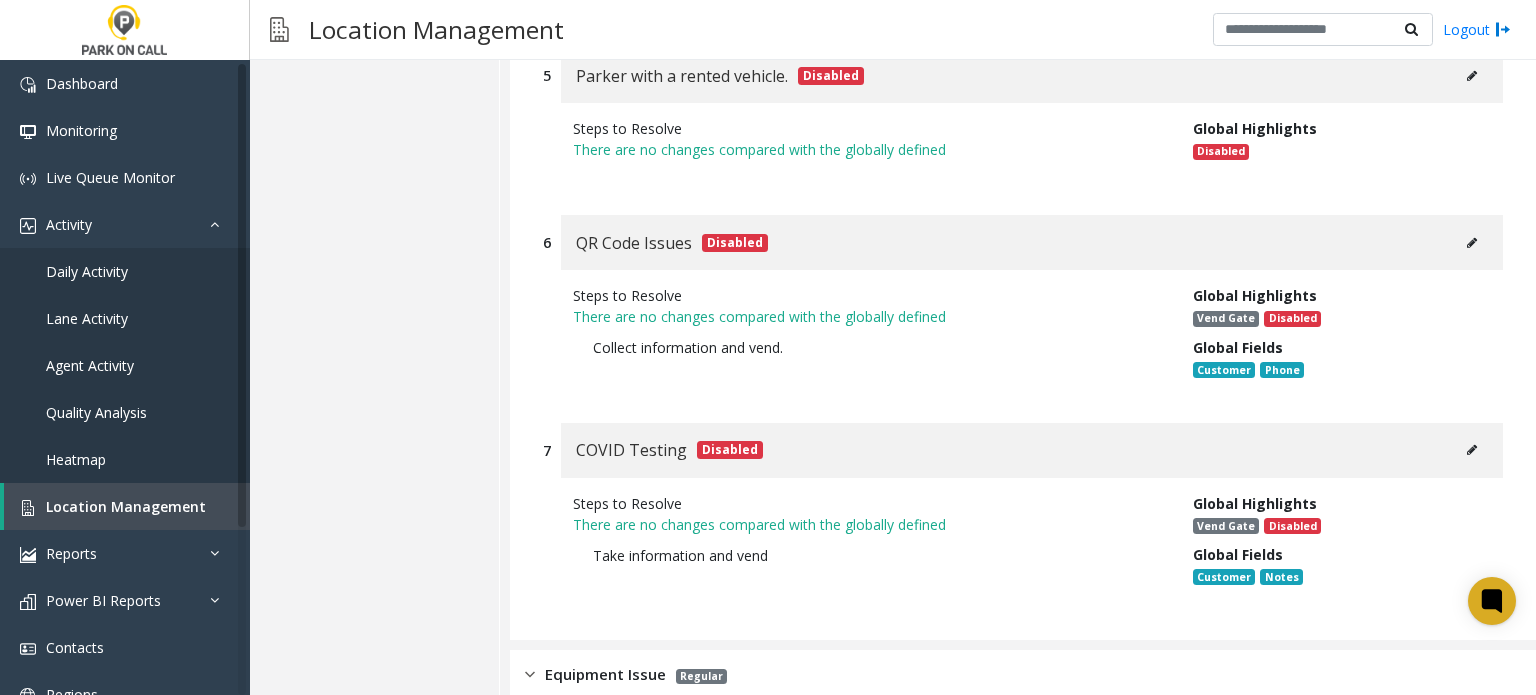 scroll, scrollTop: 13356, scrollLeft: 0, axis: vertical 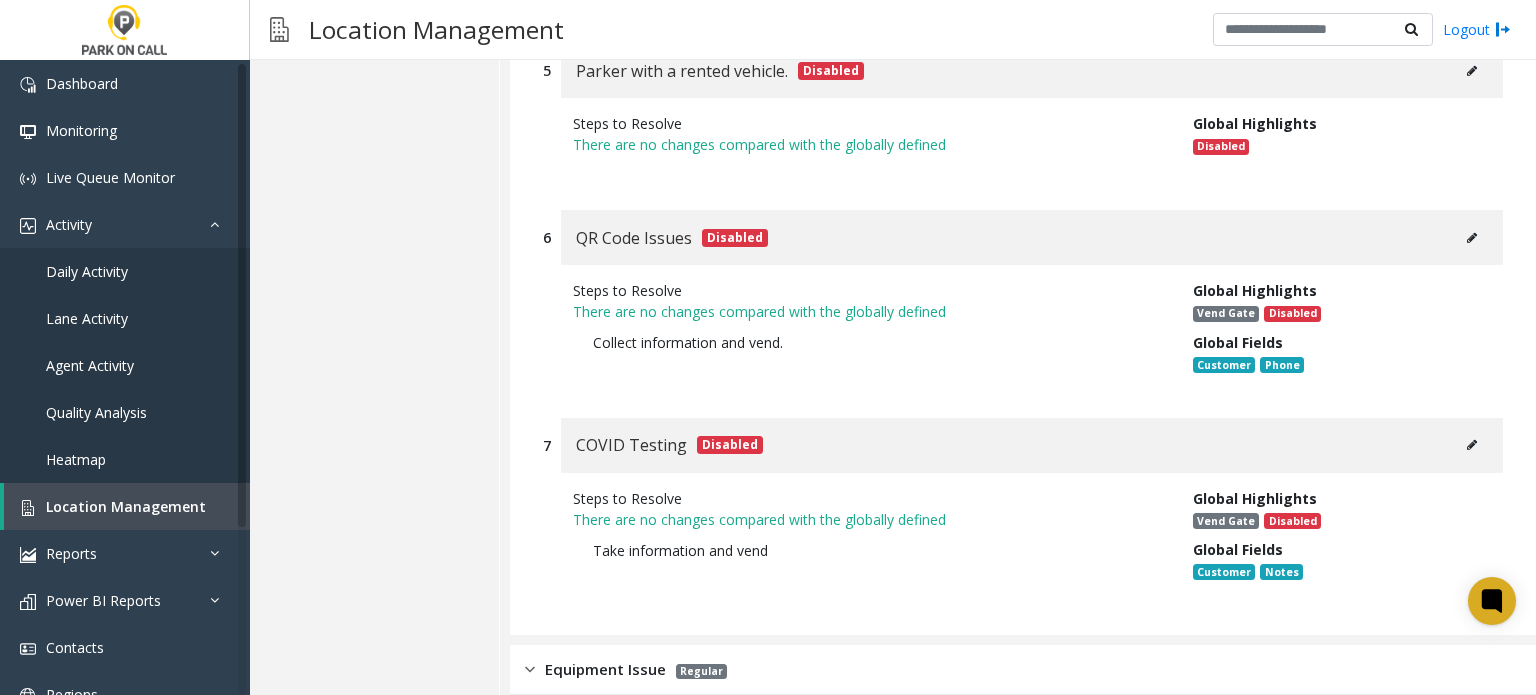 click on "Equipment Issue Regular" 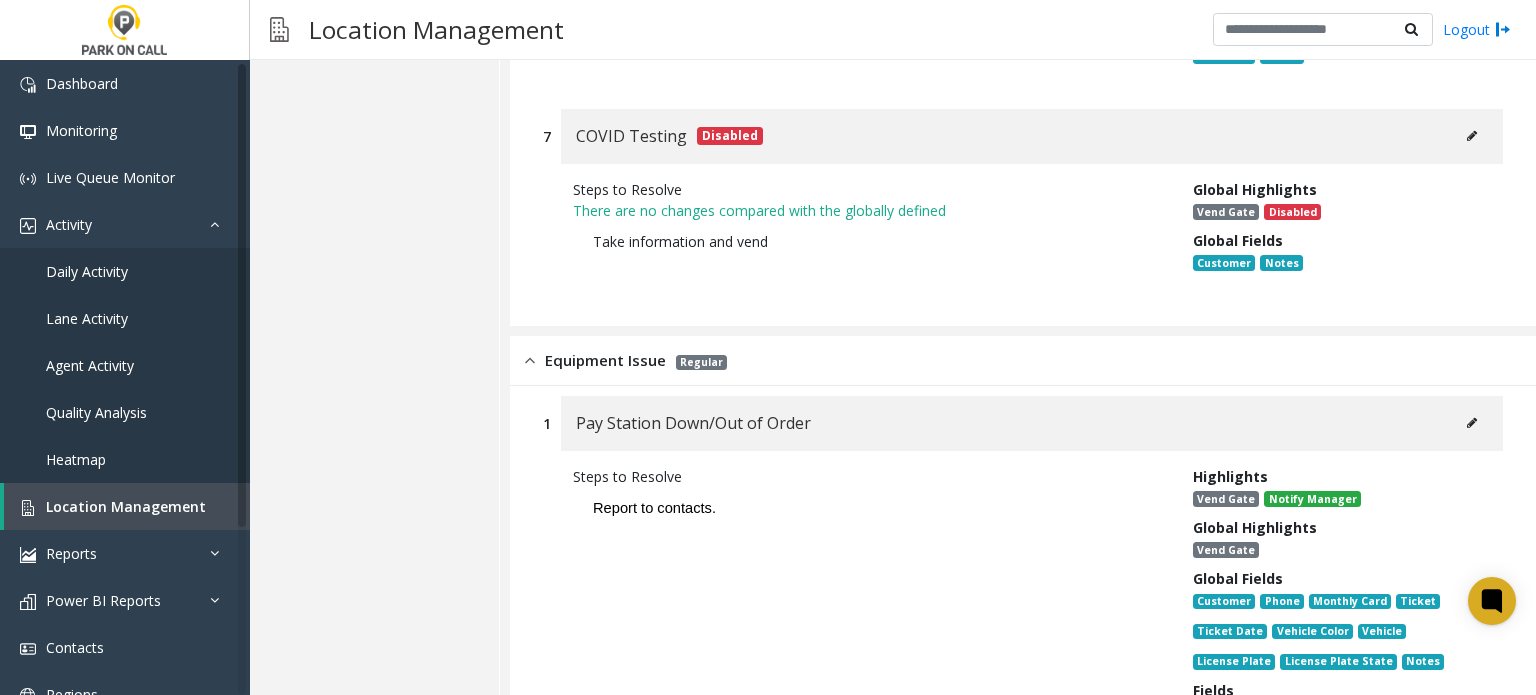 scroll, scrollTop: 13756, scrollLeft: 0, axis: vertical 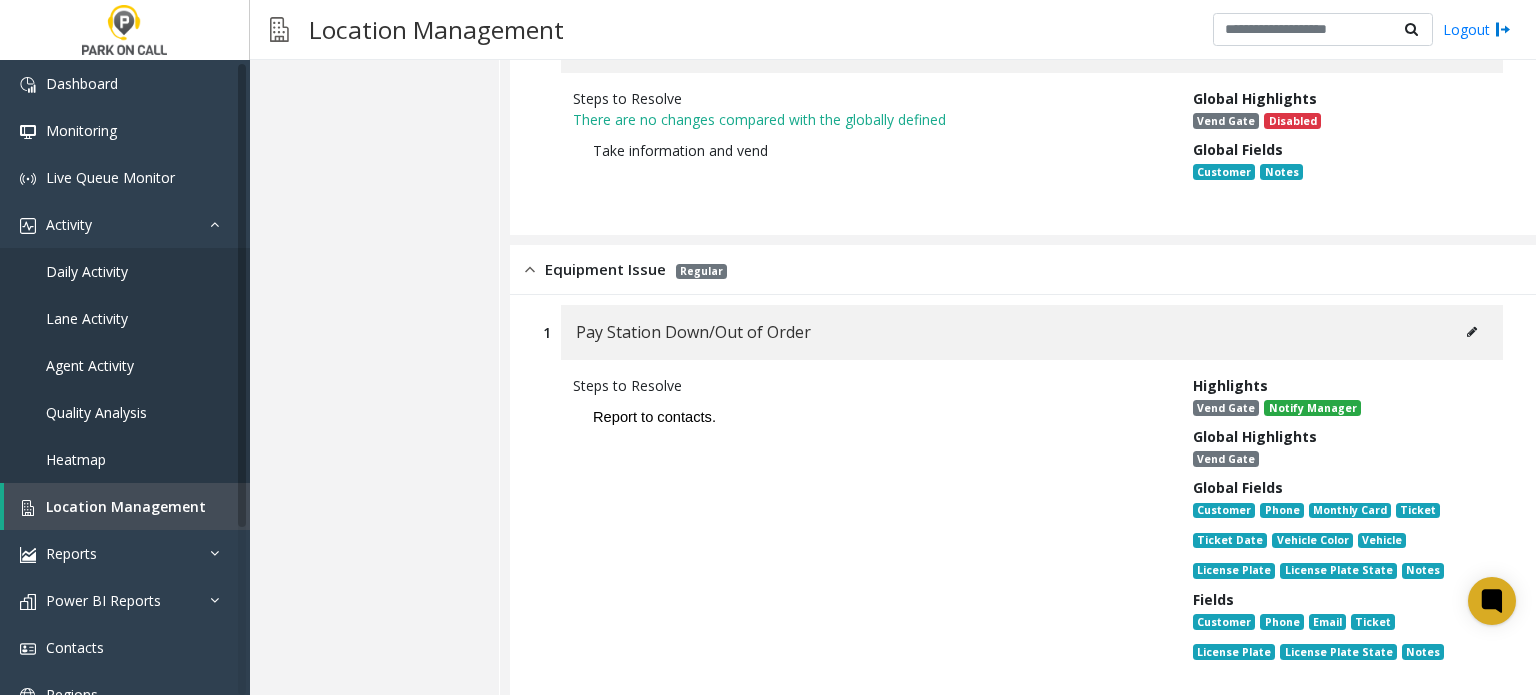 click 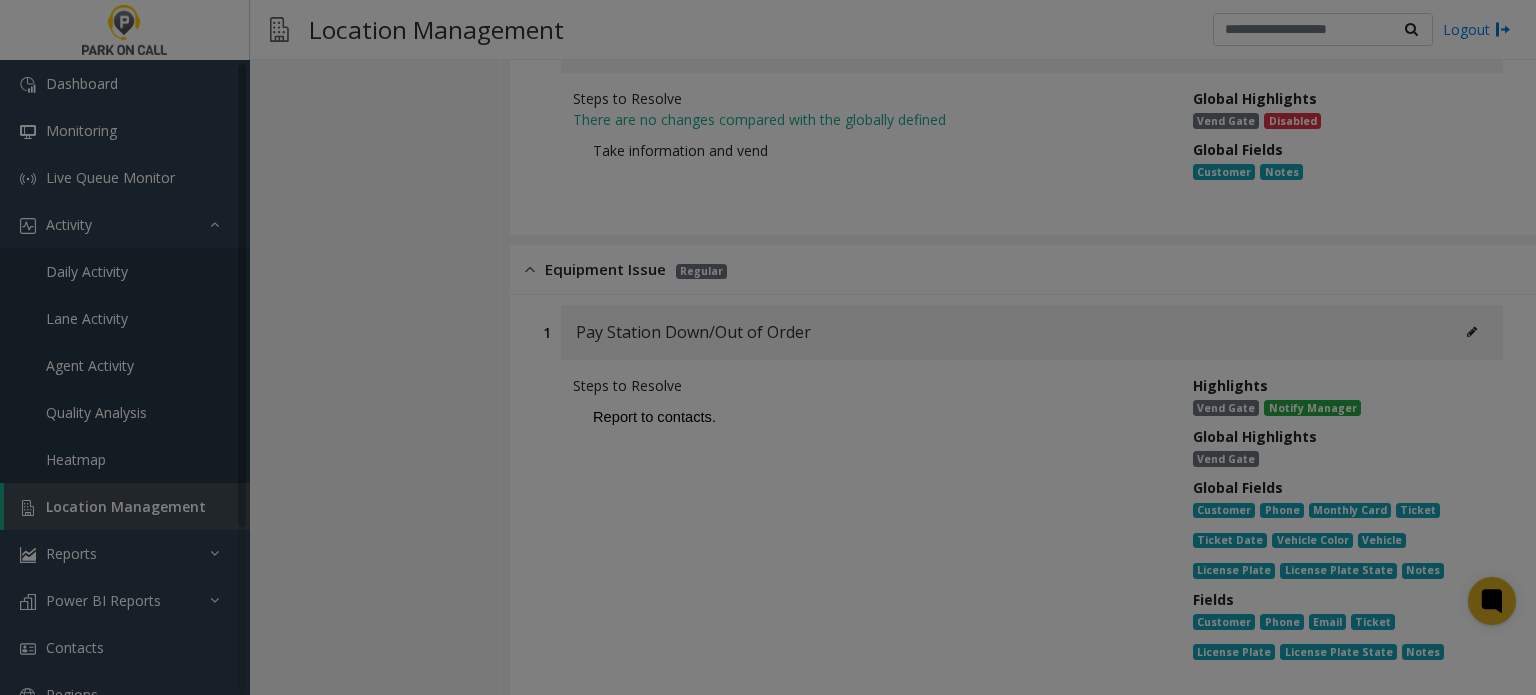 scroll, scrollTop: 0, scrollLeft: 0, axis: both 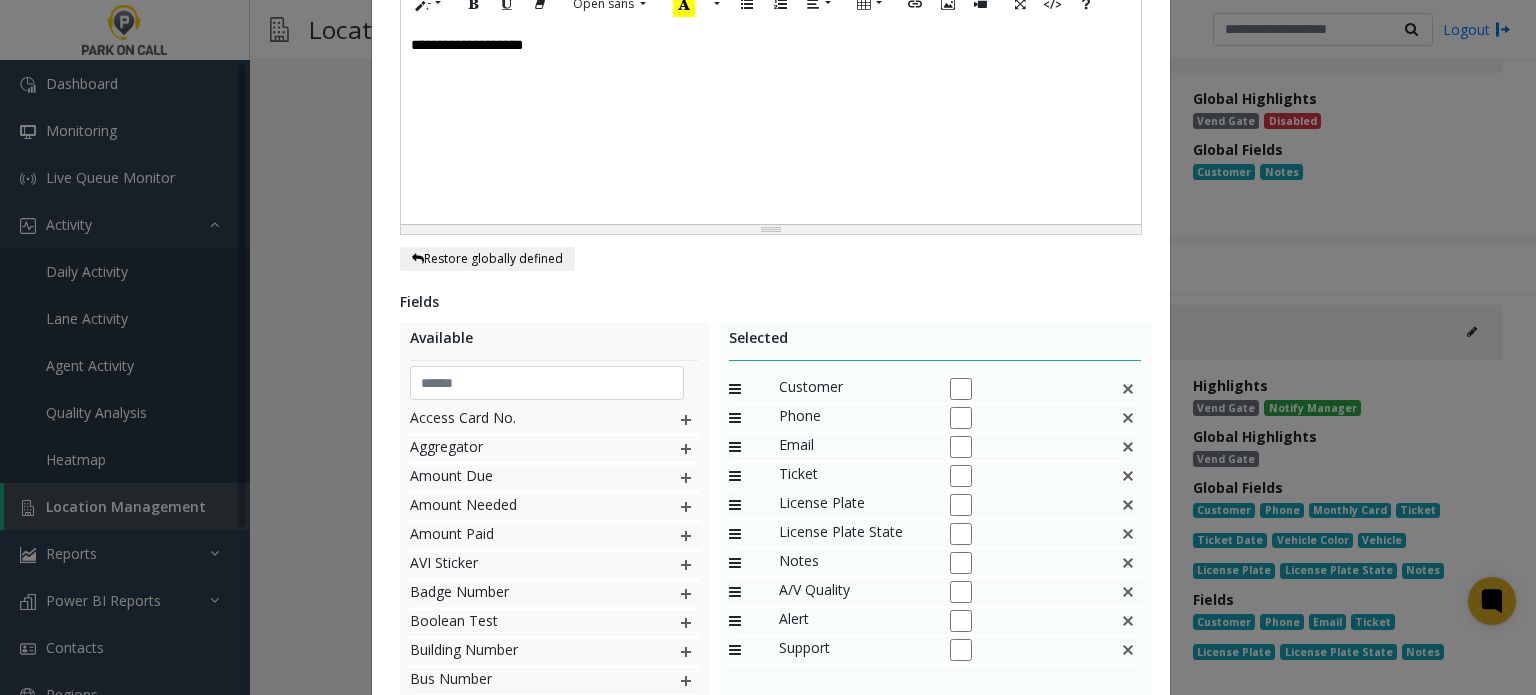 click 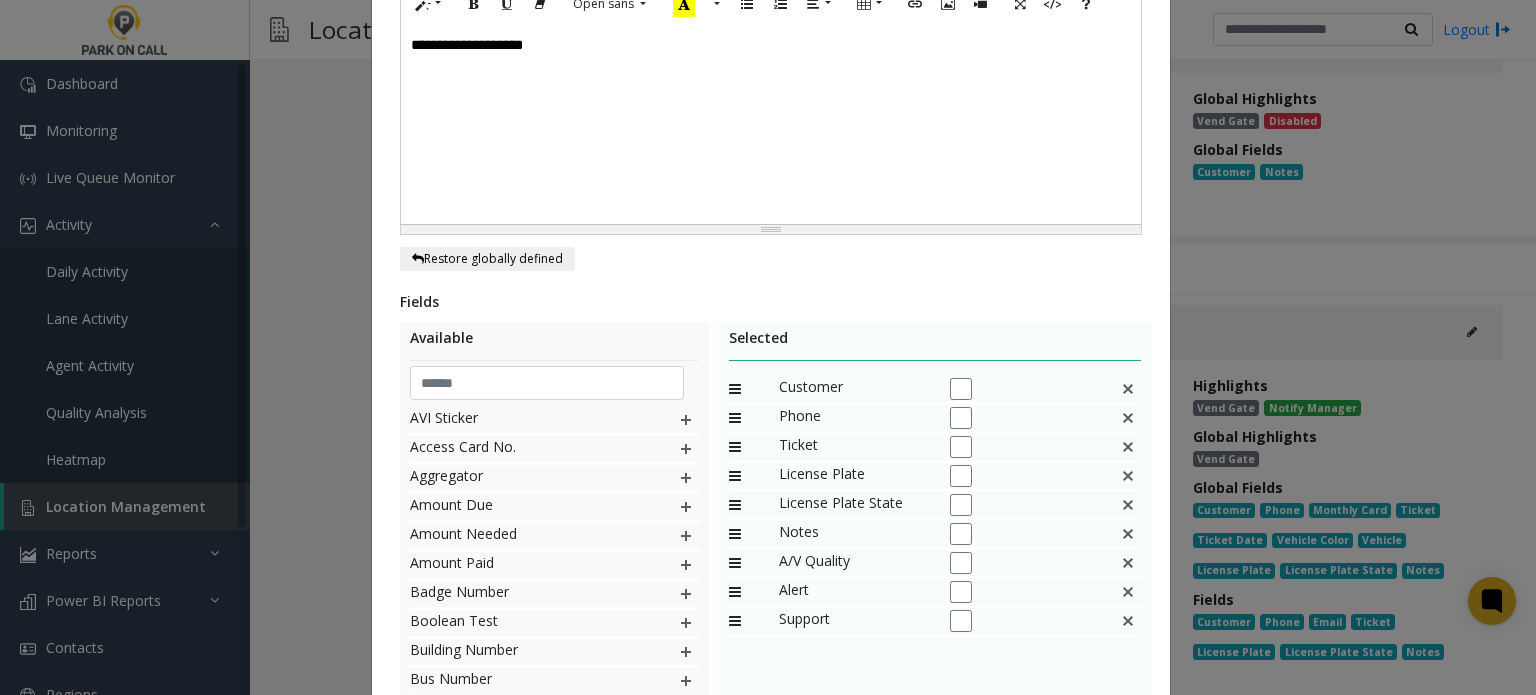 scroll, scrollTop: 764, scrollLeft: 0, axis: vertical 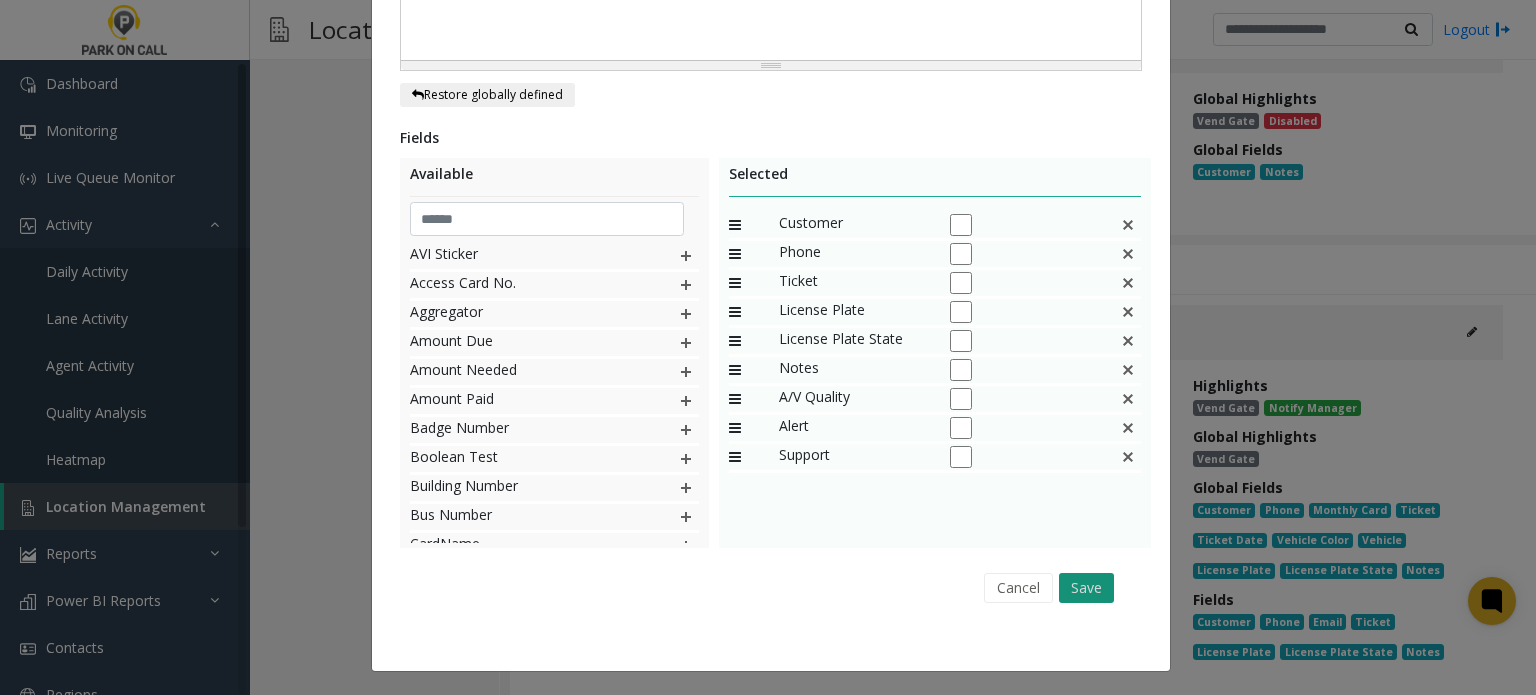 click on "Save" 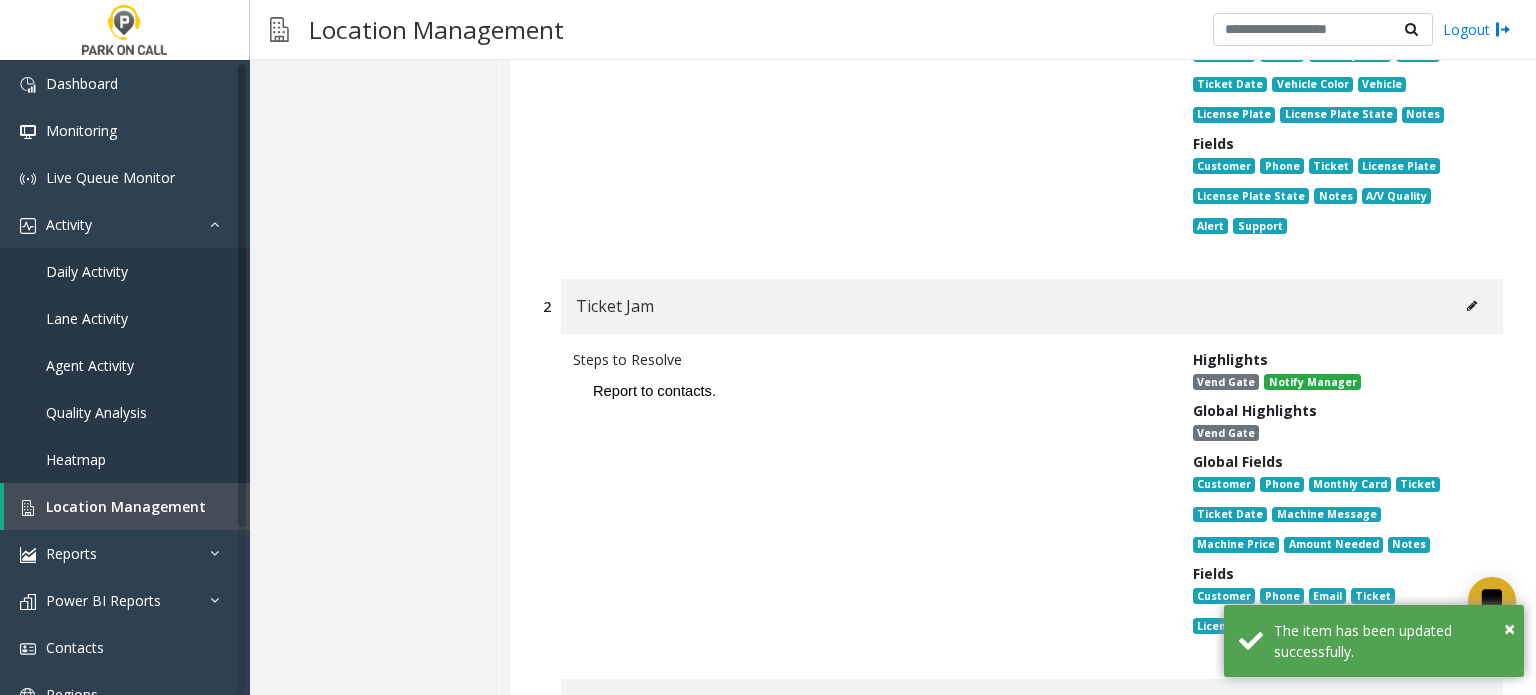 scroll, scrollTop: 14256, scrollLeft: 0, axis: vertical 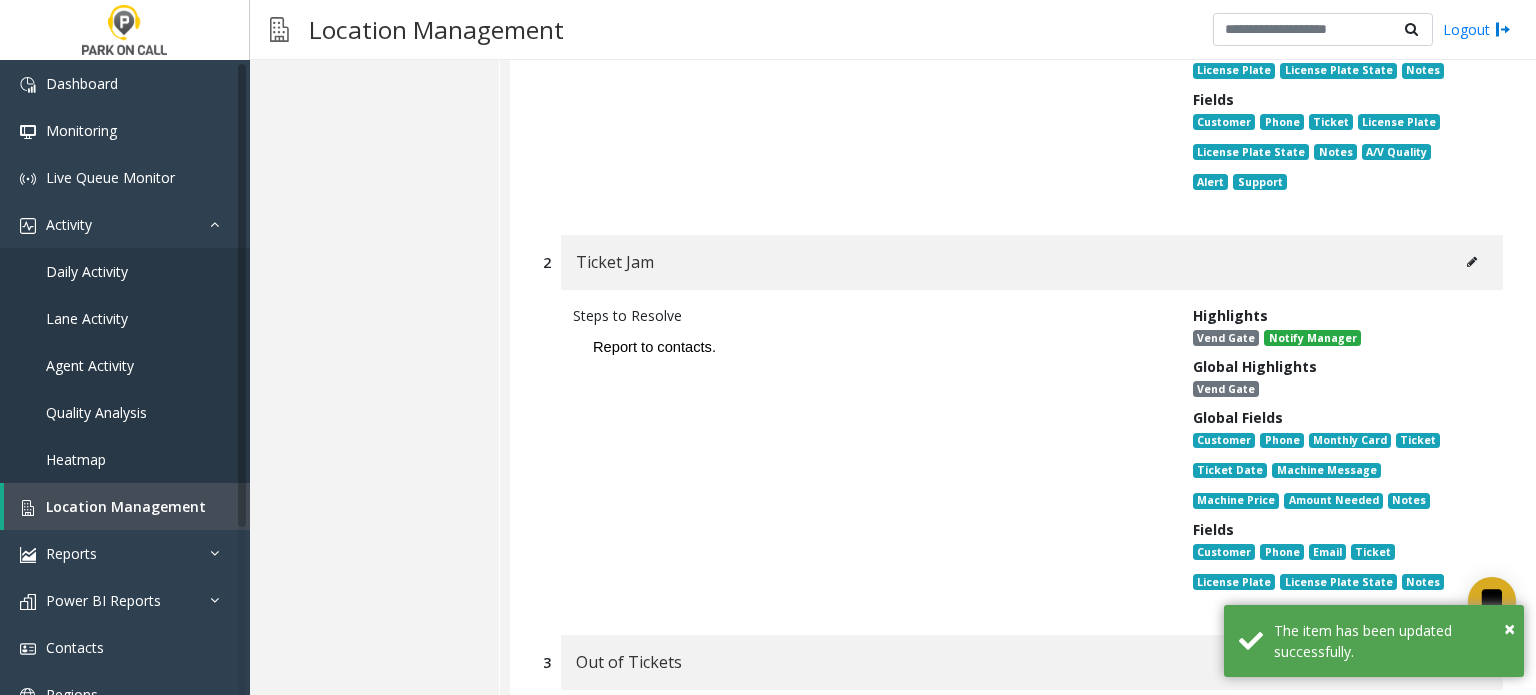 click 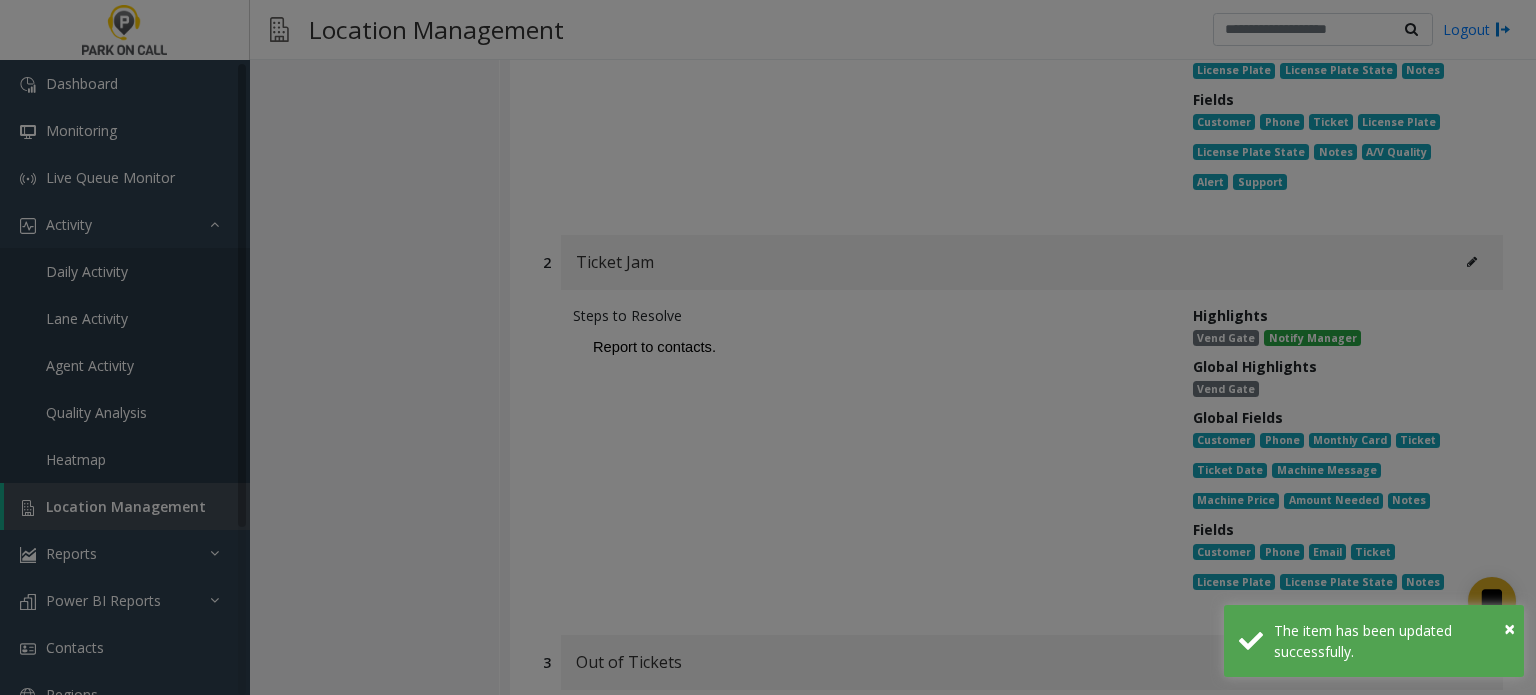 scroll, scrollTop: 0, scrollLeft: 0, axis: both 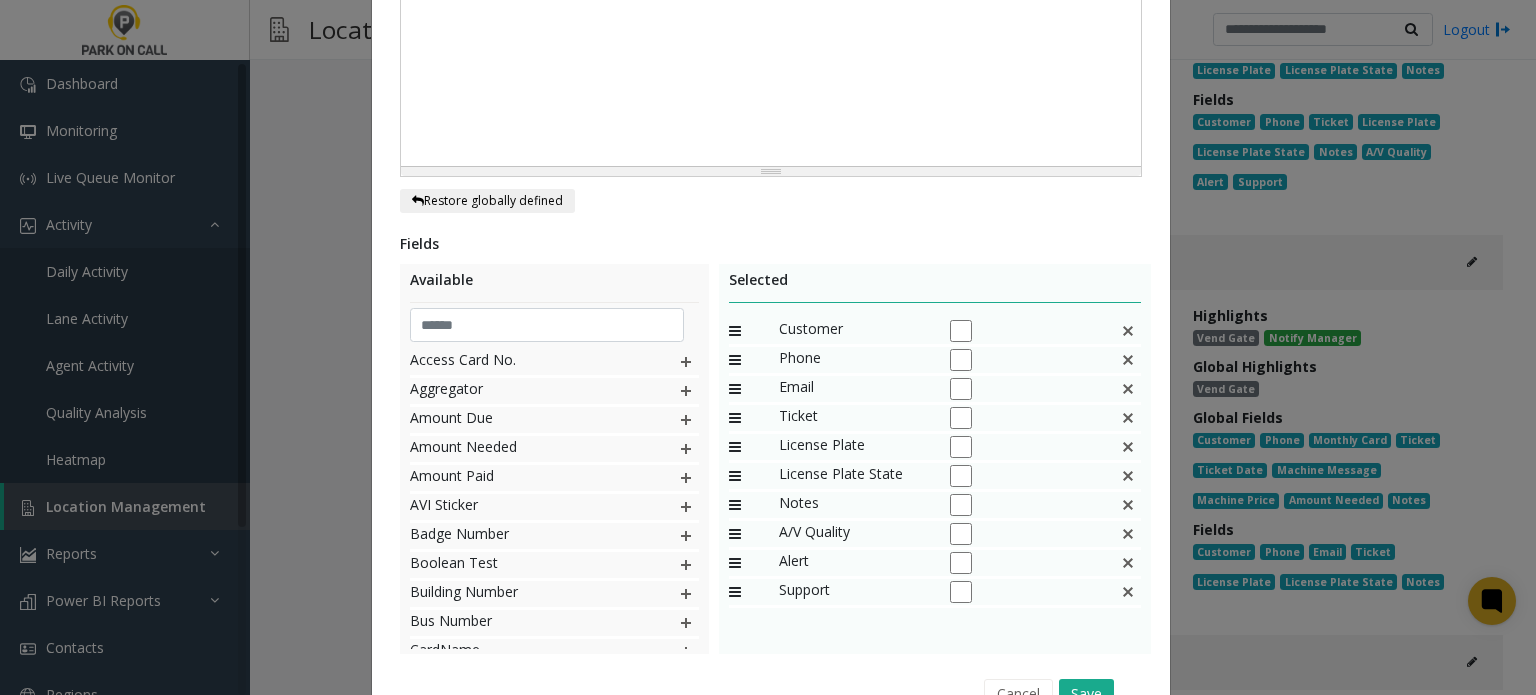click 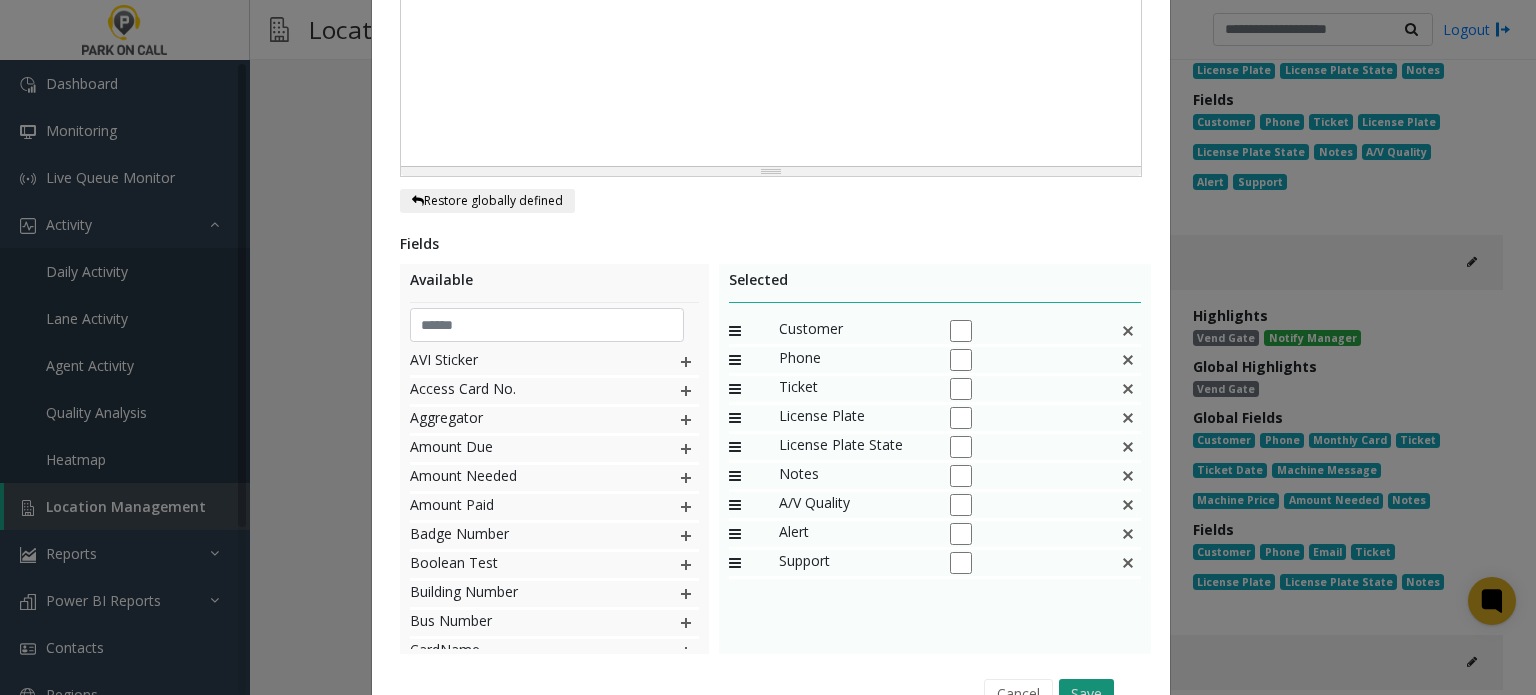 click on "Save" 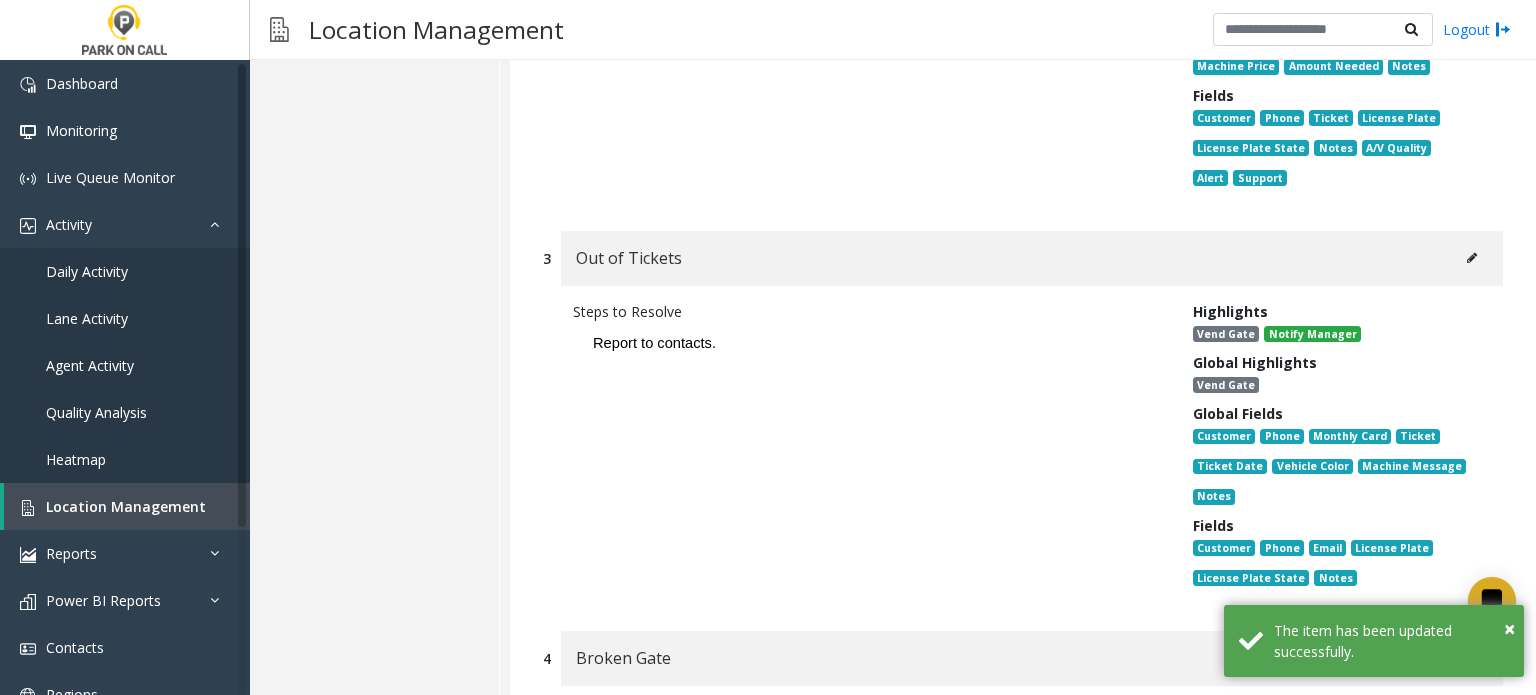 scroll, scrollTop: 14656, scrollLeft: 0, axis: vertical 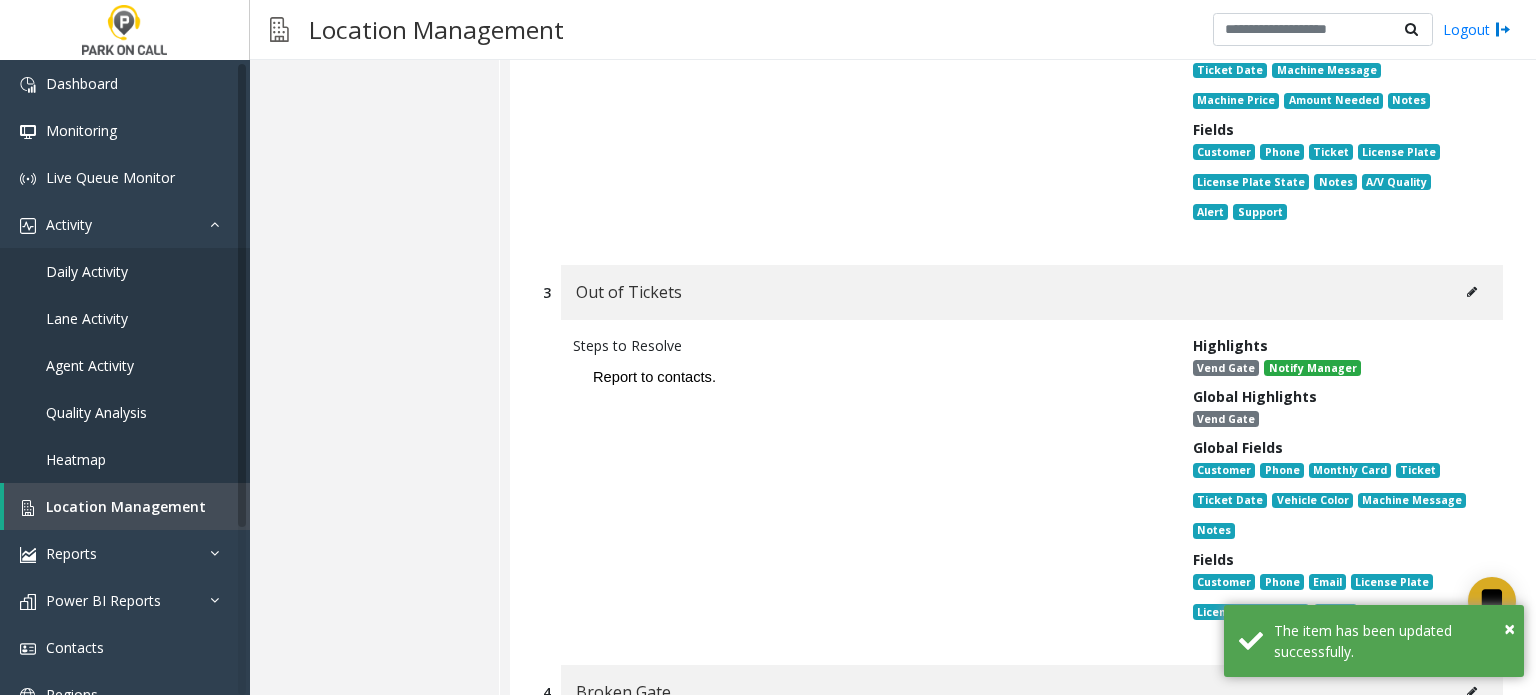 click 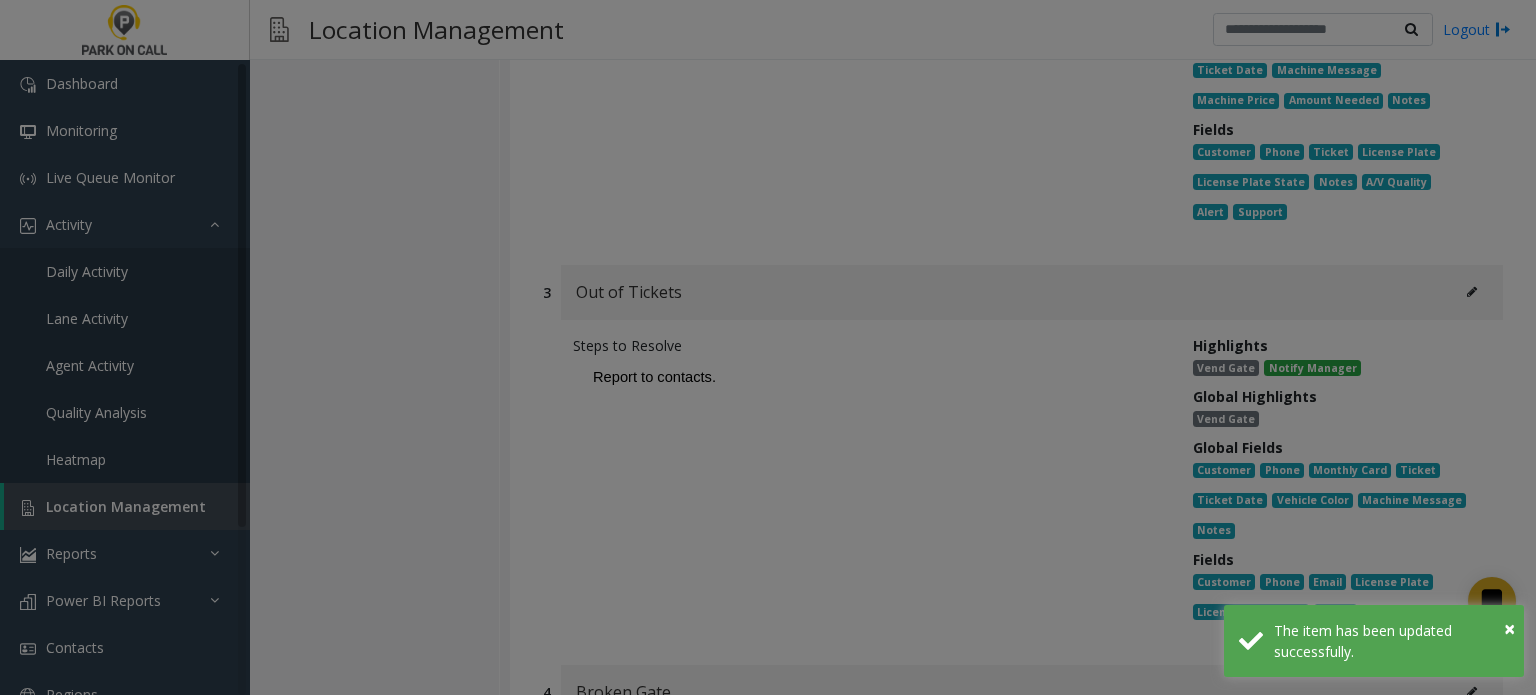 scroll, scrollTop: 0, scrollLeft: 0, axis: both 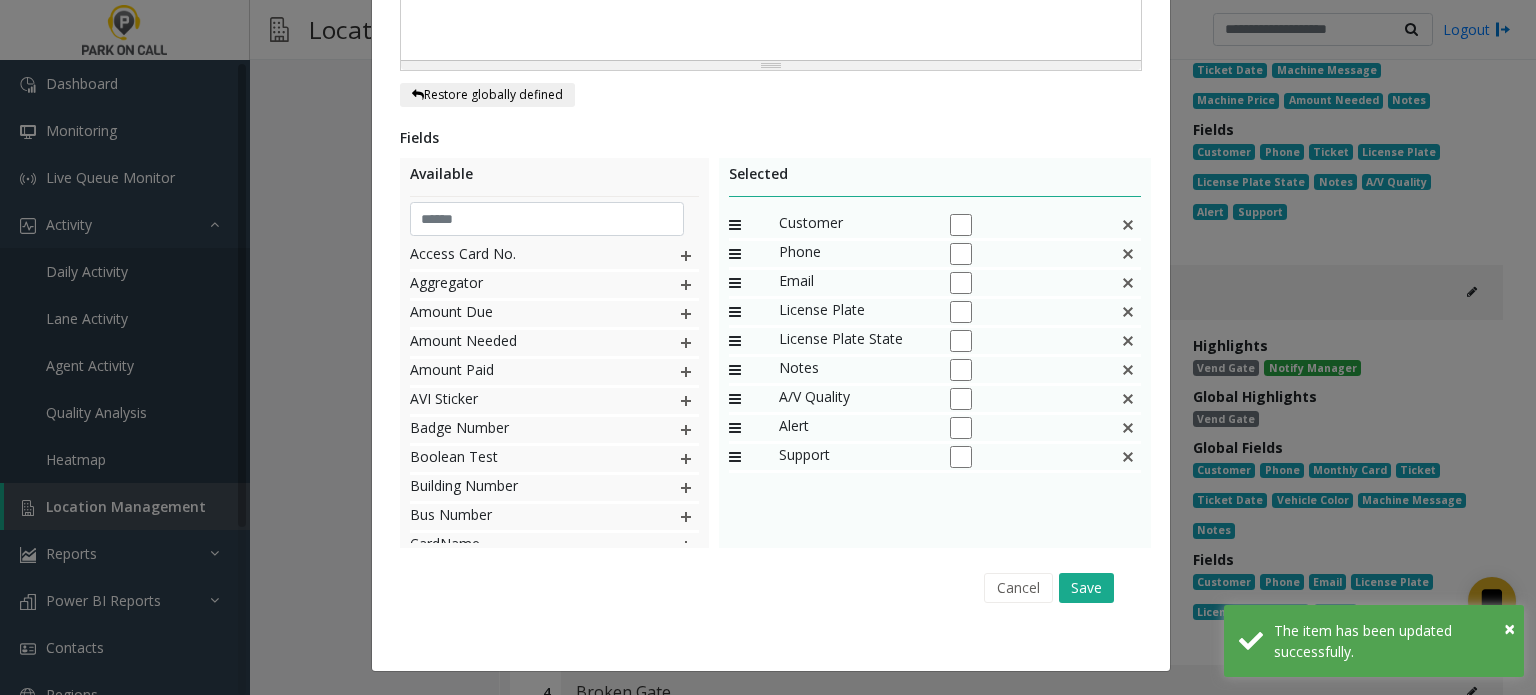 click 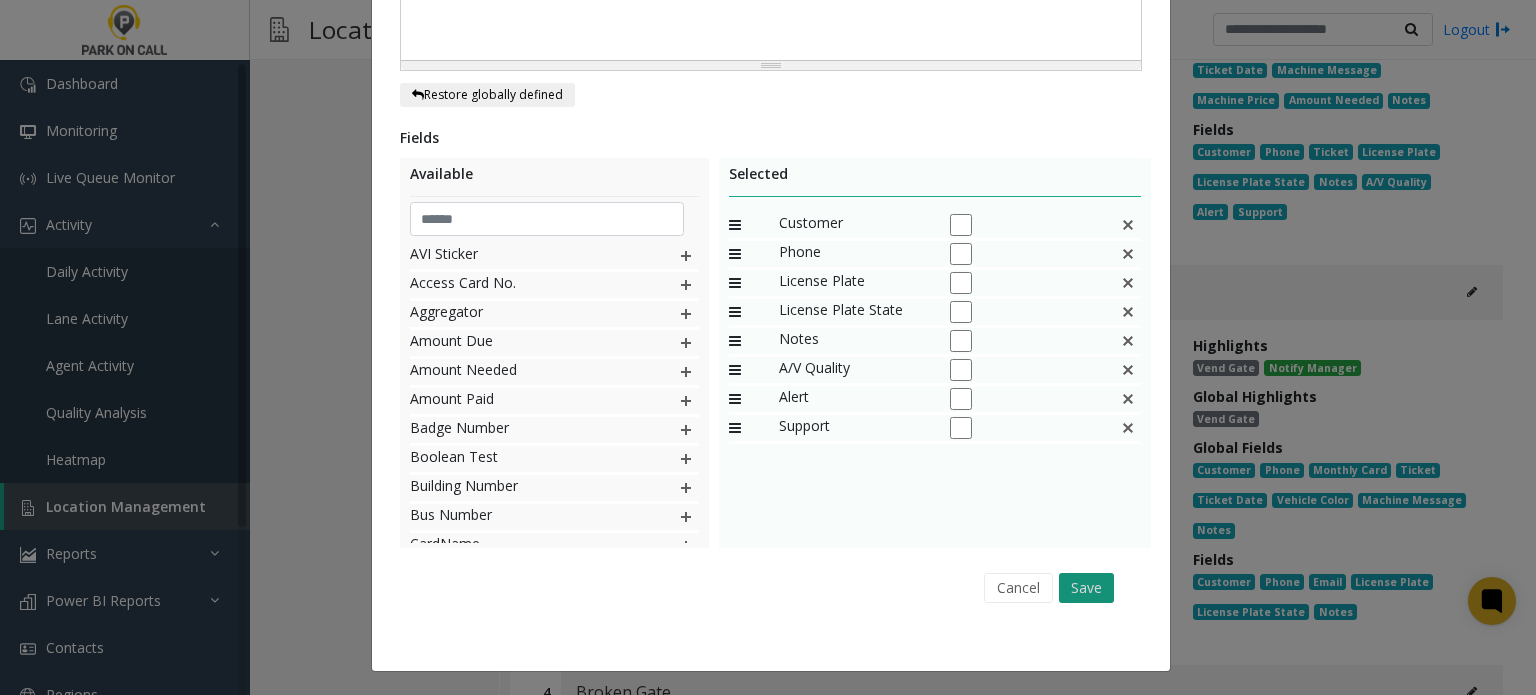 click on "Save" 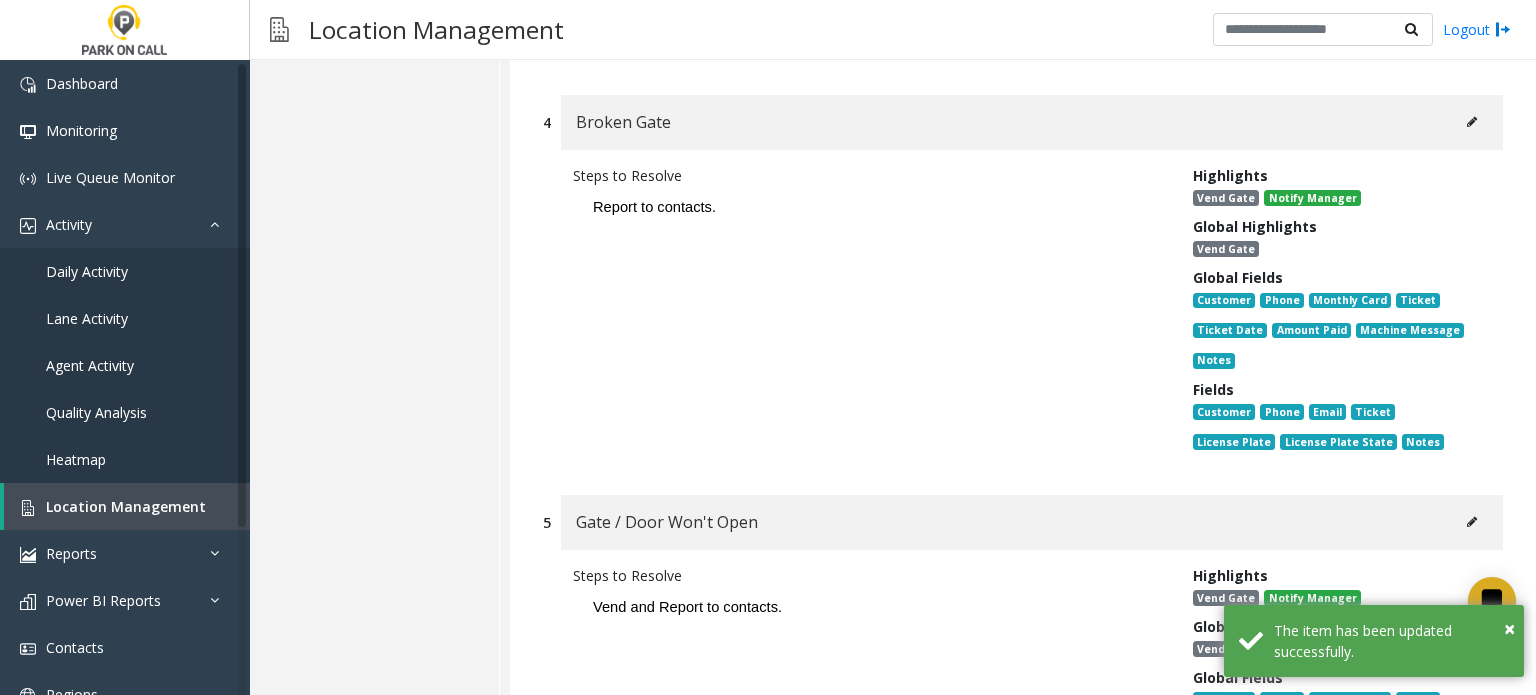 scroll, scrollTop: 15156, scrollLeft: 0, axis: vertical 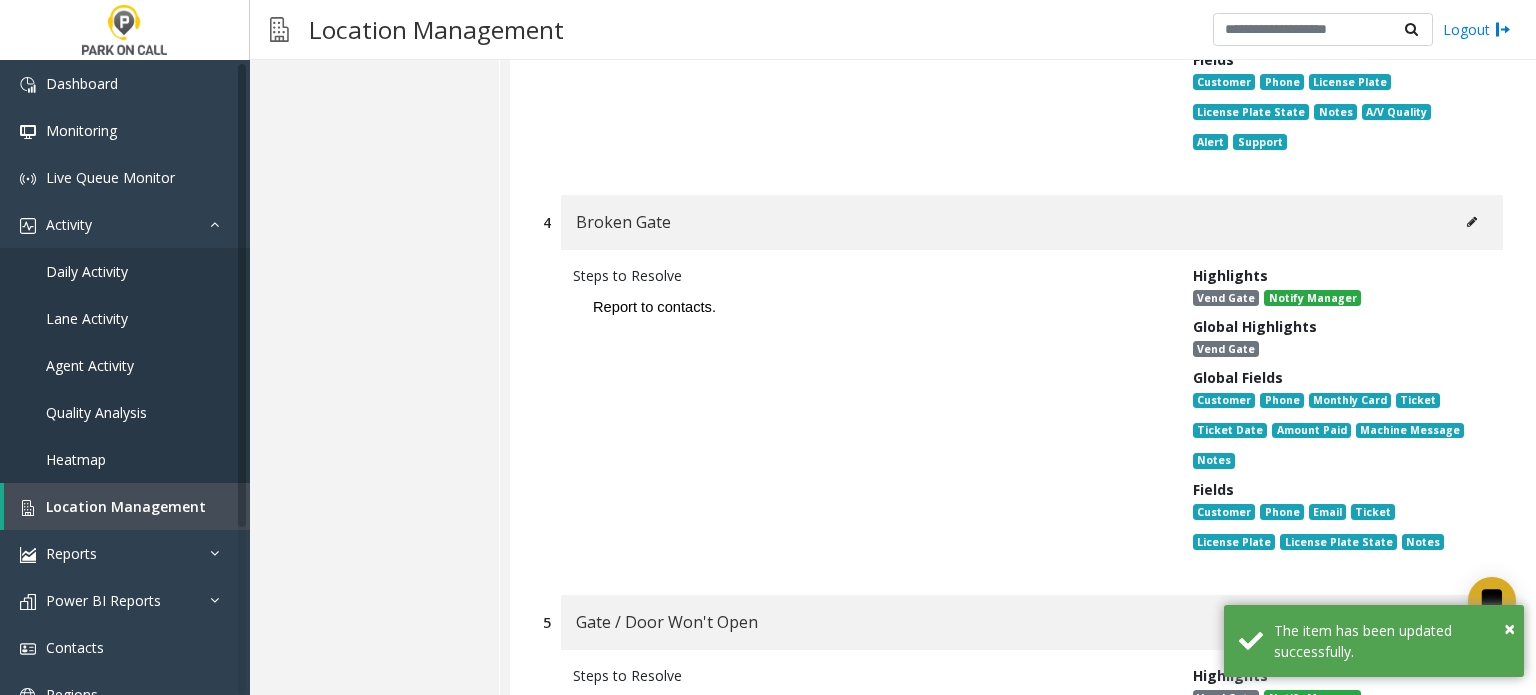 click 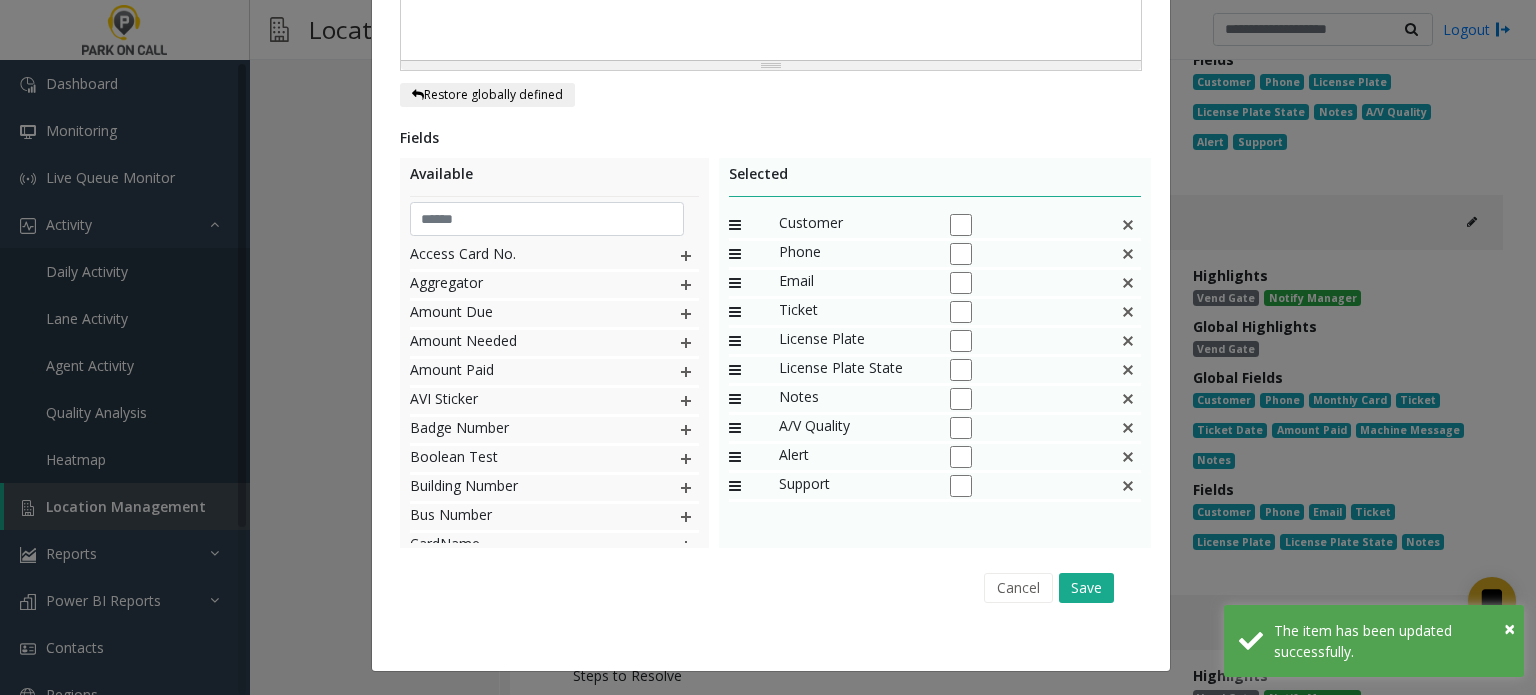 scroll, scrollTop: 0, scrollLeft: 0, axis: both 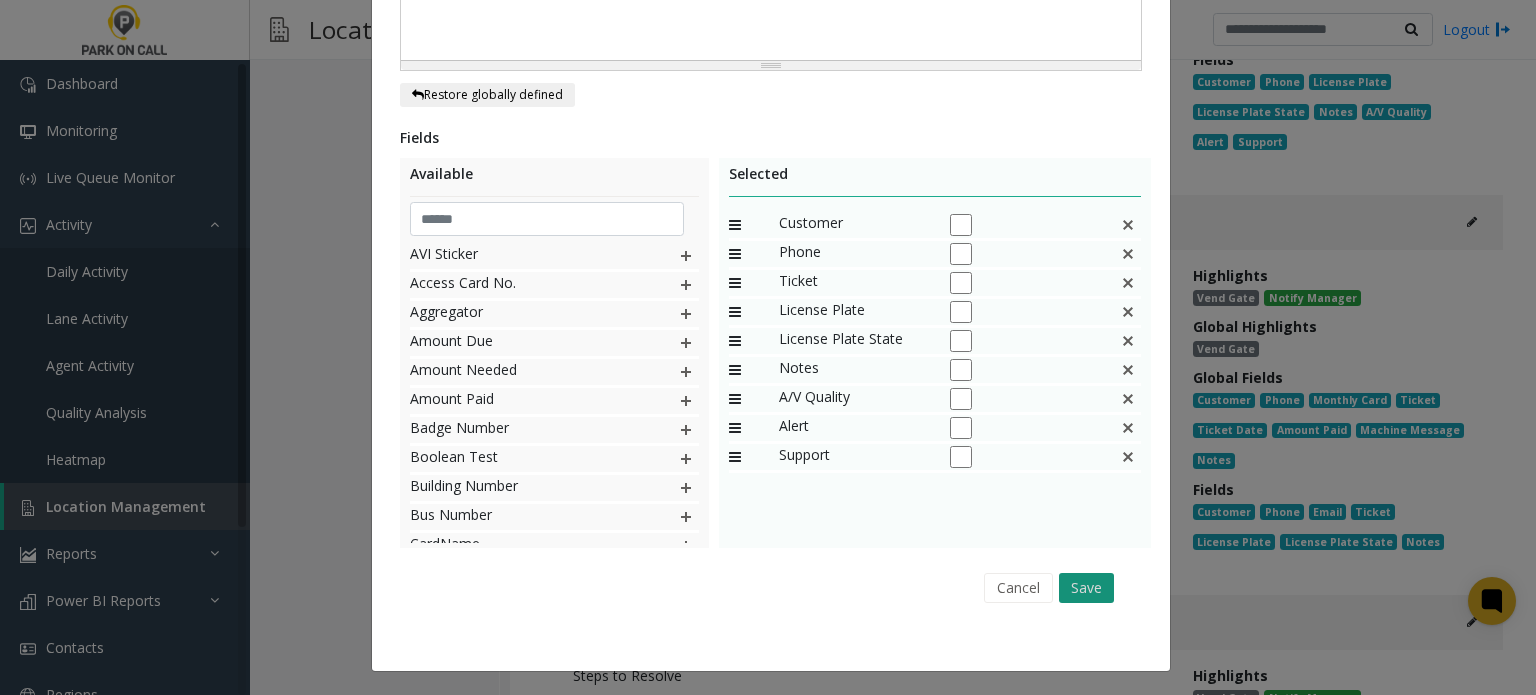 click on "Save" 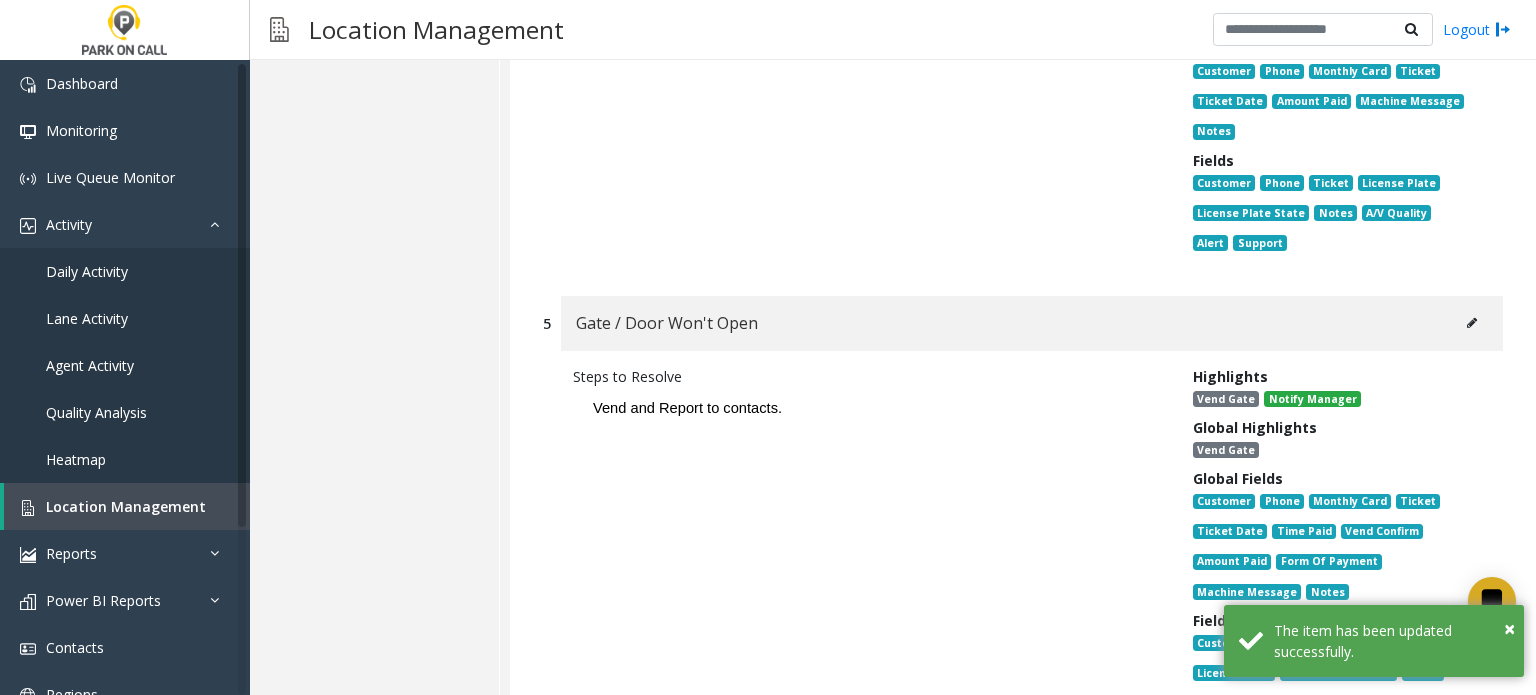 scroll, scrollTop: 15556, scrollLeft: 0, axis: vertical 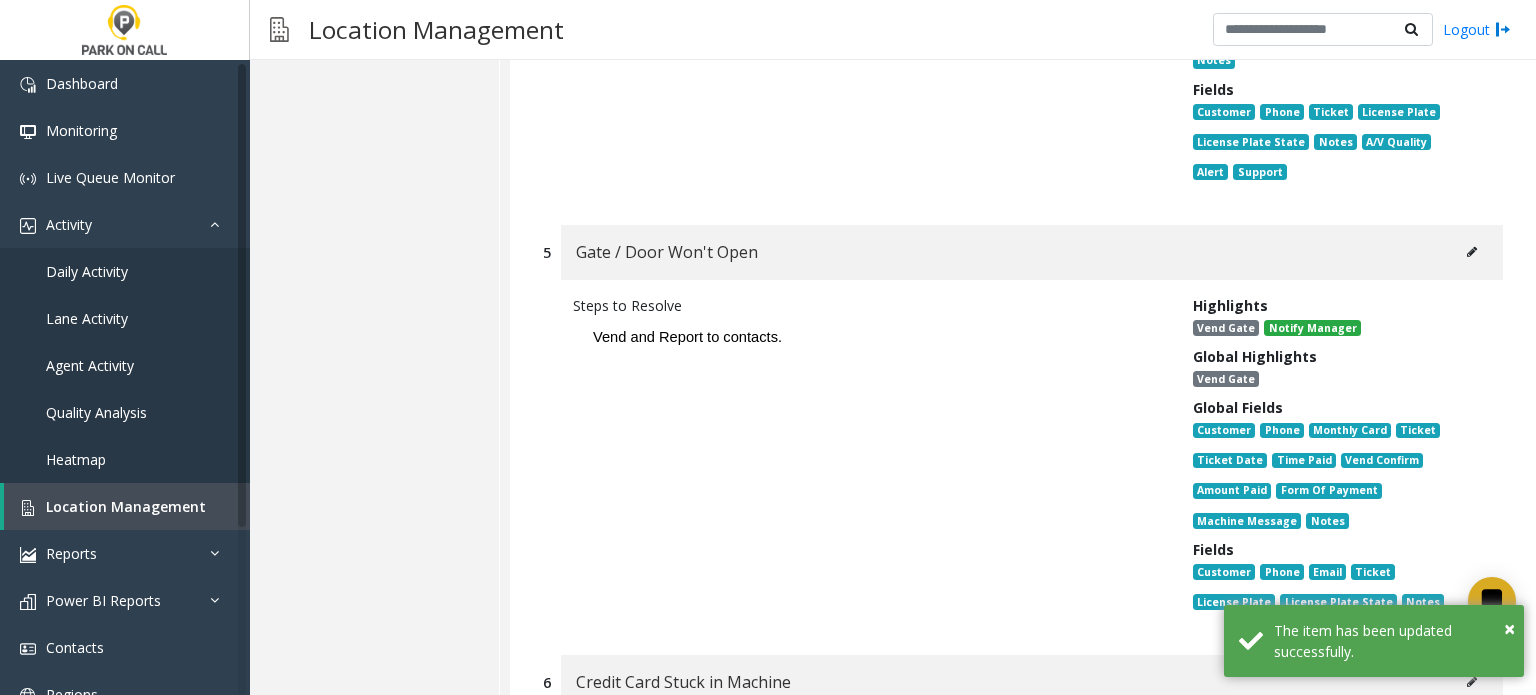 click 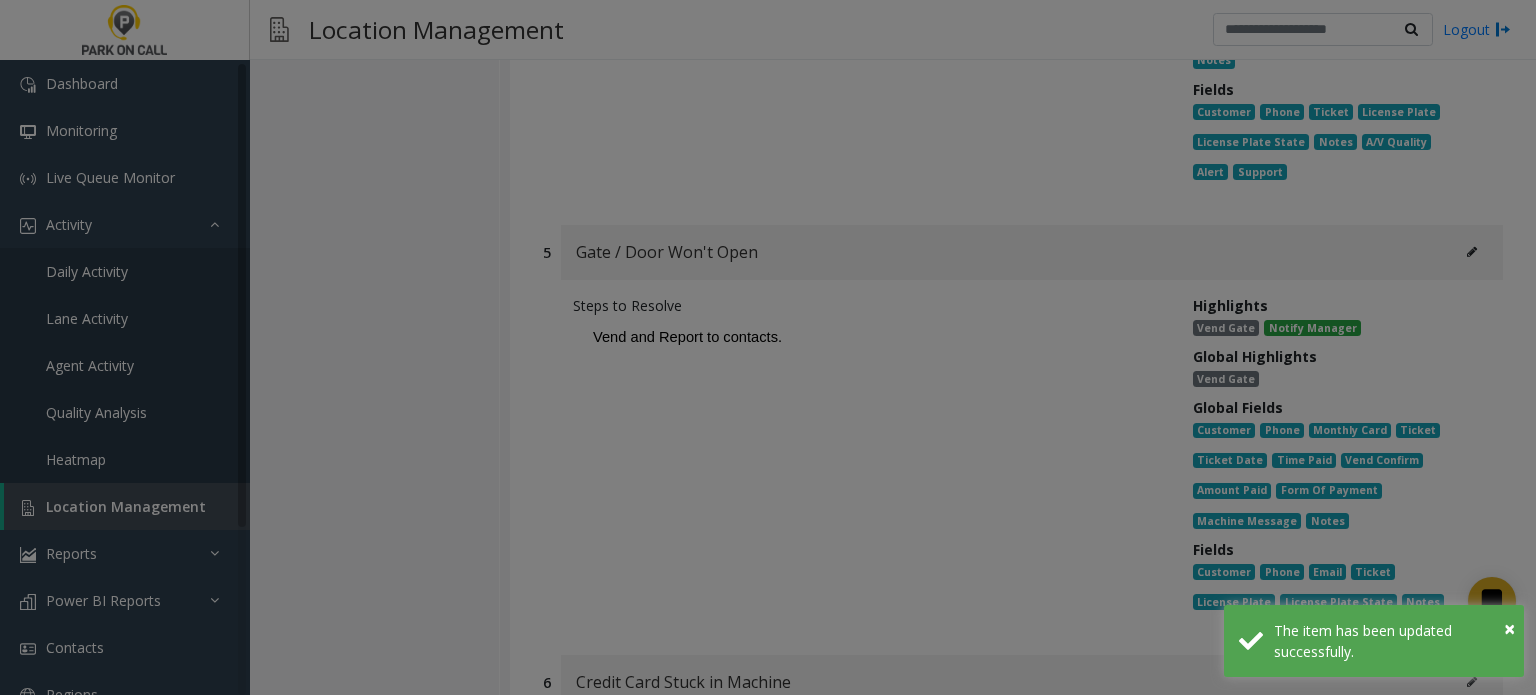 scroll, scrollTop: 0, scrollLeft: 0, axis: both 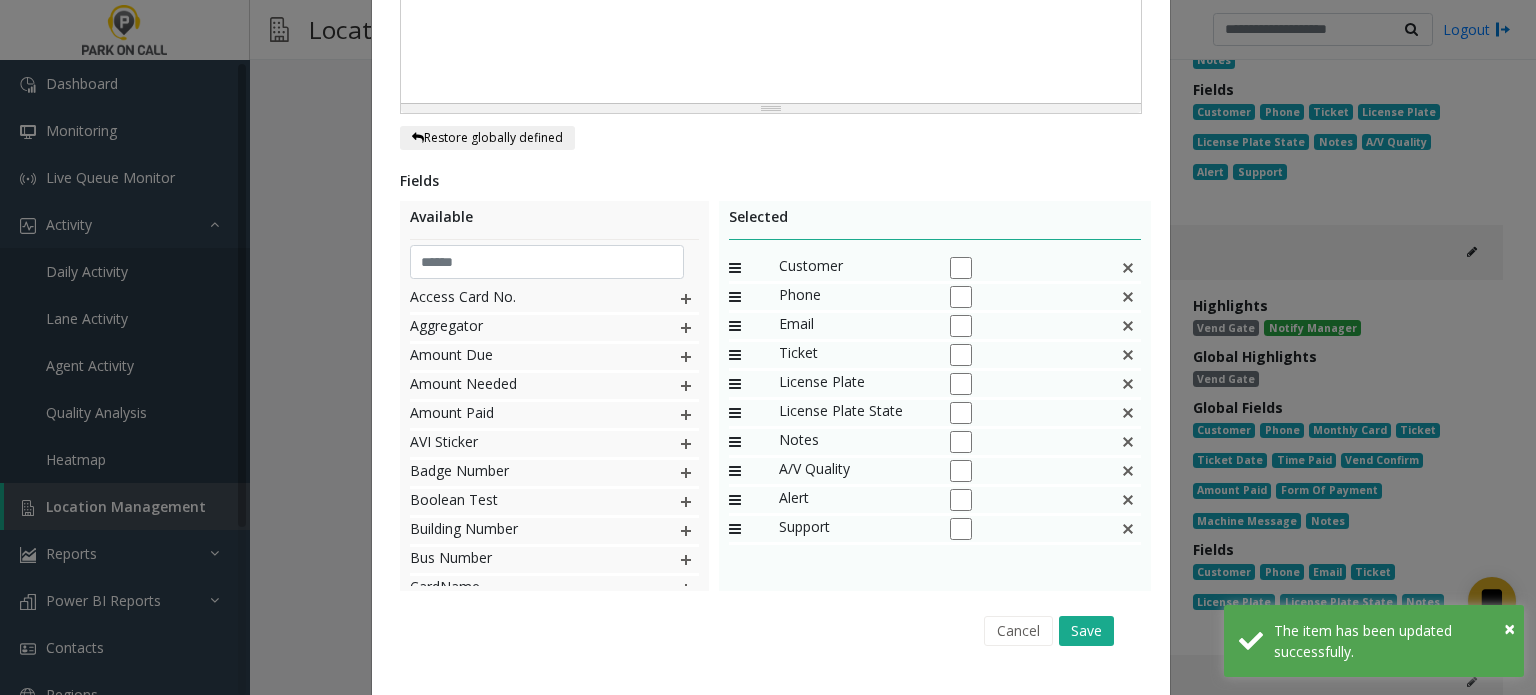 click 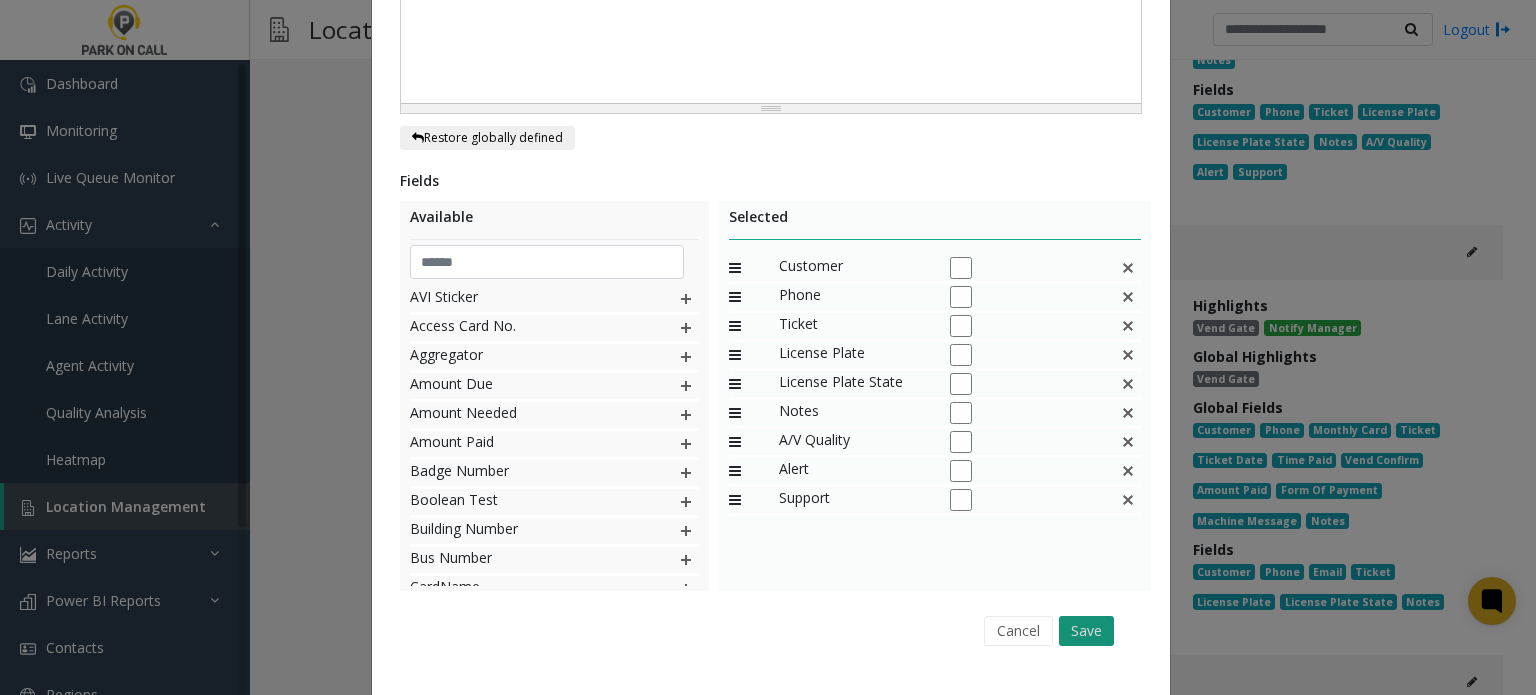 click on "Save" 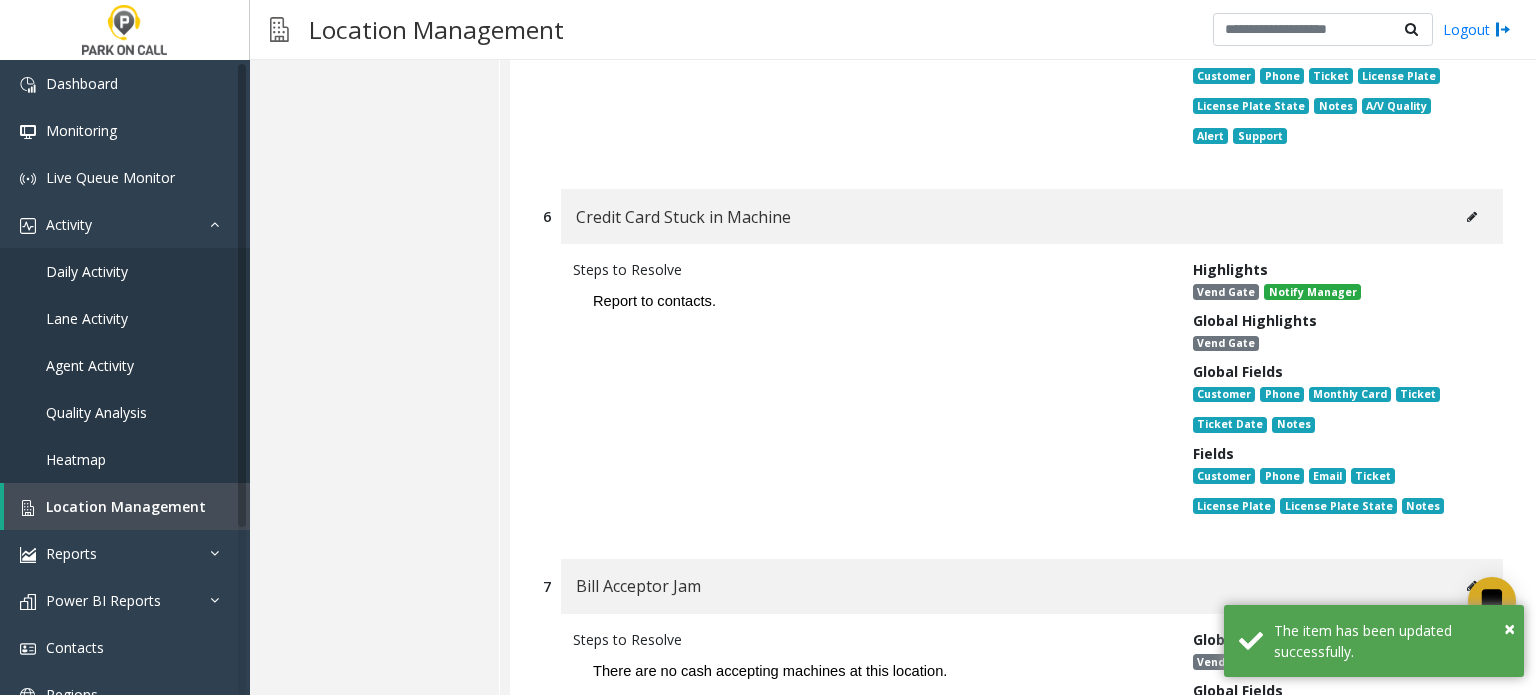 scroll, scrollTop: 16056, scrollLeft: 0, axis: vertical 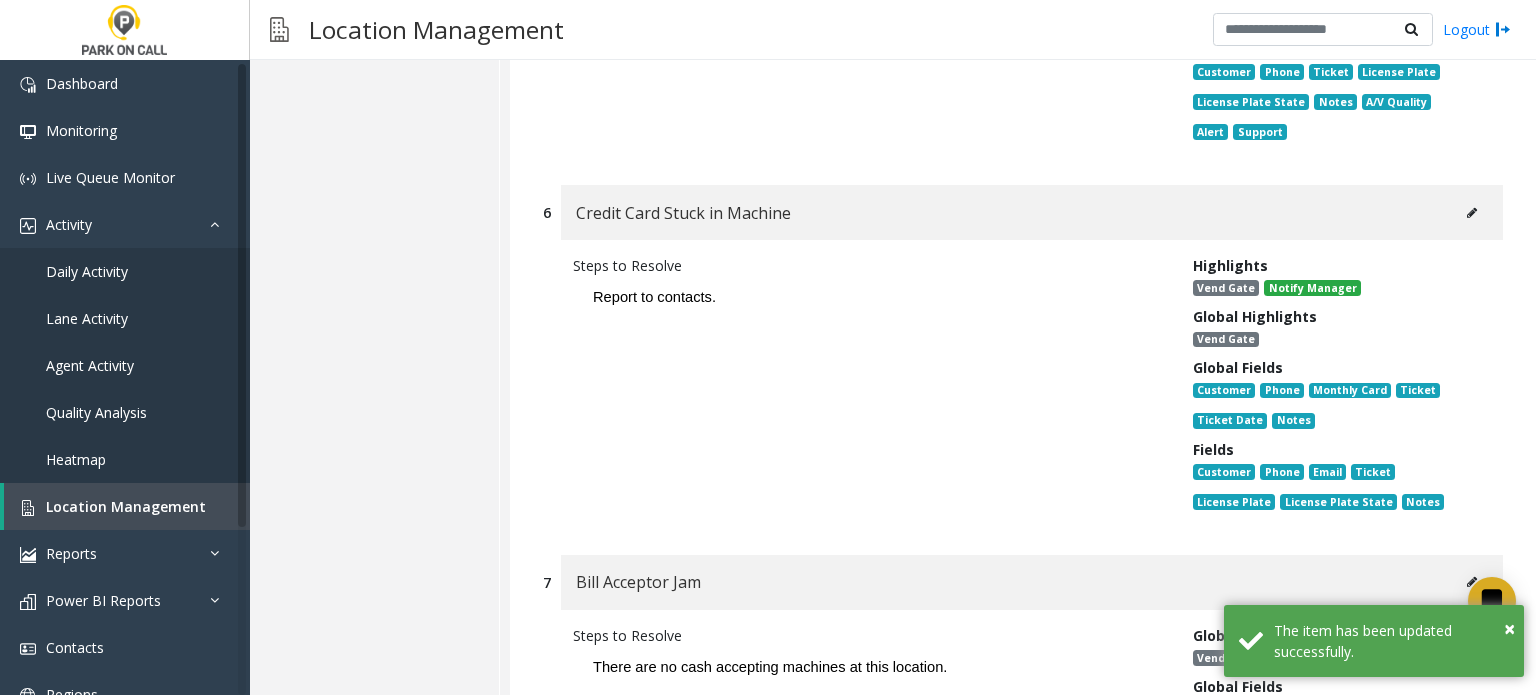 click 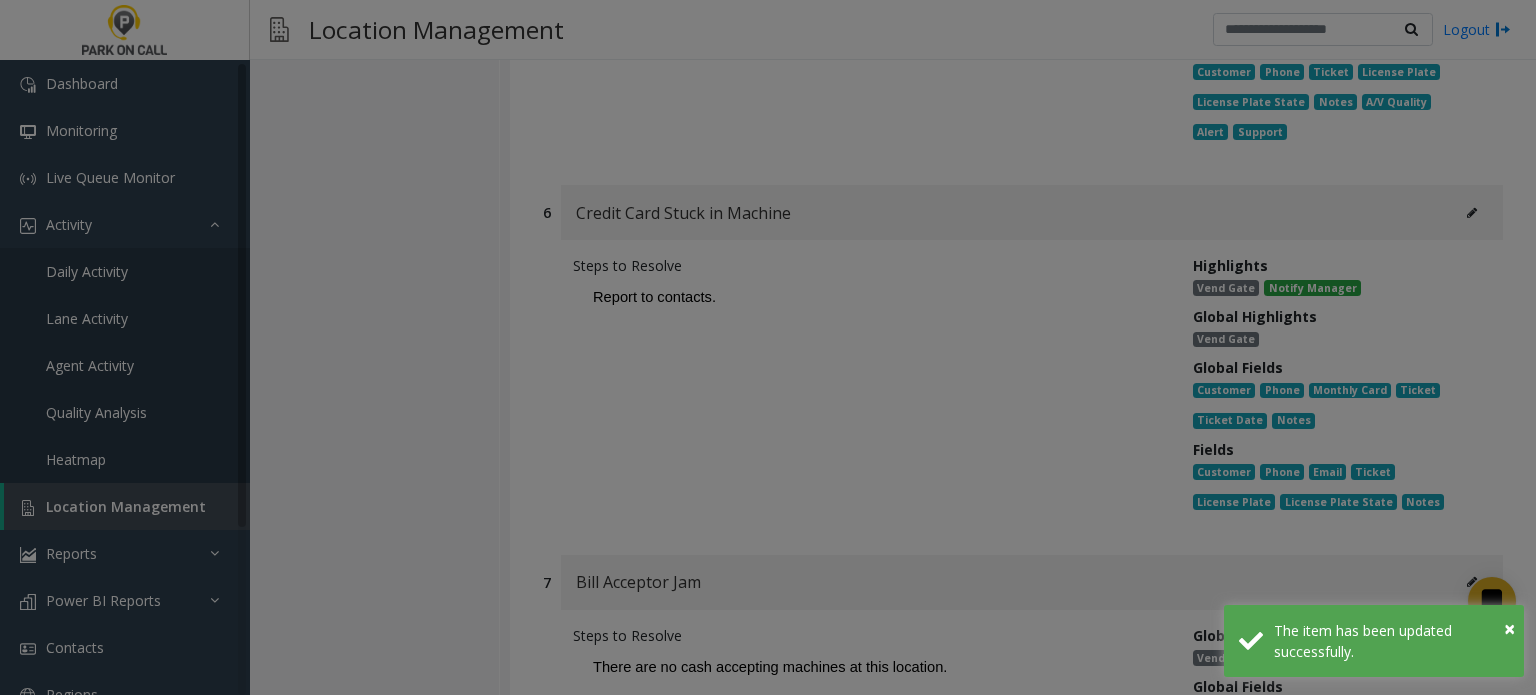 scroll, scrollTop: 0, scrollLeft: 0, axis: both 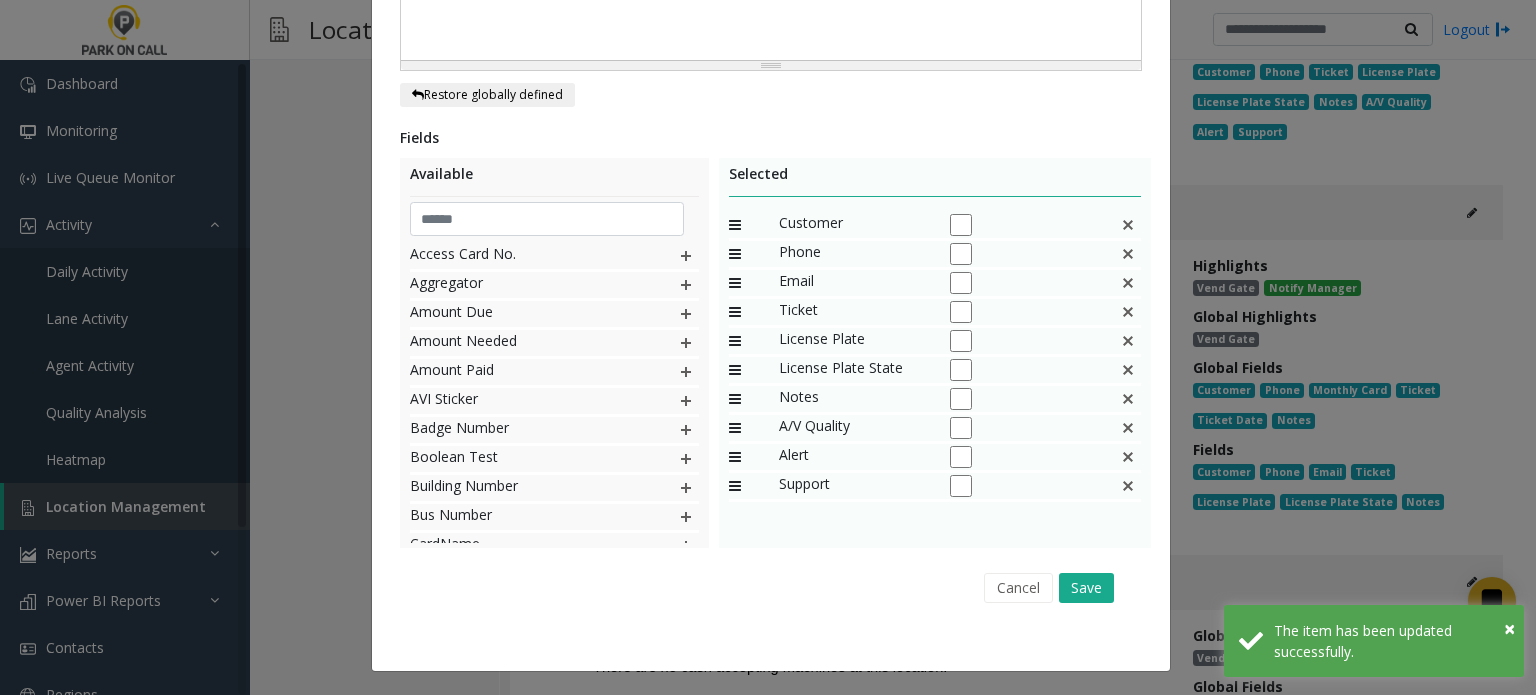 click 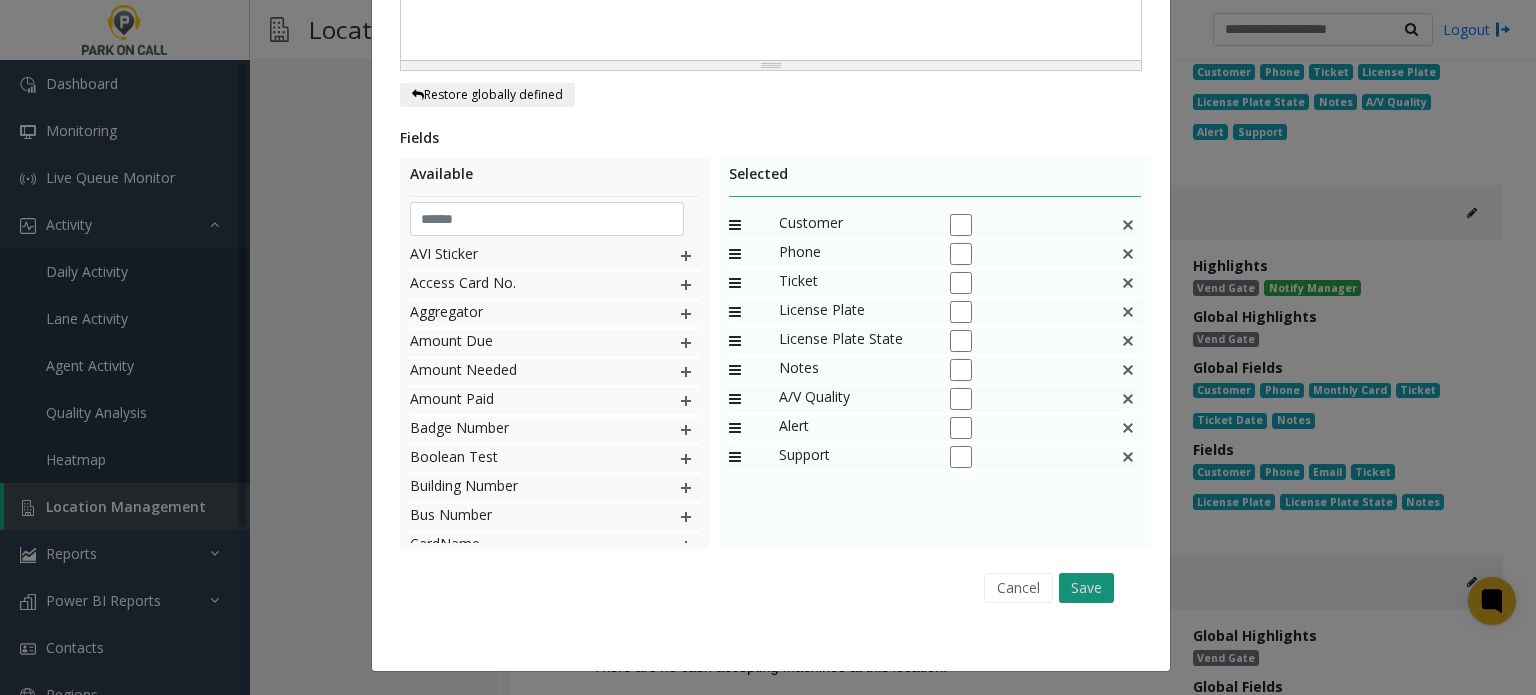click on "Save" 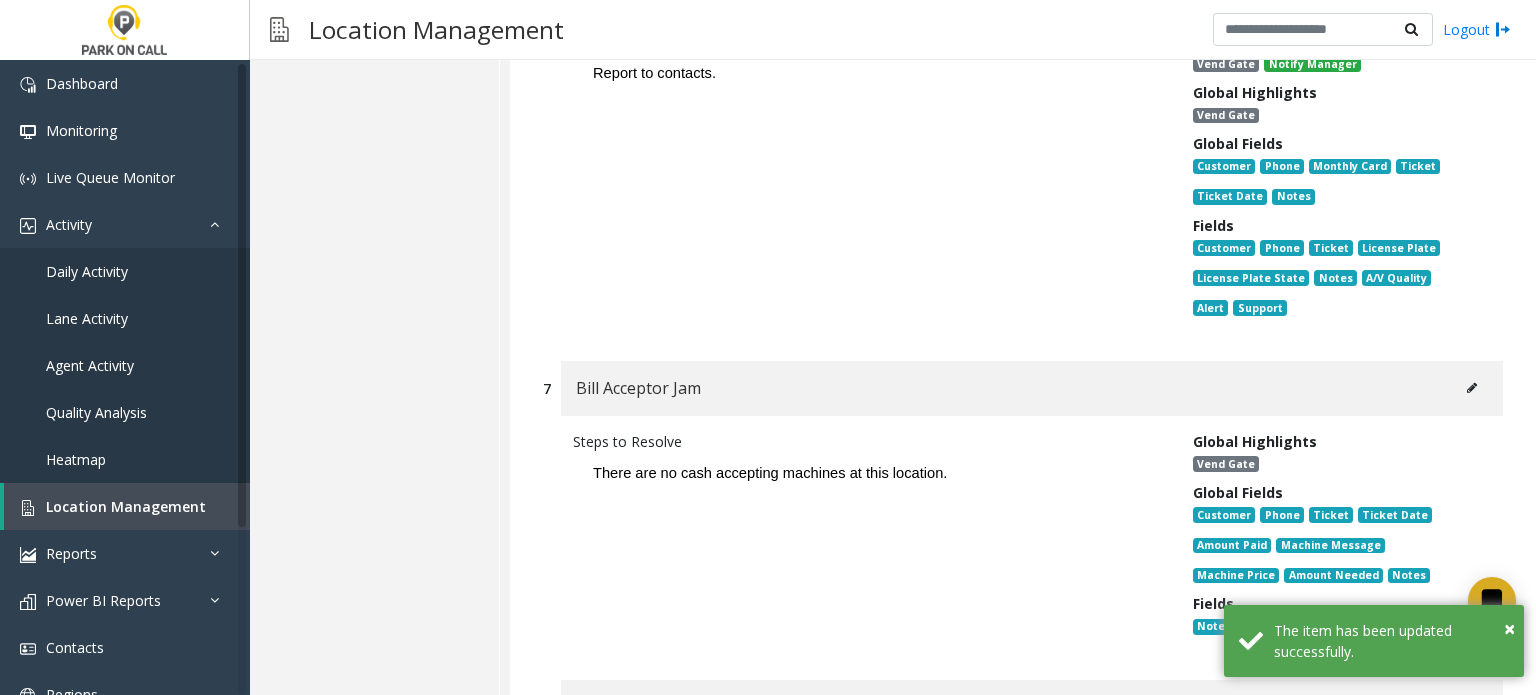 scroll 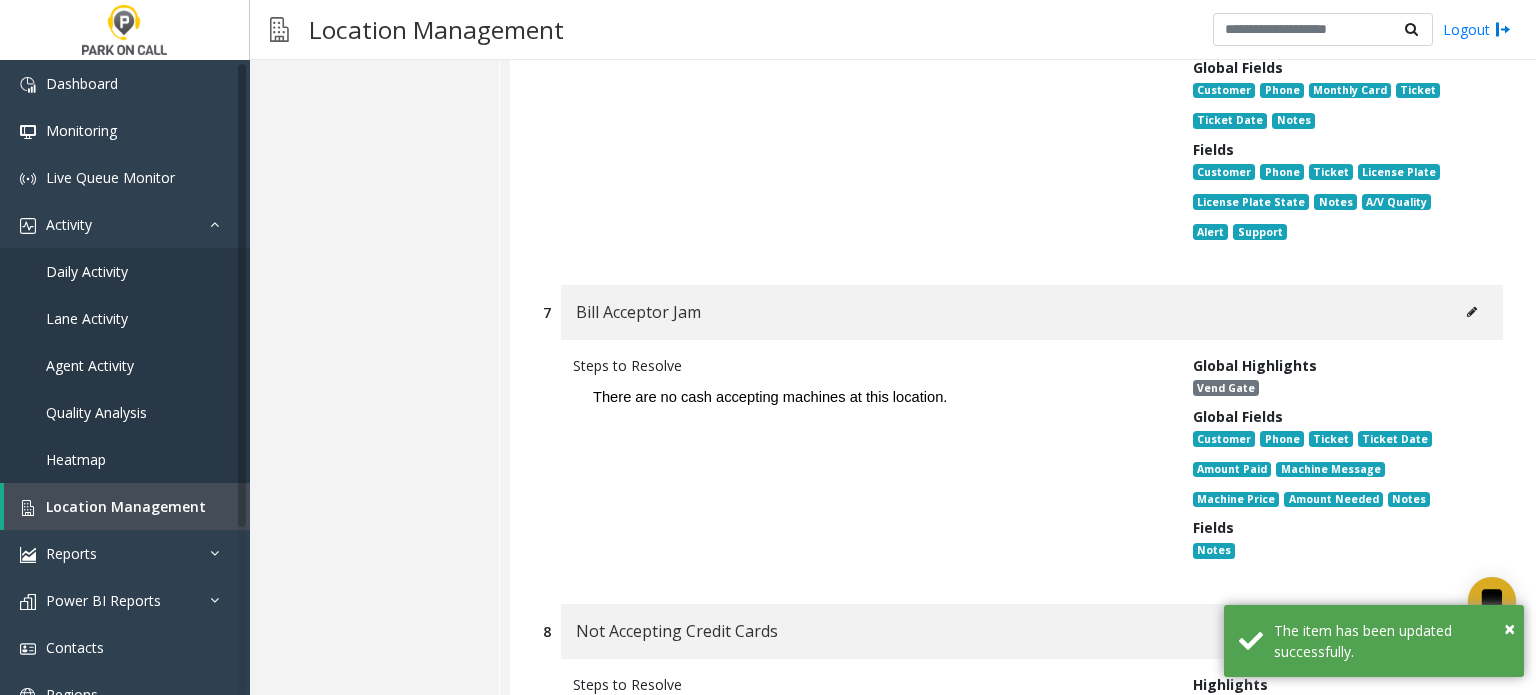 click 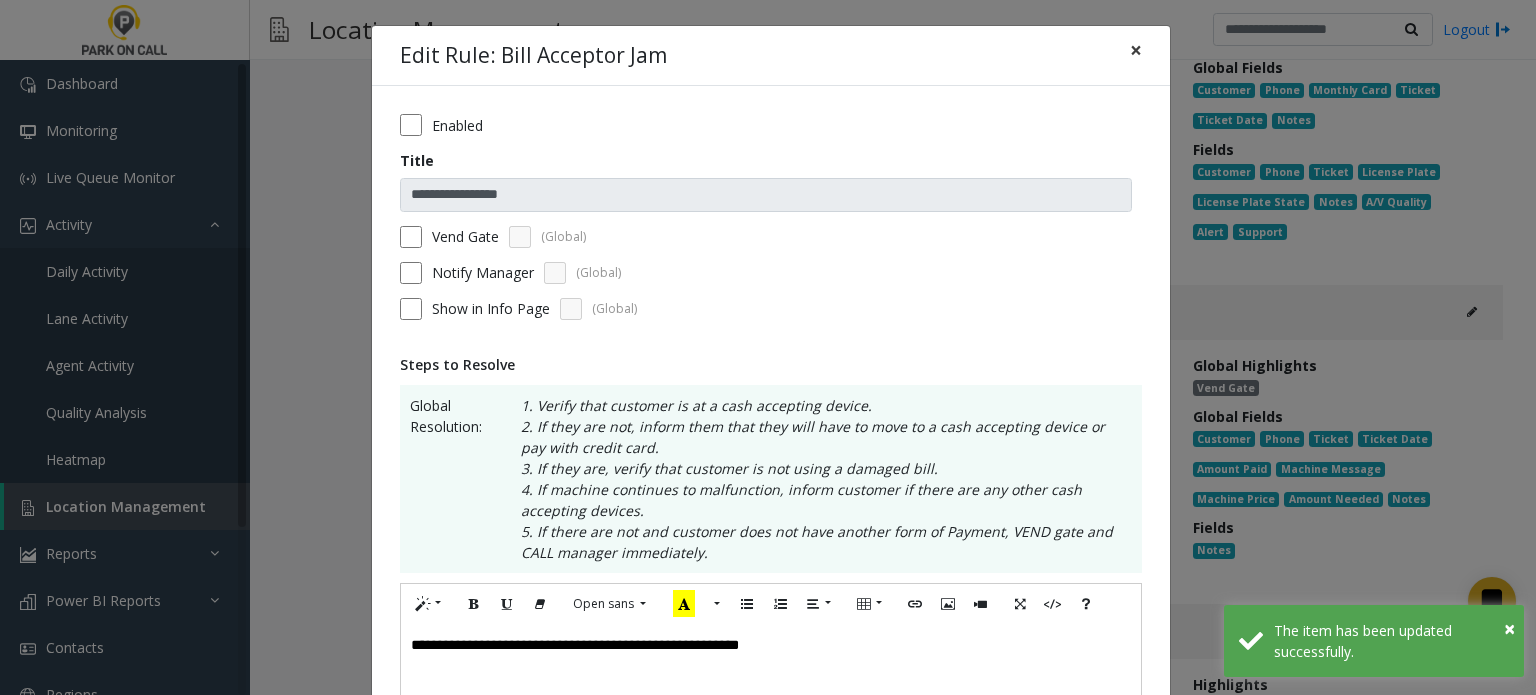 click on "×" 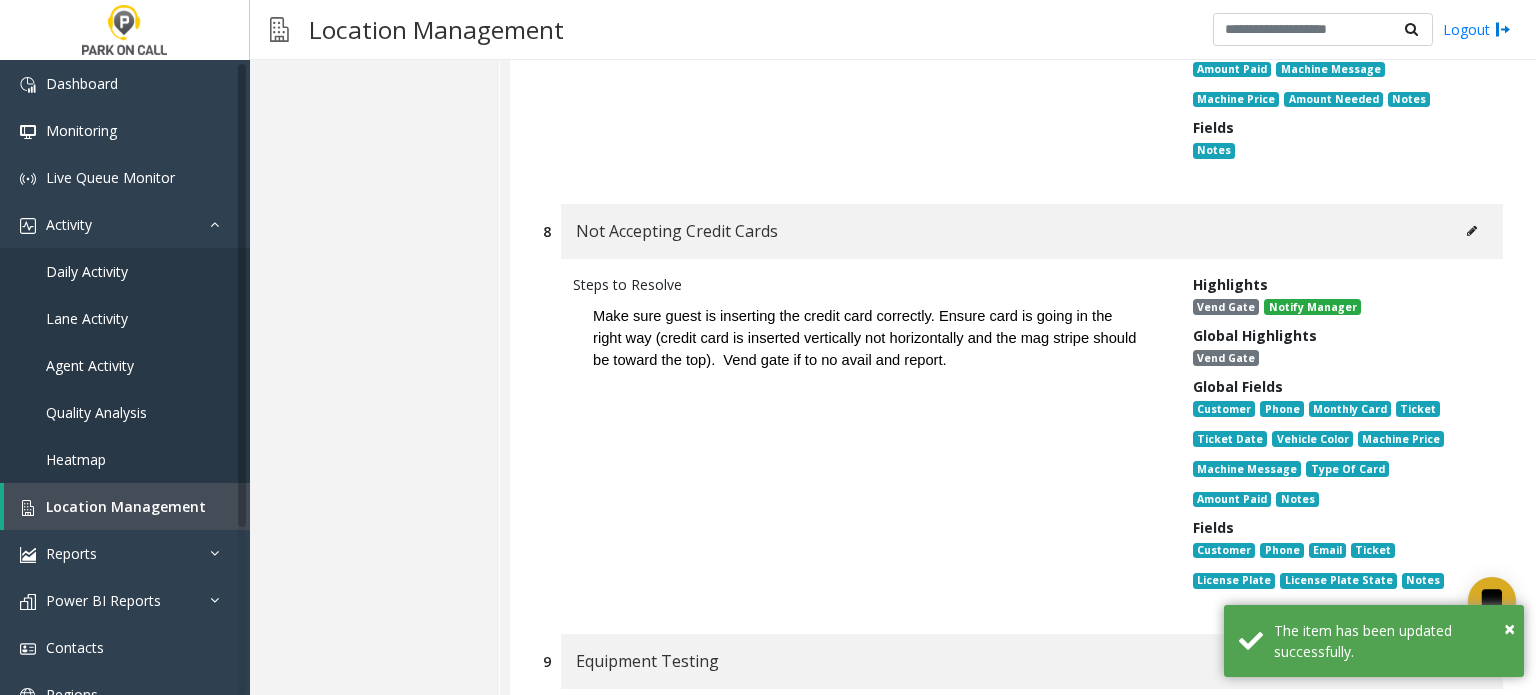 click 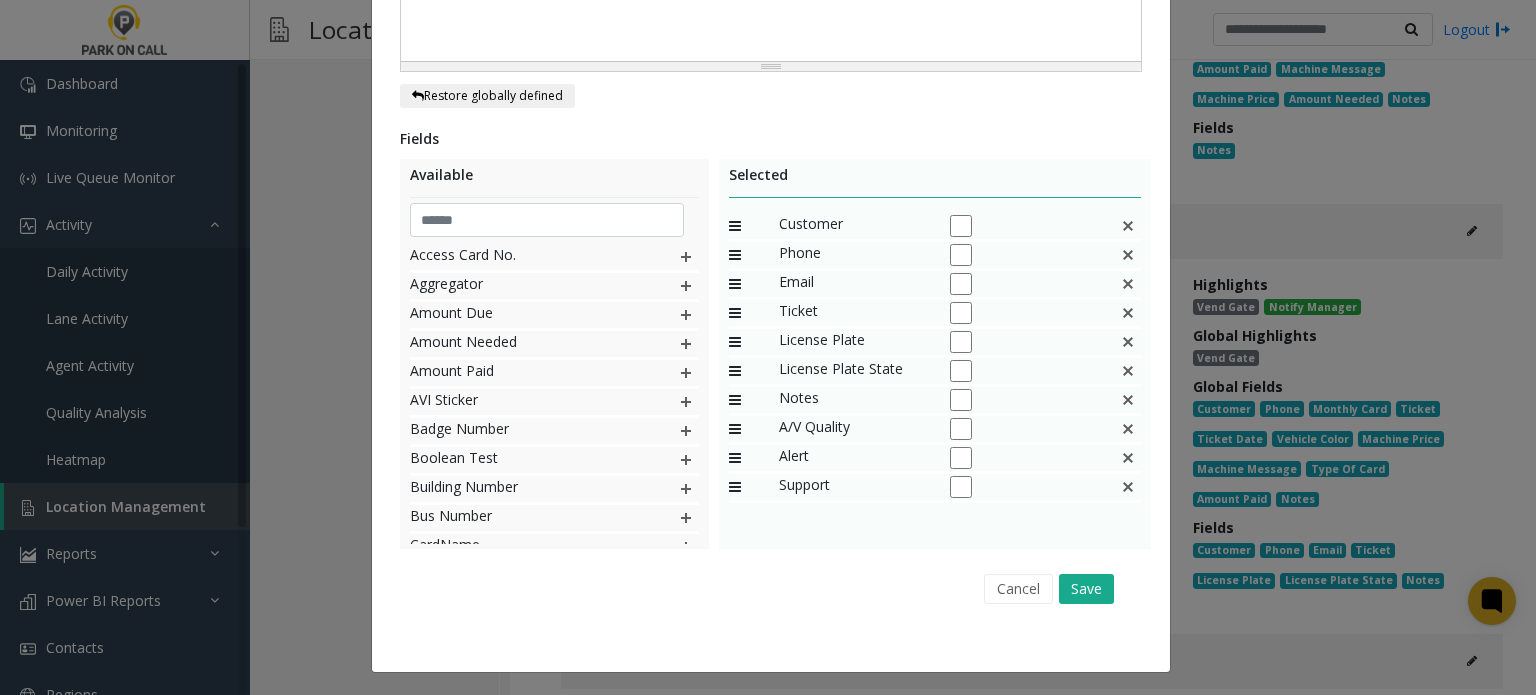 click 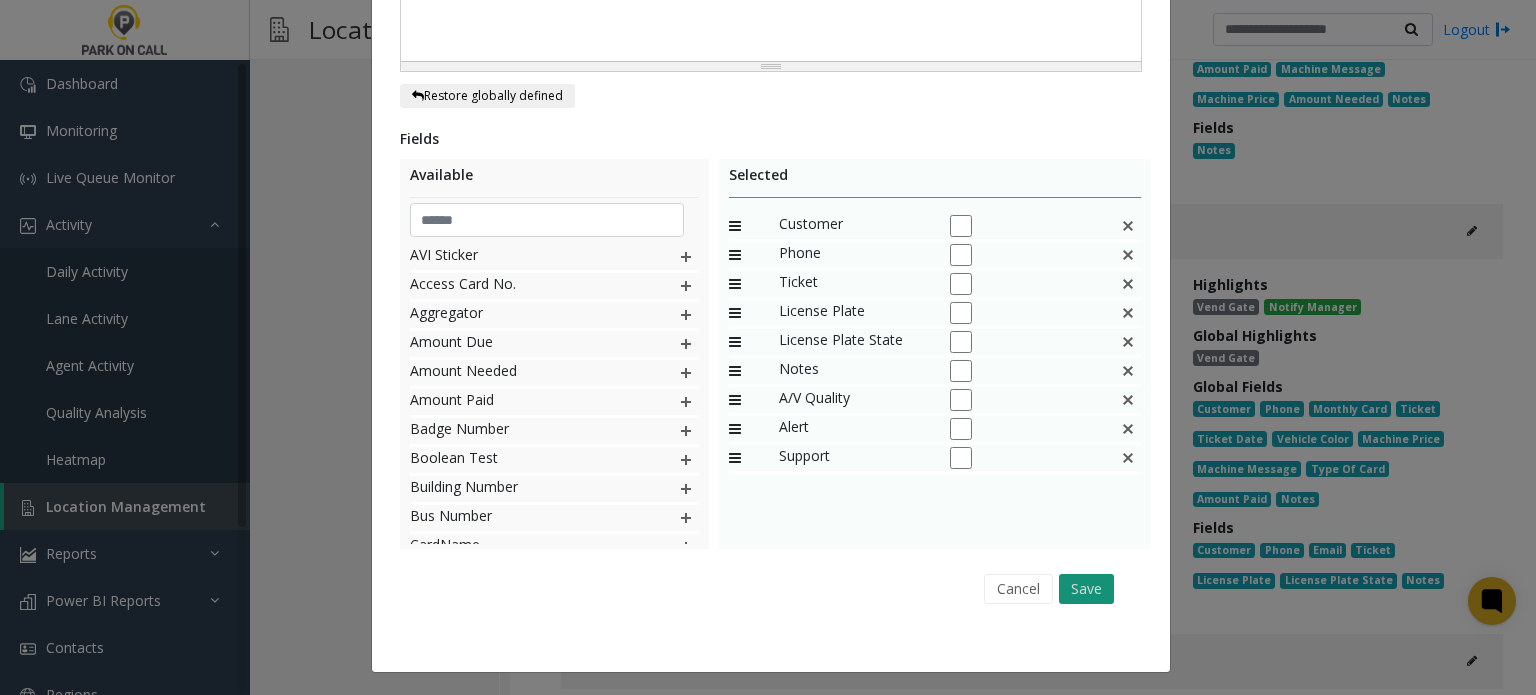 click on "Save" 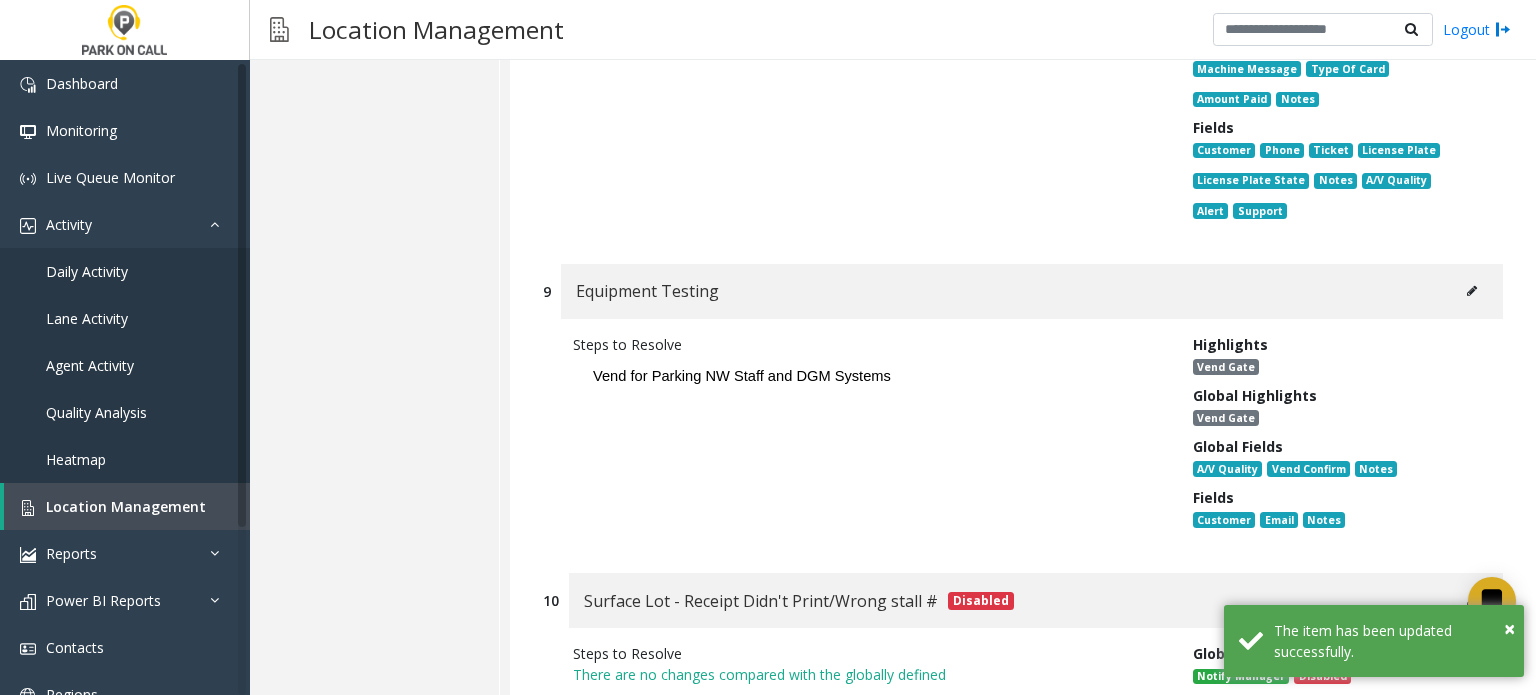 click 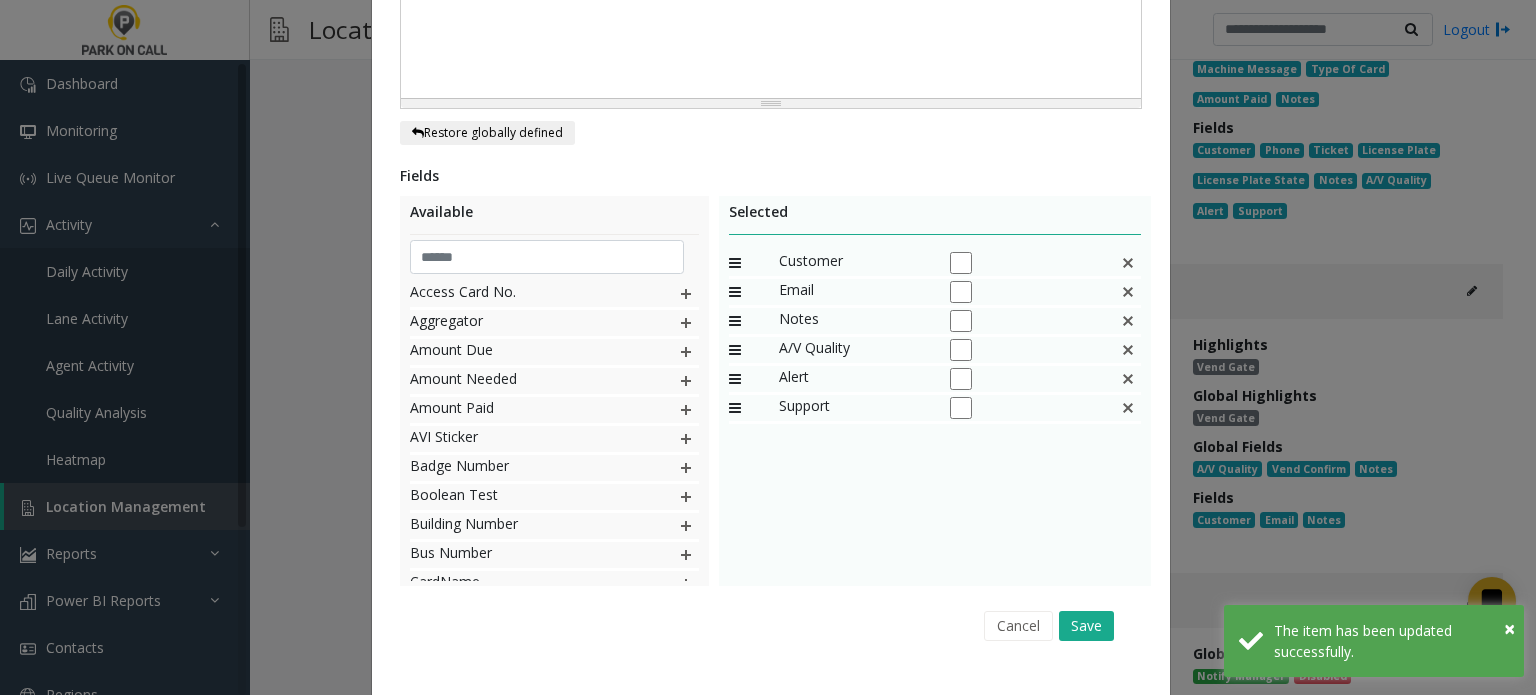 click 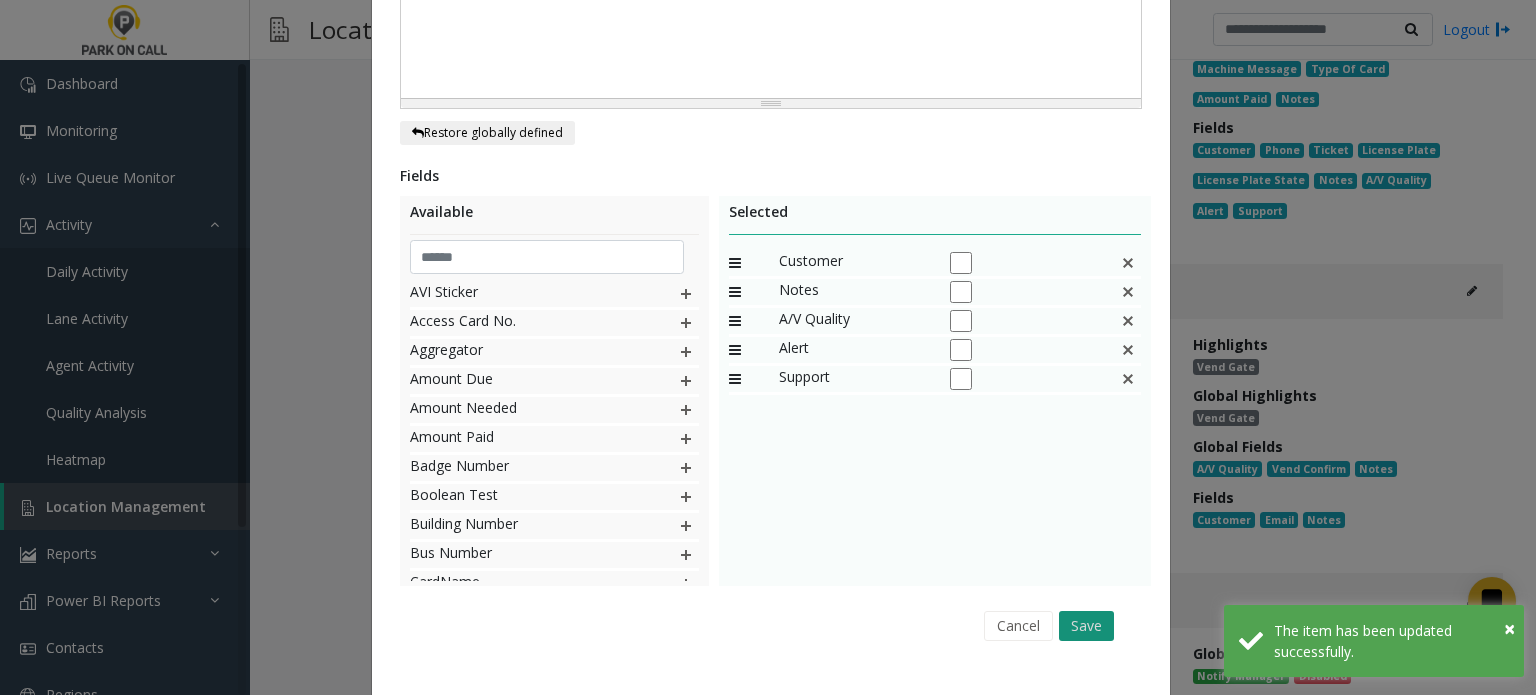 click on "Save" 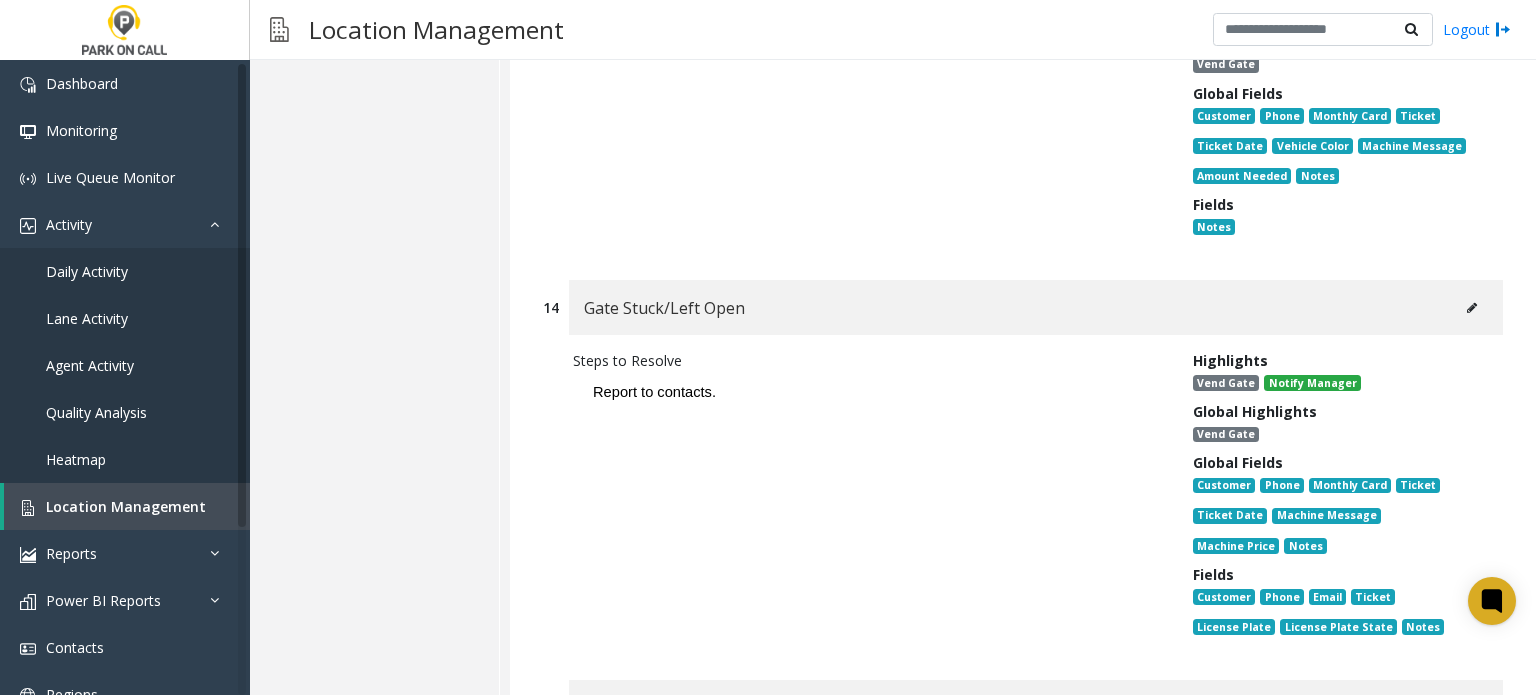 click on "Gate Stuck/Left Open" 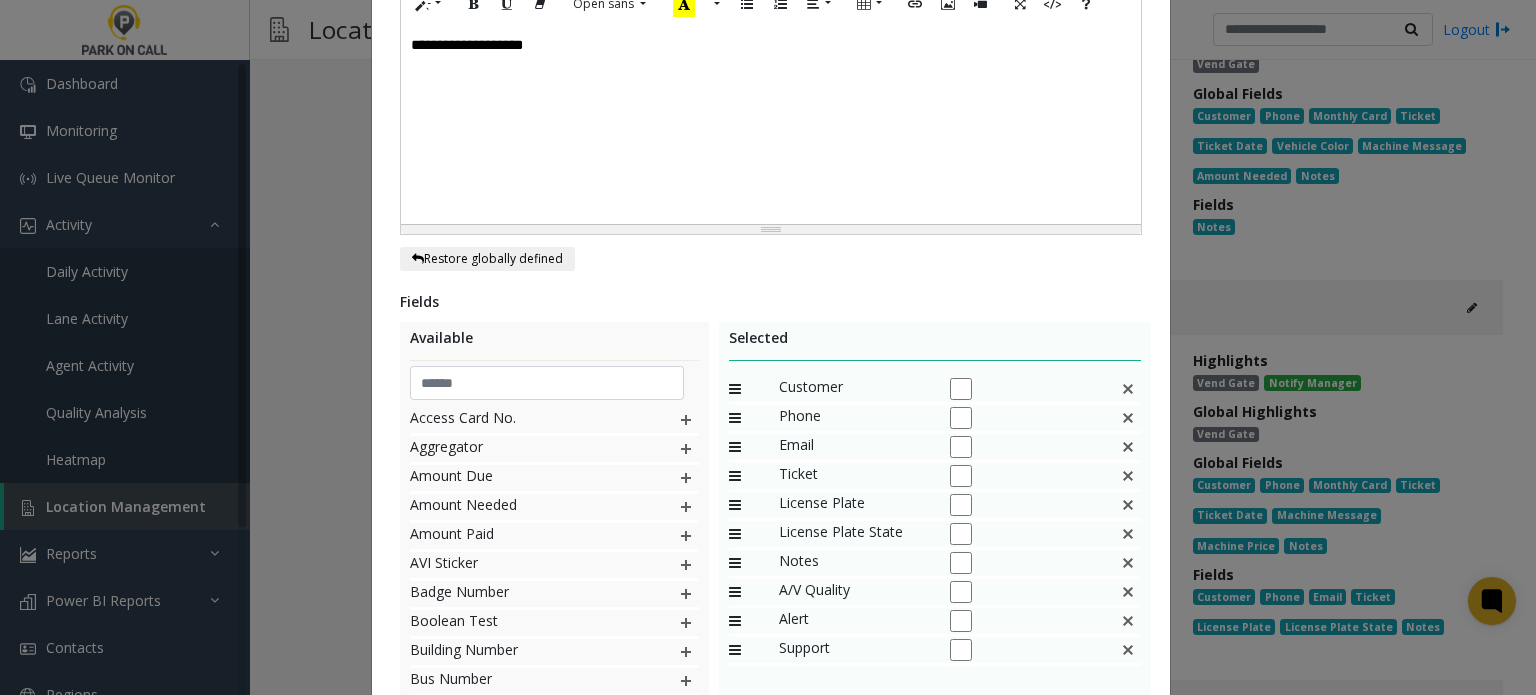 click 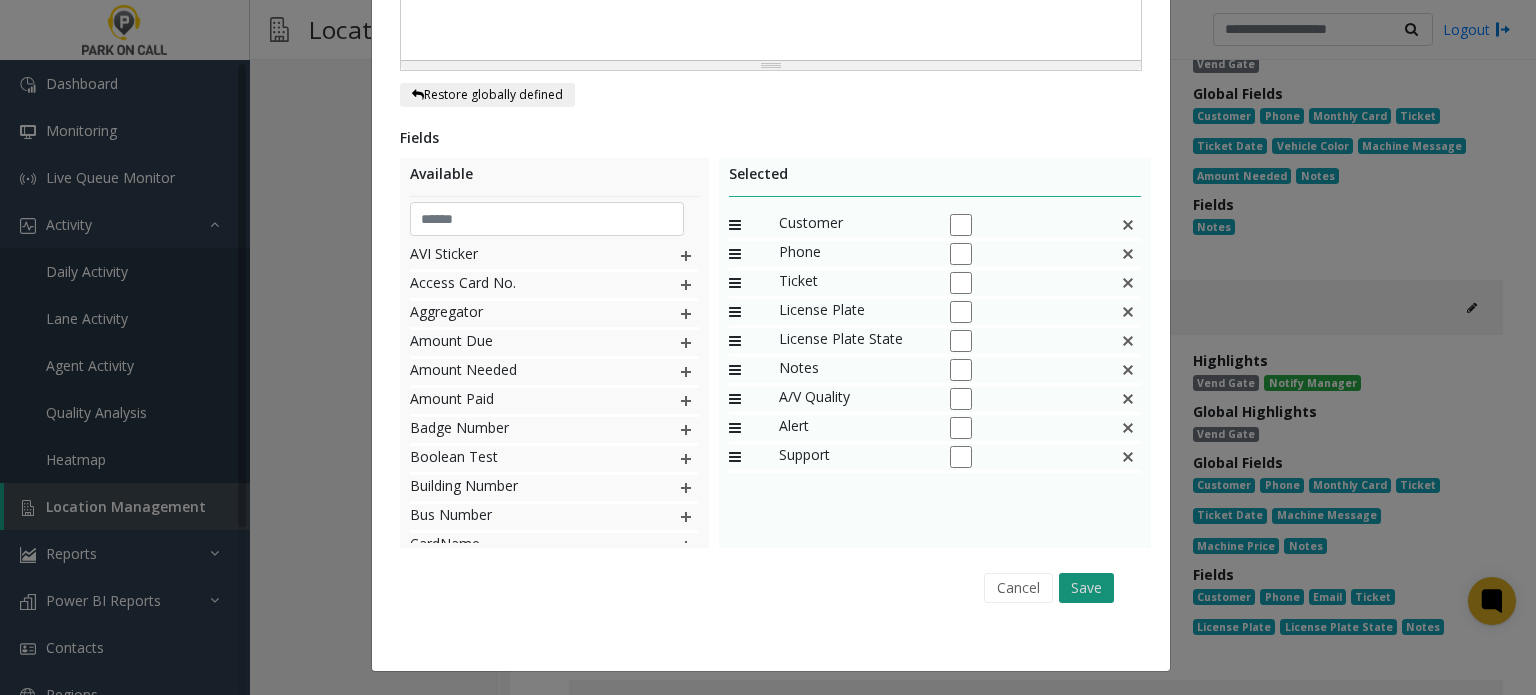 click on "Save" 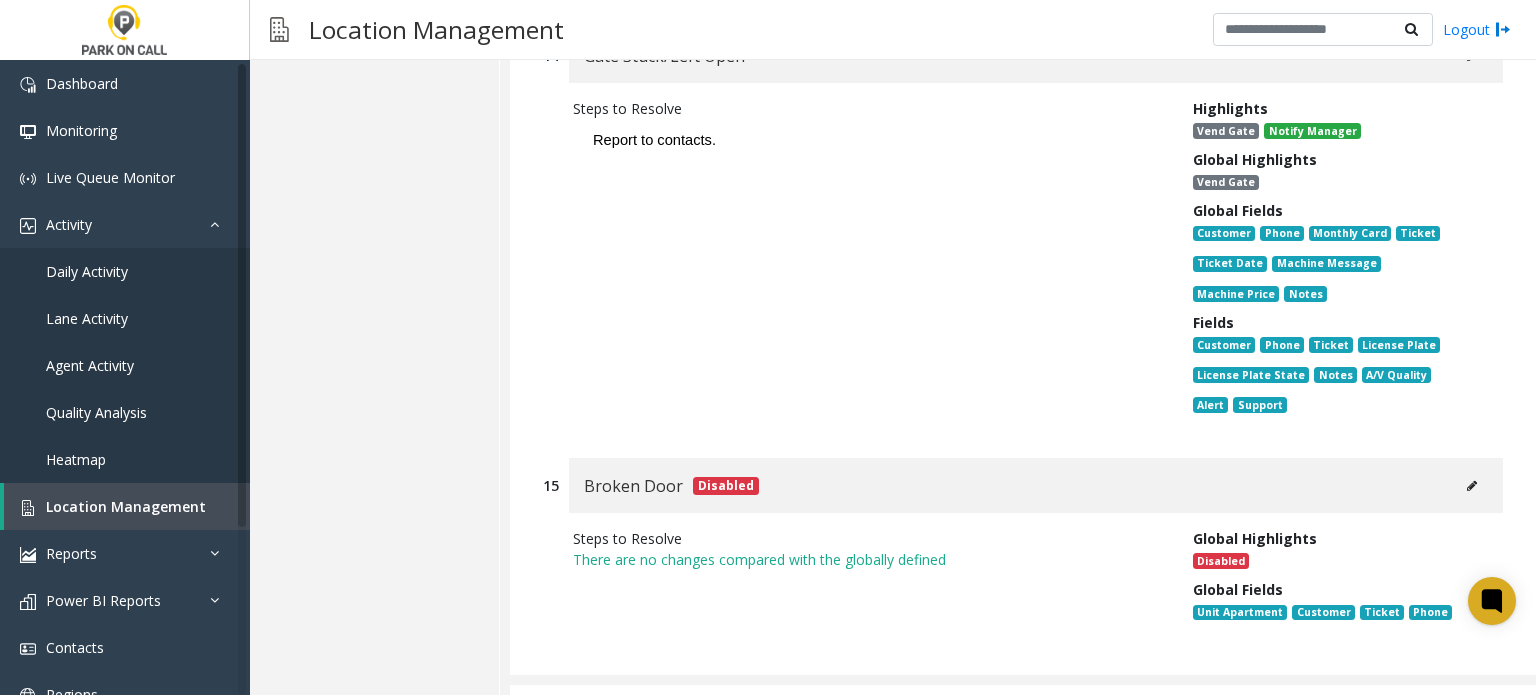 drag, startPoint x: 848, startPoint y: 576, endPoint x: 966, endPoint y: 477, distance: 154.02922 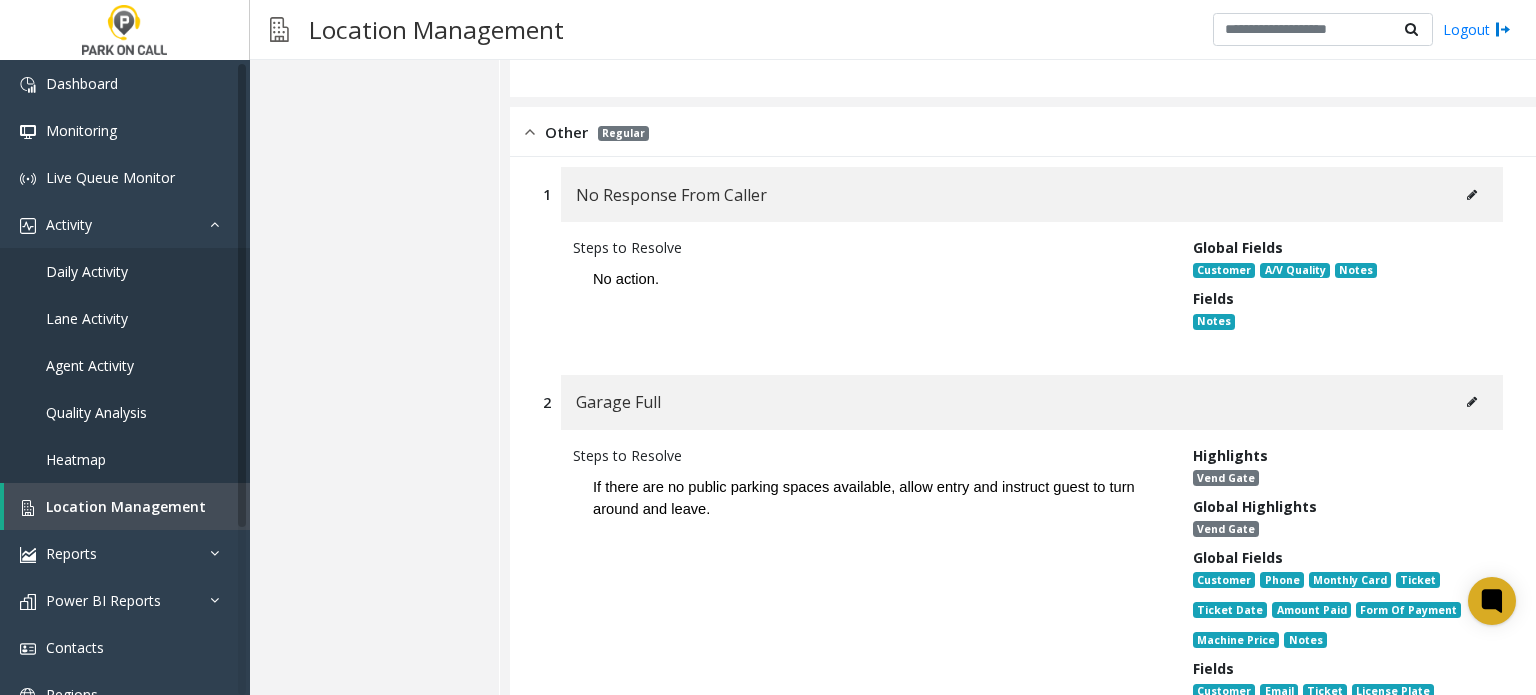 scroll, scrollTop: 19808, scrollLeft: 0, axis: vertical 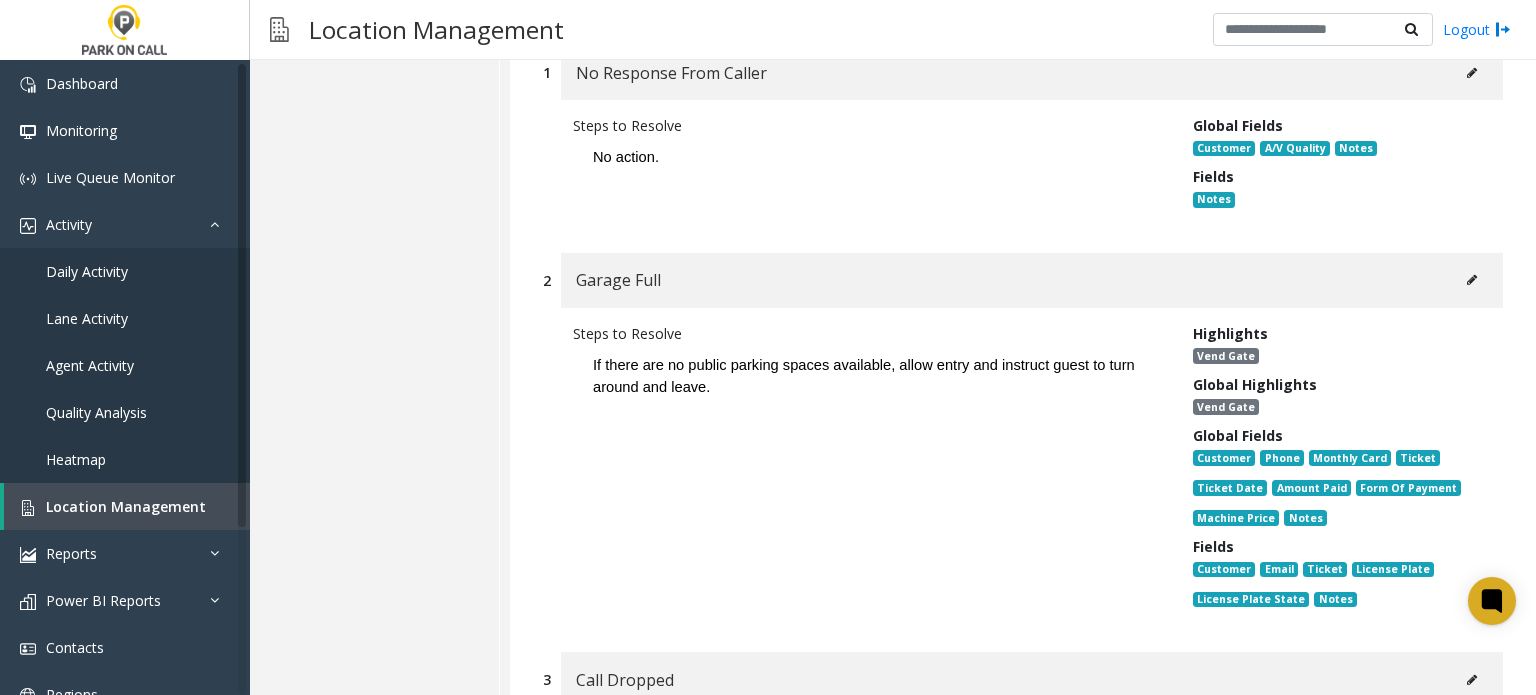 click 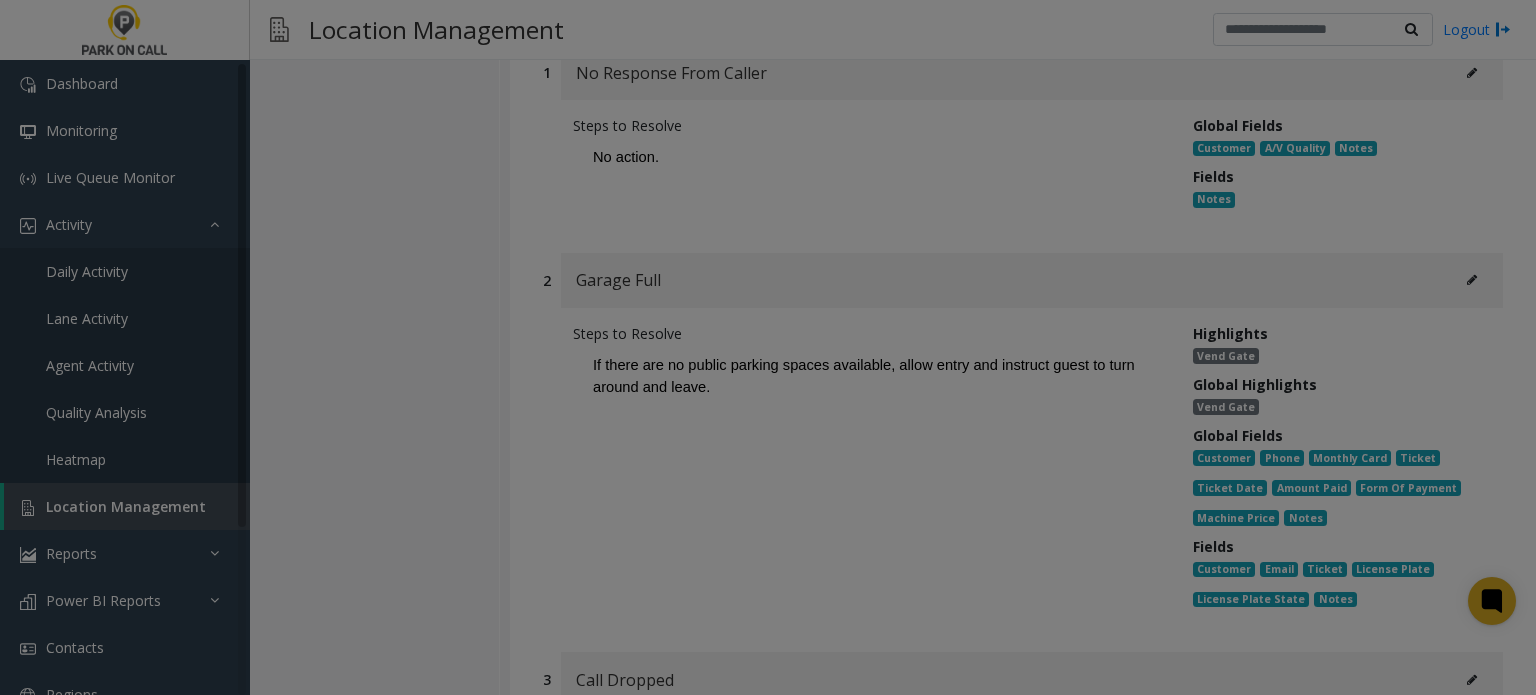 scroll, scrollTop: 0, scrollLeft: 0, axis: both 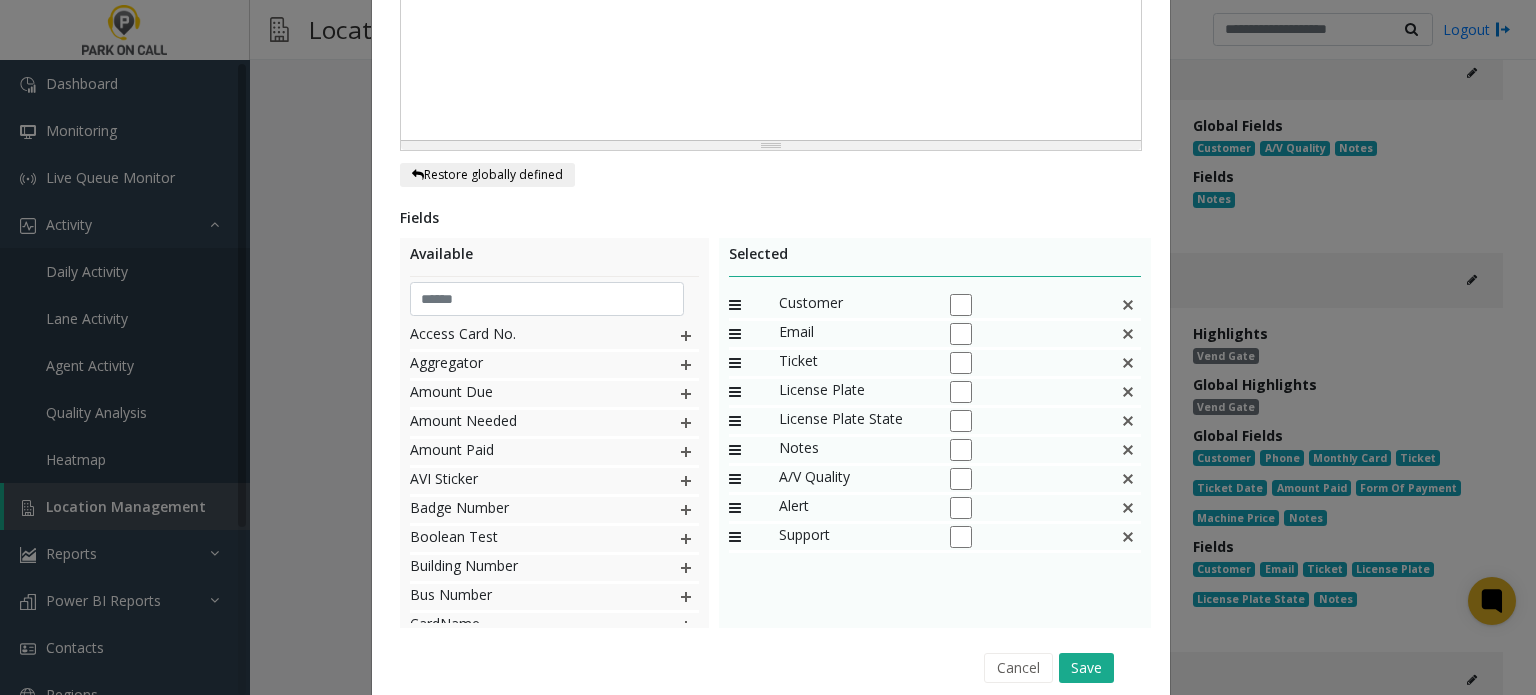 click 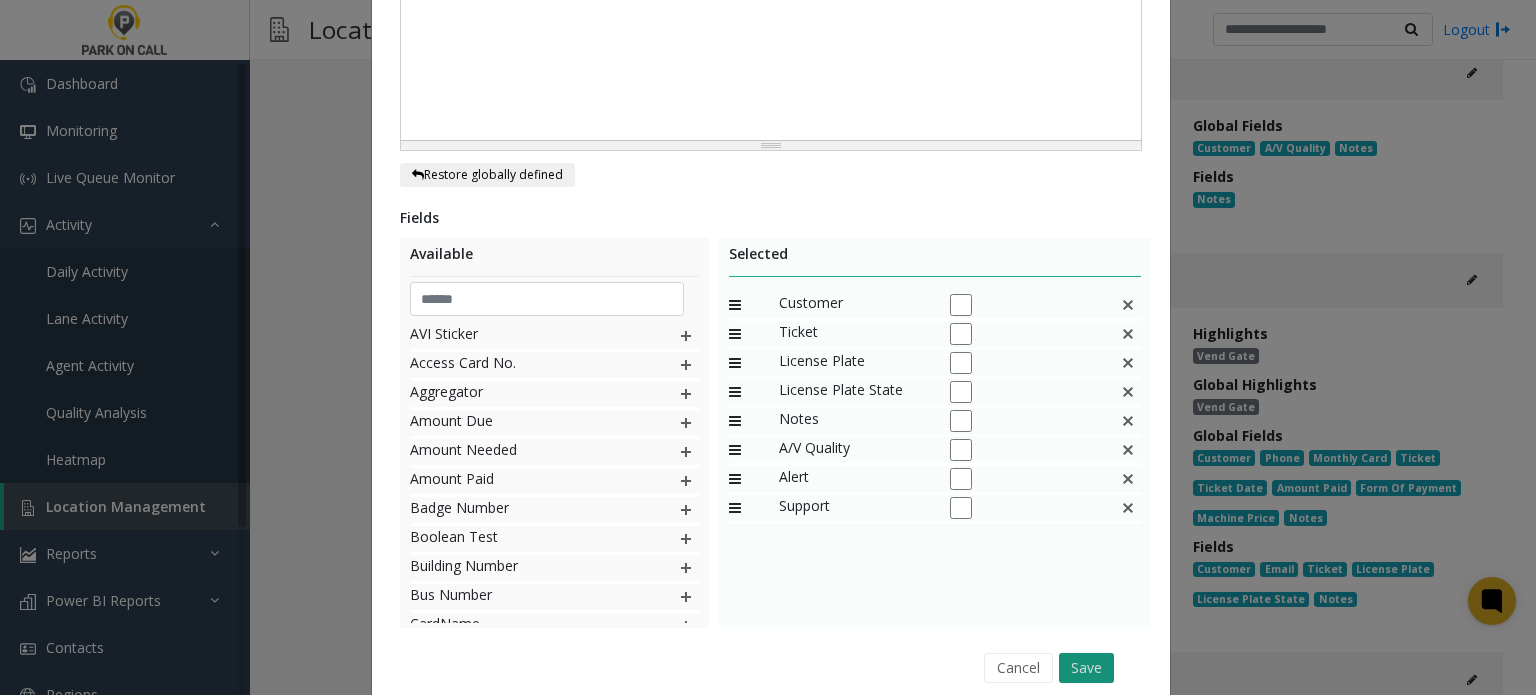 click on "Save" 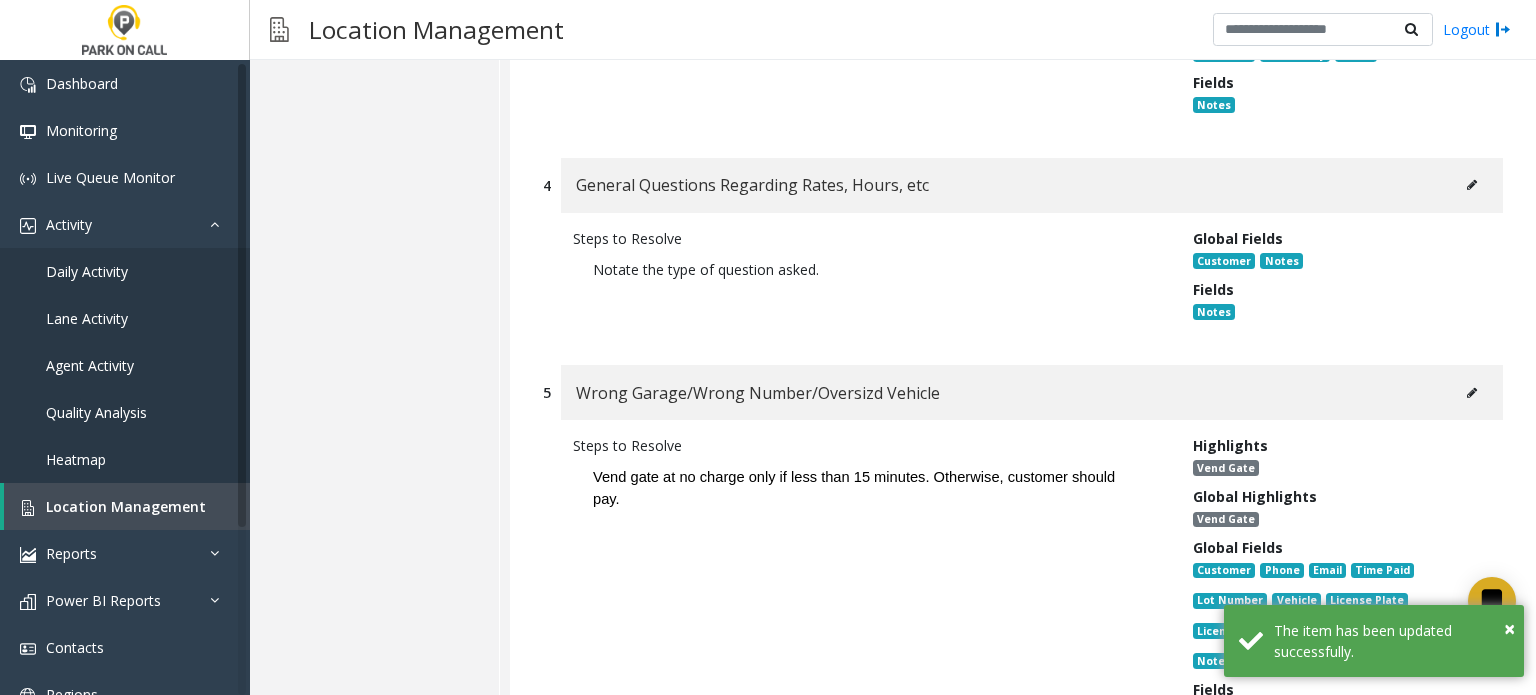scroll, scrollTop: 20608, scrollLeft: 0, axis: vertical 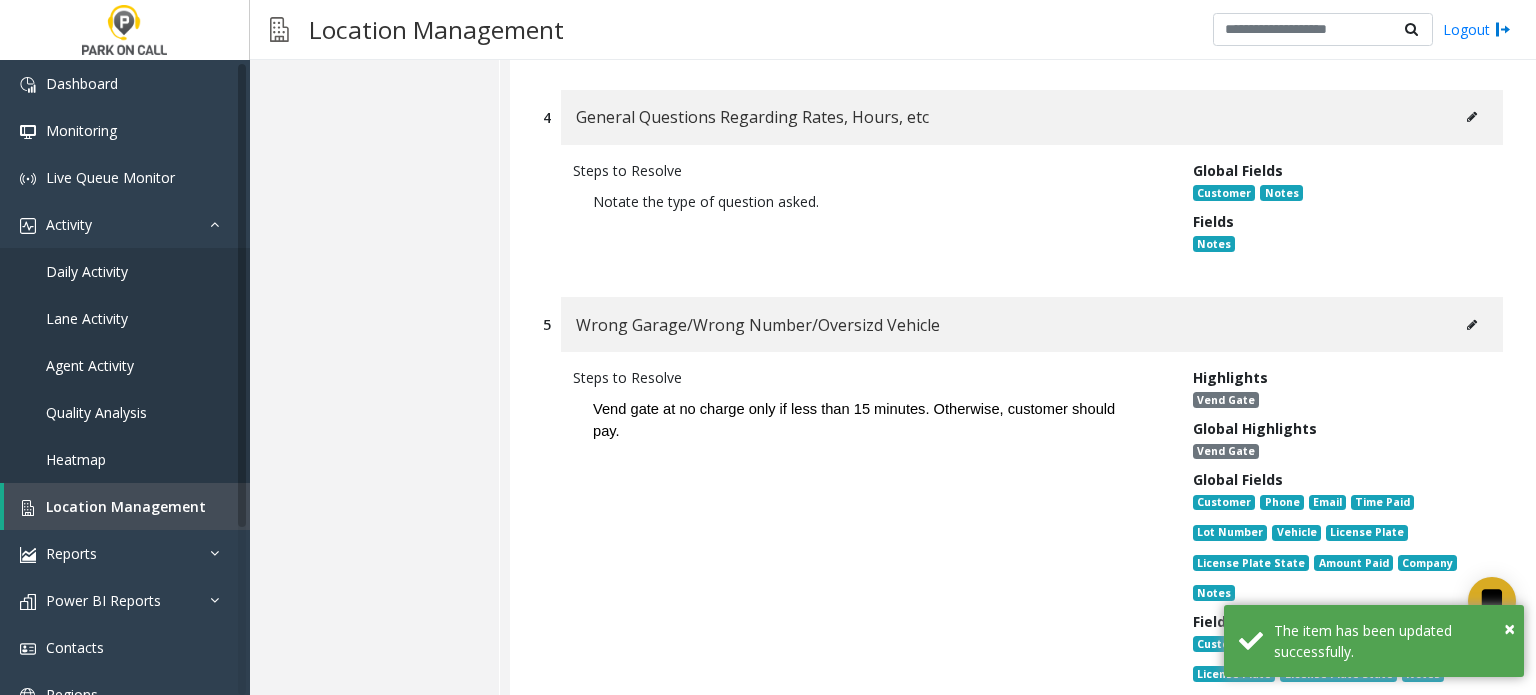 click 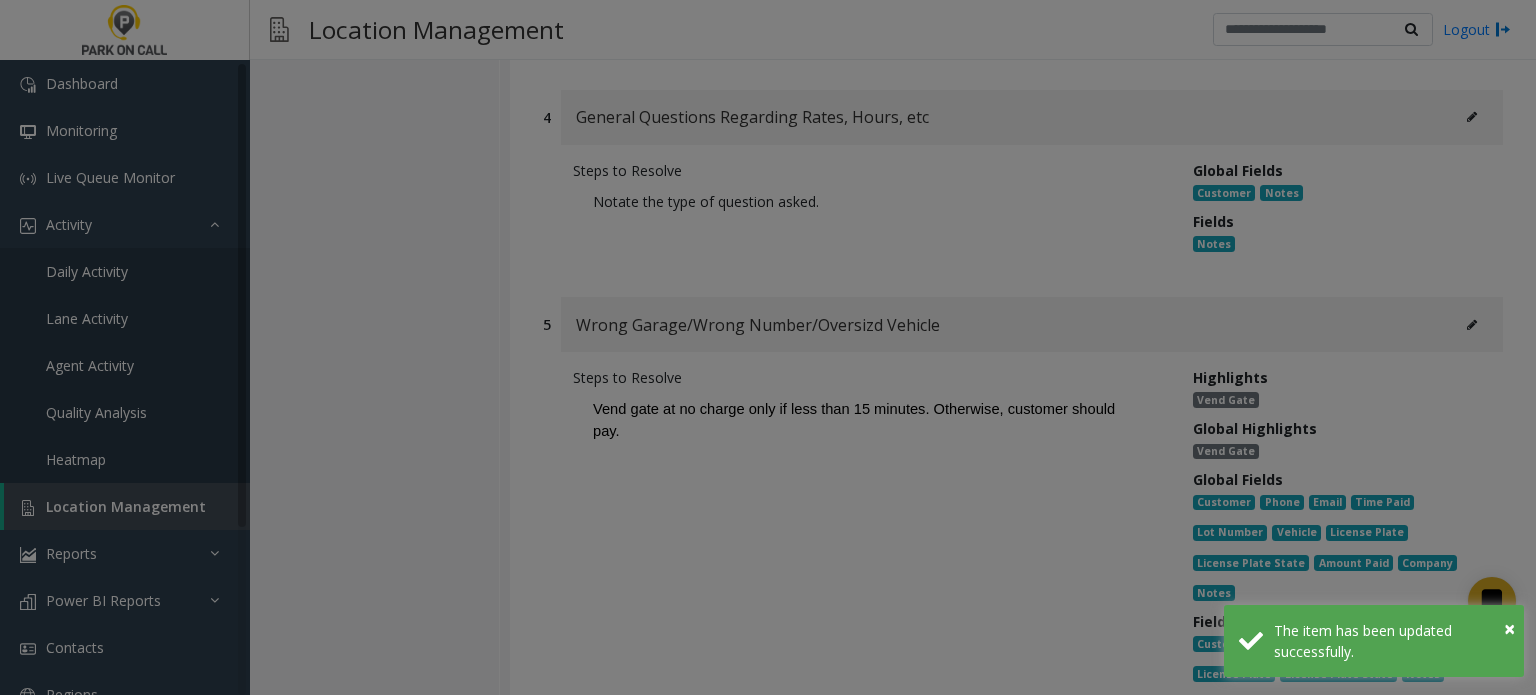 scroll, scrollTop: 0, scrollLeft: 0, axis: both 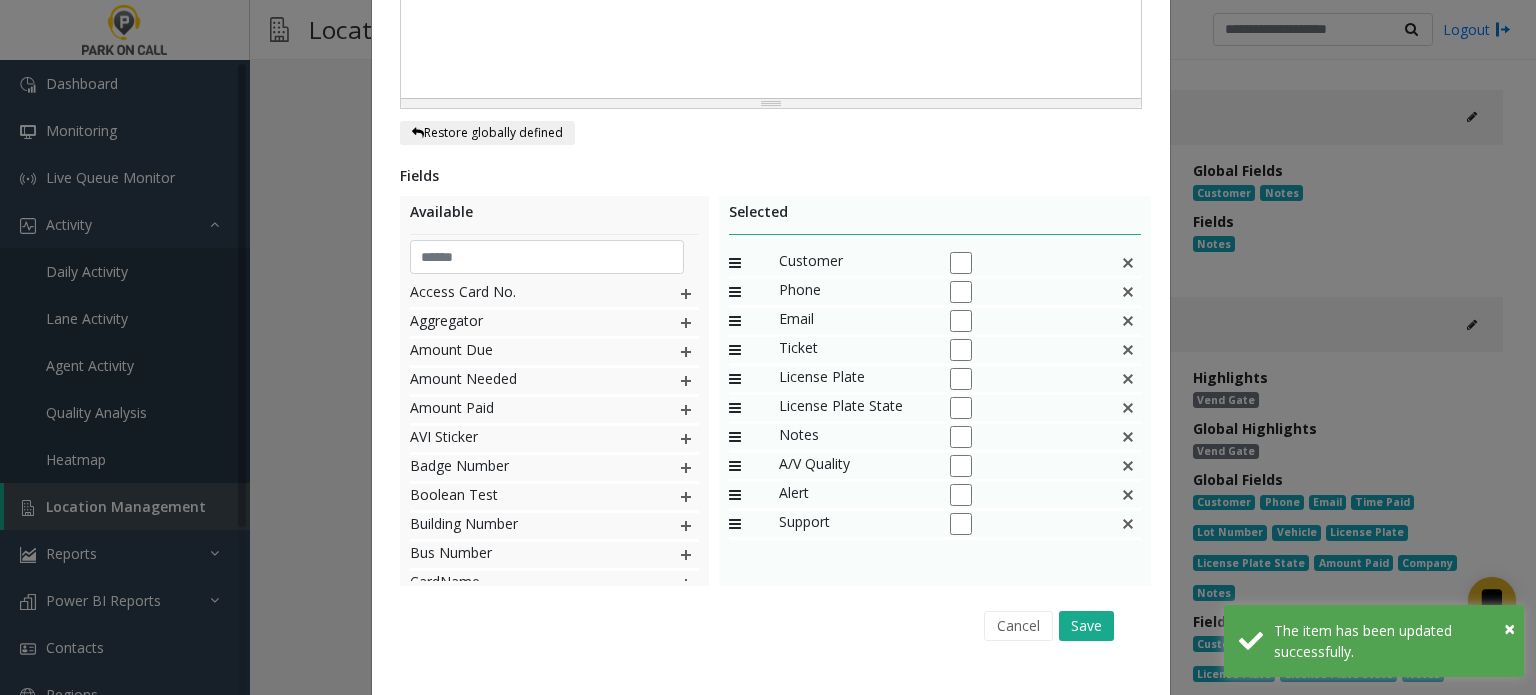 click 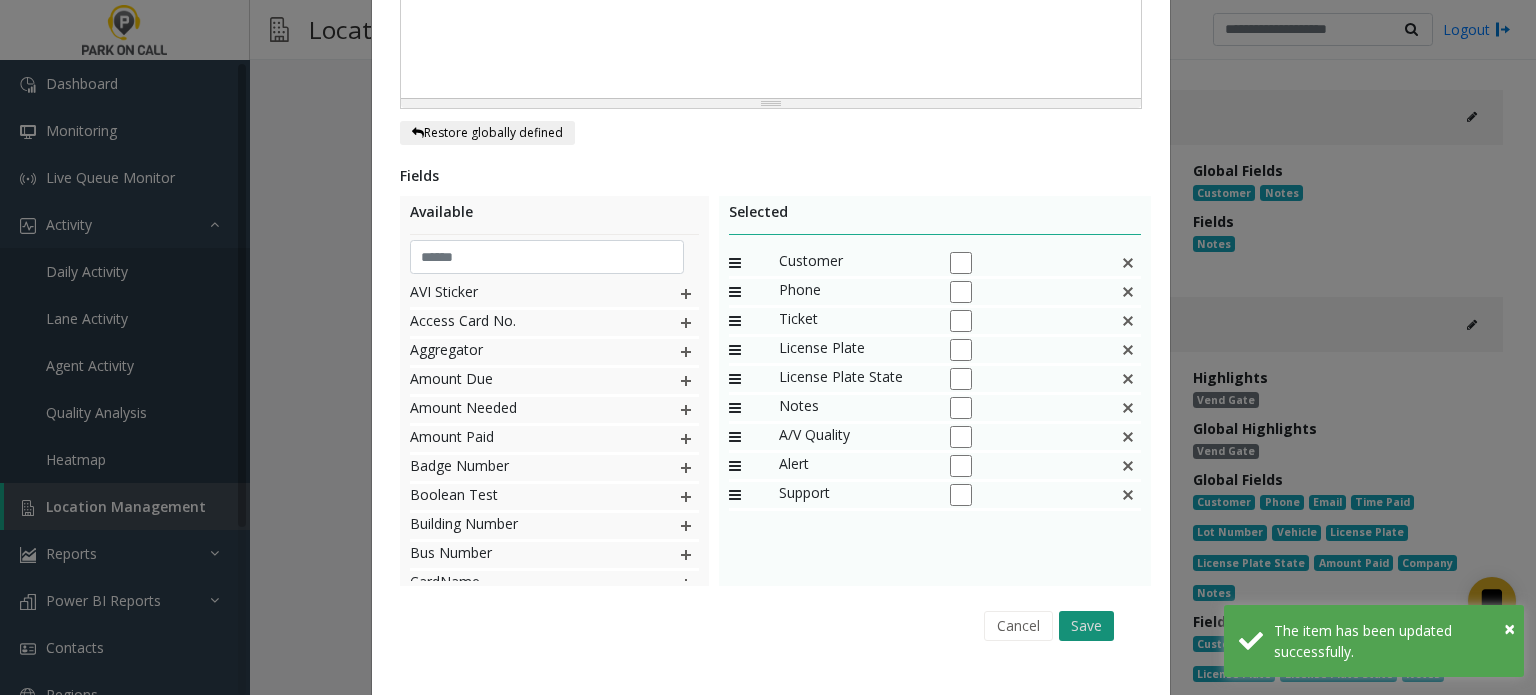 click on "Save" 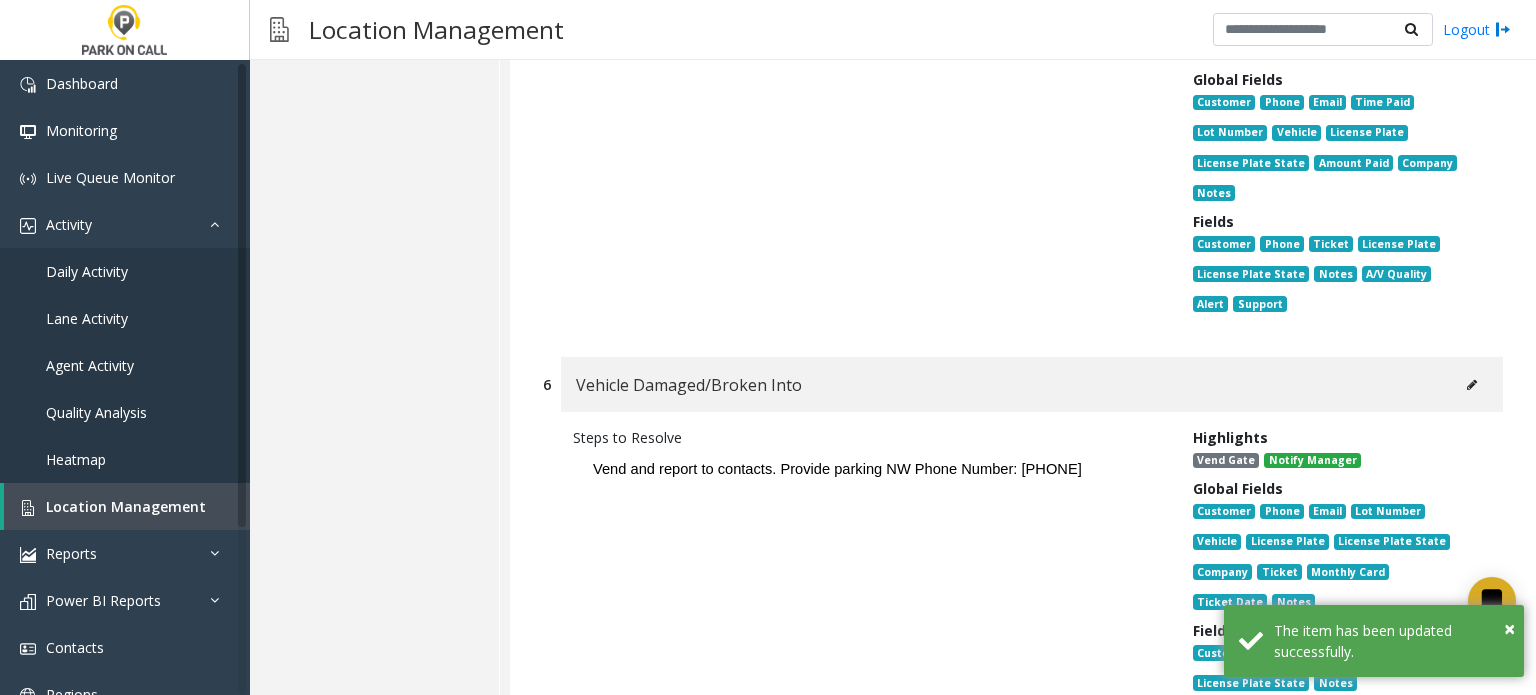 scroll, scrollTop: 21108, scrollLeft: 0, axis: vertical 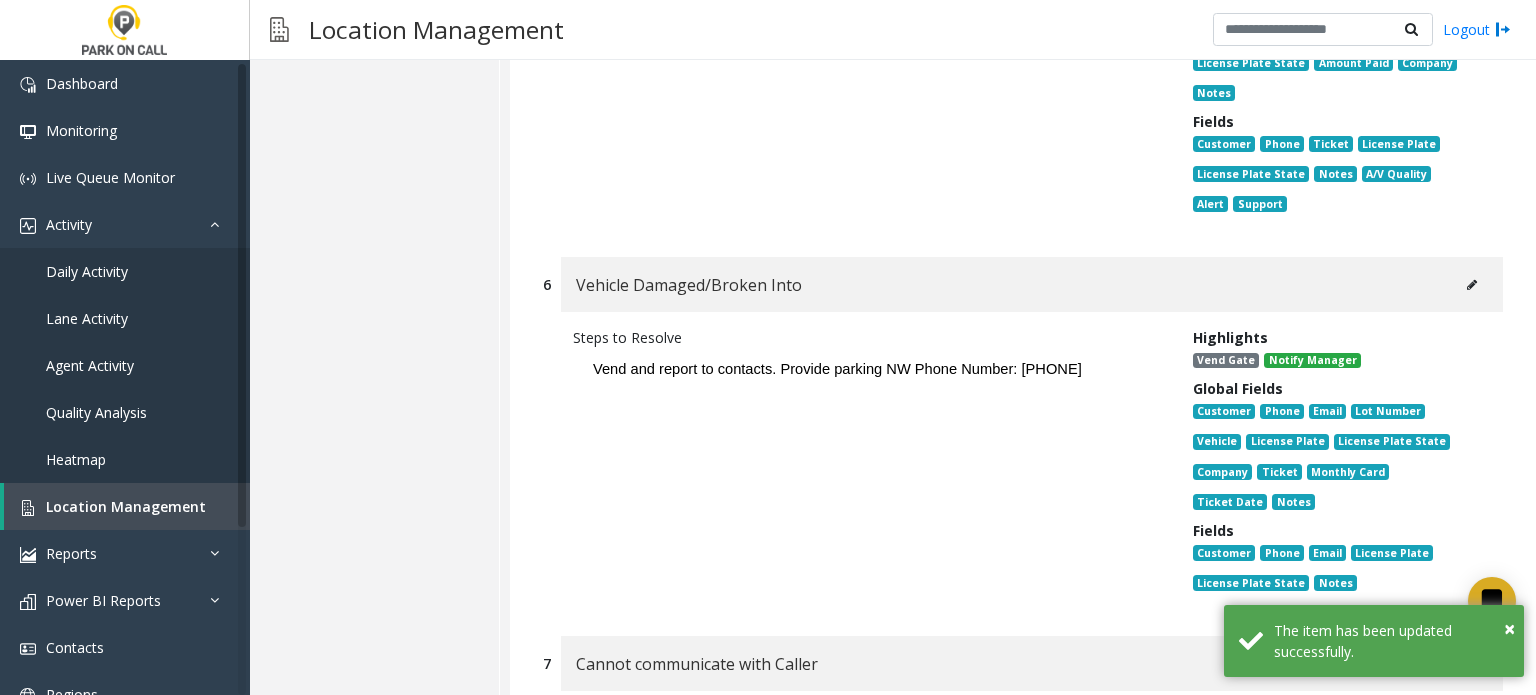 click 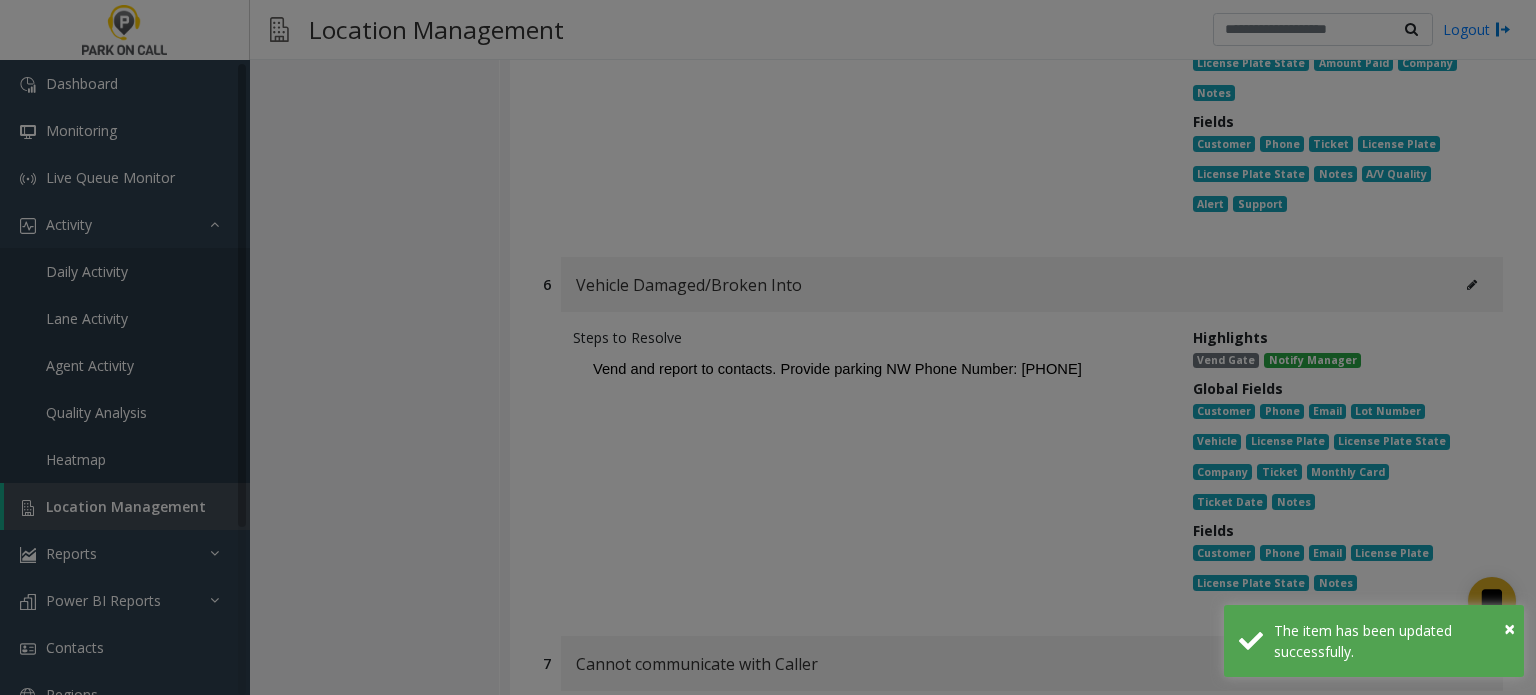 scroll, scrollTop: 0, scrollLeft: 0, axis: both 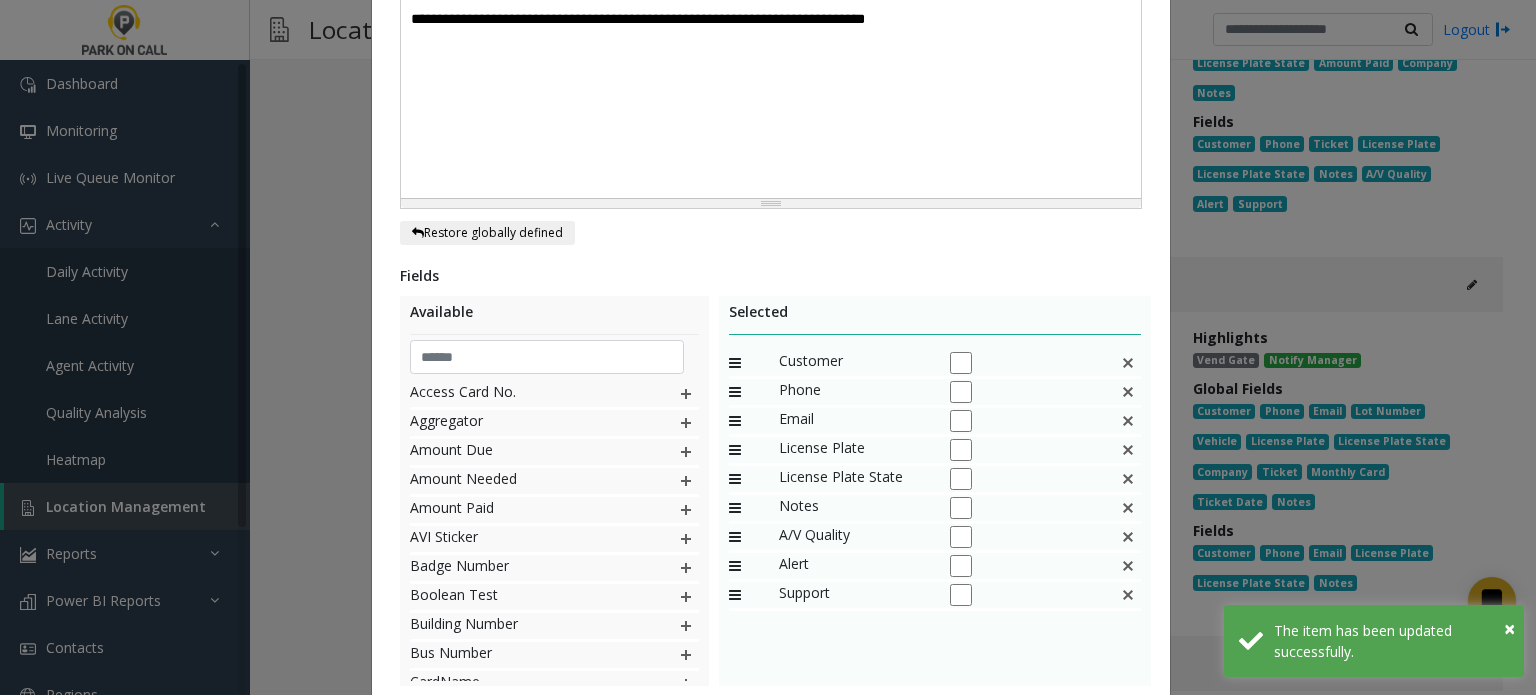 click 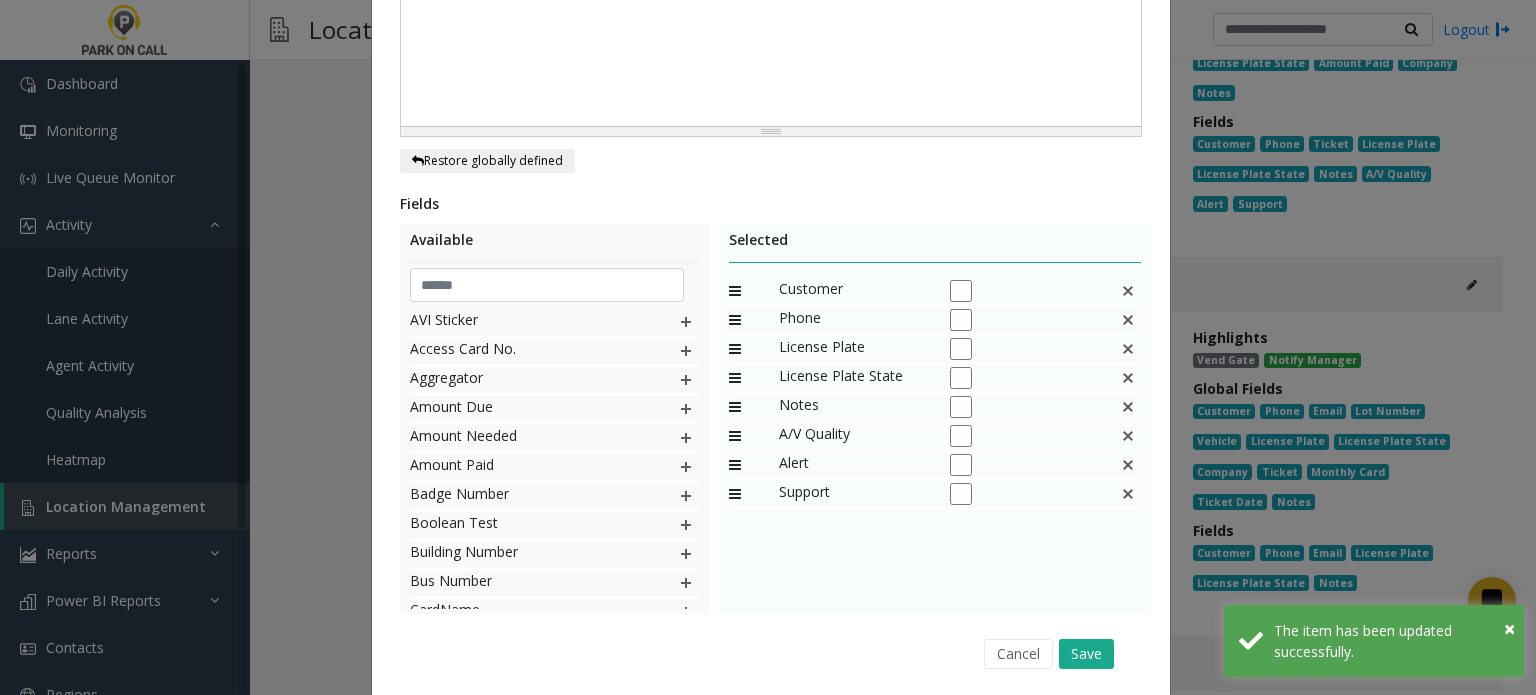 scroll, scrollTop: 638, scrollLeft: 0, axis: vertical 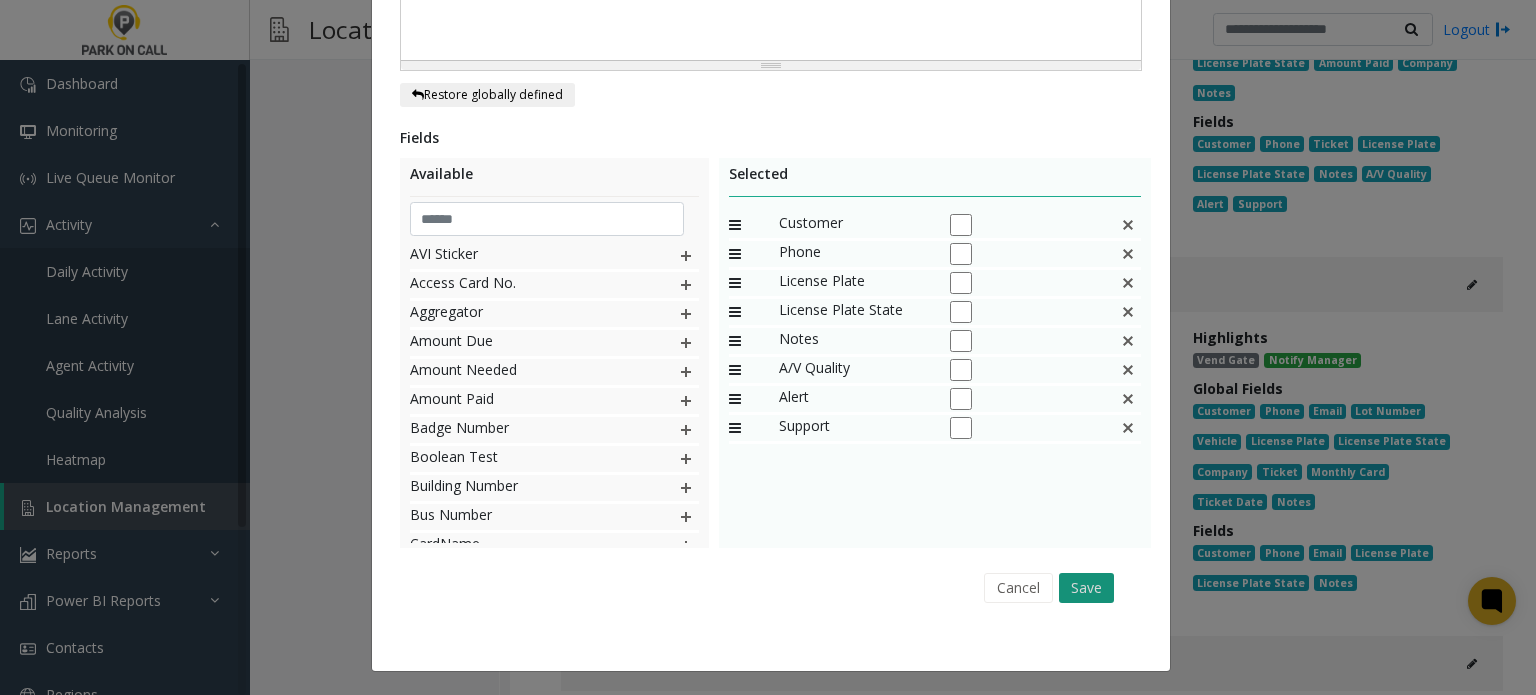 click on "Save" 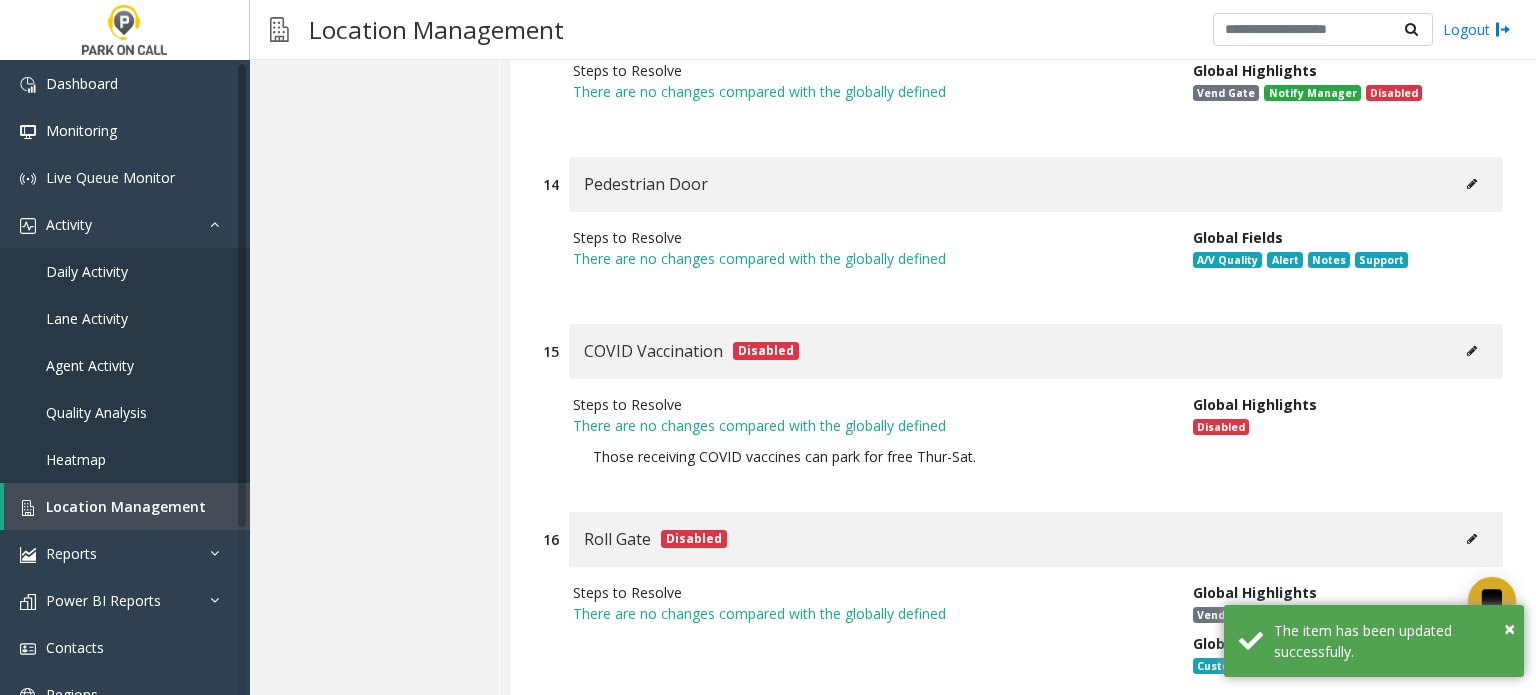 scroll, scrollTop: 22994, scrollLeft: 0, axis: vertical 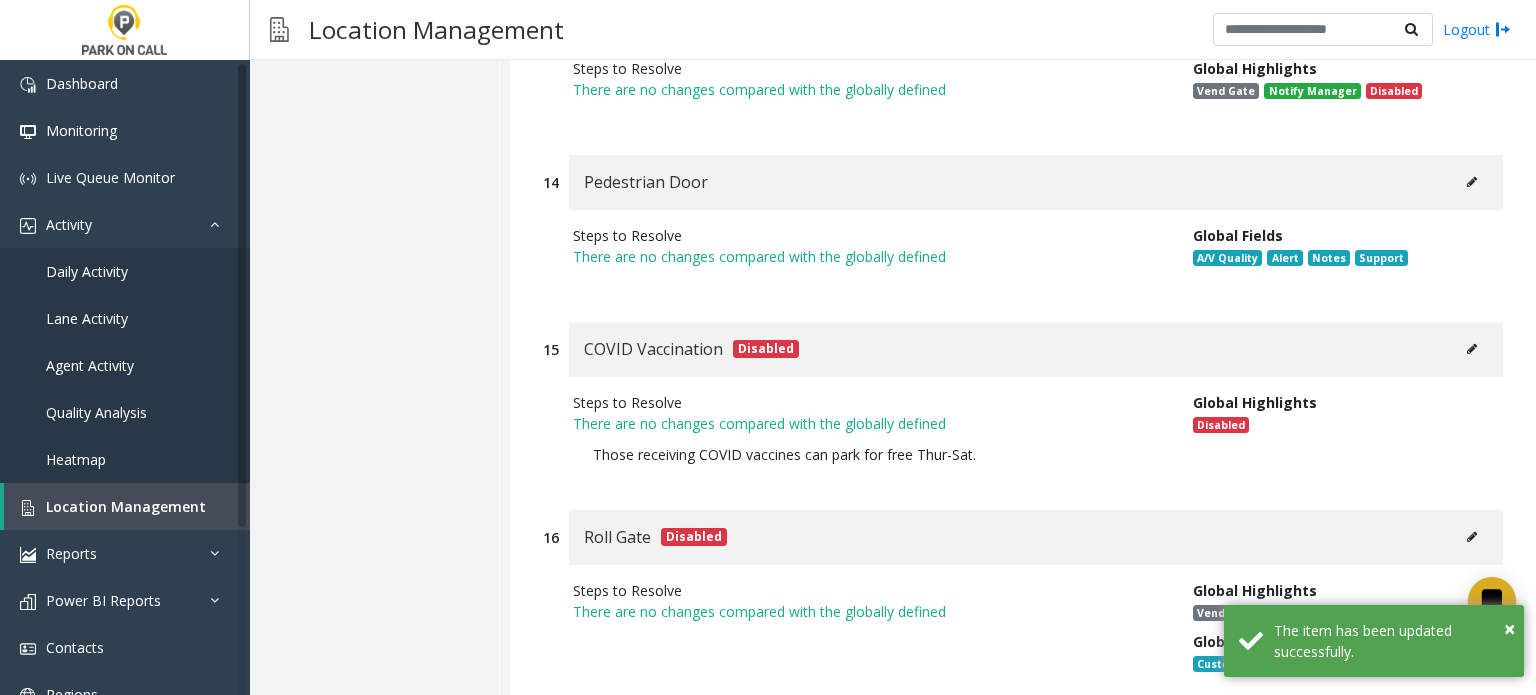 click on "Services Regular" 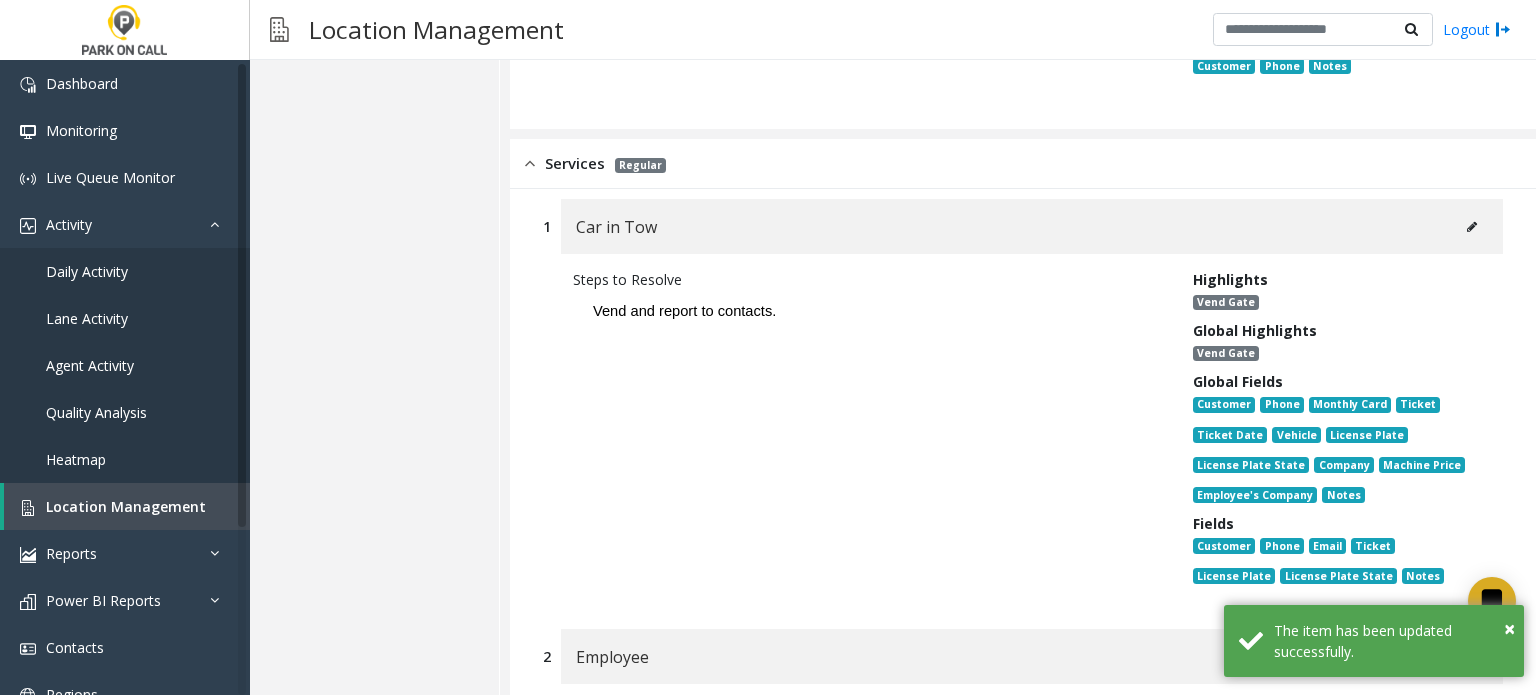scroll, scrollTop: 23594, scrollLeft: 0, axis: vertical 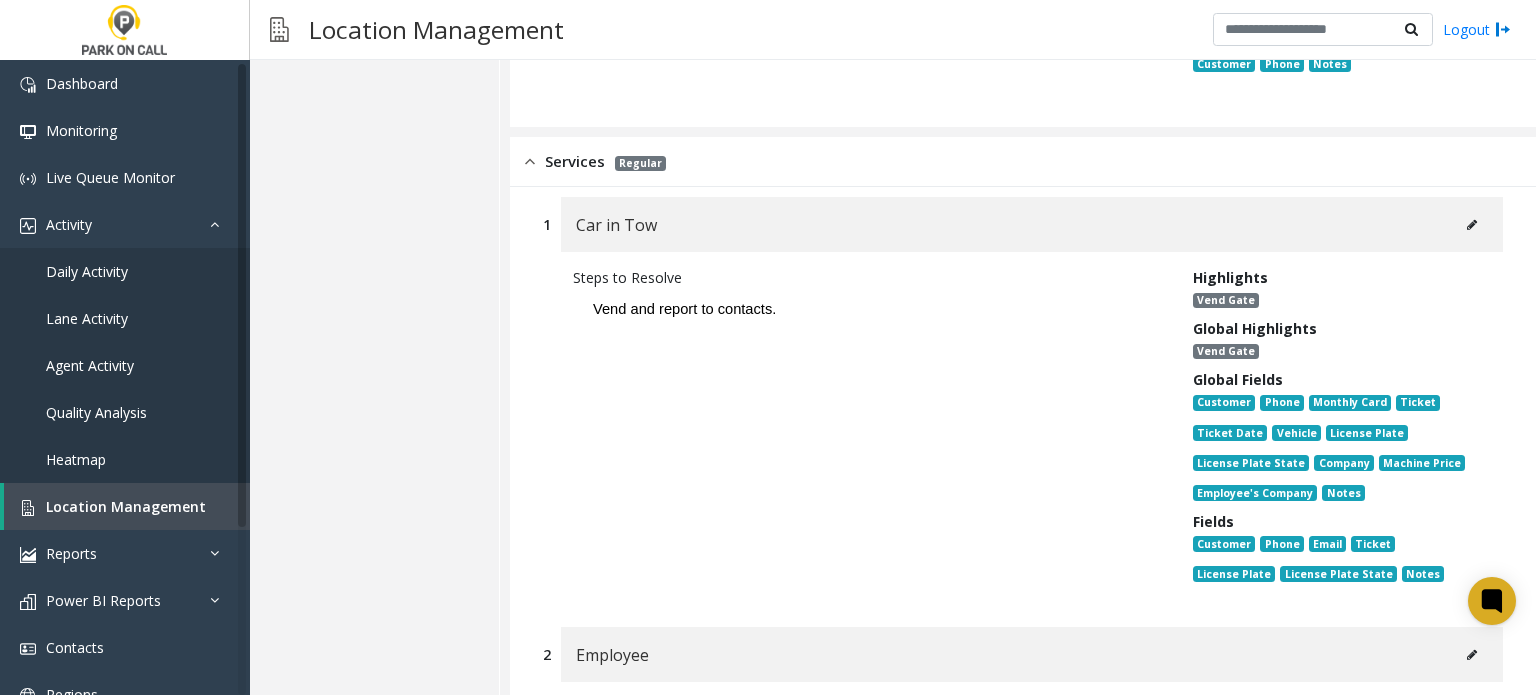 click 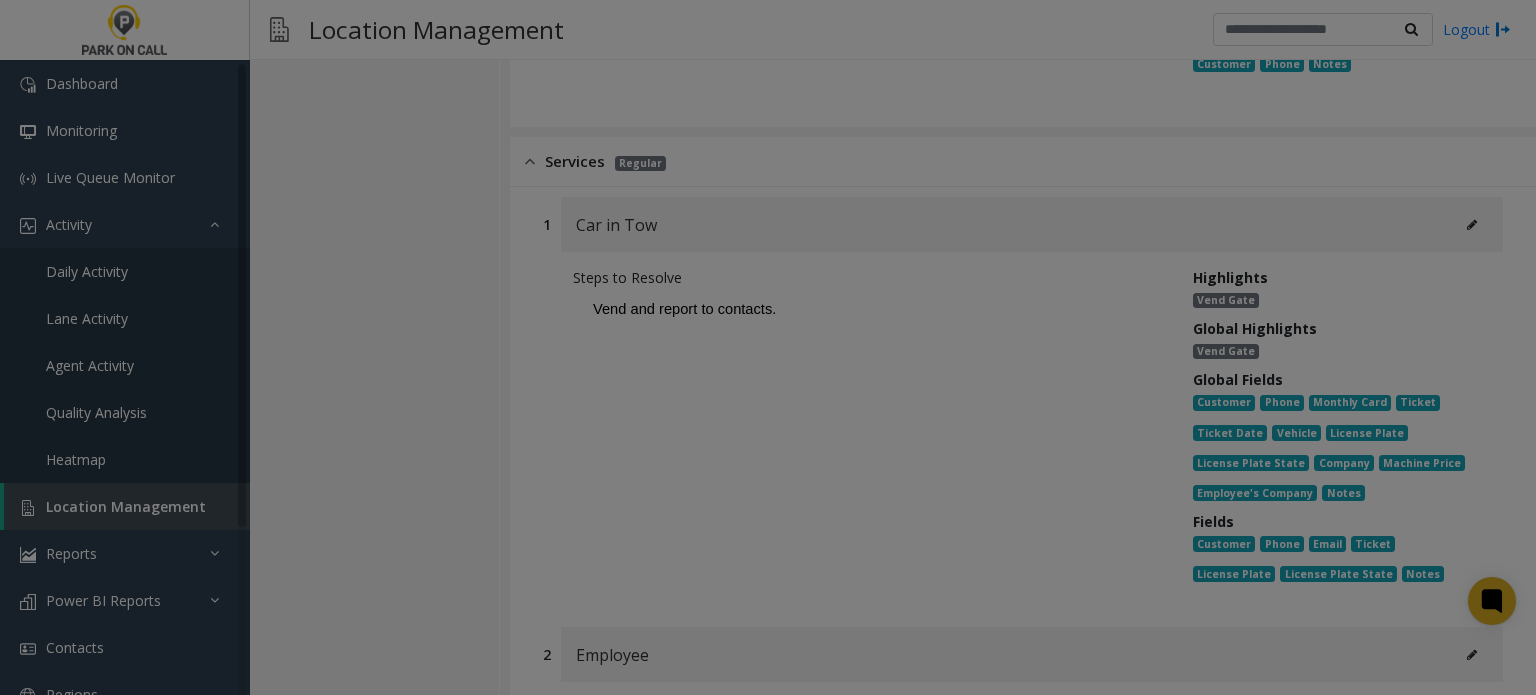 scroll, scrollTop: 0, scrollLeft: 0, axis: both 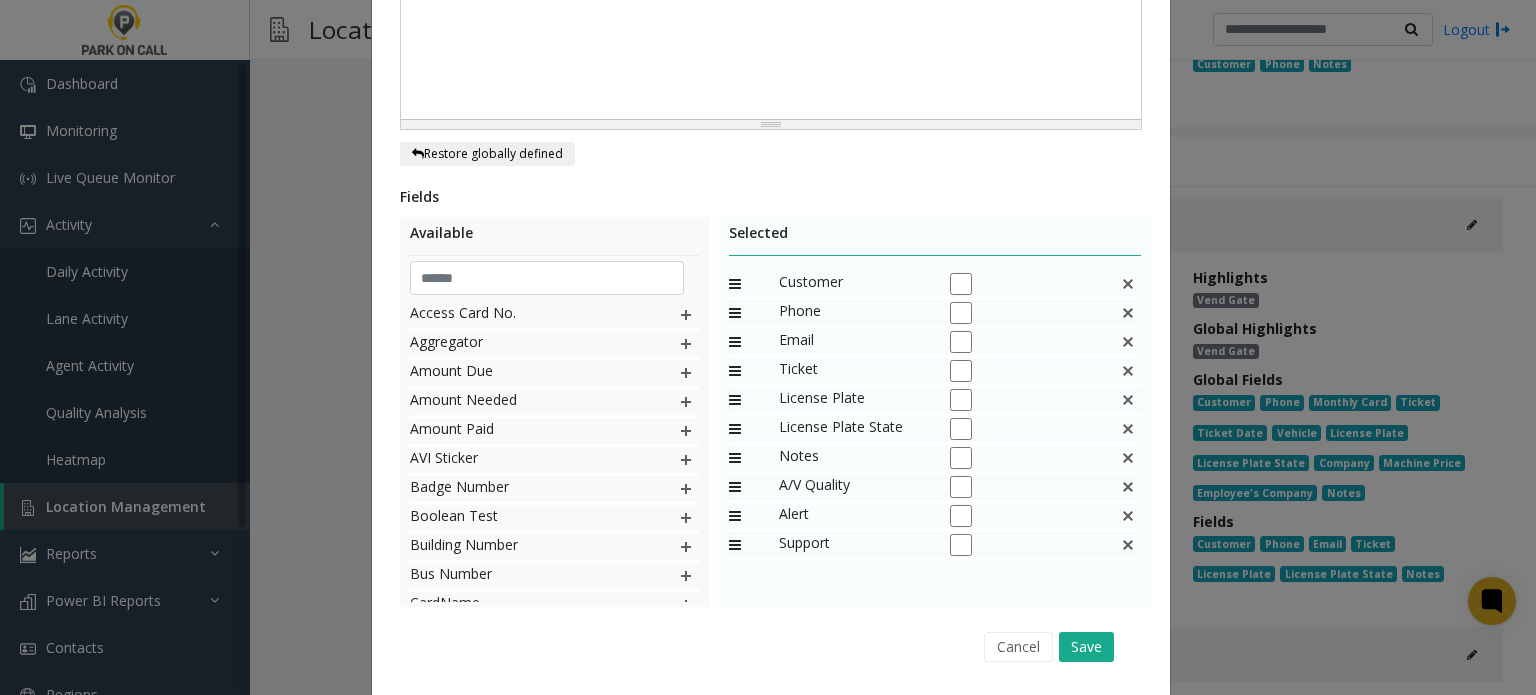 click 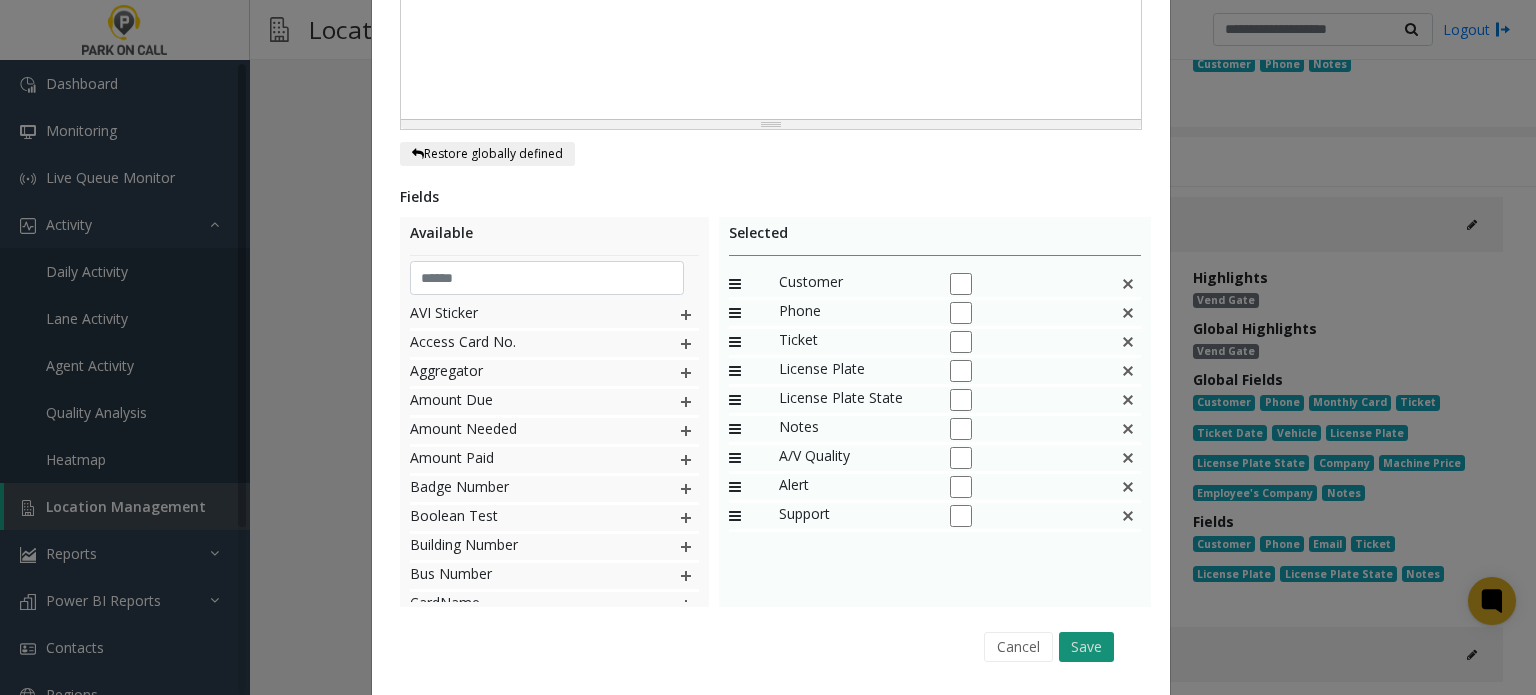 click on "Save" 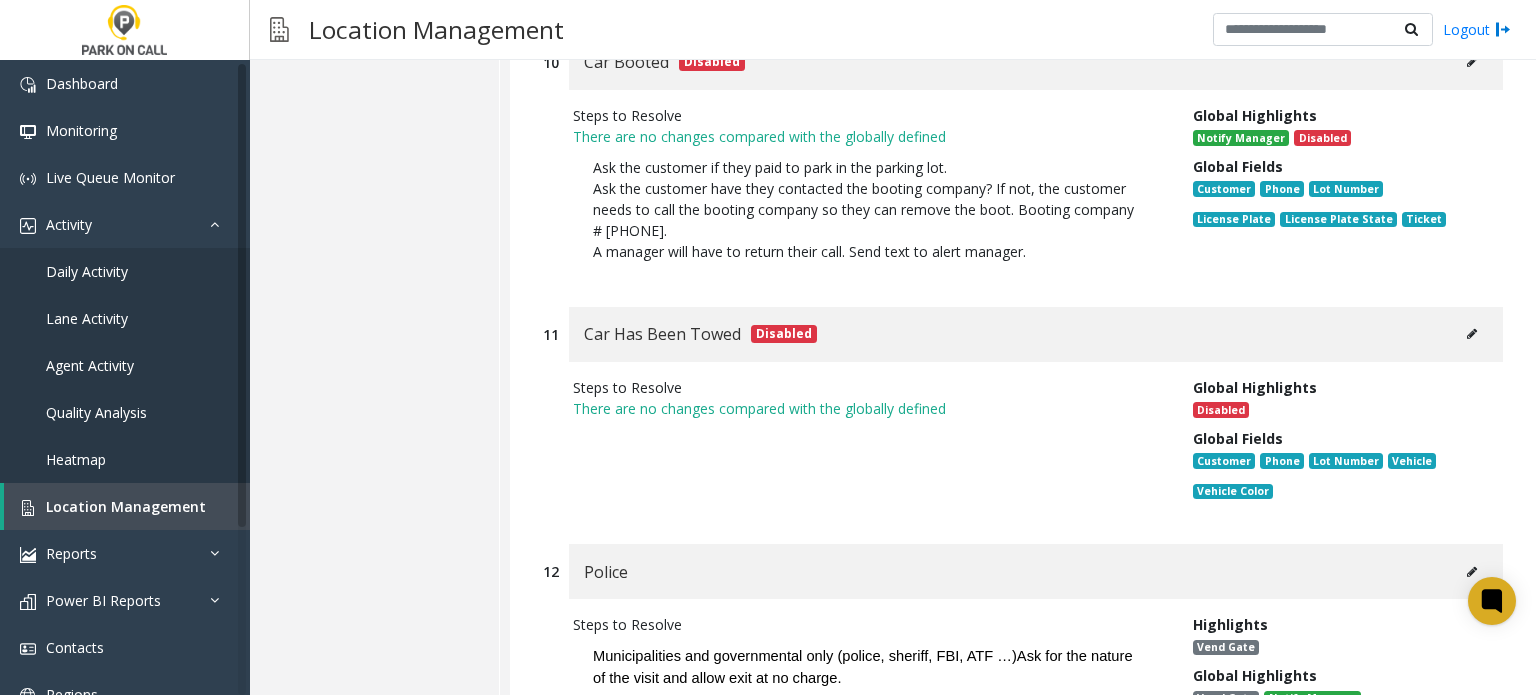 scroll, scrollTop: 27047, scrollLeft: 0, axis: vertical 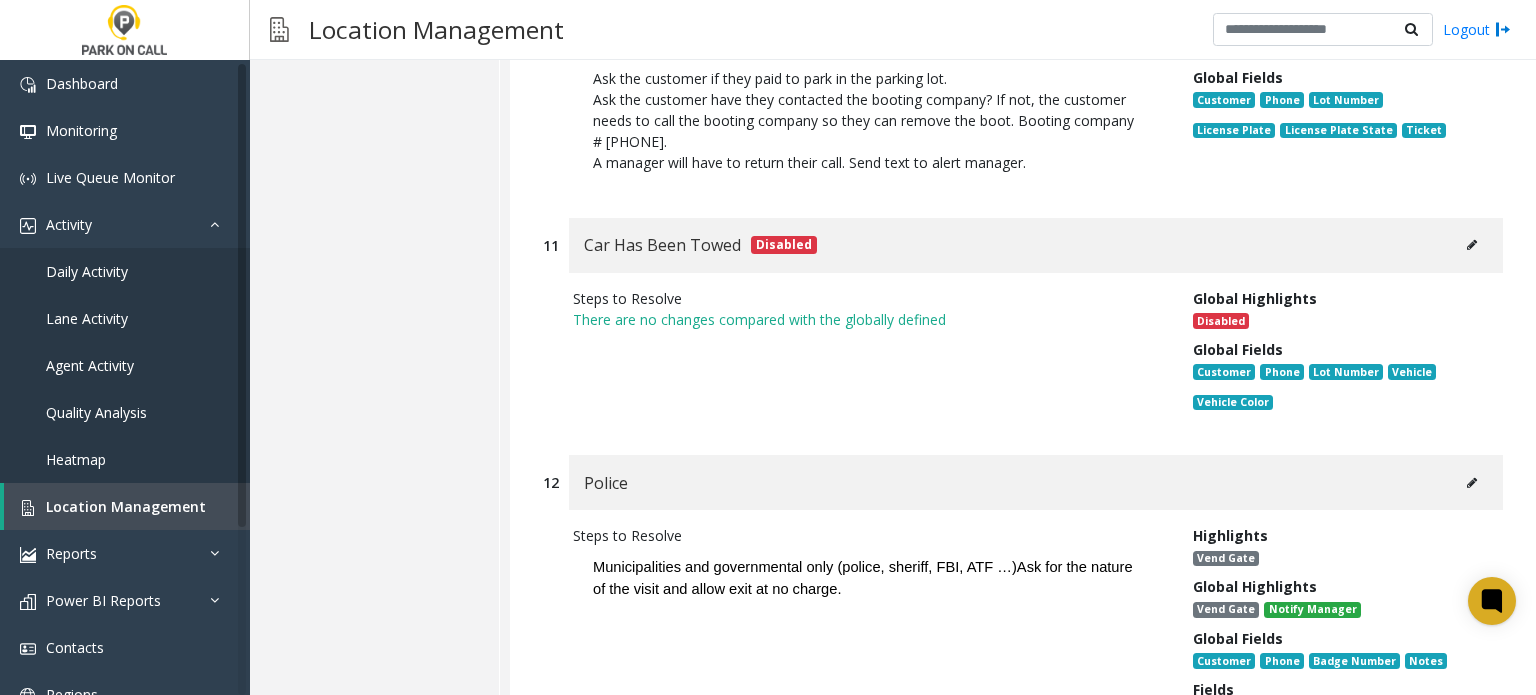 click 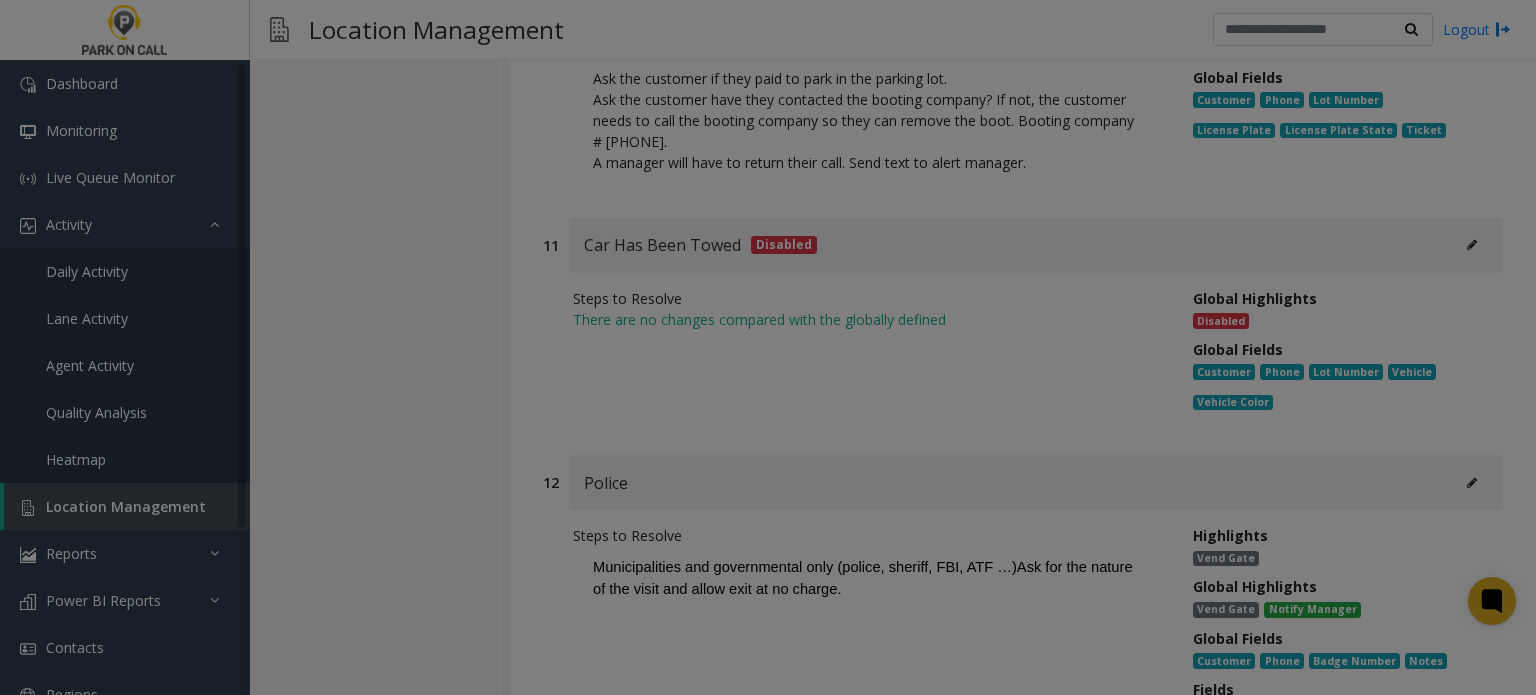 scroll, scrollTop: 0, scrollLeft: 0, axis: both 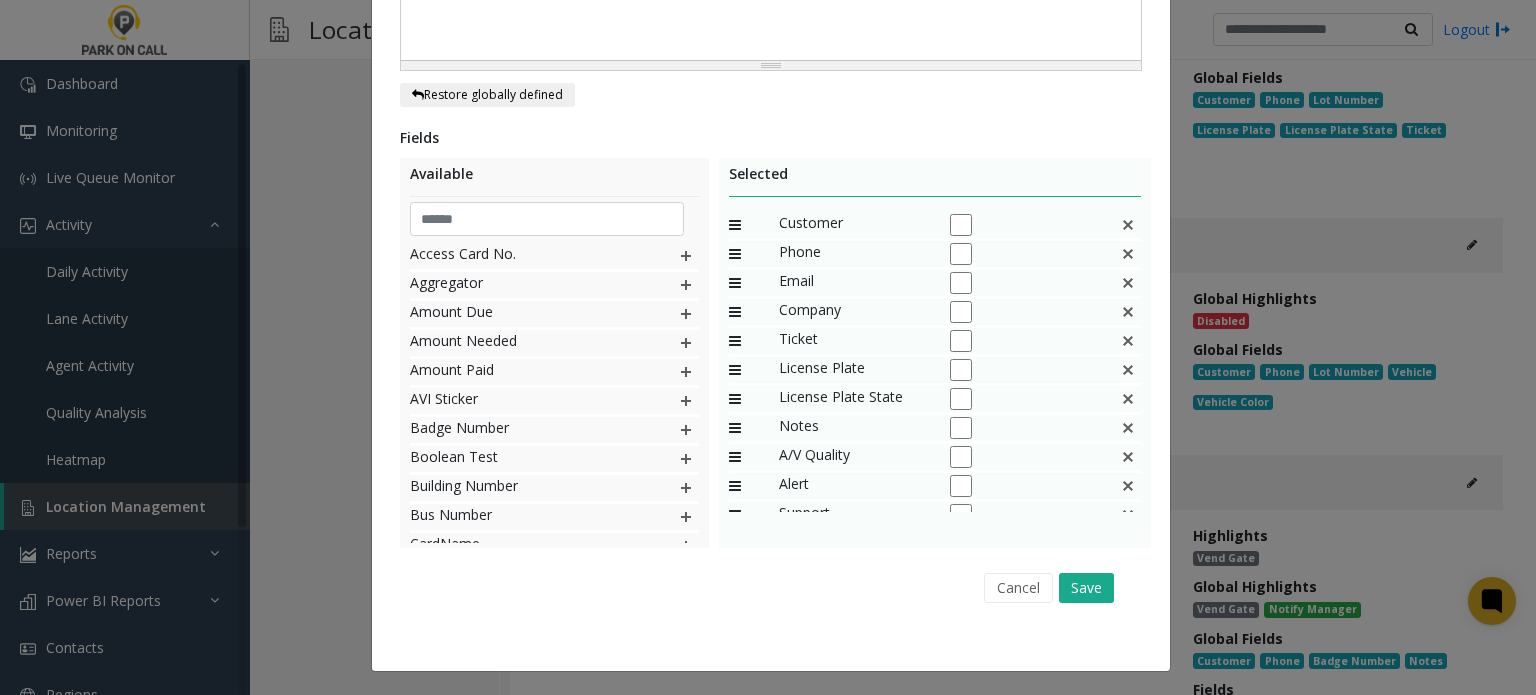 click 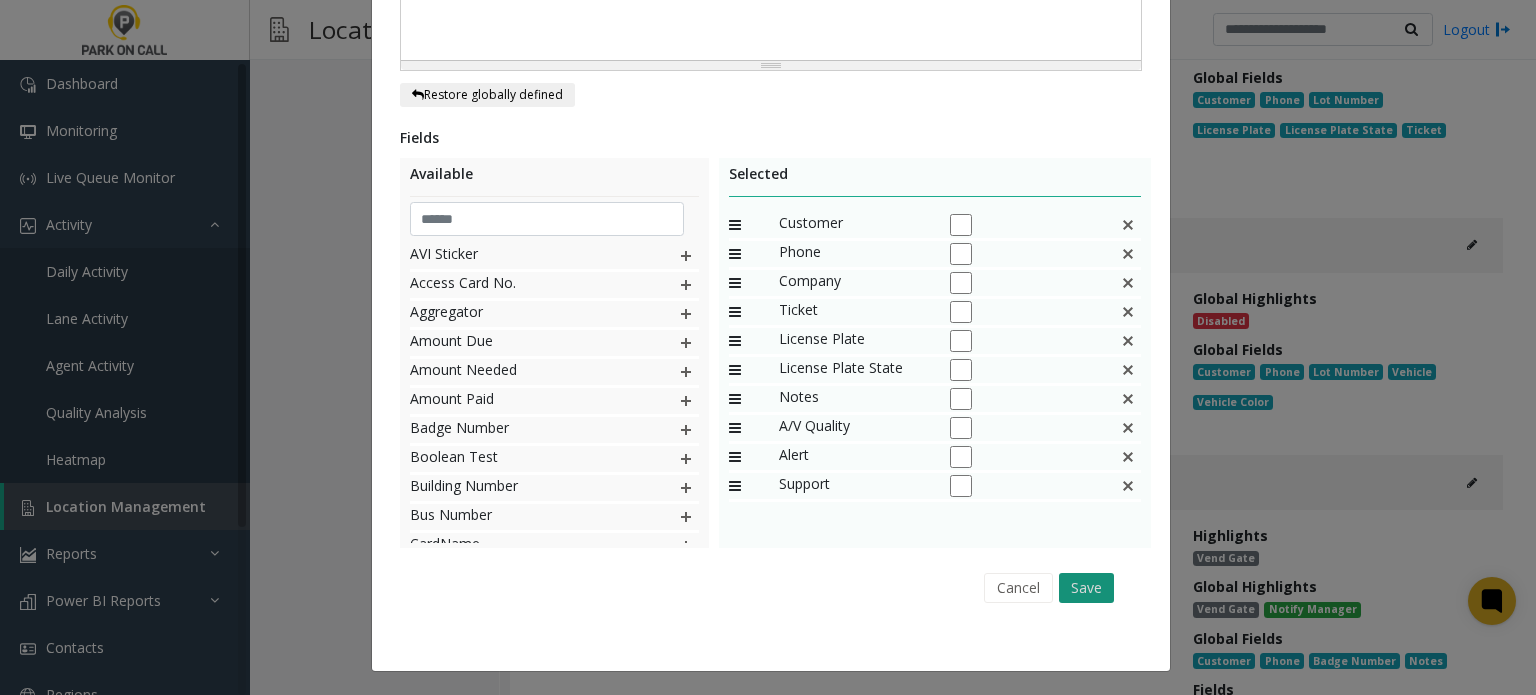 click on "Save" 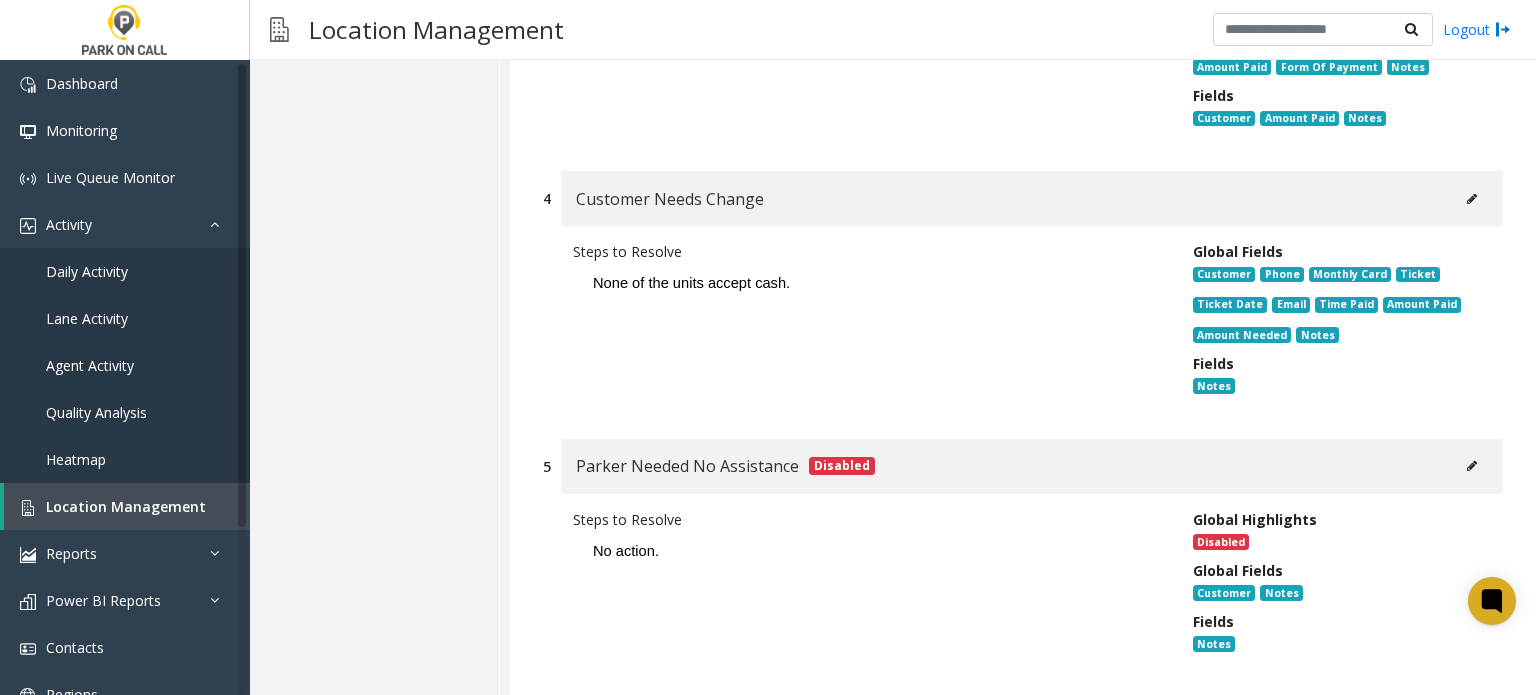scroll, scrollTop: 0, scrollLeft: 0, axis: both 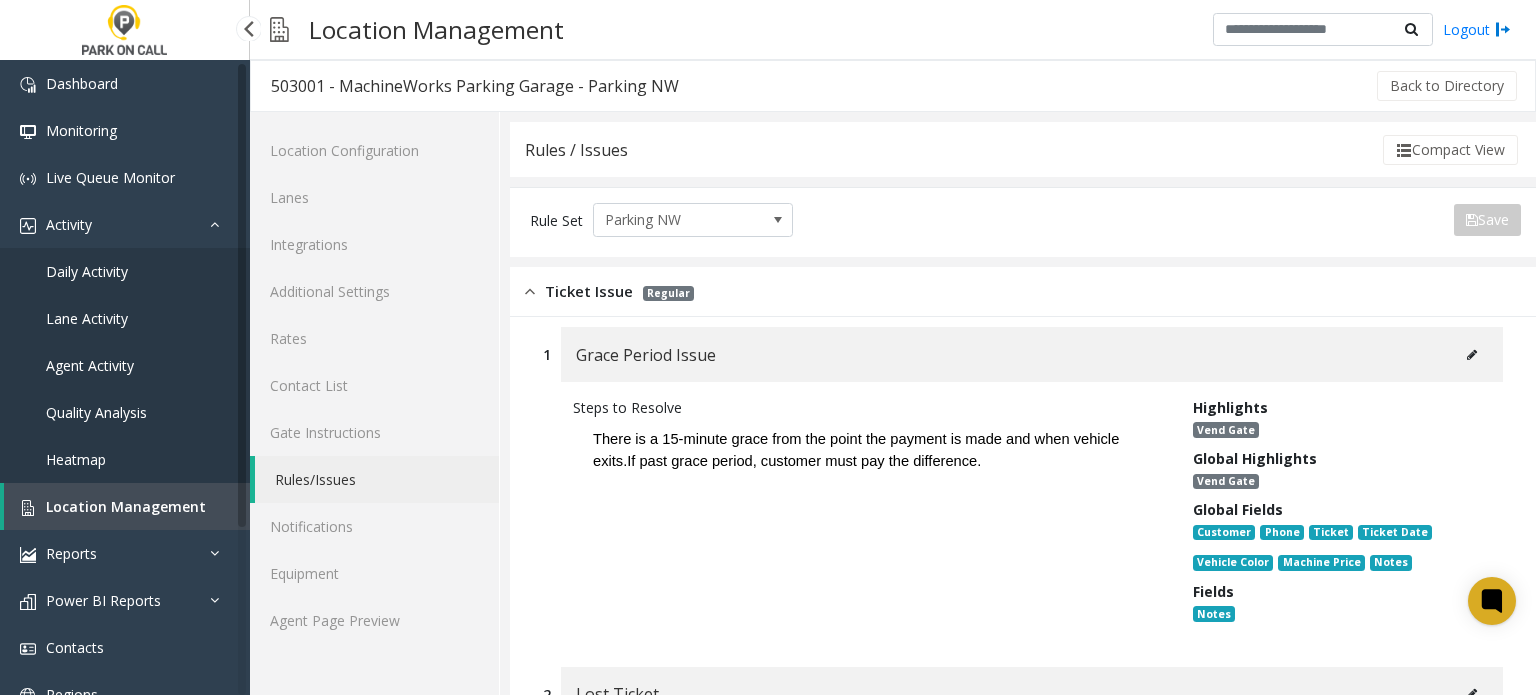 click on "Location Management" at bounding box center (126, 506) 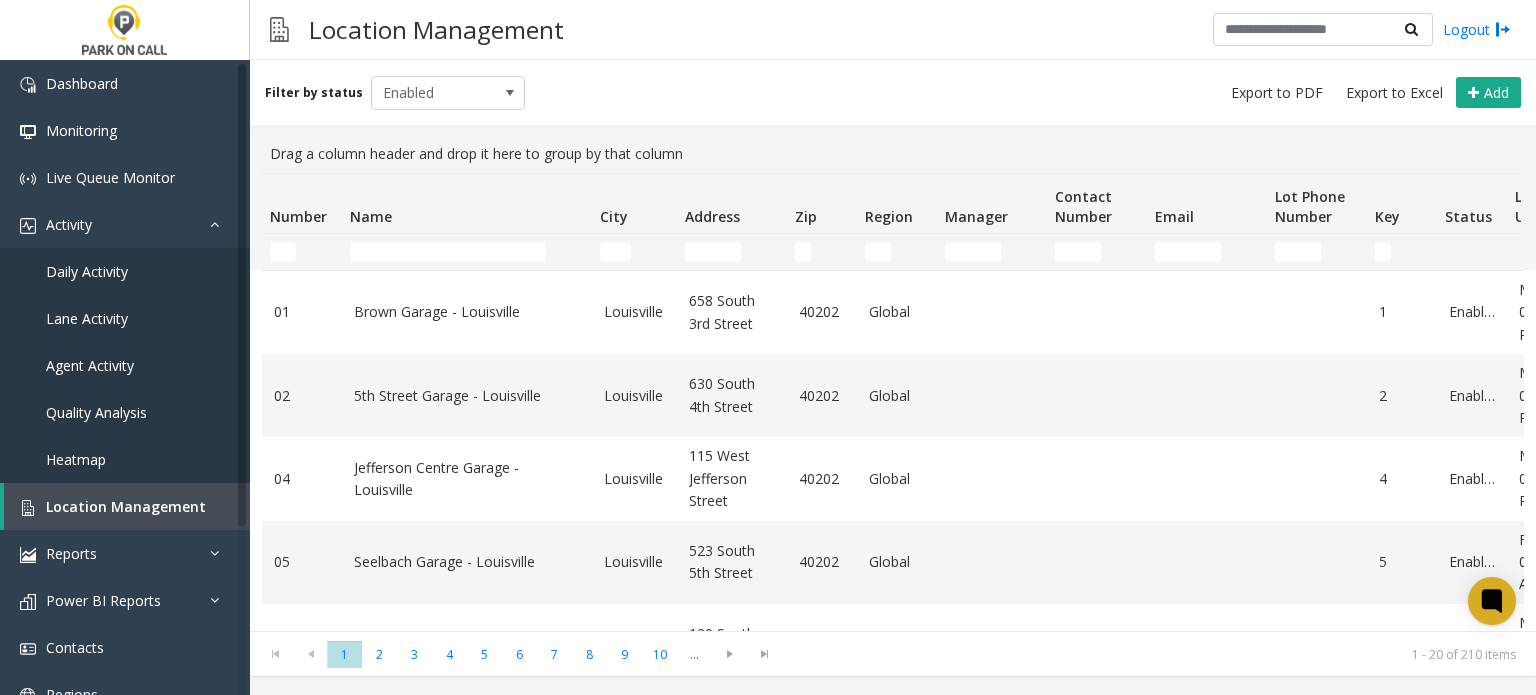 click 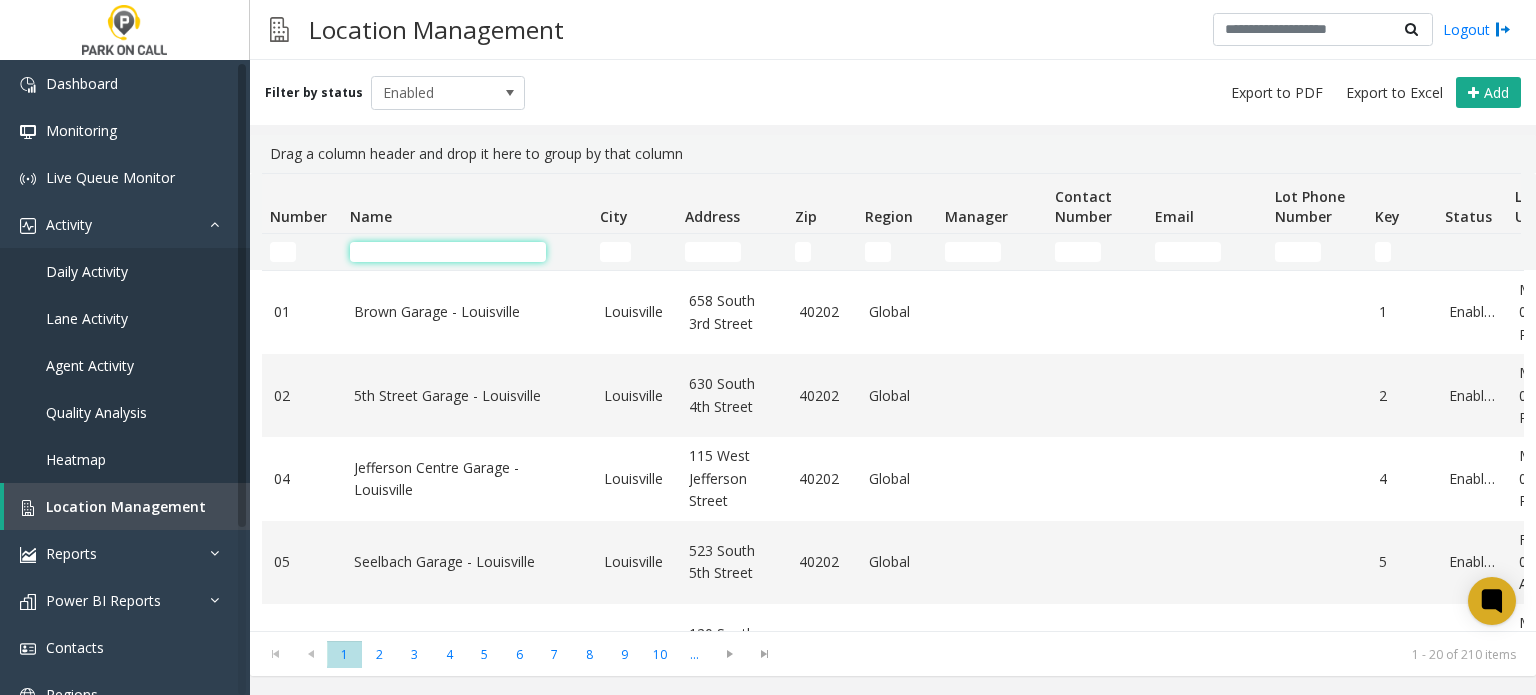 click 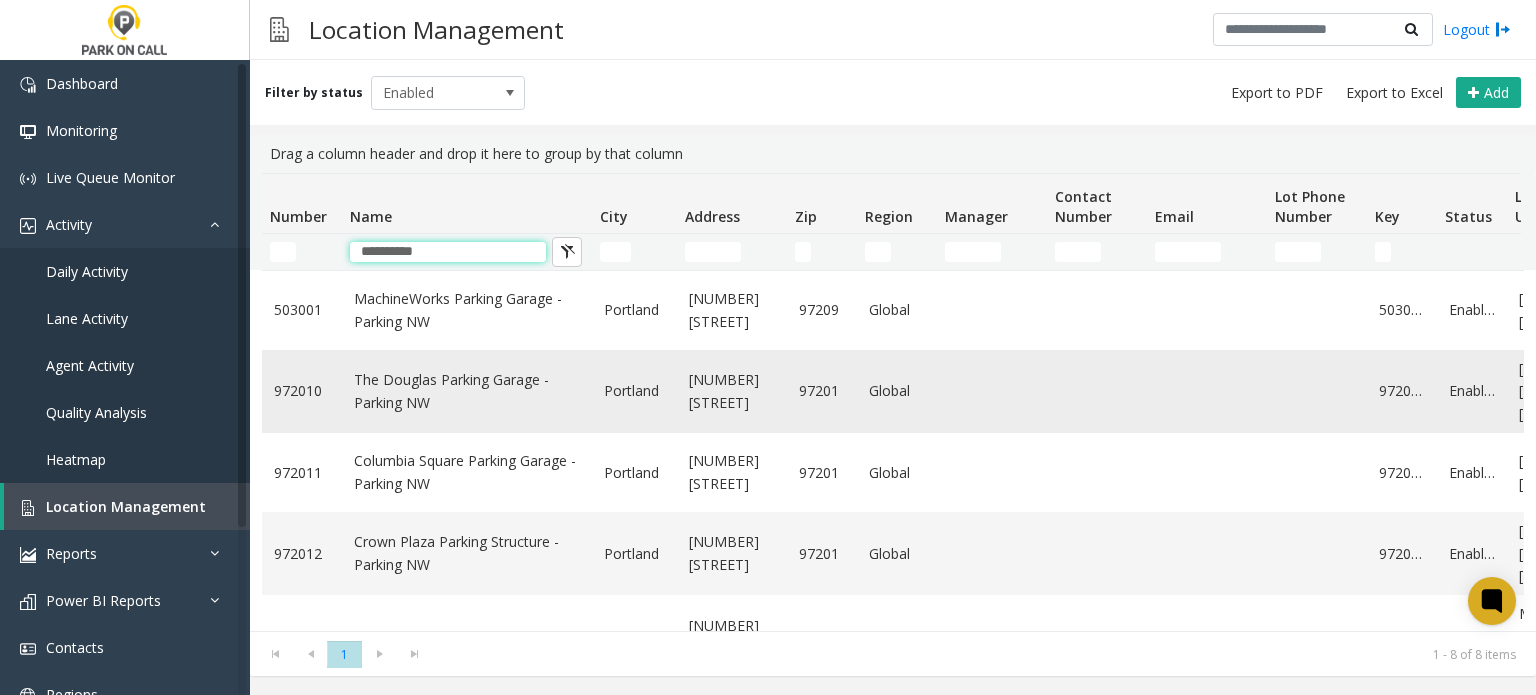 type on "**********" 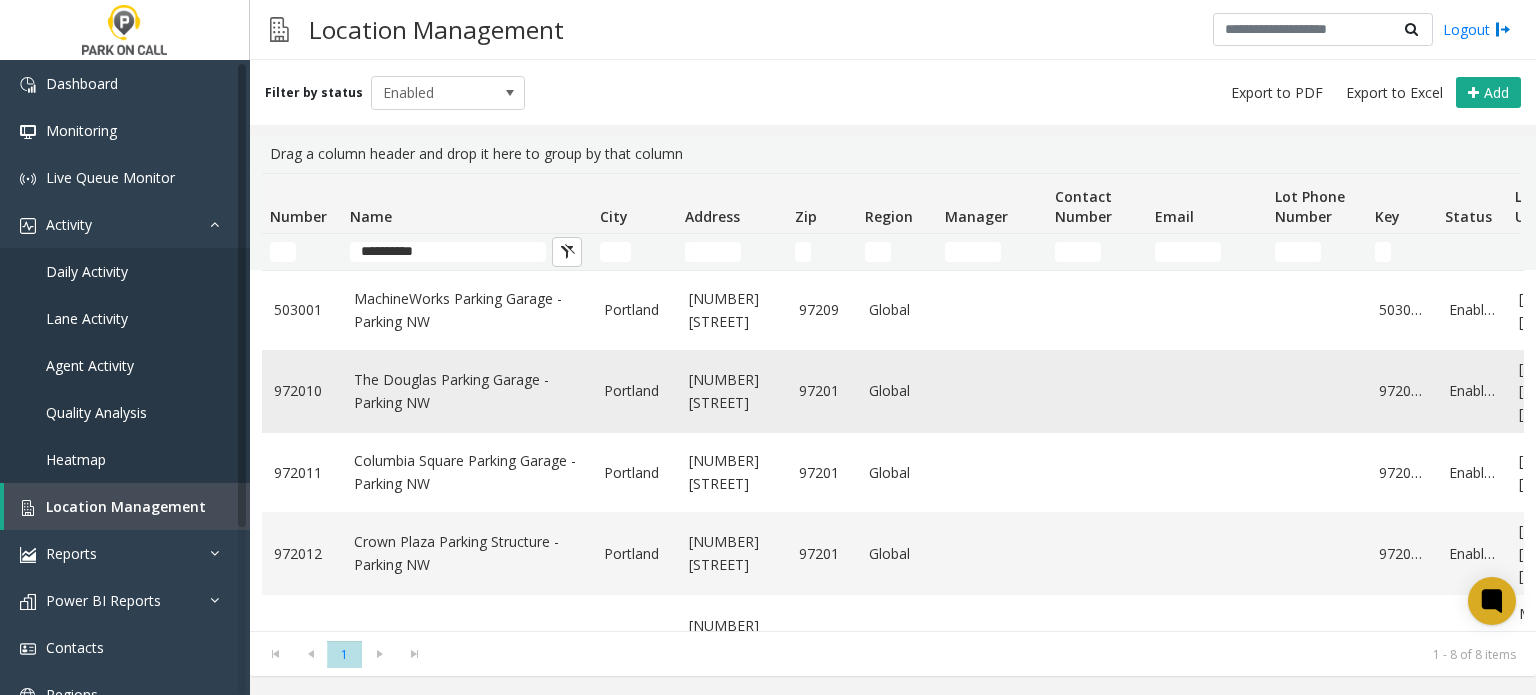 click on "The Douglas Parking Garage - Parking NW" 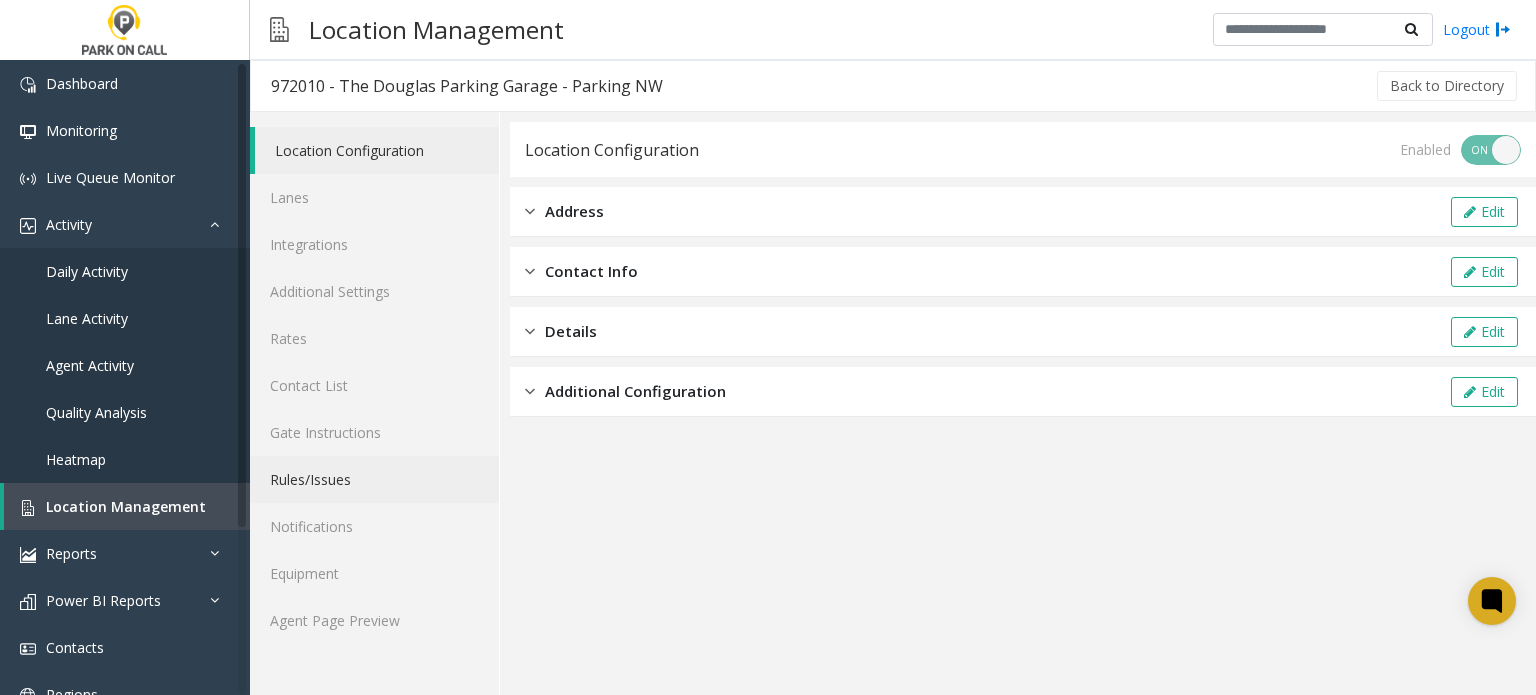 click on "Rules/Issues" 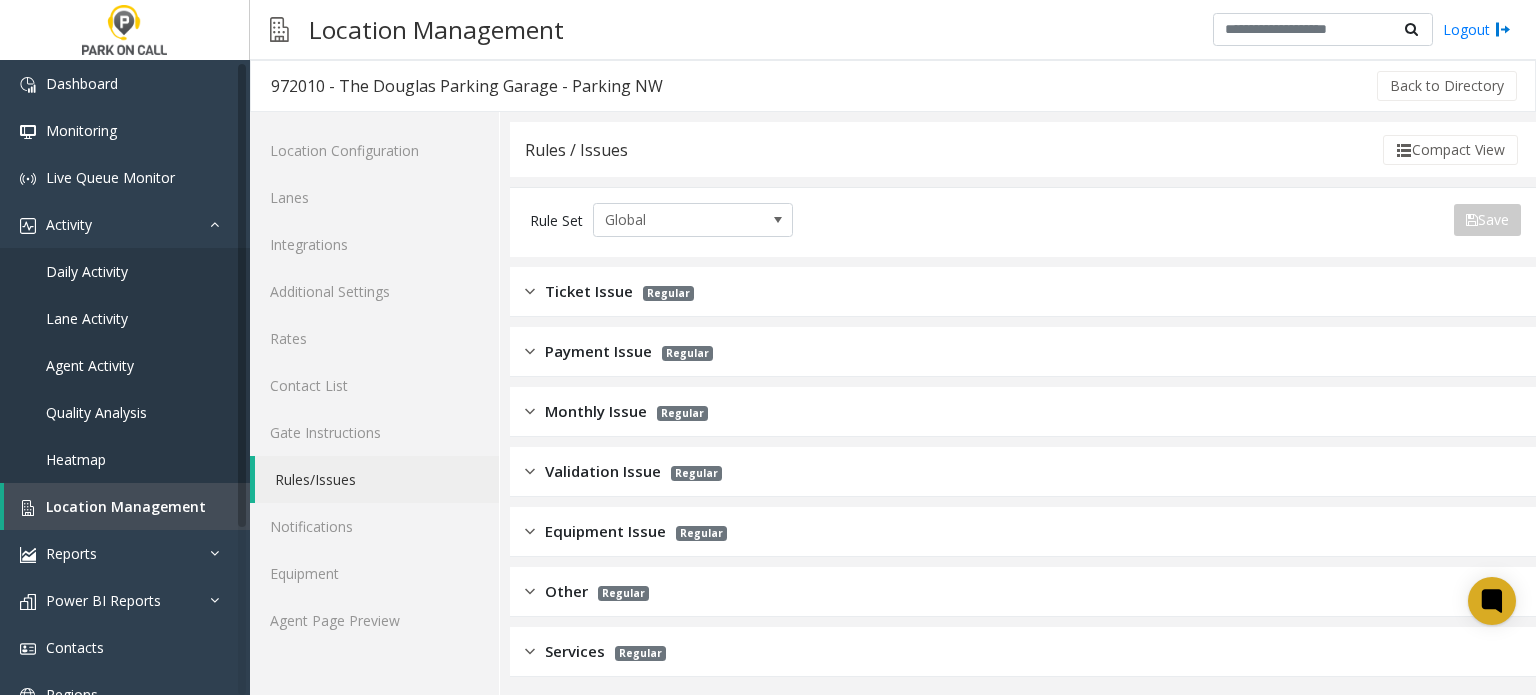 click on "Ticket Issue Regular" 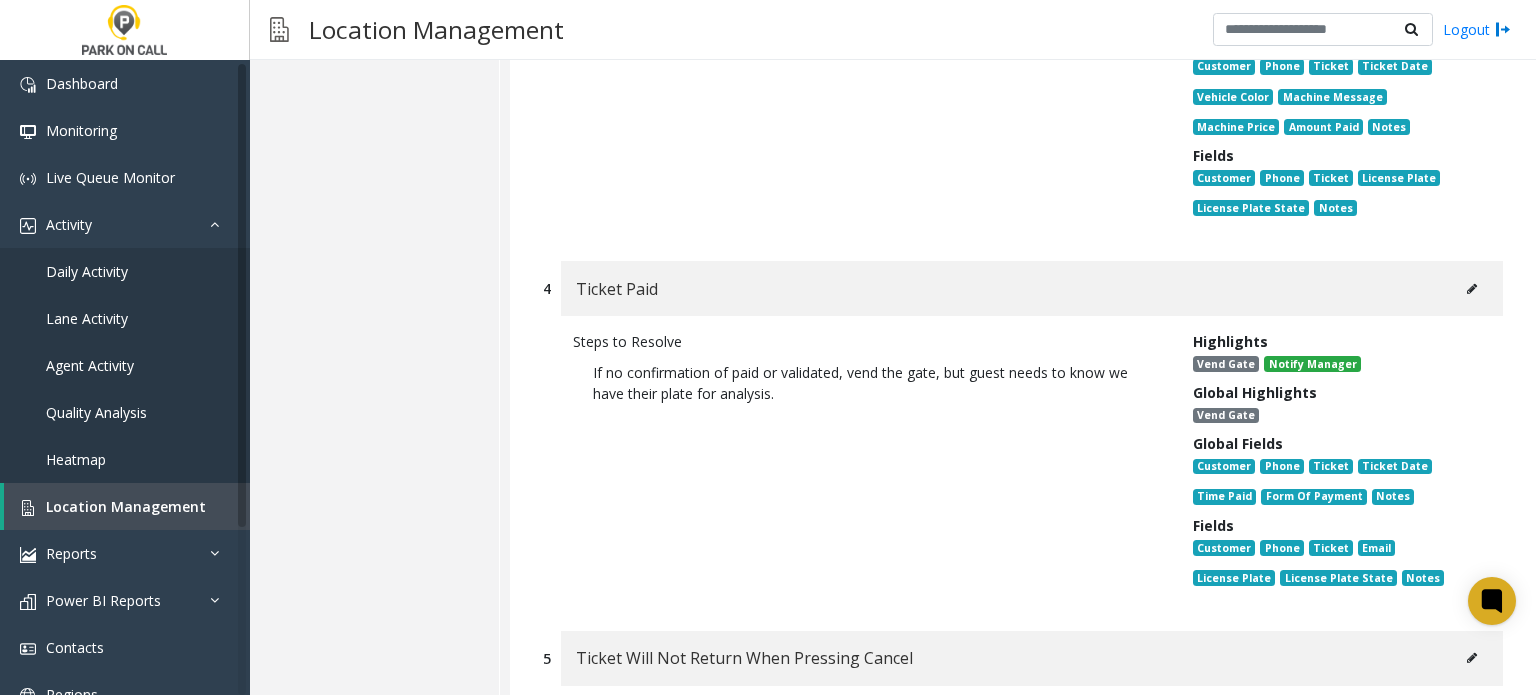 scroll, scrollTop: 1100, scrollLeft: 0, axis: vertical 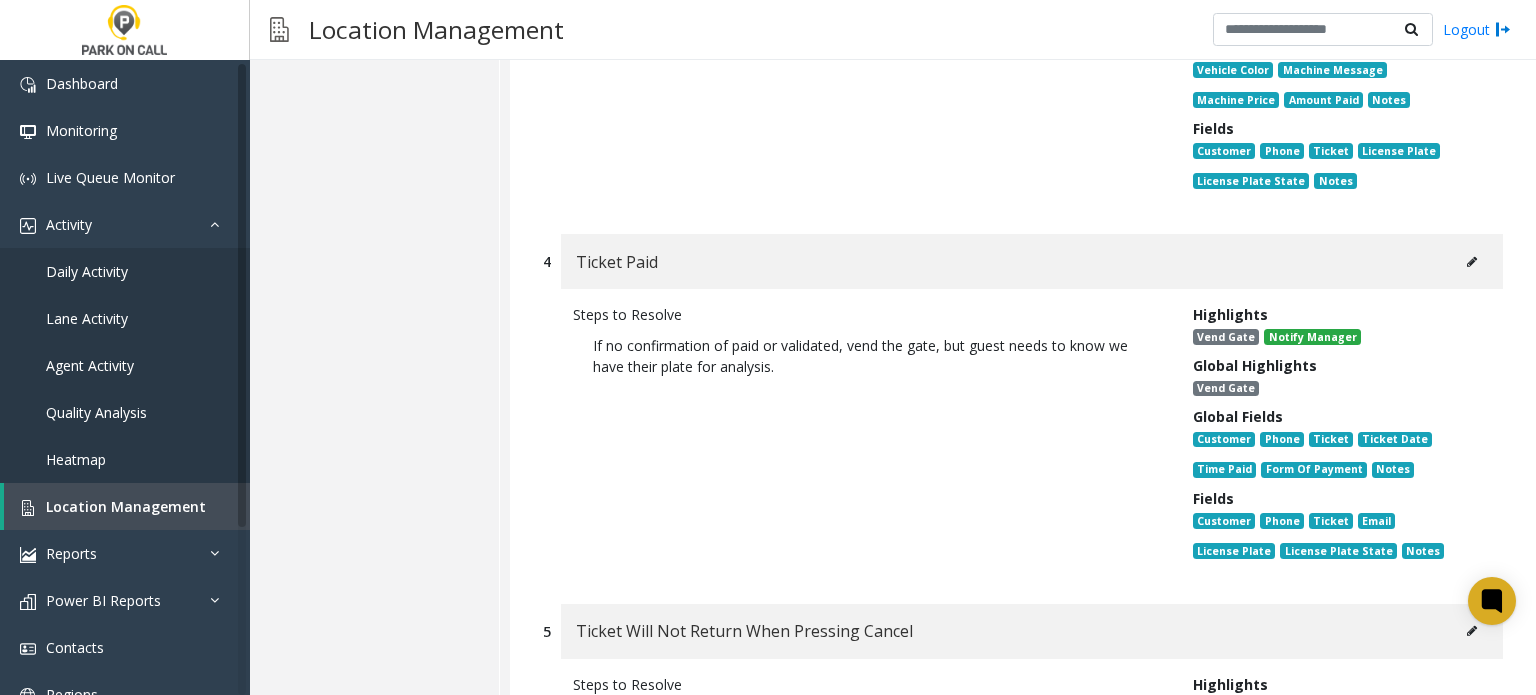 click 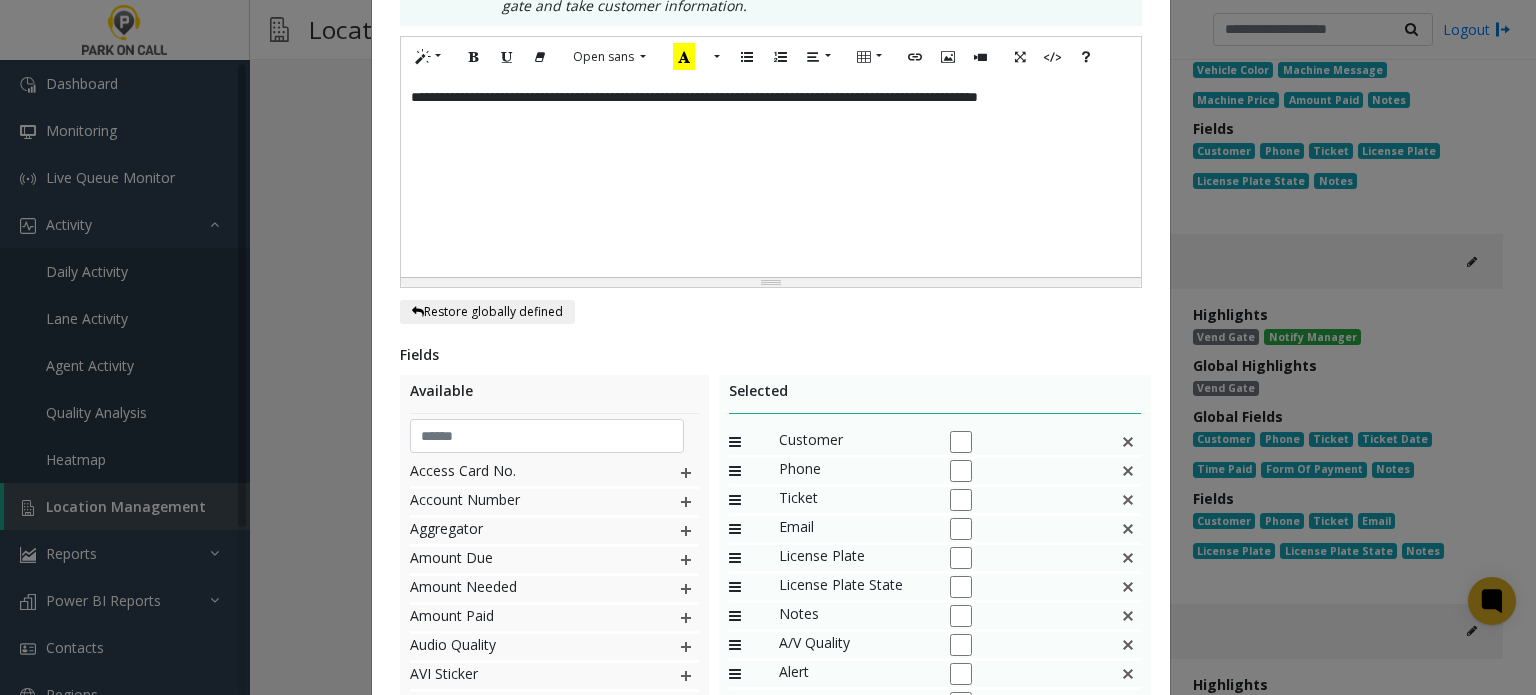 scroll, scrollTop: 600, scrollLeft: 0, axis: vertical 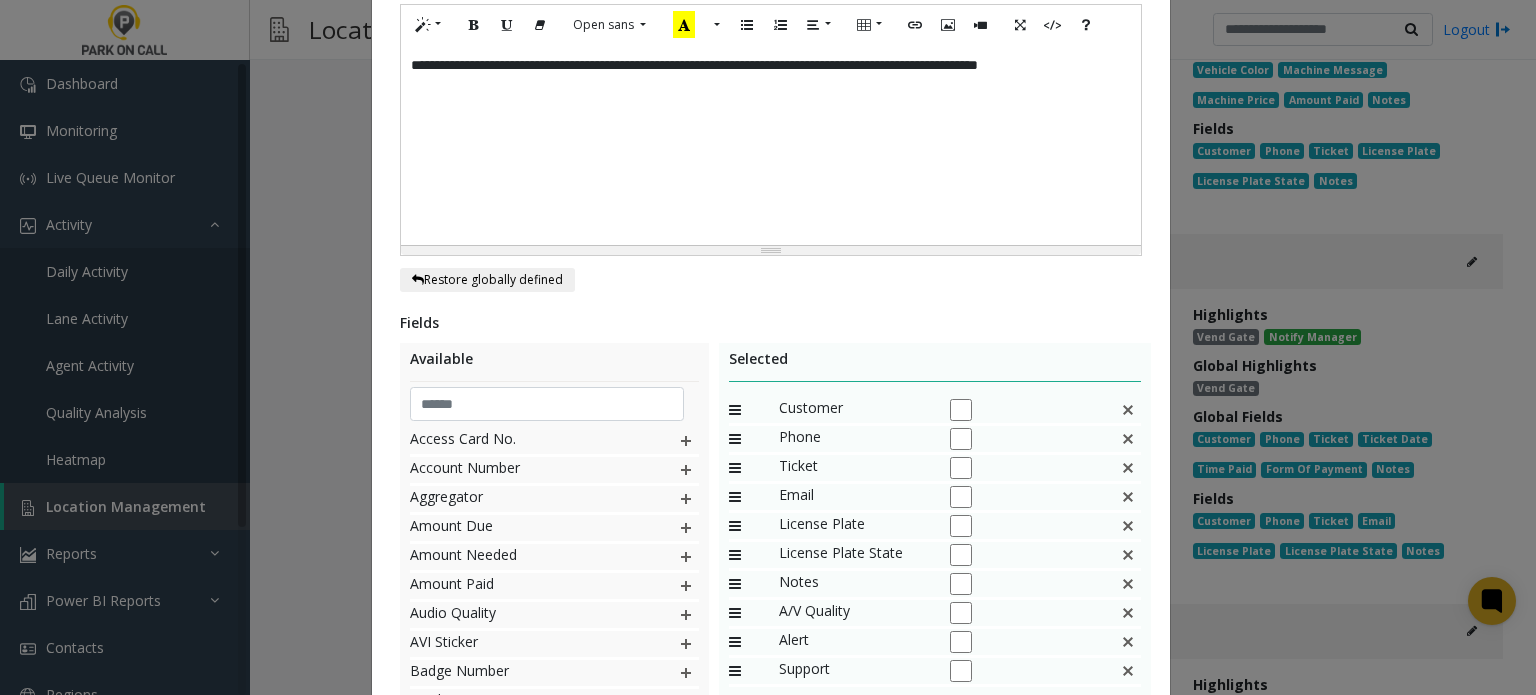 click 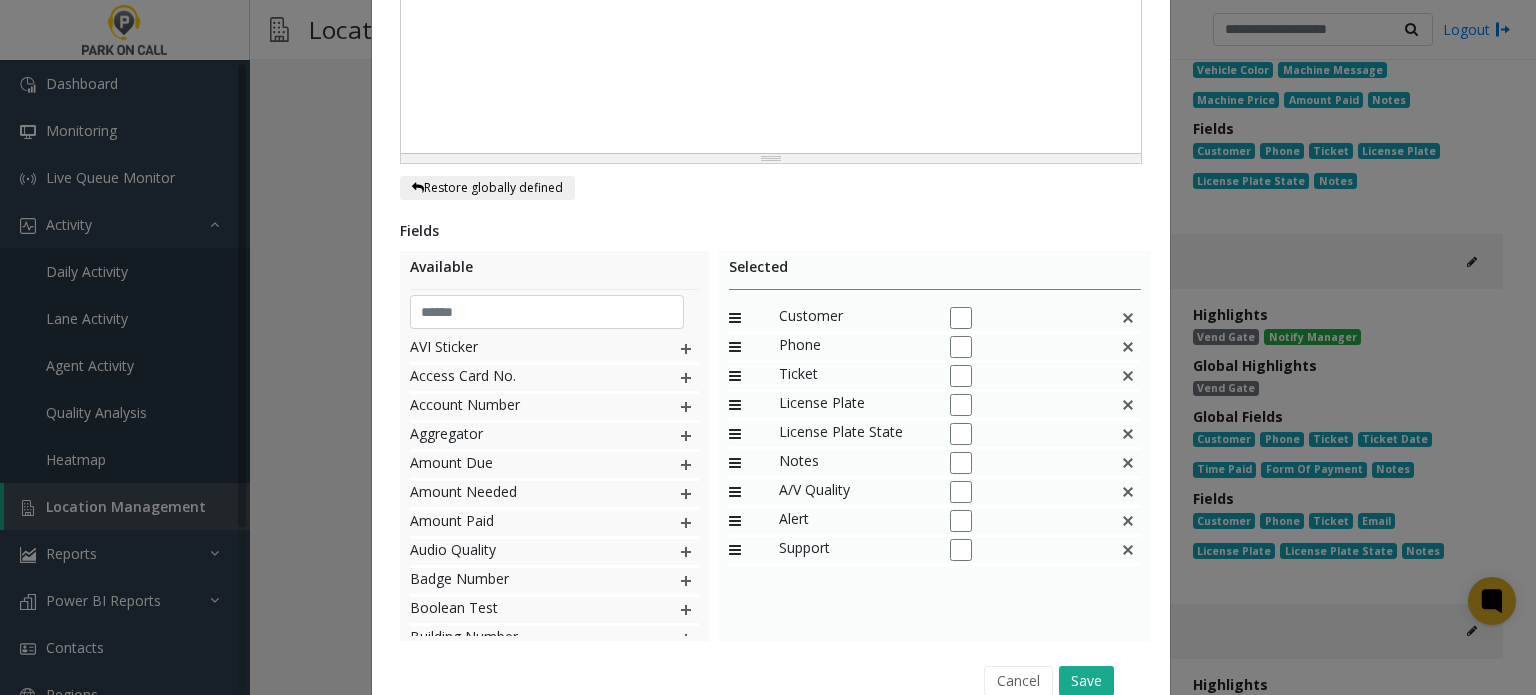 scroll, scrollTop: 785, scrollLeft: 0, axis: vertical 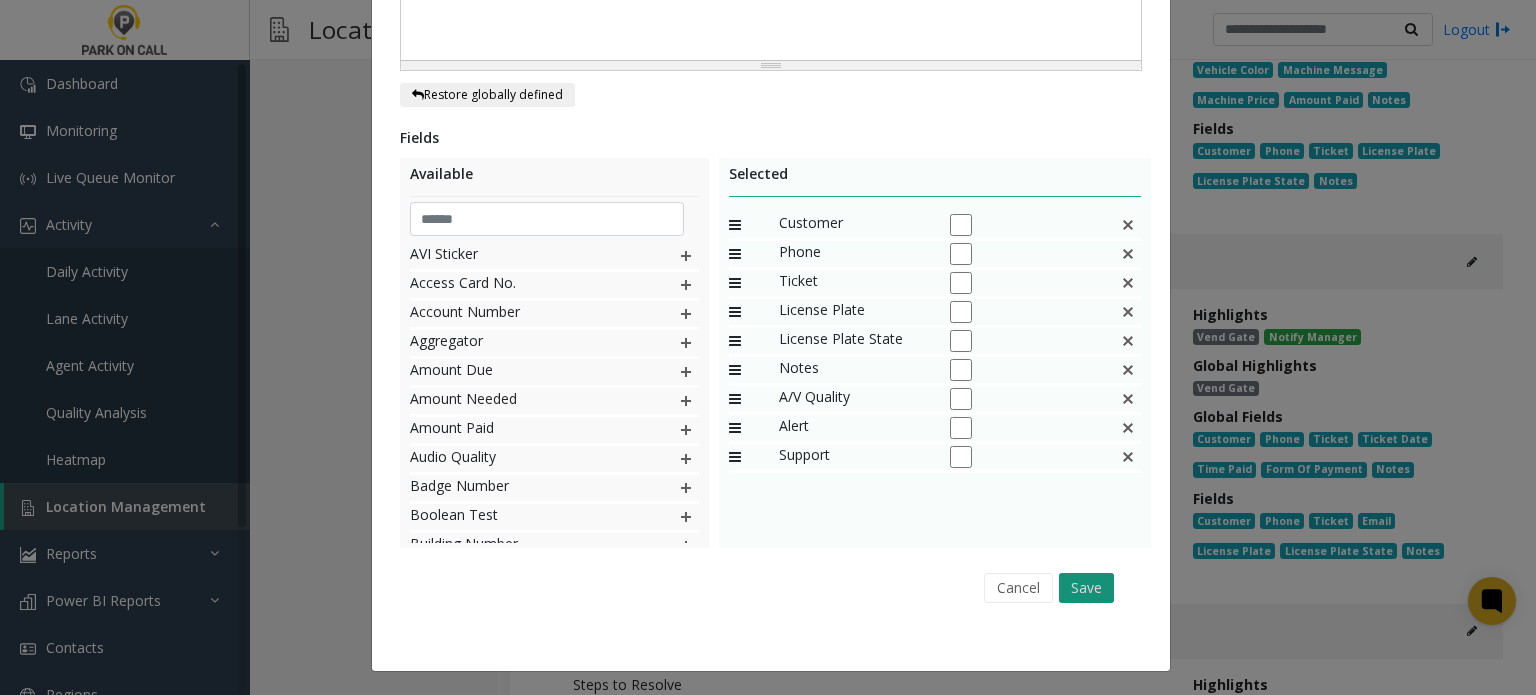 click on "Save" 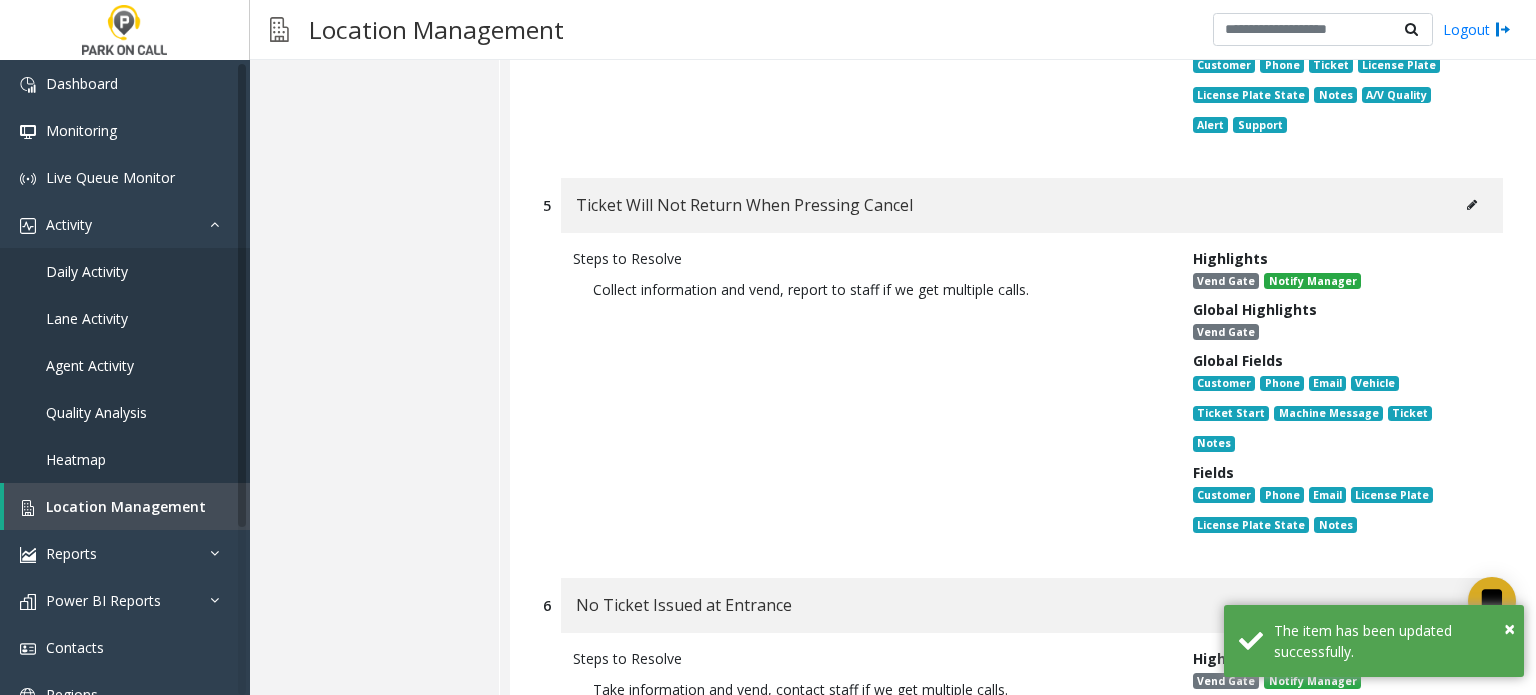scroll, scrollTop: 1600, scrollLeft: 0, axis: vertical 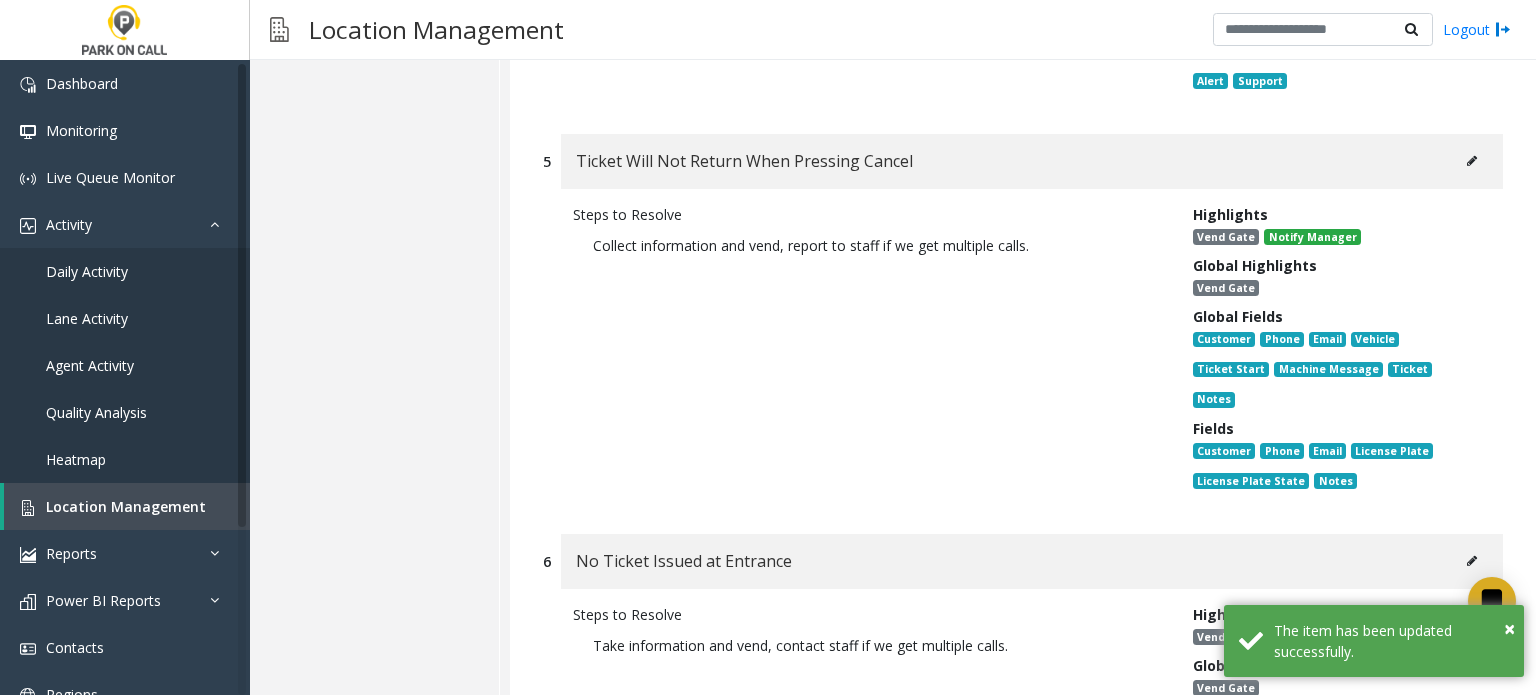 click 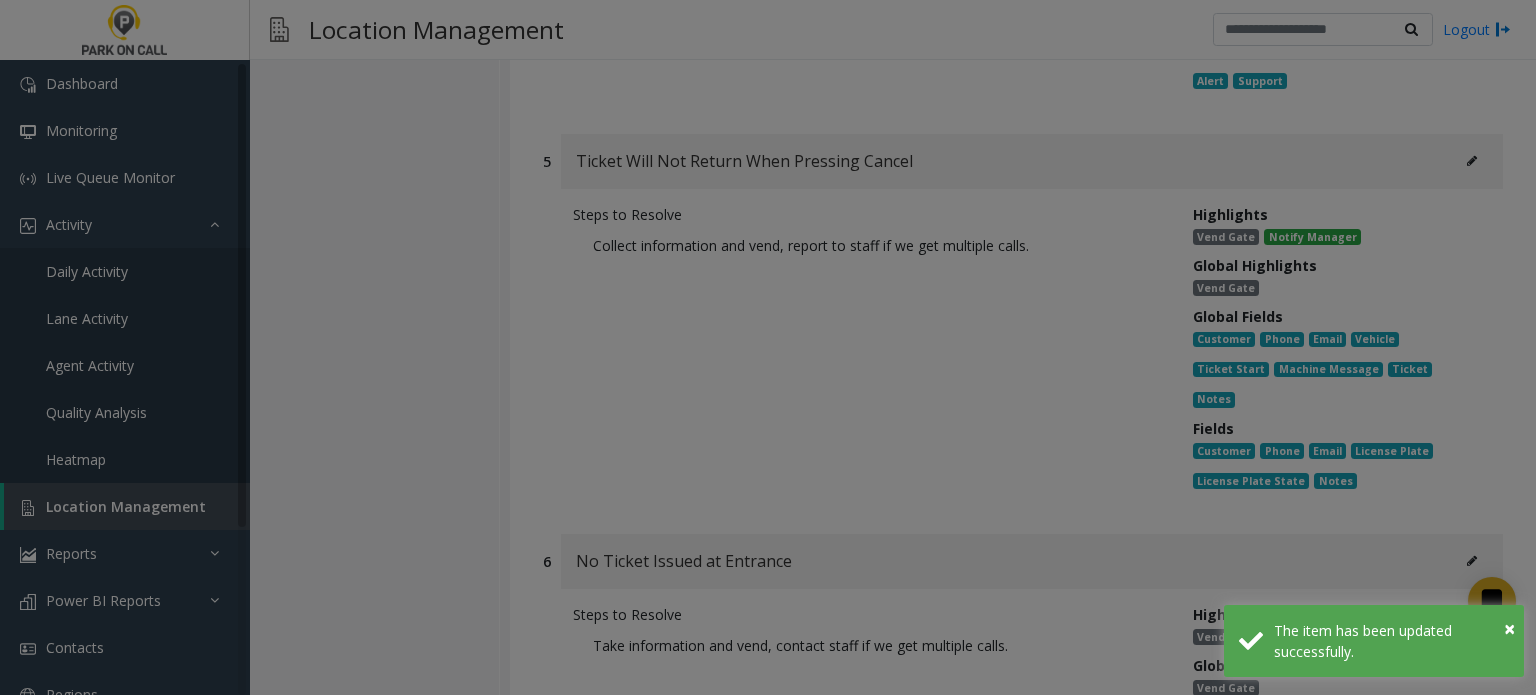 scroll, scrollTop: 0, scrollLeft: 0, axis: both 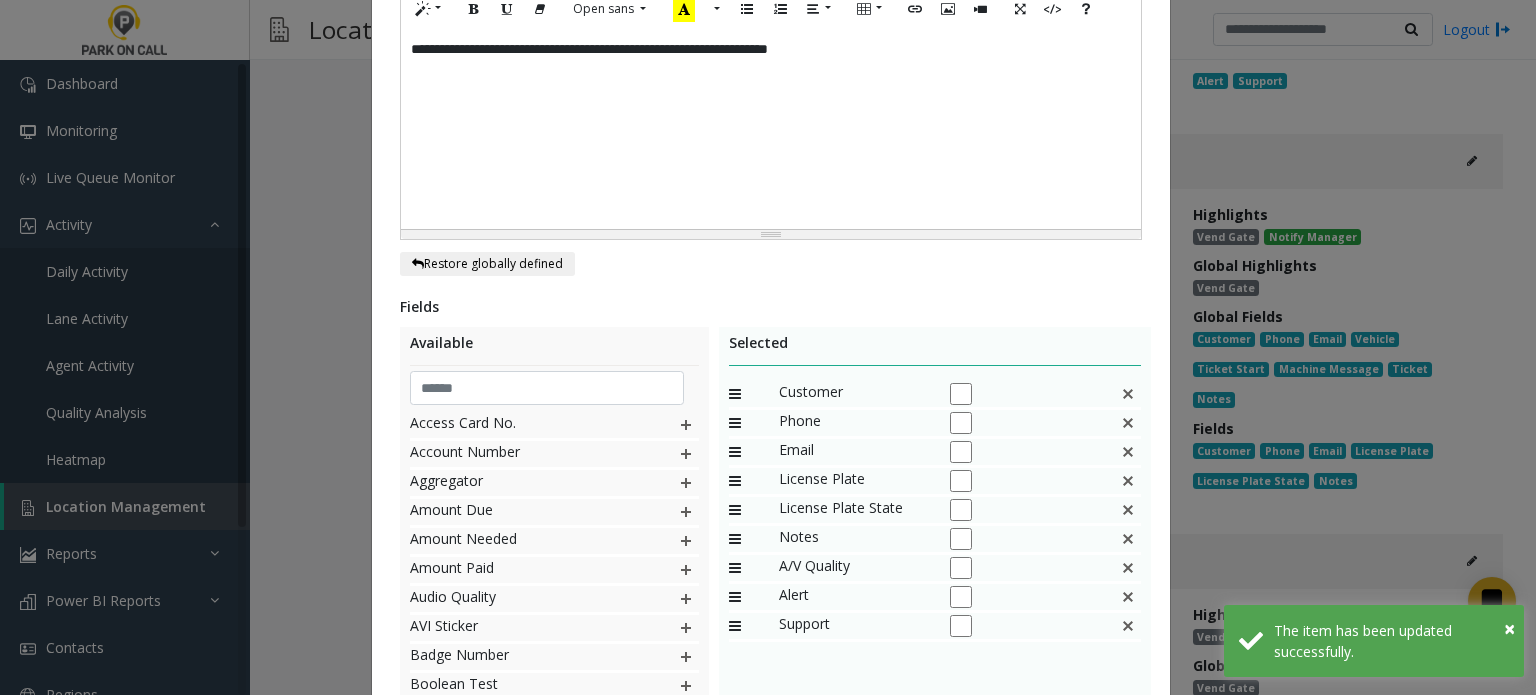 click 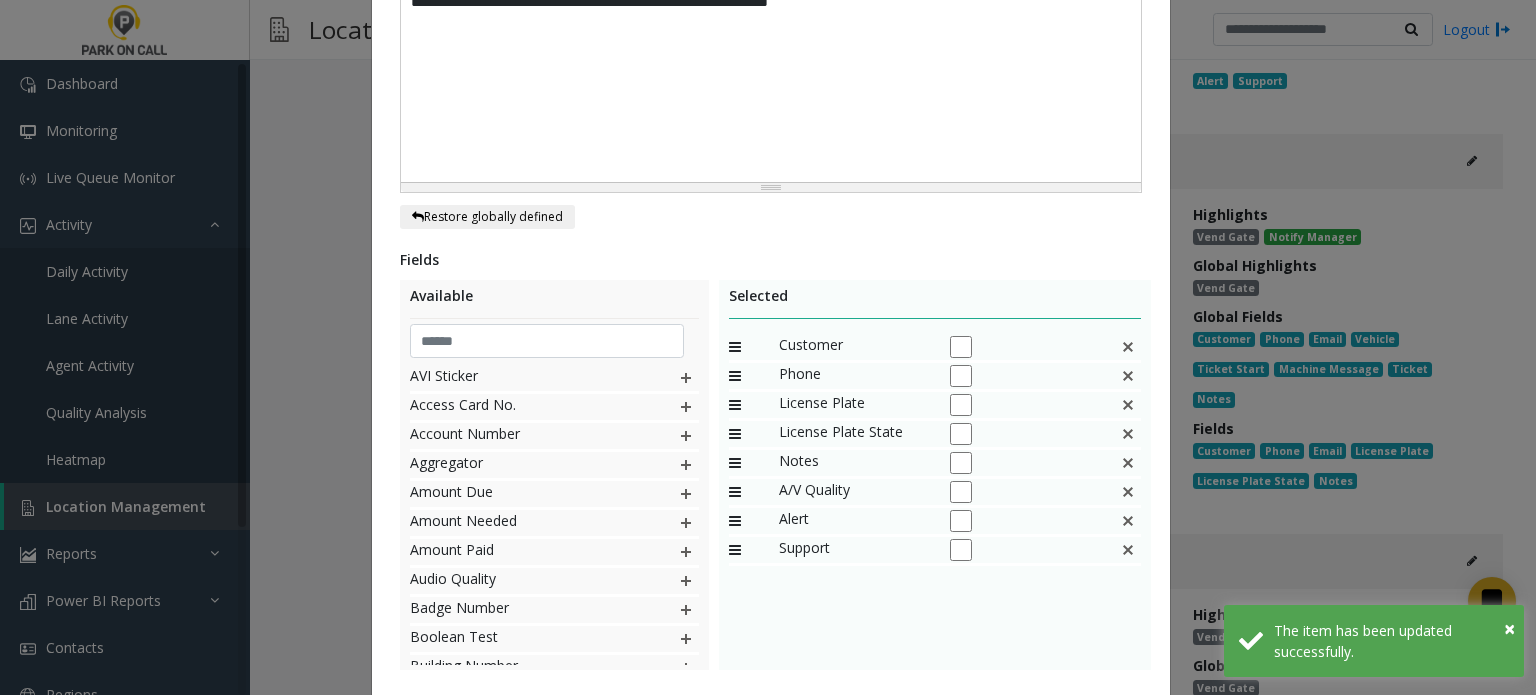 scroll, scrollTop: 869, scrollLeft: 0, axis: vertical 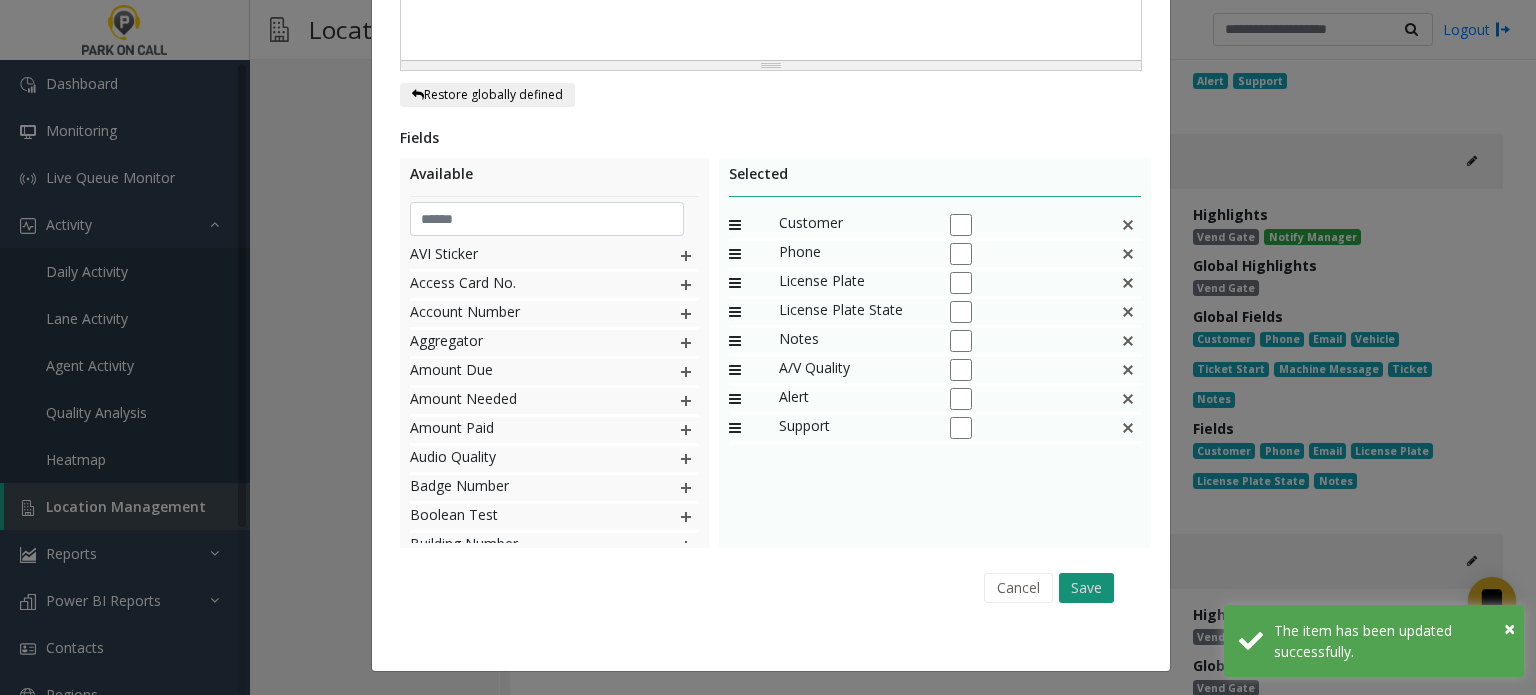 click on "Save" 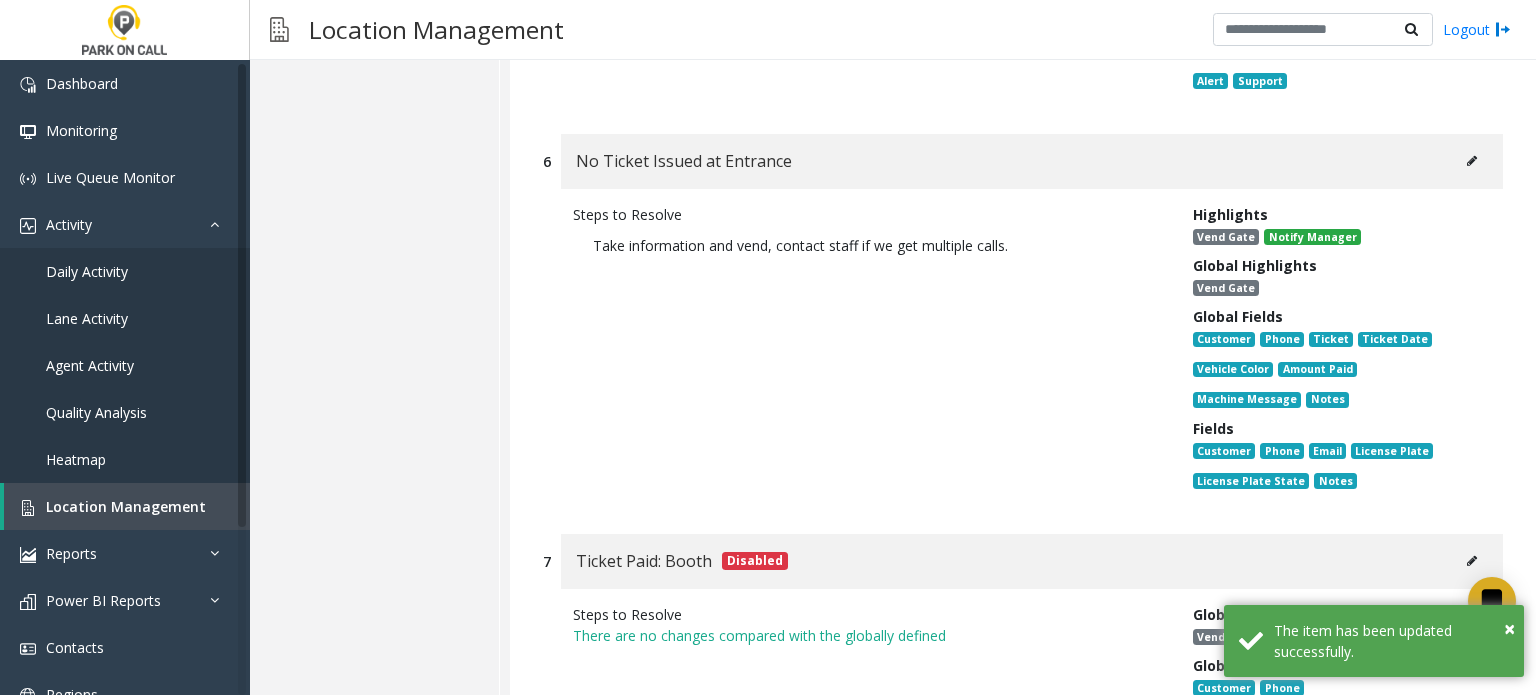 scroll, scrollTop: 2000, scrollLeft: 0, axis: vertical 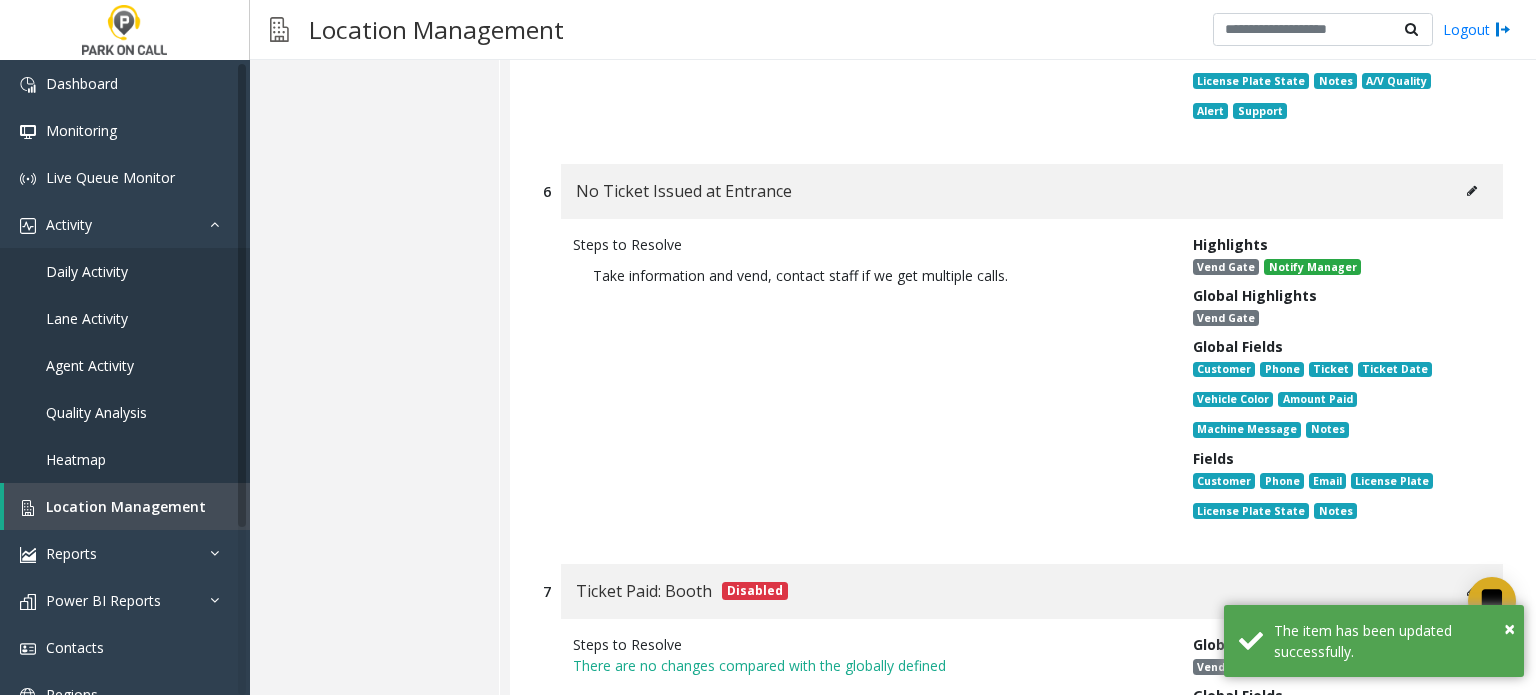 click 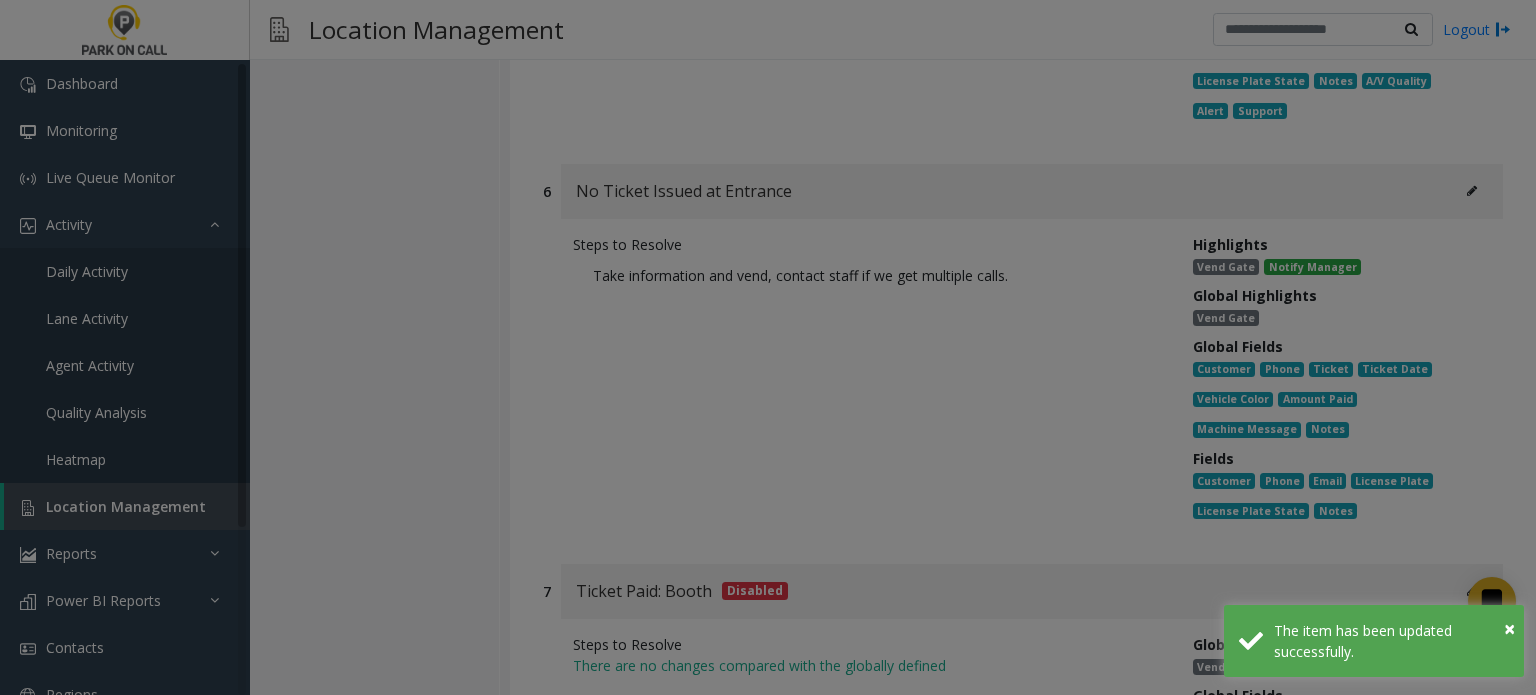 scroll, scrollTop: 0, scrollLeft: 0, axis: both 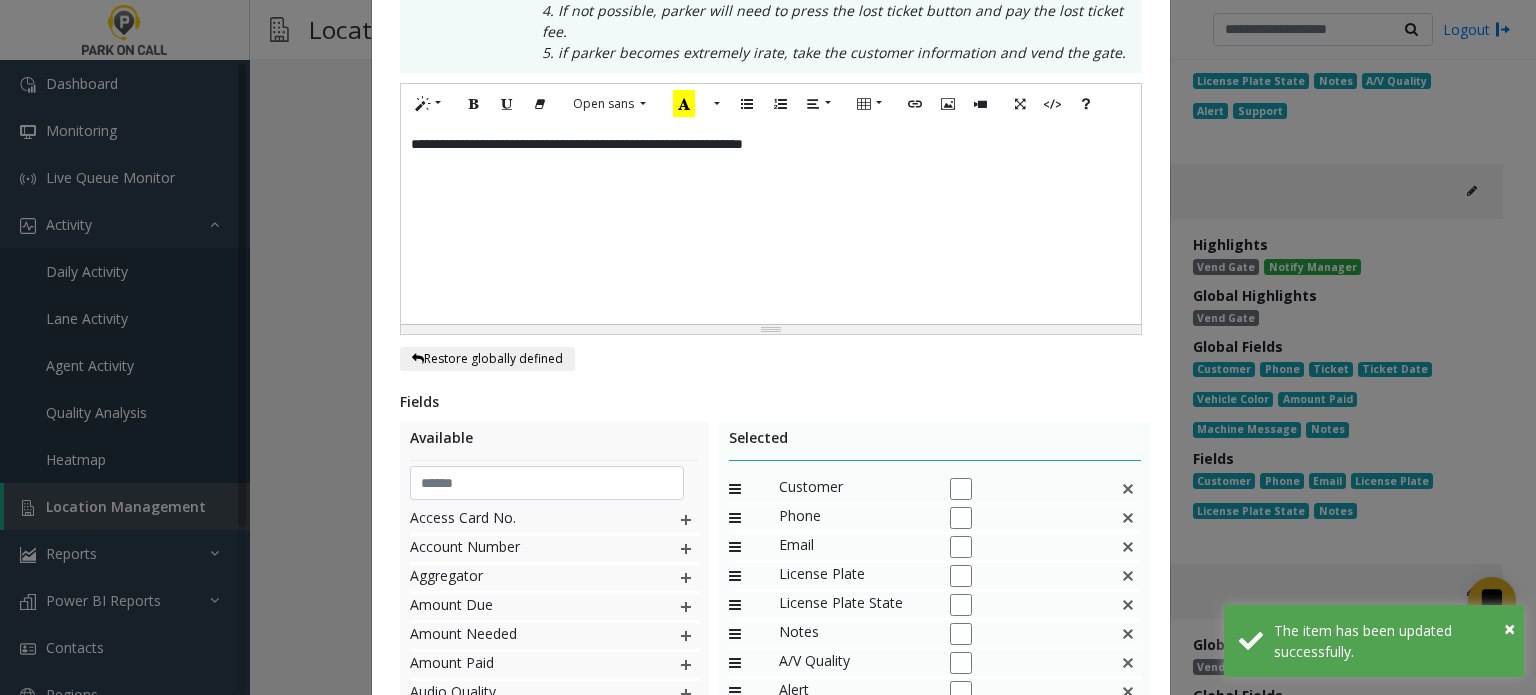 click 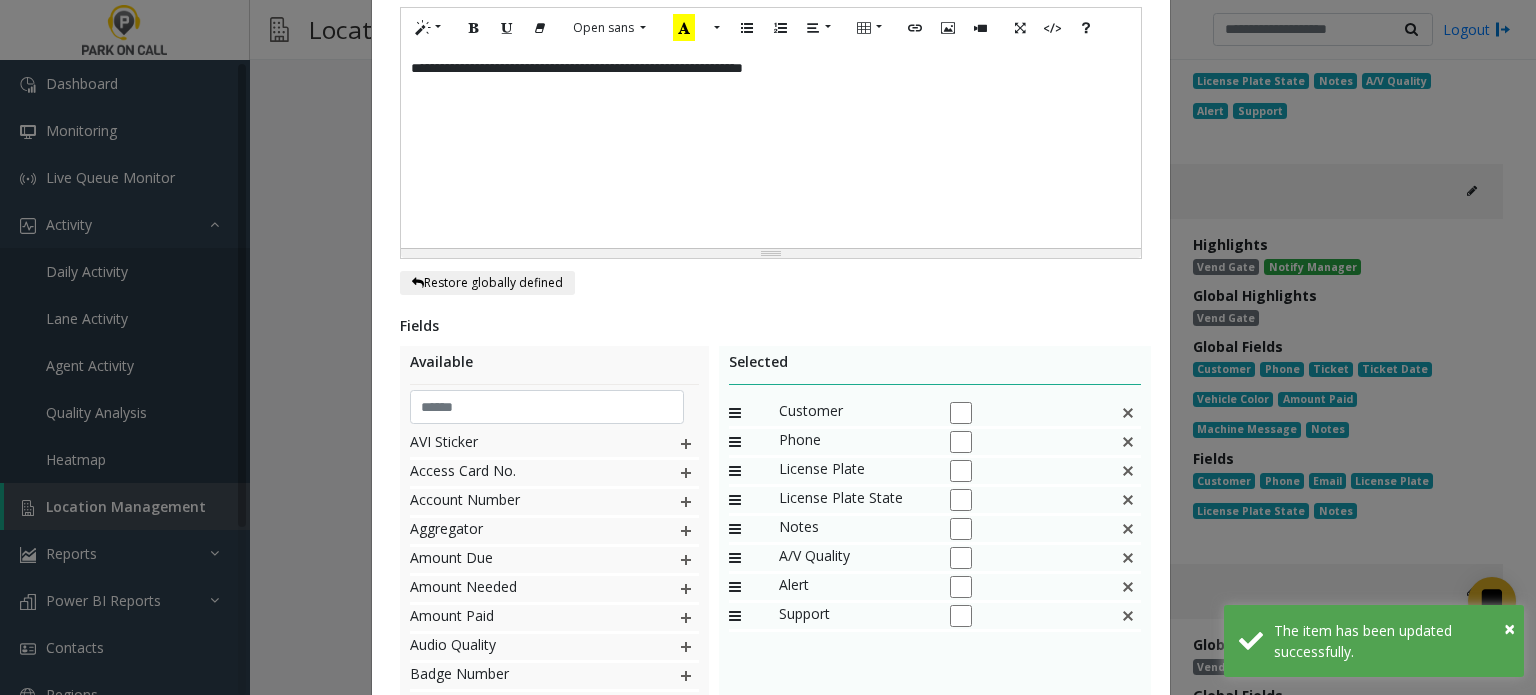 scroll, scrollTop: 764, scrollLeft: 0, axis: vertical 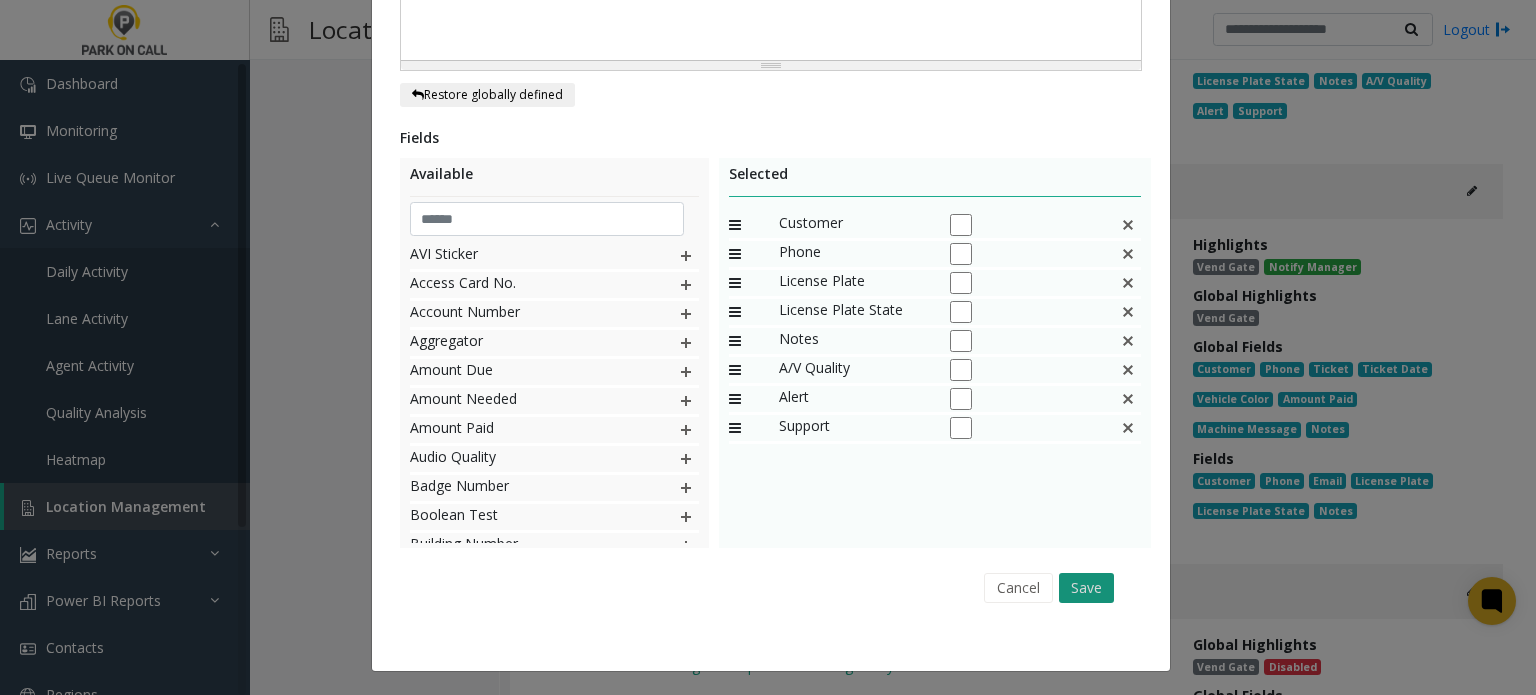 click on "Save" 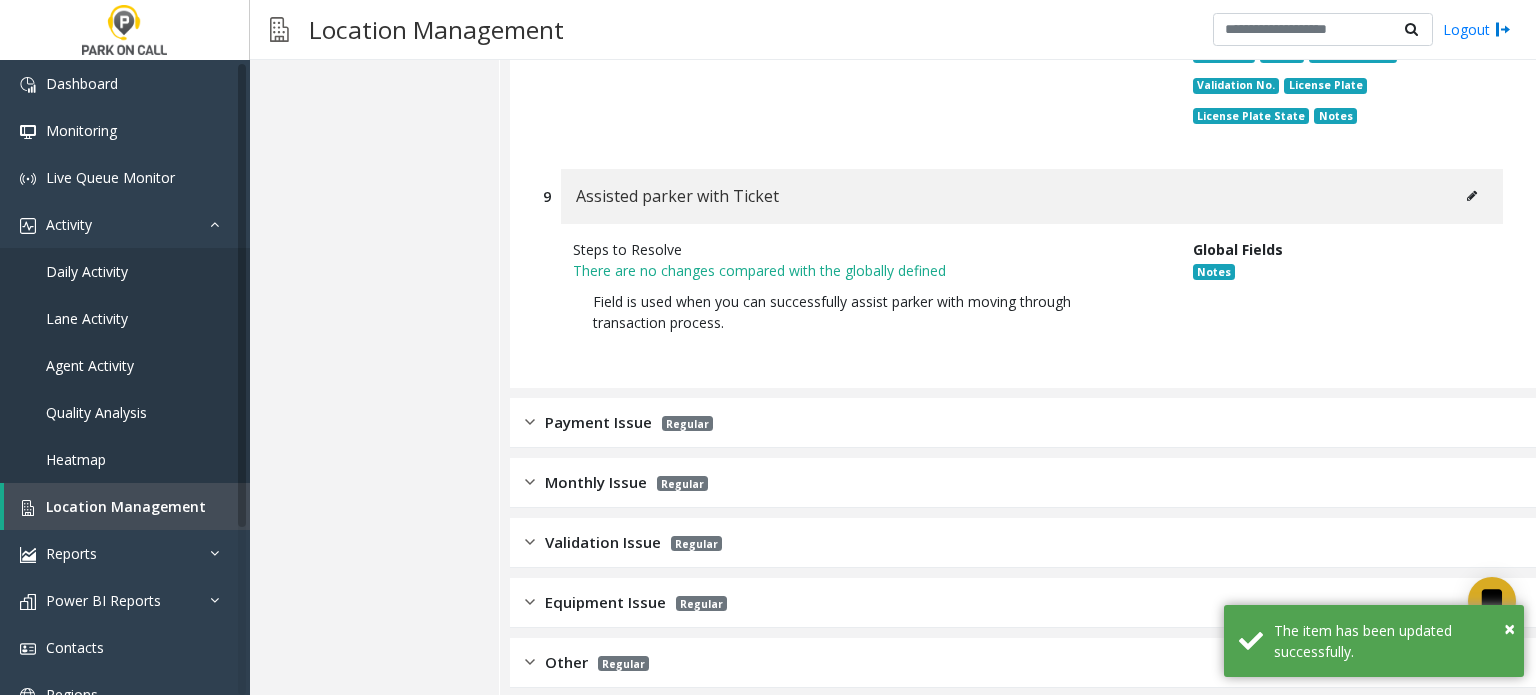 scroll, scrollTop: 2955, scrollLeft: 0, axis: vertical 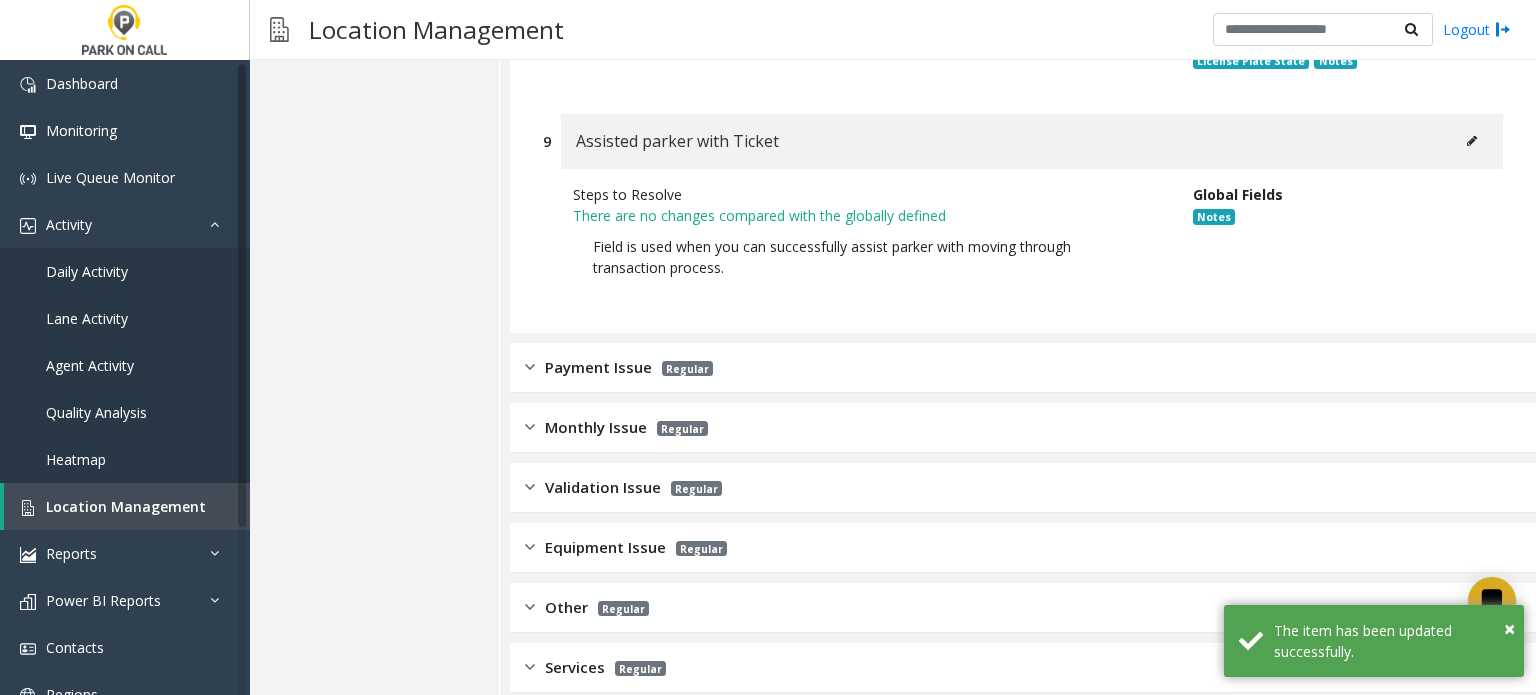 click on "Payment Issue Regular" 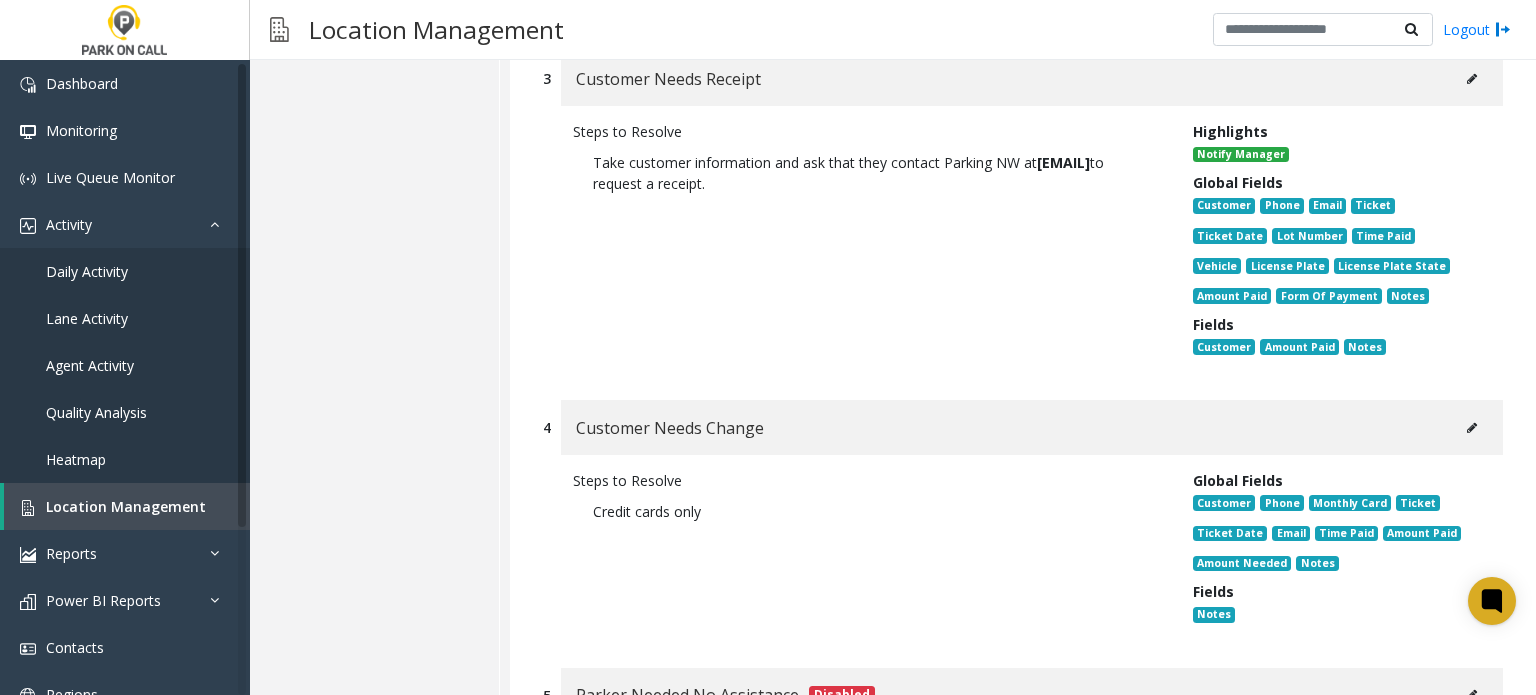 scroll, scrollTop: 3955, scrollLeft: 0, axis: vertical 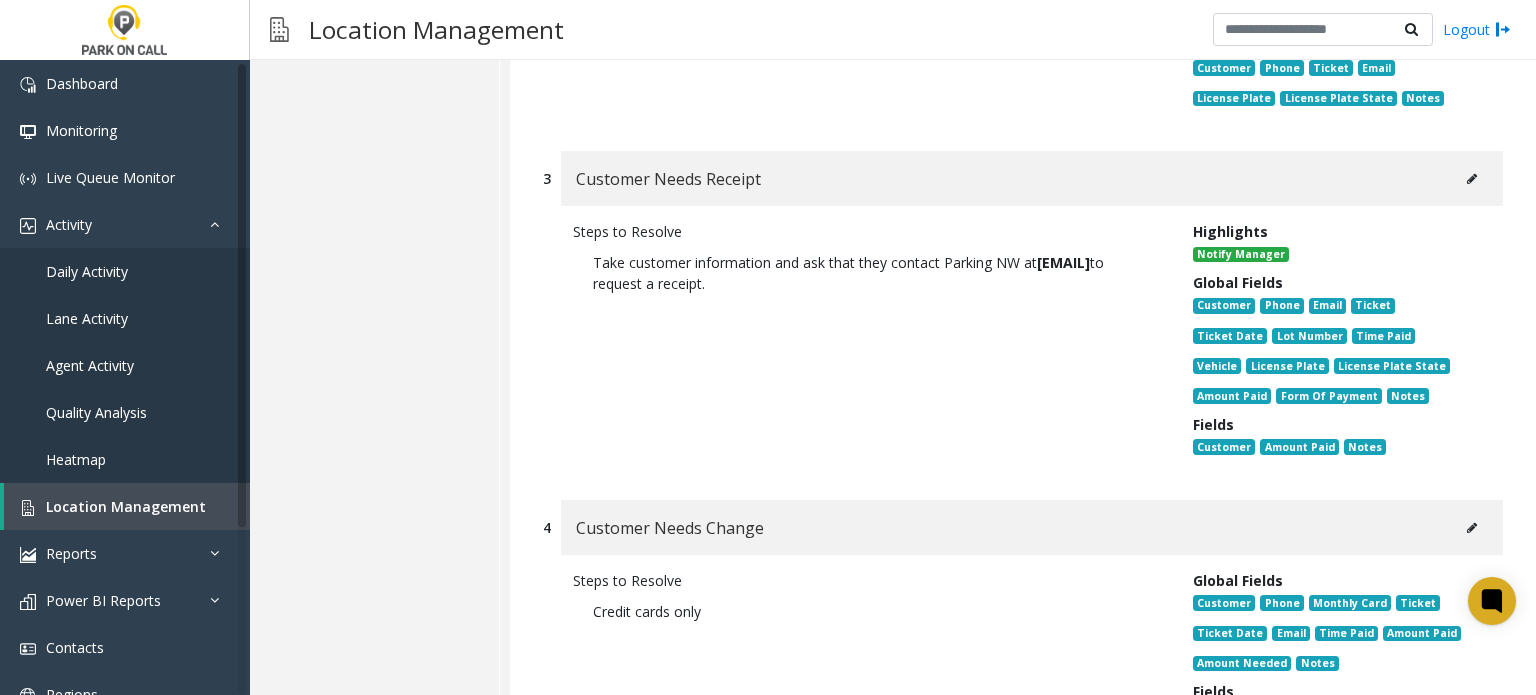 click 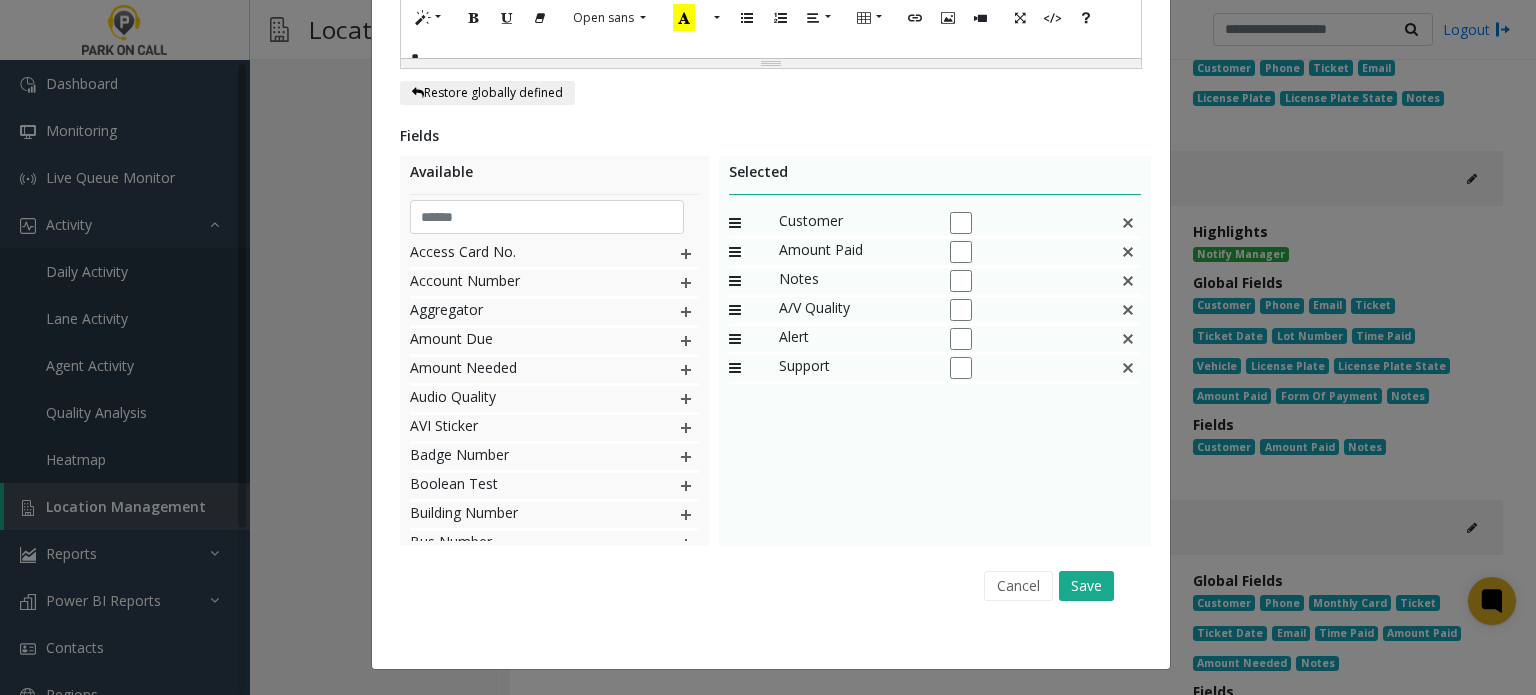 scroll, scrollTop: 0, scrollLeft: 0, axis: both 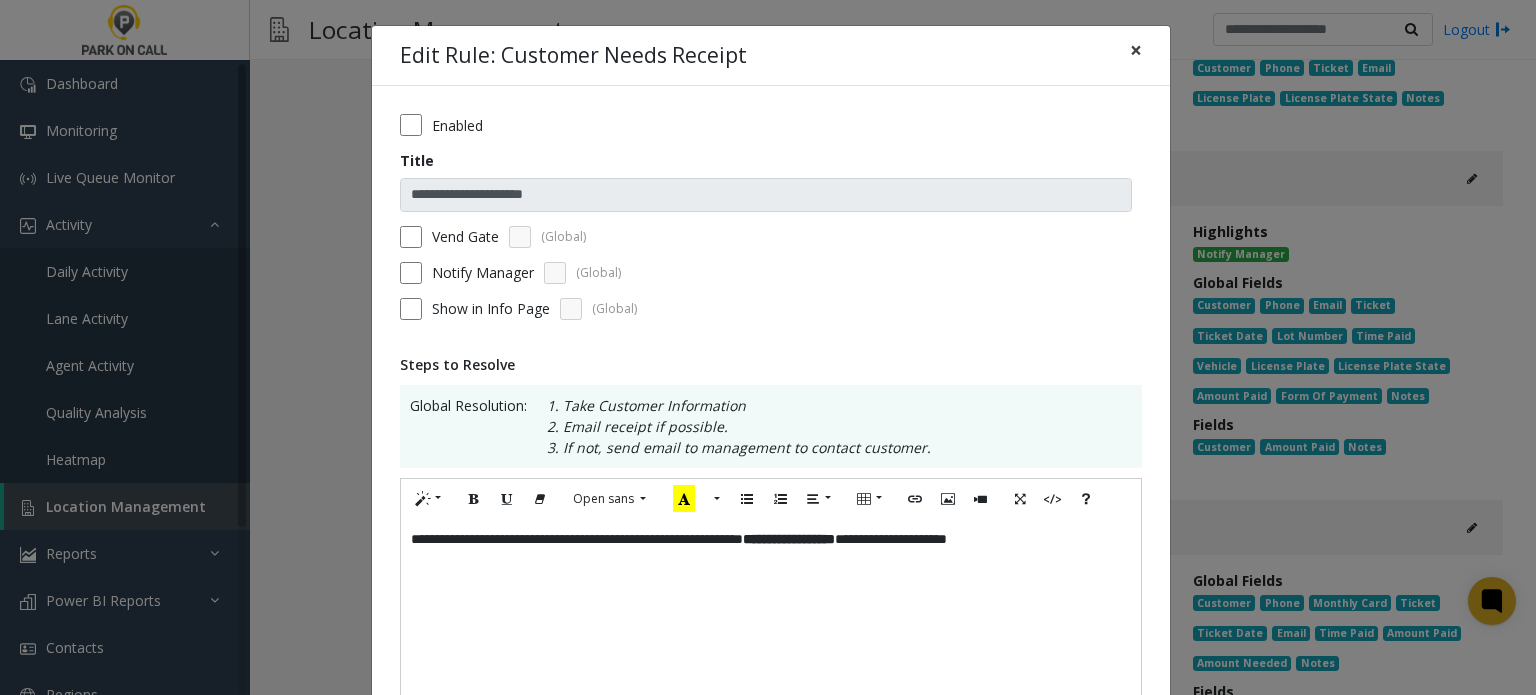click on "×" 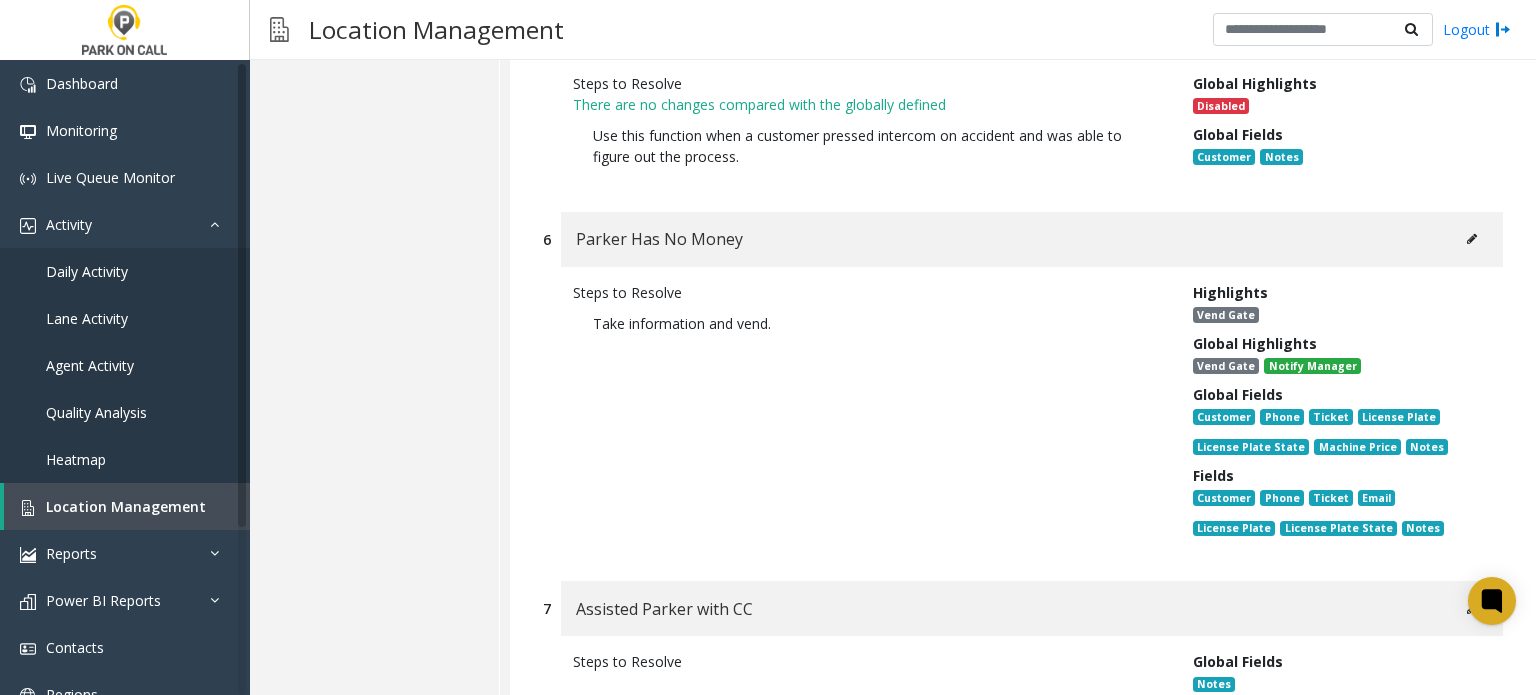 scroll, scrollTop: 4755, scrollLeft: 0, axis: vertical 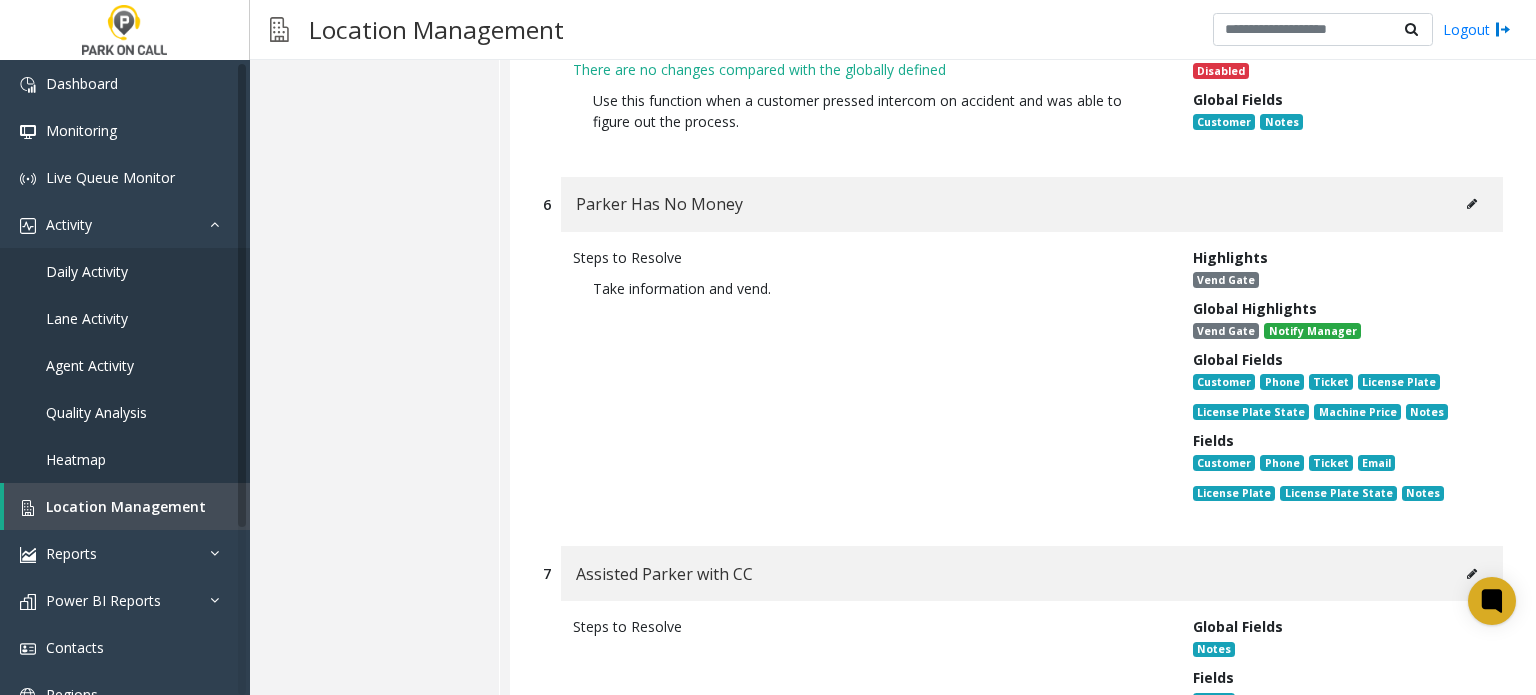 click 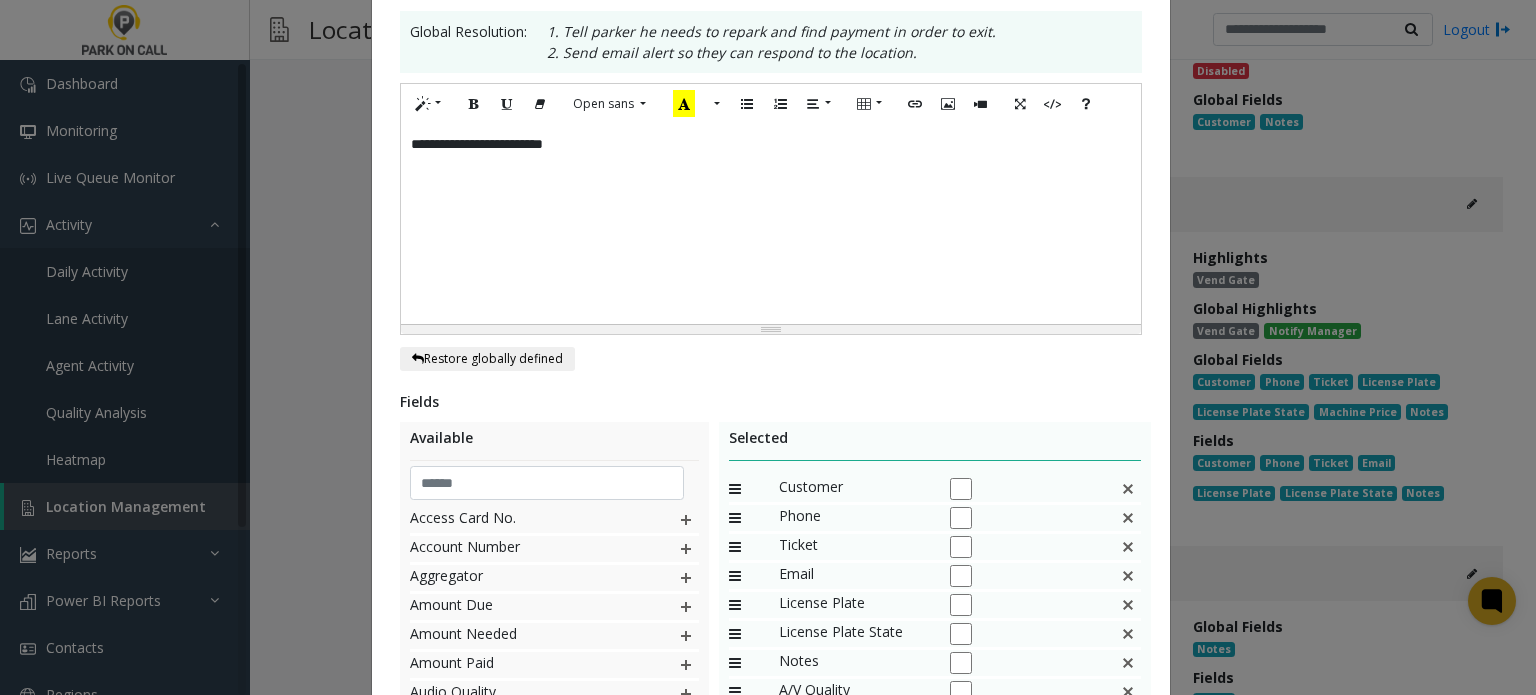 scroll, scrollTop: 500, scrollLeft: 0, axis: vertical 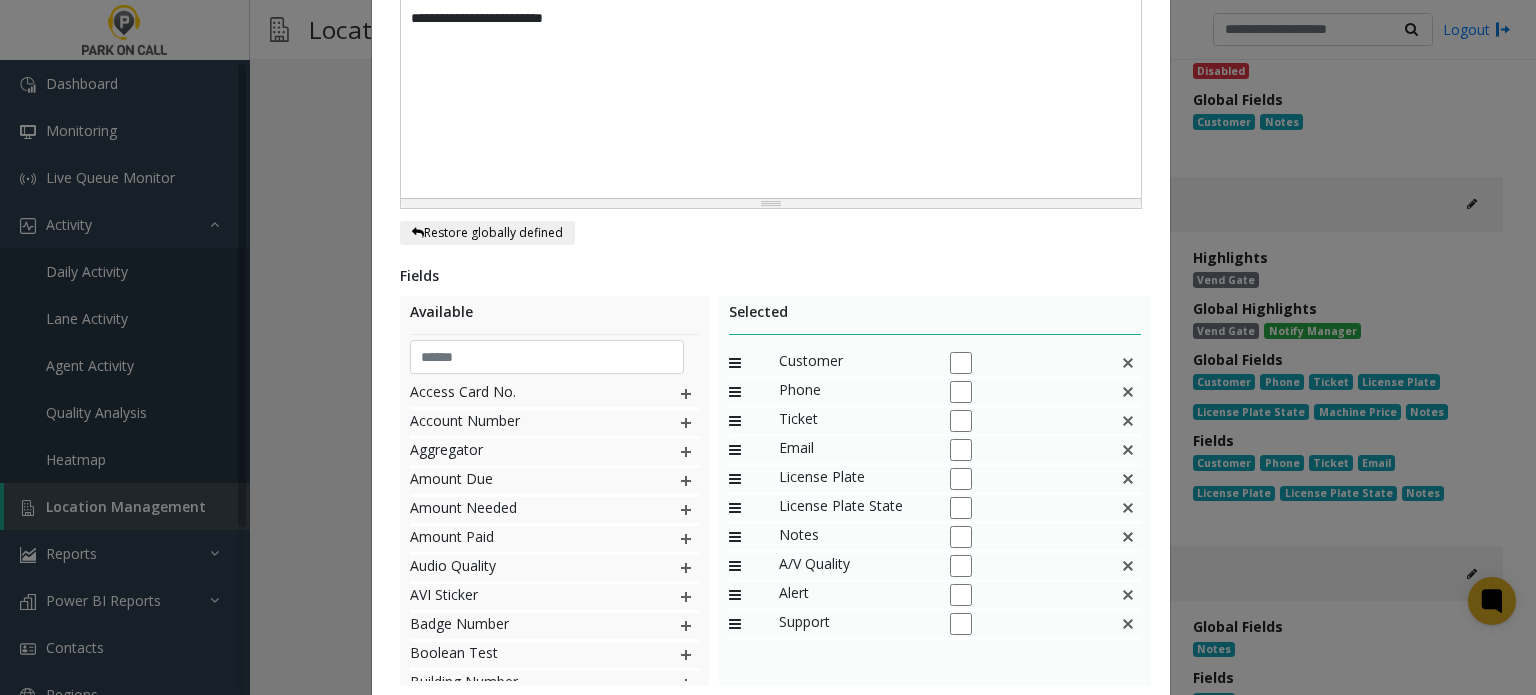 click 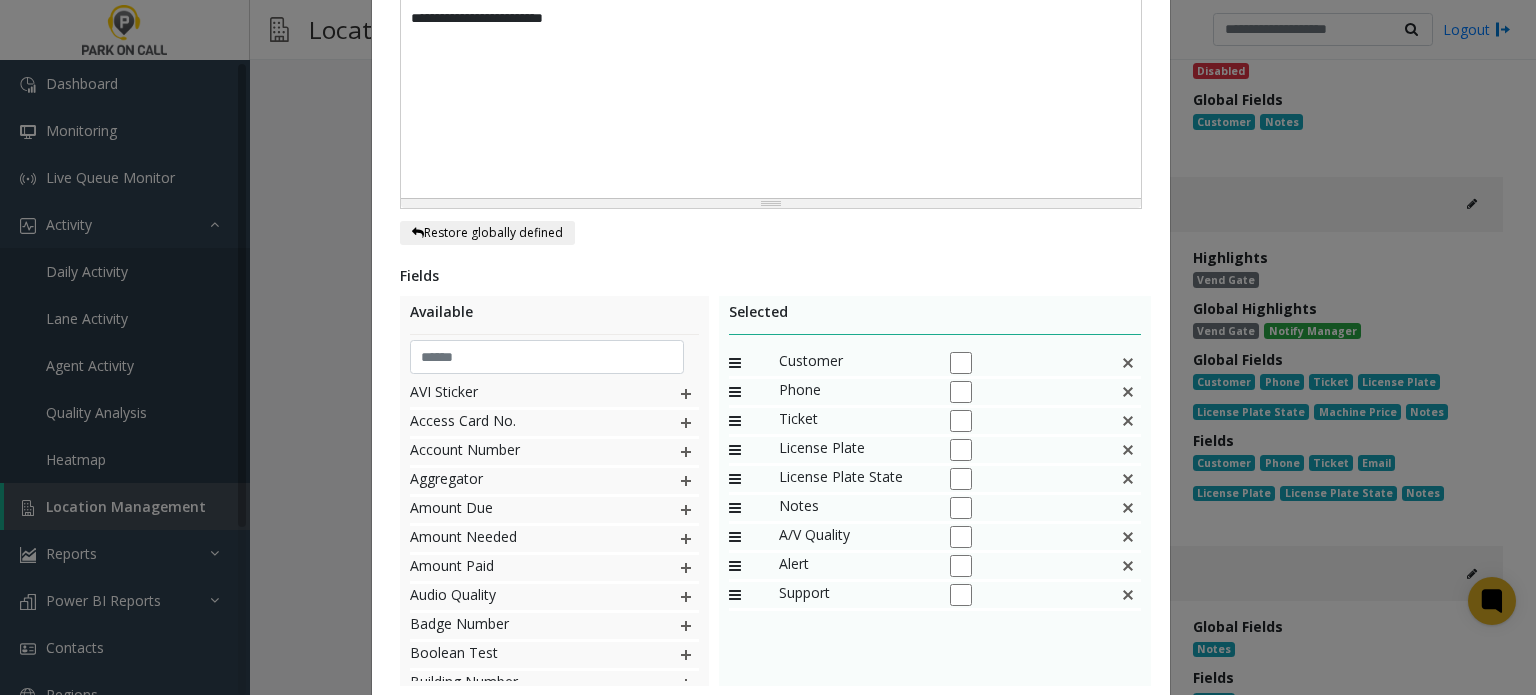 scroll, scrollTop: 638, scrollLeft: 0, axis: vertical 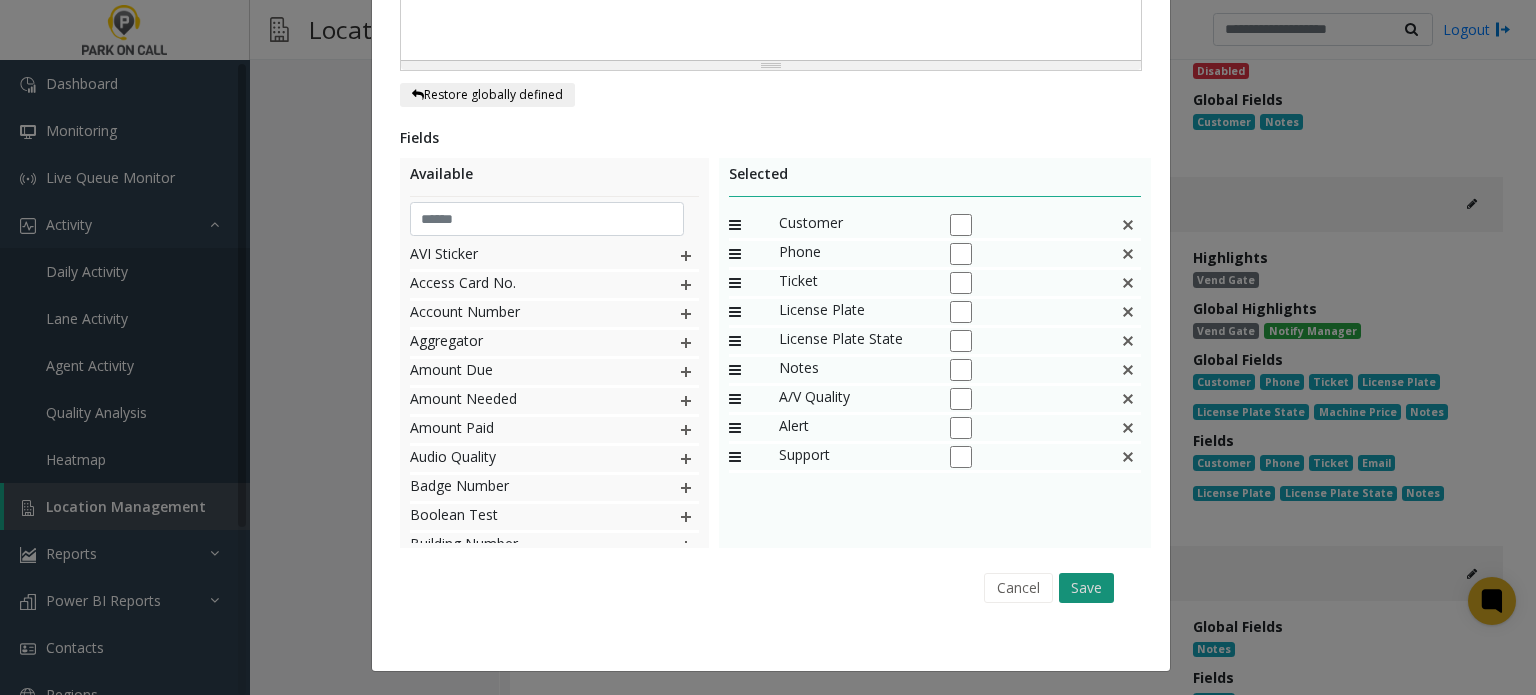 click on "Save" 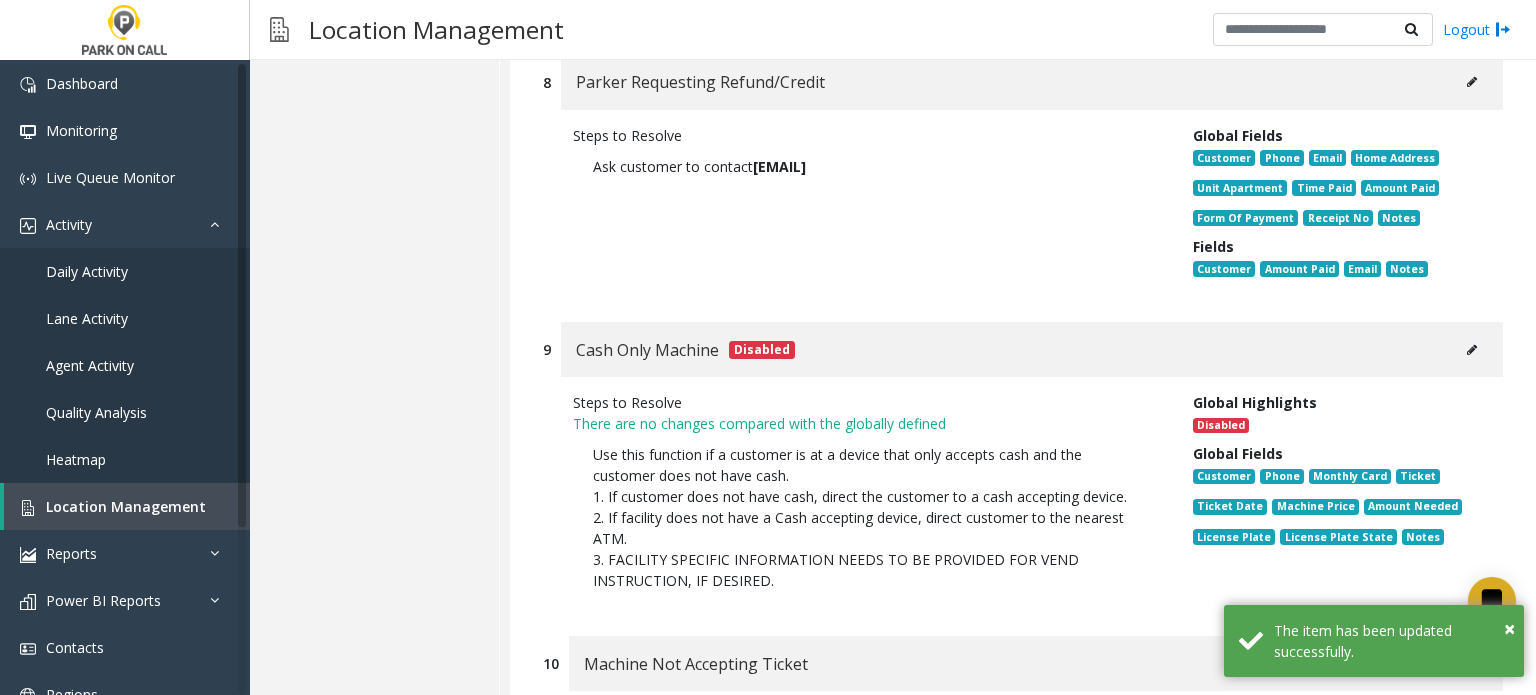 scroll, scrollTop: 5455, scrollLeft: 0, axis: vertical 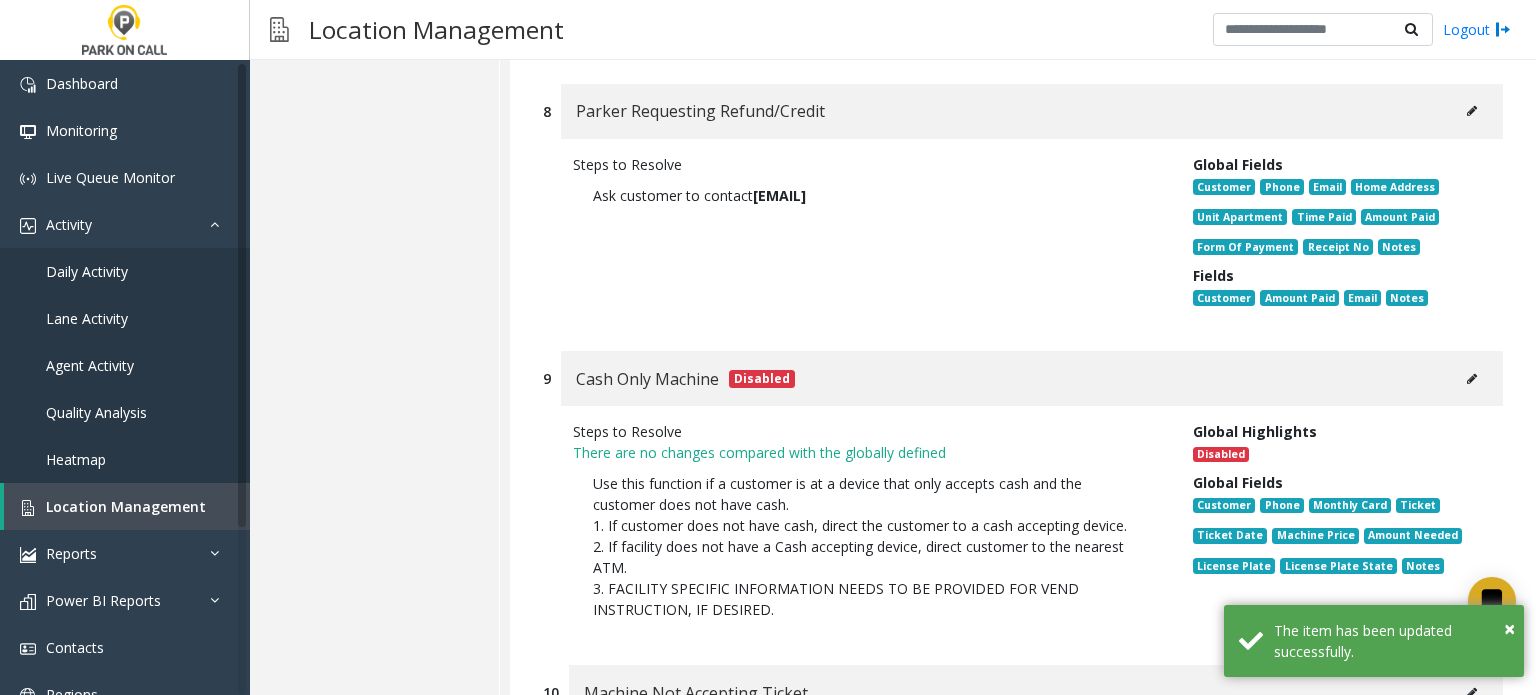 click 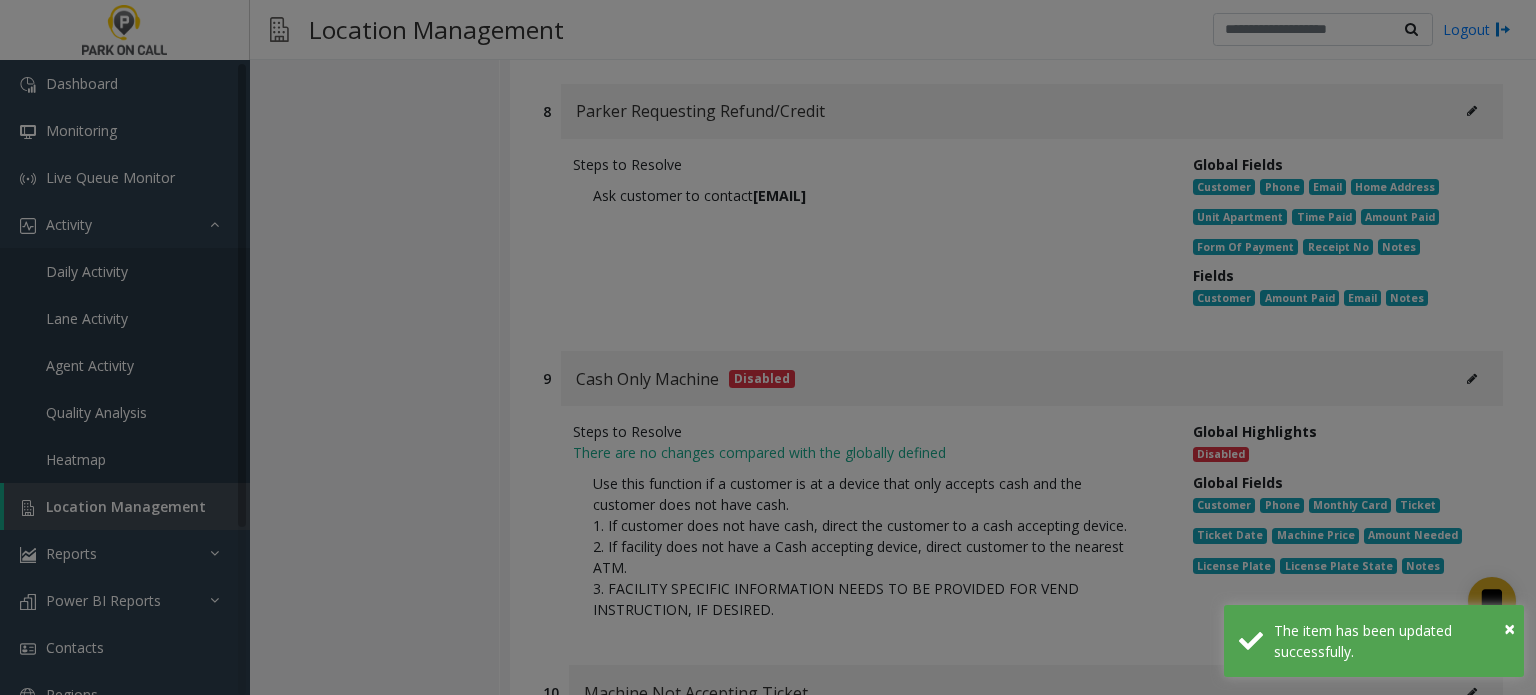 scroll, scrollTop: 0, scrollLeft: 0, axis: both 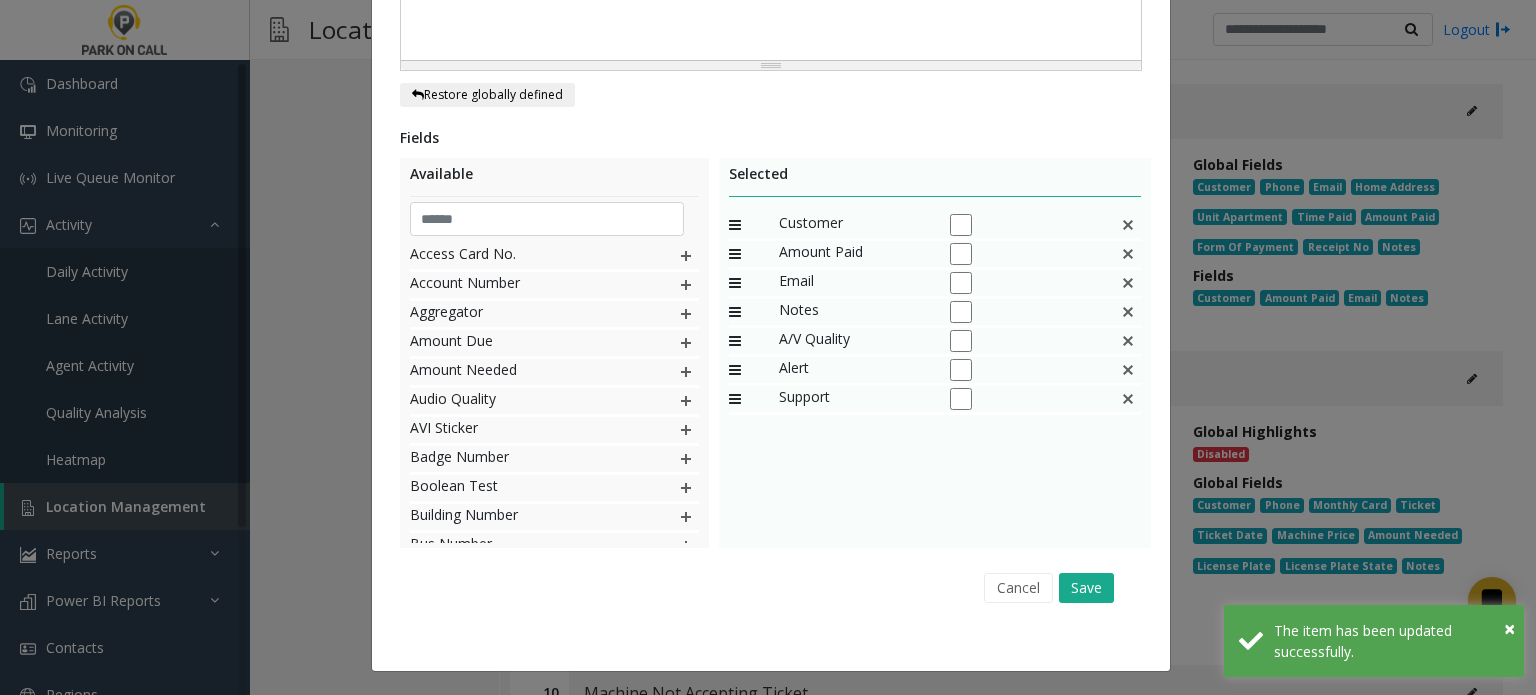 click 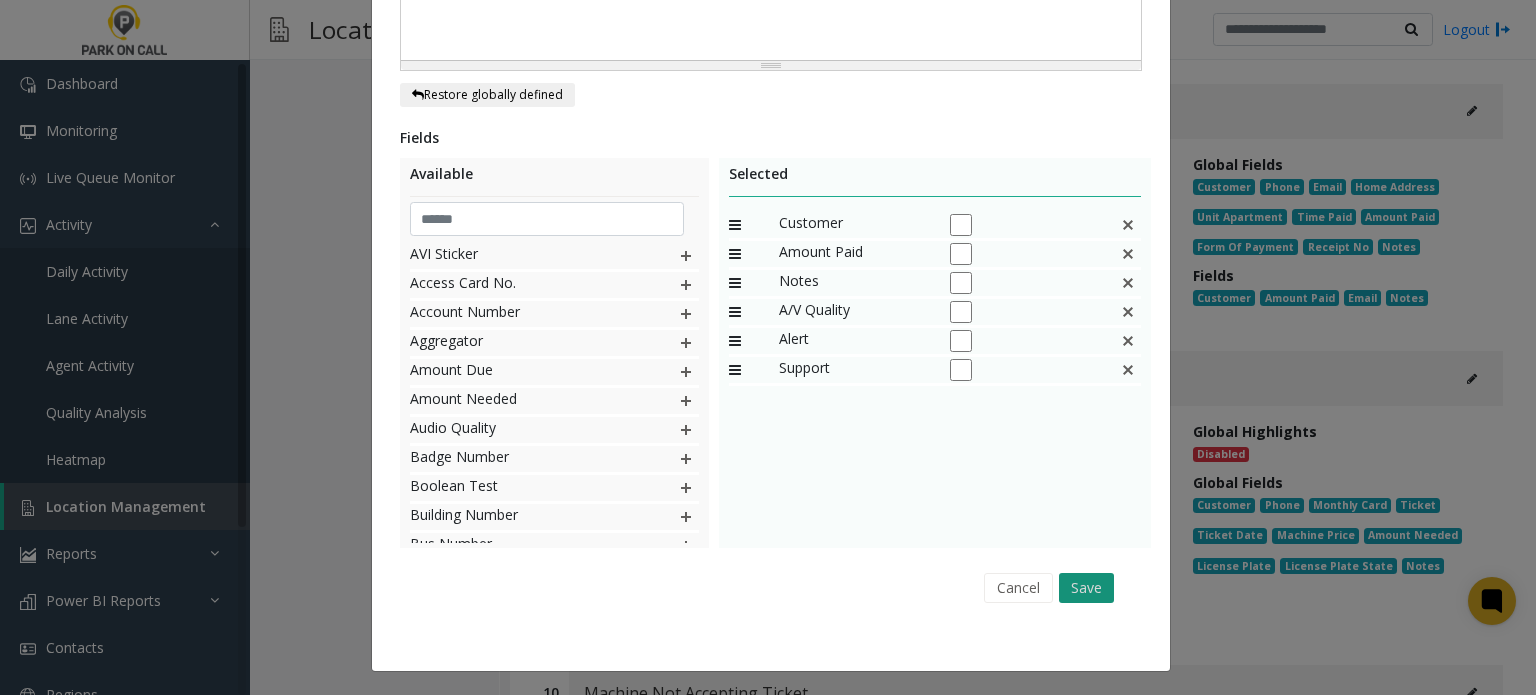 click on "Save" 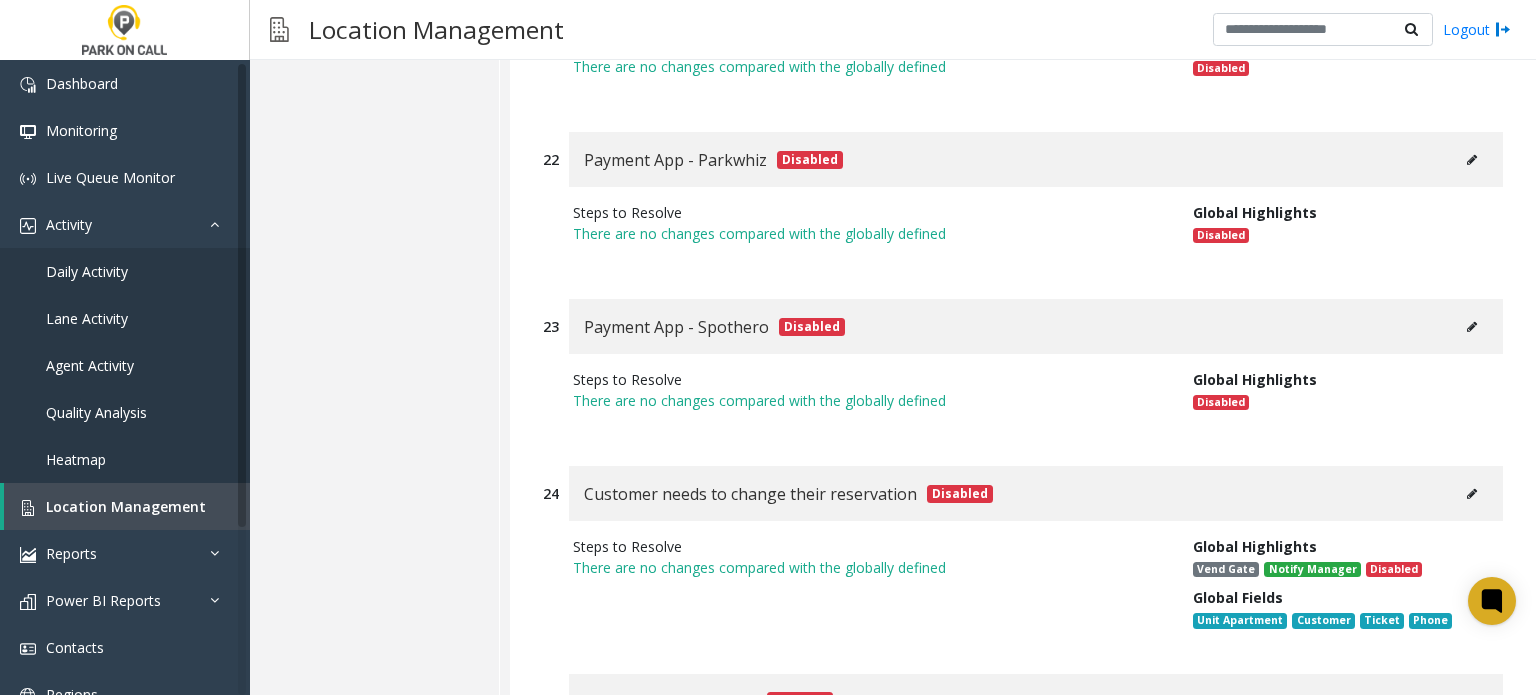 scroll, scrollTop: 9237, scrollLeft: 0, axis: vertical 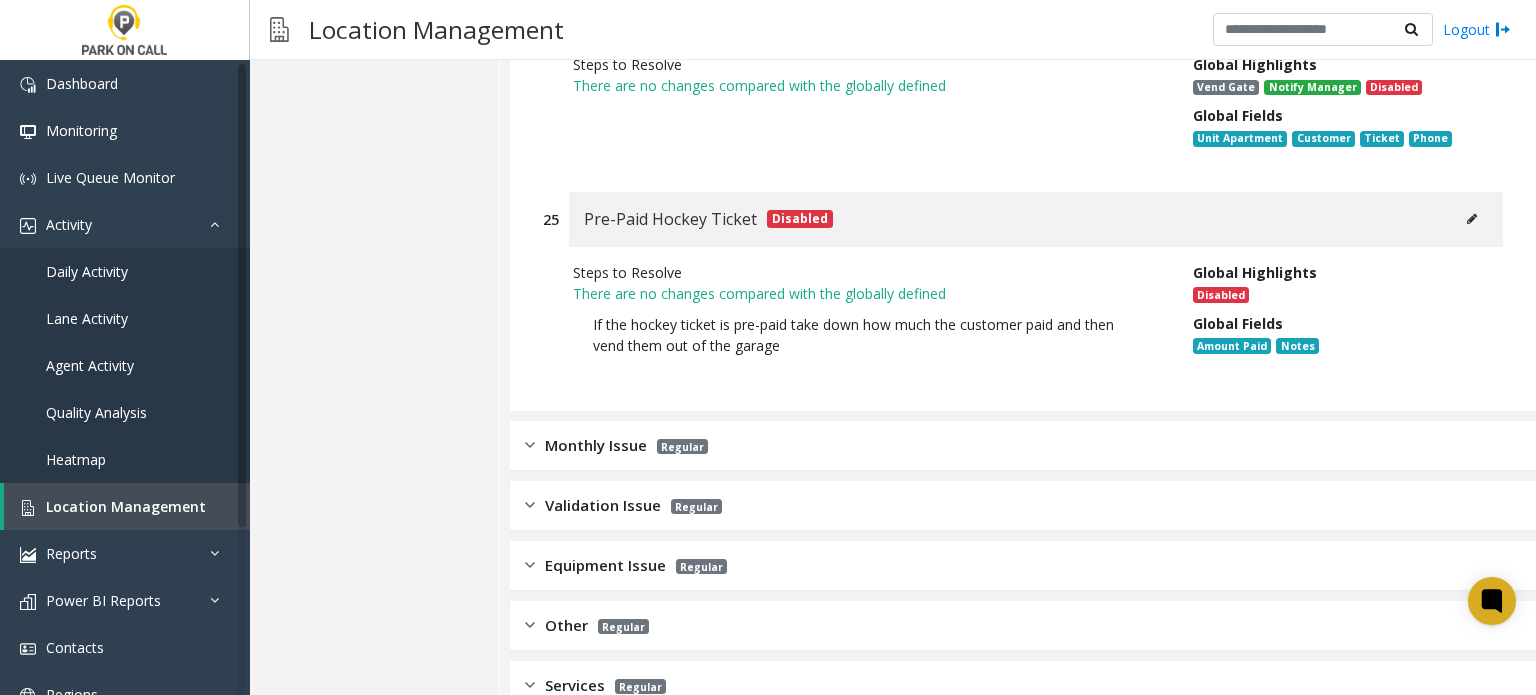 click on "Monthly Issue Regular" 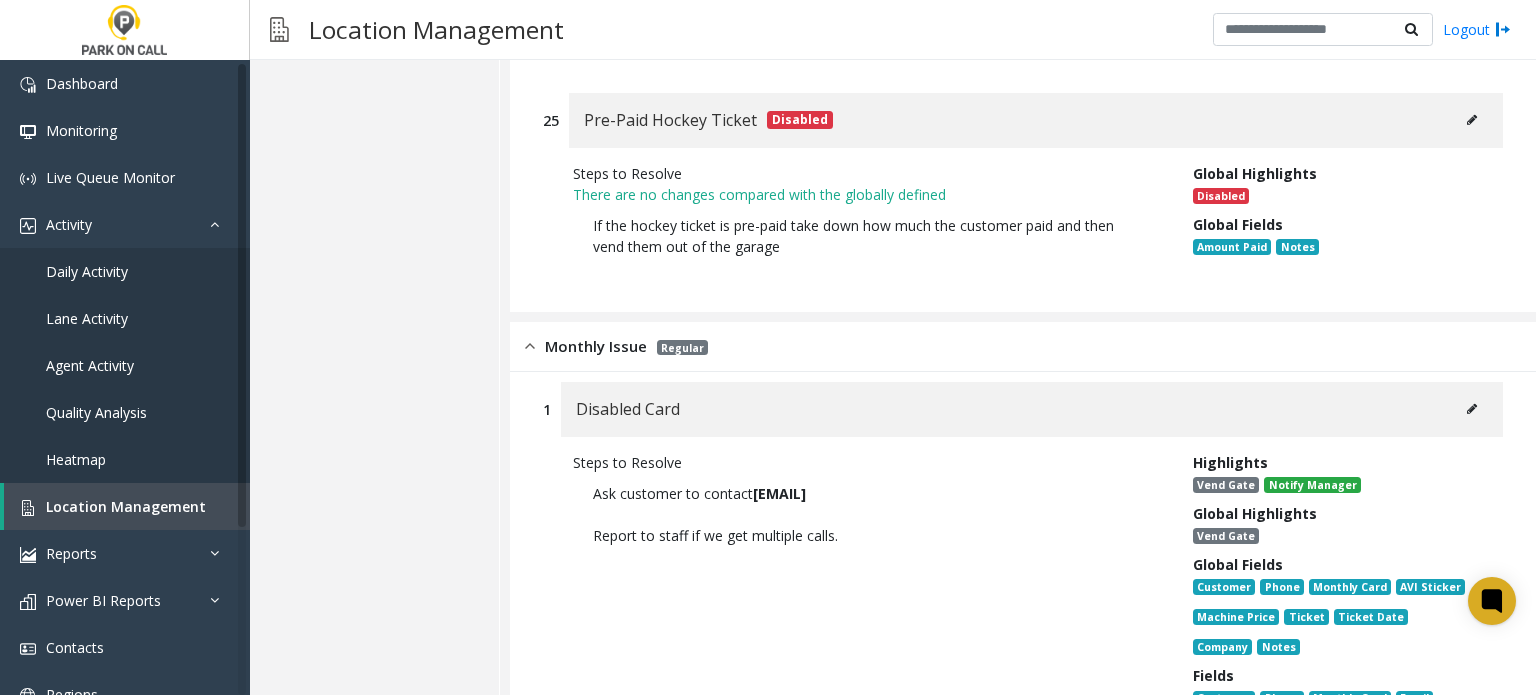 scroll, scrollTop: 9537, scrollLeft: 0, axis: vertical 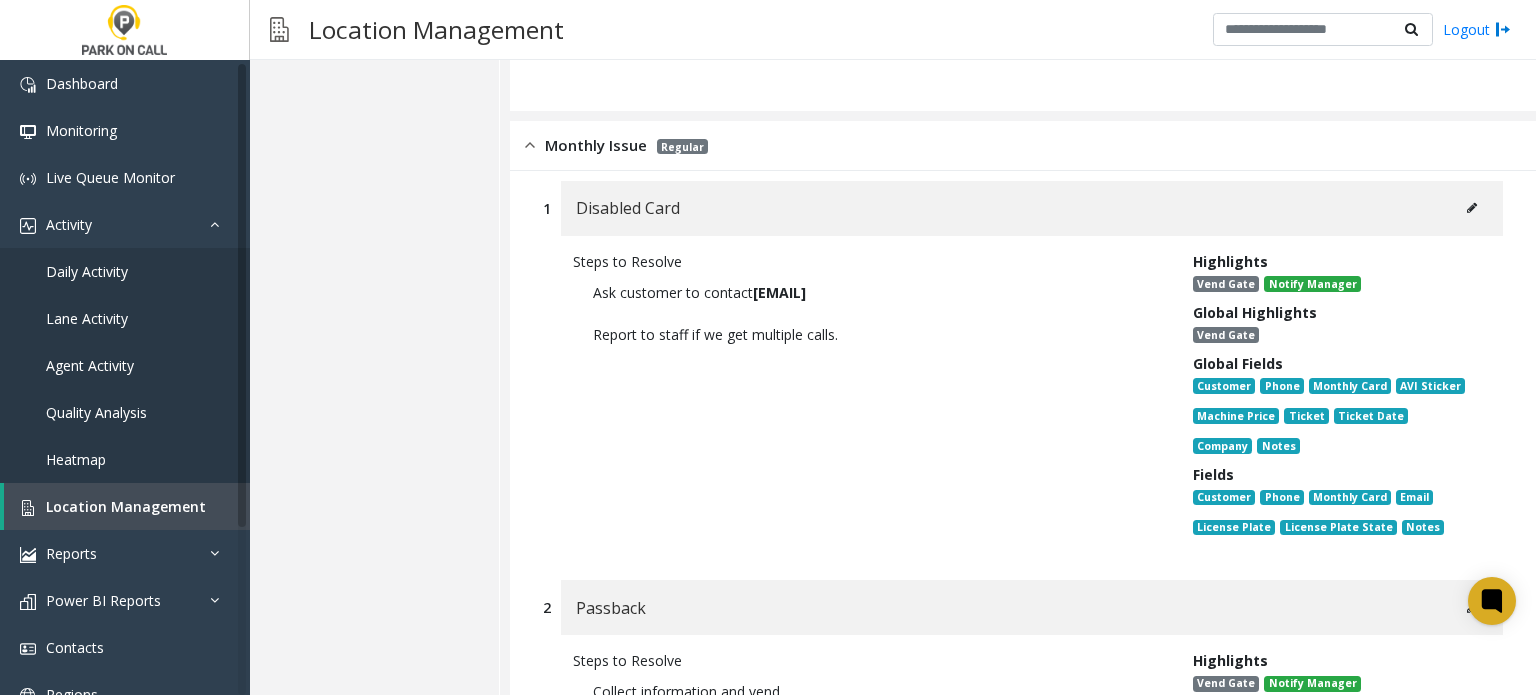 click 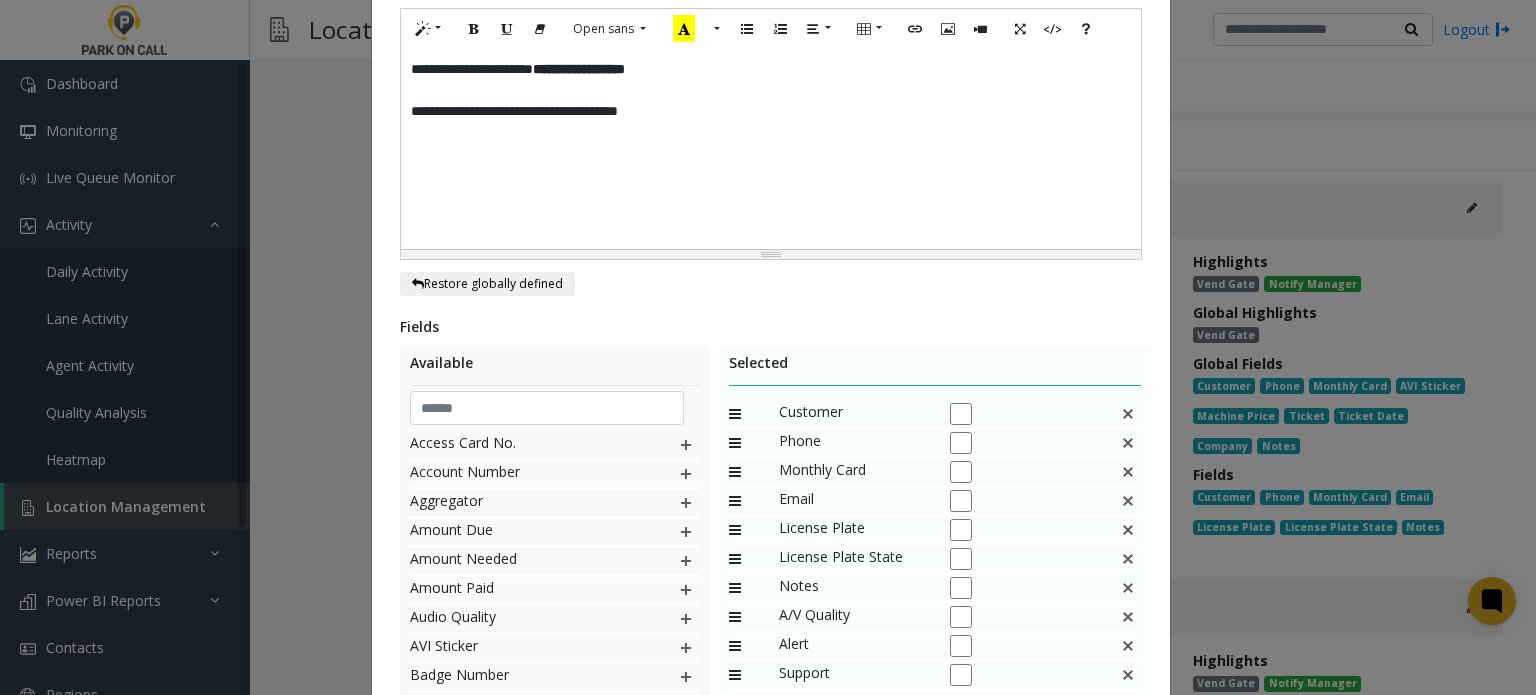 scroll, scrollTop: 0, scrollLeft: 0, axis: both 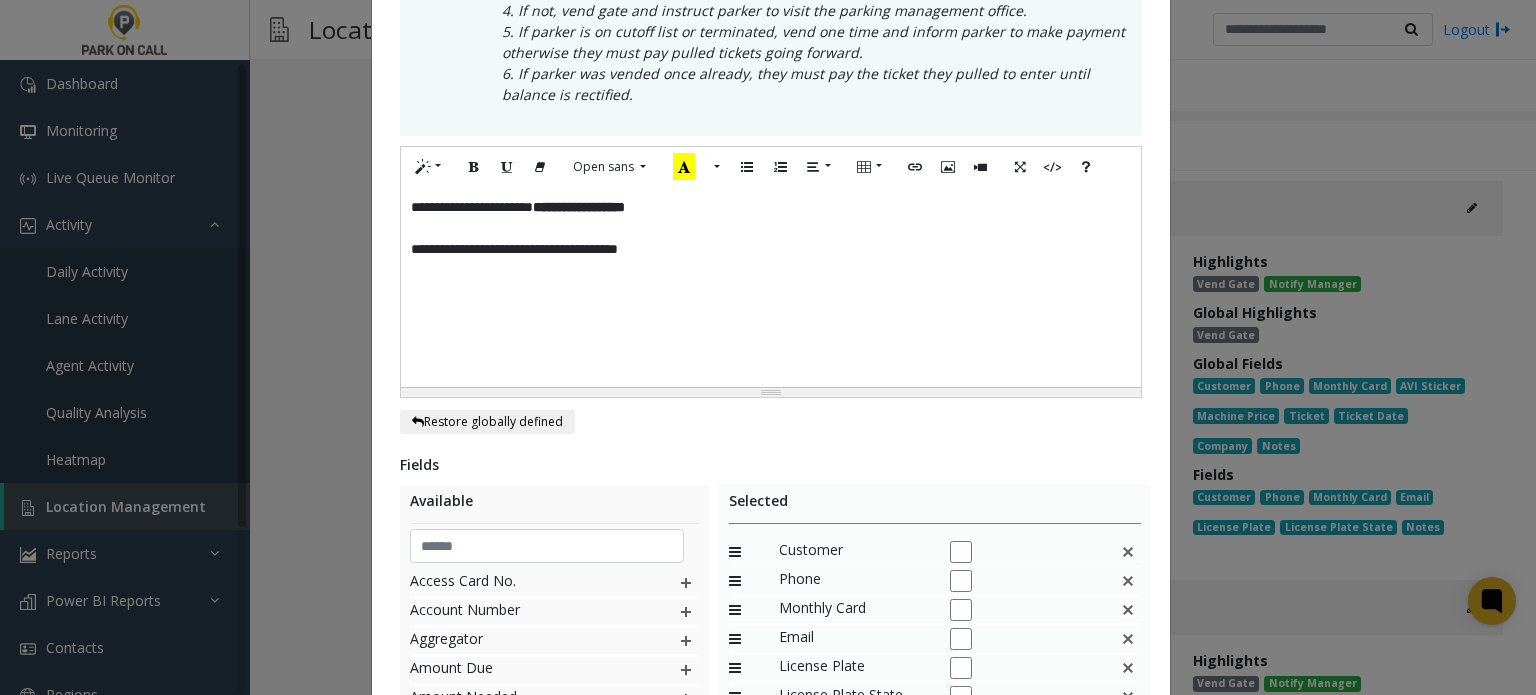 click 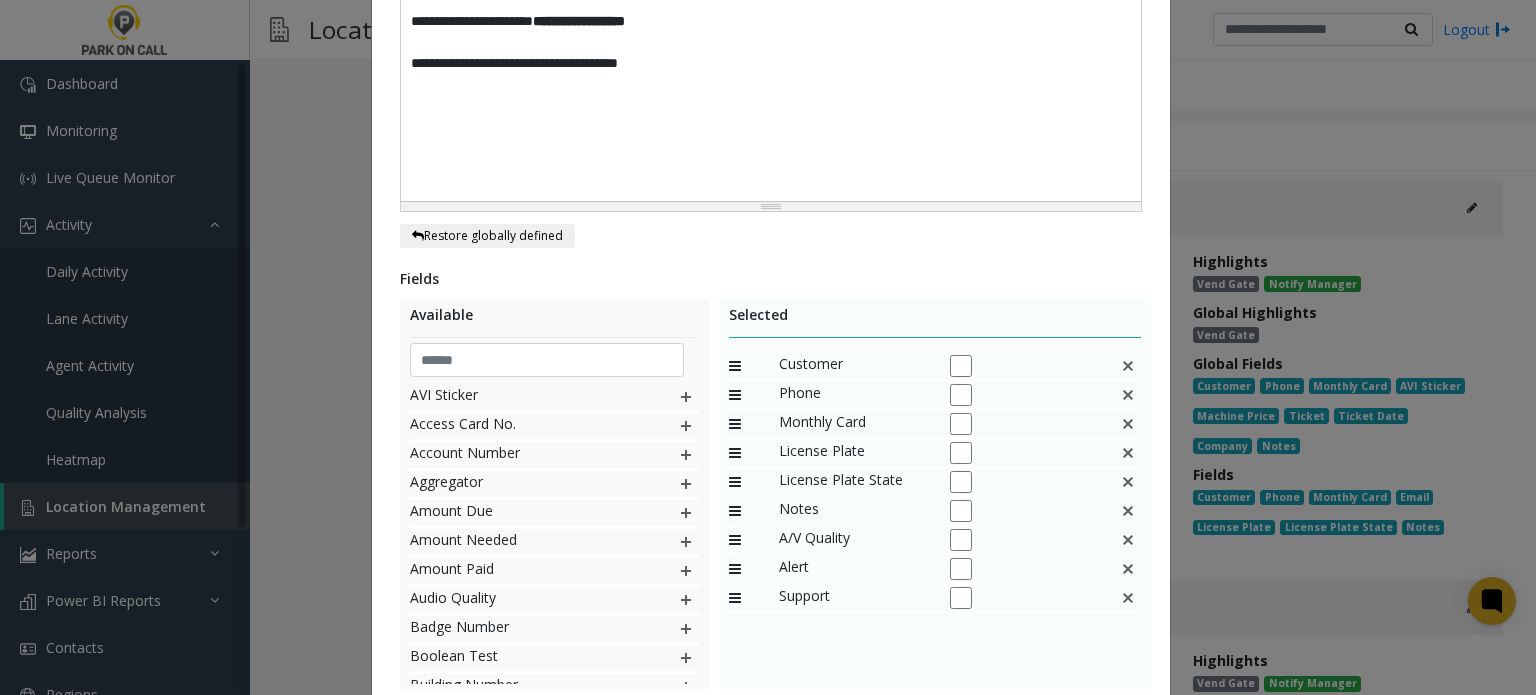 scroll, scrollTop: 827, scrollLeft: 0, axis: vertical 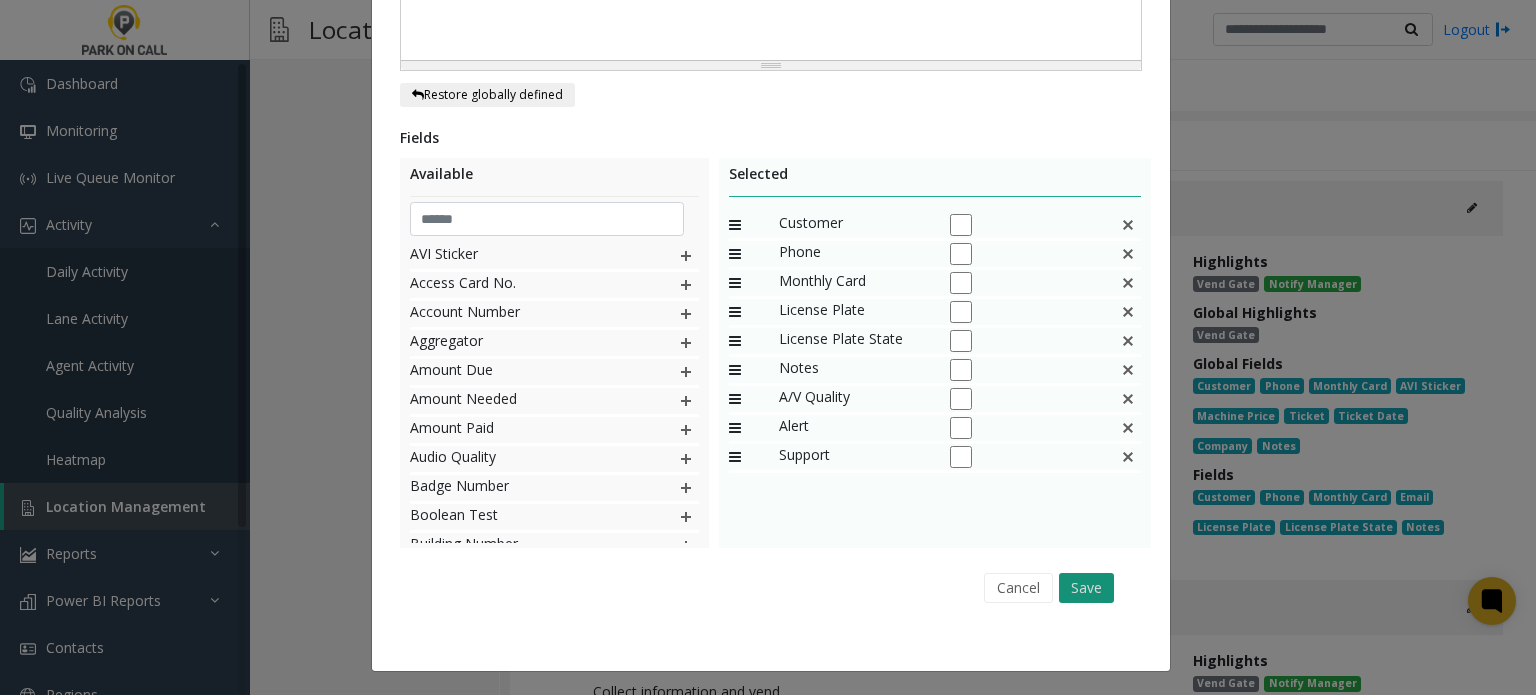 click on "Save" 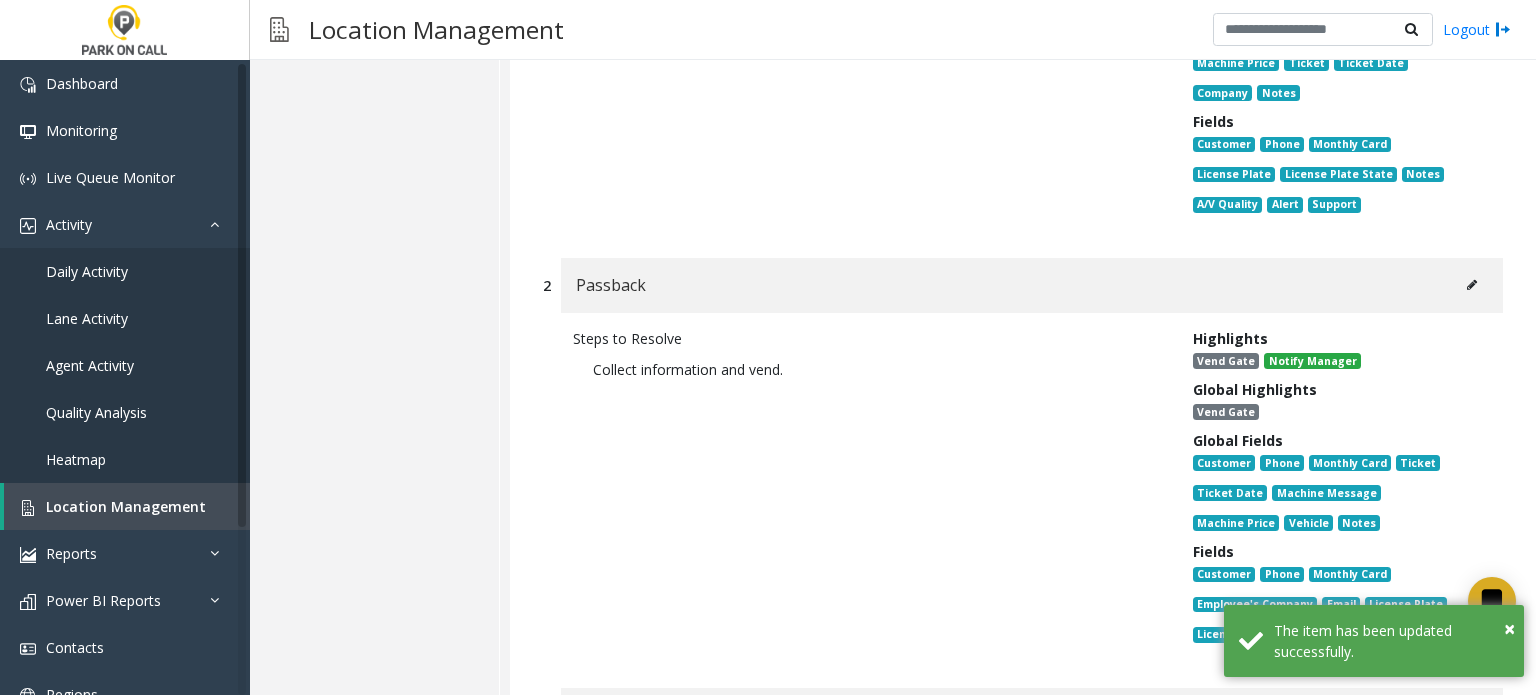 scroll, scrollTop: 9937, scrollLeft: 0, axis: vertical 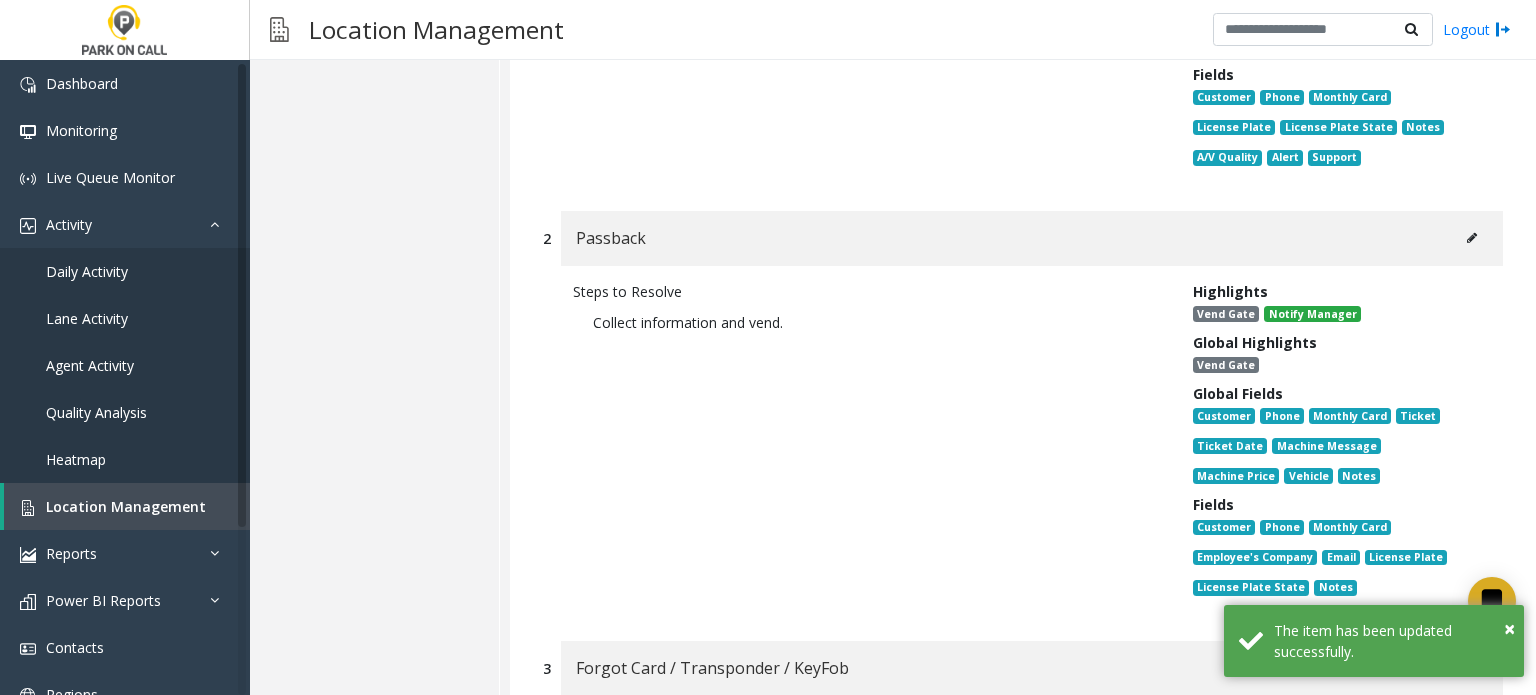 click 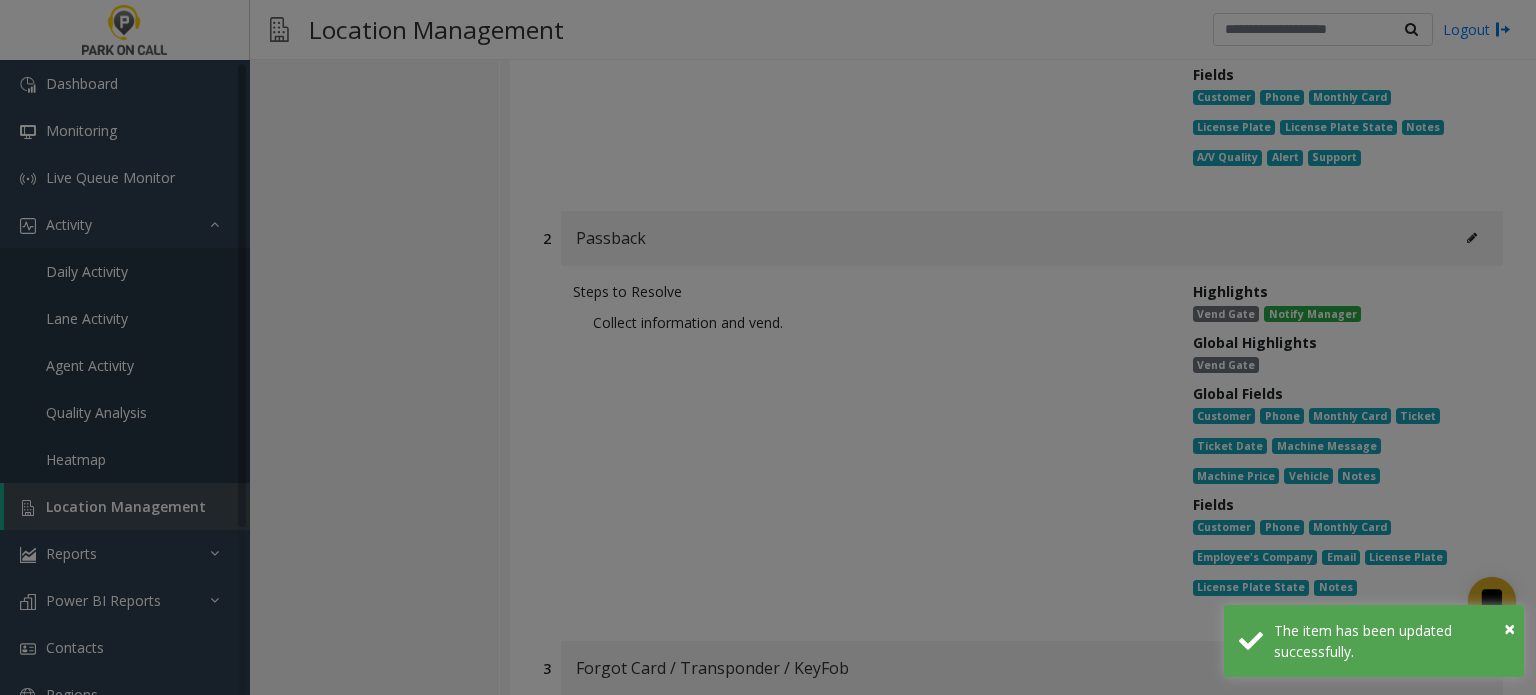 scroll, scrollTop: 0, scrollLeft: 0, axis: both 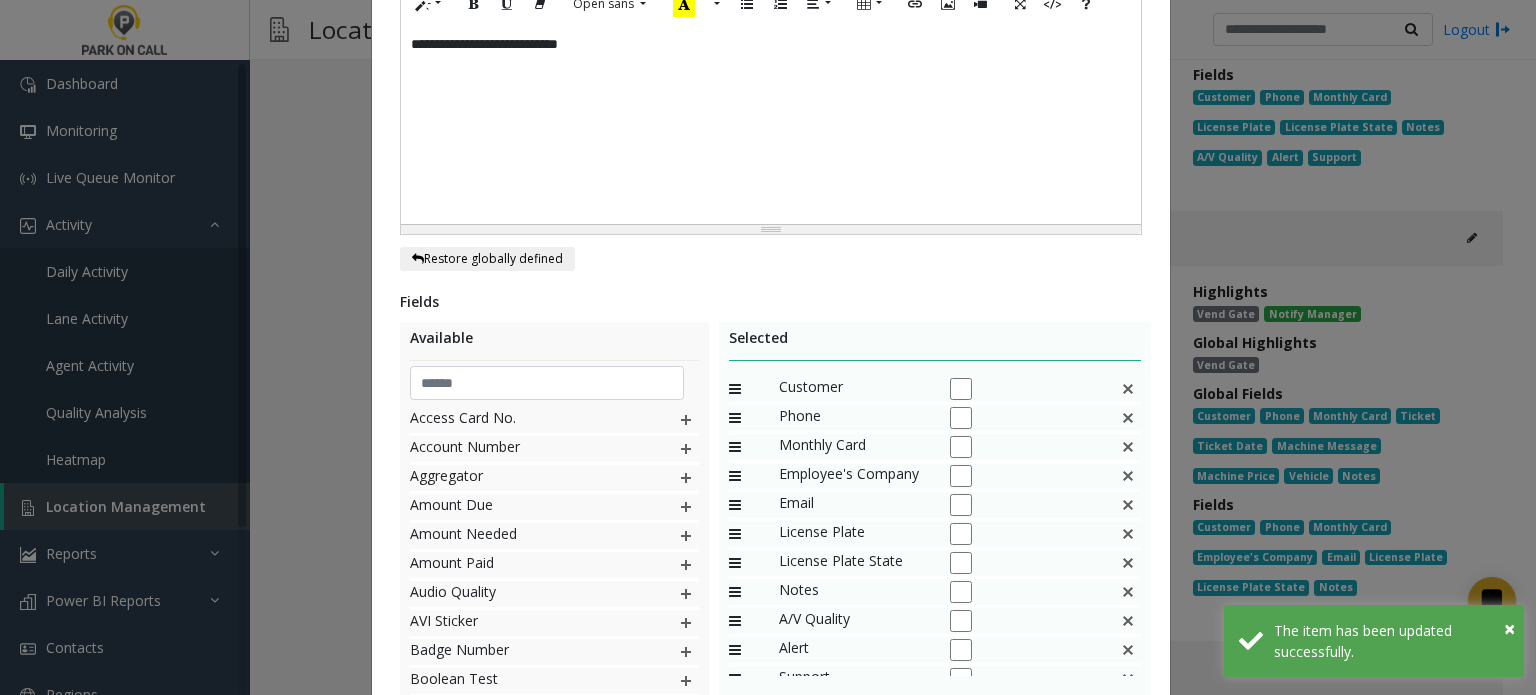 click 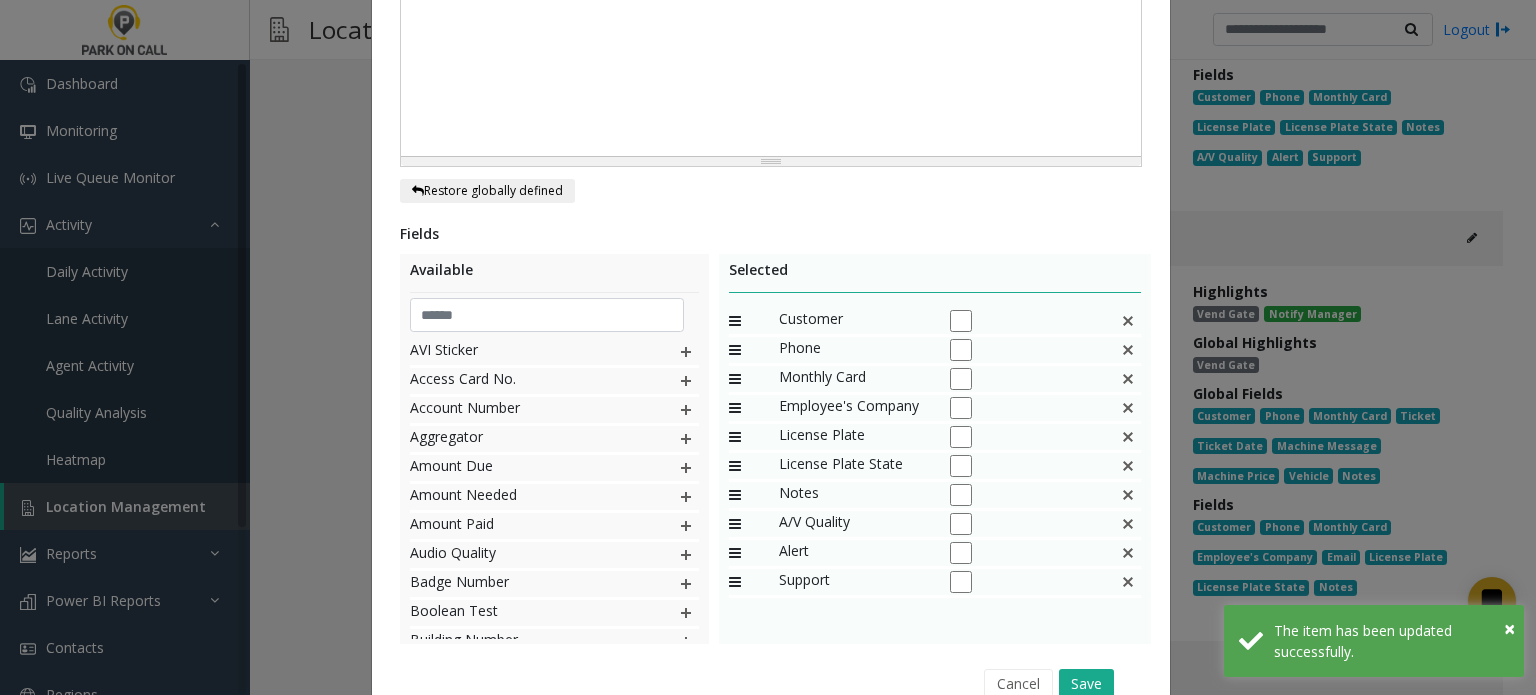 scroll, scrollTop: 722, scrollLeft: 0, axis: vertical 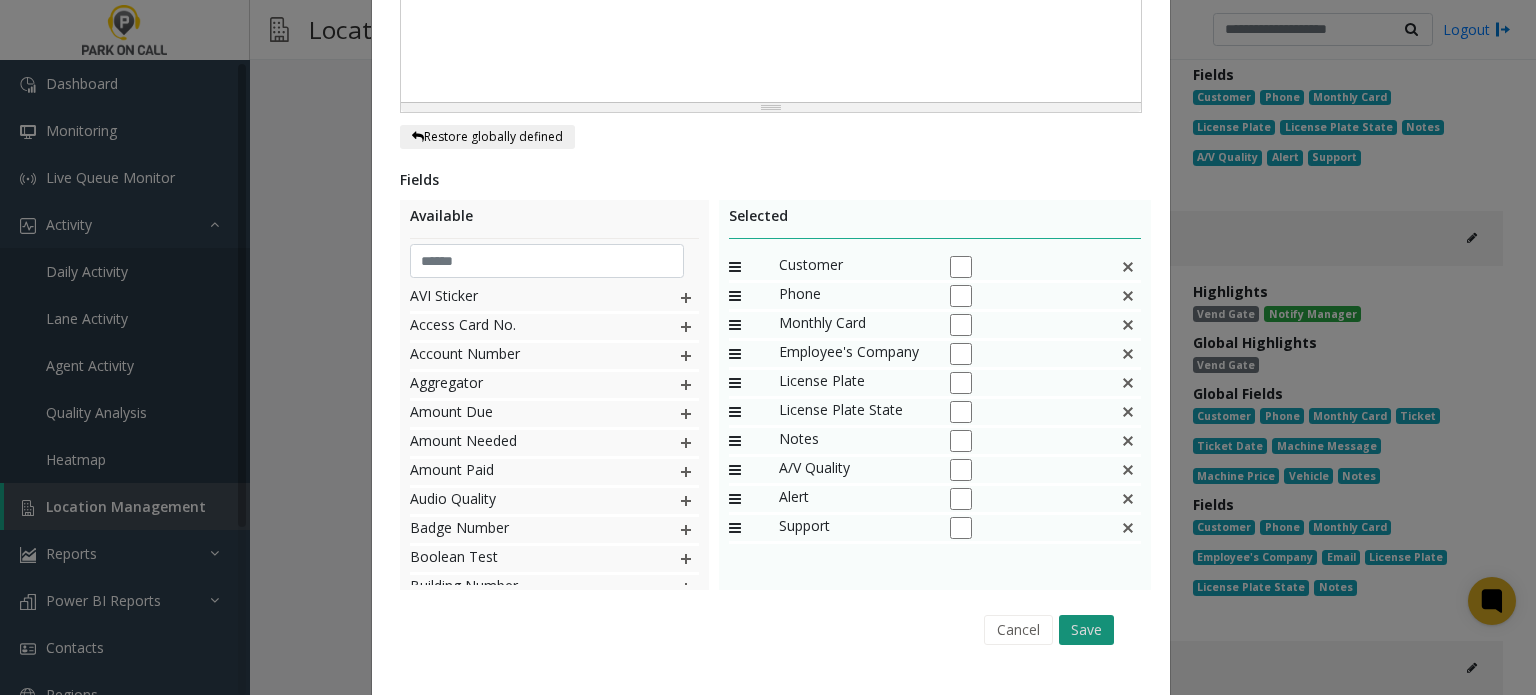 click on "Save" 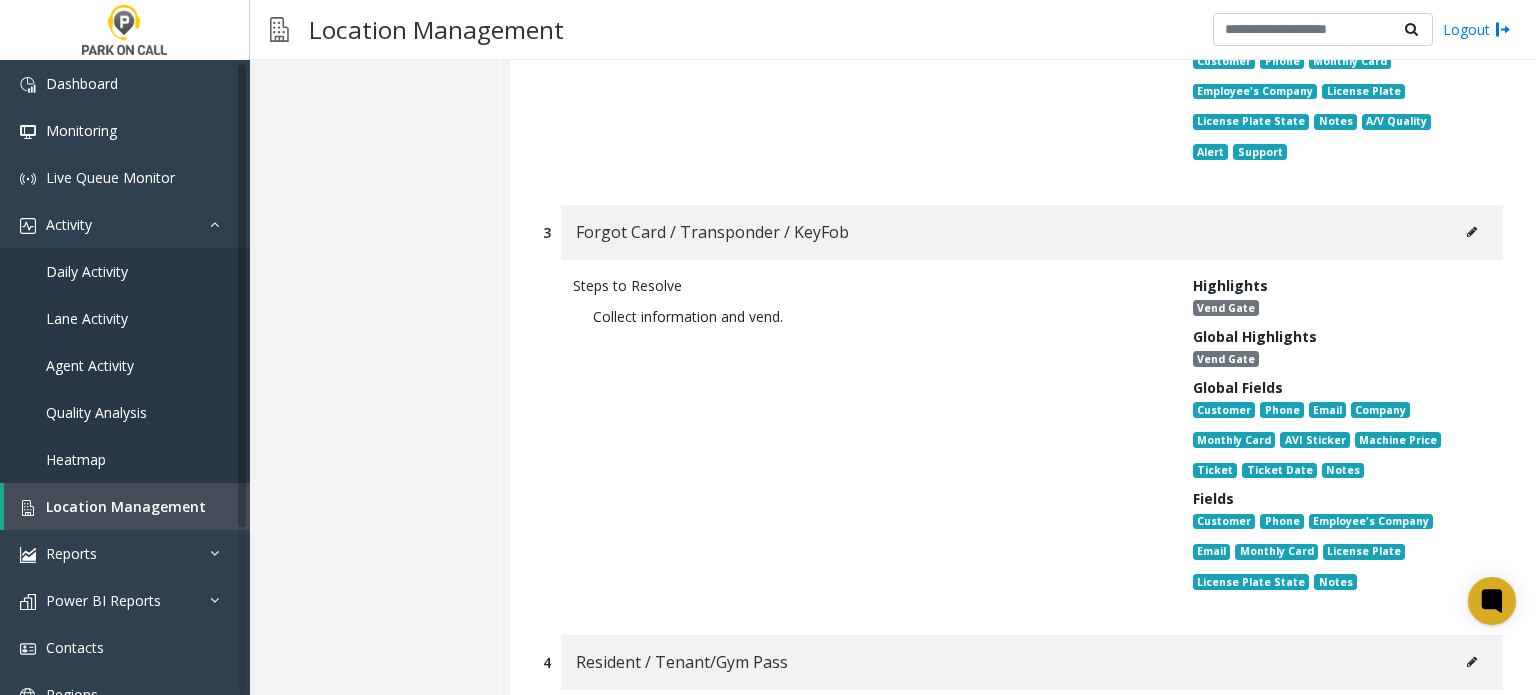 scroll, scrollTop: 10437, scrollLeft: 0, axis: vertical 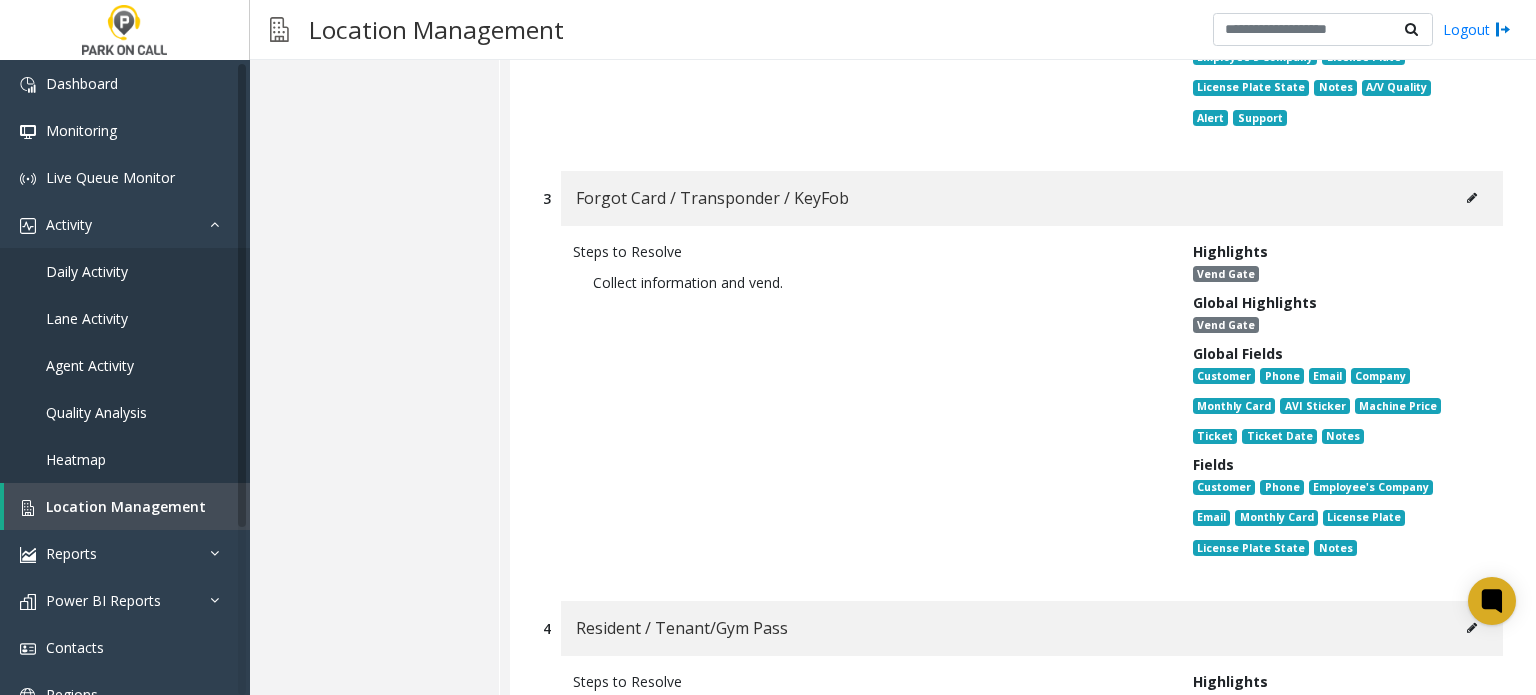 click 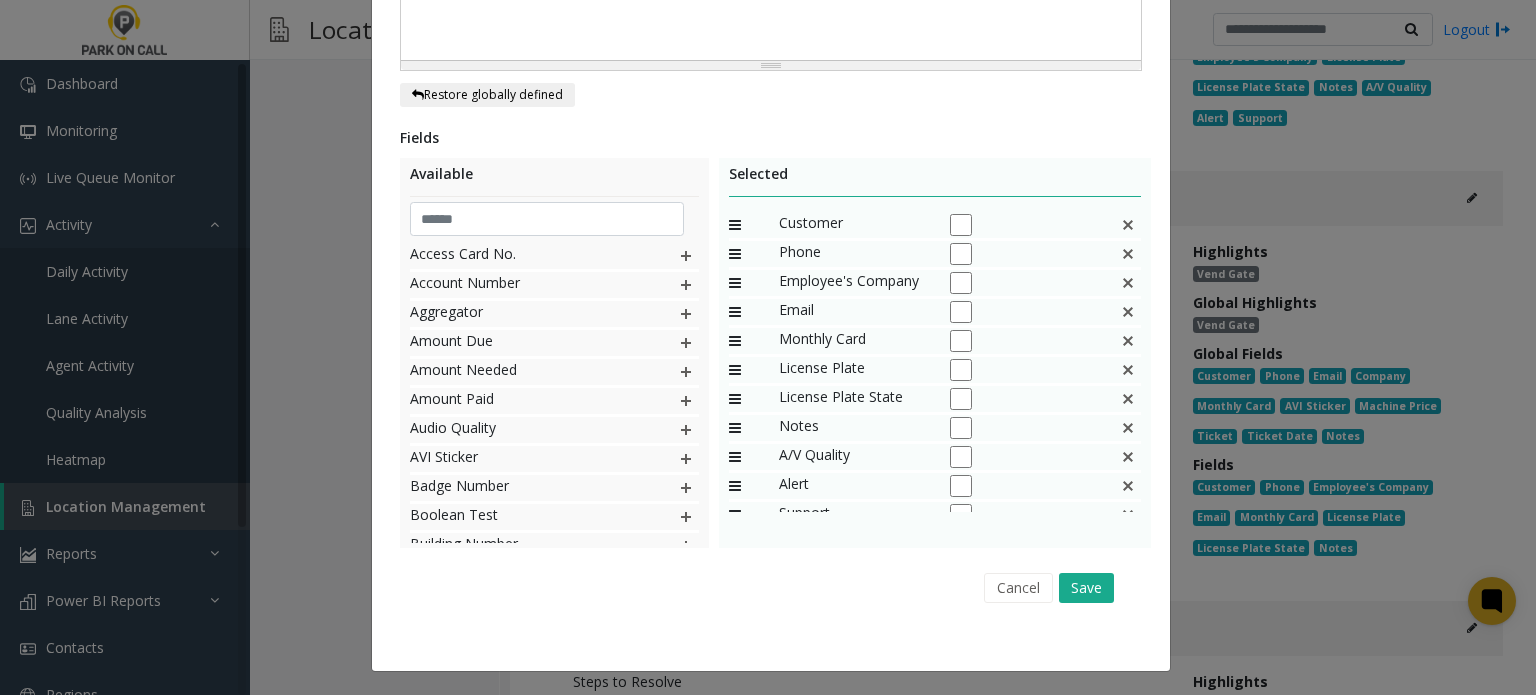 scroll, scrollTop: 0, scrollLeft: 0, axis: both 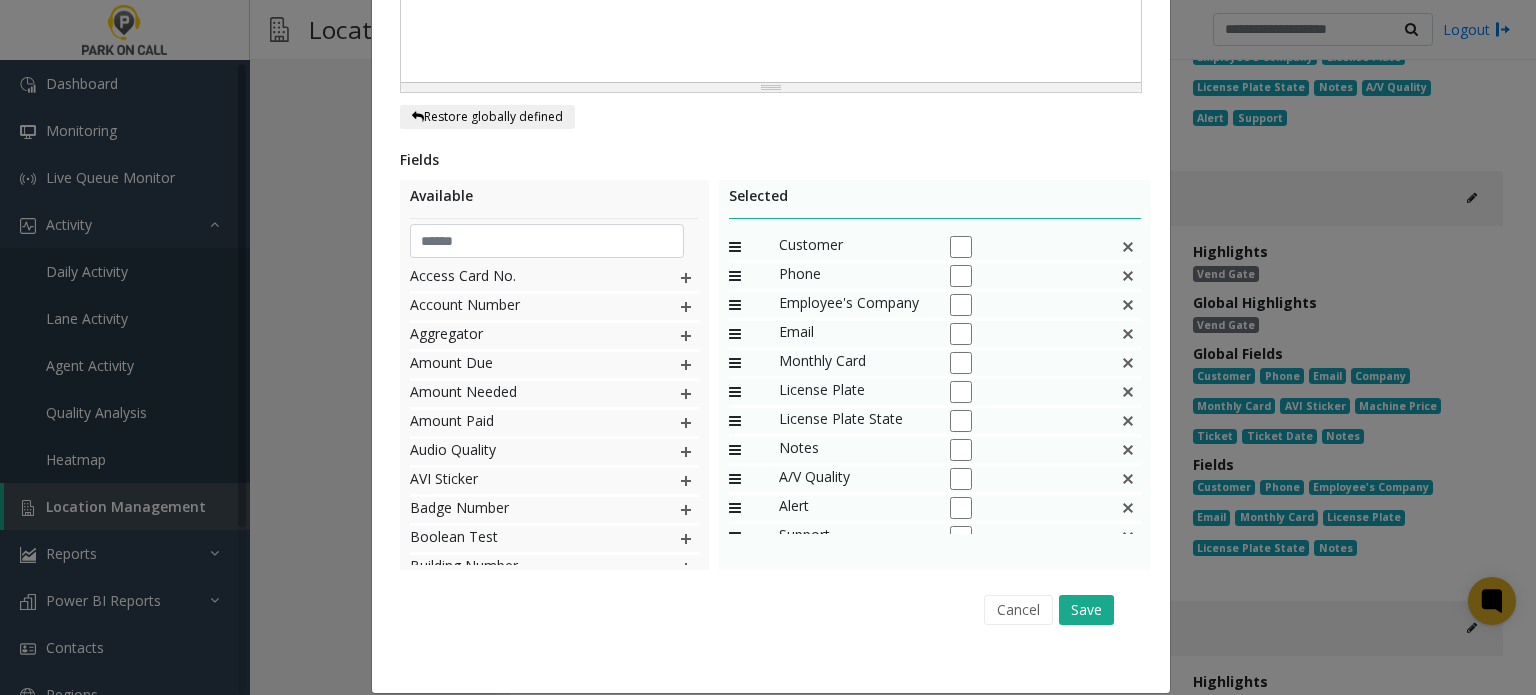 click 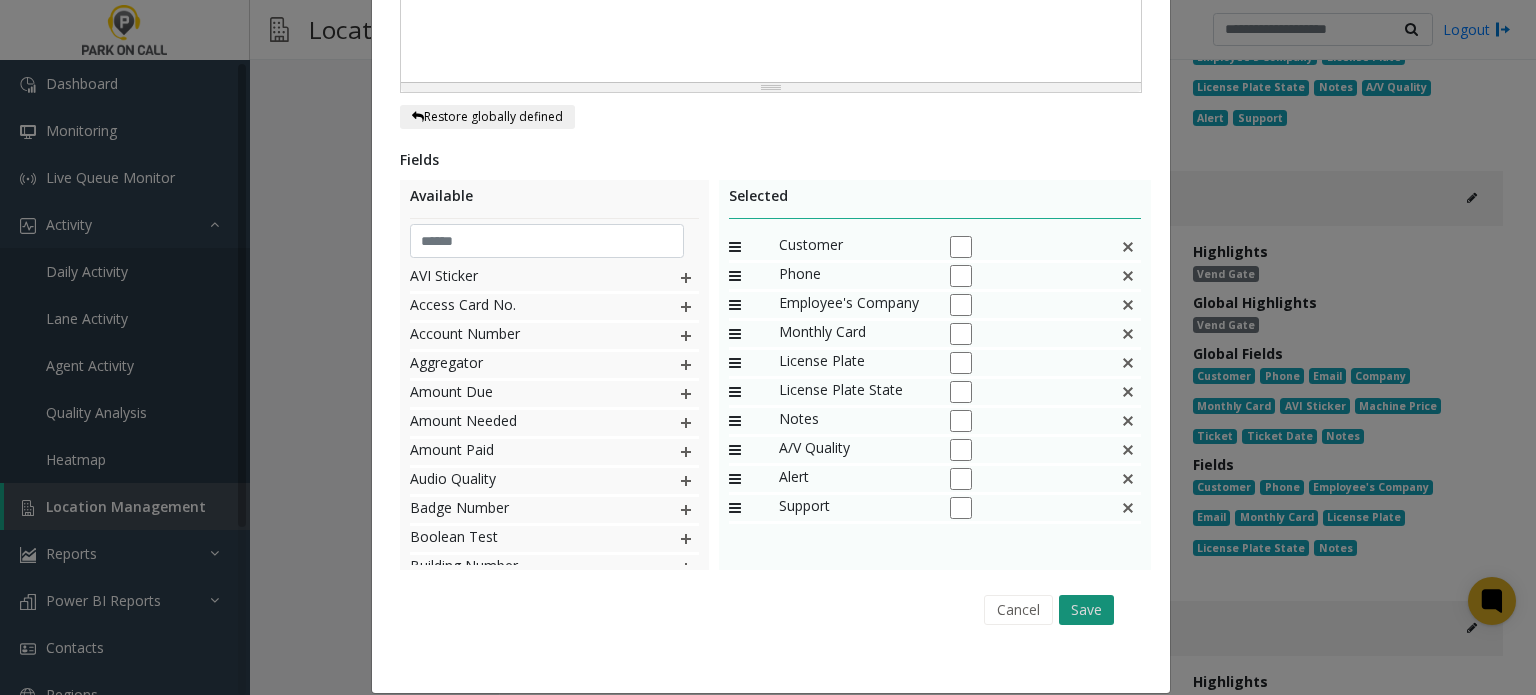 click on "Save" 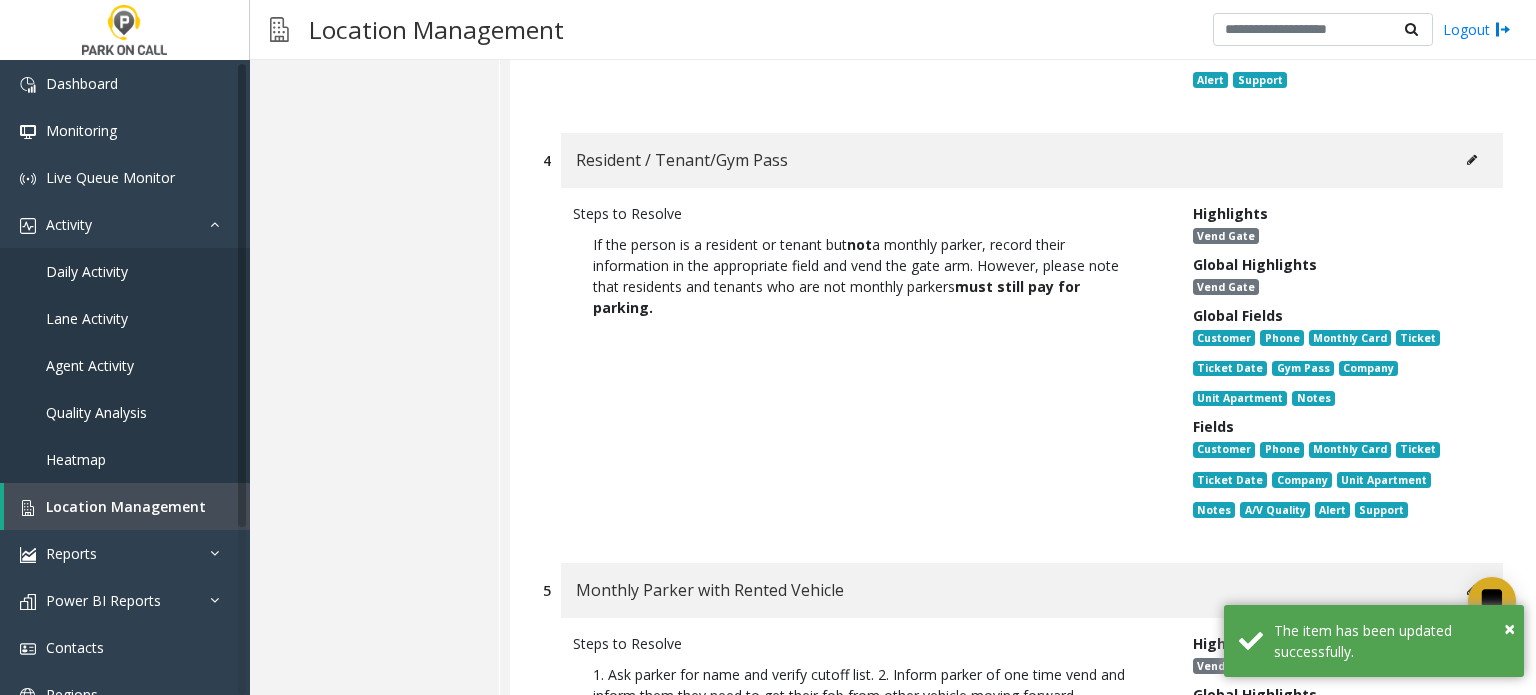 scroll, scrollTop: 10937, scrollLeft: 0, axis: vertical 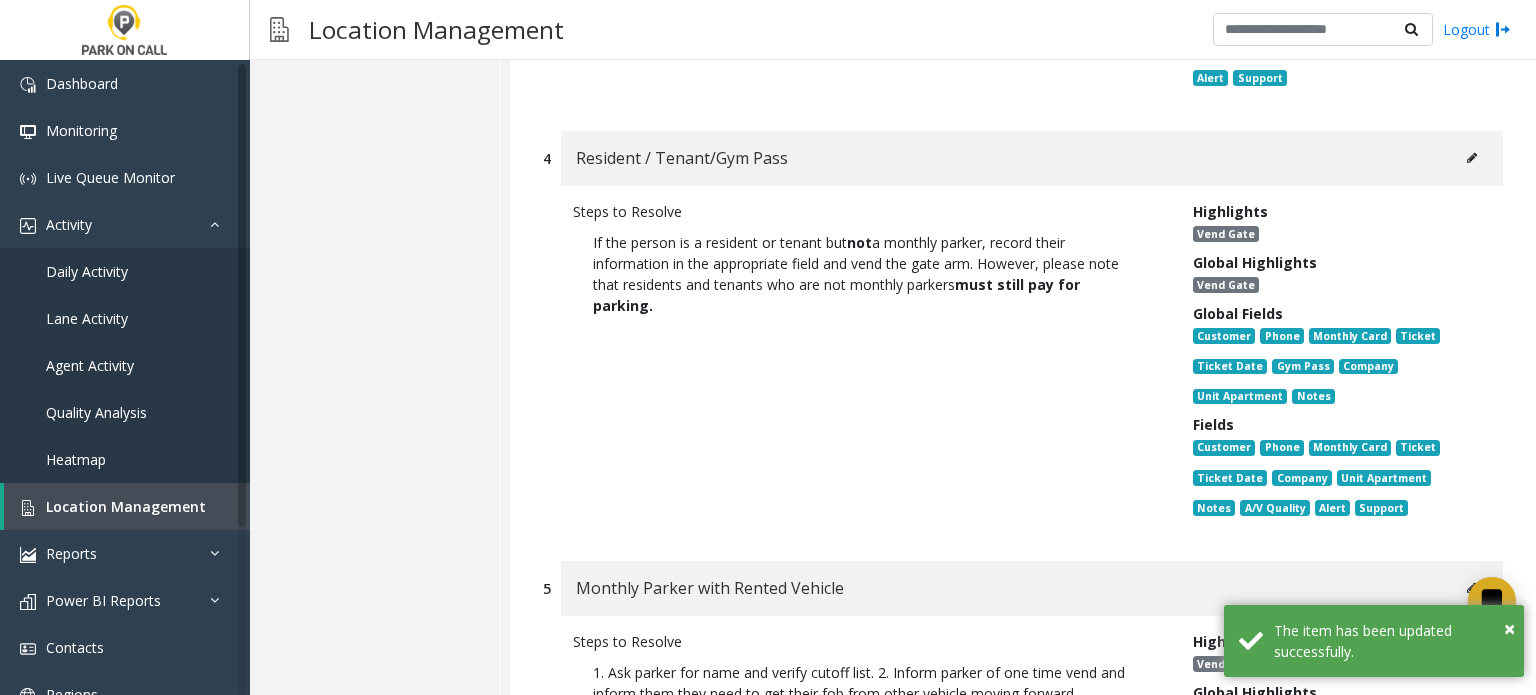 click 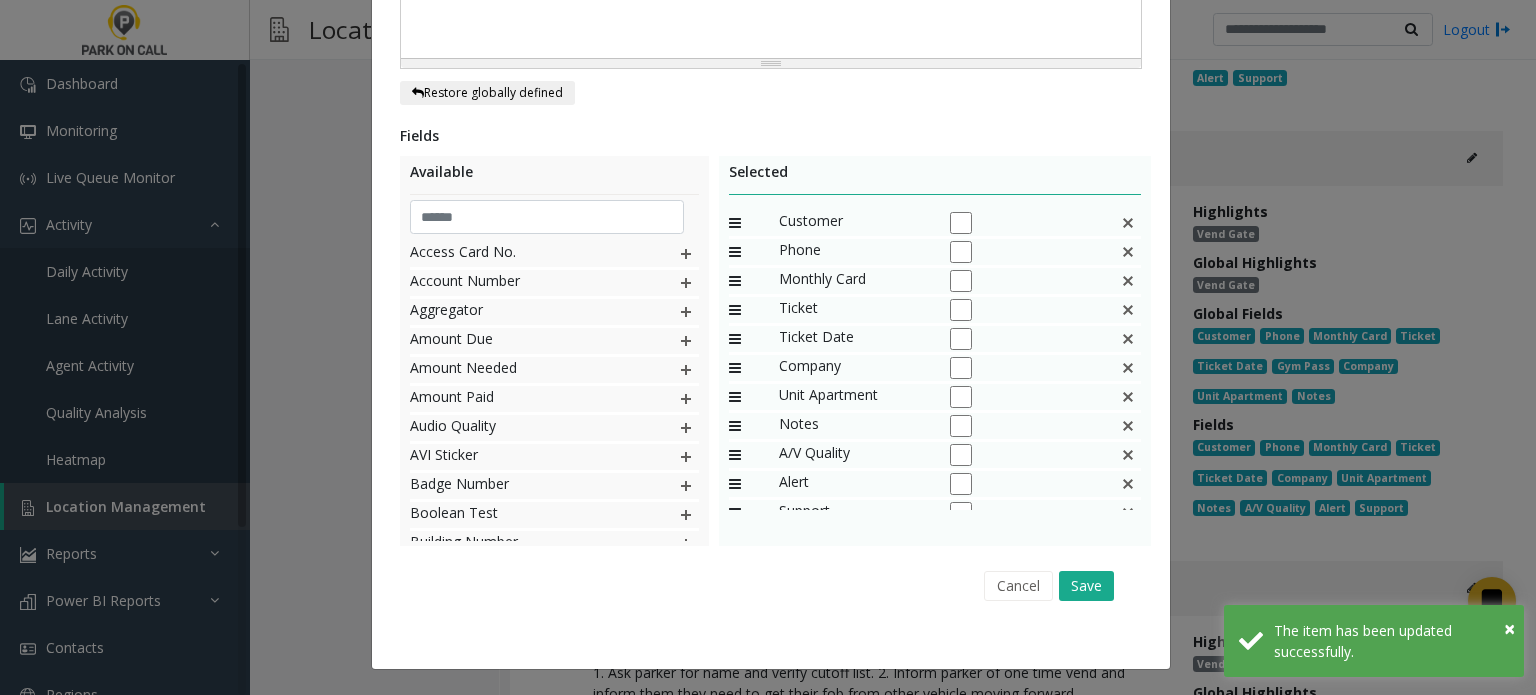 scroll, scrollTop: 0, scrollLeft: 0, axis: both 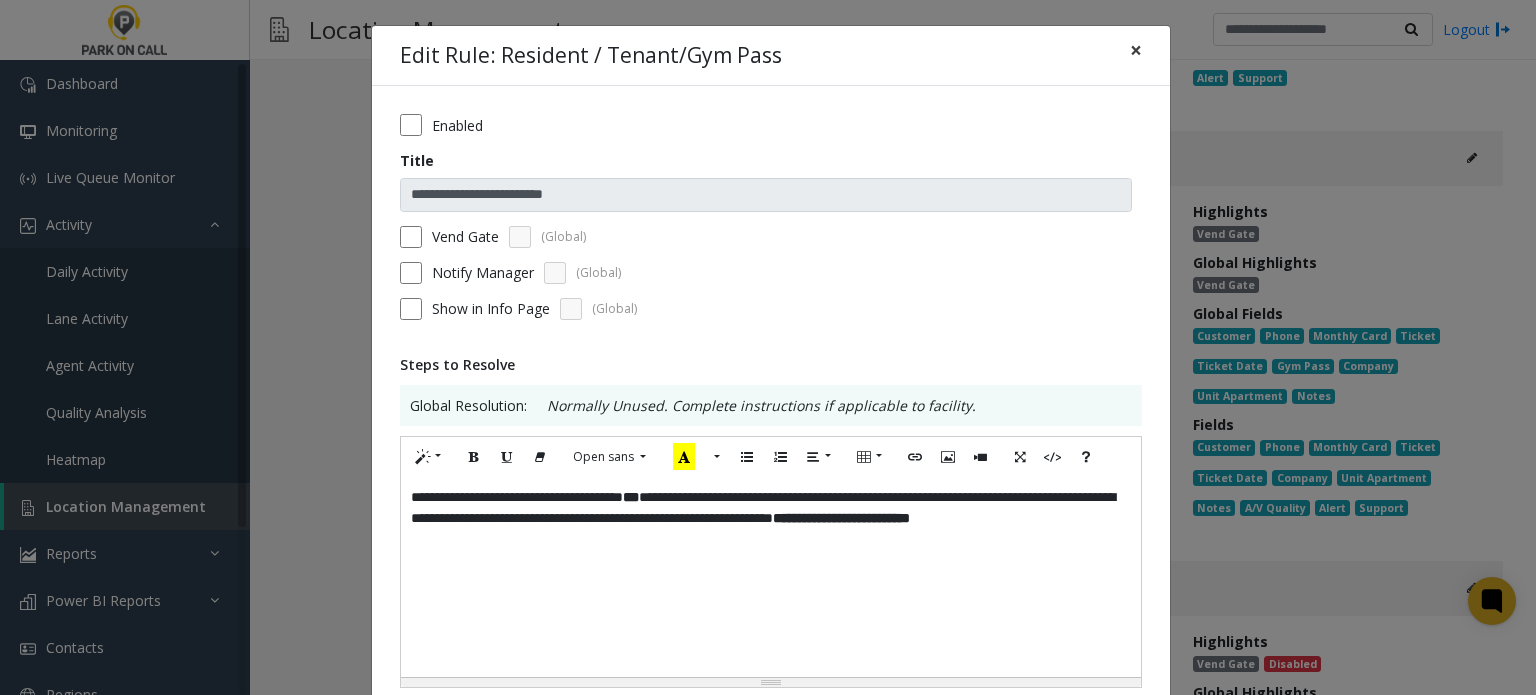 click on "×" 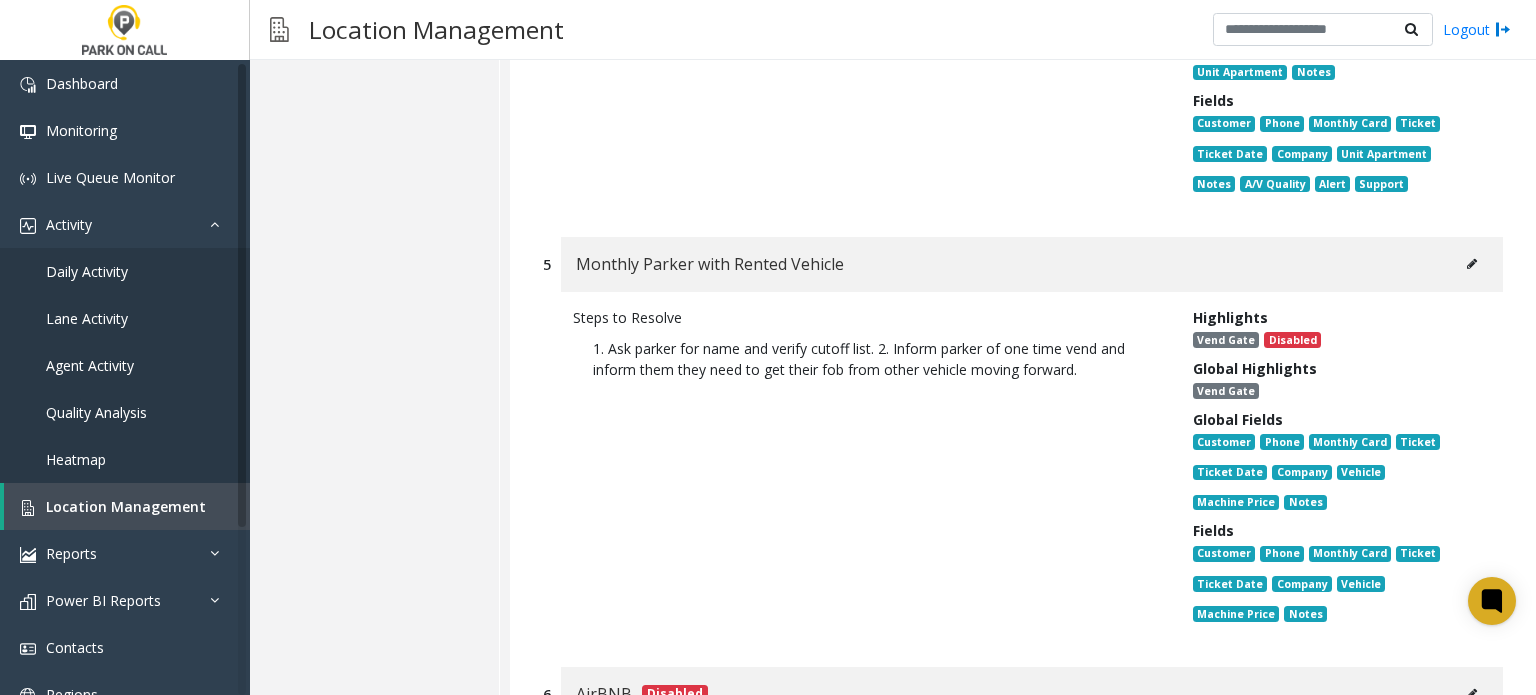 scroll, scrollTop: 11237, scrollLeft: 0, axis: vertical 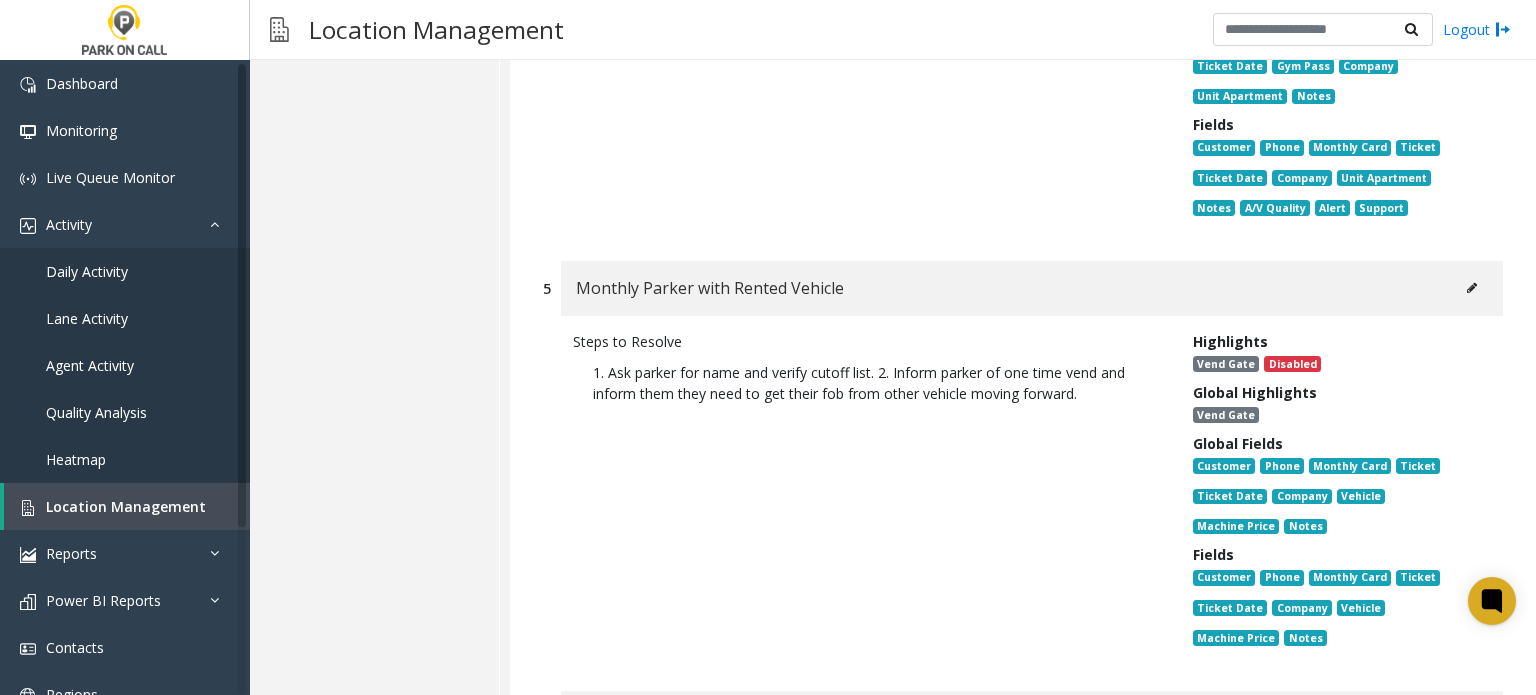 click 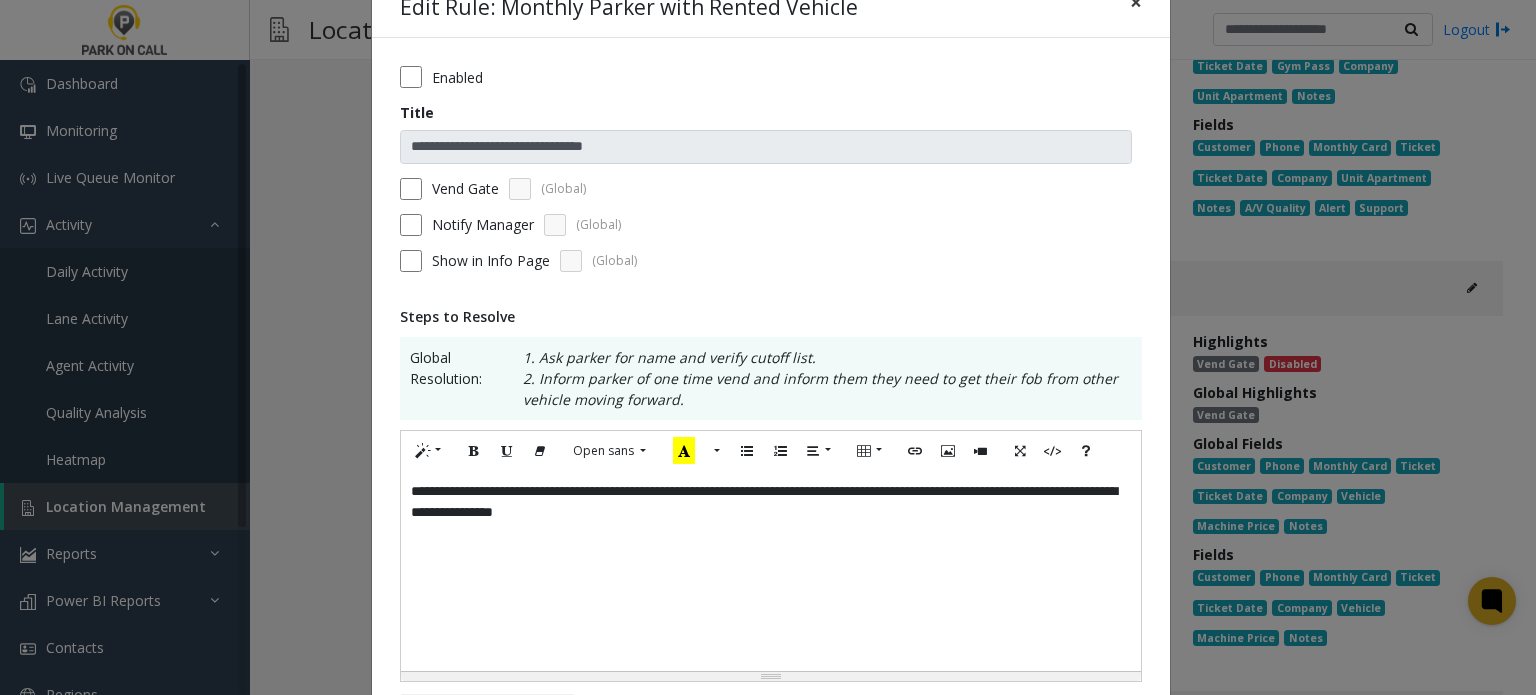 scroll, scrollTop: 0, scrollLeft: 0, axis: both 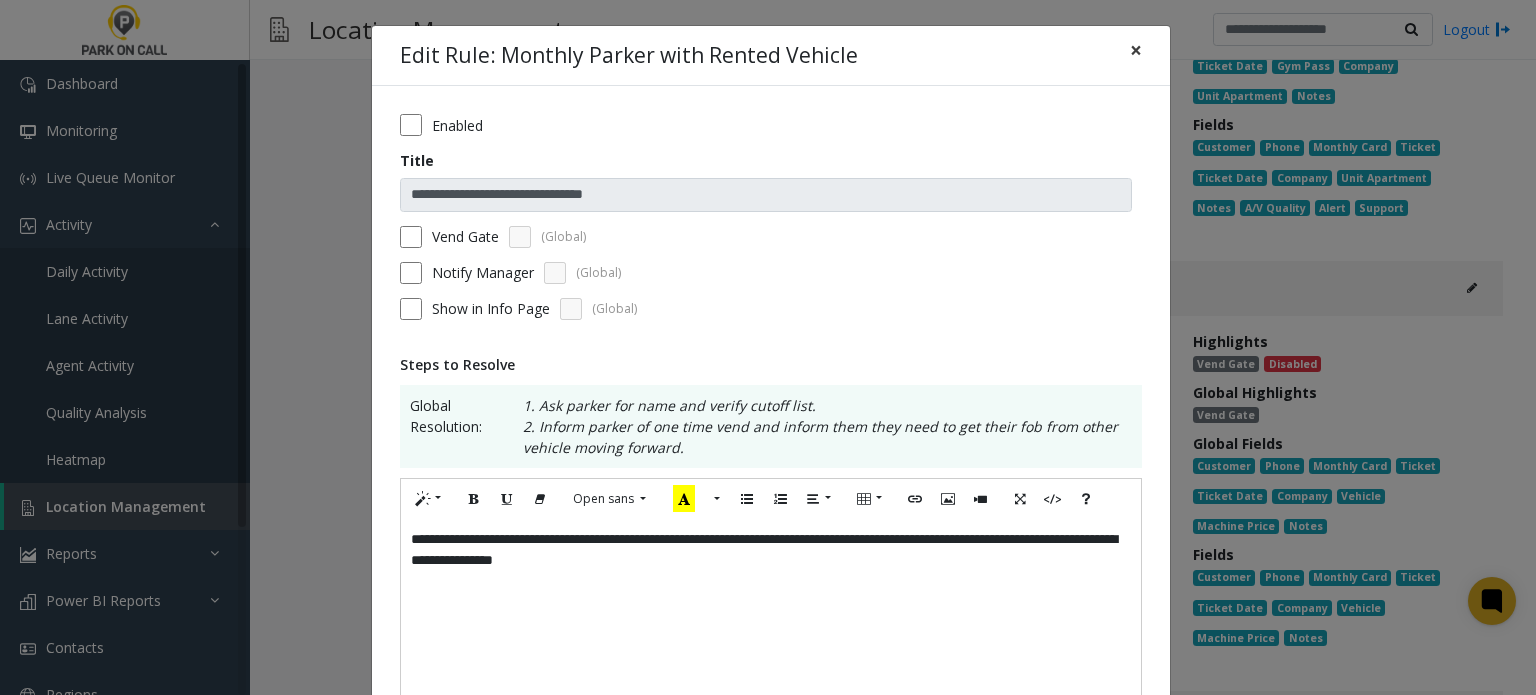 click on "×" 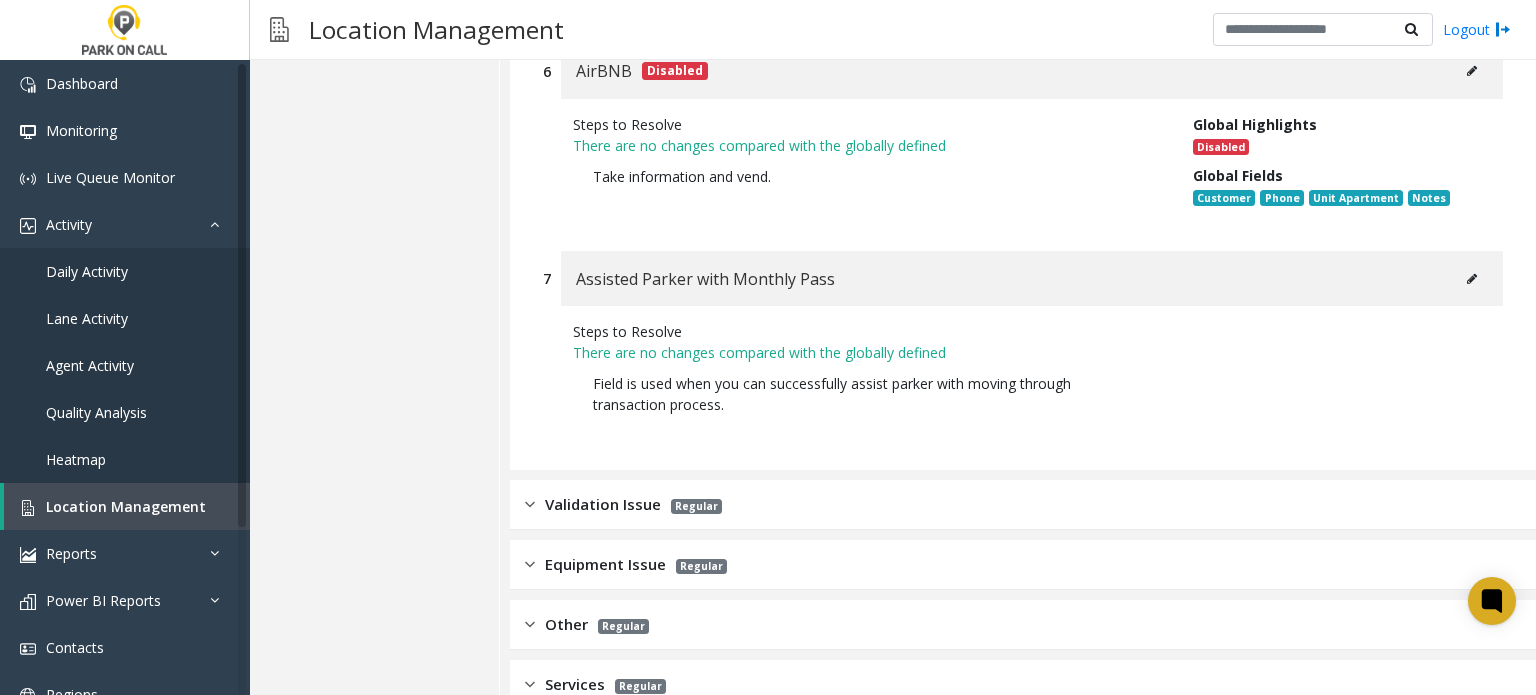 scroll, scrollTop: 11892, scrollLeft: 0, axis: vertical 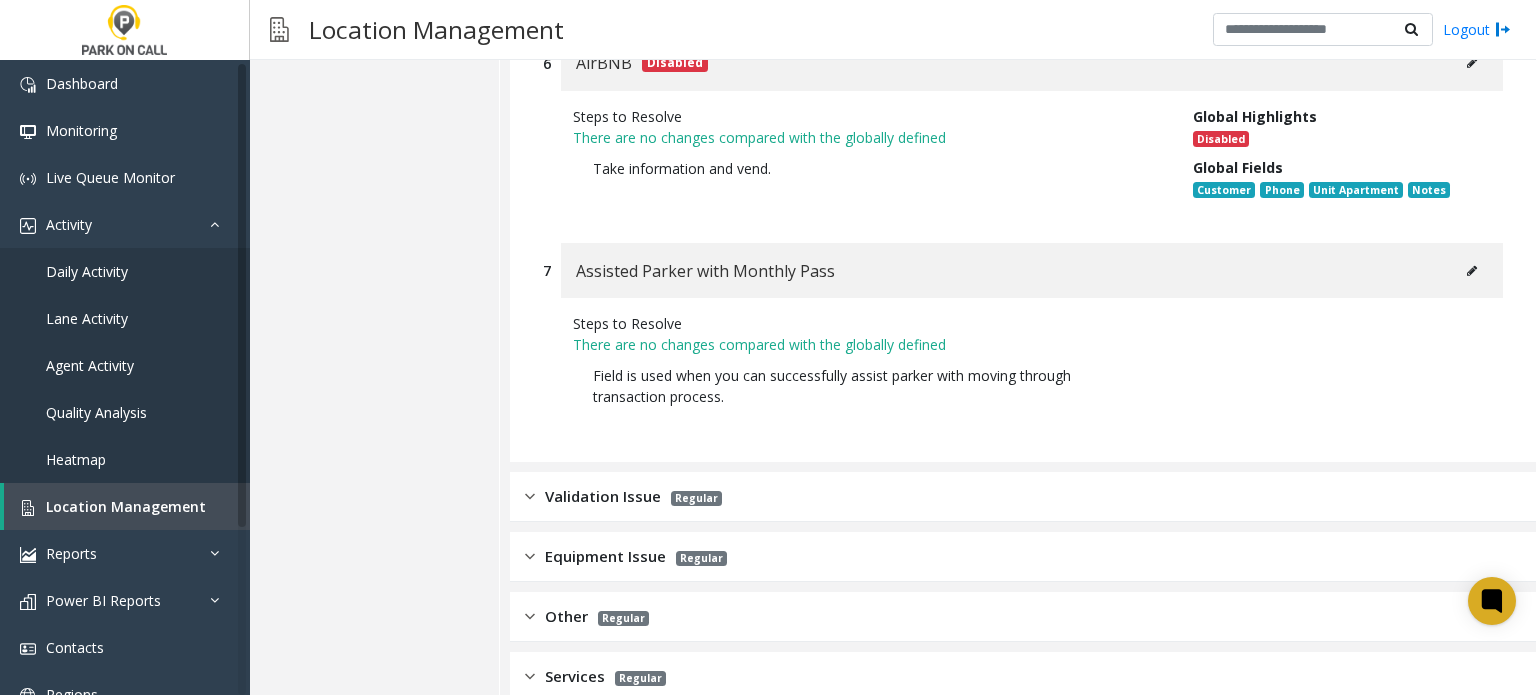 click on "Validation Issue Regular" 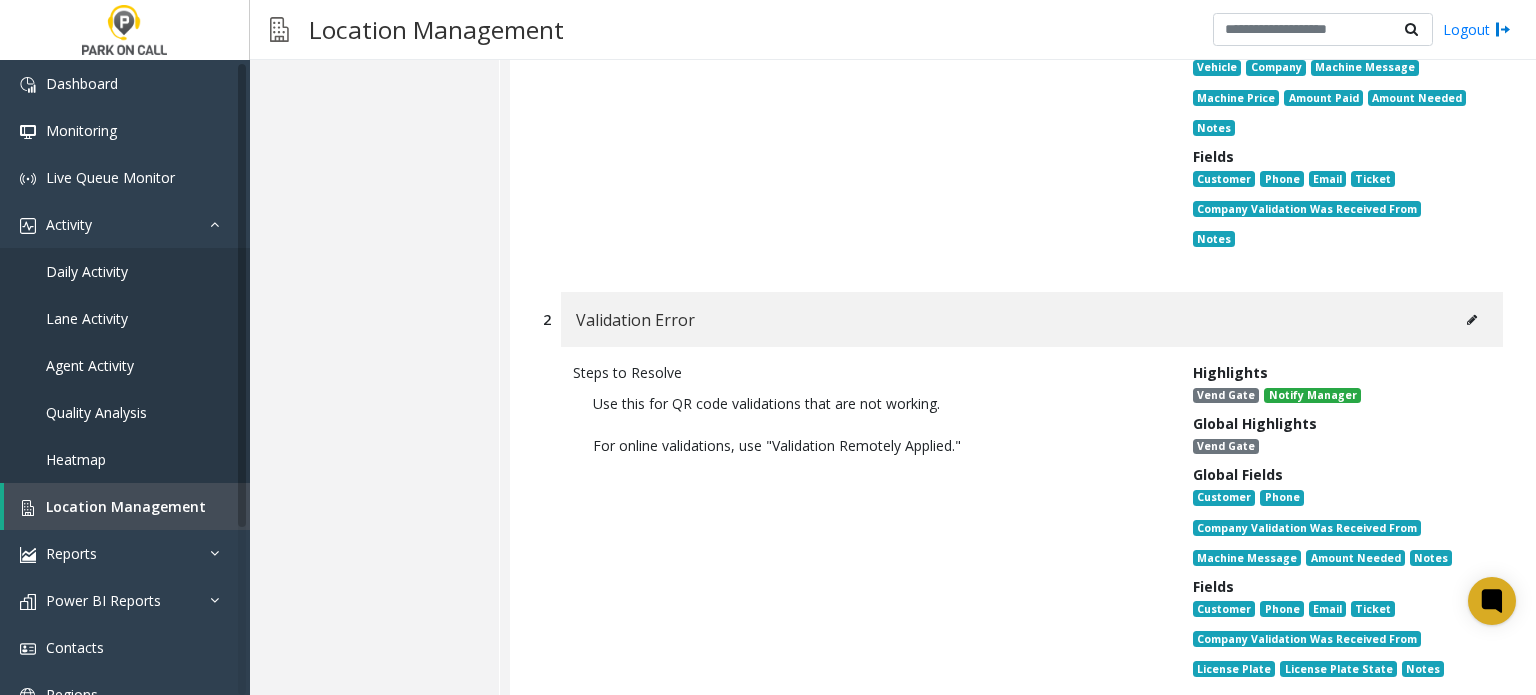 scroll, scrollTop: 12692, scrollLeft: 0, axis: vertical 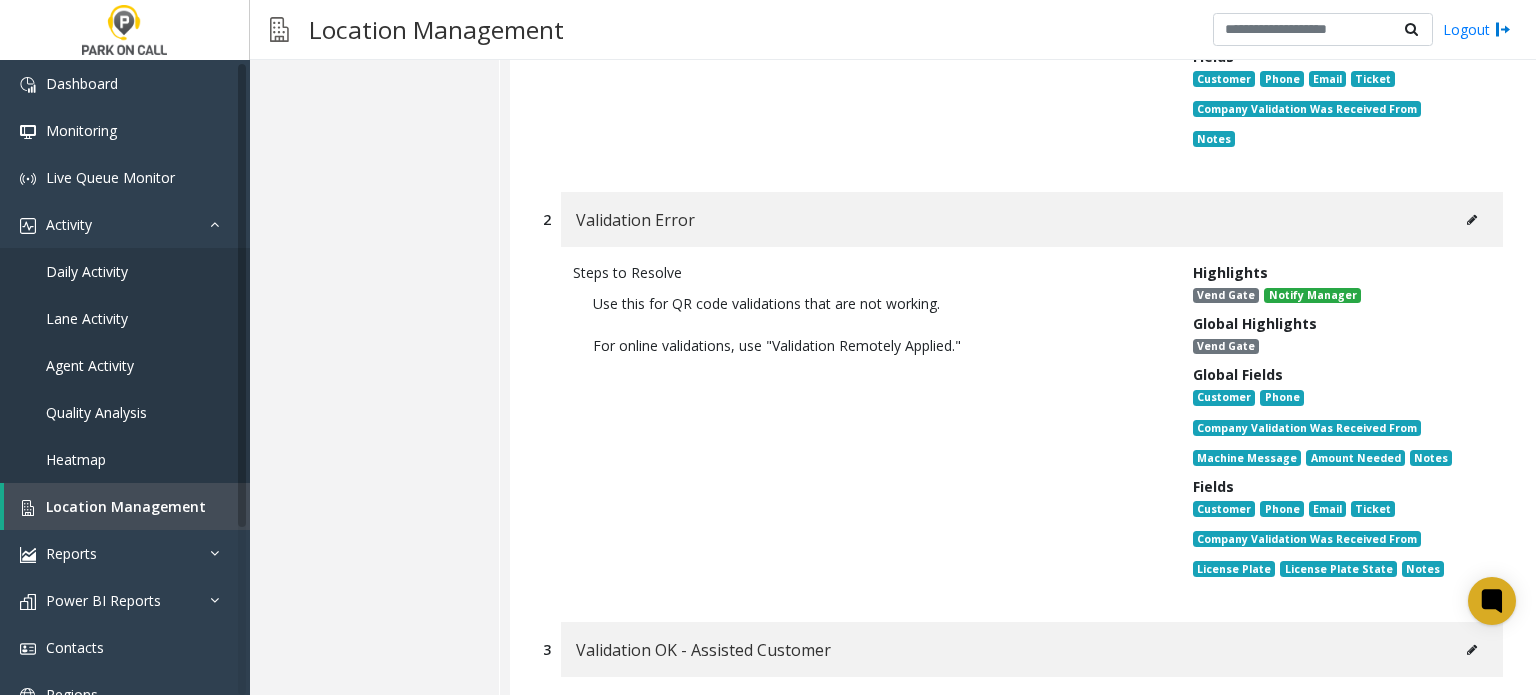 click 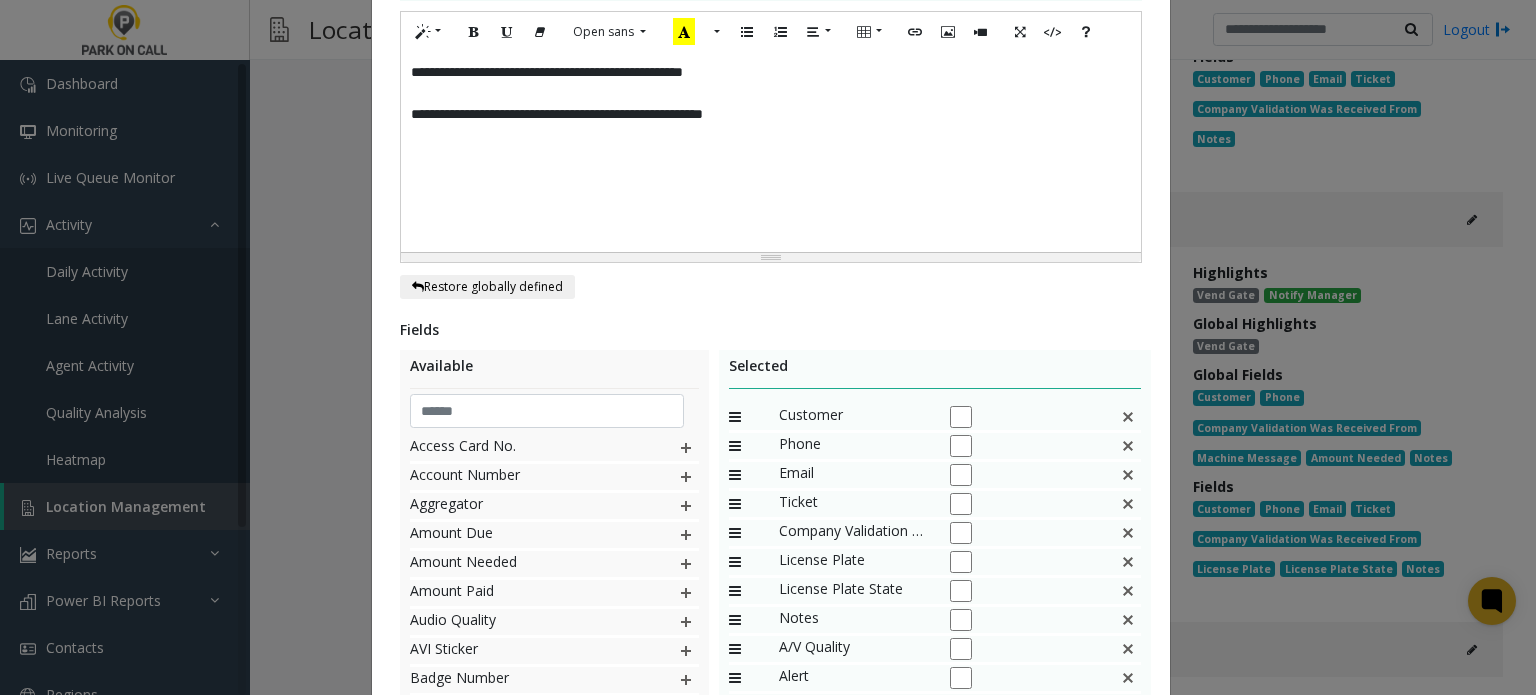 scroll, scrollTop: 700, scrollLeft: 0, axis: vertical 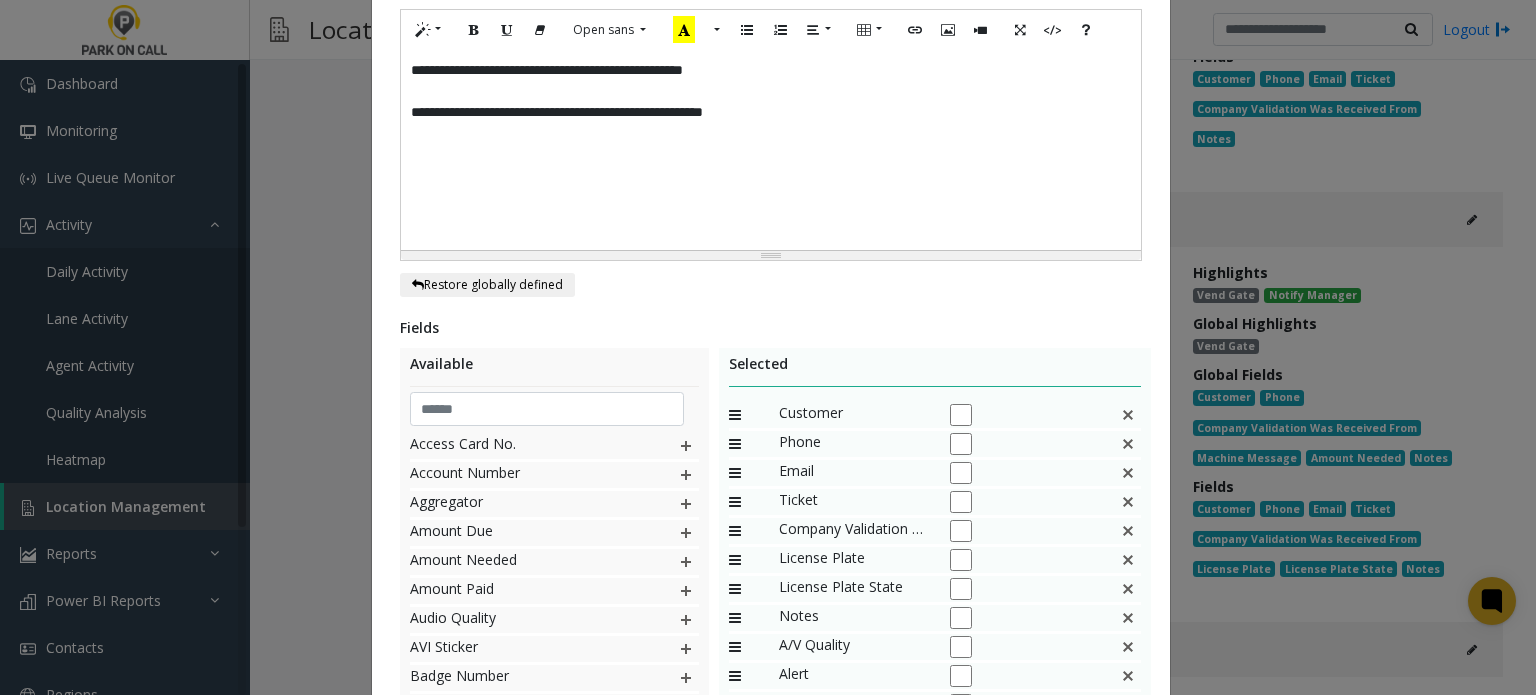 click 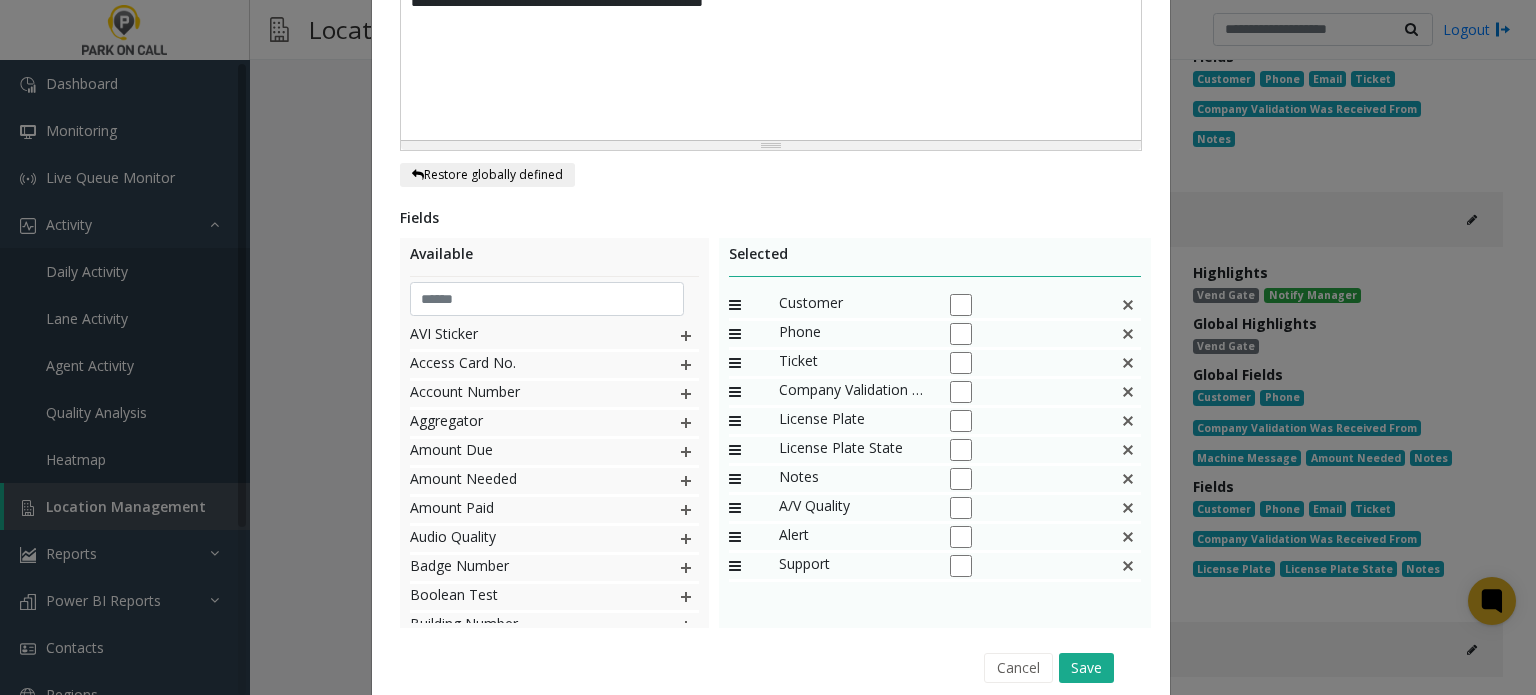 scroll, scrollTop: 890, scrollLeft: 0, axis: vertical 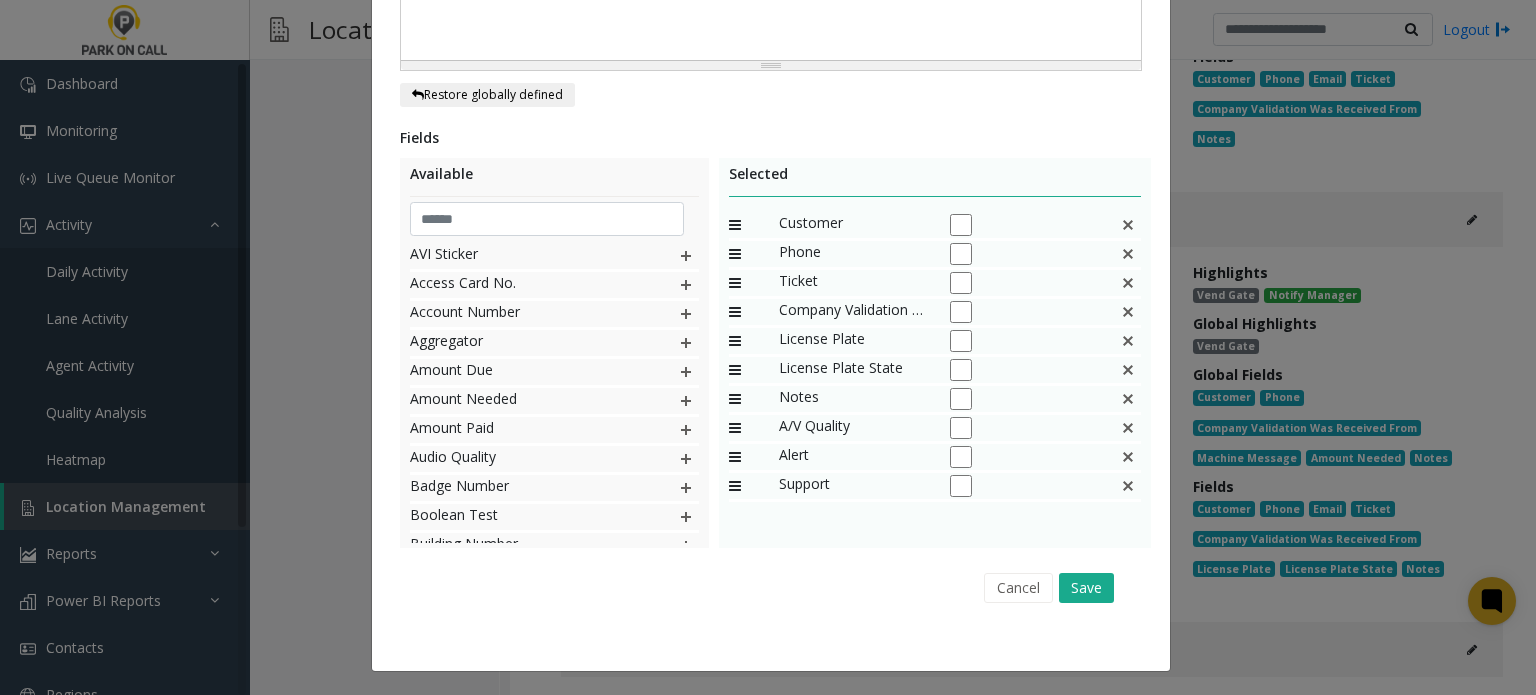 click on "**********" 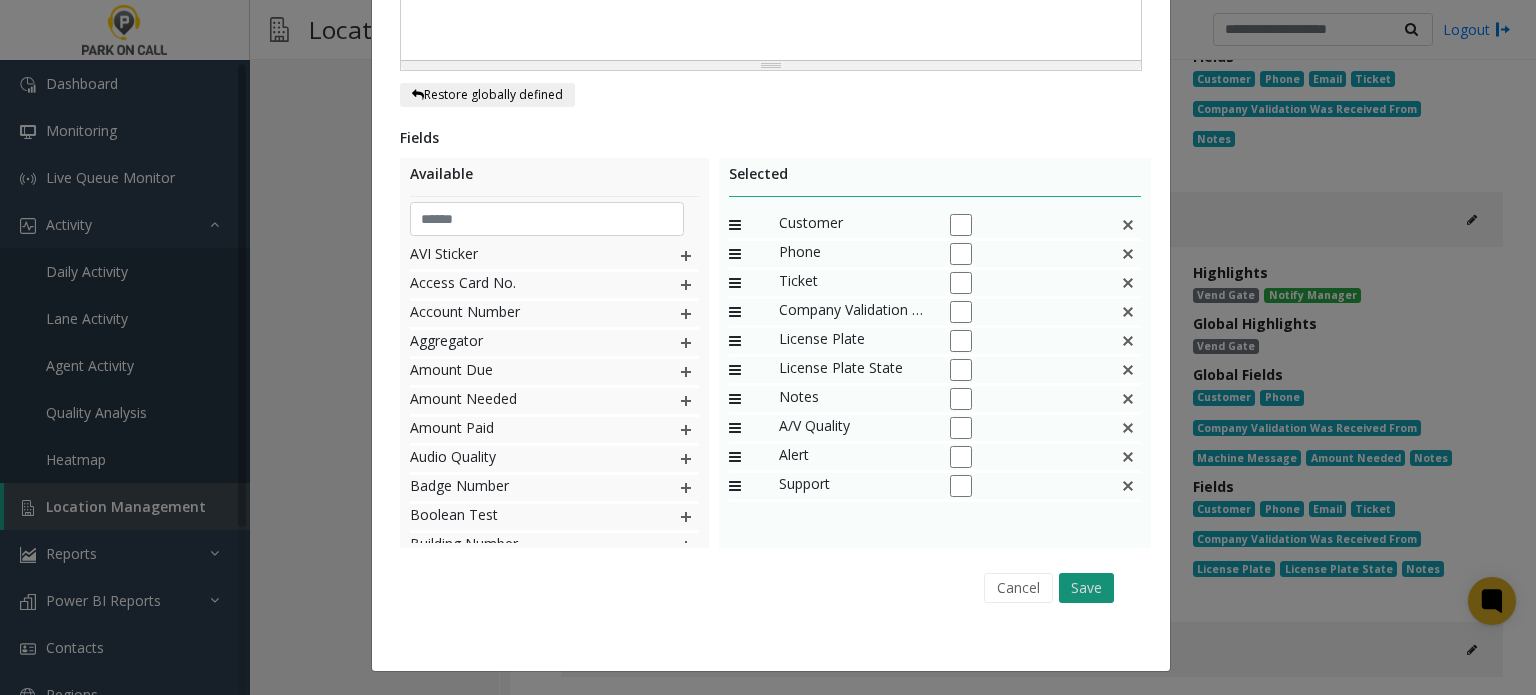 click on "Save" 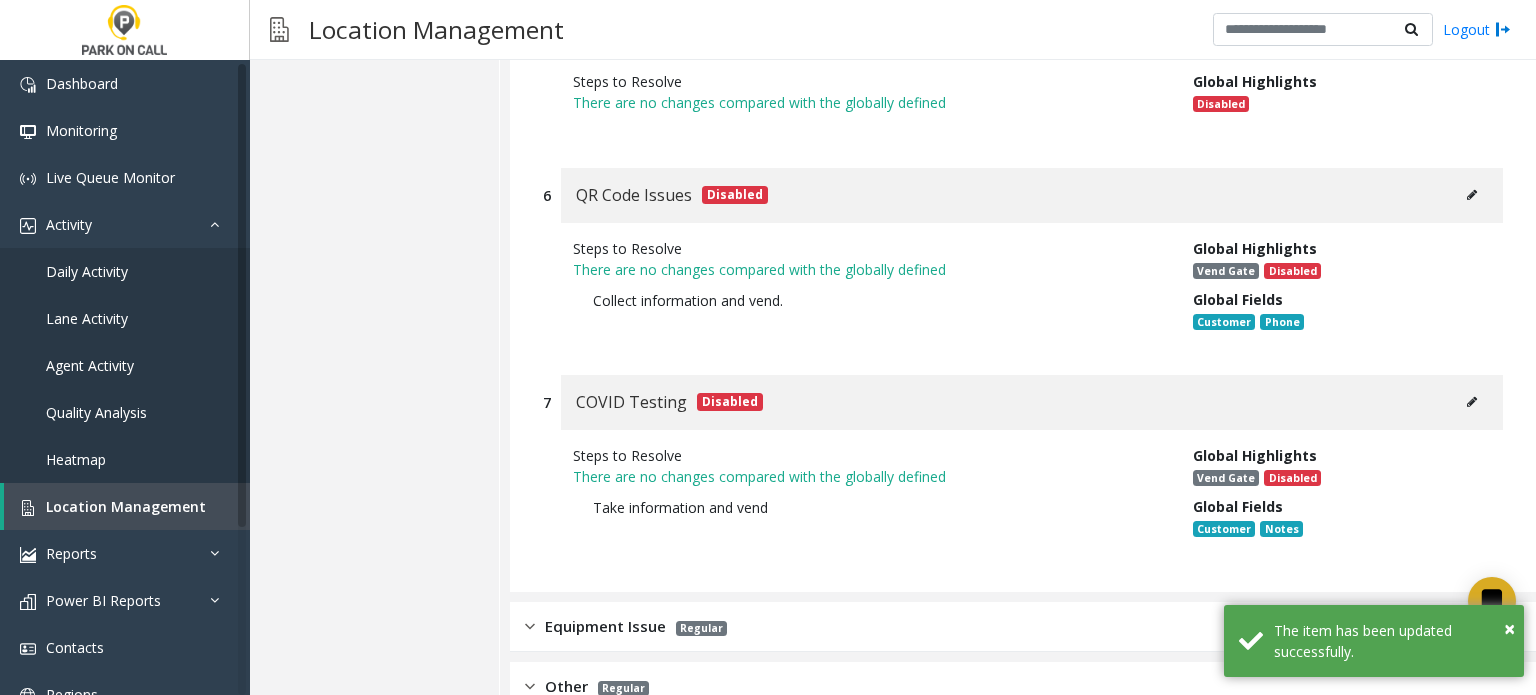 scroll, scrollTop: 13763, scrollLeft: 0, axis: vertical 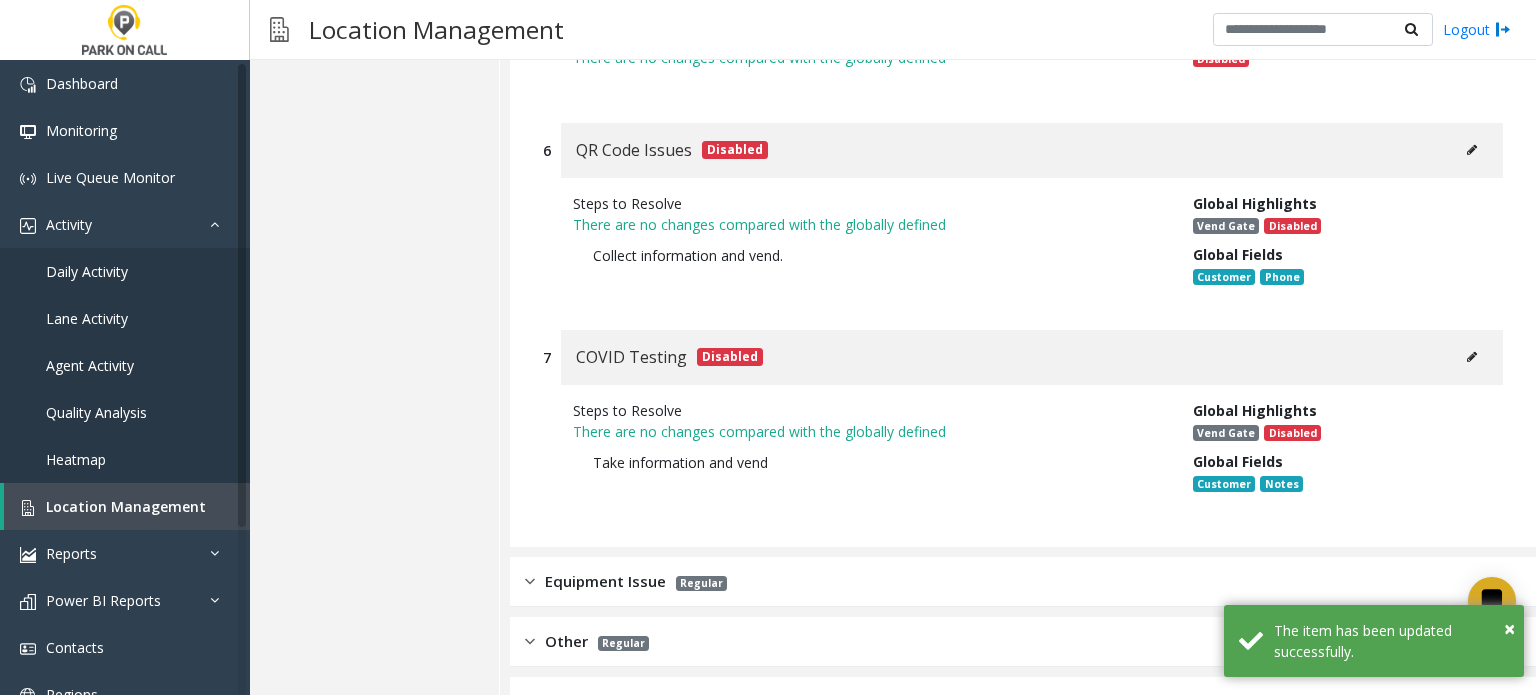 click on "Equipment Issue Regular" 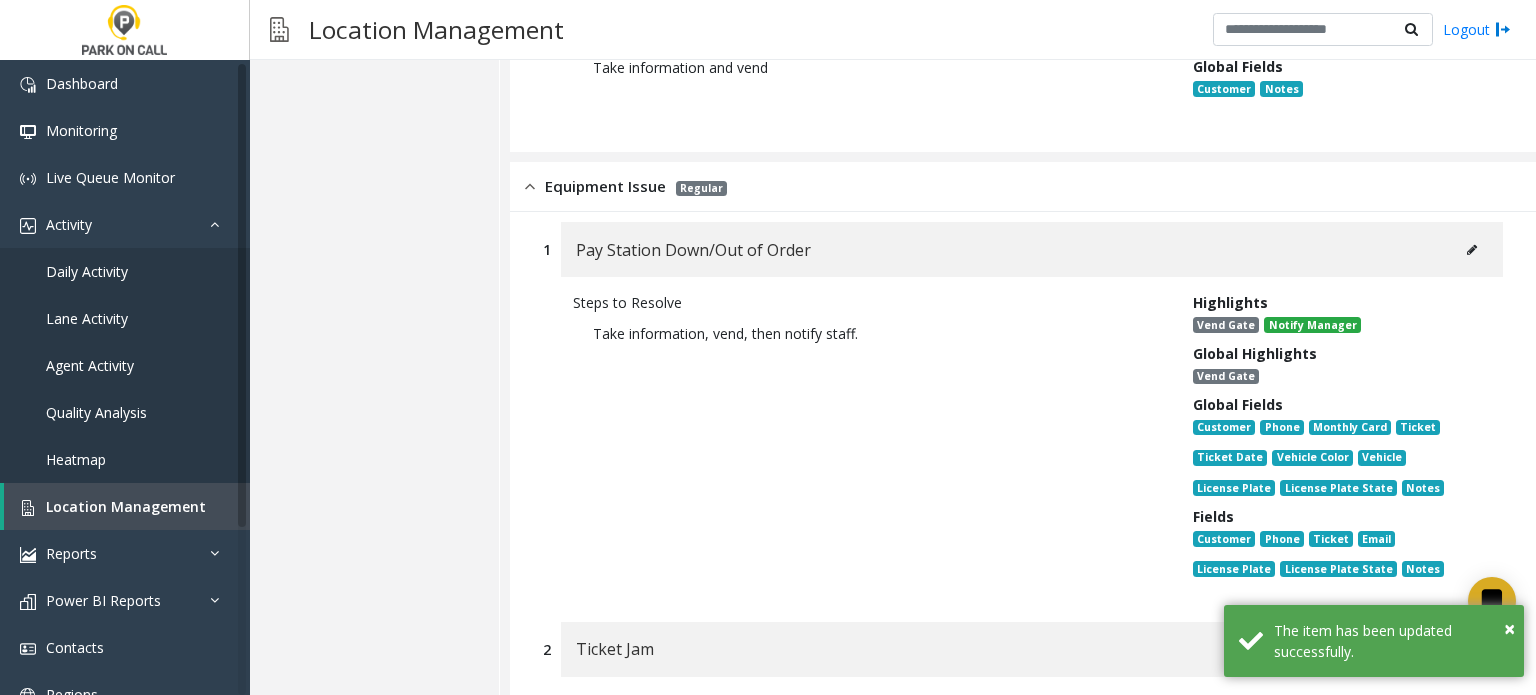 scroll, scrollTop: 14163, scrollLeft: 0, axis: vertical 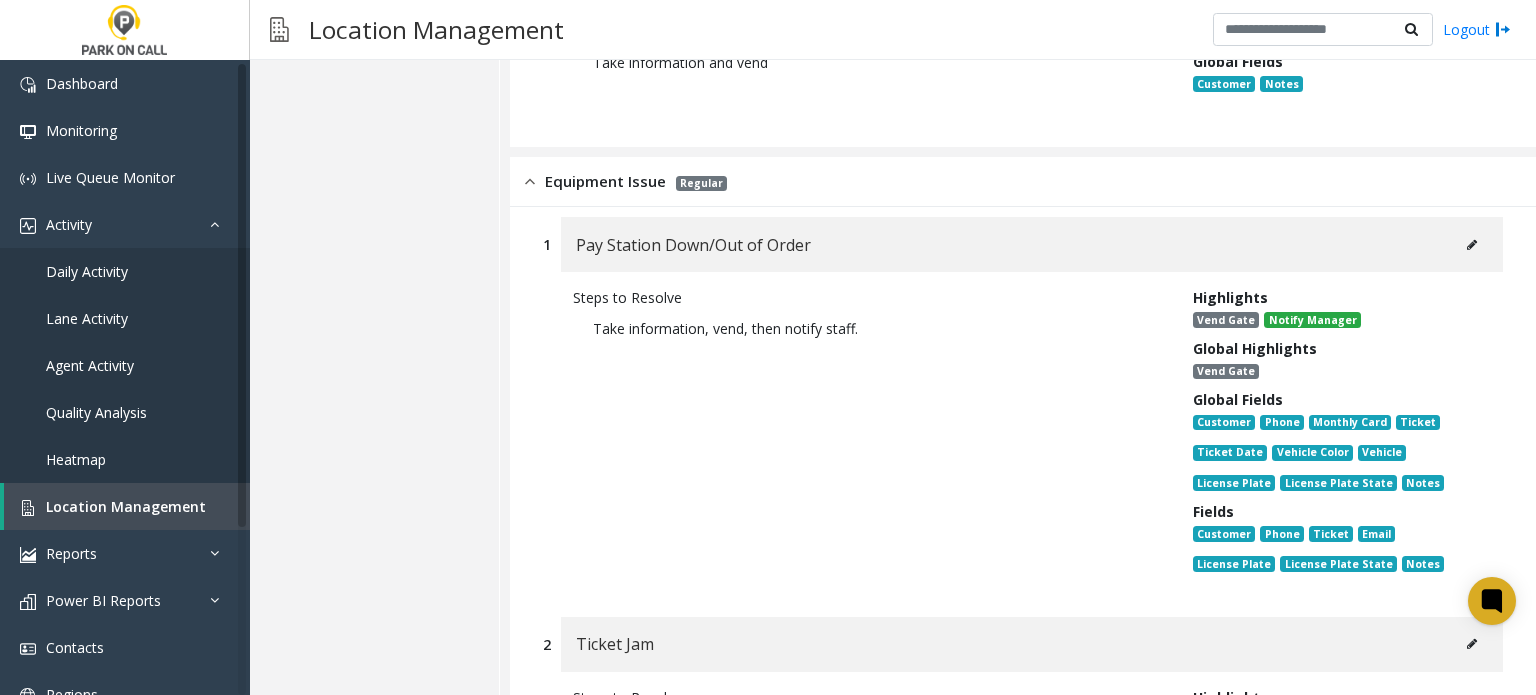 click 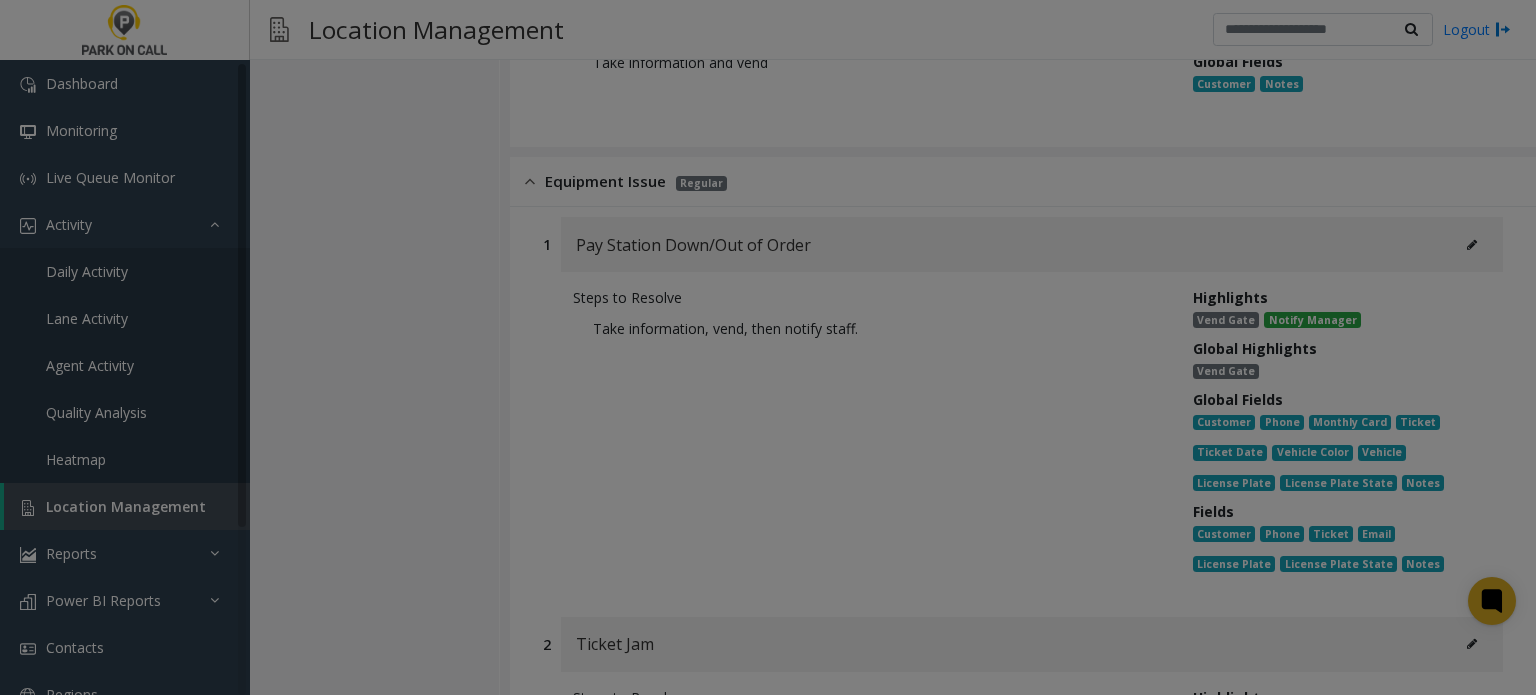 scroll, scrollTop: 0, scrollLeft: 0, axis: both 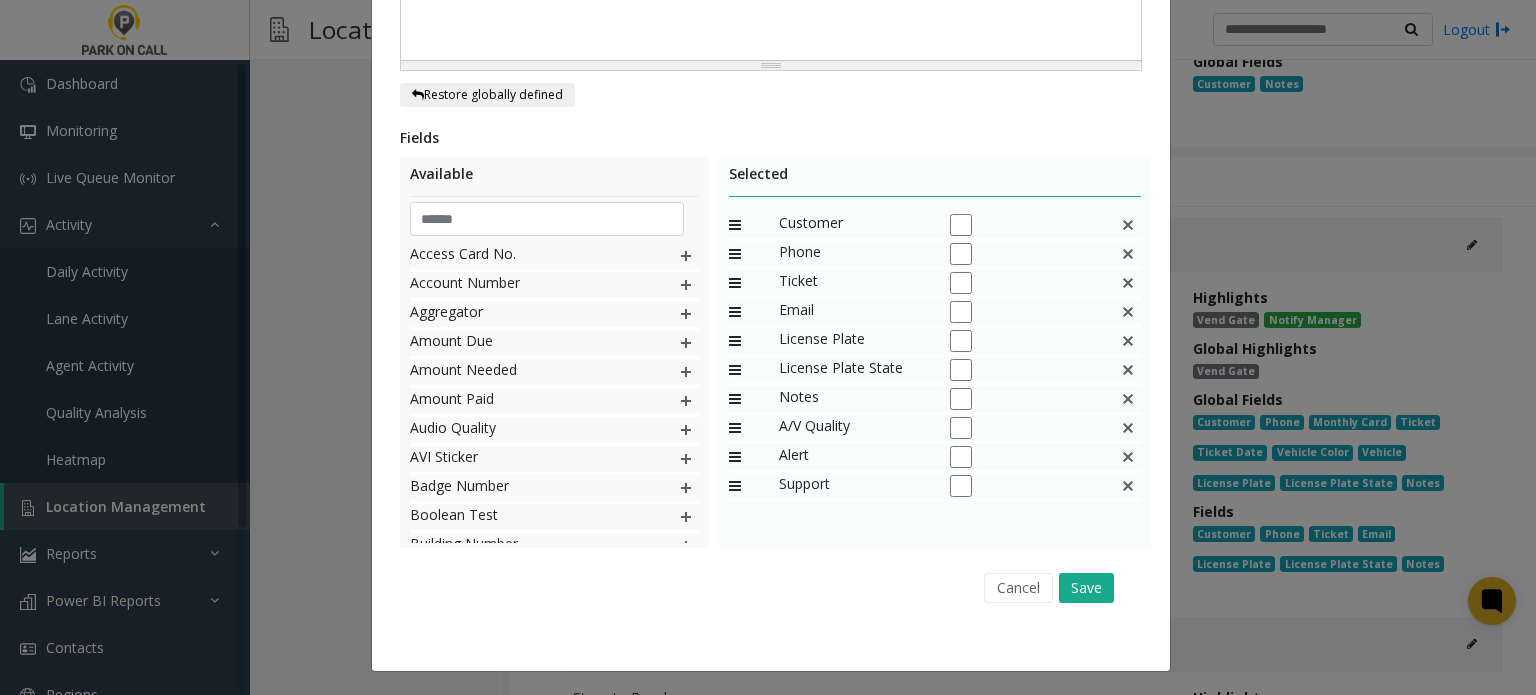 click 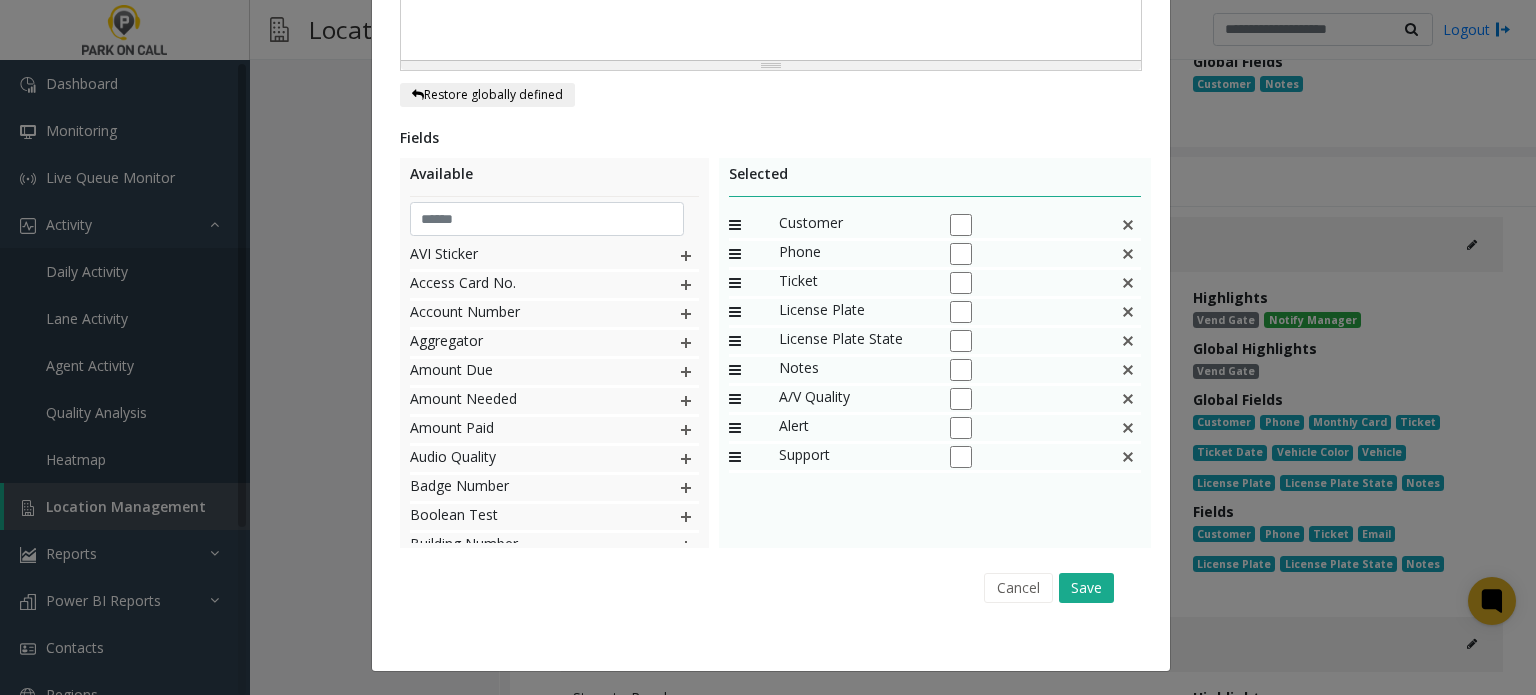 click on "Cancel Save" 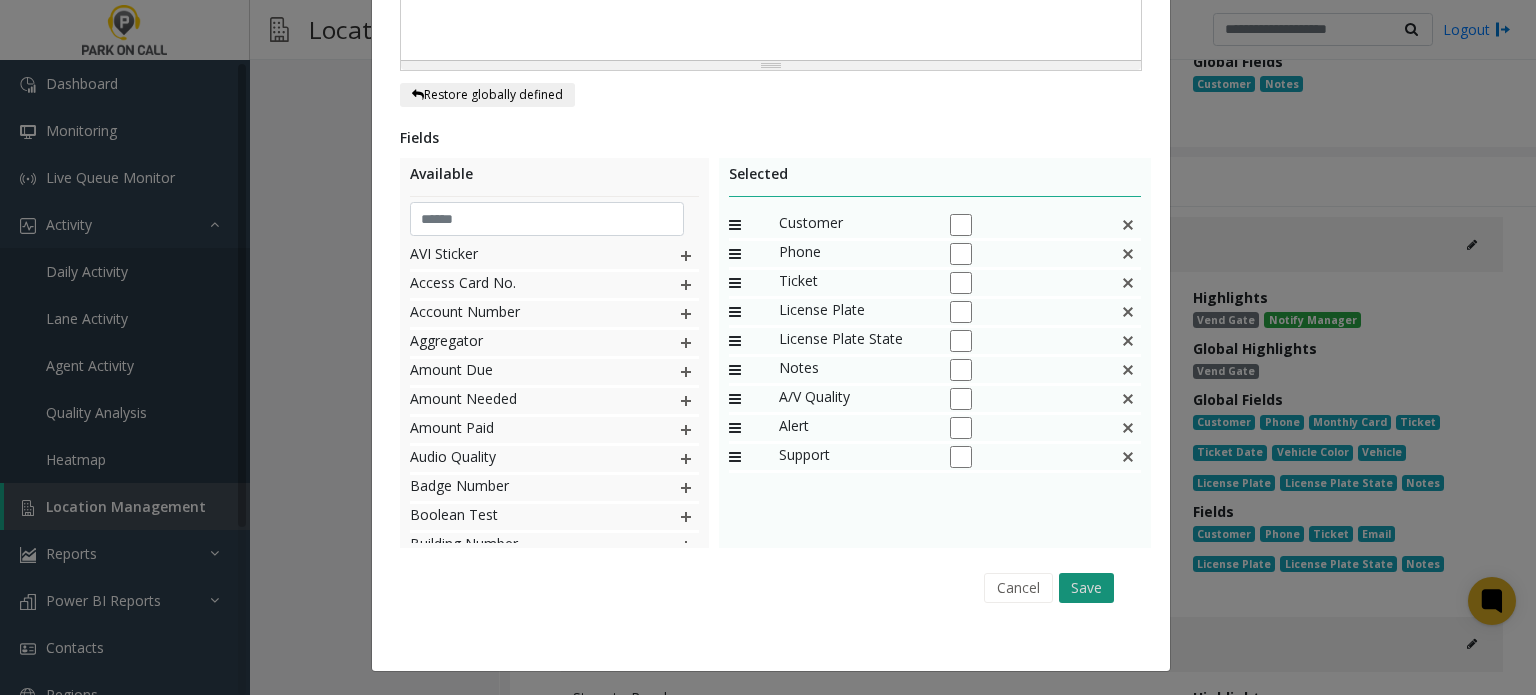 click on "Save" 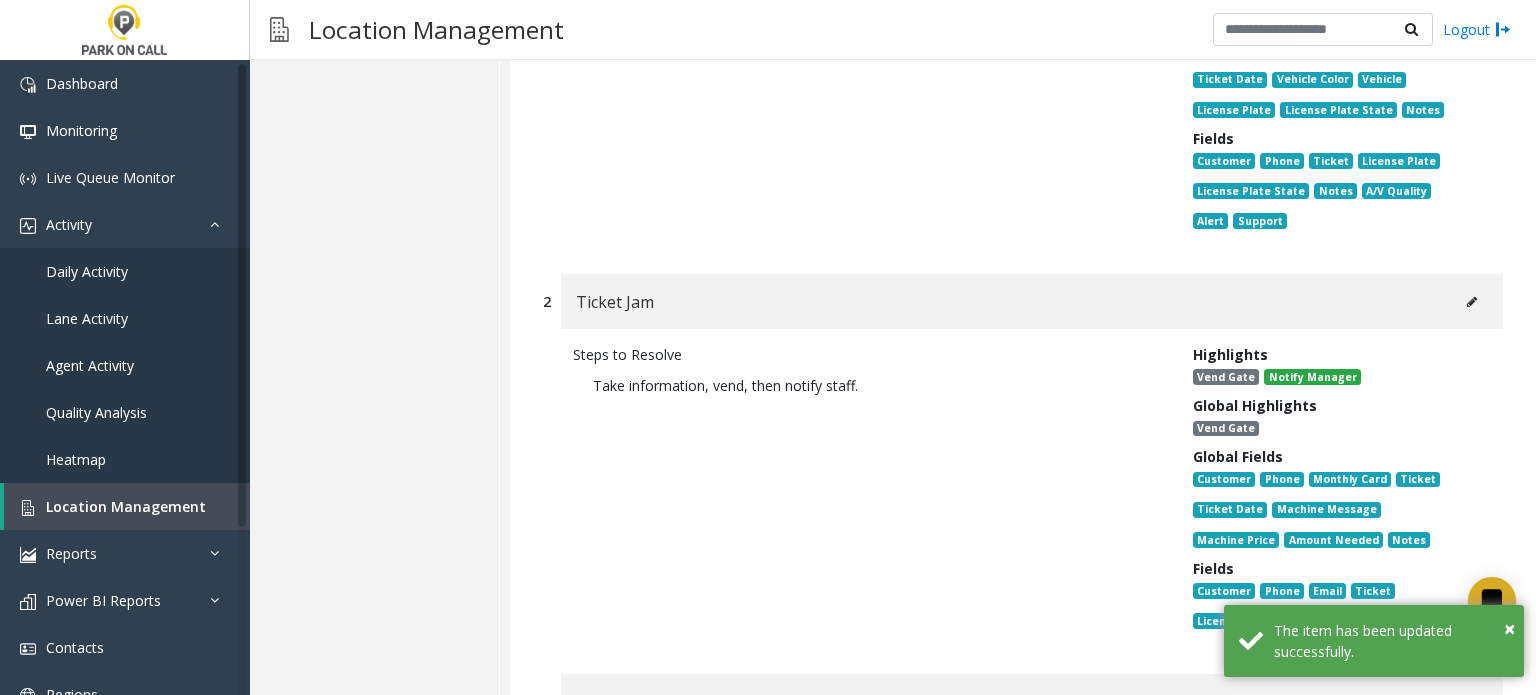 scroll, scrollTop: 14563, scrollLeft: 0, axis: vertical 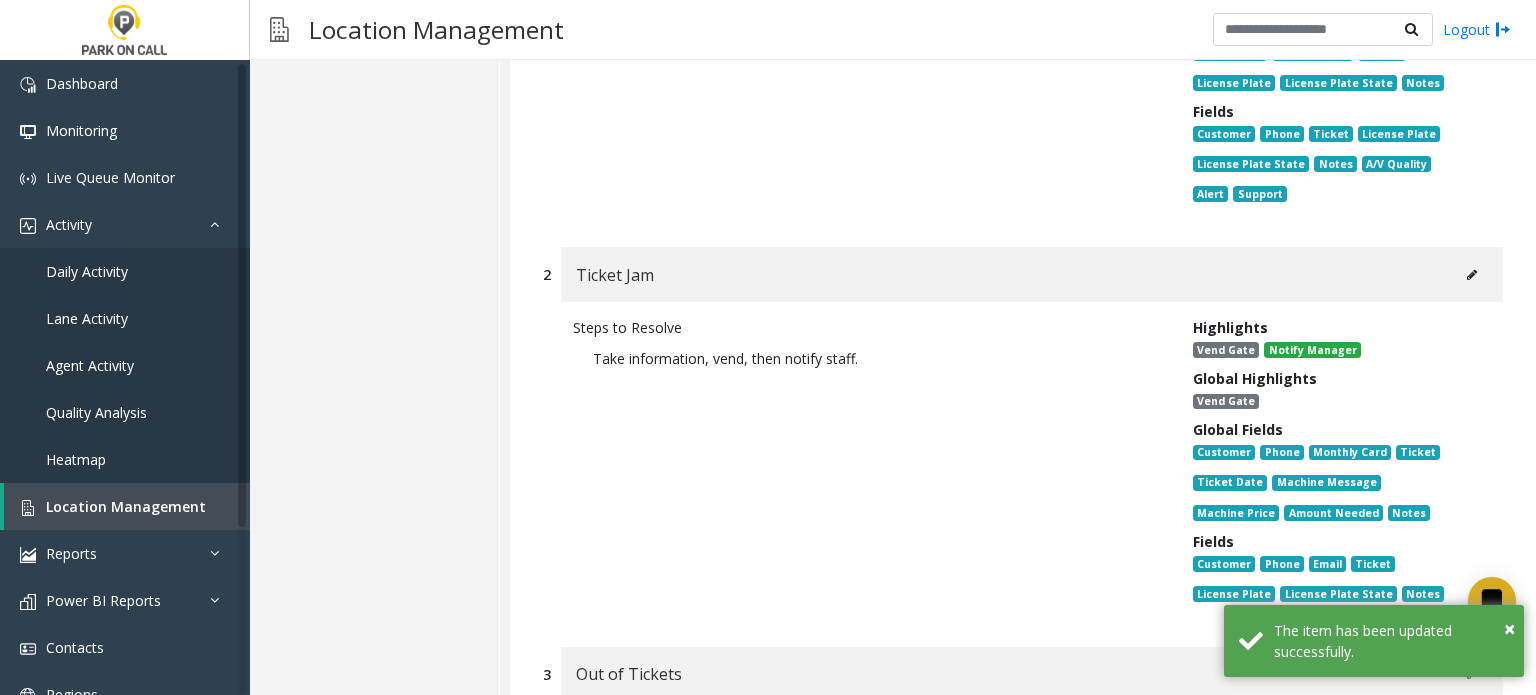 click 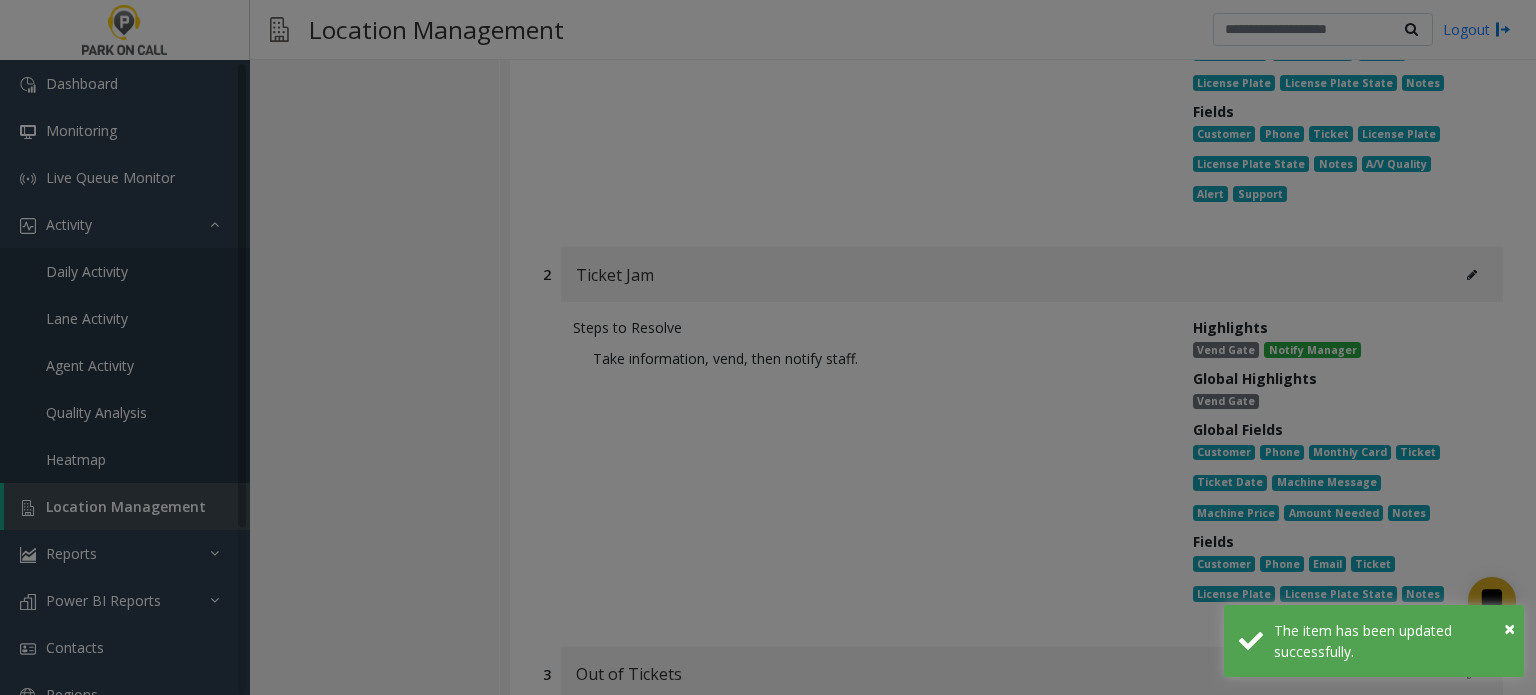 scroll, scrollTop: 0, scrollLeft: 0, axis: both 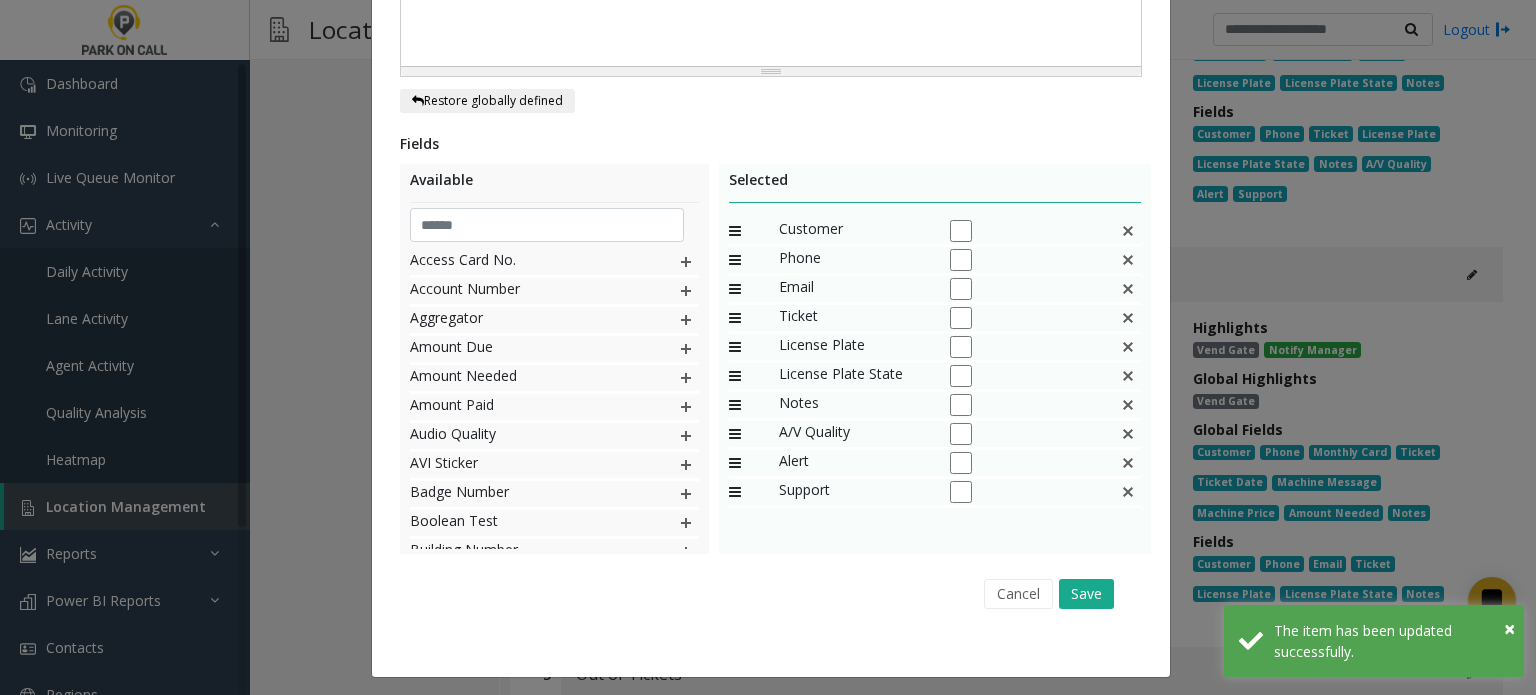 click 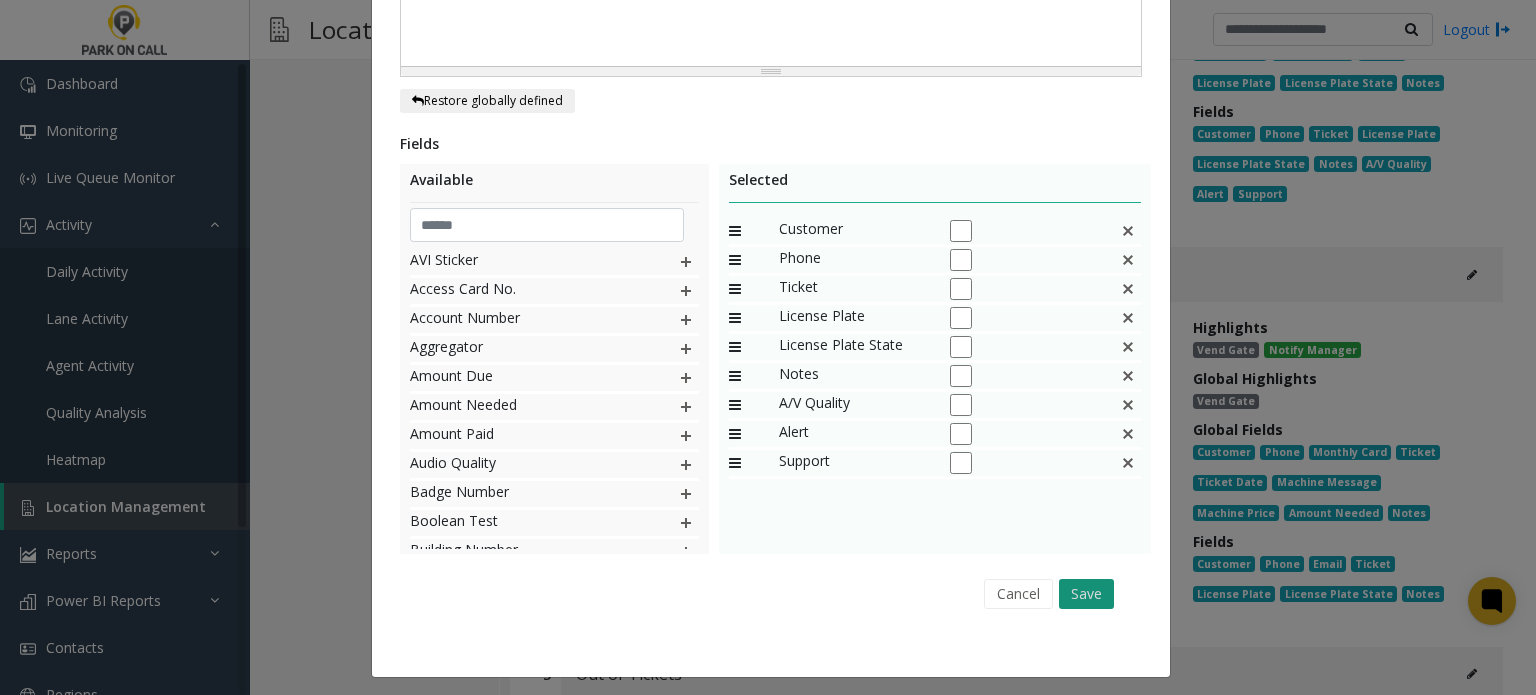 click on "Save" 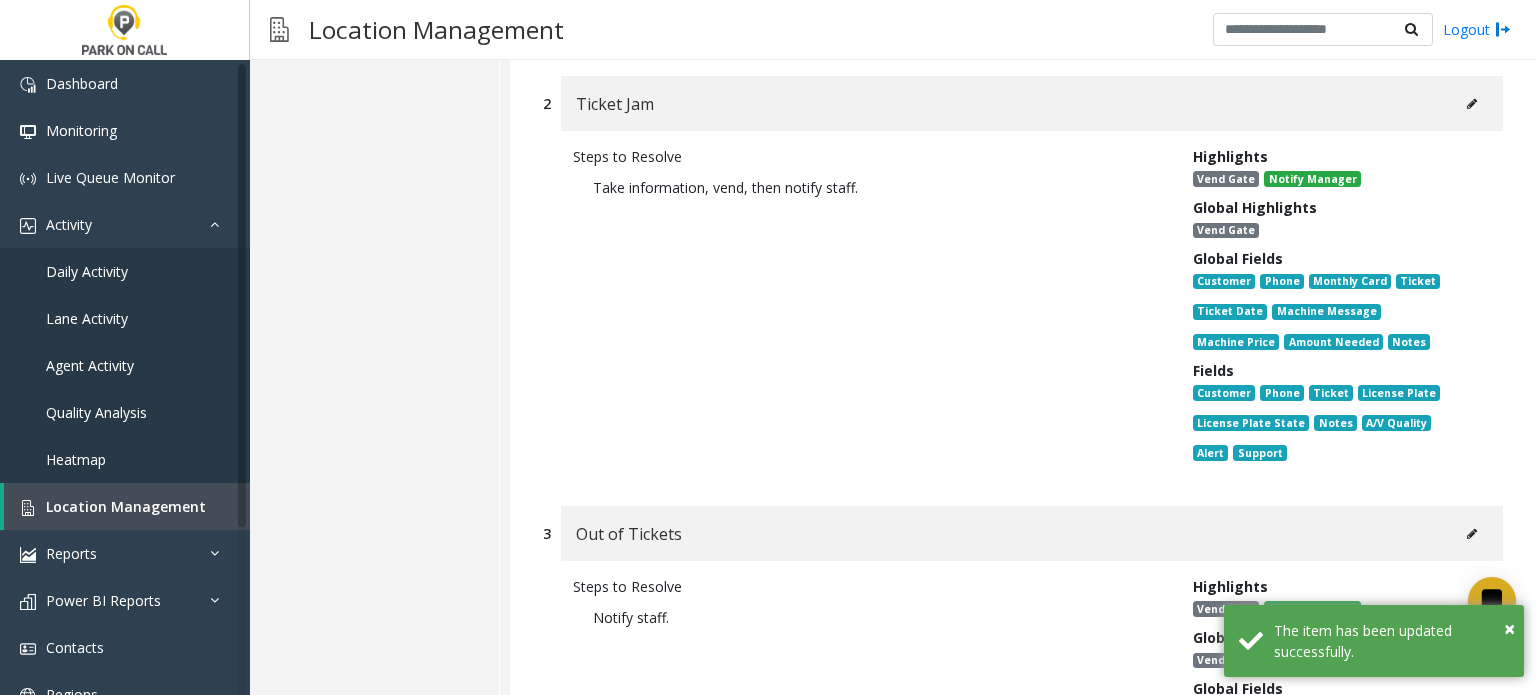 scroll, scrollTop: 15063, scrollLeft: 0, axis: vertical 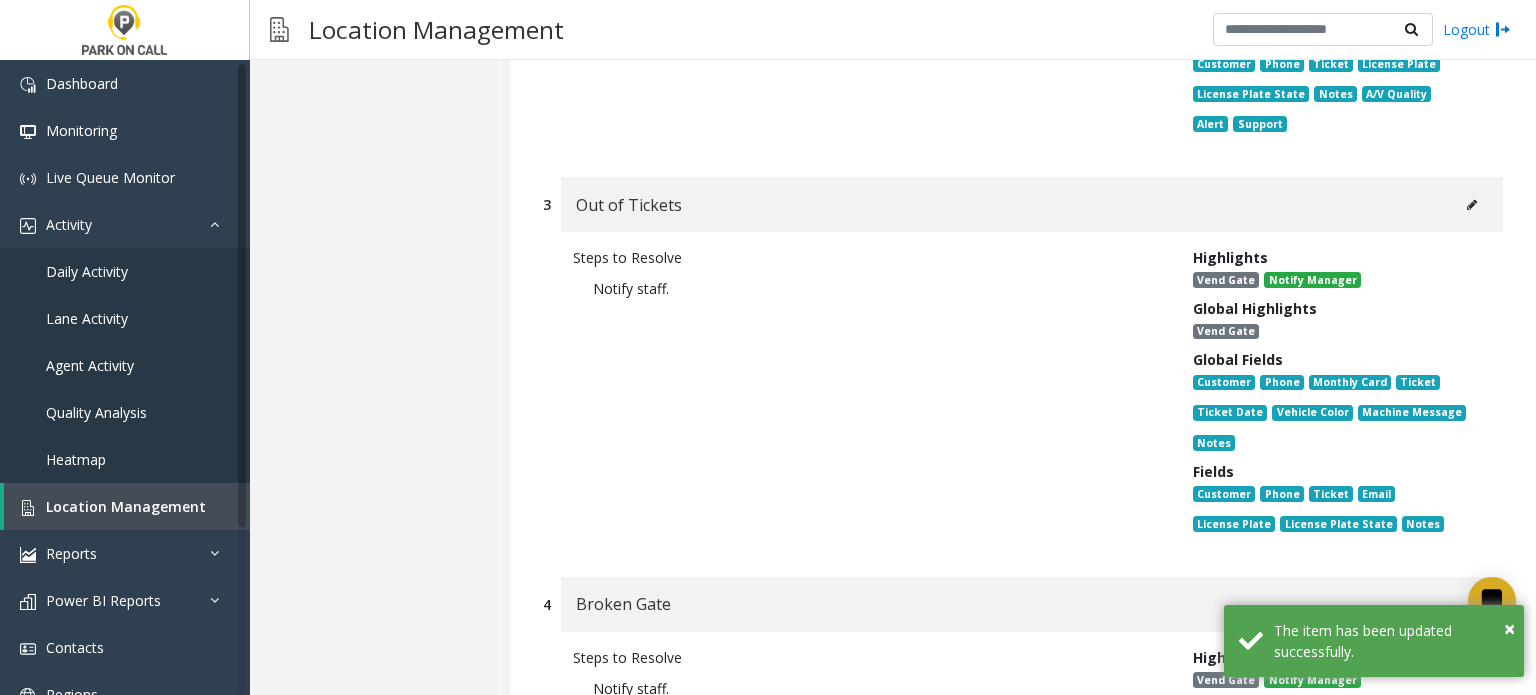 click 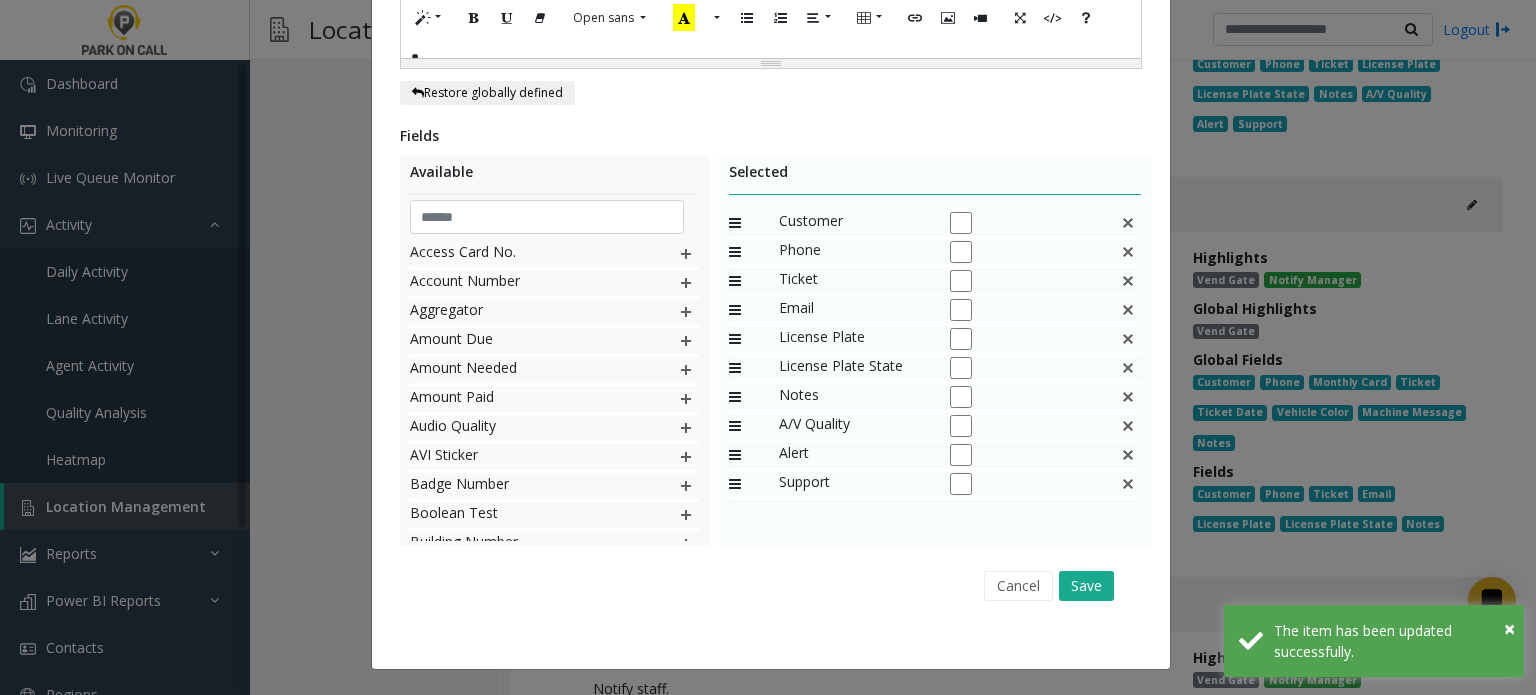 scroll, scrollTop: 0, scrollLeft: 0, axis: both 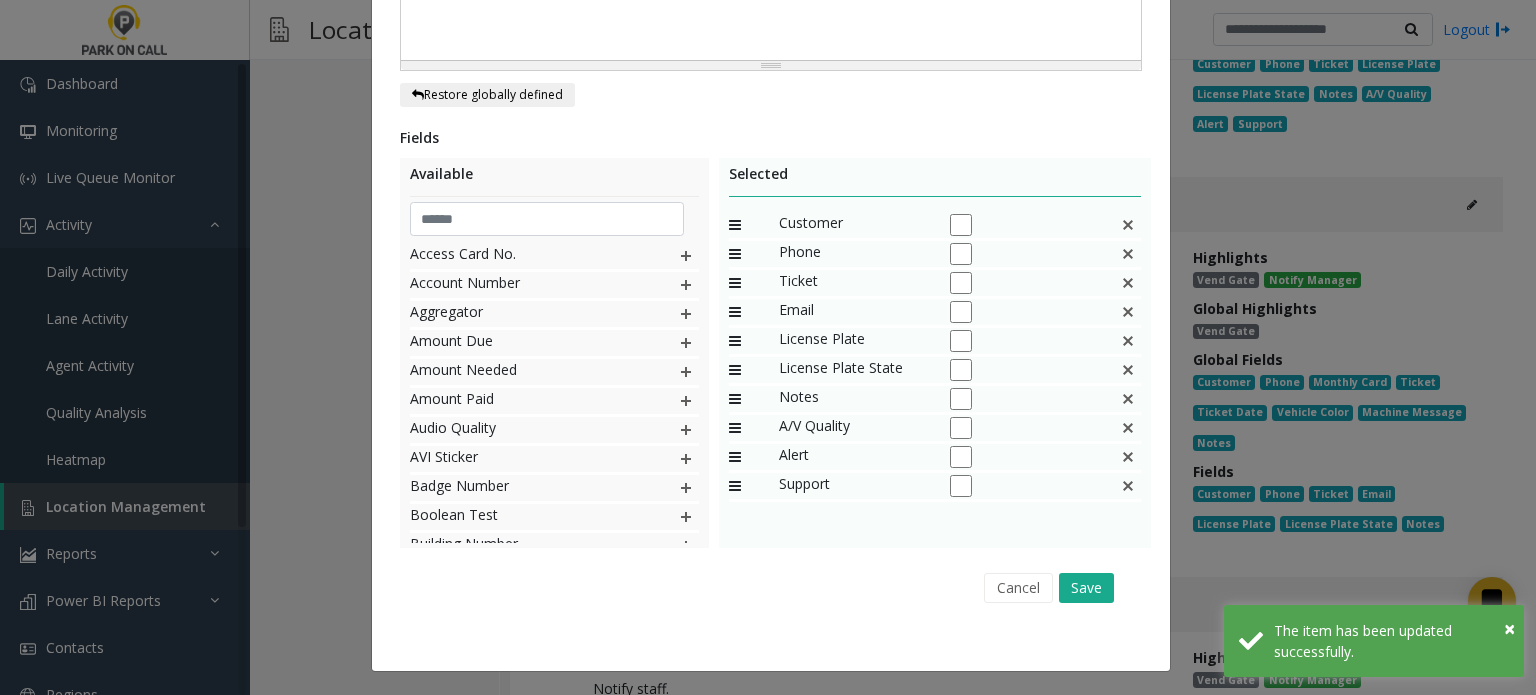 click 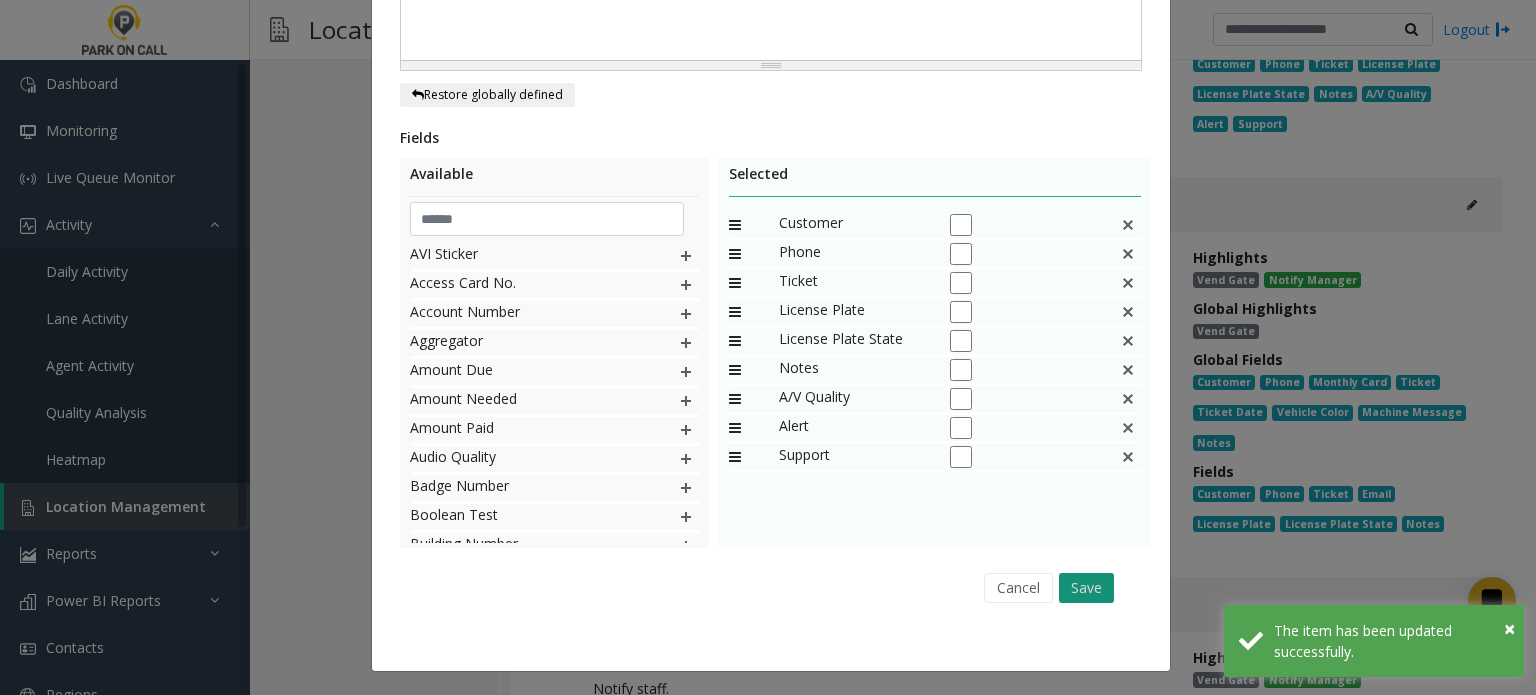 click on "Save" 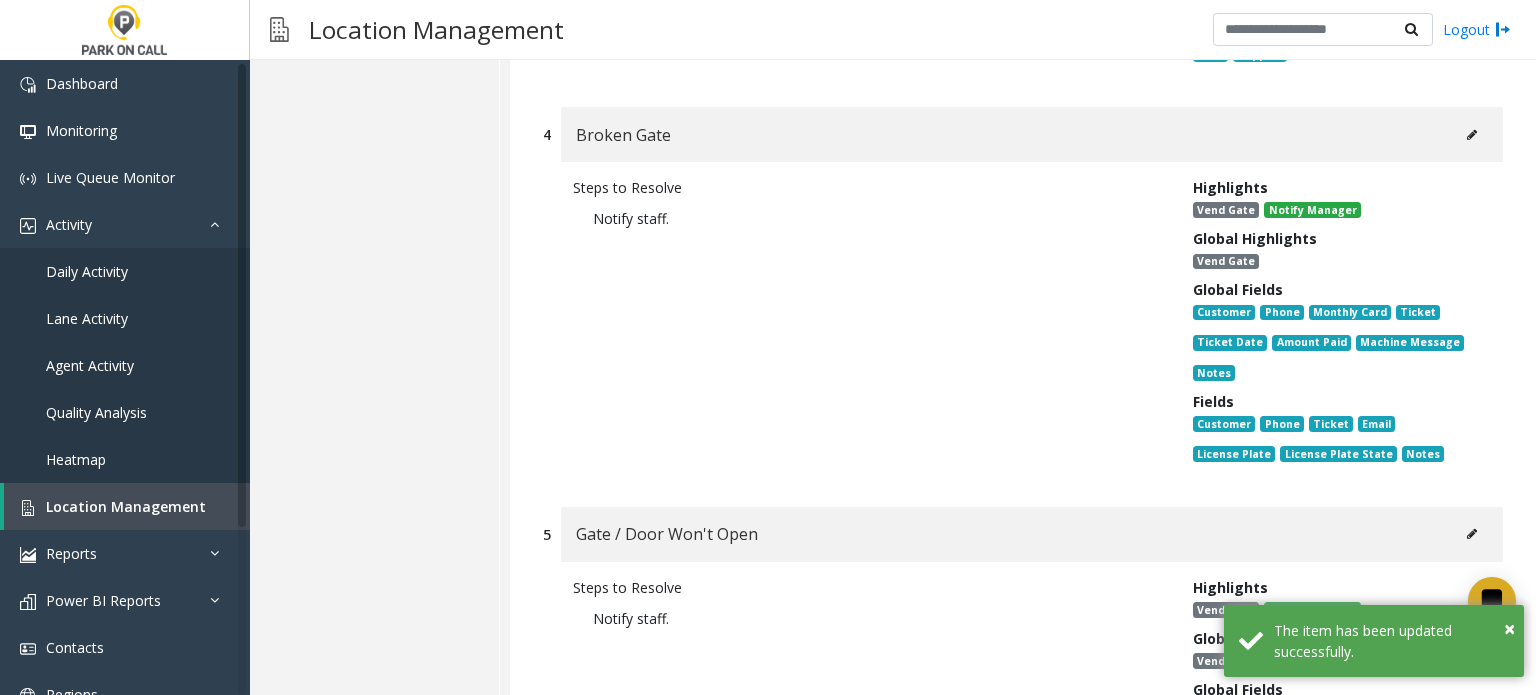 click 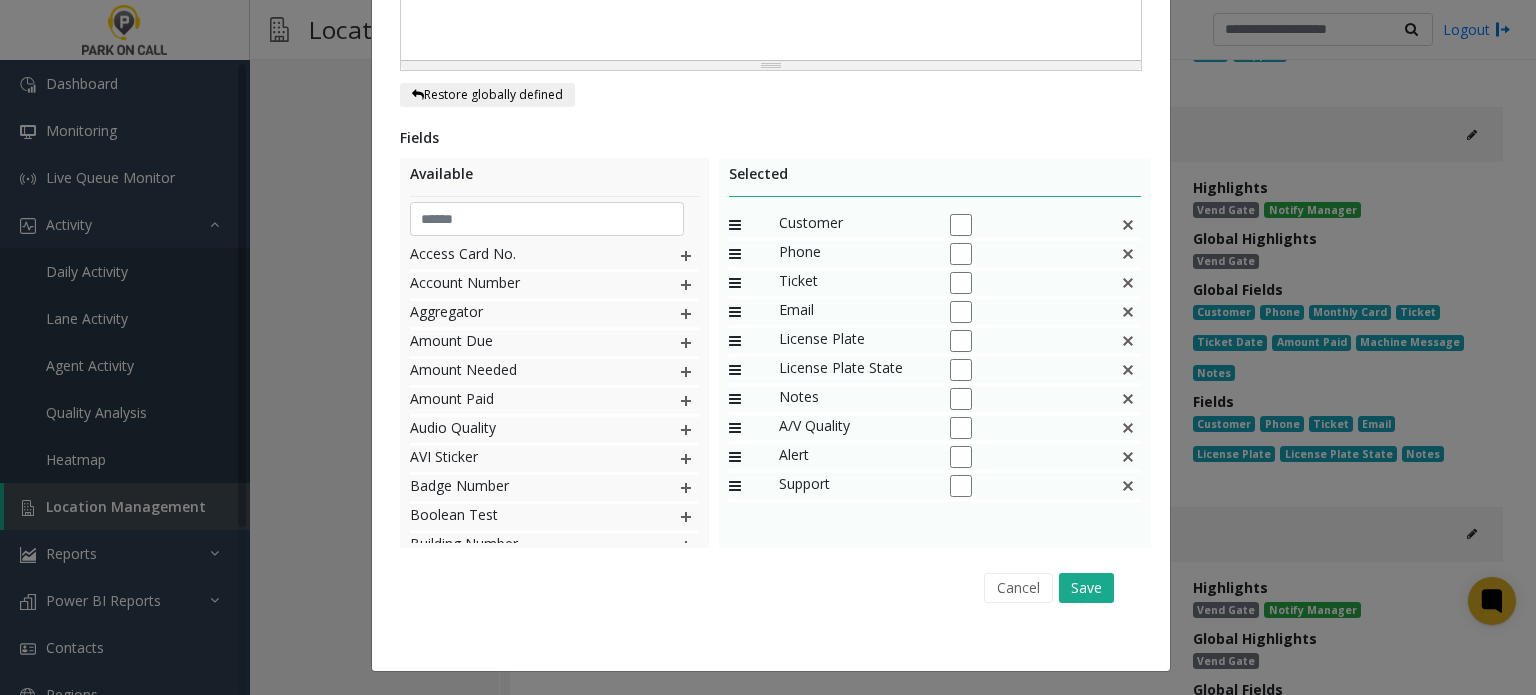 click 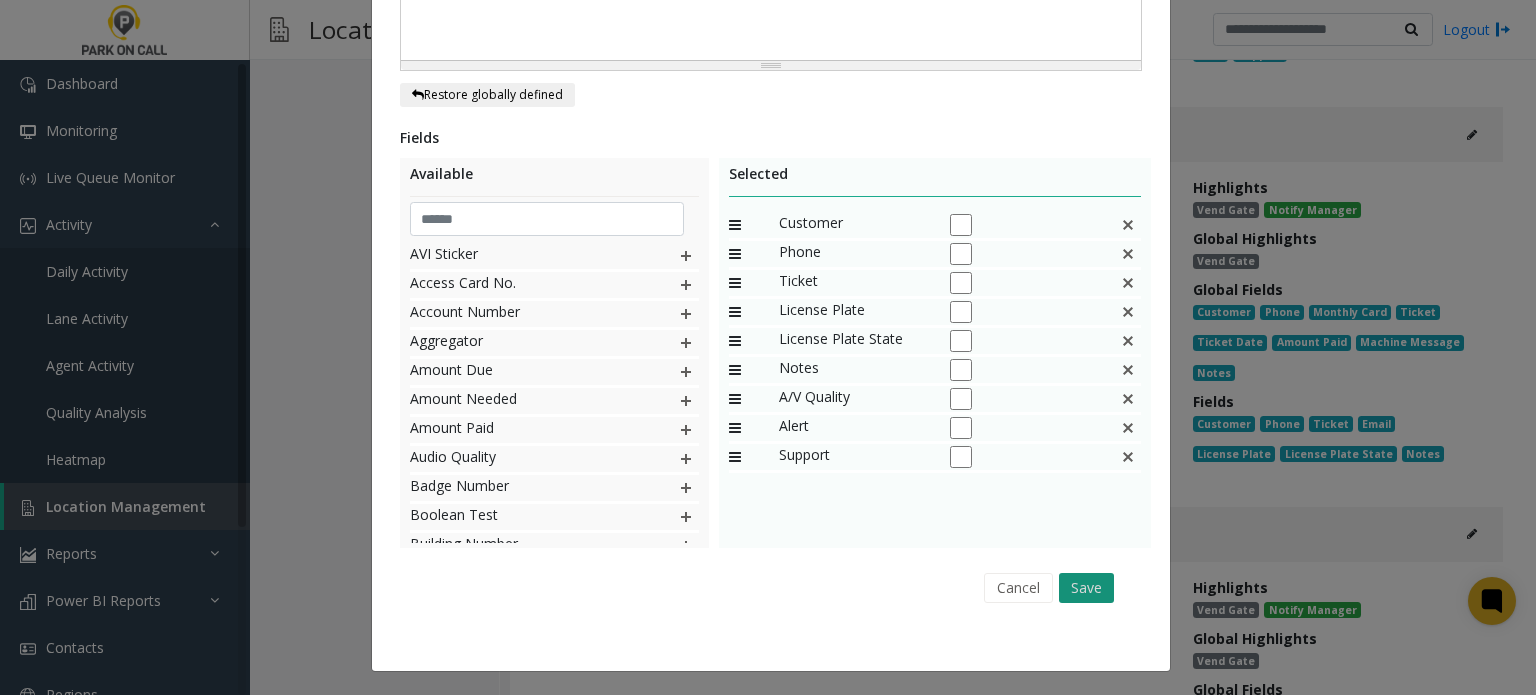 click on "Save" 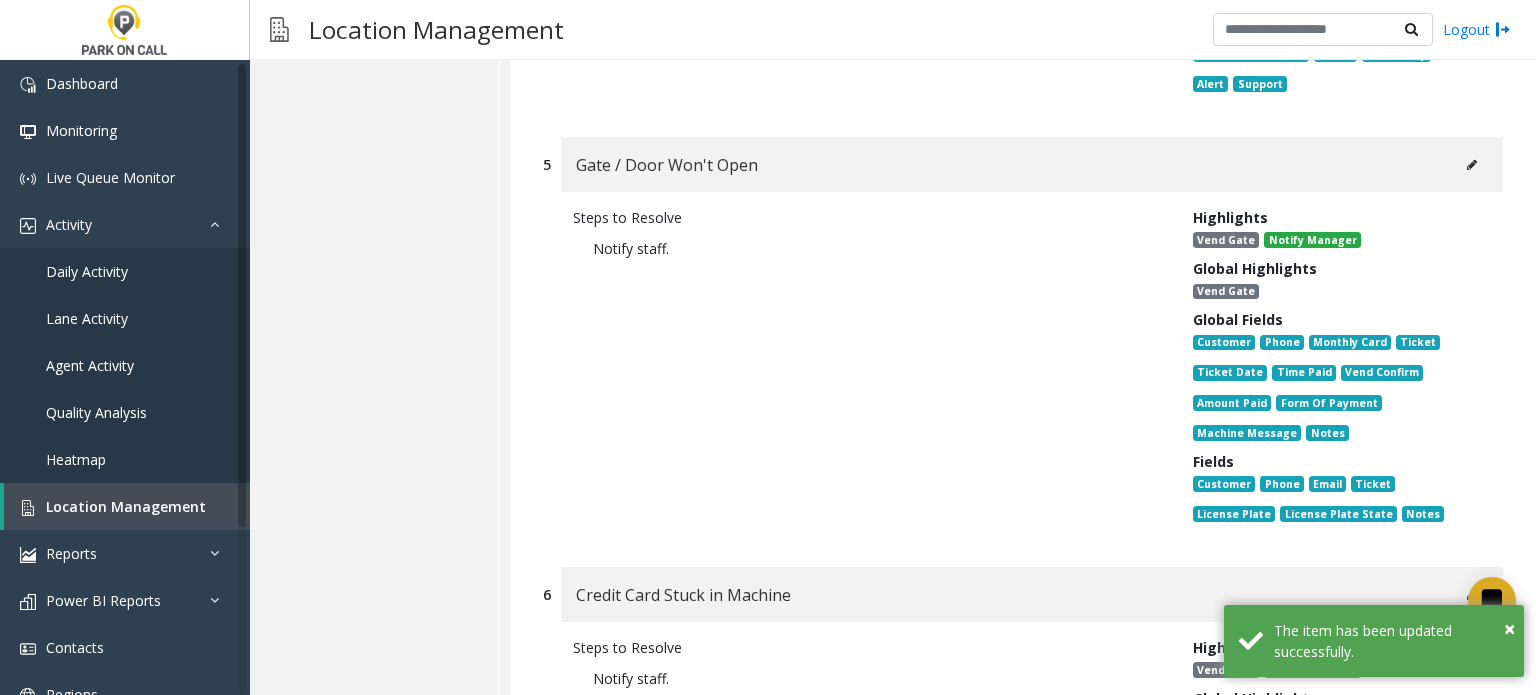 click 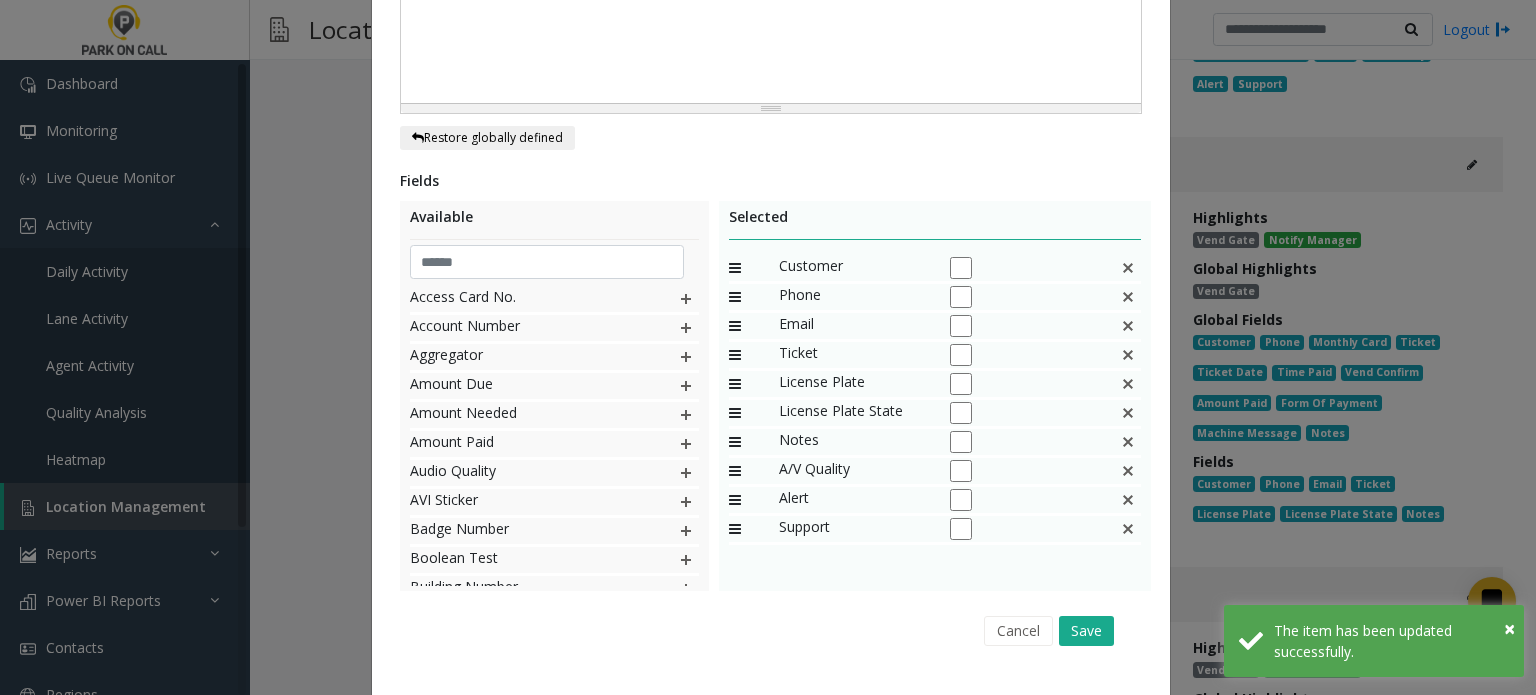 click 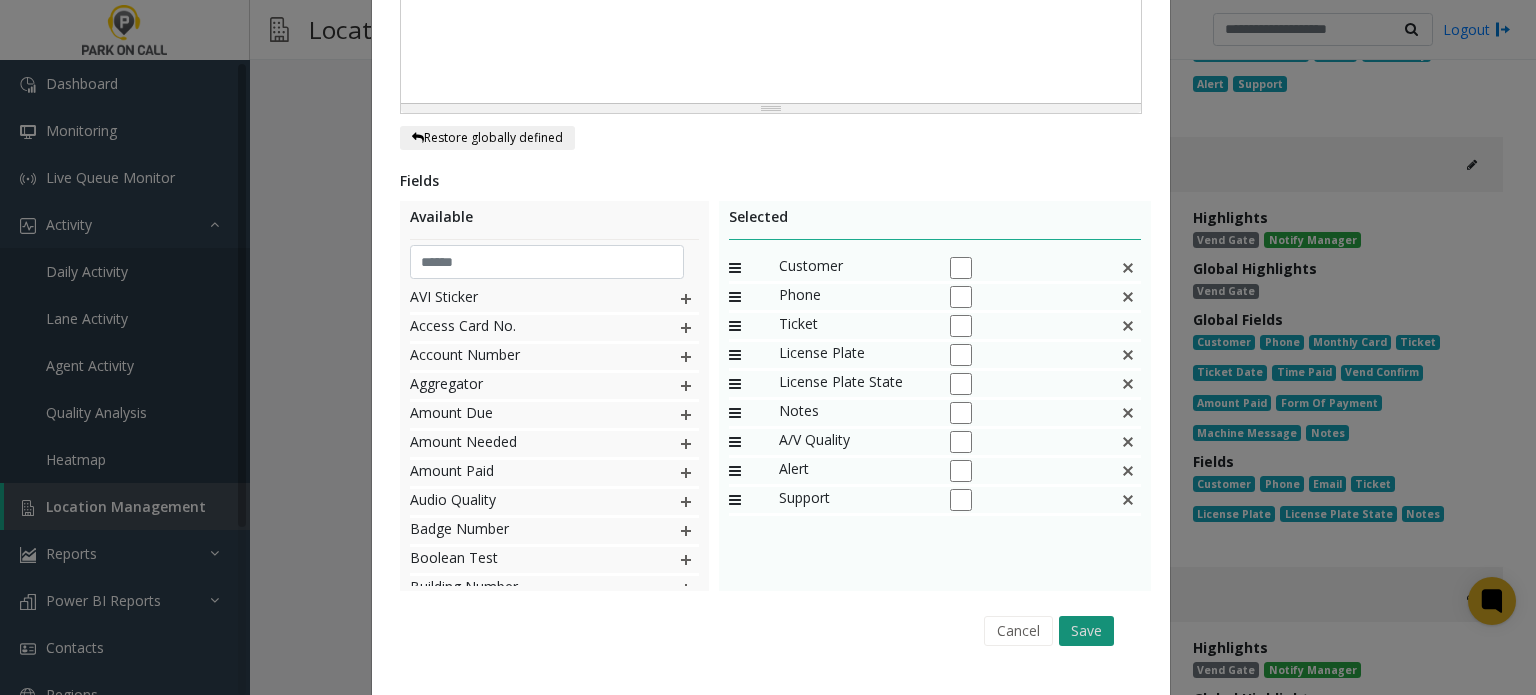 click on "Save" 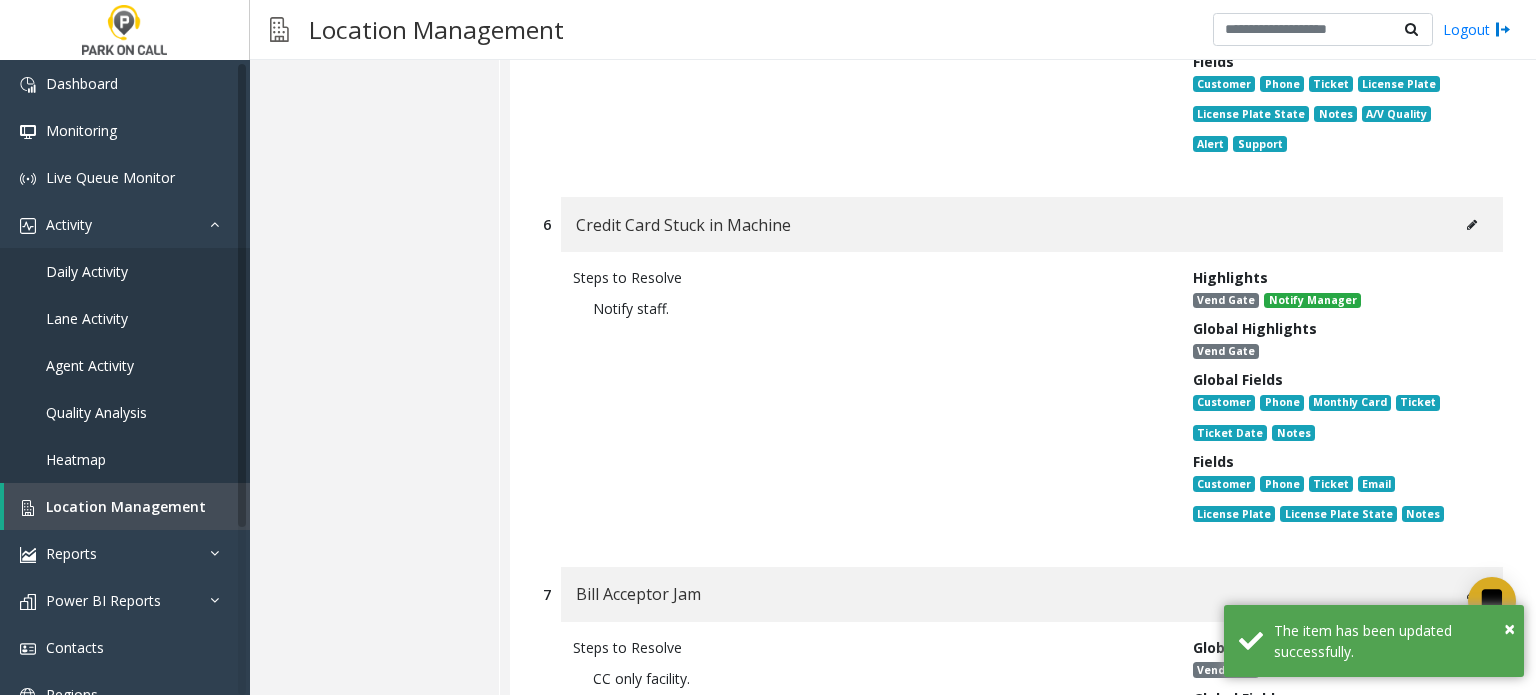 click 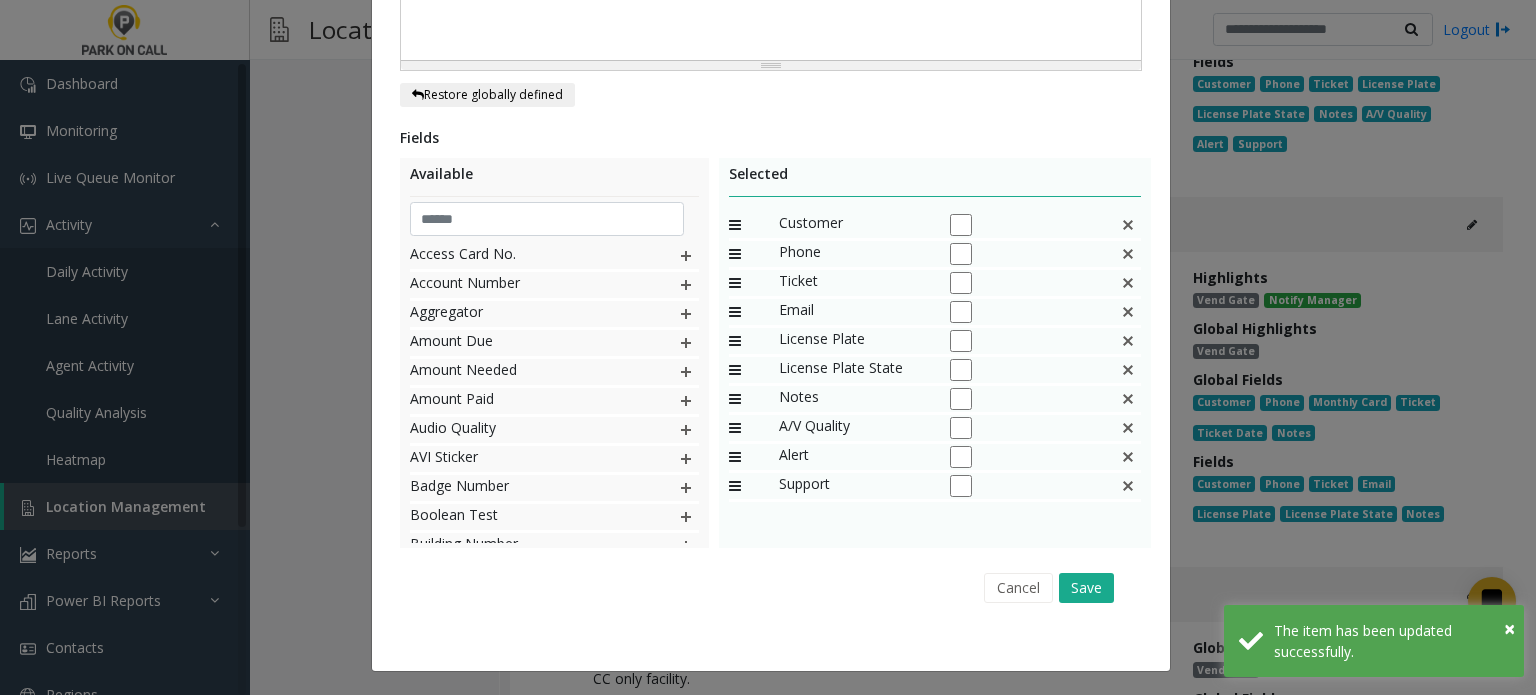 click 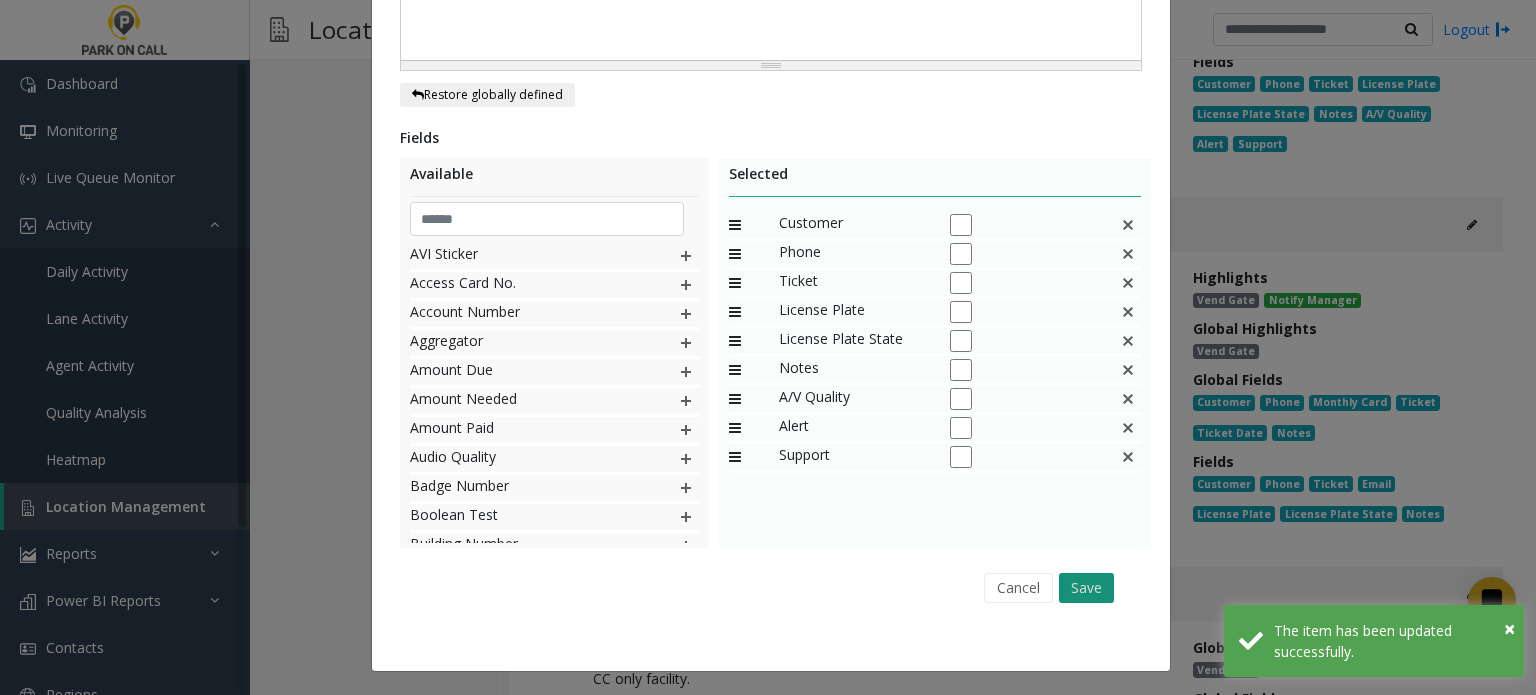 click on "Save" 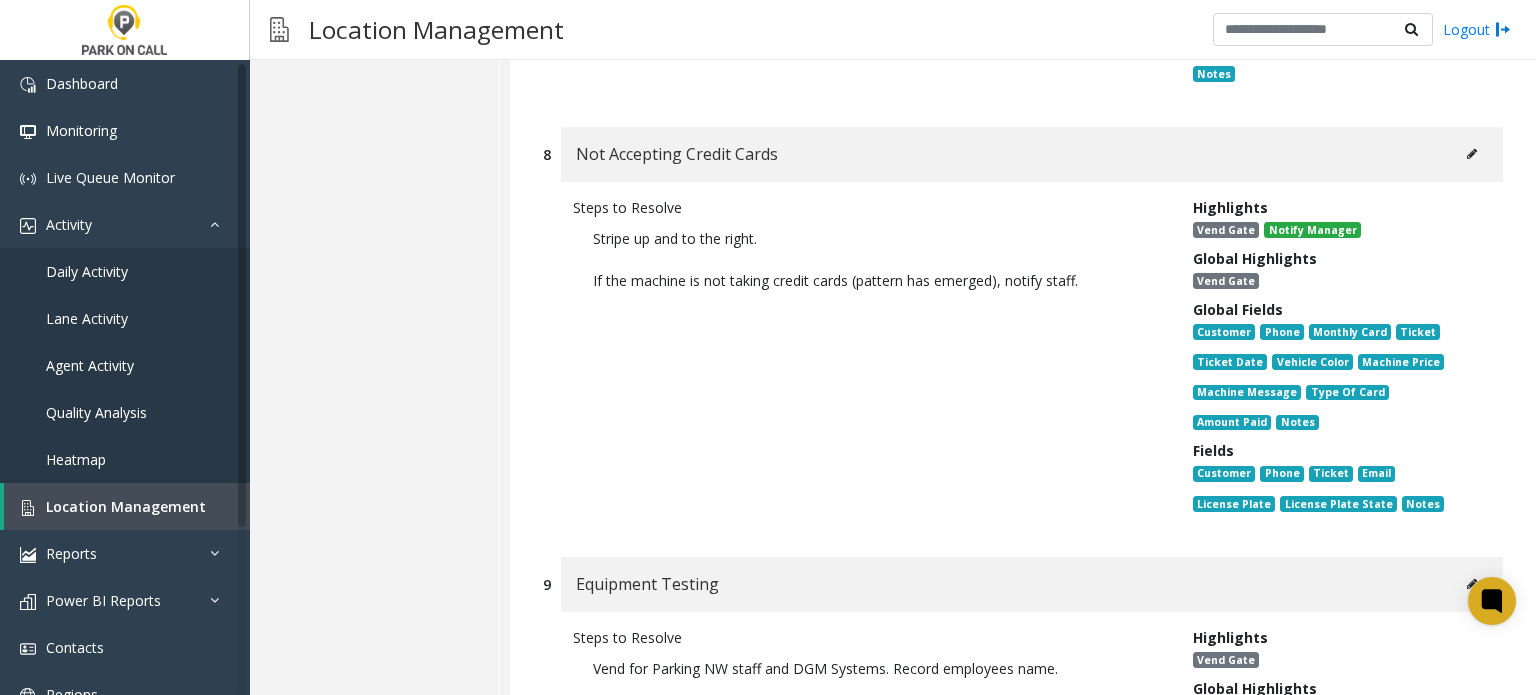 scroll, scrollTop: 17163, scrollLeft: 0, axis: vertical 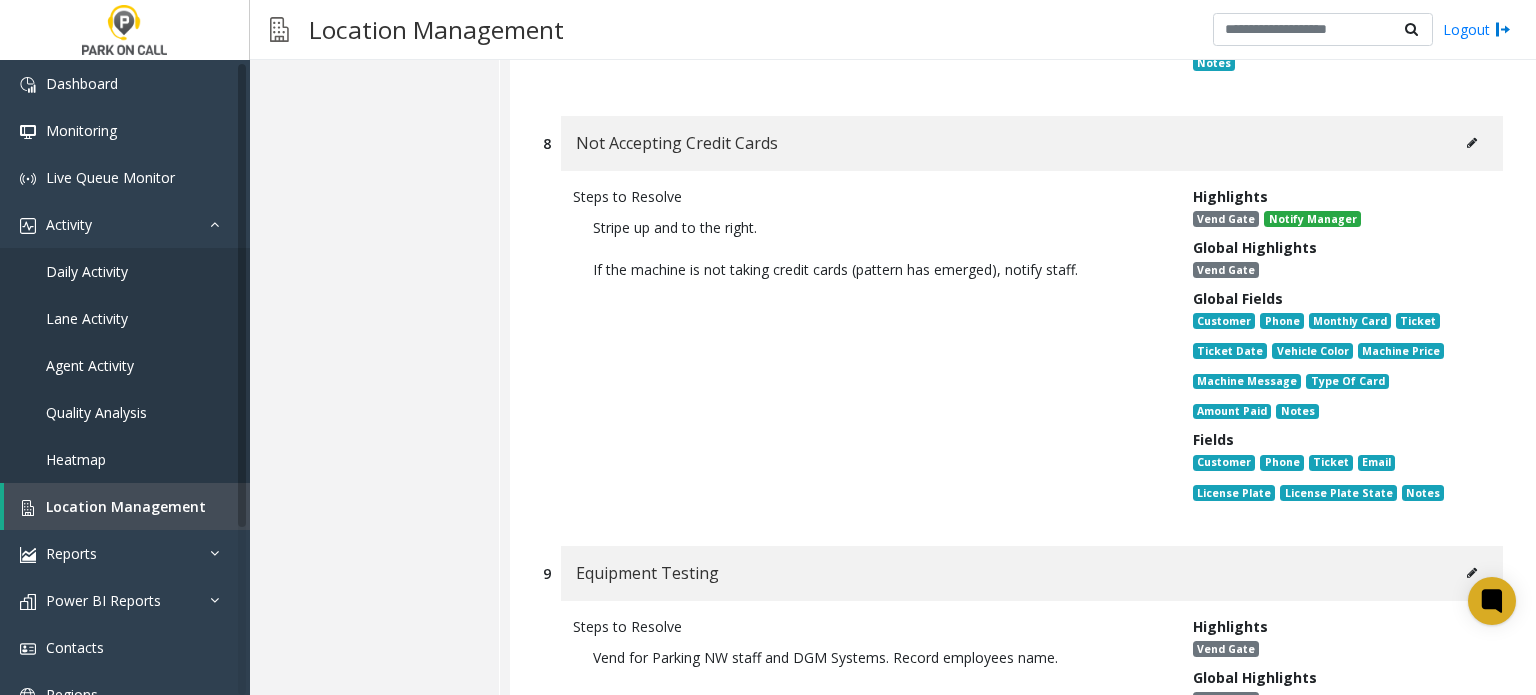 click 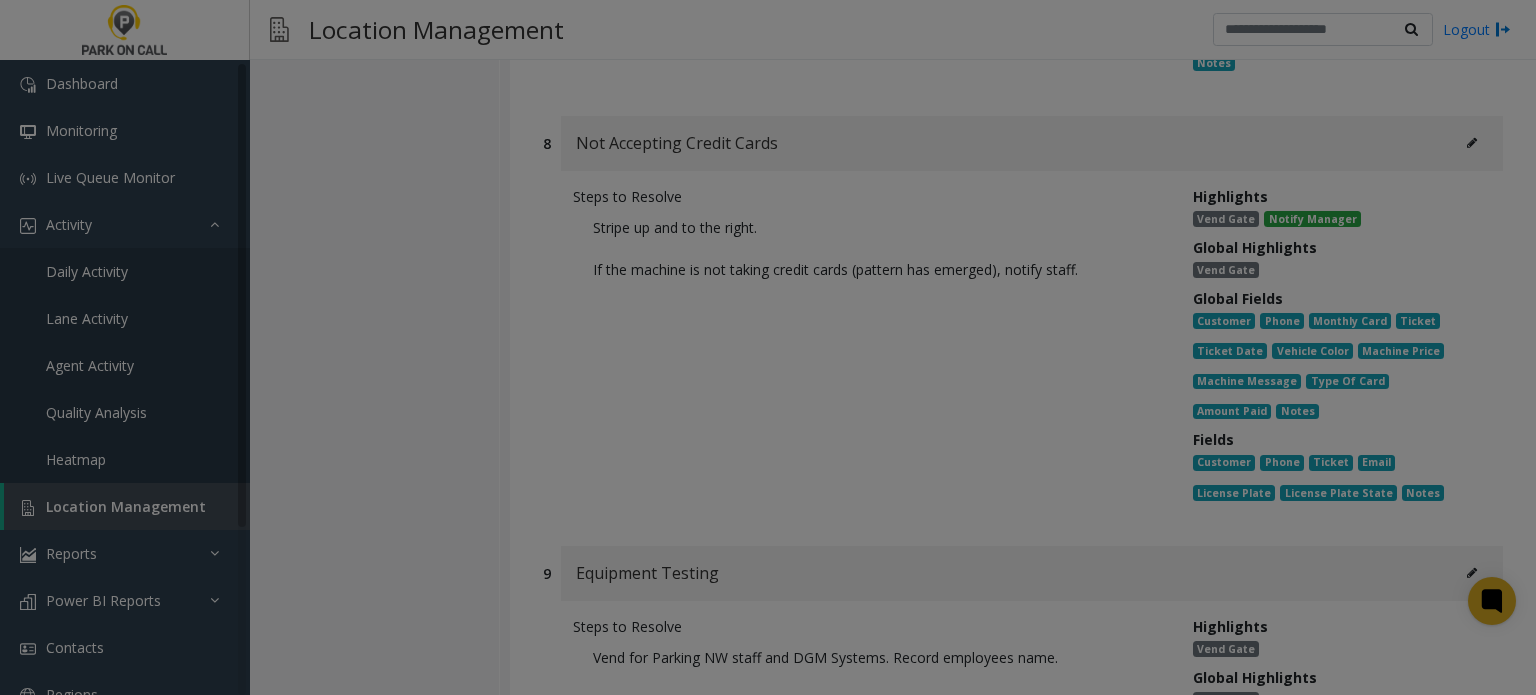 scroll, scrollTop: 0, scrollLeft: 0, axis: both 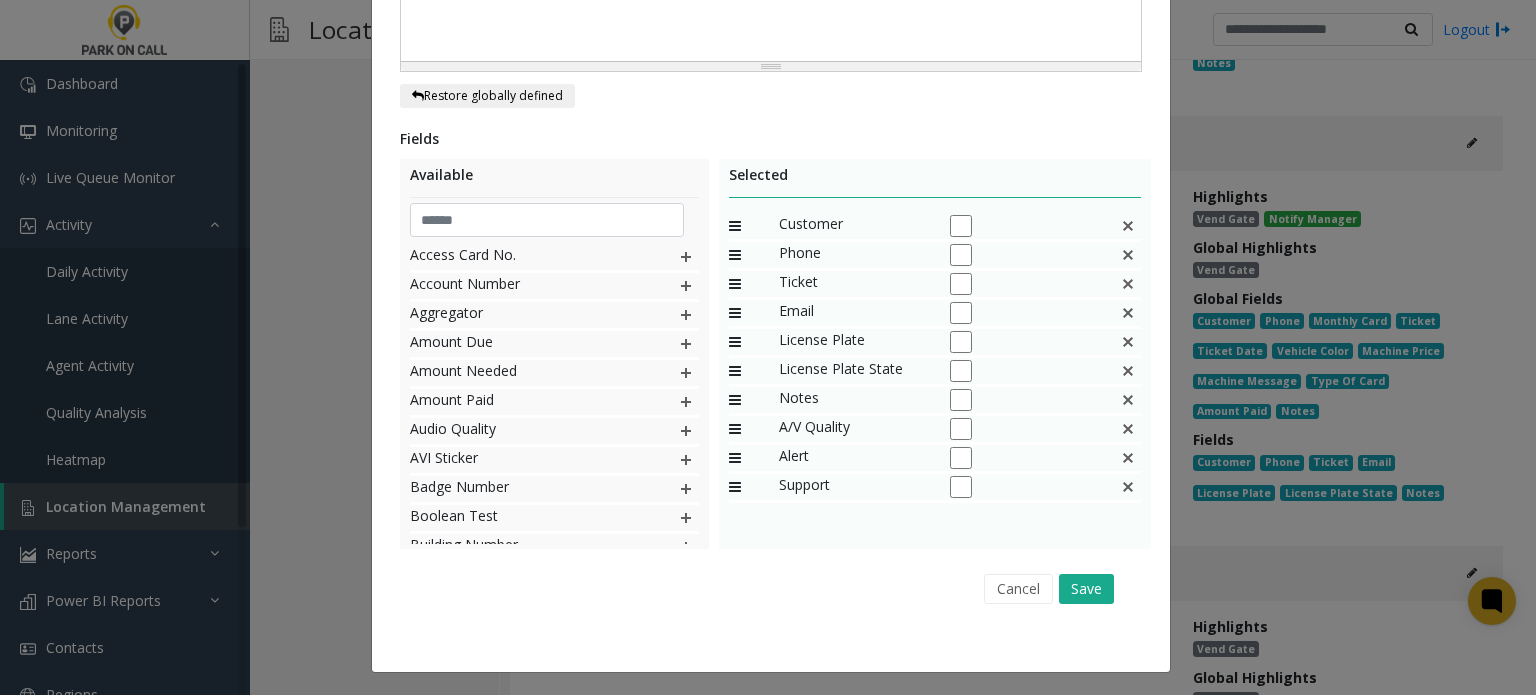 click 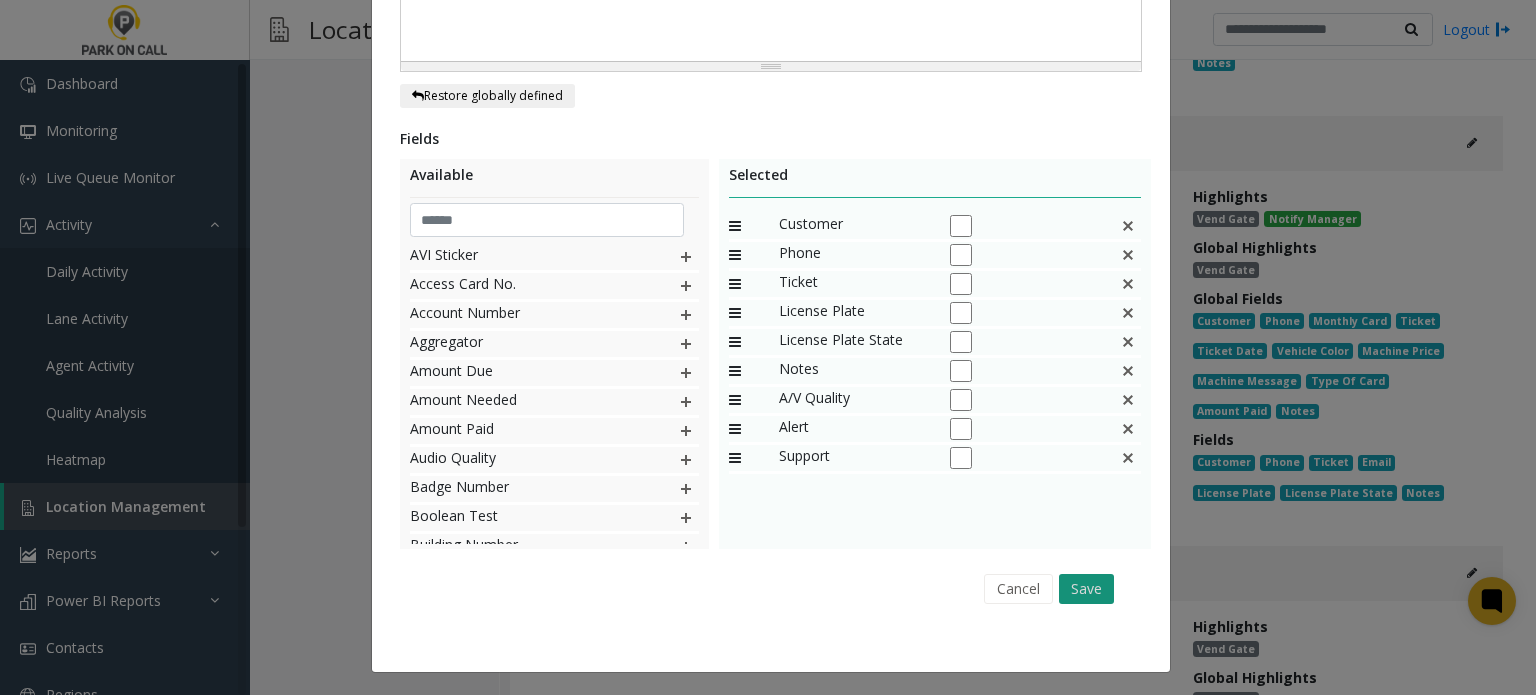 click on "Save" 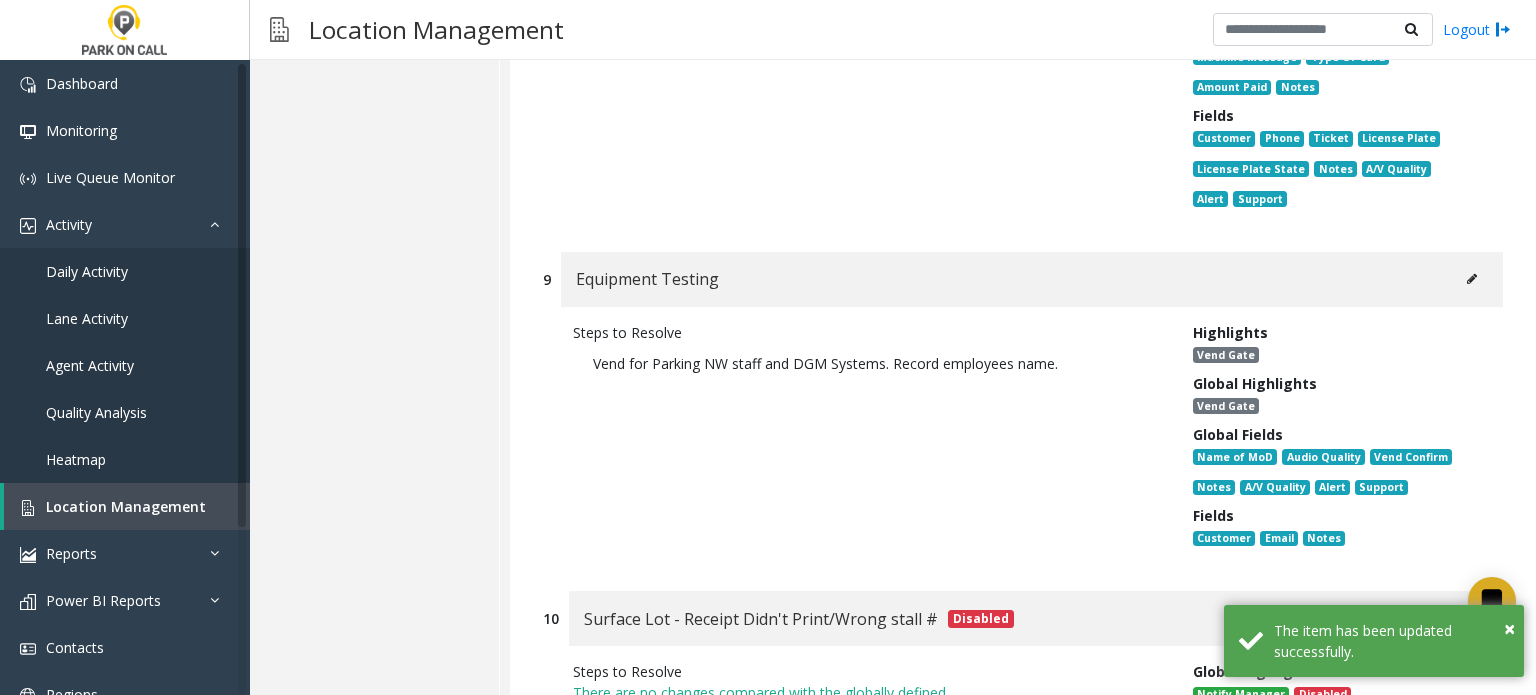 scroll, scrollTop: 17563, scrollLeft: 0, axis: vertical 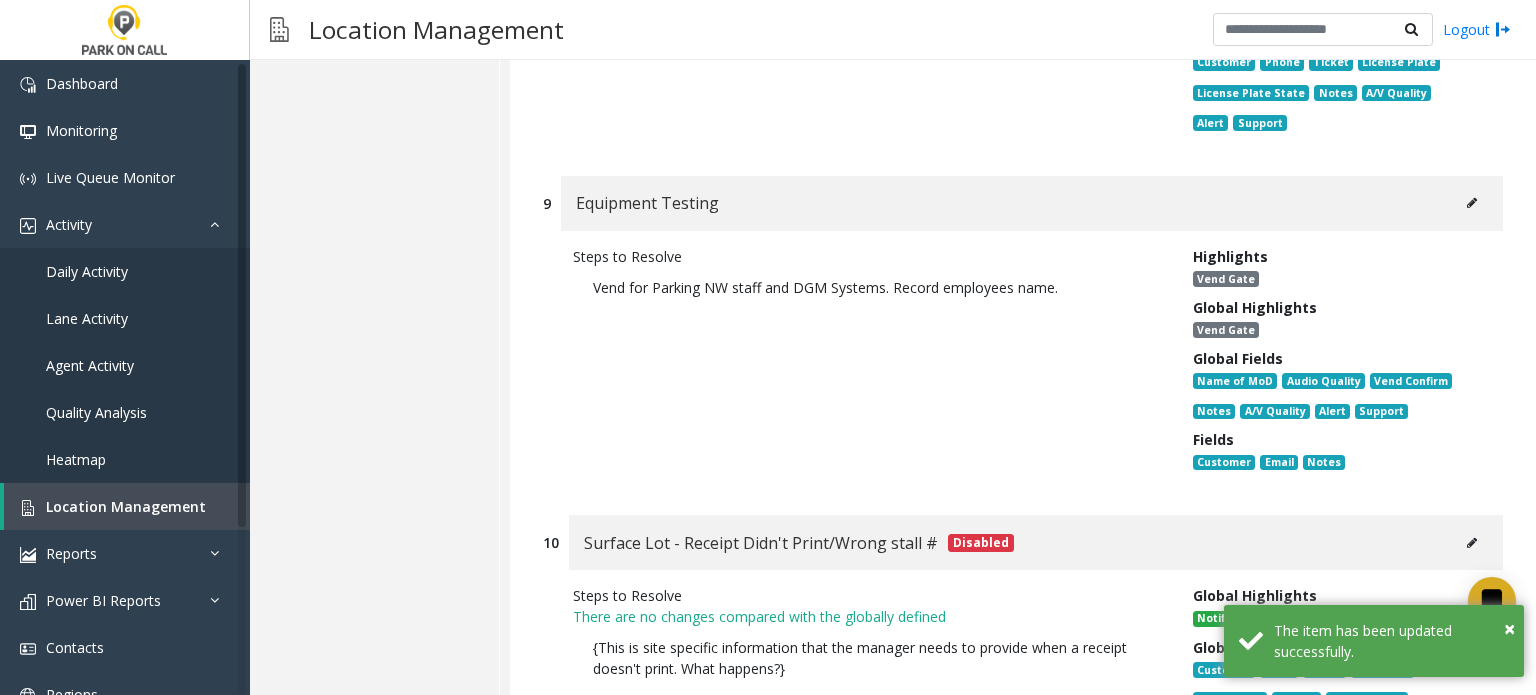 click 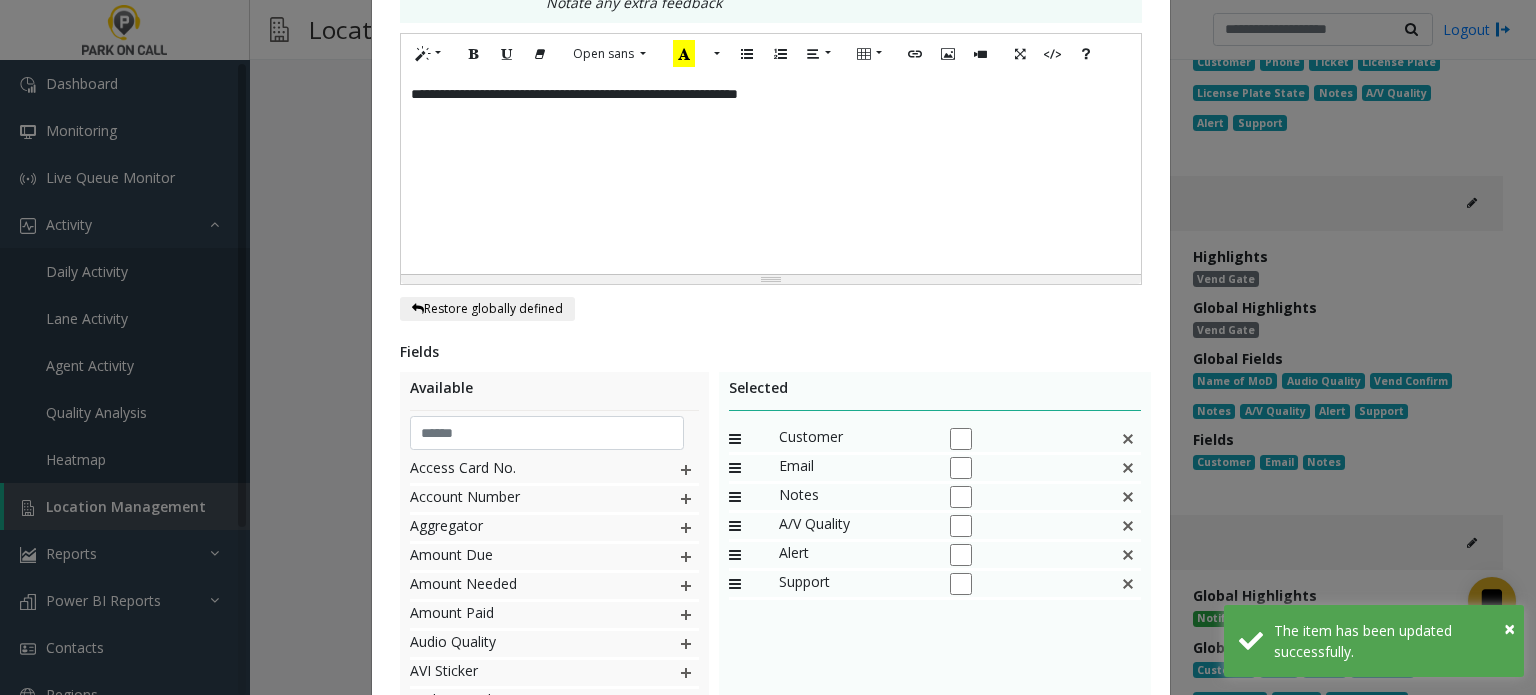 scroll, scrollTop: 0, scrollLeft: 0, axis: both 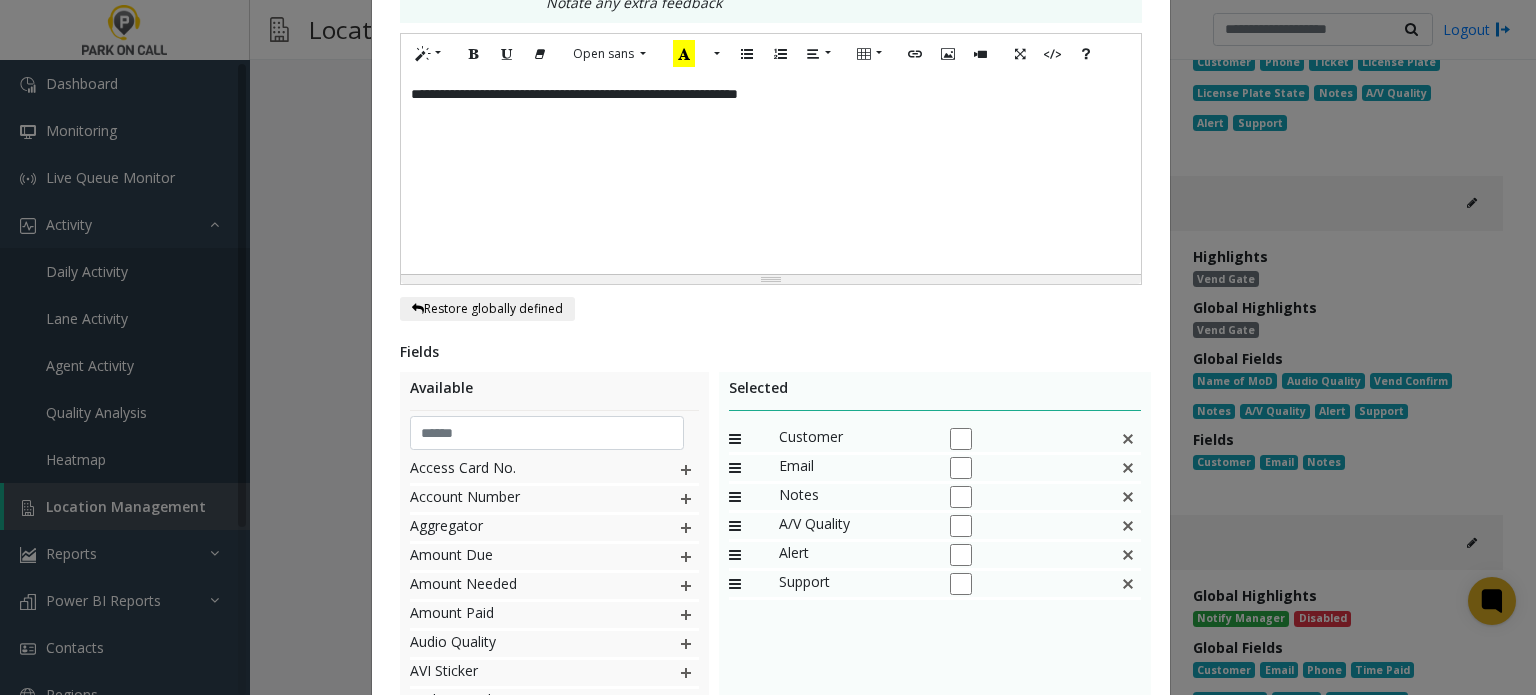 click 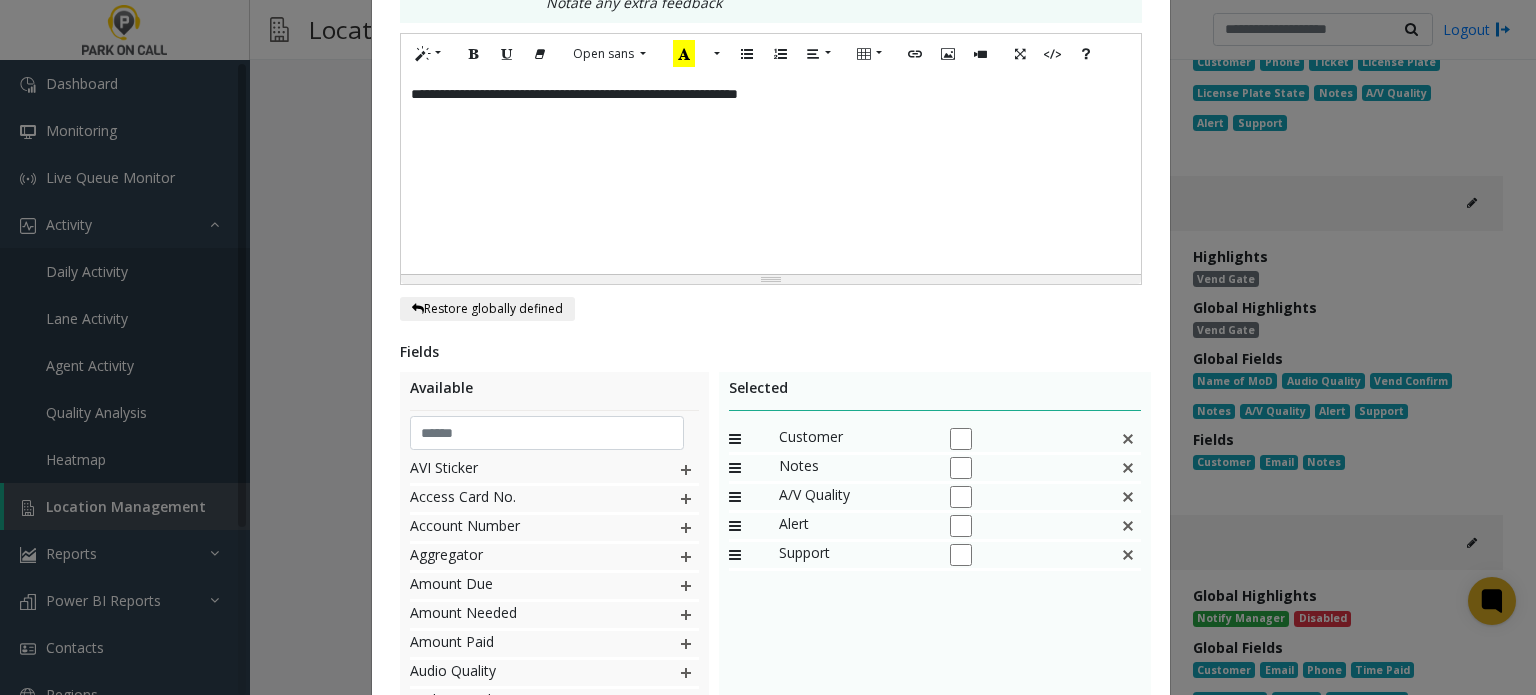 scroll, scrollTop: 892, scrollLeft: 0, axis: vertical 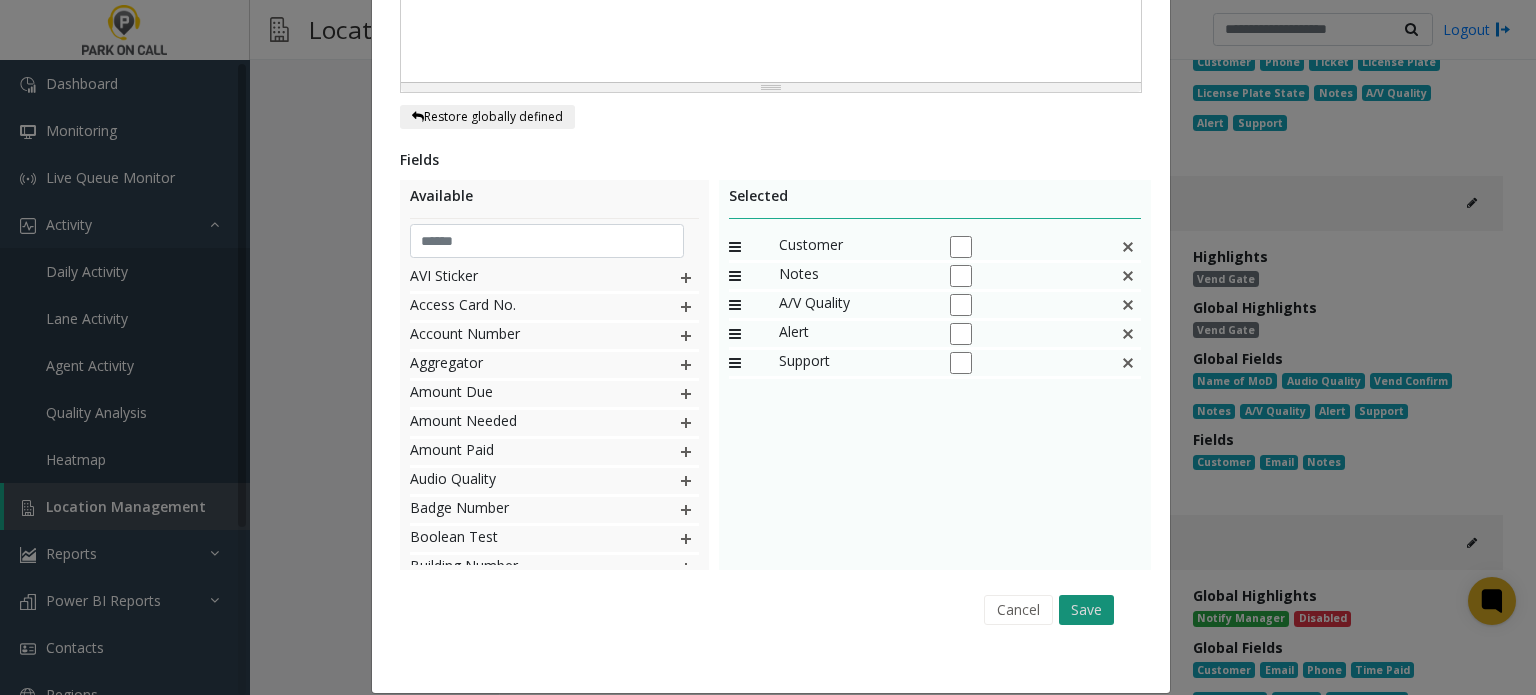 click on "Save" 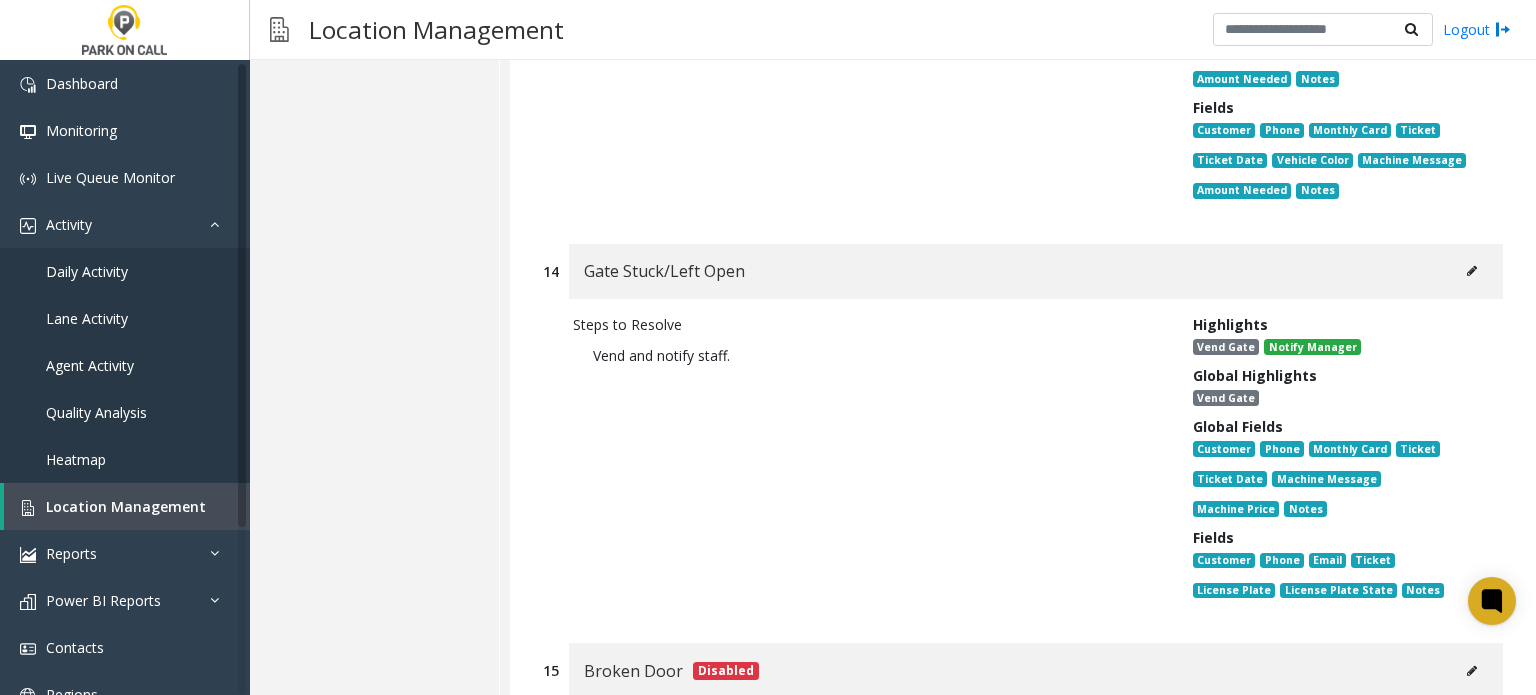 scroll, scrollTop: 19363, scrollLeft: 0, axis: vertical 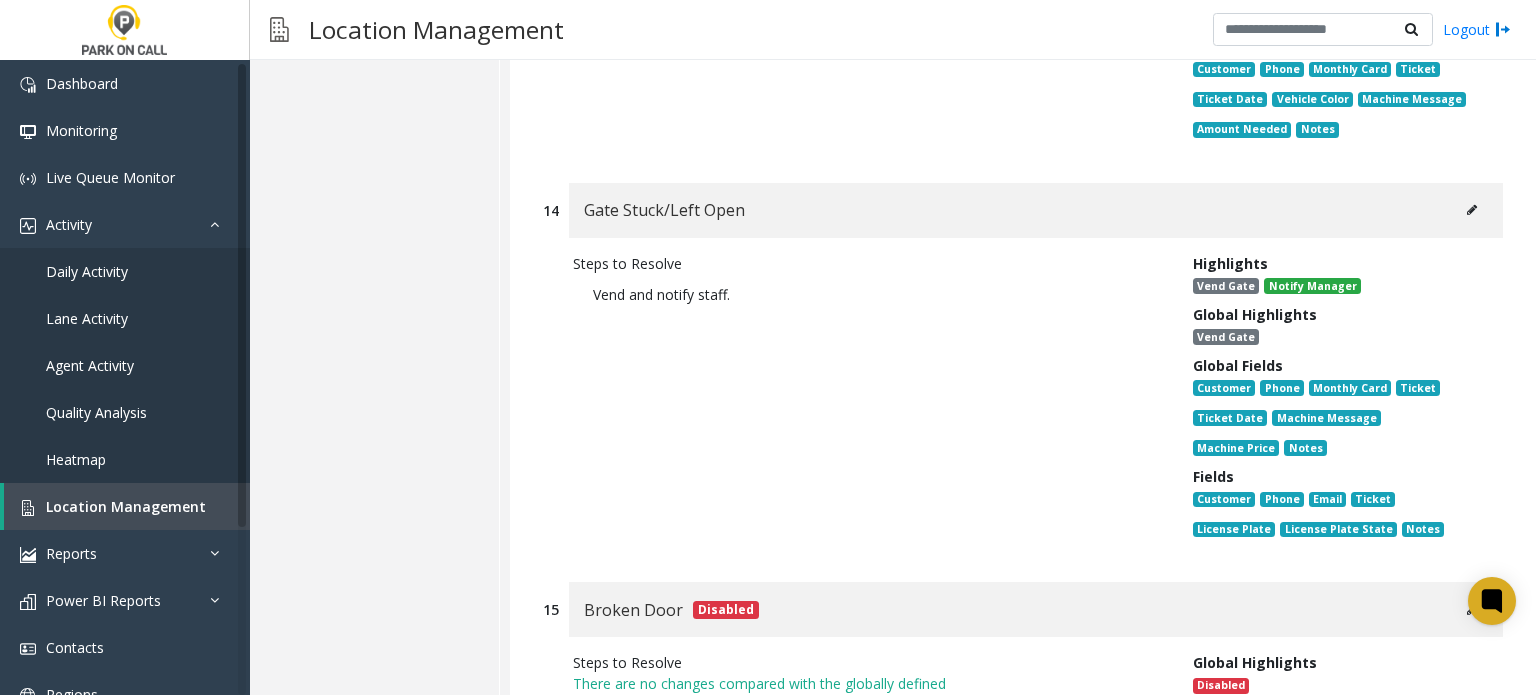 click 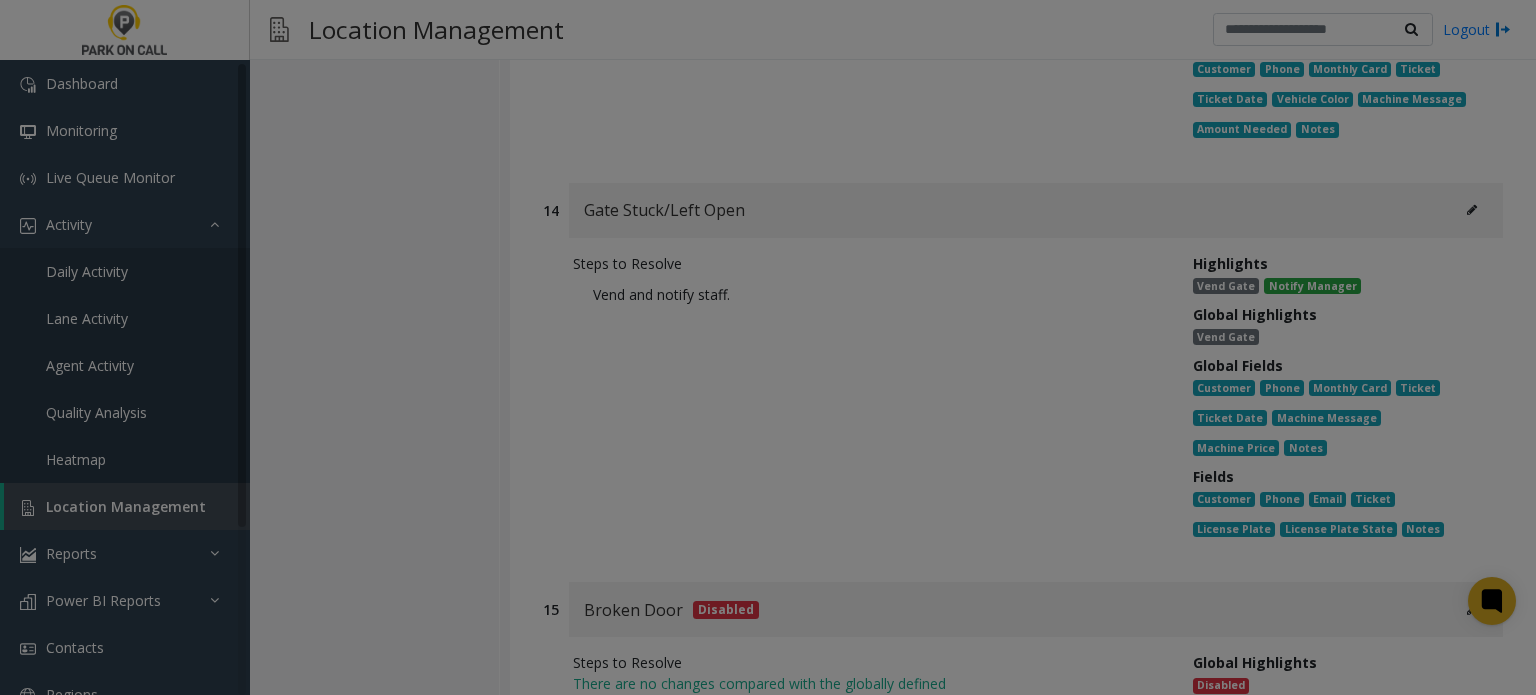 scroll, scrollTop: 0, scrollLeft: 0, axis: both 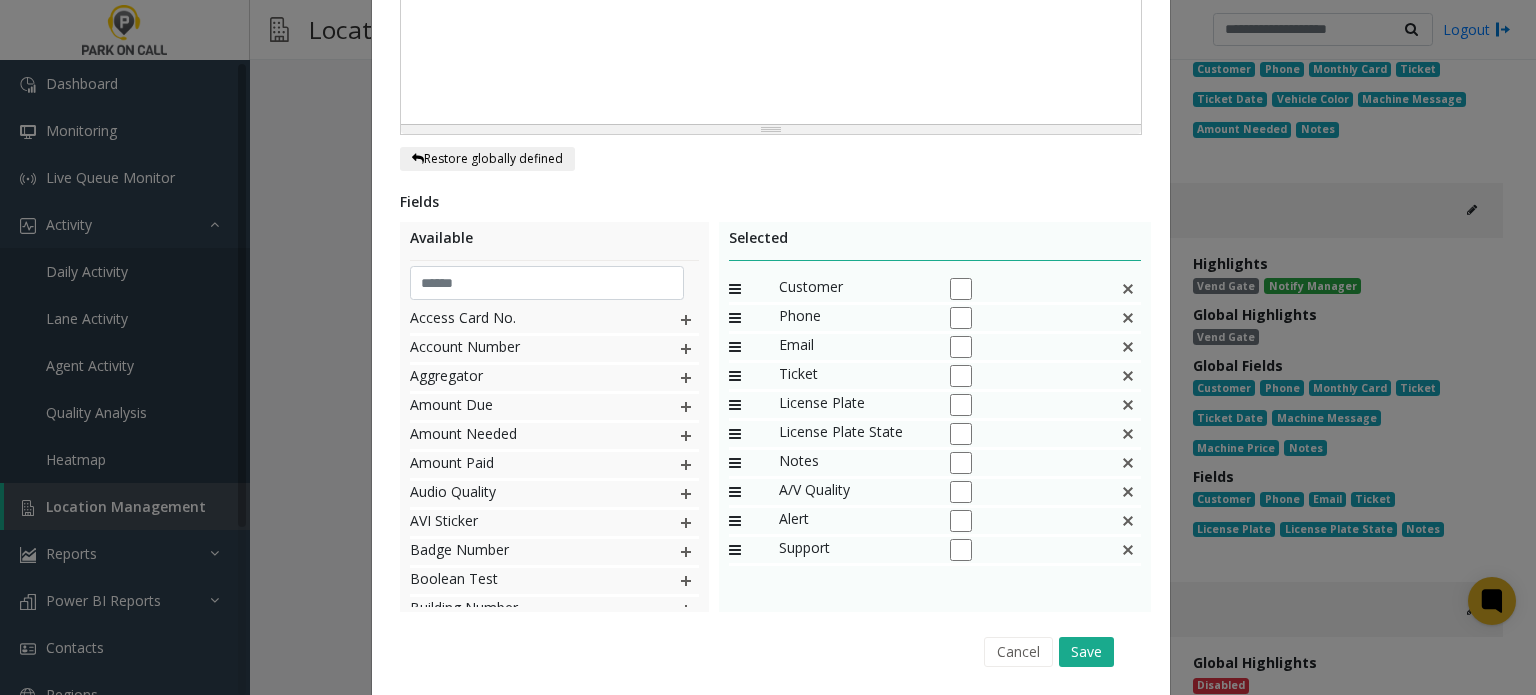 click 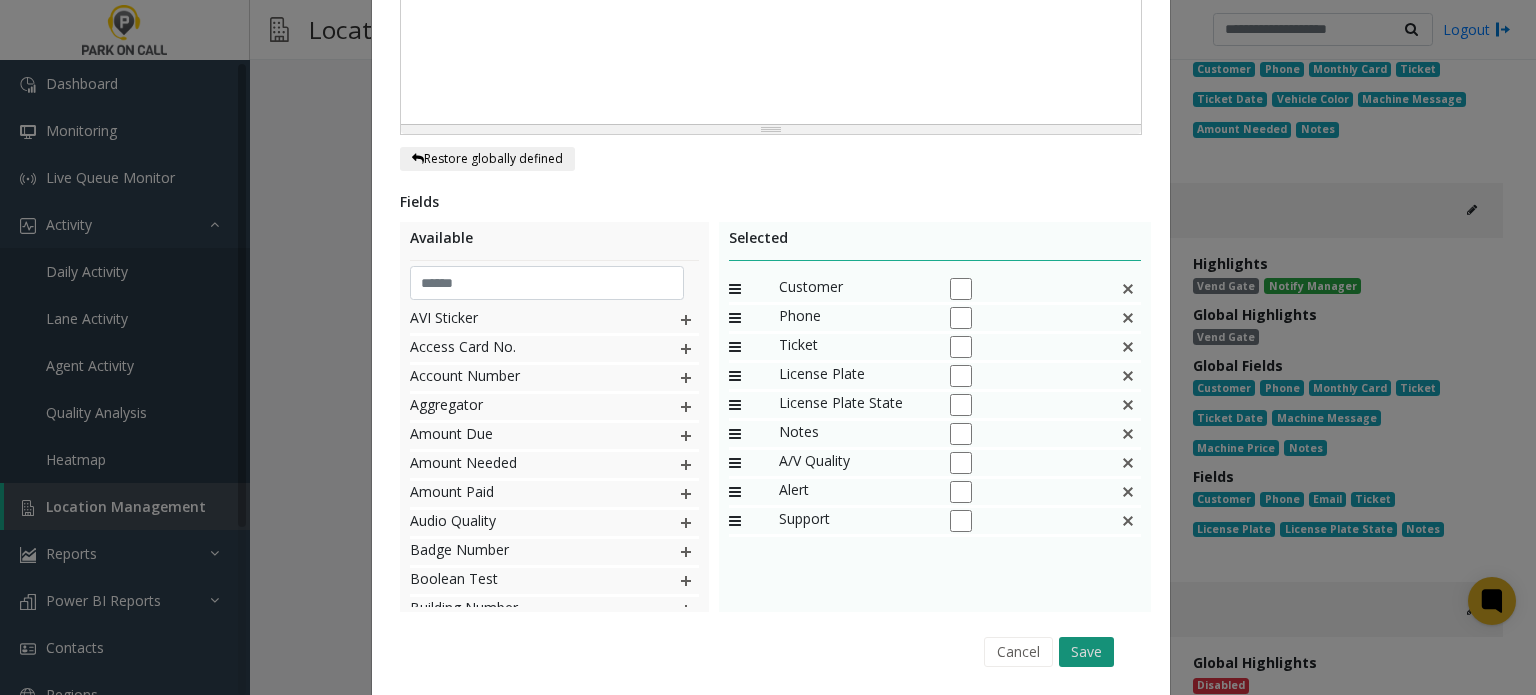 click on "Save" 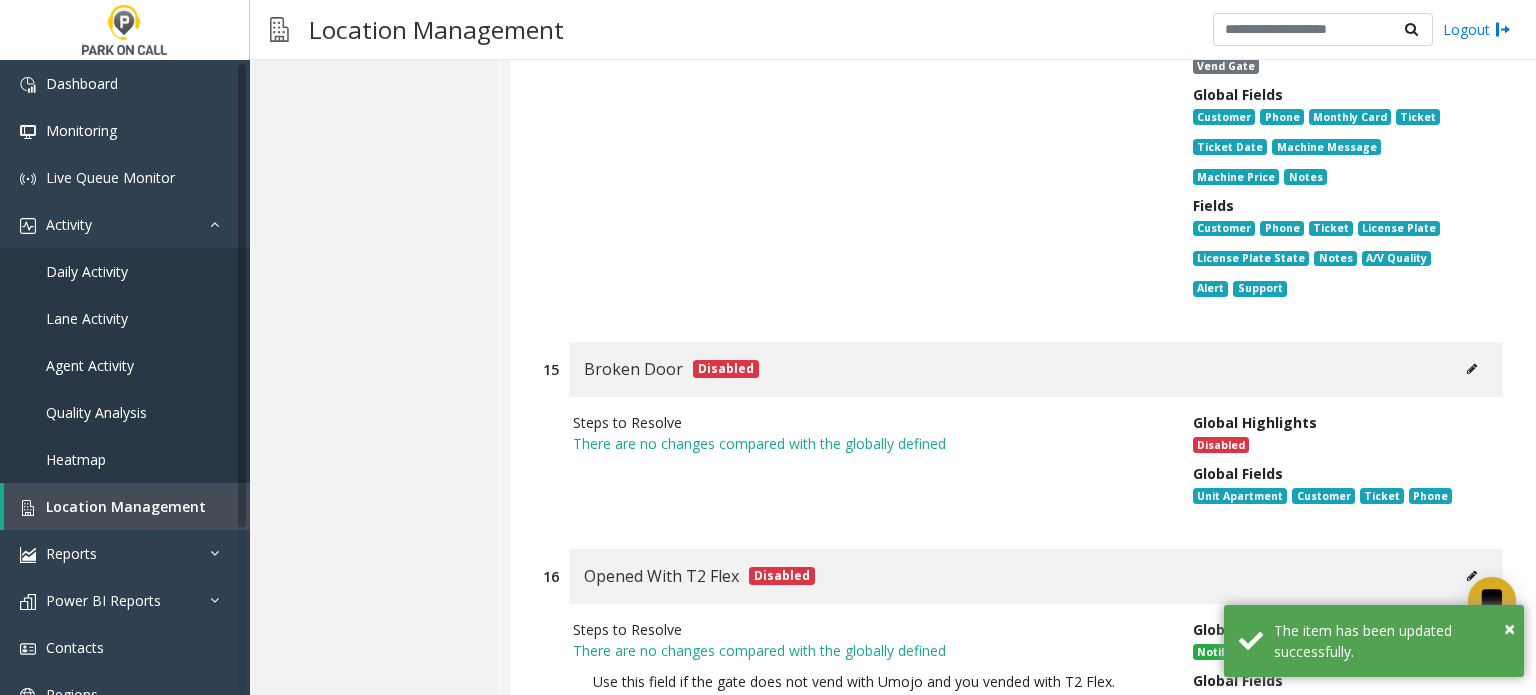 scroll, scrollTop: 19844, scrollLeft: 0, axis: vertical 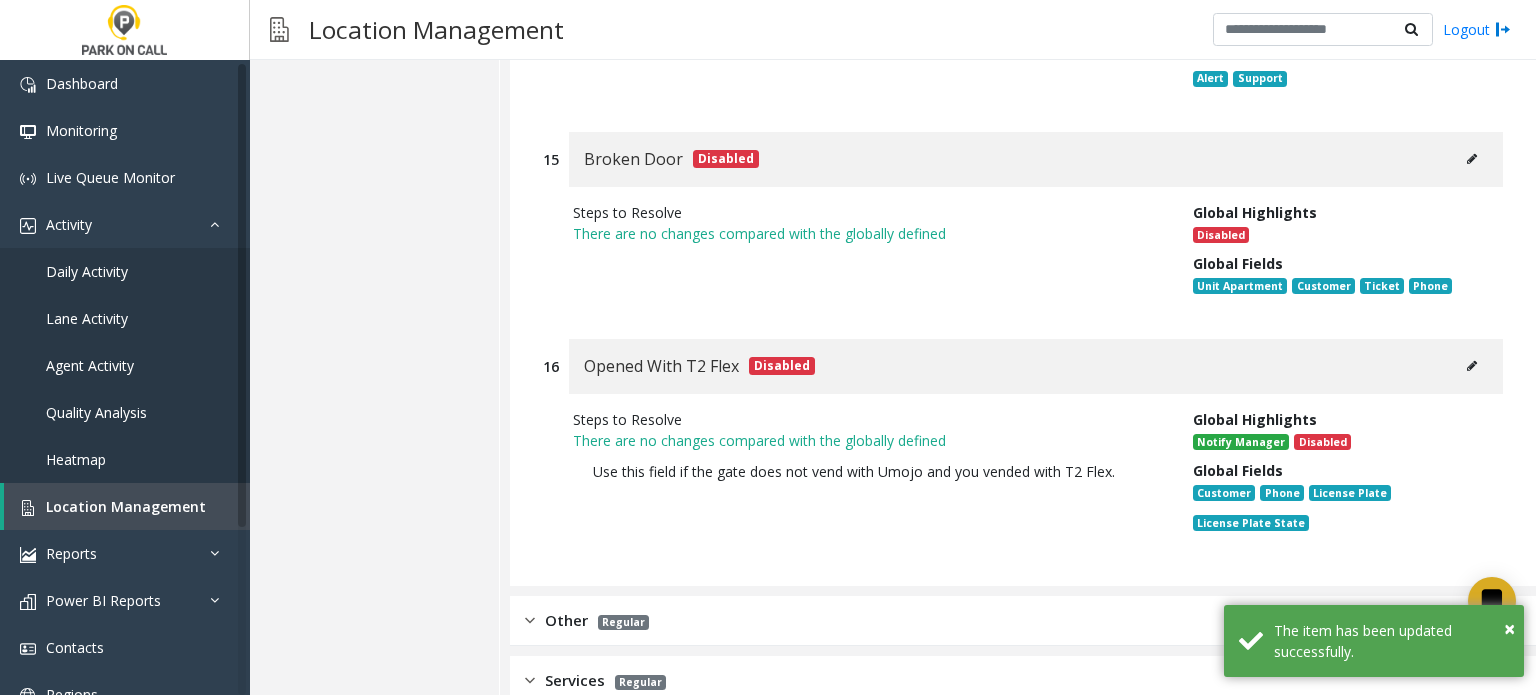 click on "Other Regular" 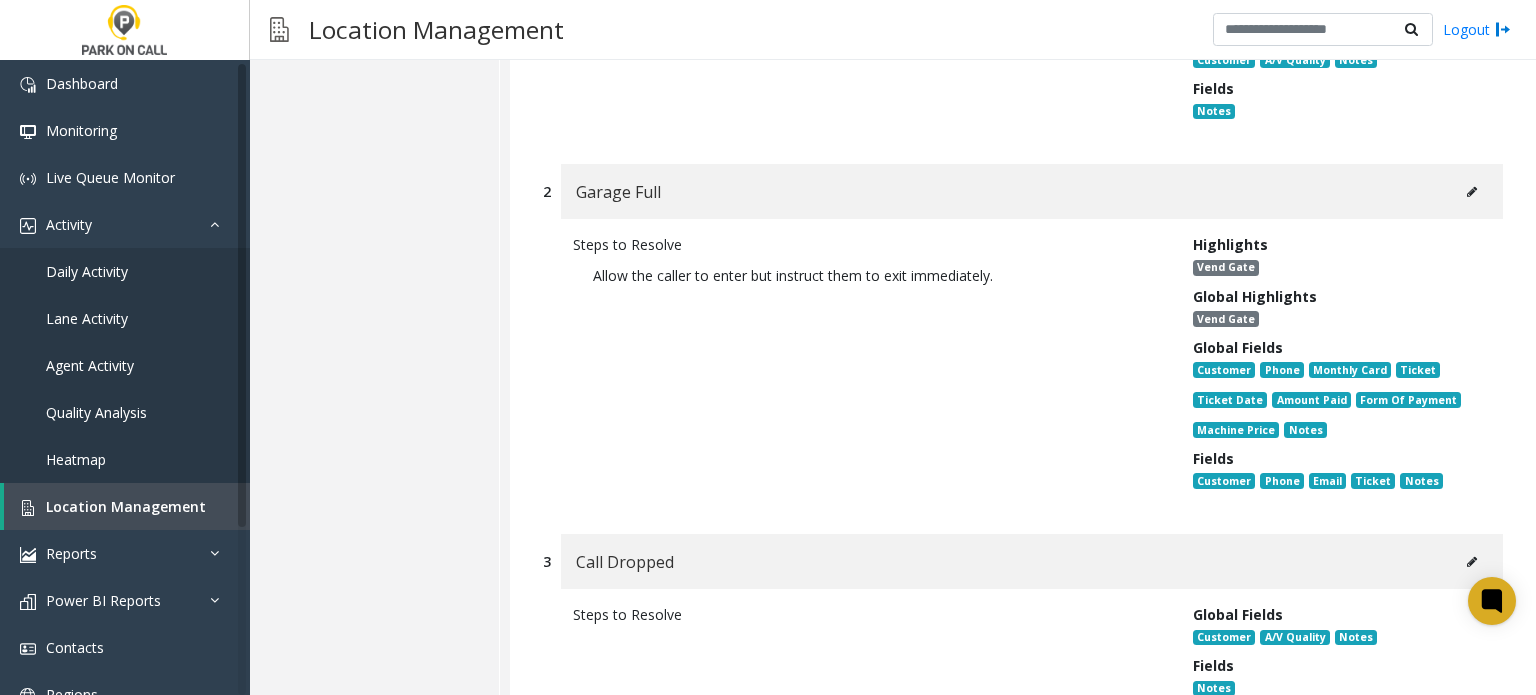 scroll, scrollTop: 20544, scrollLeft: 0, axis: vertical 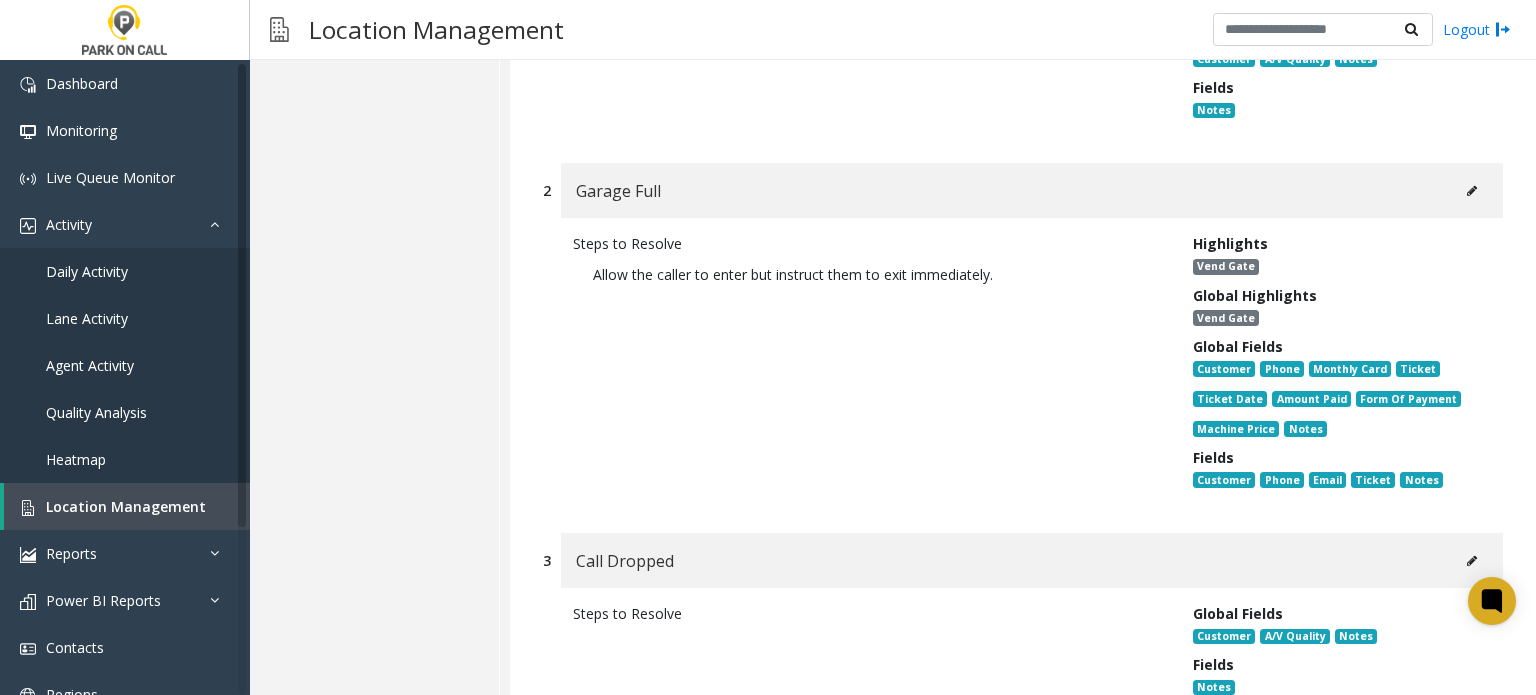 click 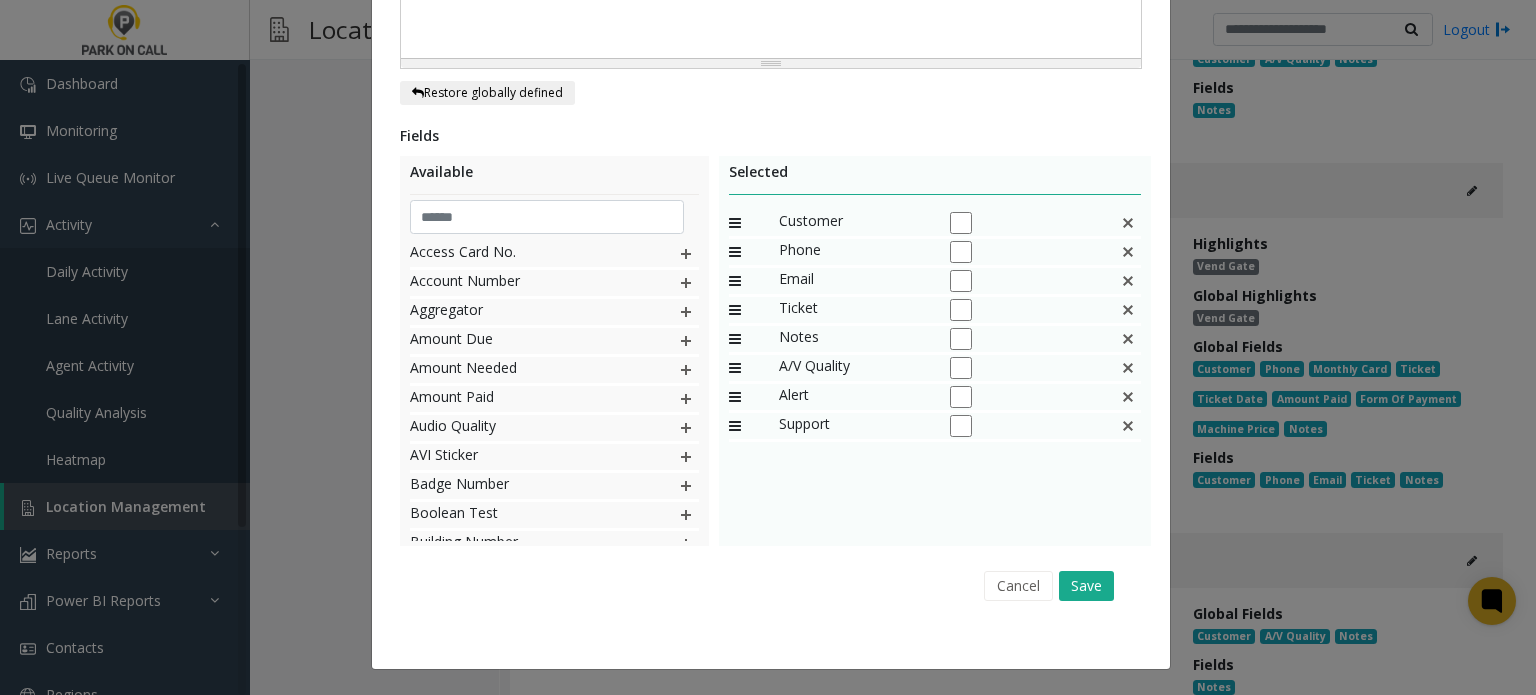 scroll, scrollTop: 0, scrollLeft: 0, axis: both 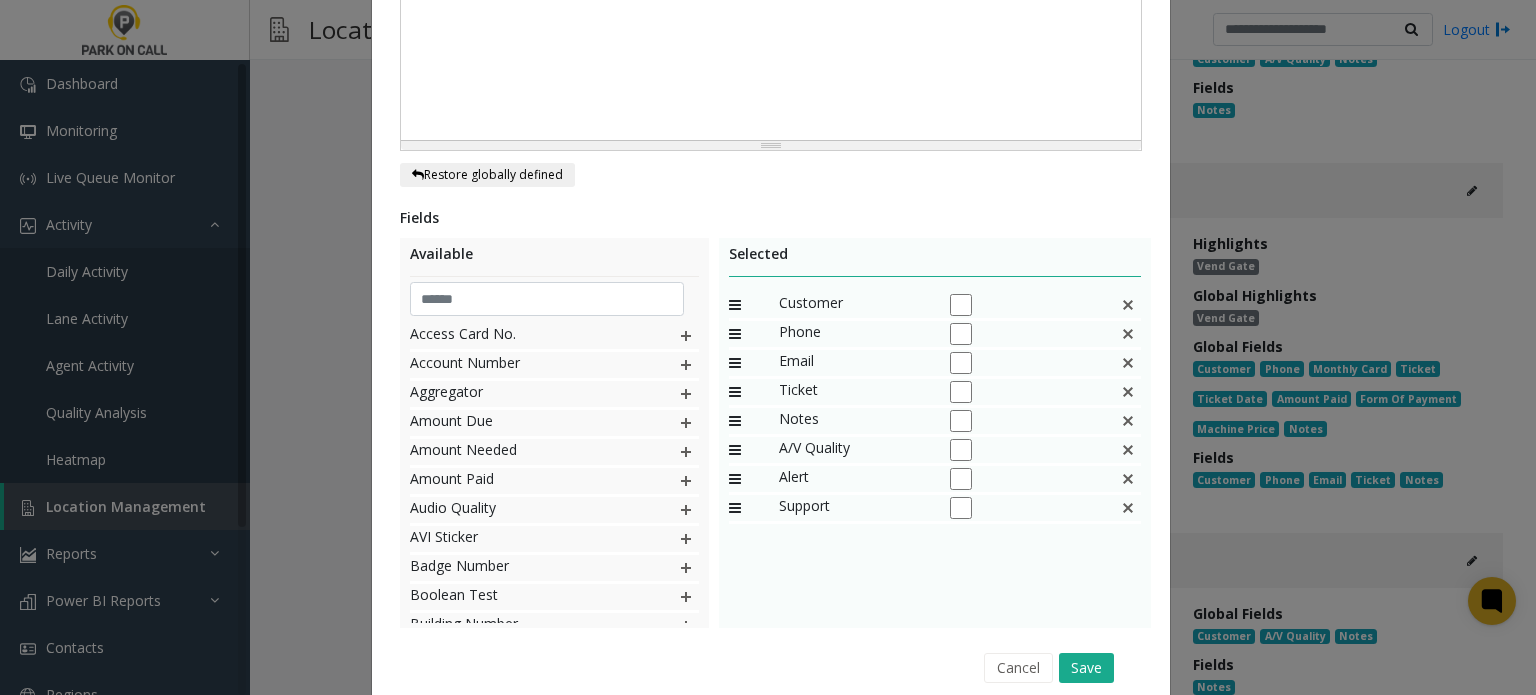 click 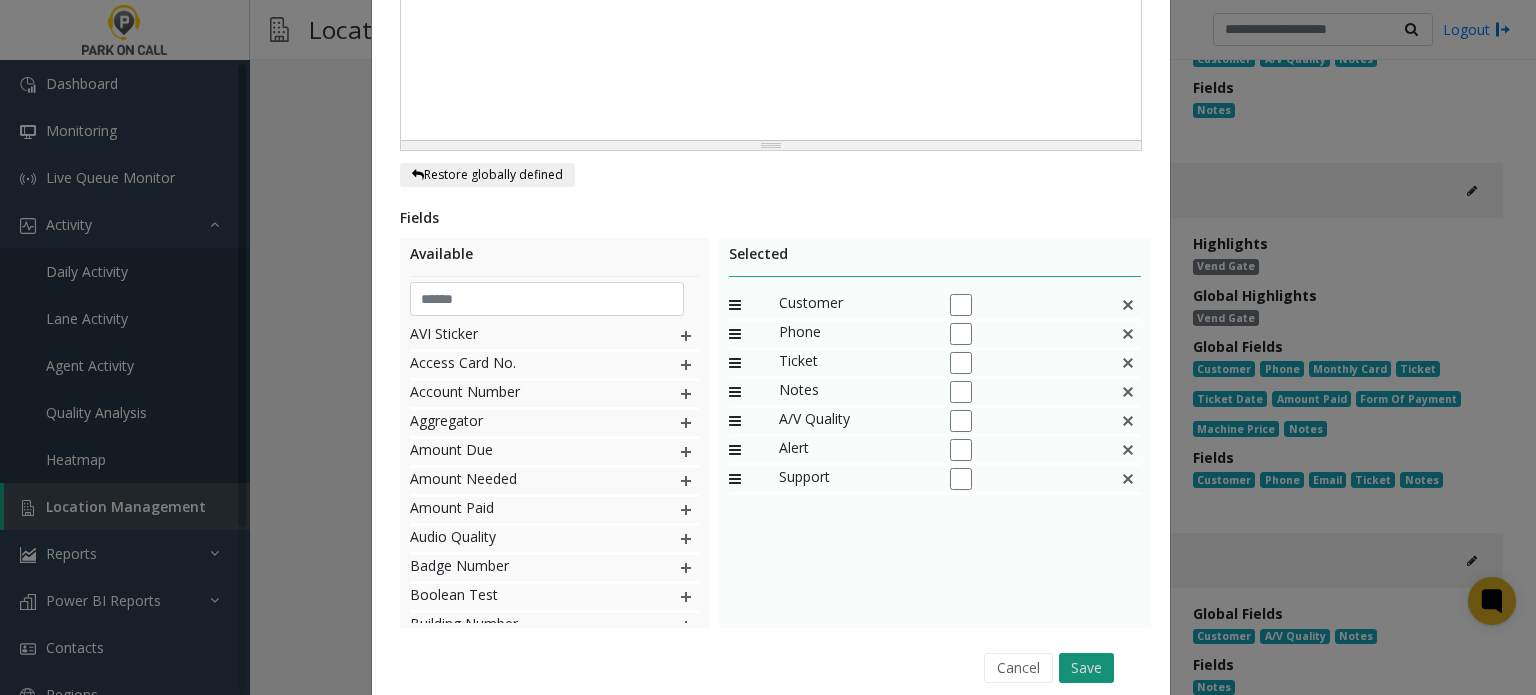 click on "Save" 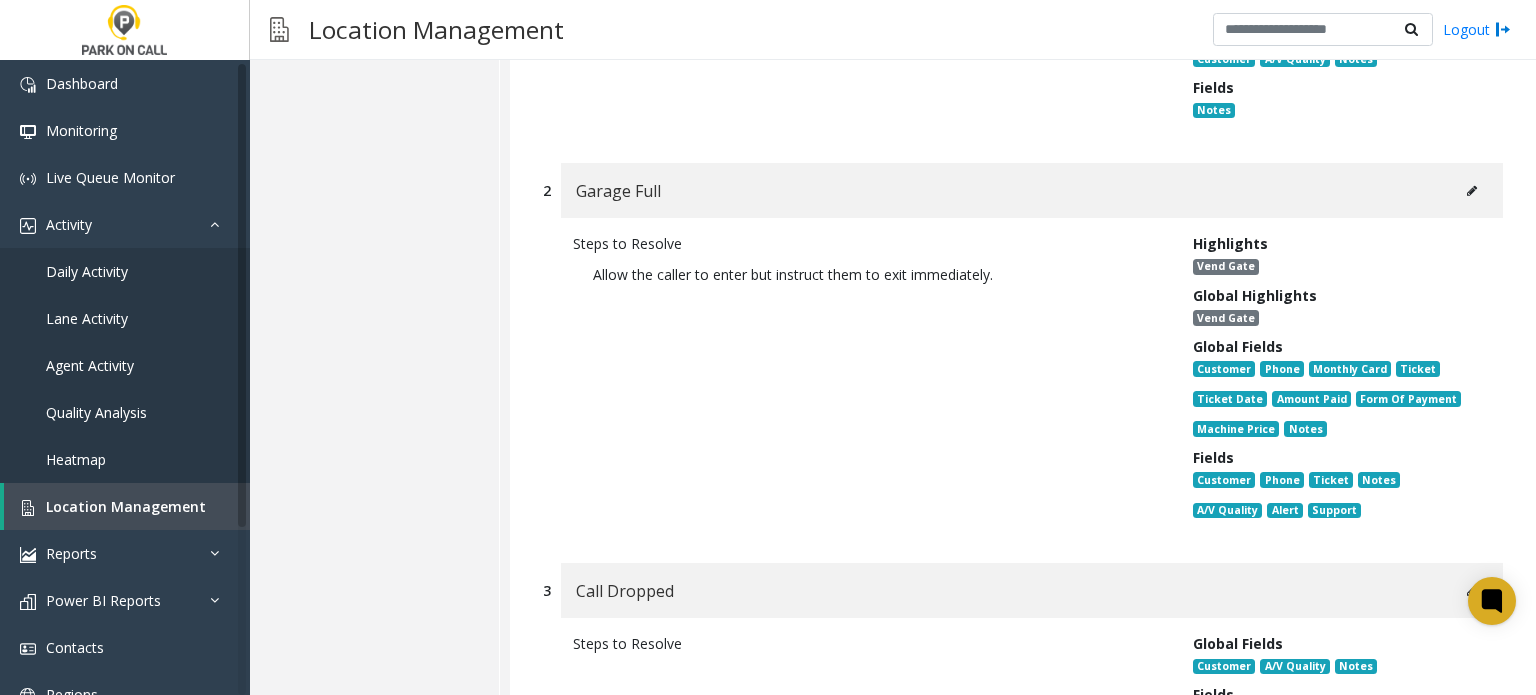 click 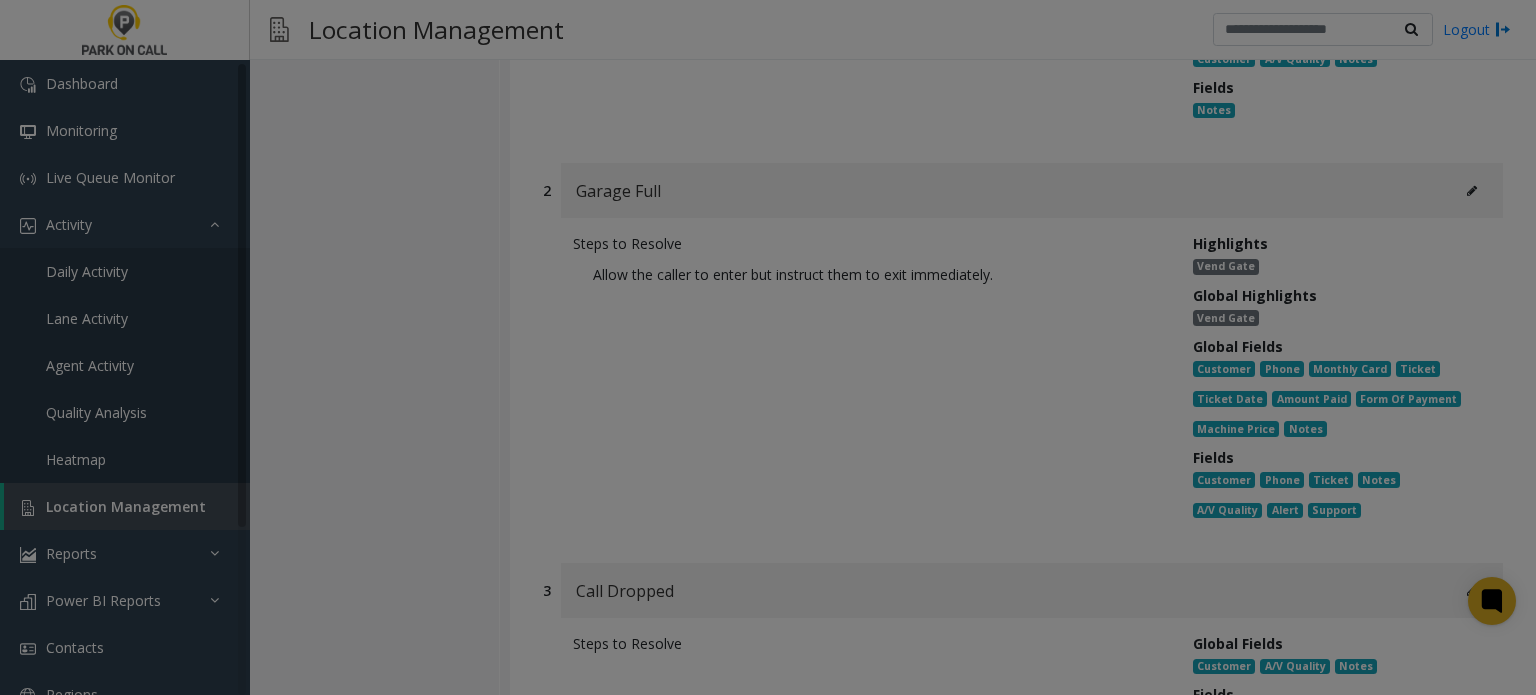 scroll, scrollTop: 0, scrollLeft: 0, axis: both 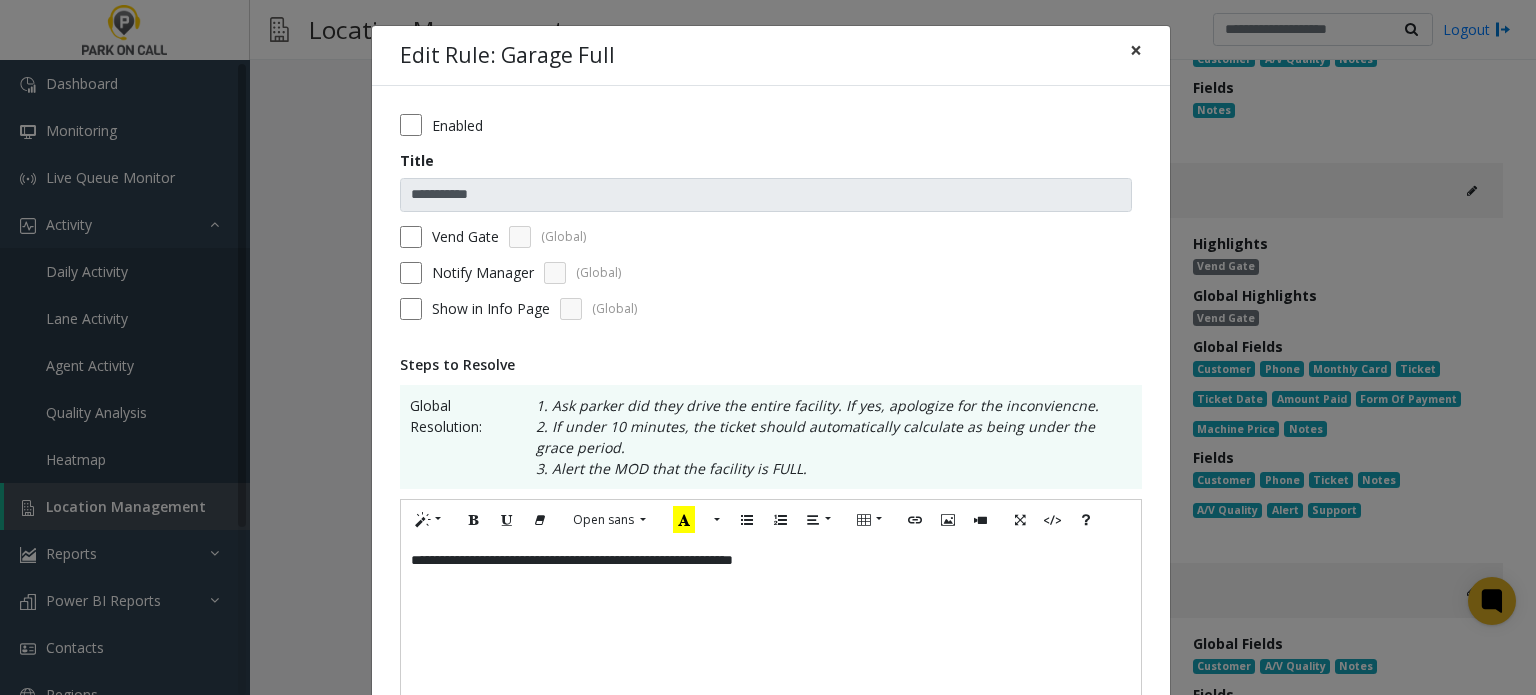 click on "×" 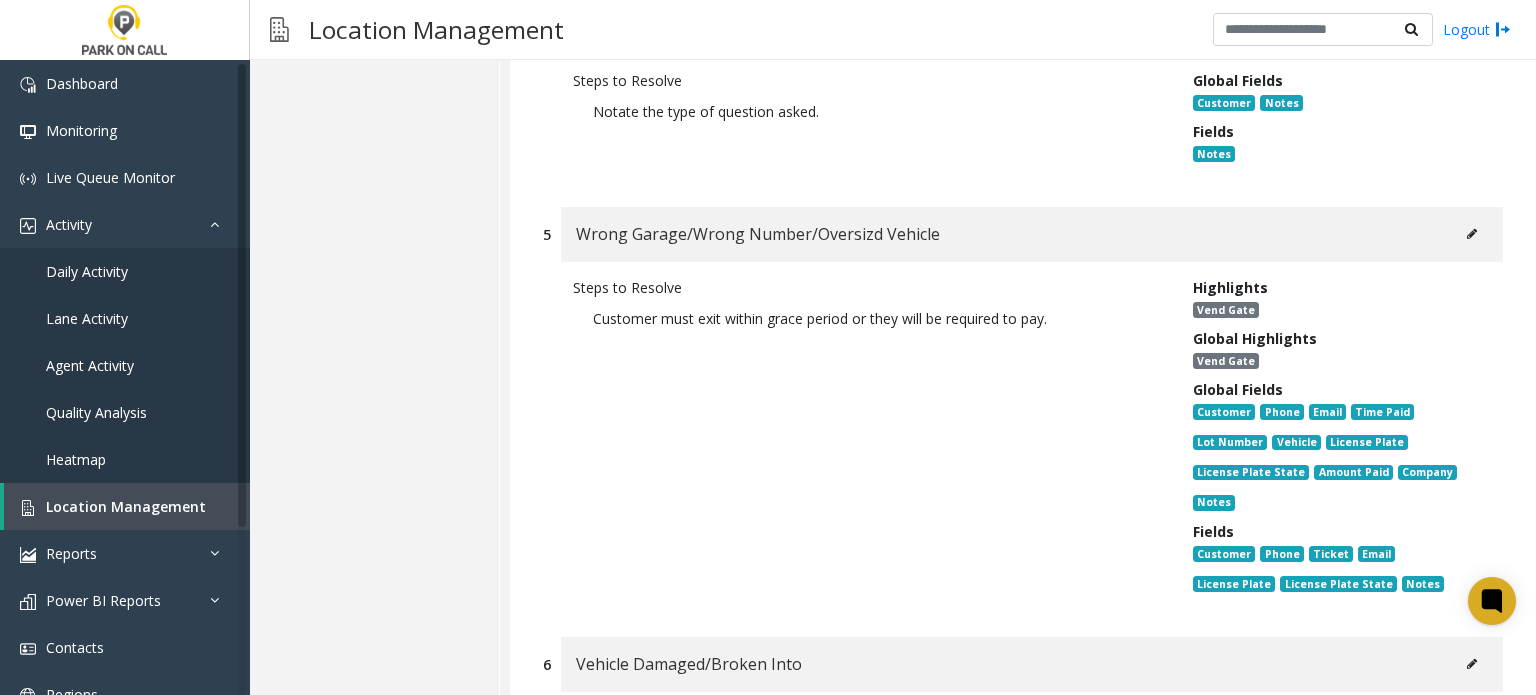 scroll, scrollTop: 21444, scrollLeft: 0, axis: vertical 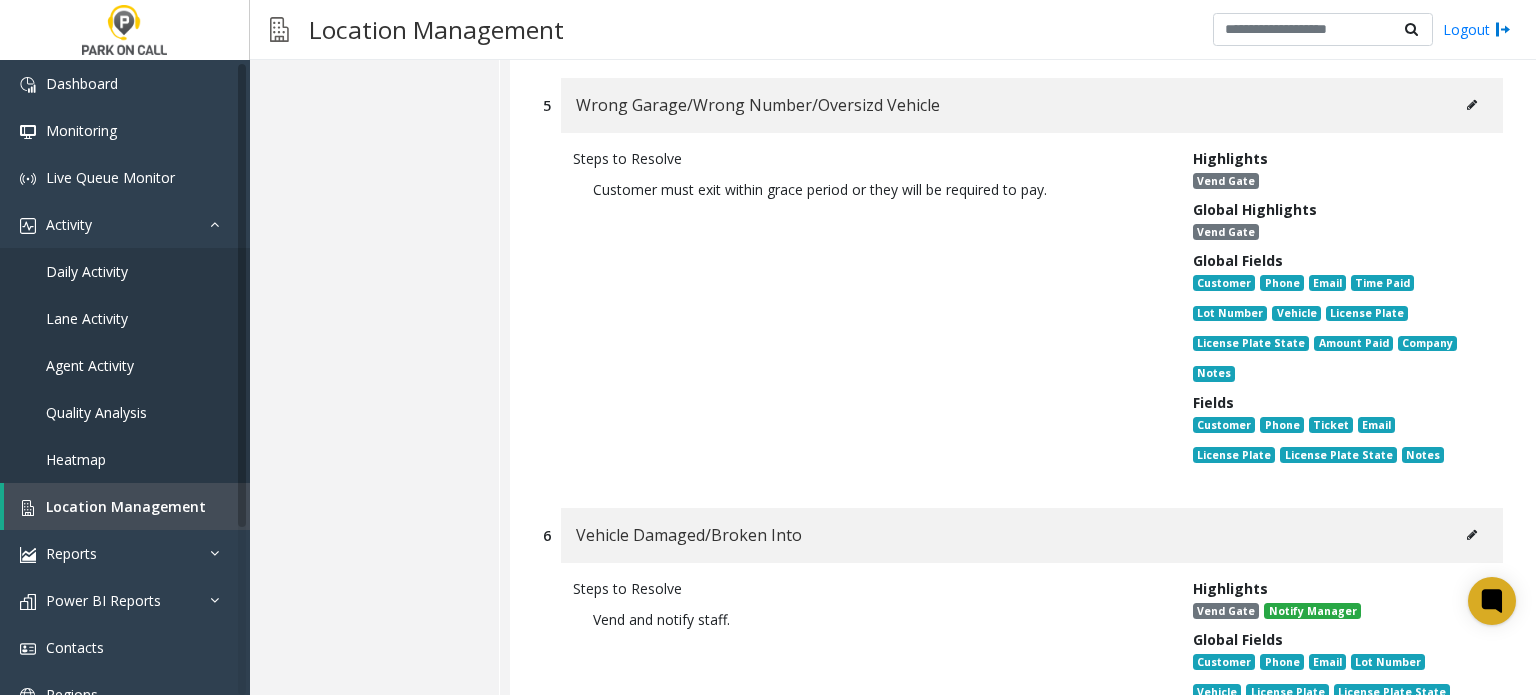 click 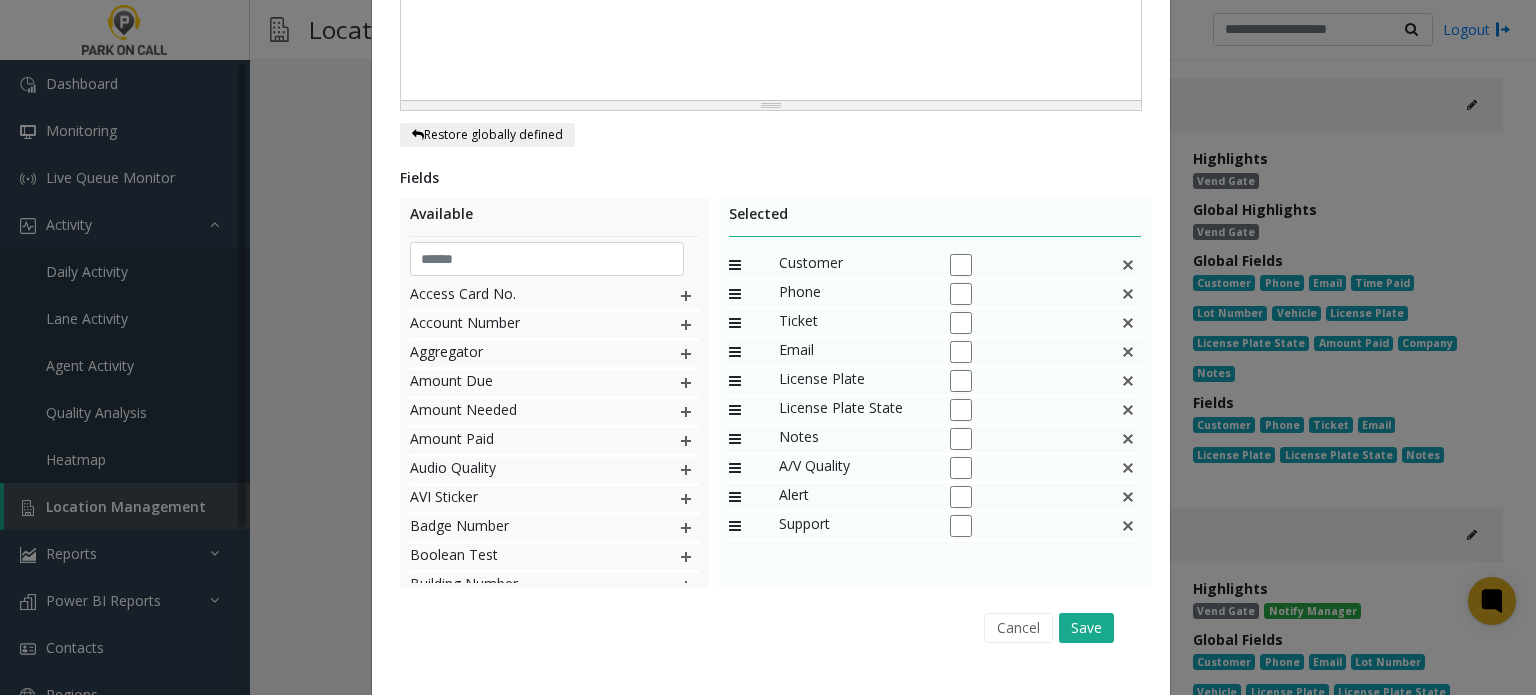 scroll, scrollTop: 600, scrollLeft: 0, axis: vertical 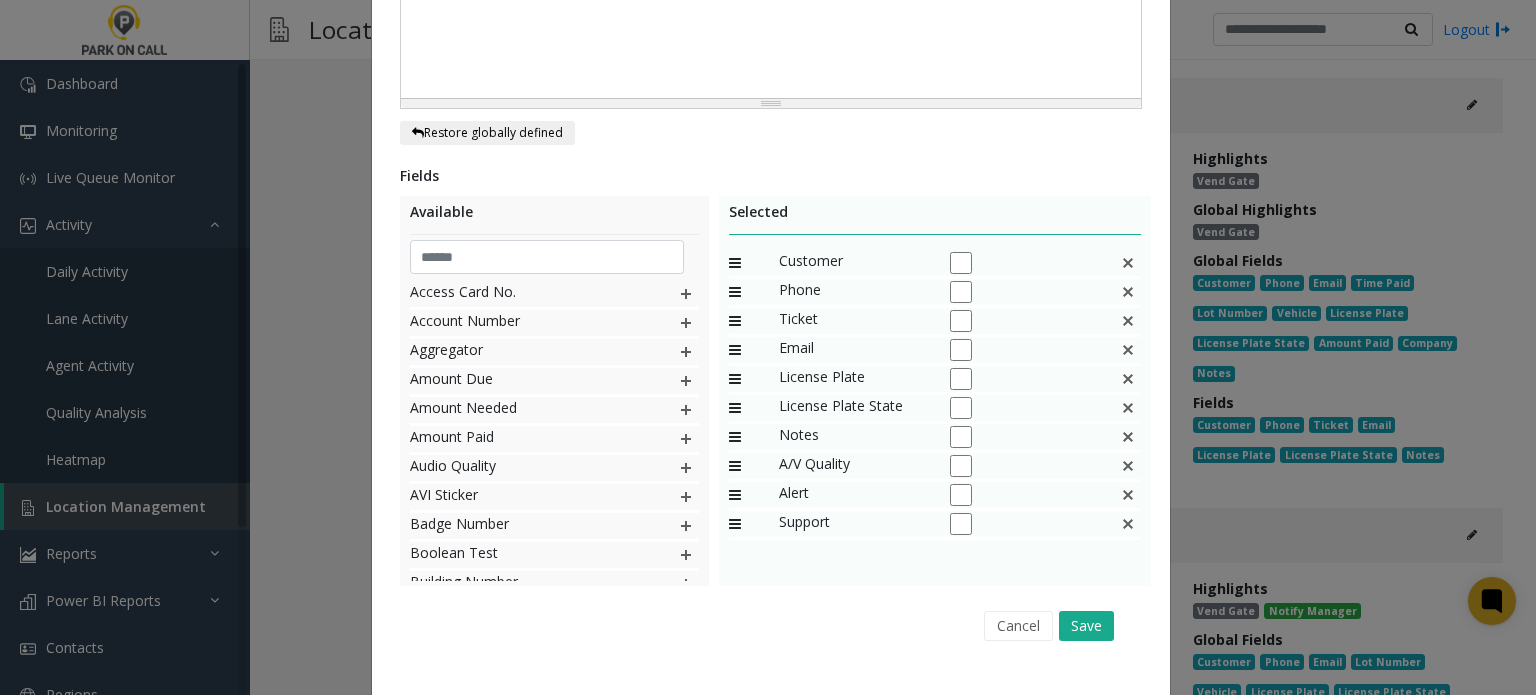 click 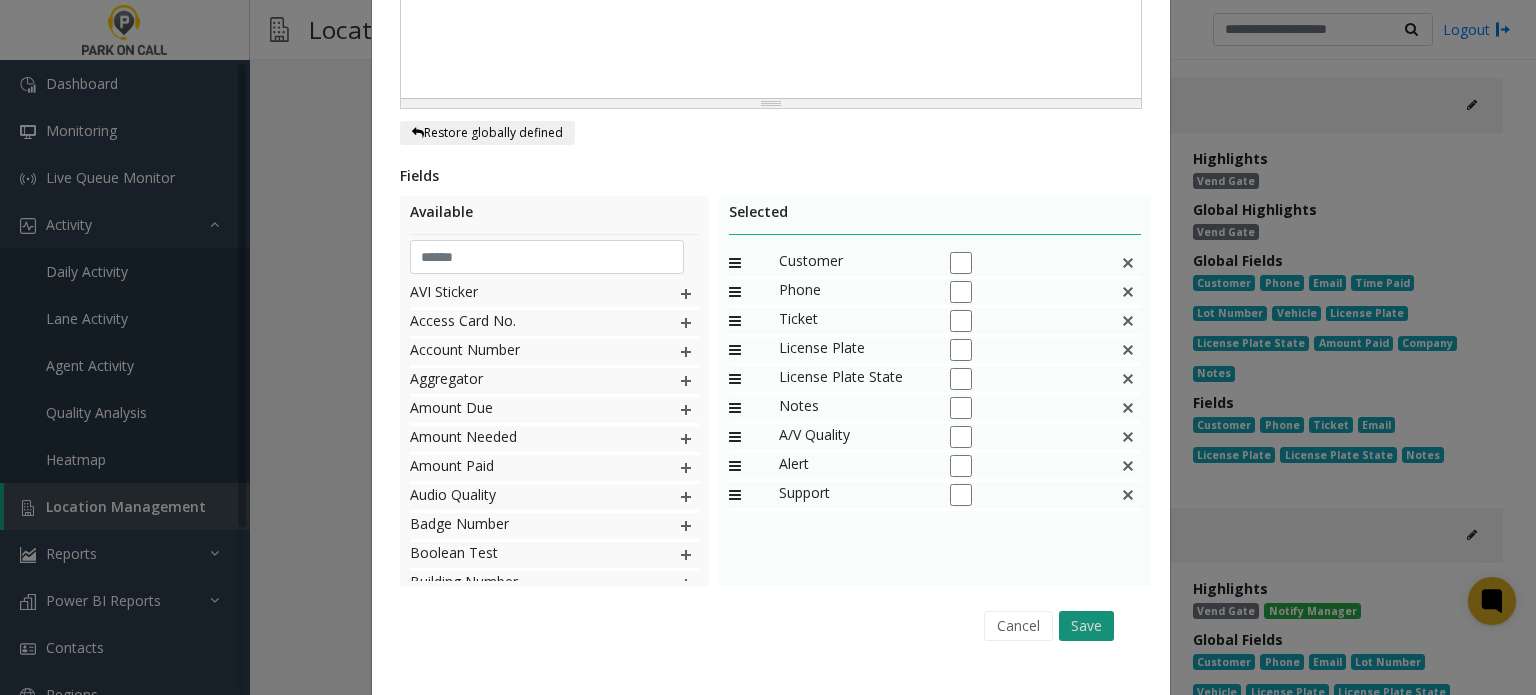 click on "Save" 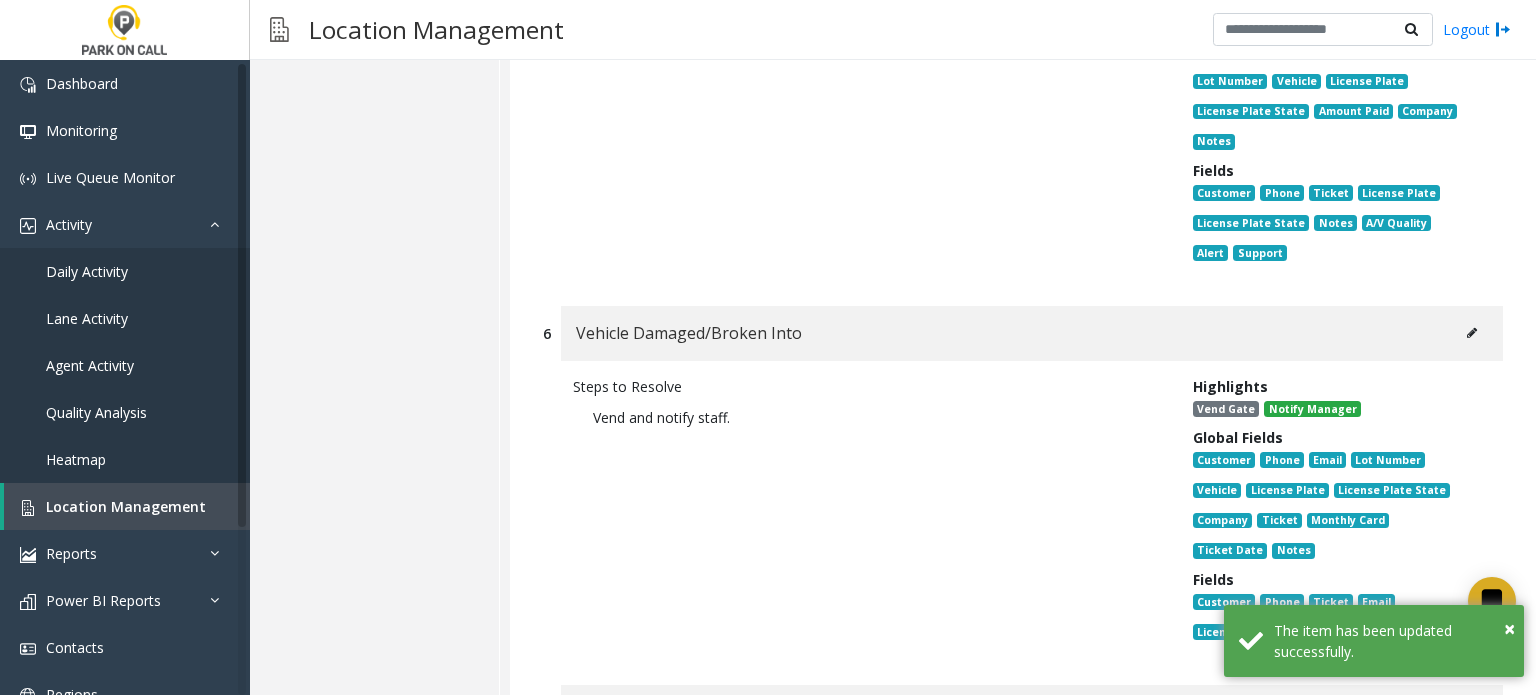 scroll, scrollTop: 21744, scrollLeft: 0, axis: vertical 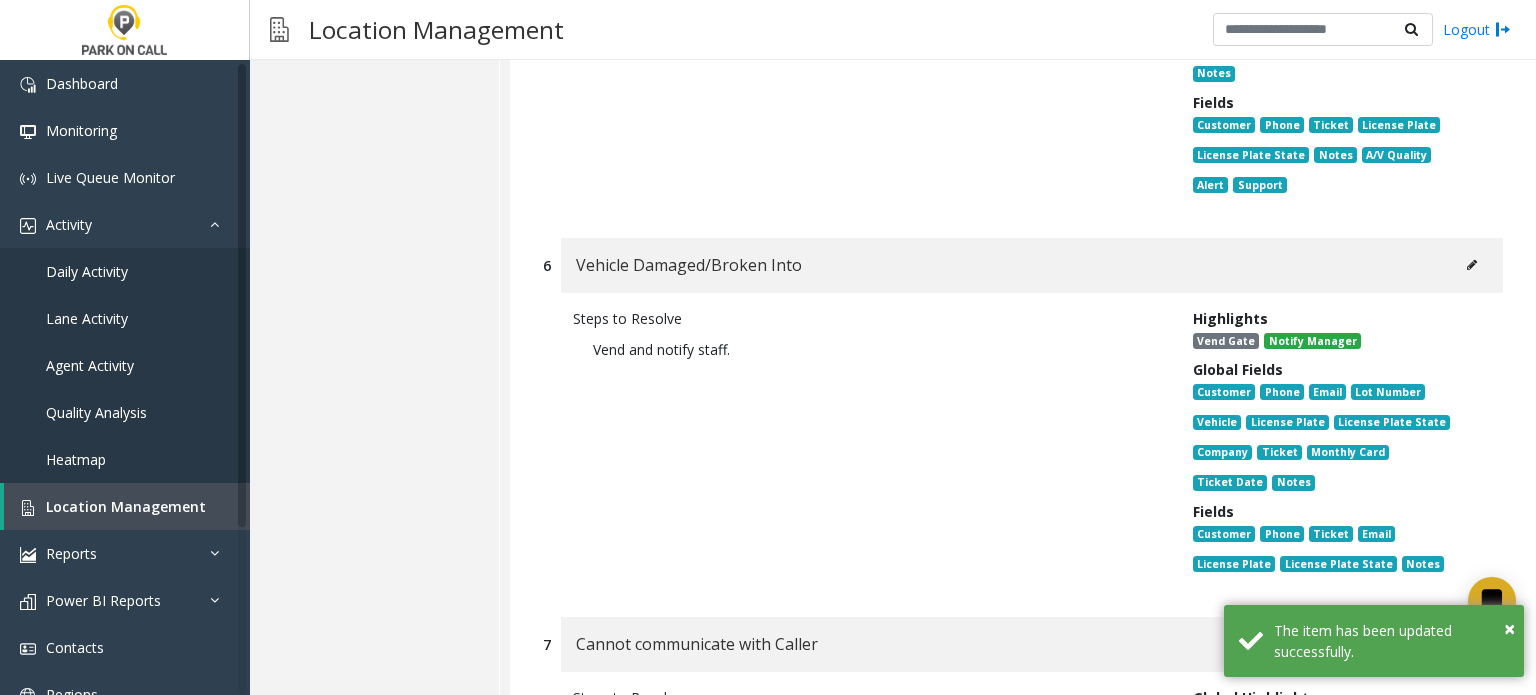 click 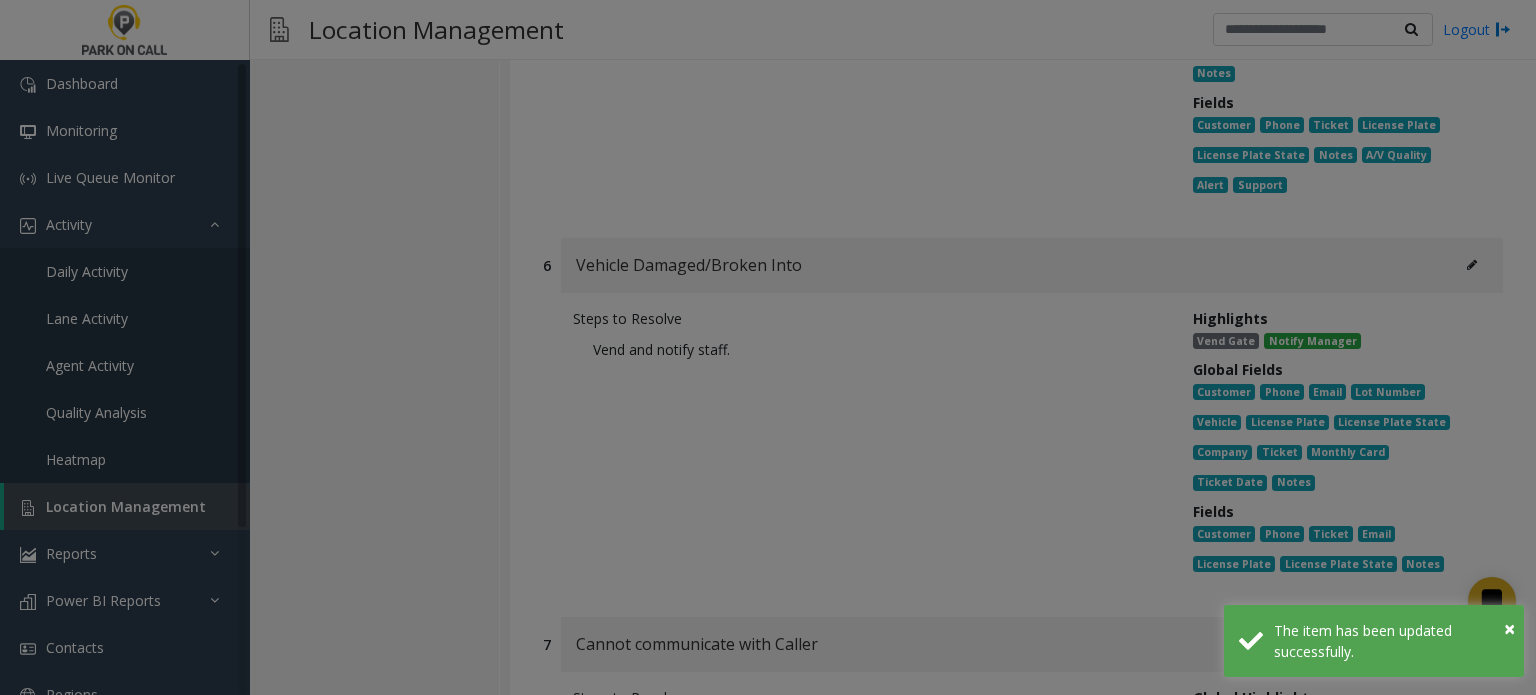 scroll, scrollTop: 0, scrollLeft: 0, axis: both 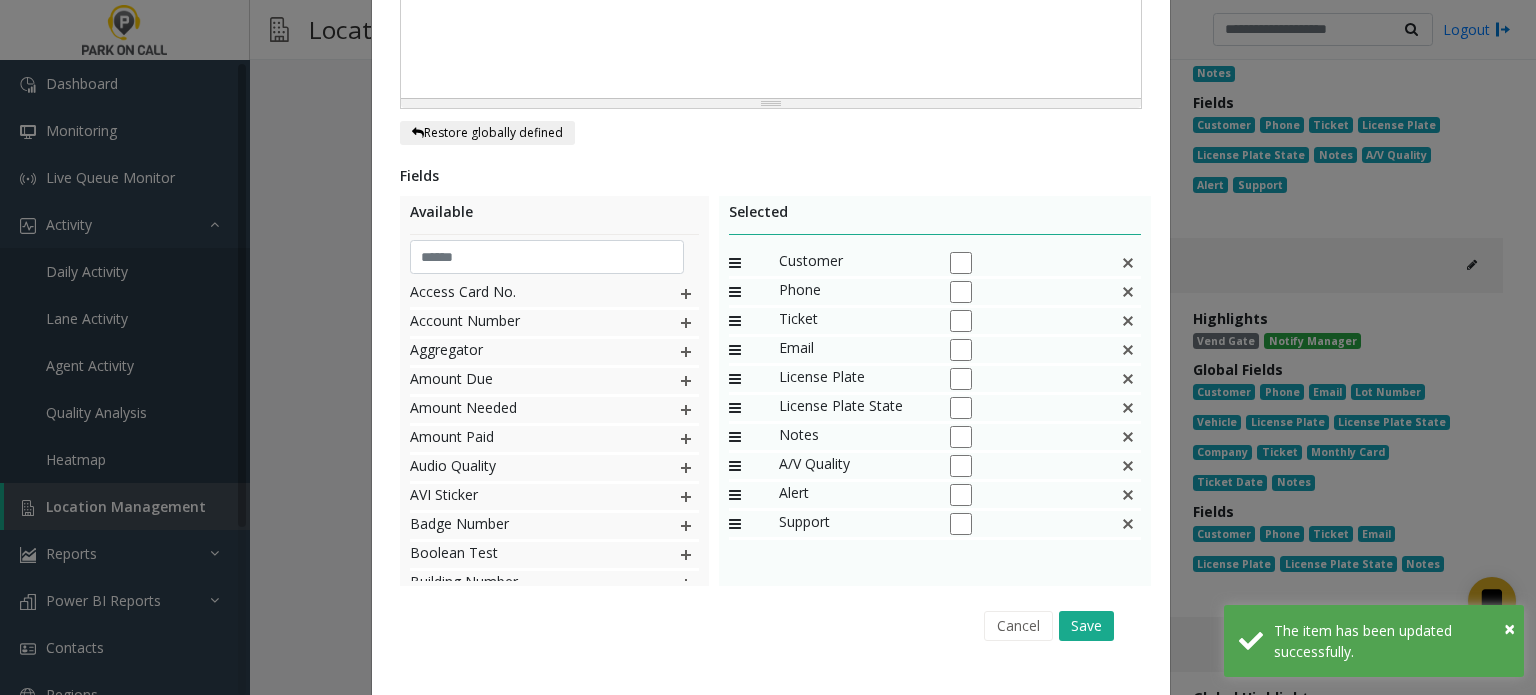 click 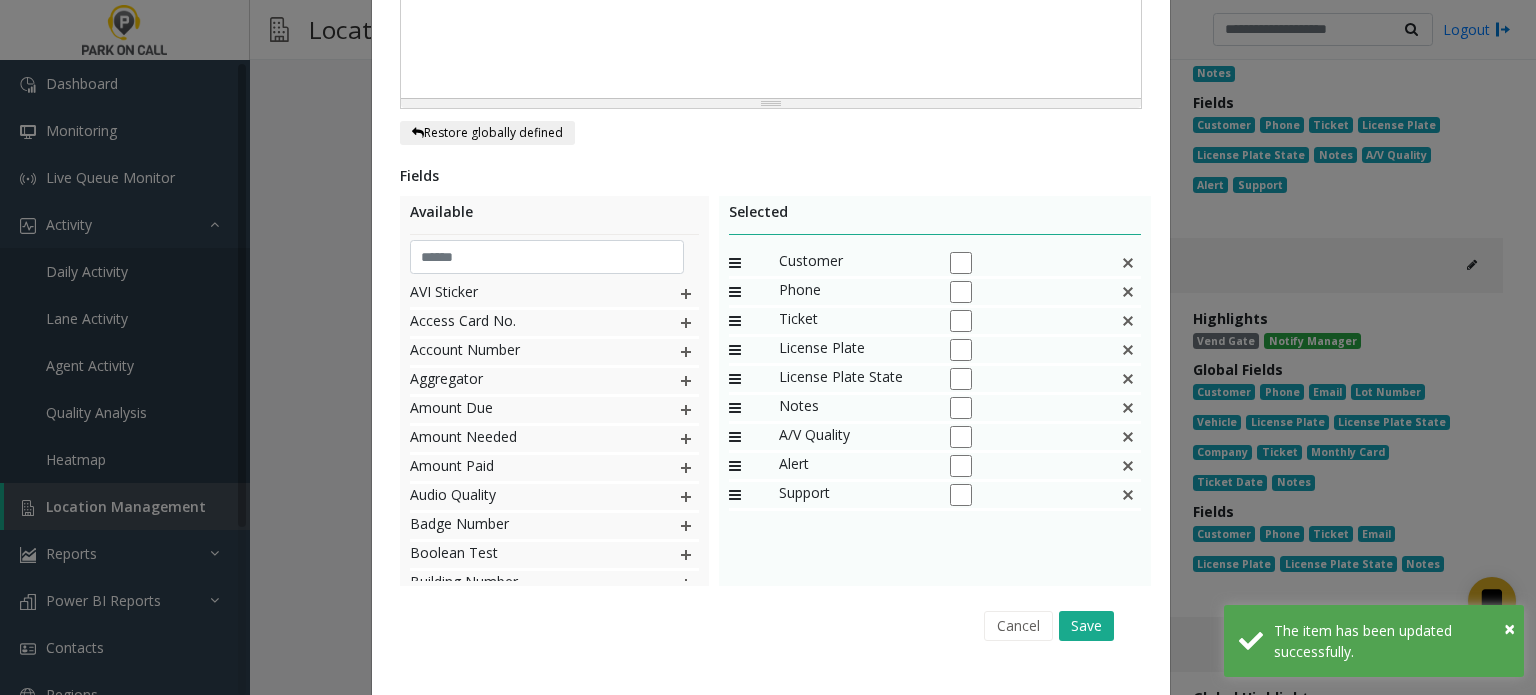 click on "Cancel Save" 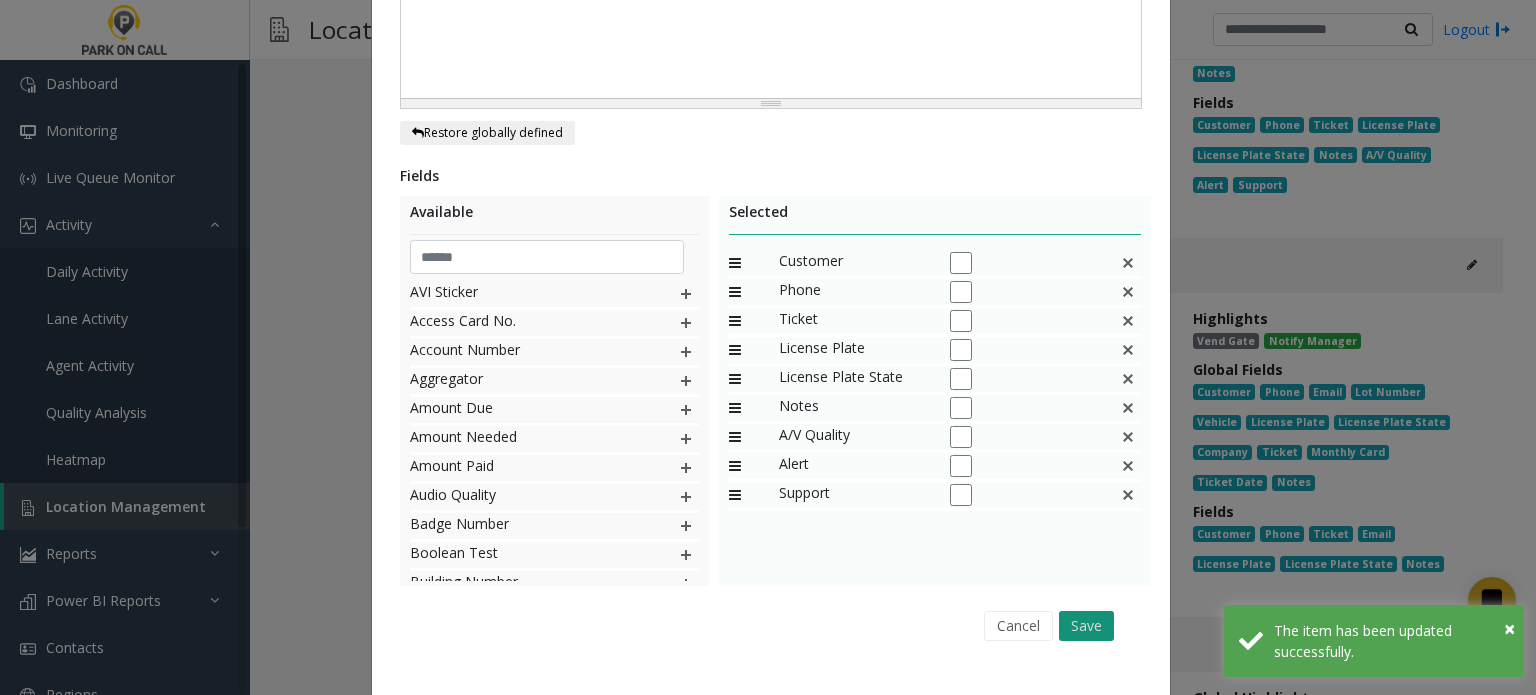 click on "Save" 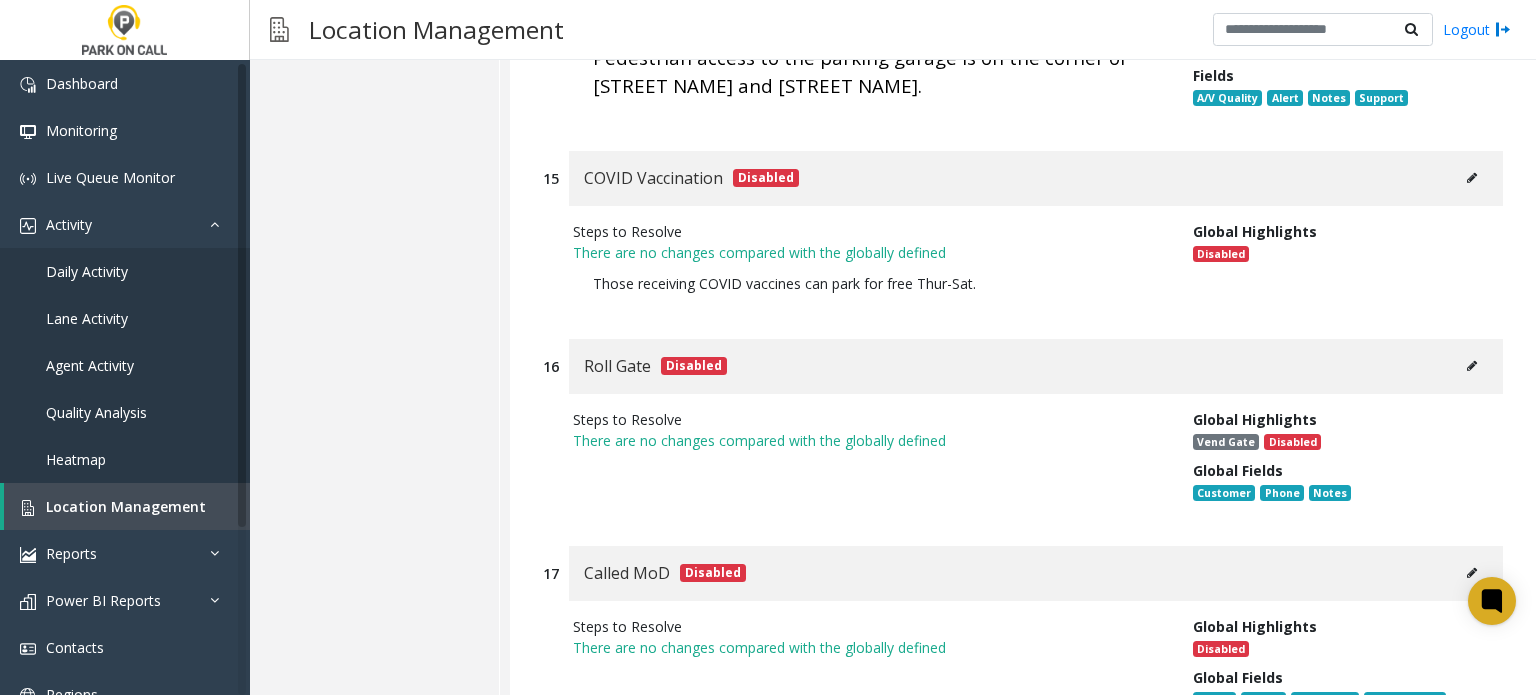 scroll, scrollTop: 24000, scrollLeft: 0, axis: vertical 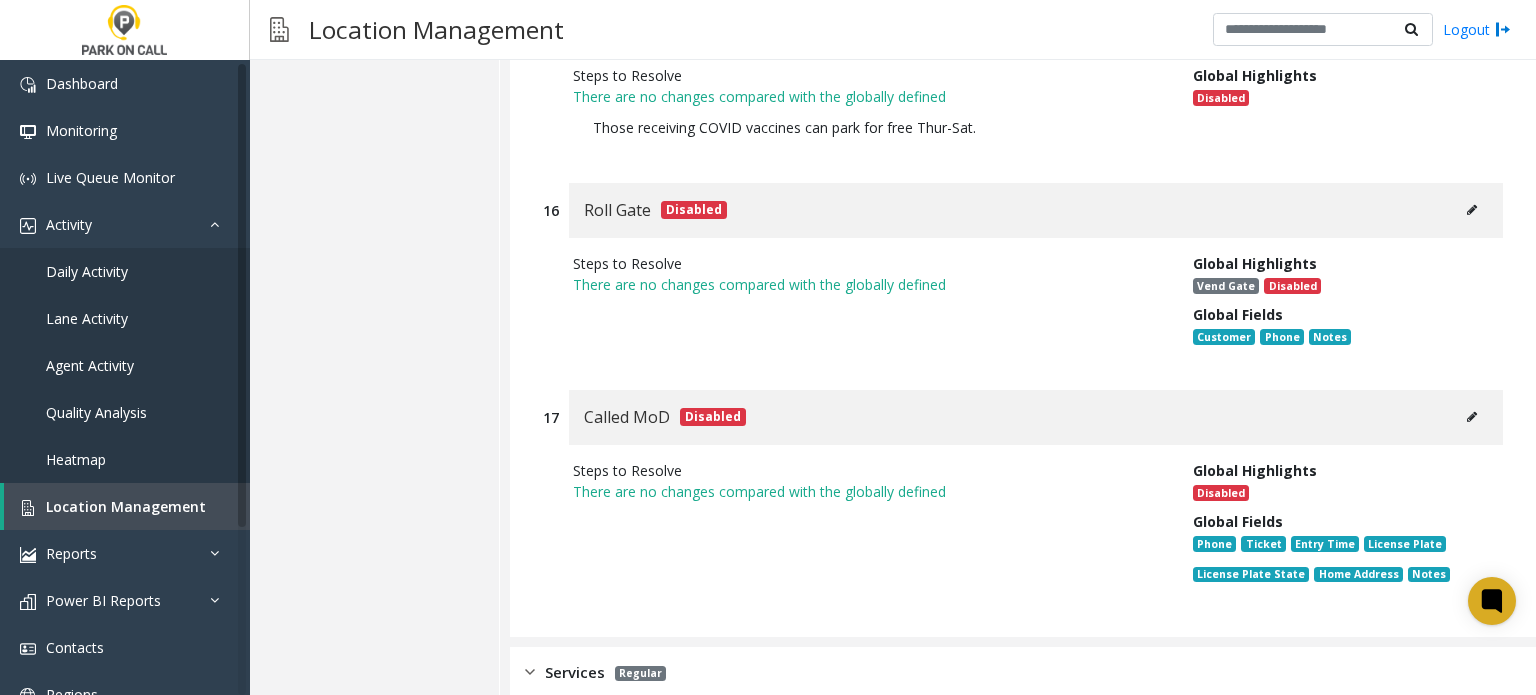 click on "Services Regular" 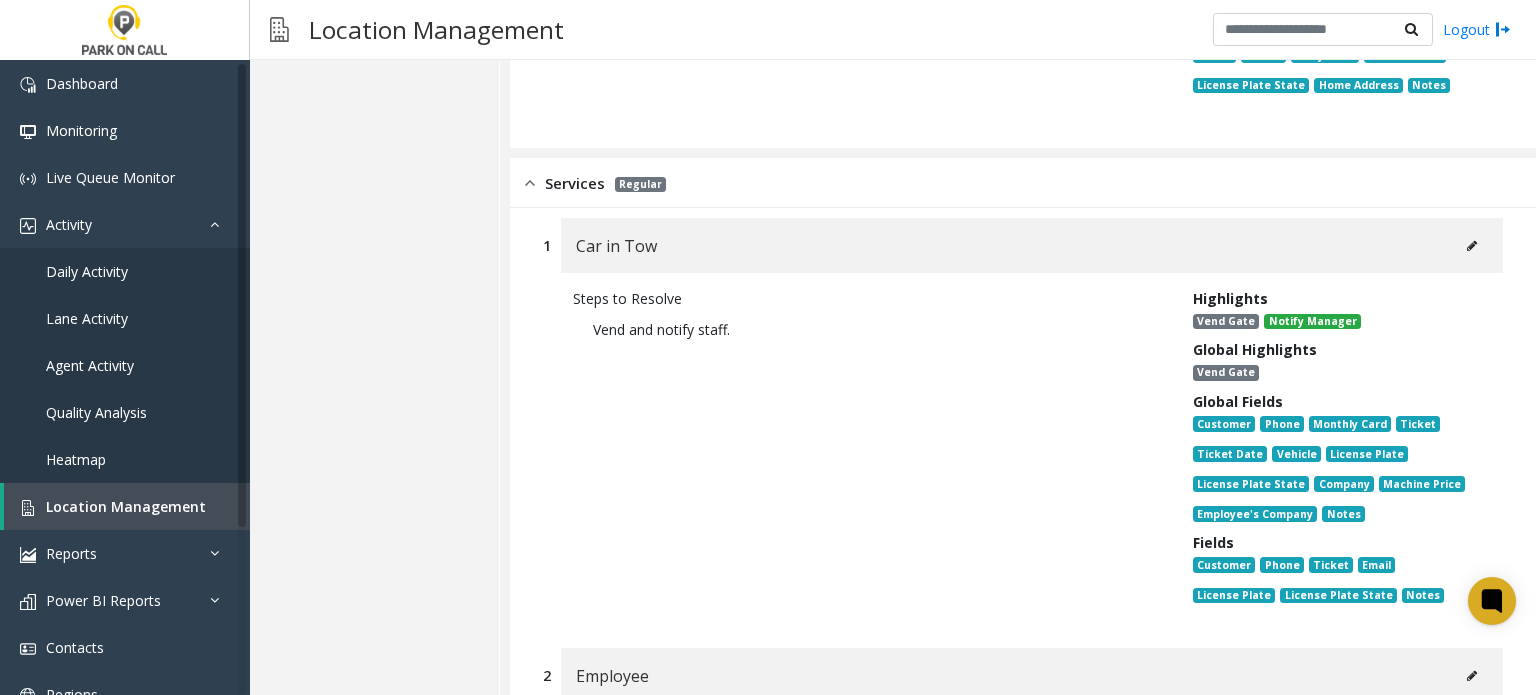 scroll, scrollTop: 24500, scrollLeft: 0, axis: vertical 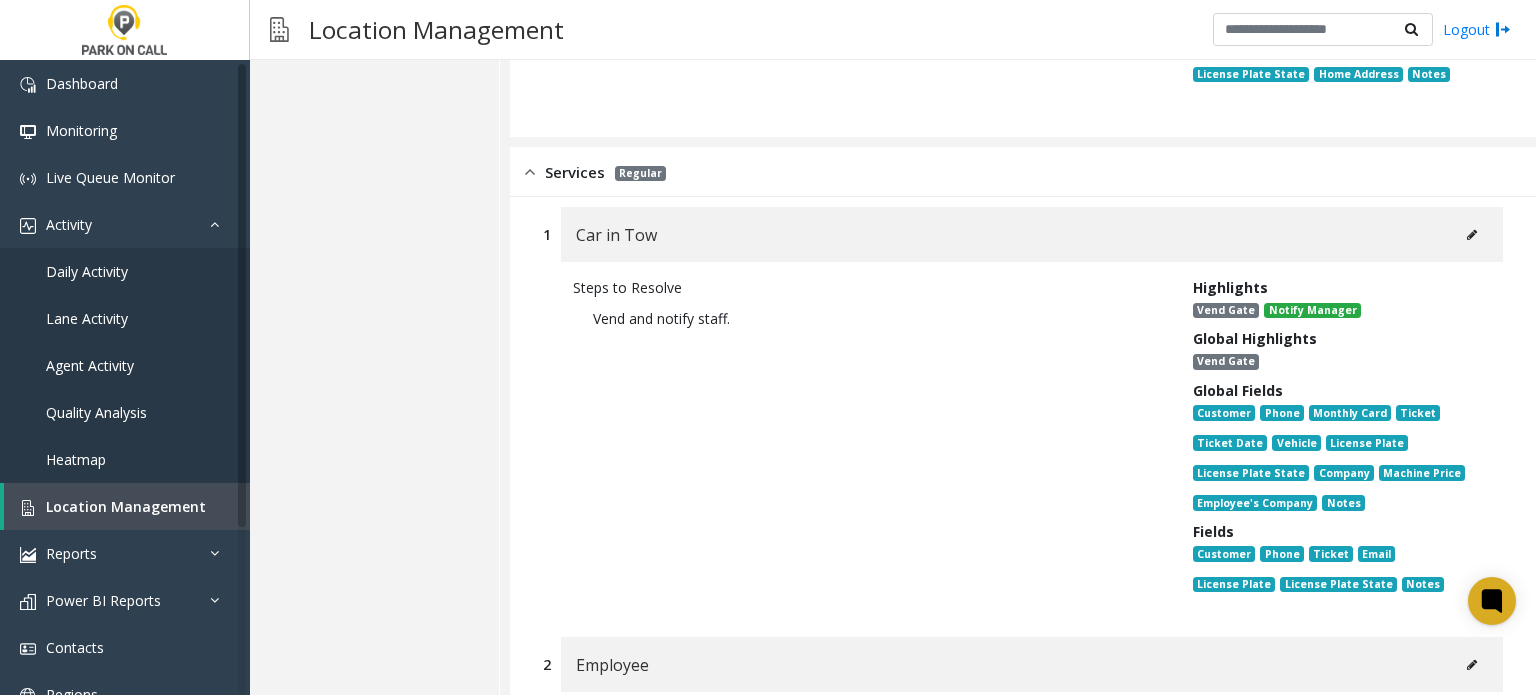 click 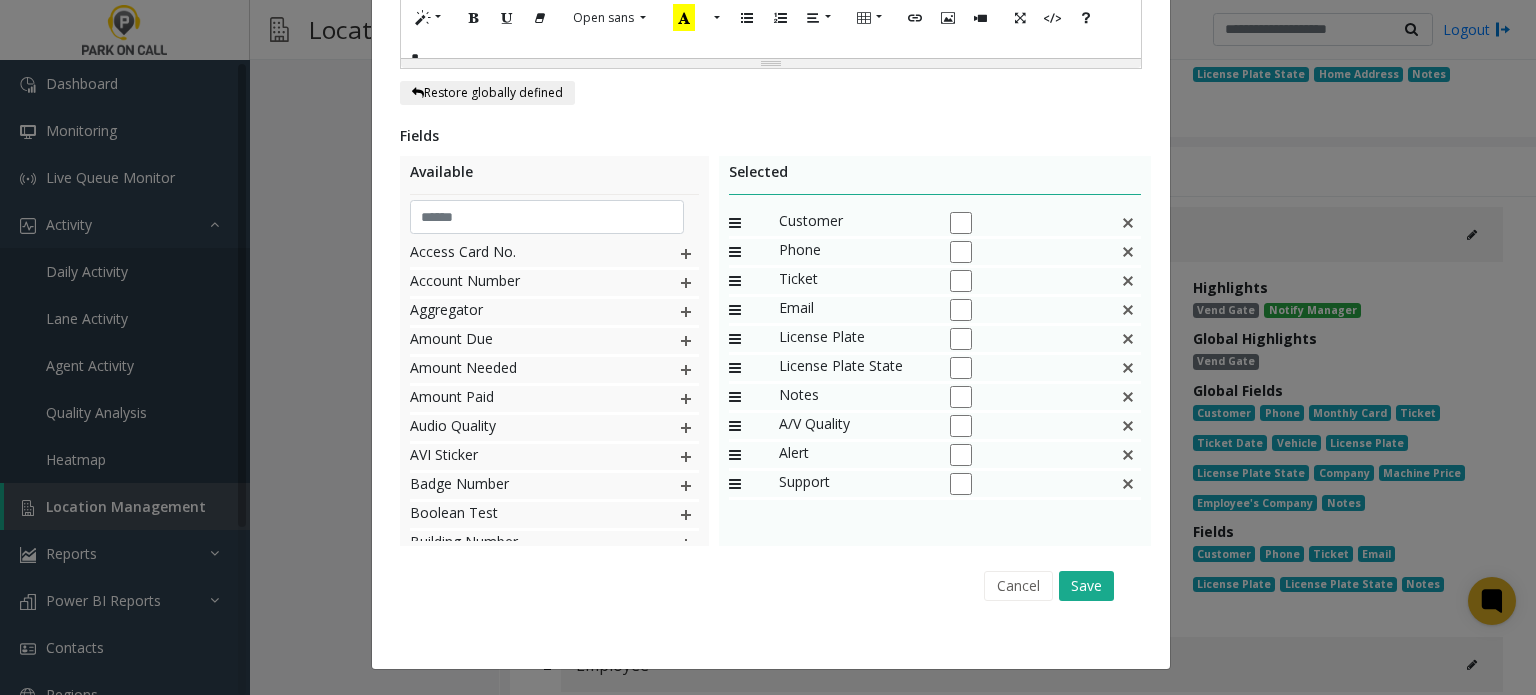 scroll, scrollTop: 0, scrollLeft: 0, axis: both 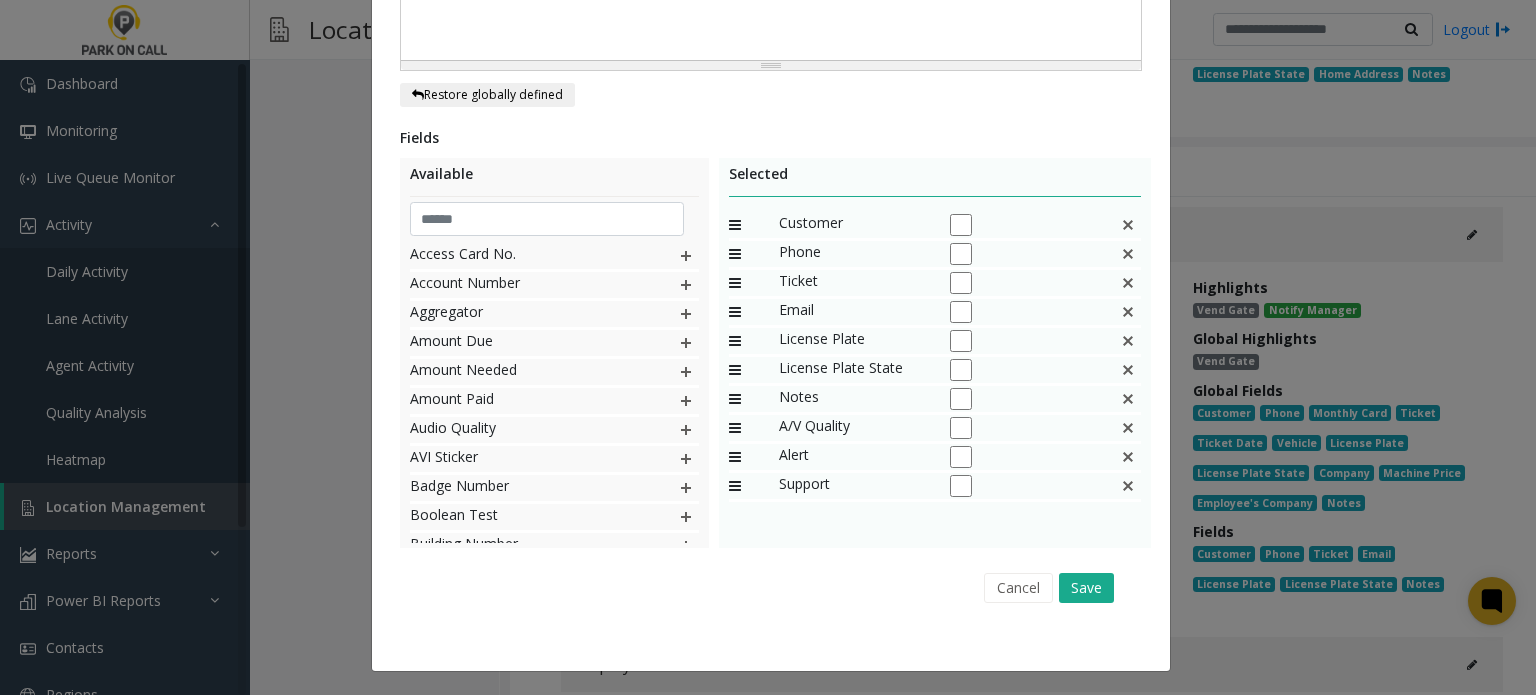 click 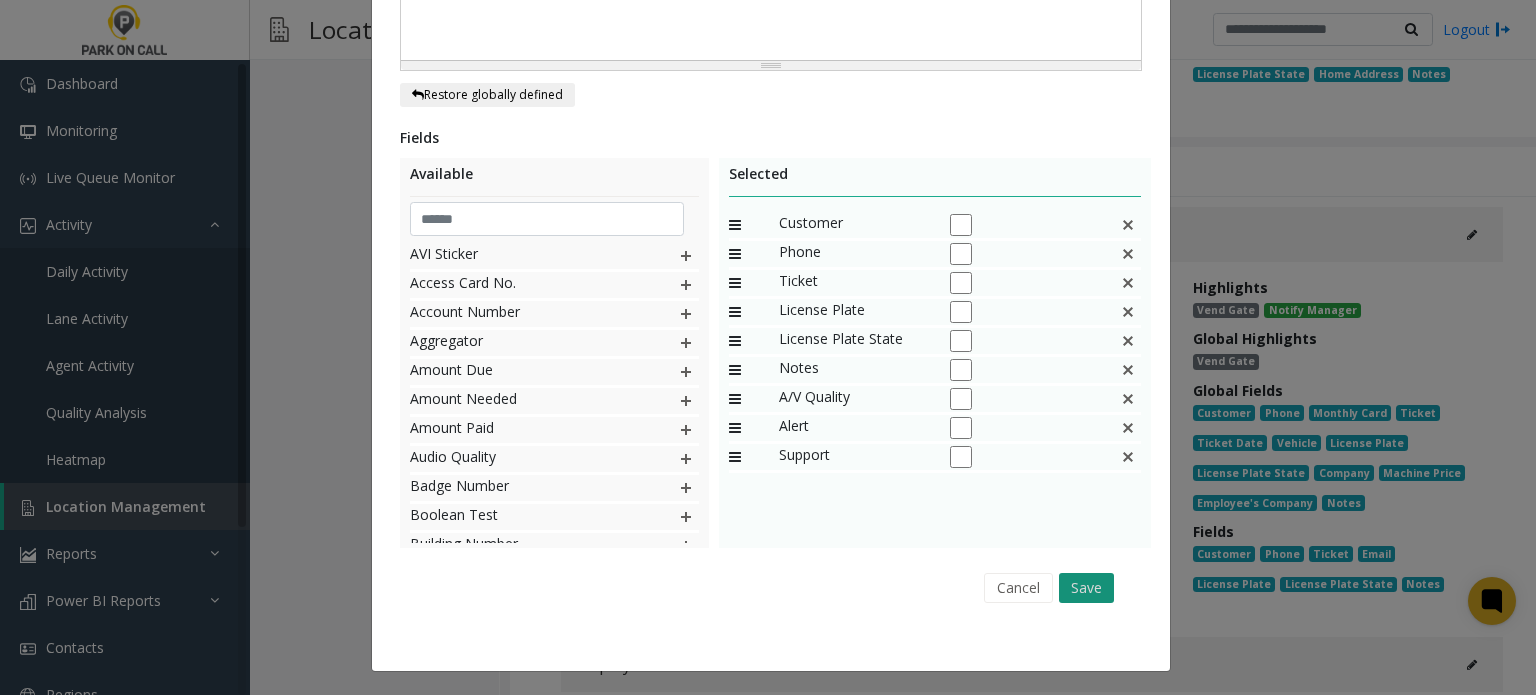 click on "Save" 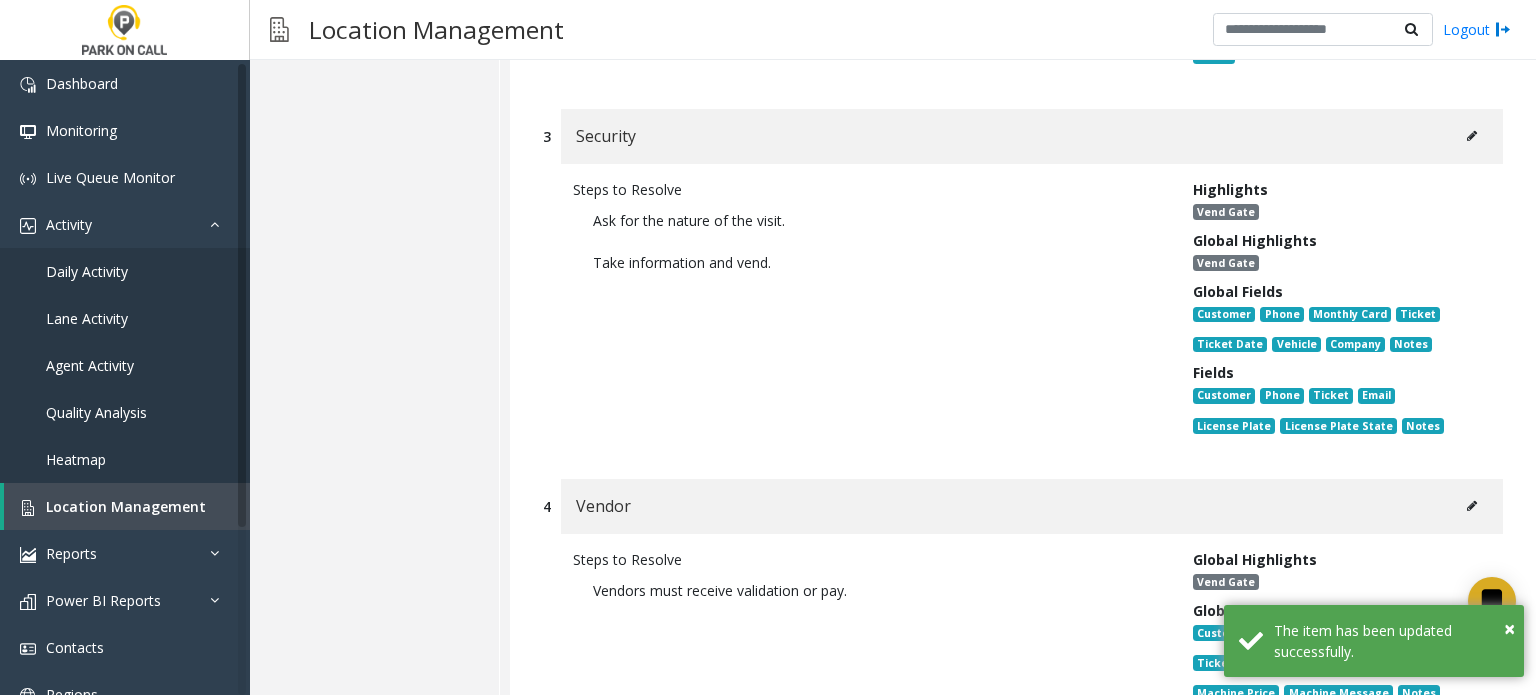 scroll, scrollTop: 25300, scrollLeft: 0, axis: vertical 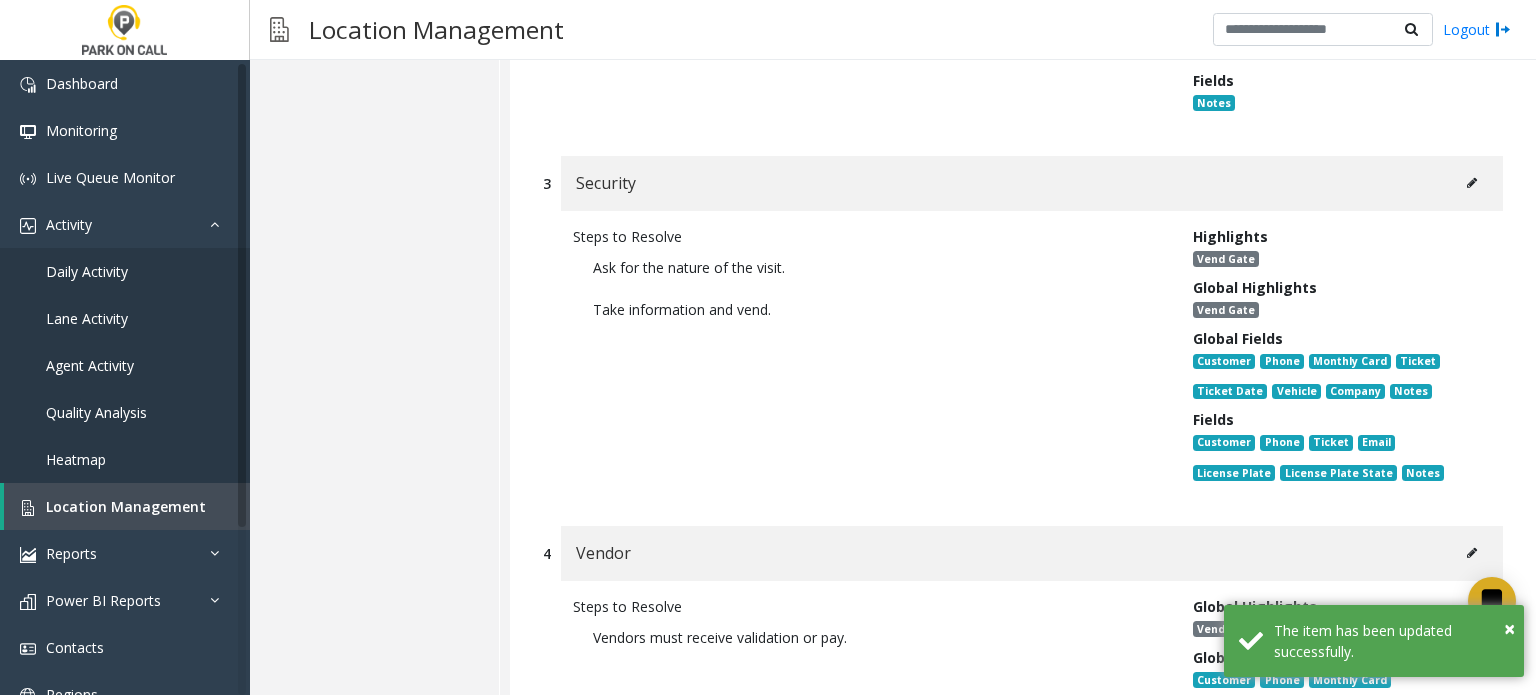 click 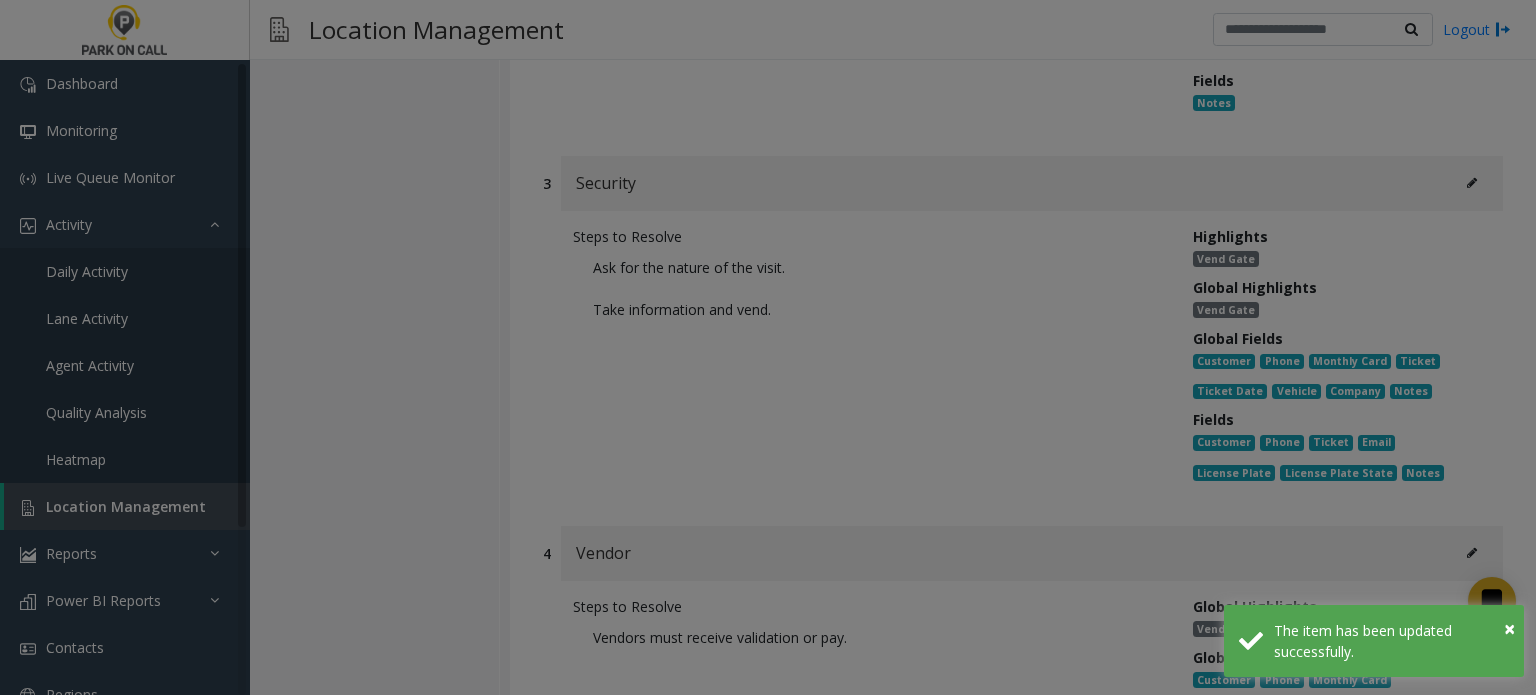 scroll, scrollTop: 0, scrollLeft: 0, axis: both 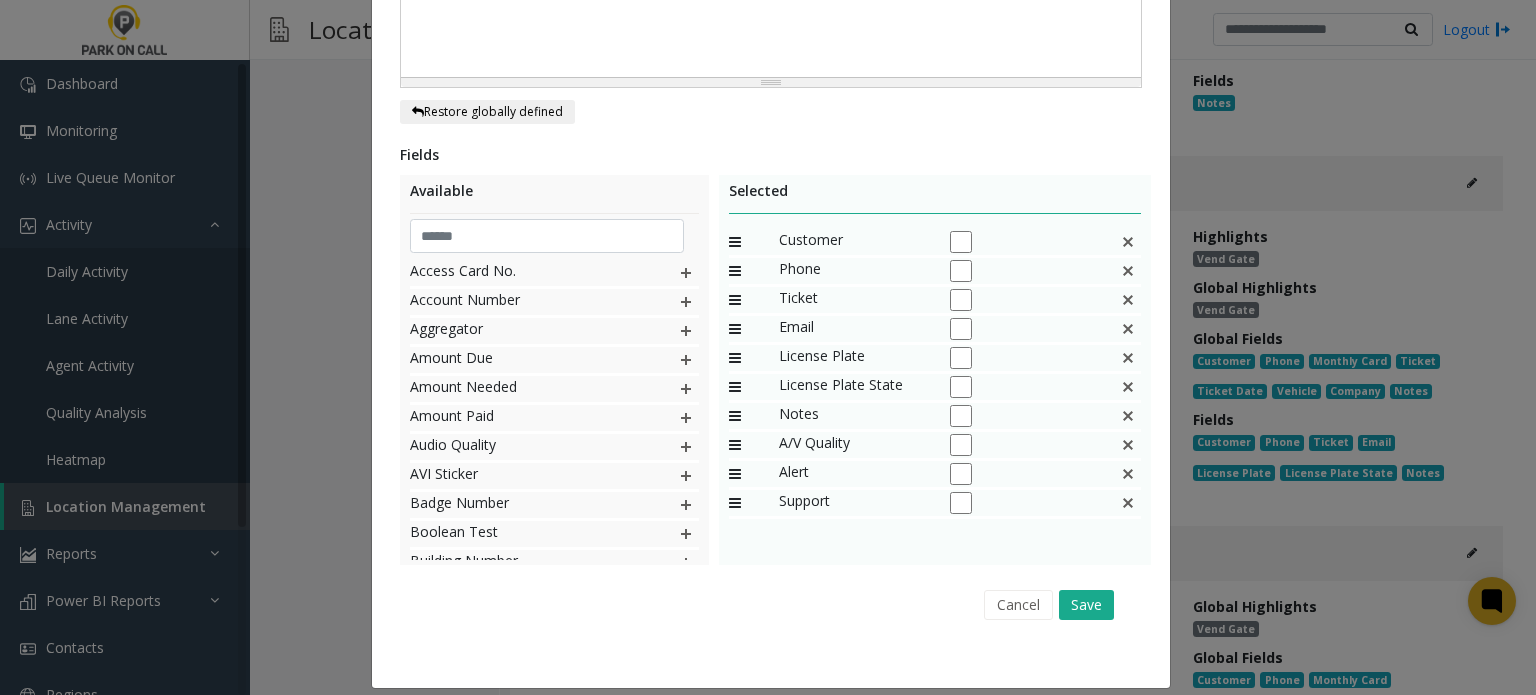 click 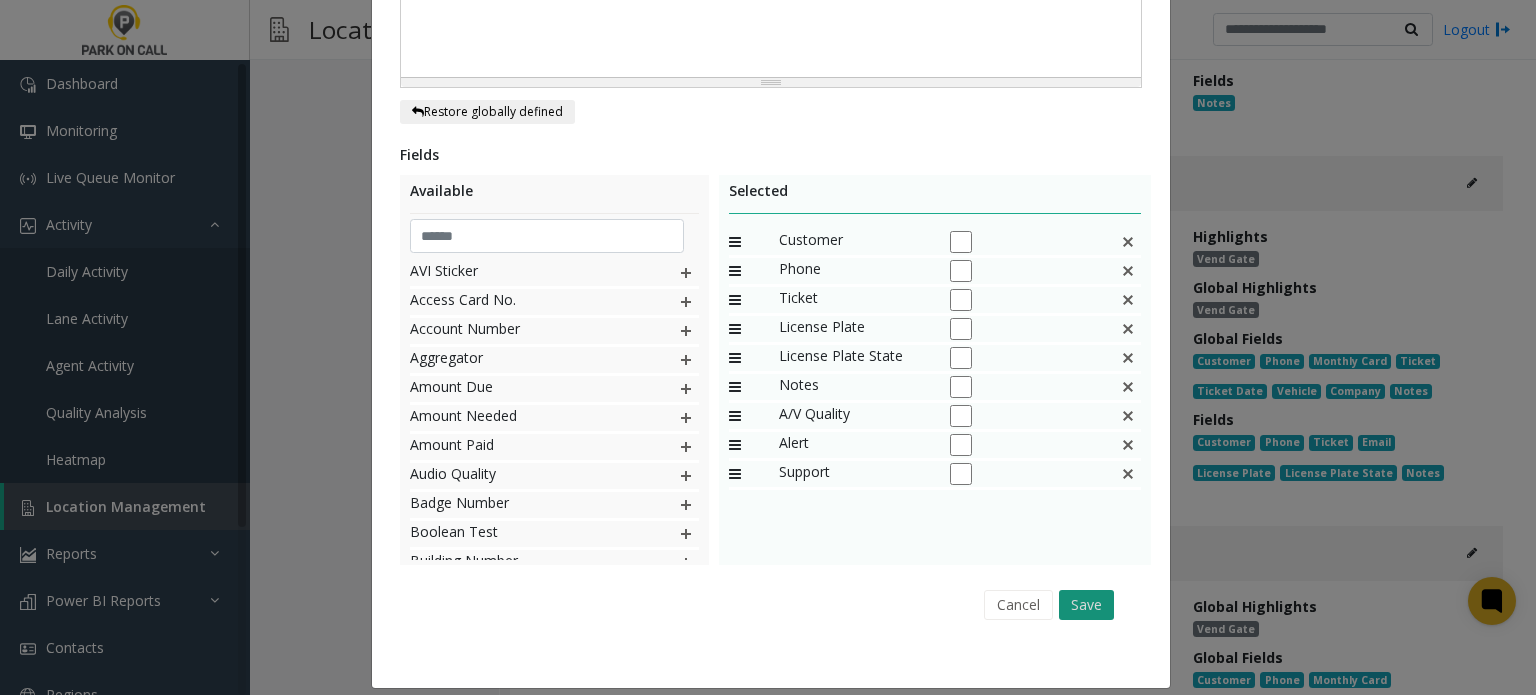 click on "Save" 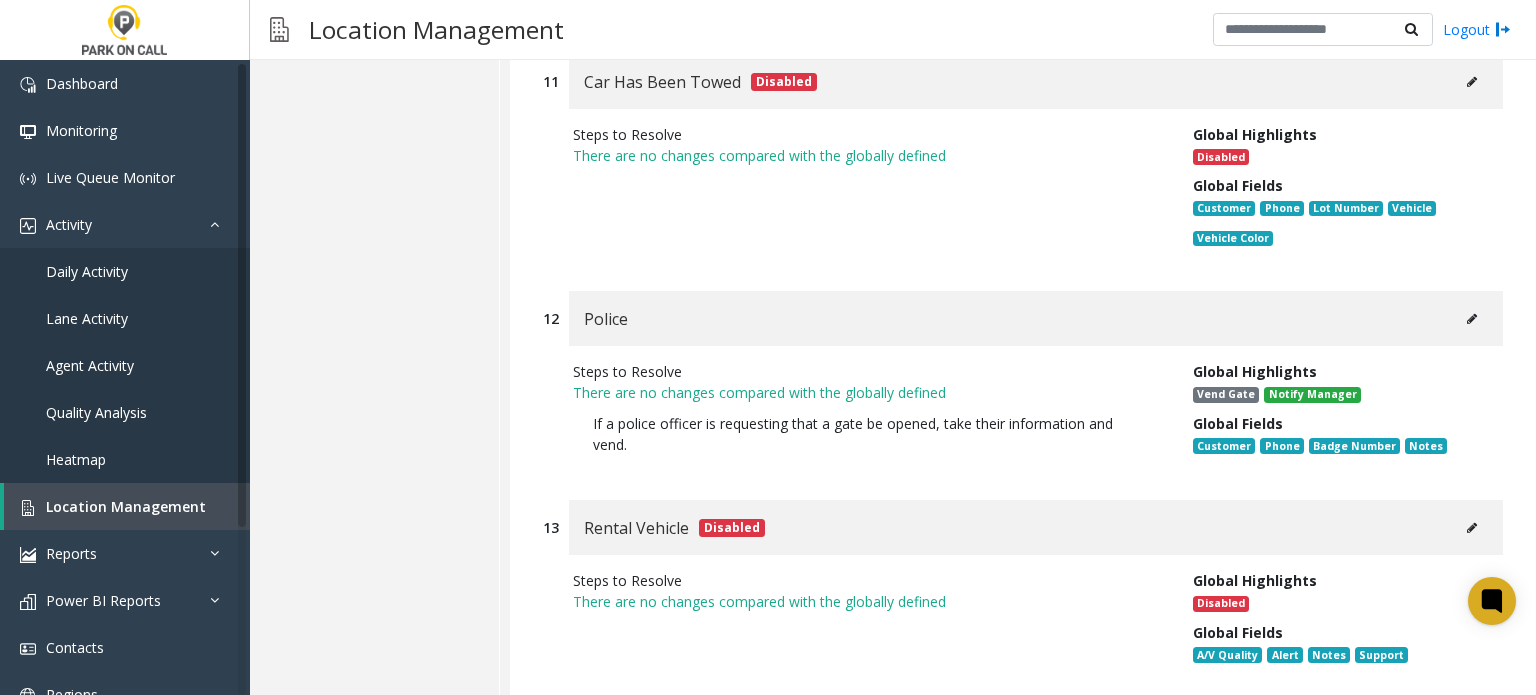 scroll, scrollTop: 28108, scrollLeft: 0, axis: vertical 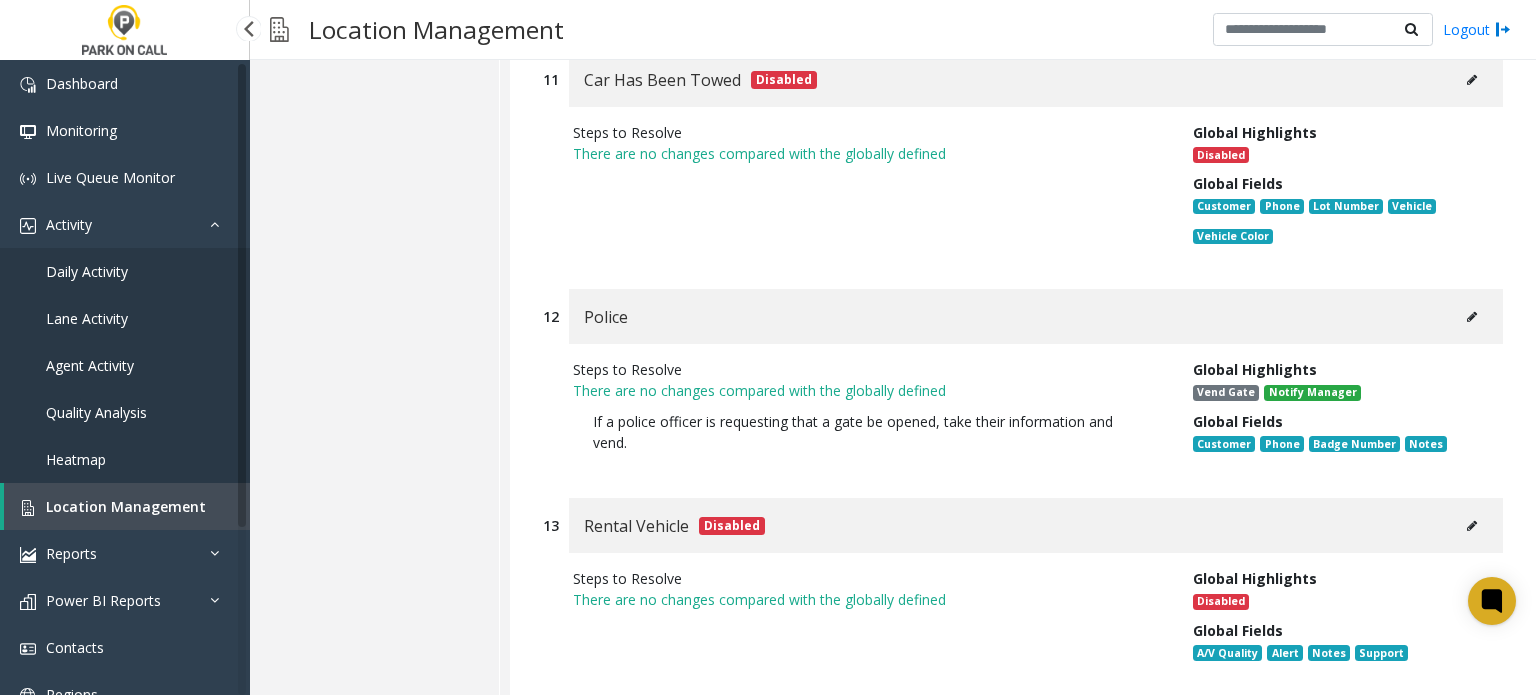 click on "Location Management" at bounding box center (126, 506) 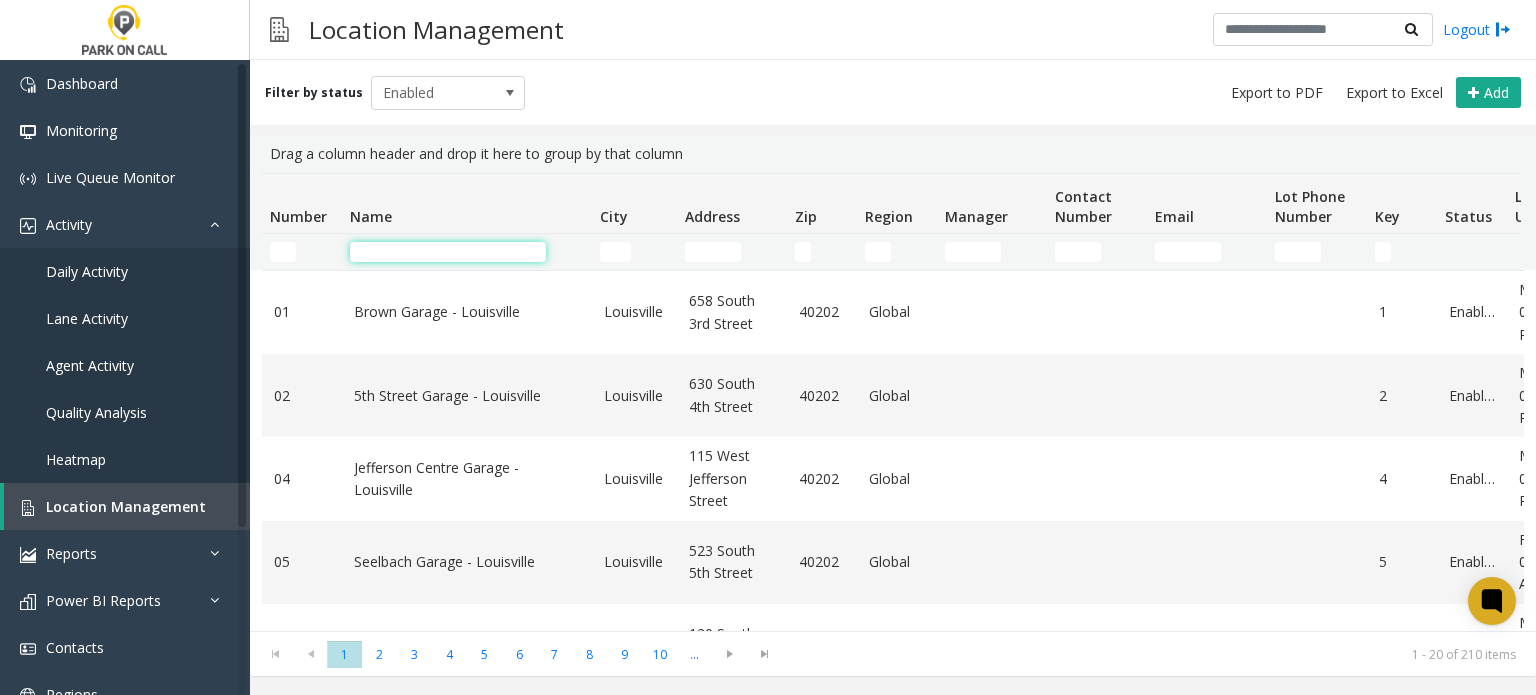 click 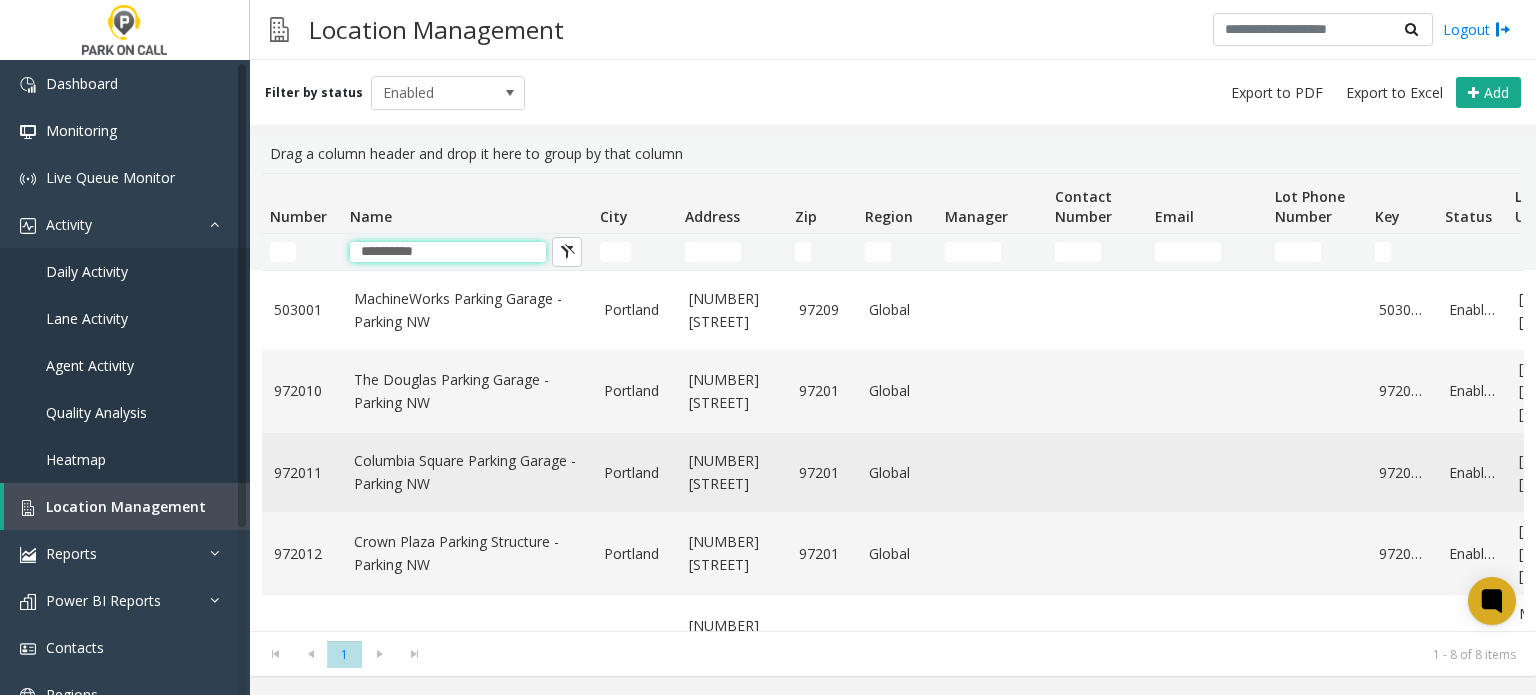 type on "**********" 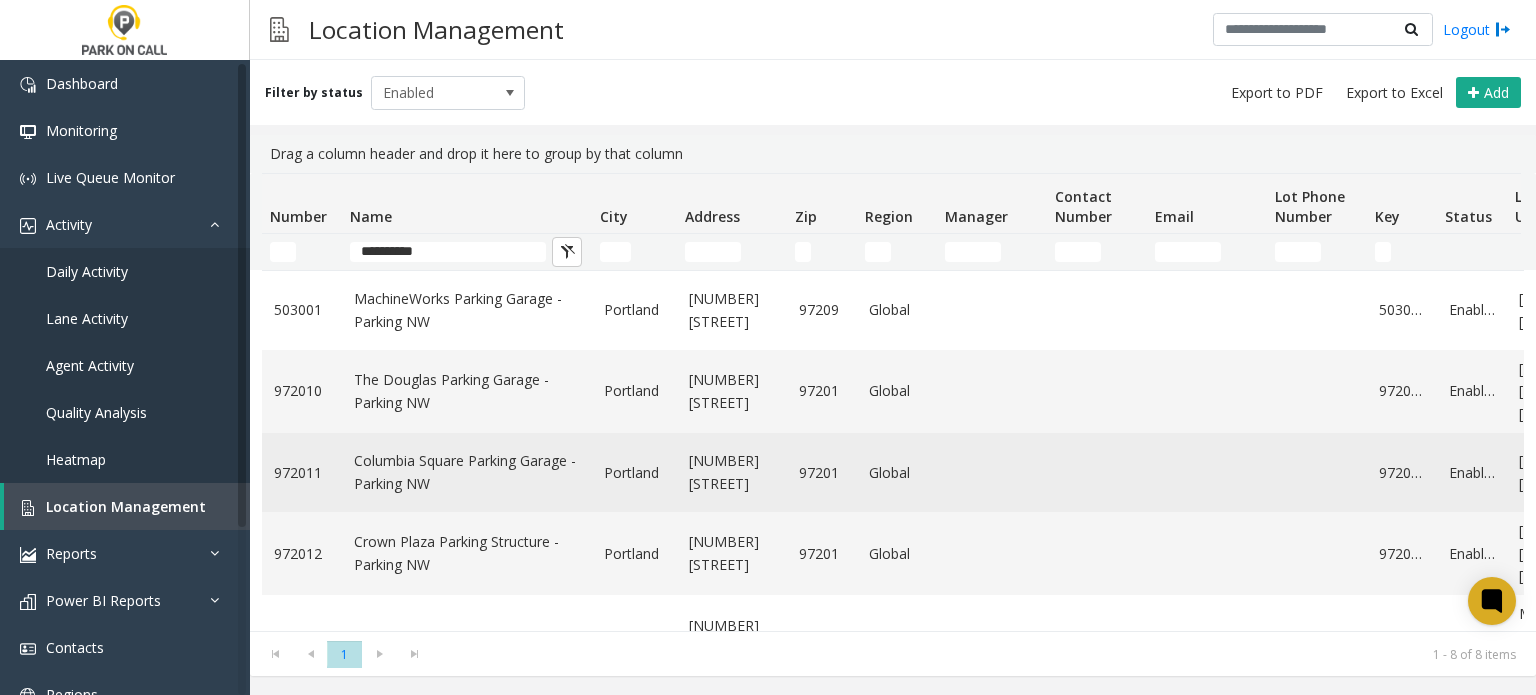 click on "Columbia Square Parking Garage - Parking NW" 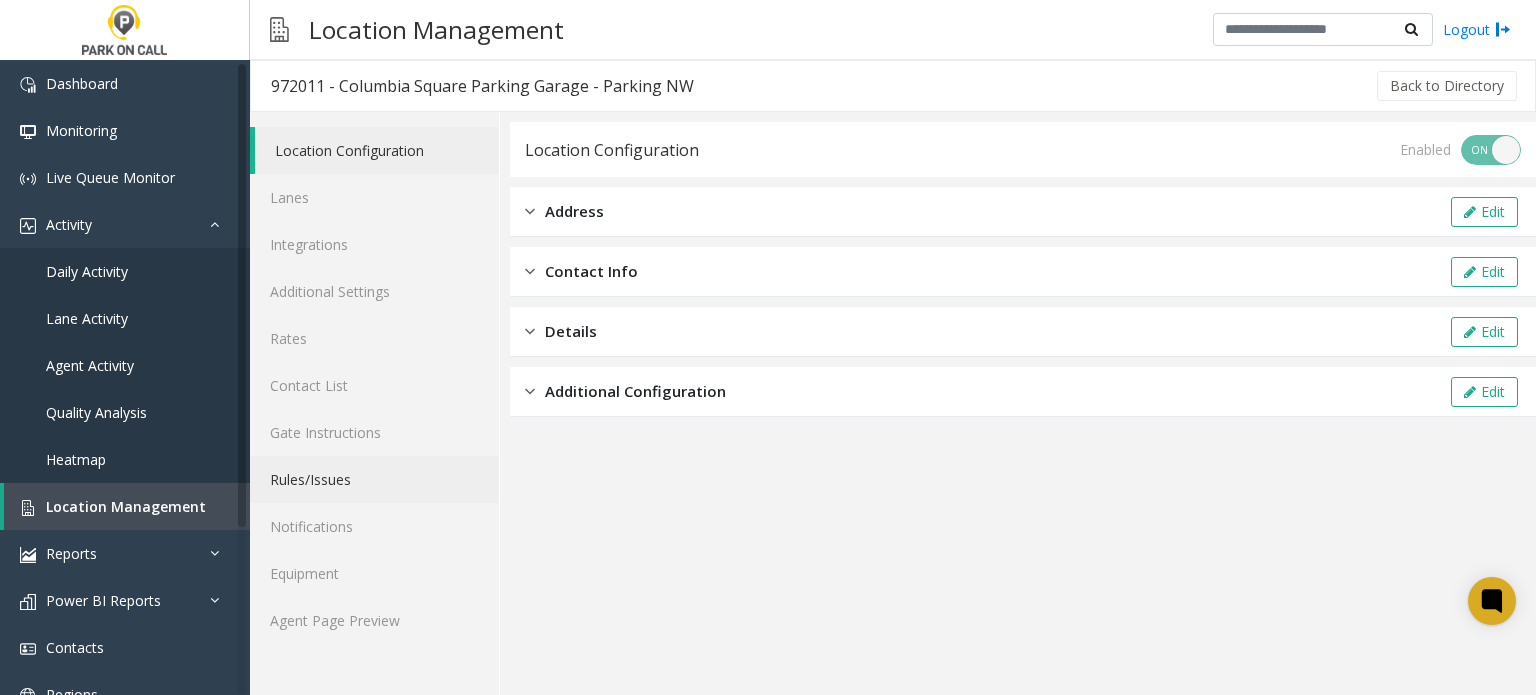 click on "Rules/Issues" 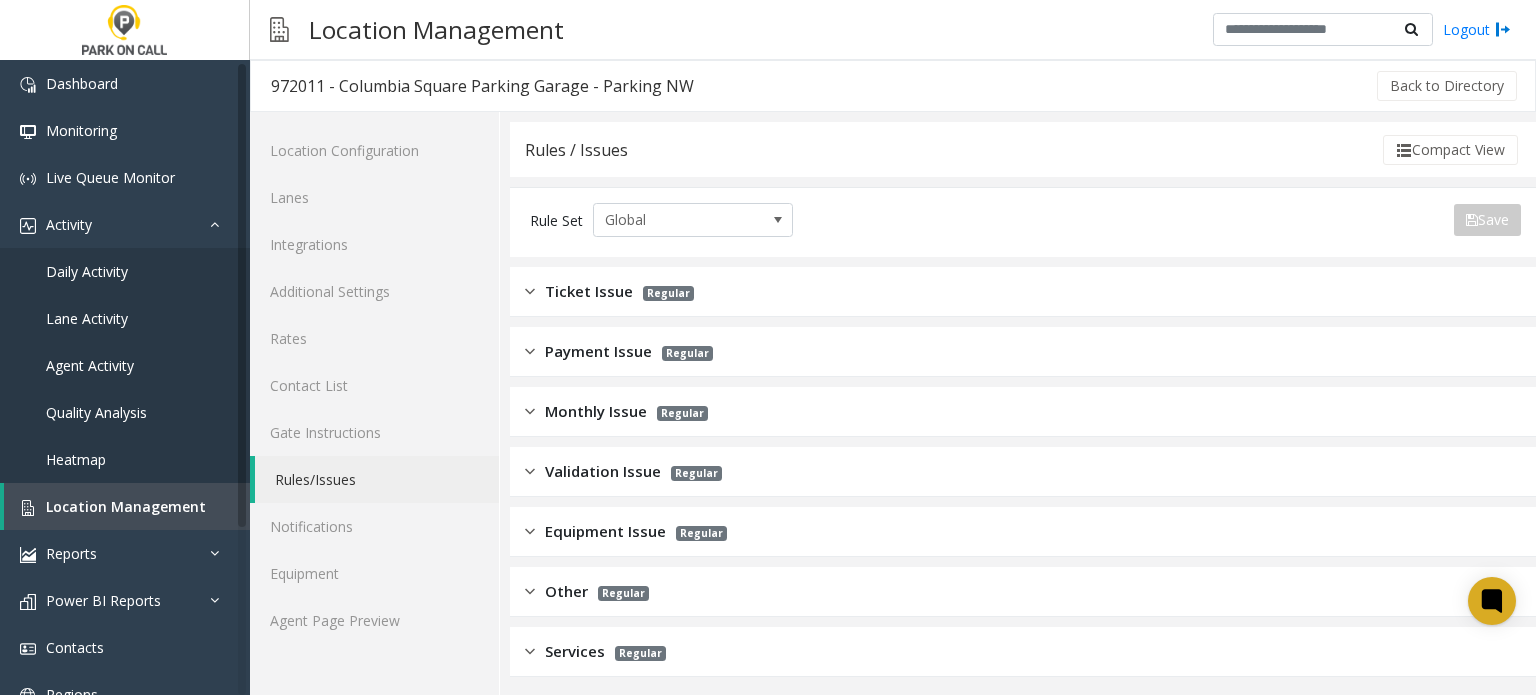 click on "Ticket Issue Regular" 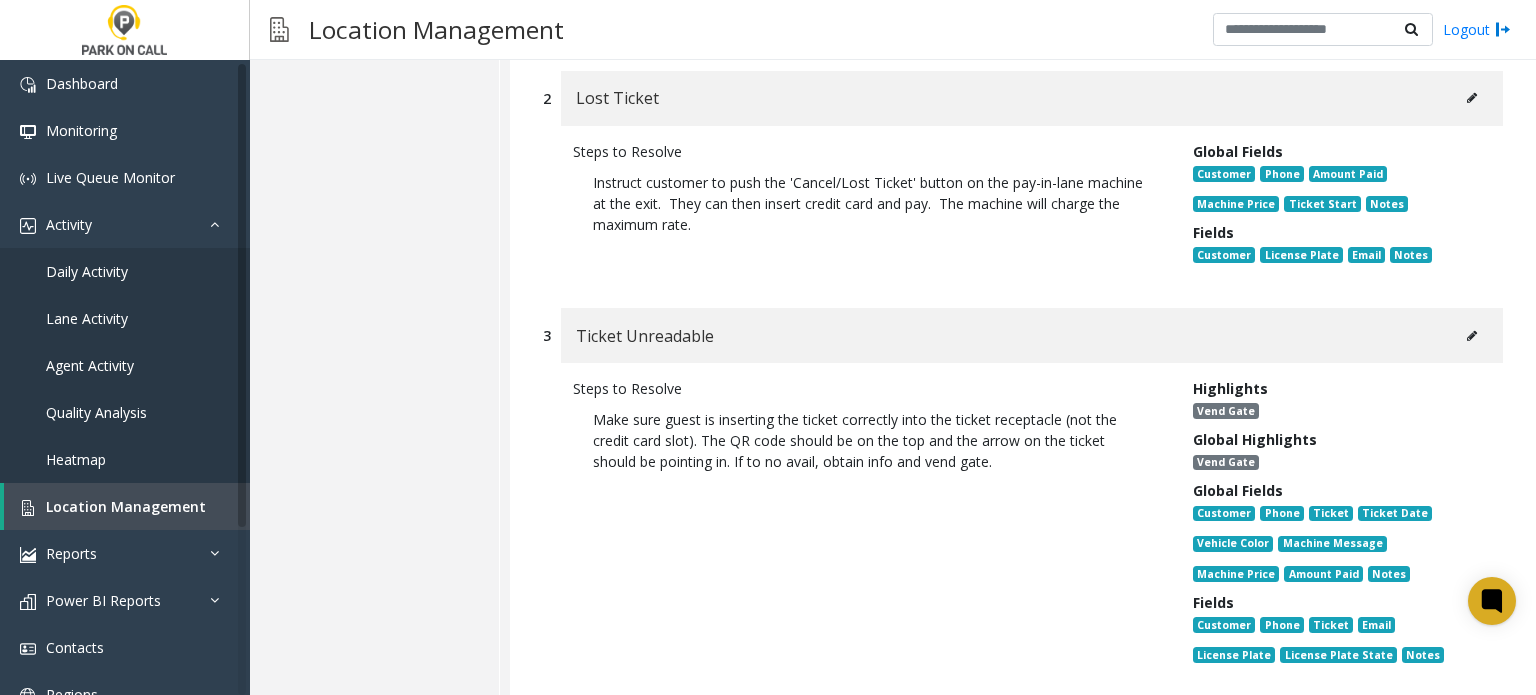 scroll, scrollTop: 600, scrollLeft: 0, axis: vertical 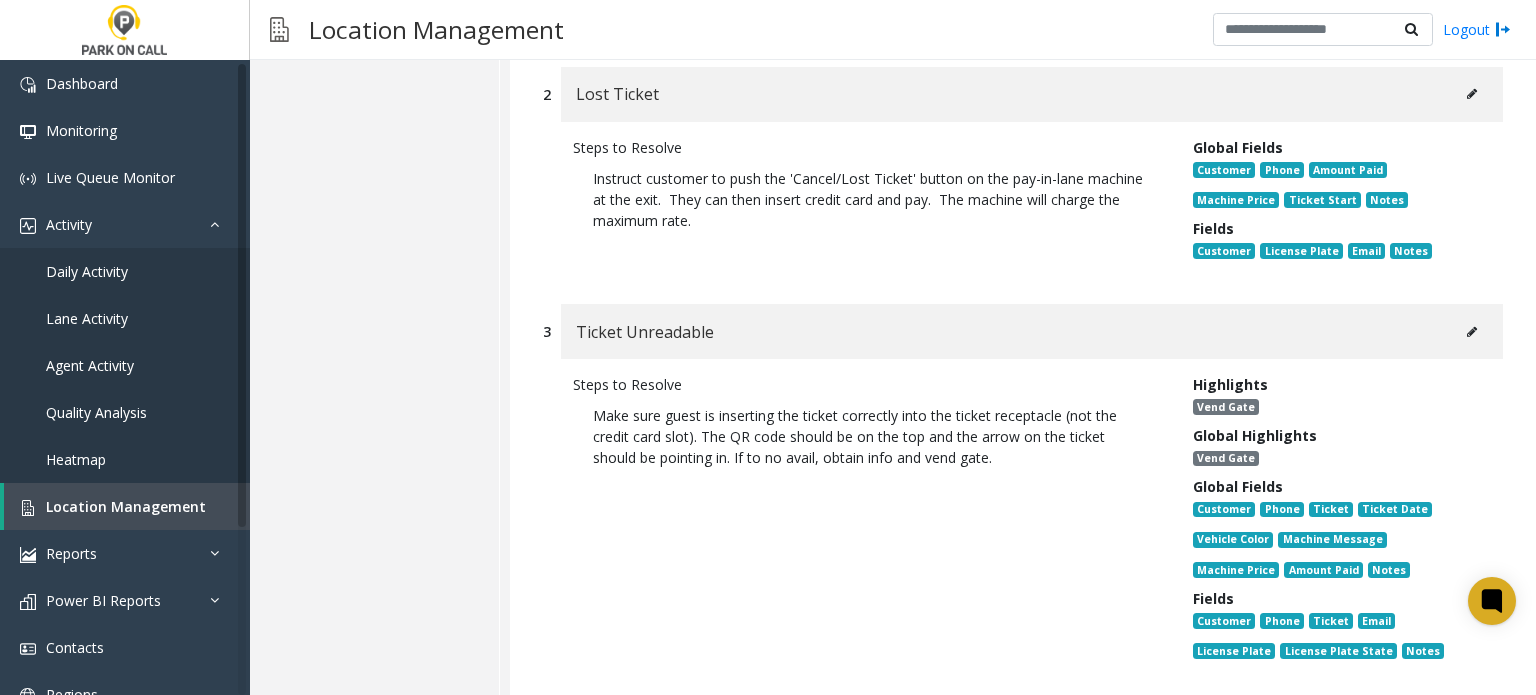 click 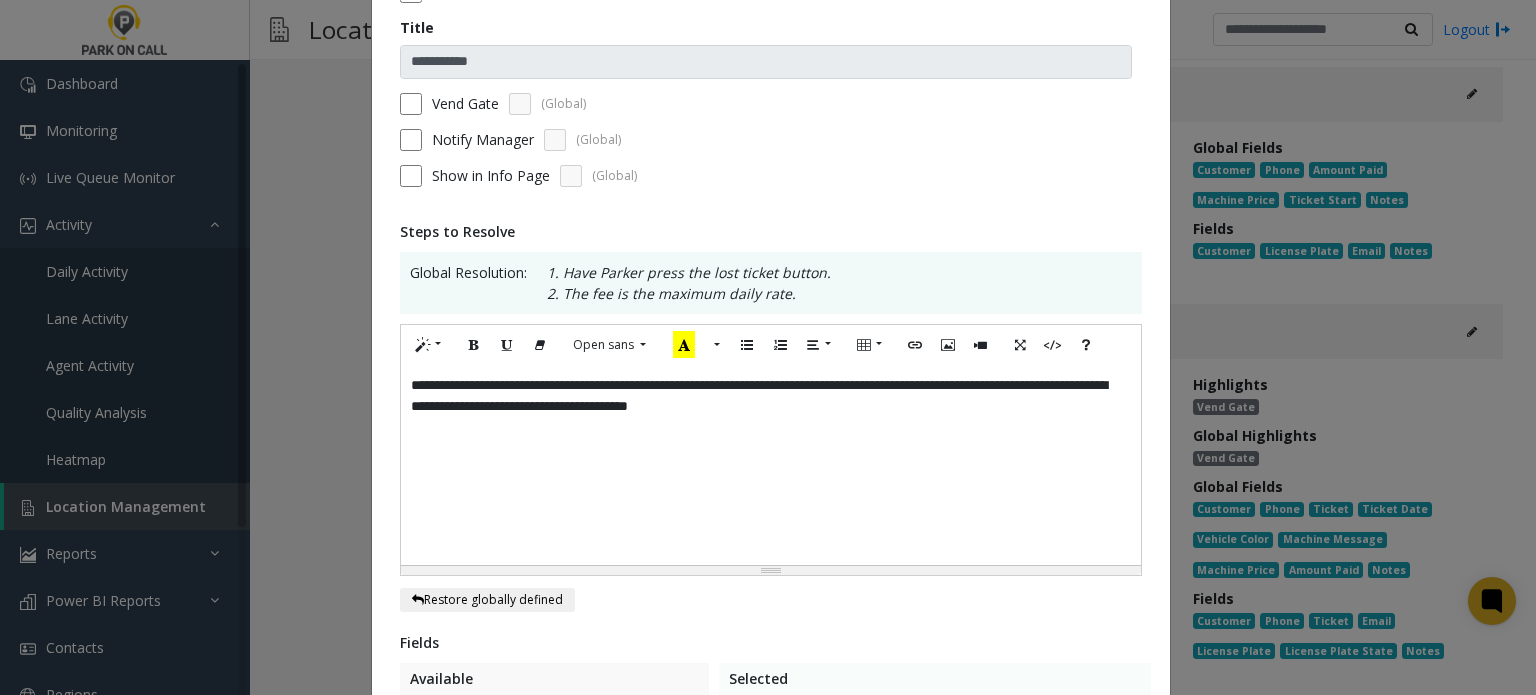 scroll, scrollTop: 600, scrollLeft: 0, axis: vertical 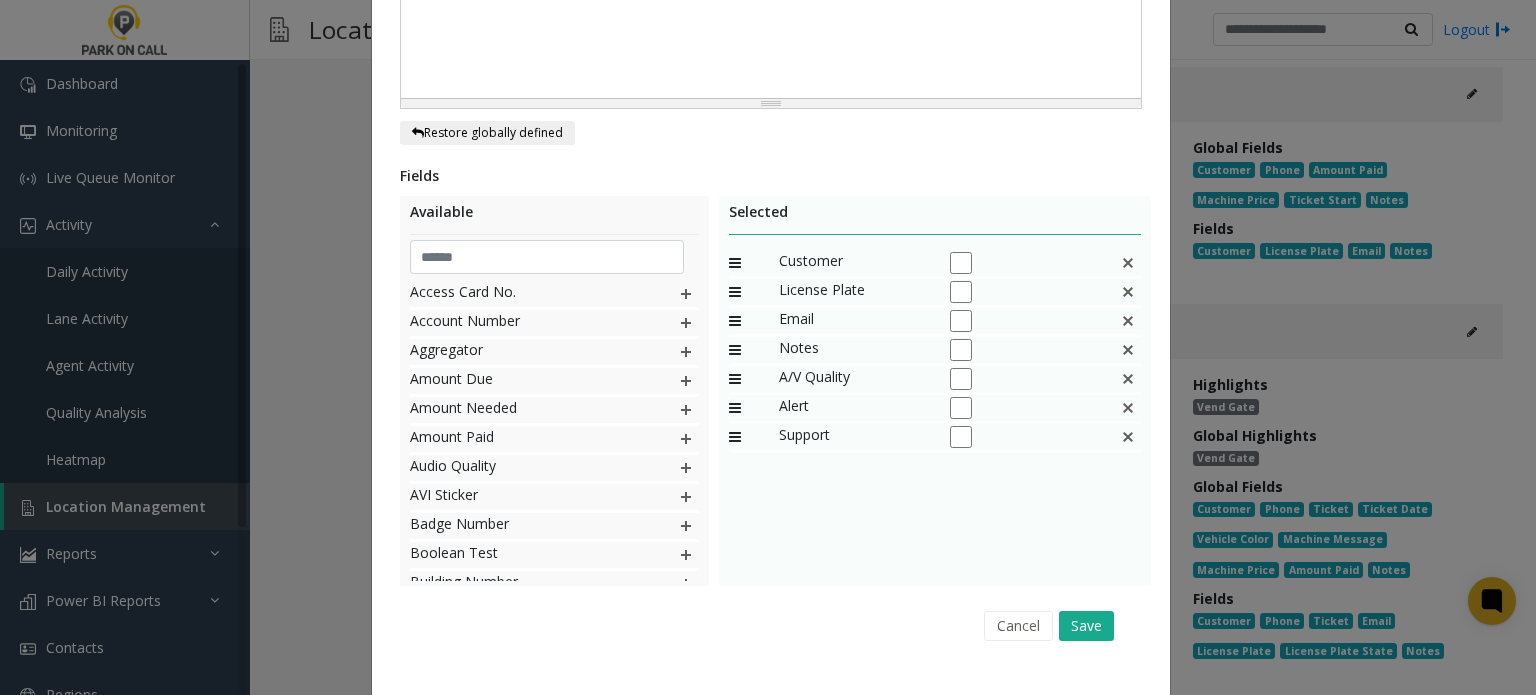 click 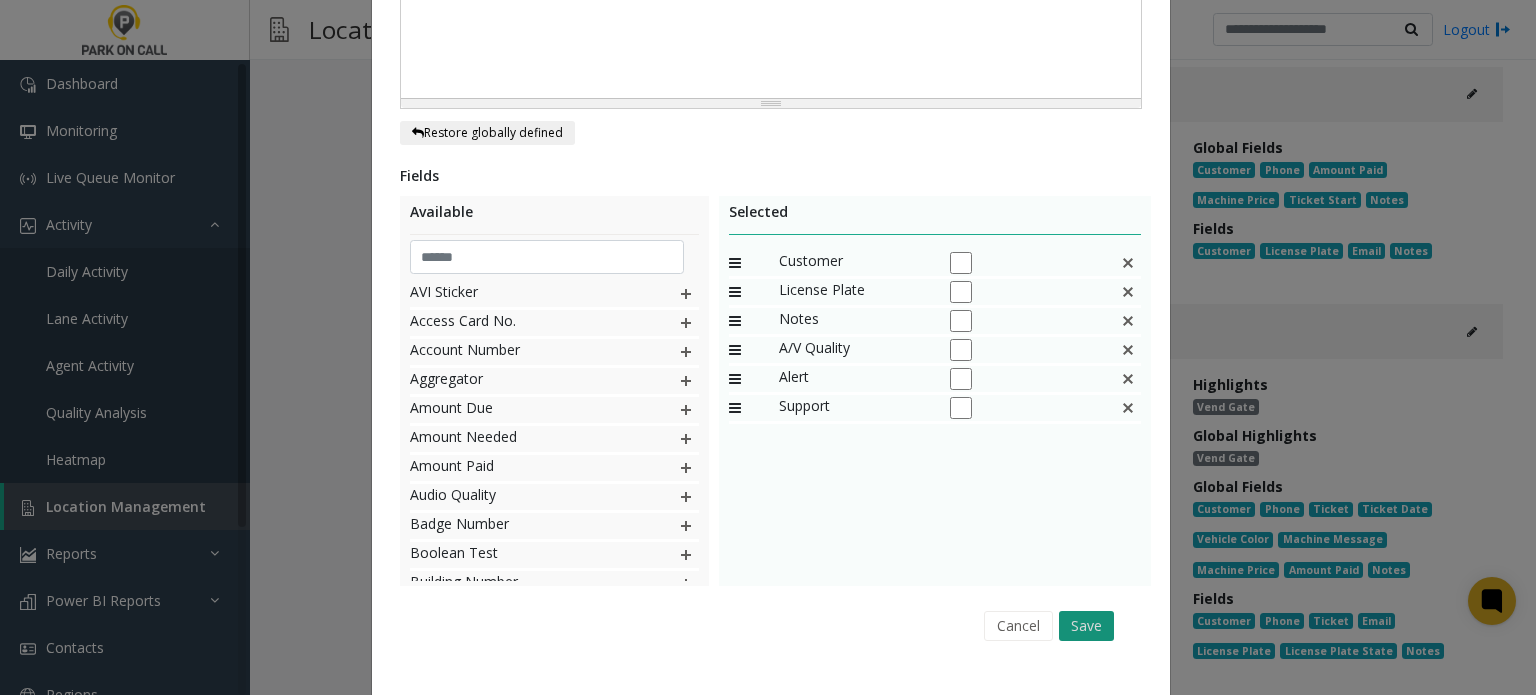 click on "Save" 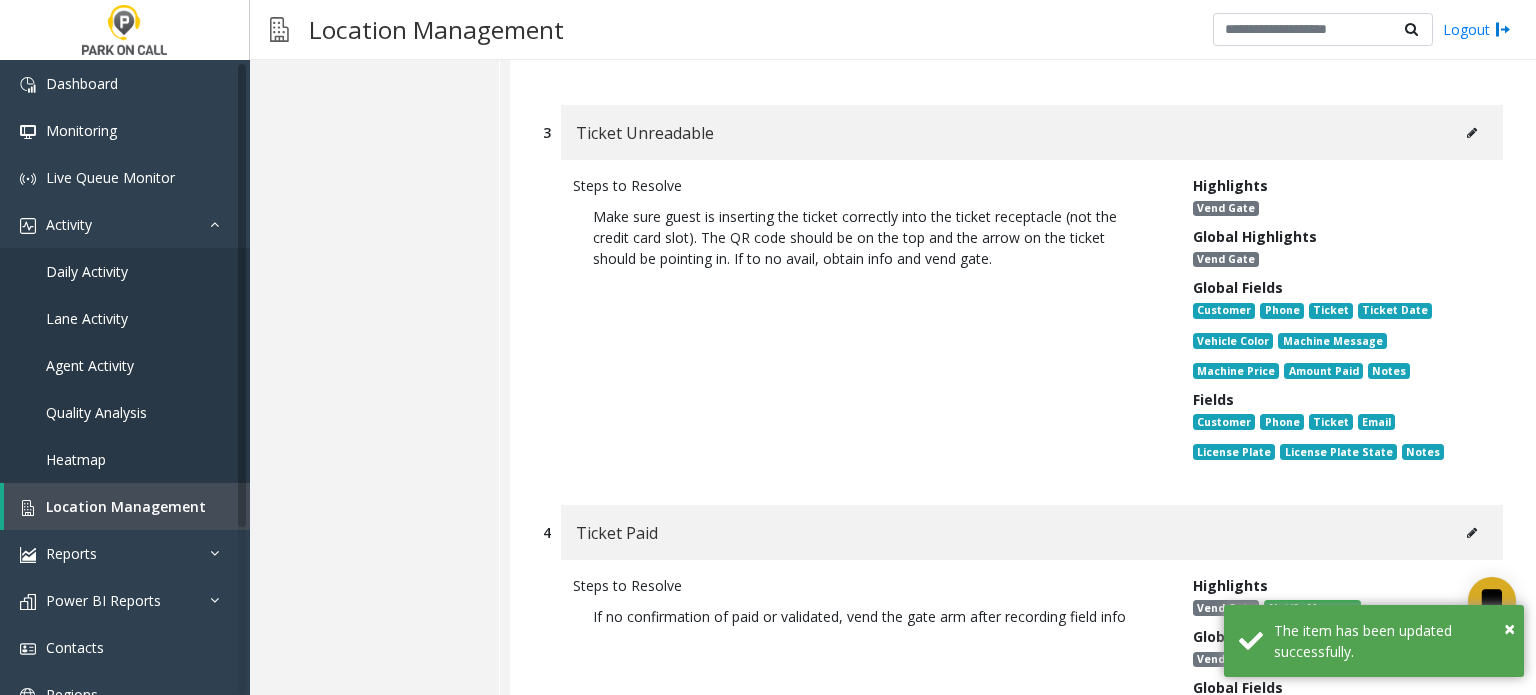 scroll, scrollTop: 800, scrollLeft: 0, axis: vertical 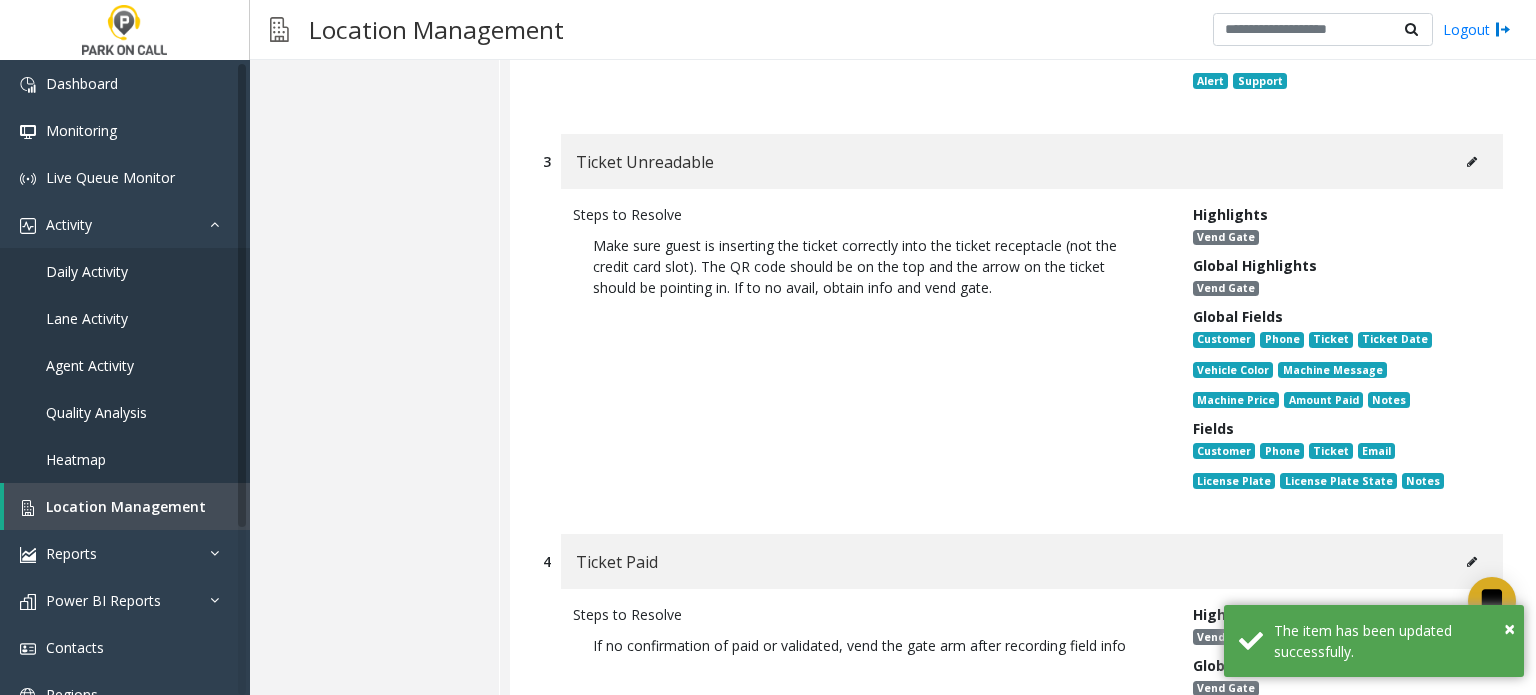 click 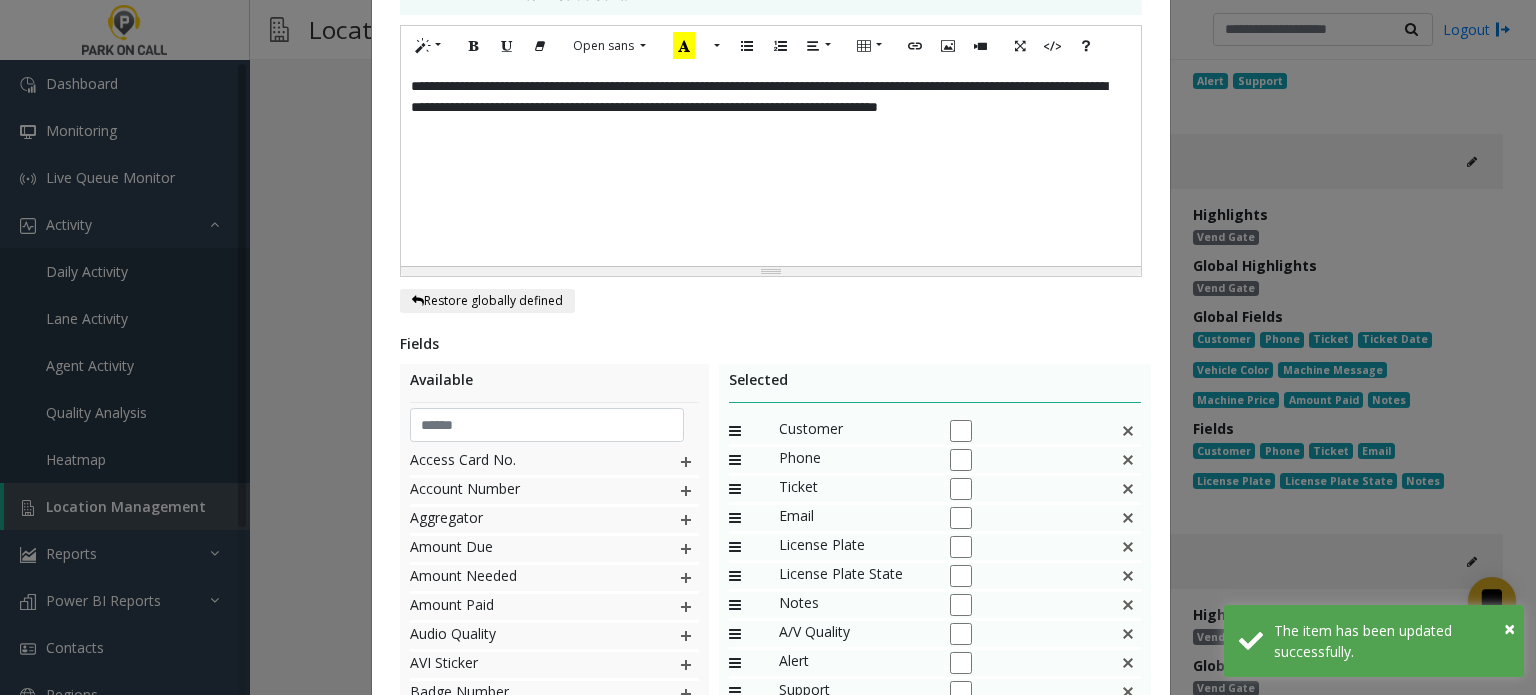 scroll, scrollTop: 0, scrollLeft: 0, axis: both 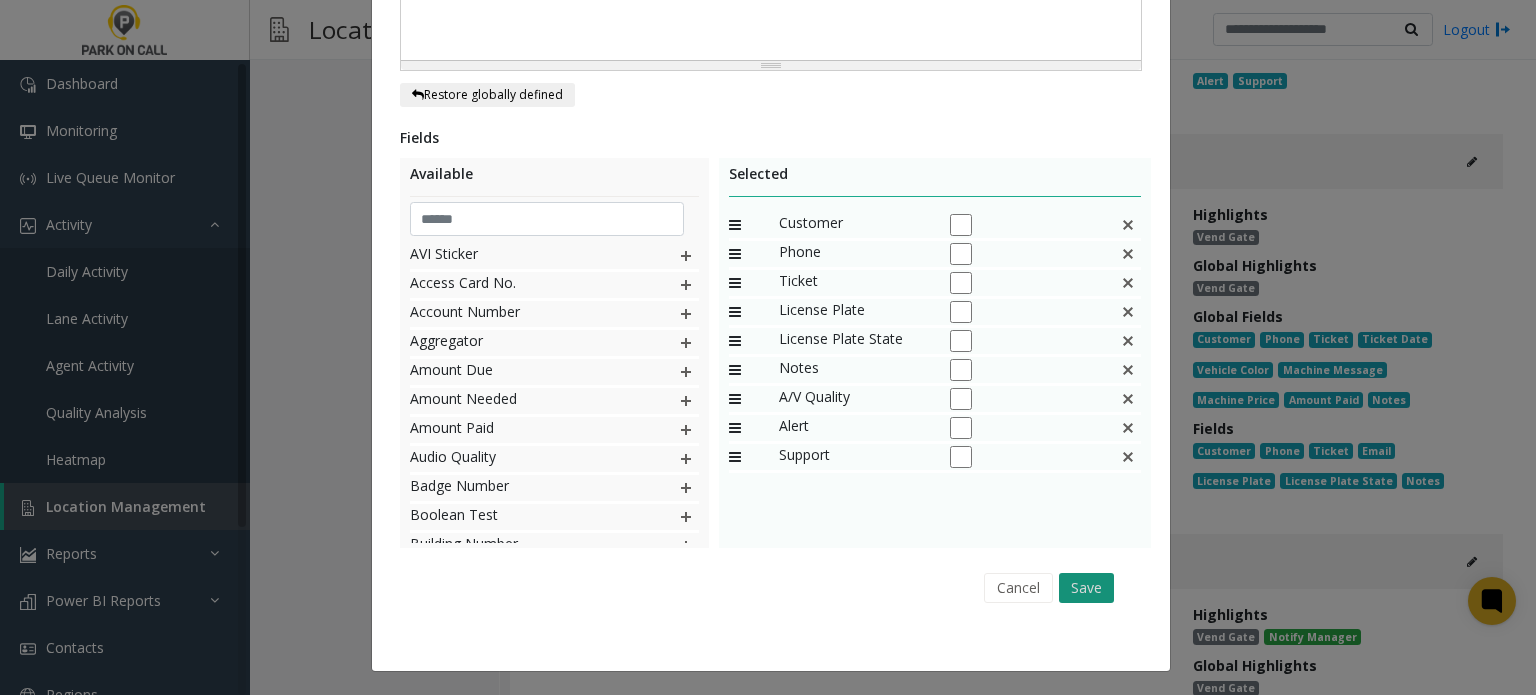 click on "Save" 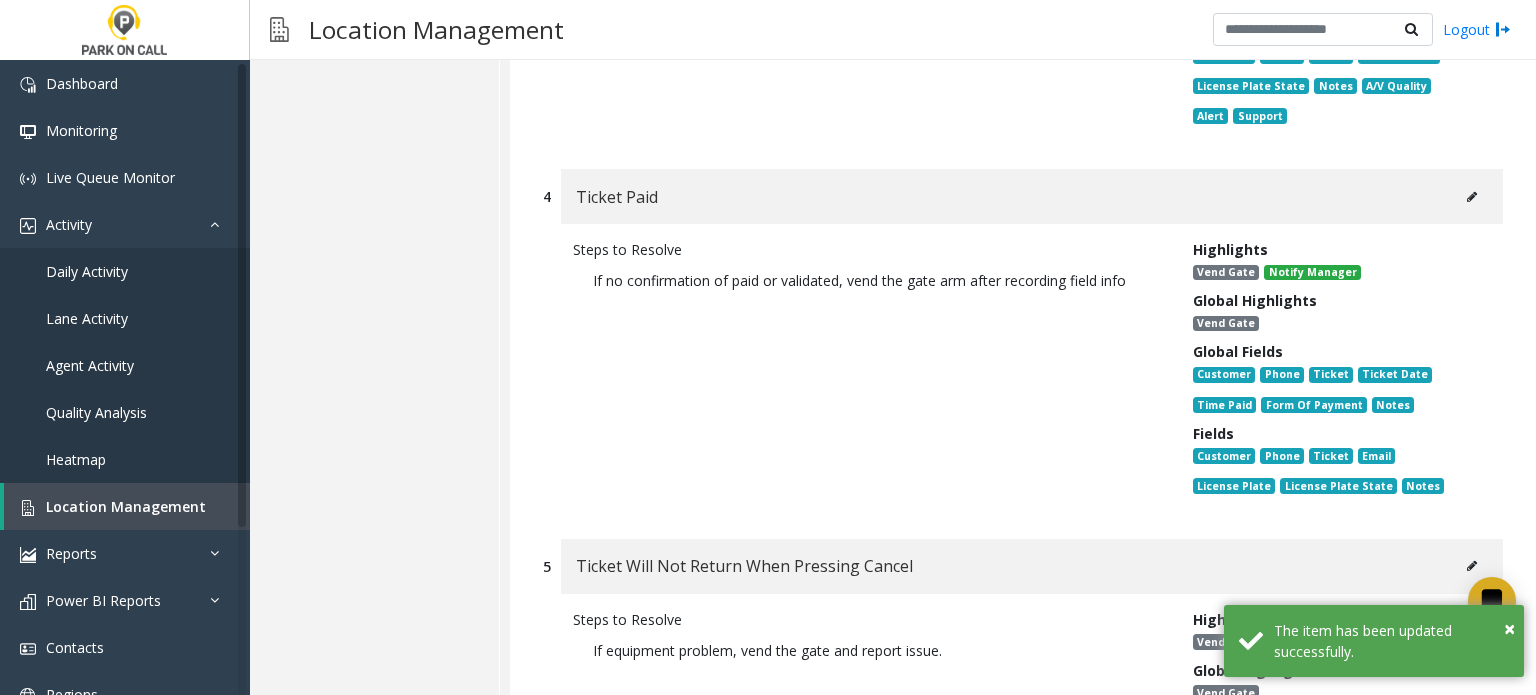 scroll, scrollTop: 1200, scrollLeft: 0, axis: vertical 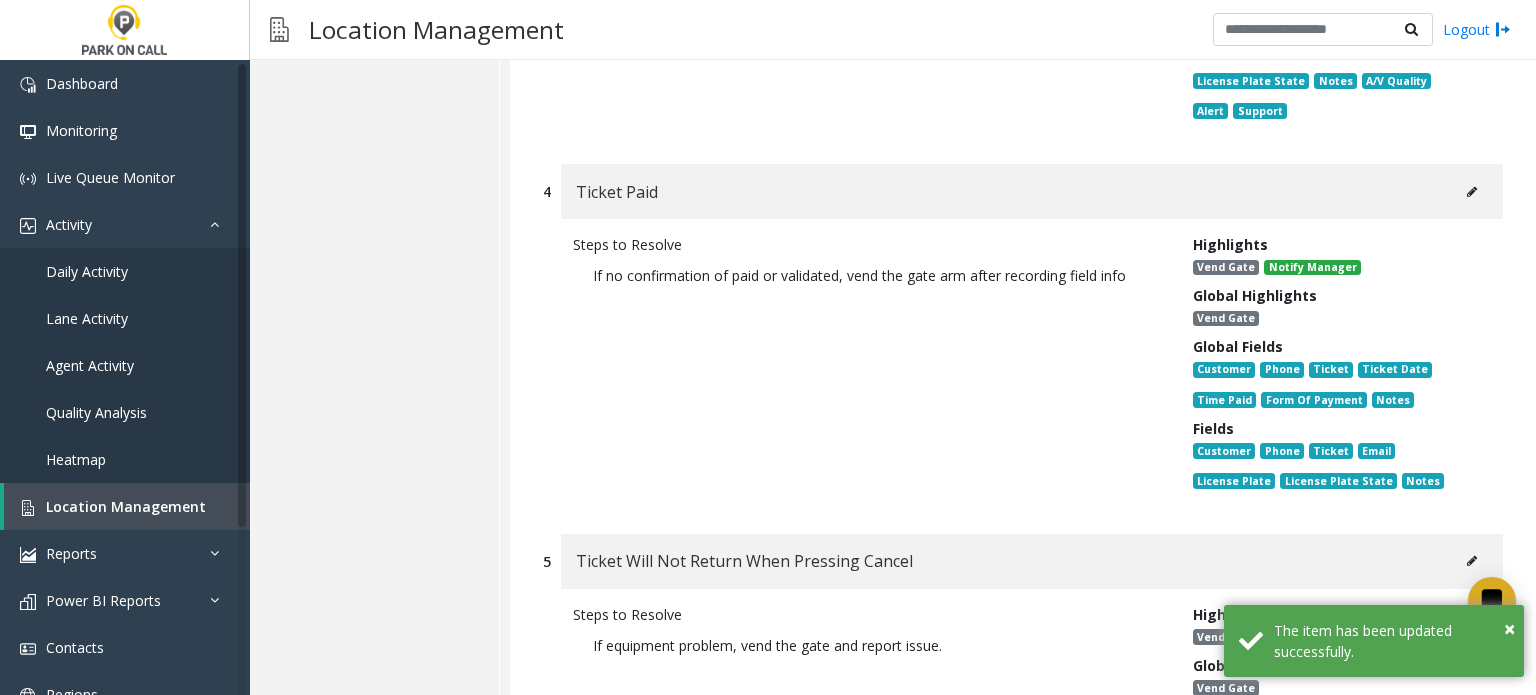 click 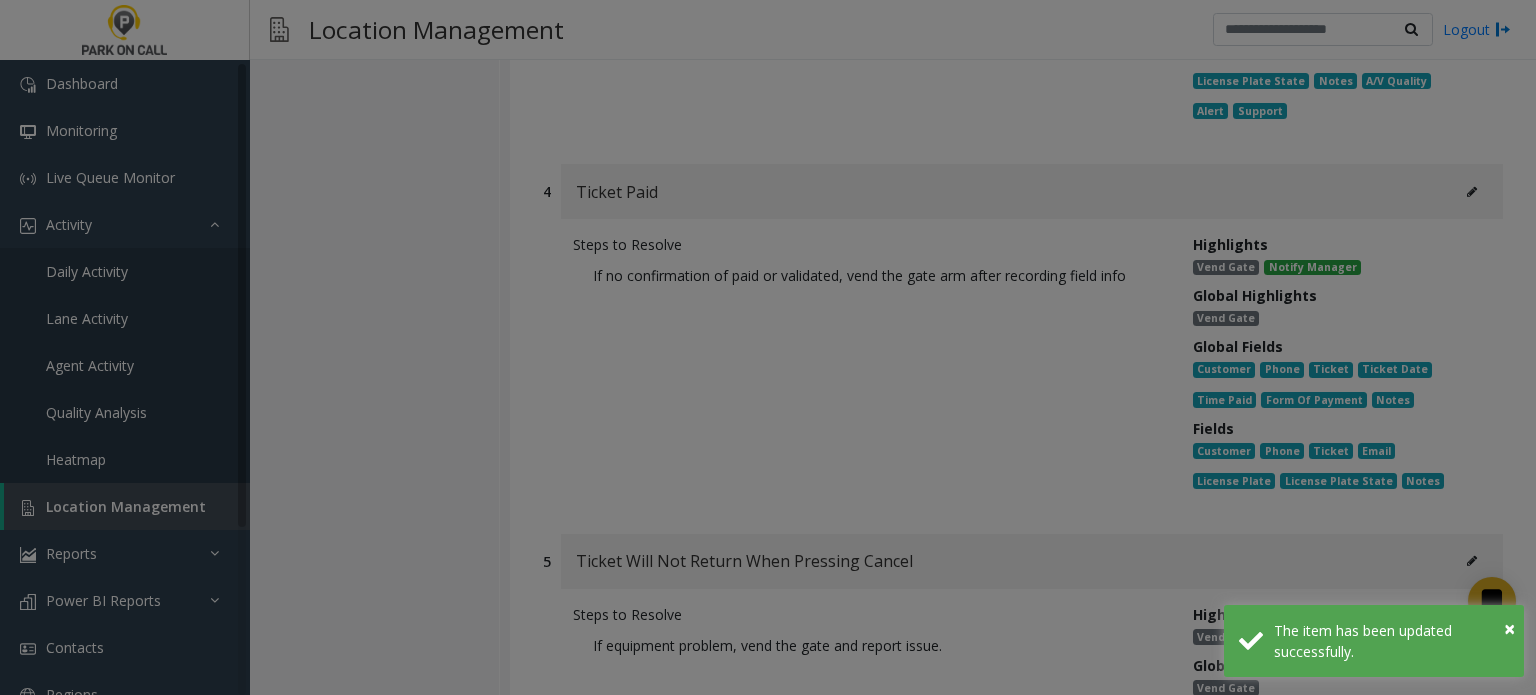 scroll, scrollTop: 0, scrollLeft: 0, axis: both 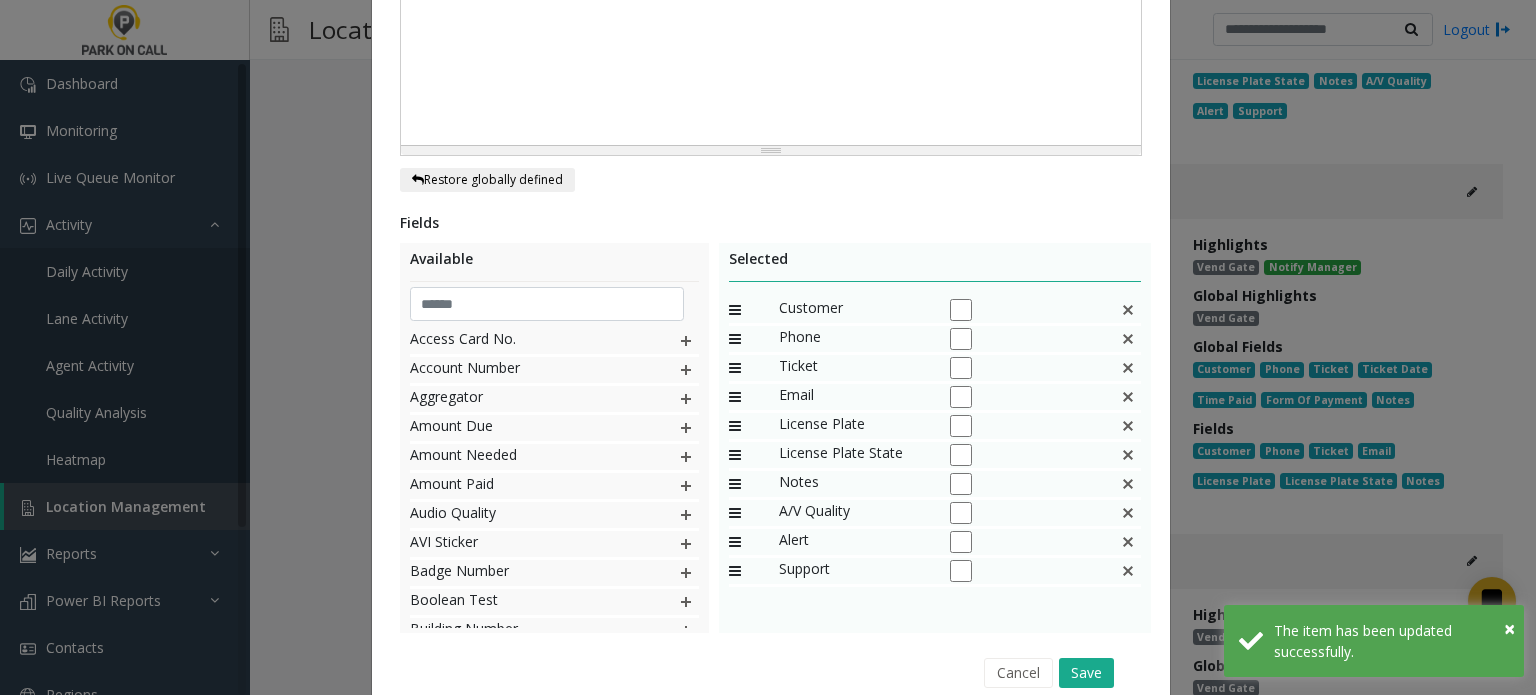 click 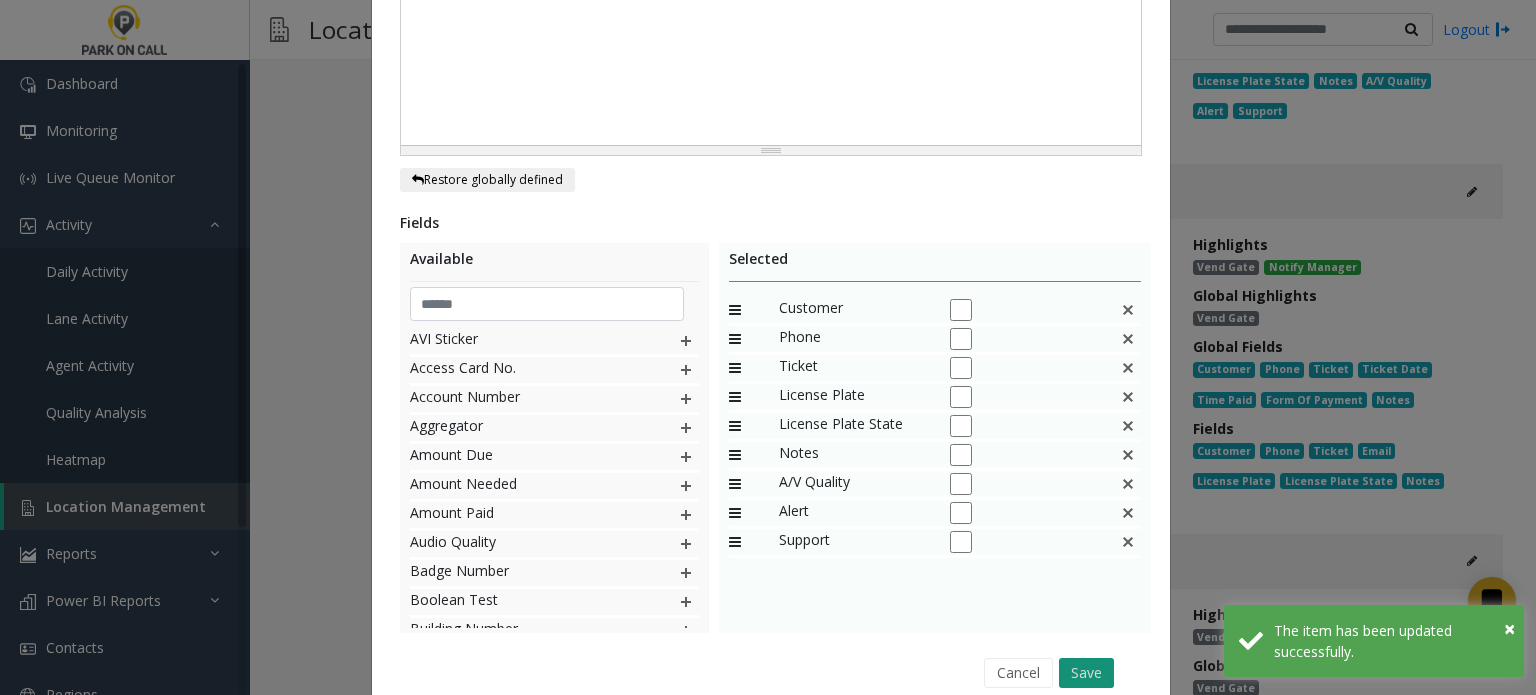 click on "Save" 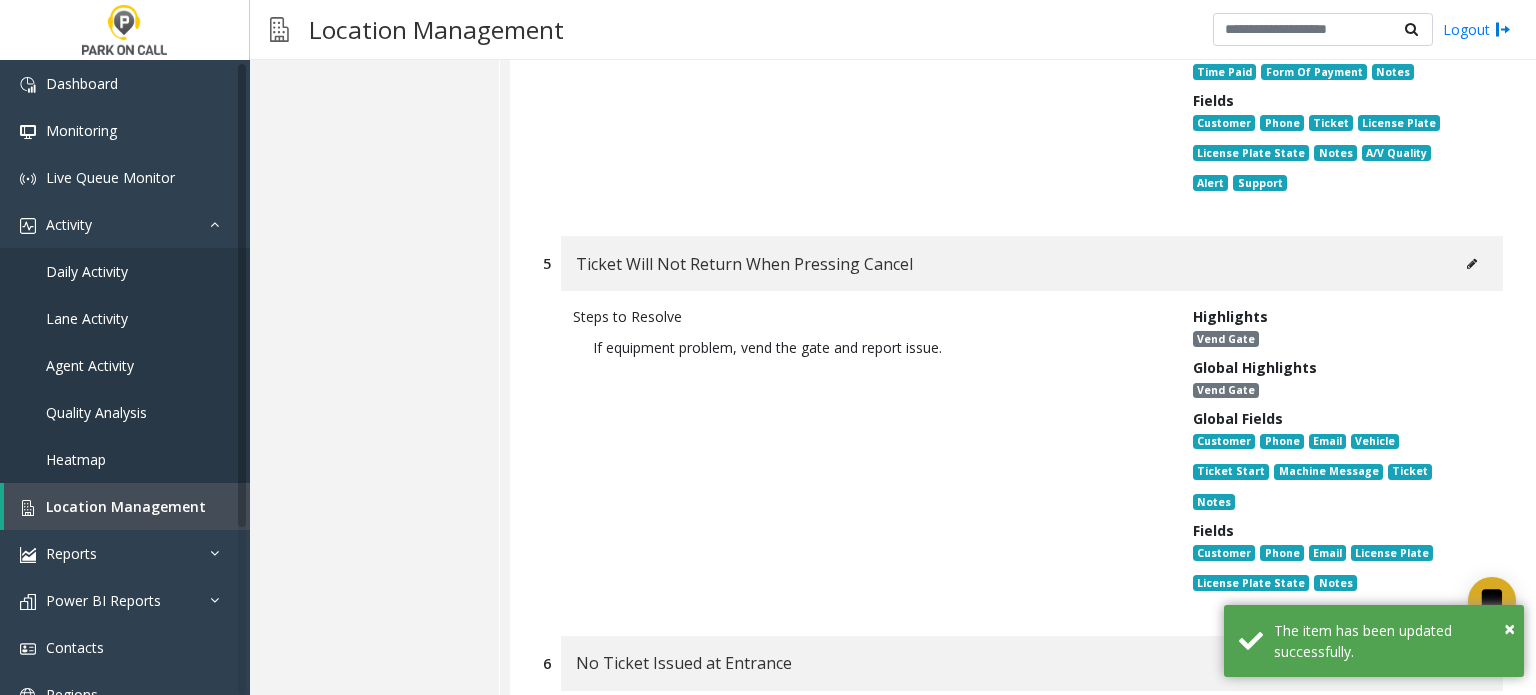 scroll, scrollTop: 1600, scrollLeft: 0, axis: vertical 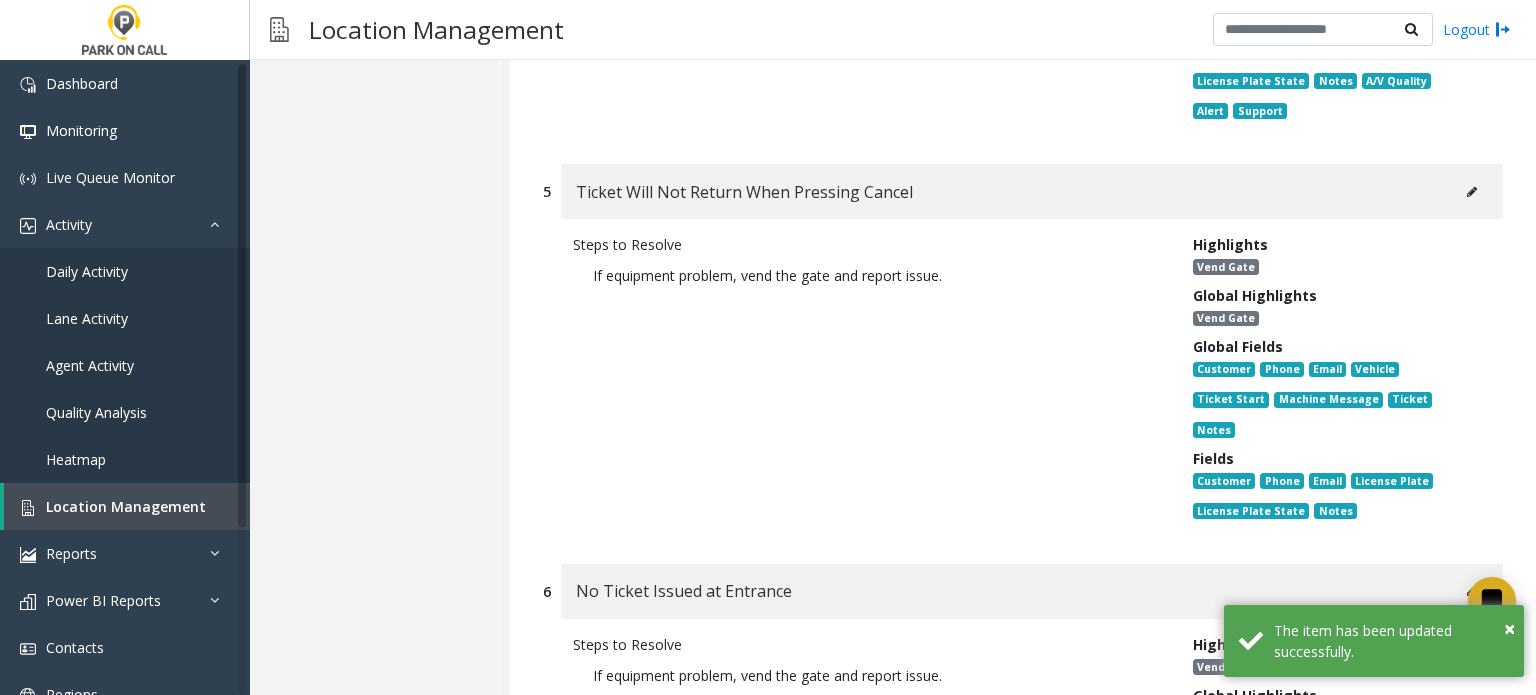 click 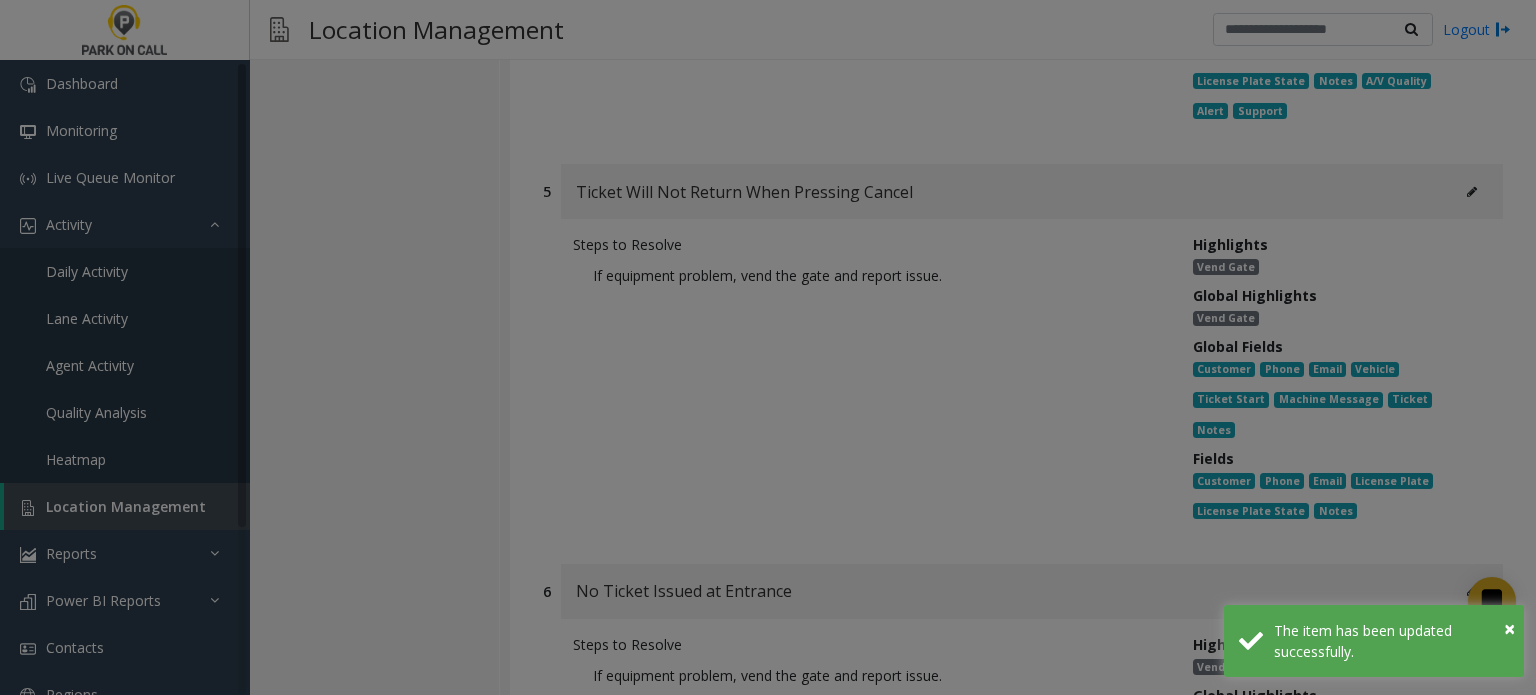scroll, scrollTop: 0, scrollLeft: 0, axis: both 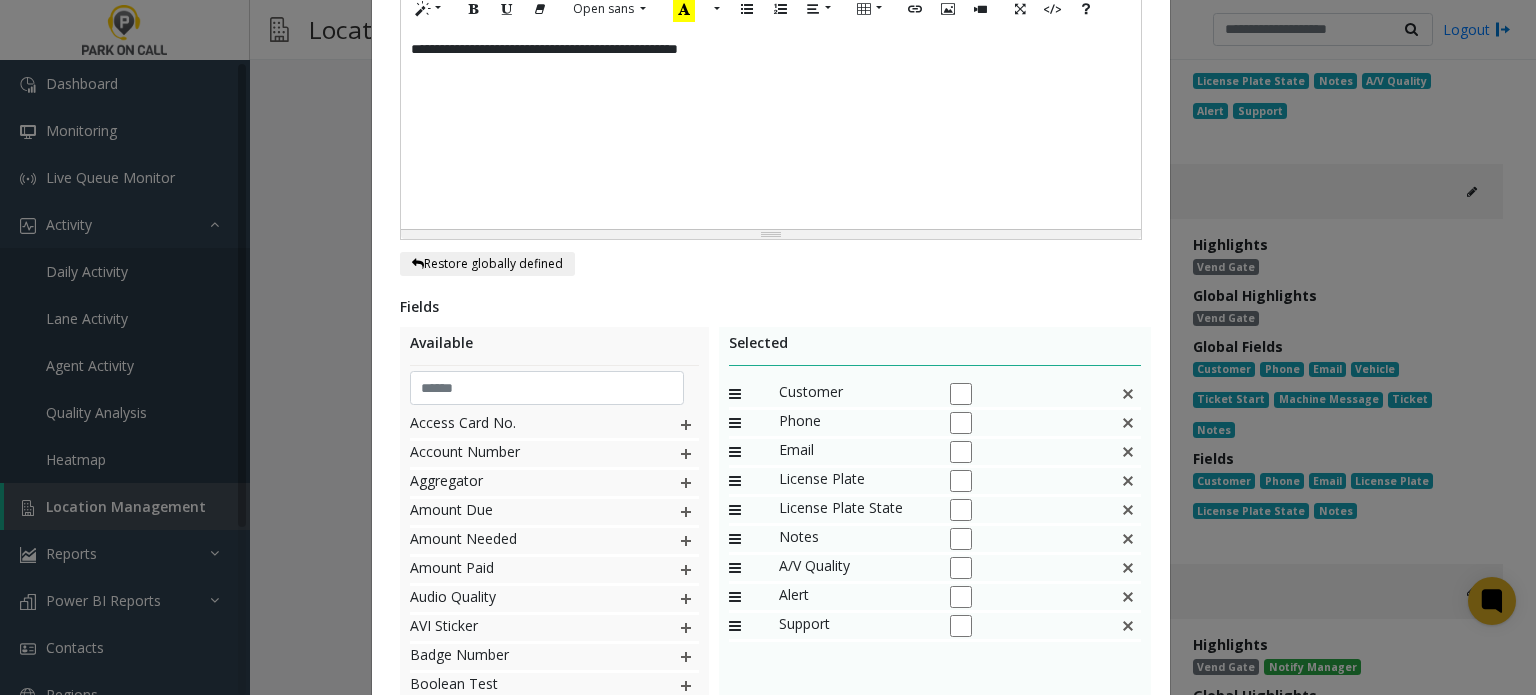 click 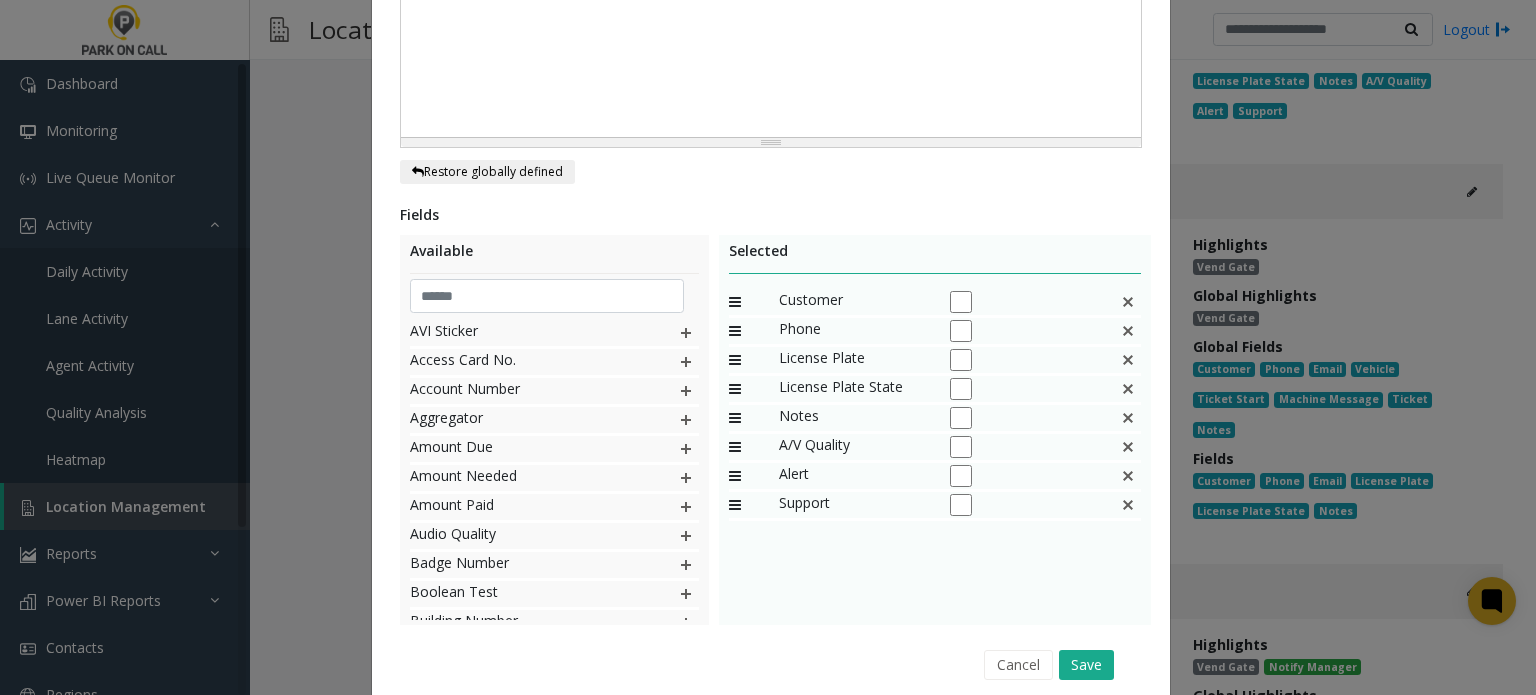 scroll, scrollTop: 869, scrollLeft: 0, axis: vertical 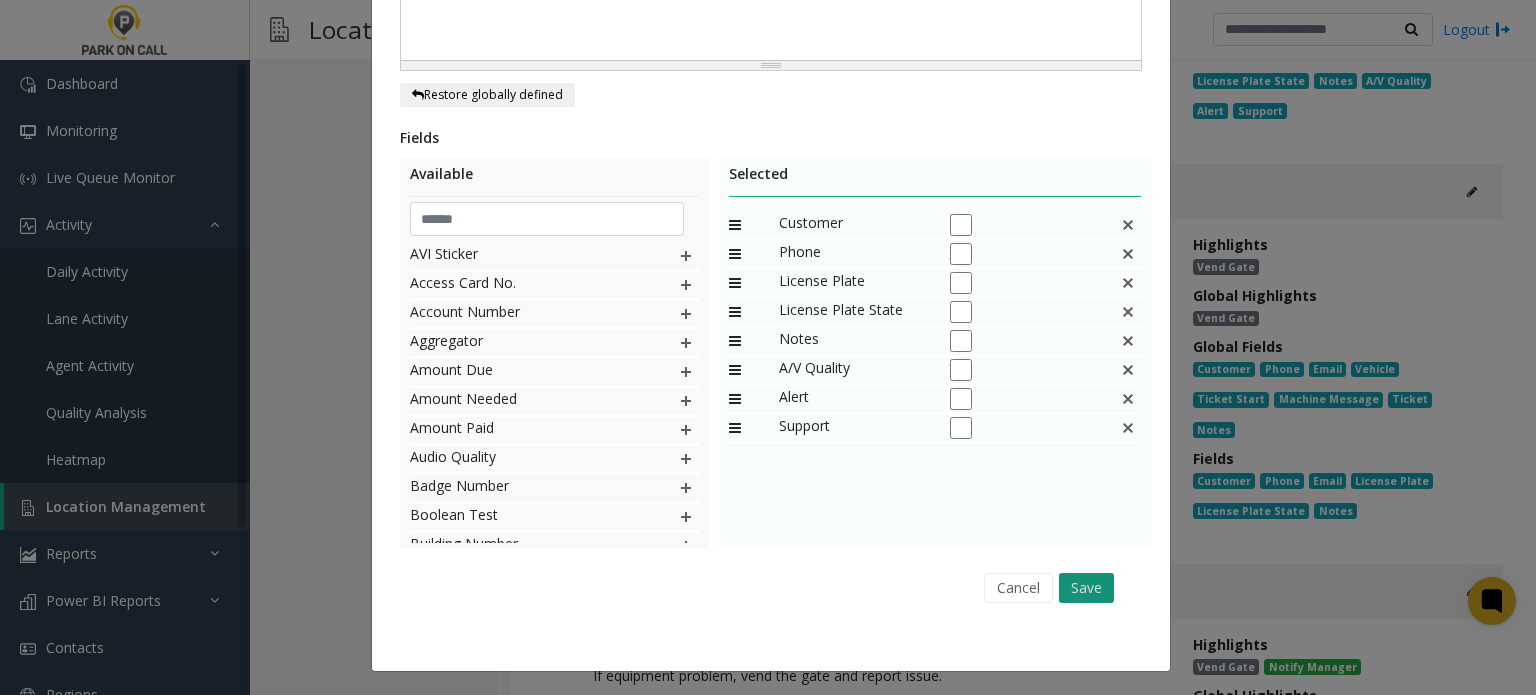 click on "Save" 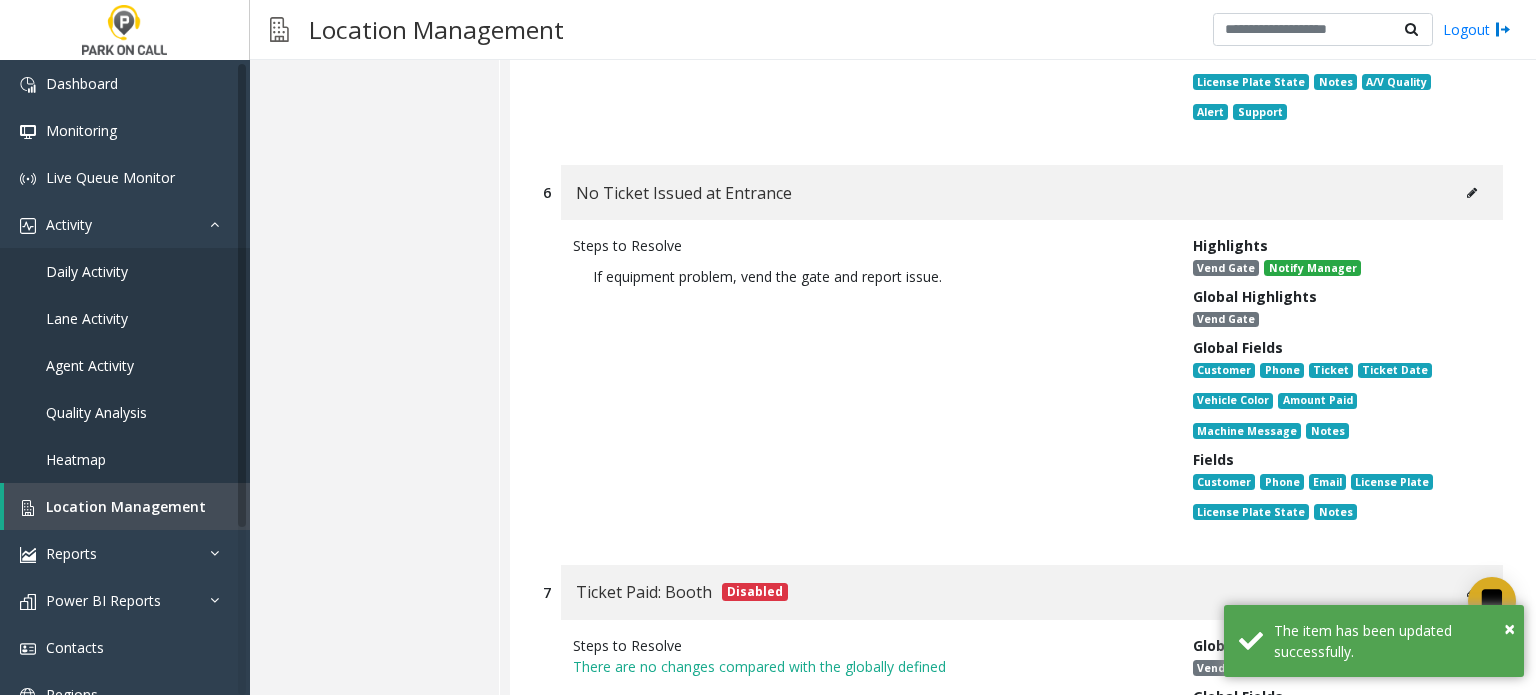 scroll, scrollTop: 2000, scrollLeft: 0, axis: vertical 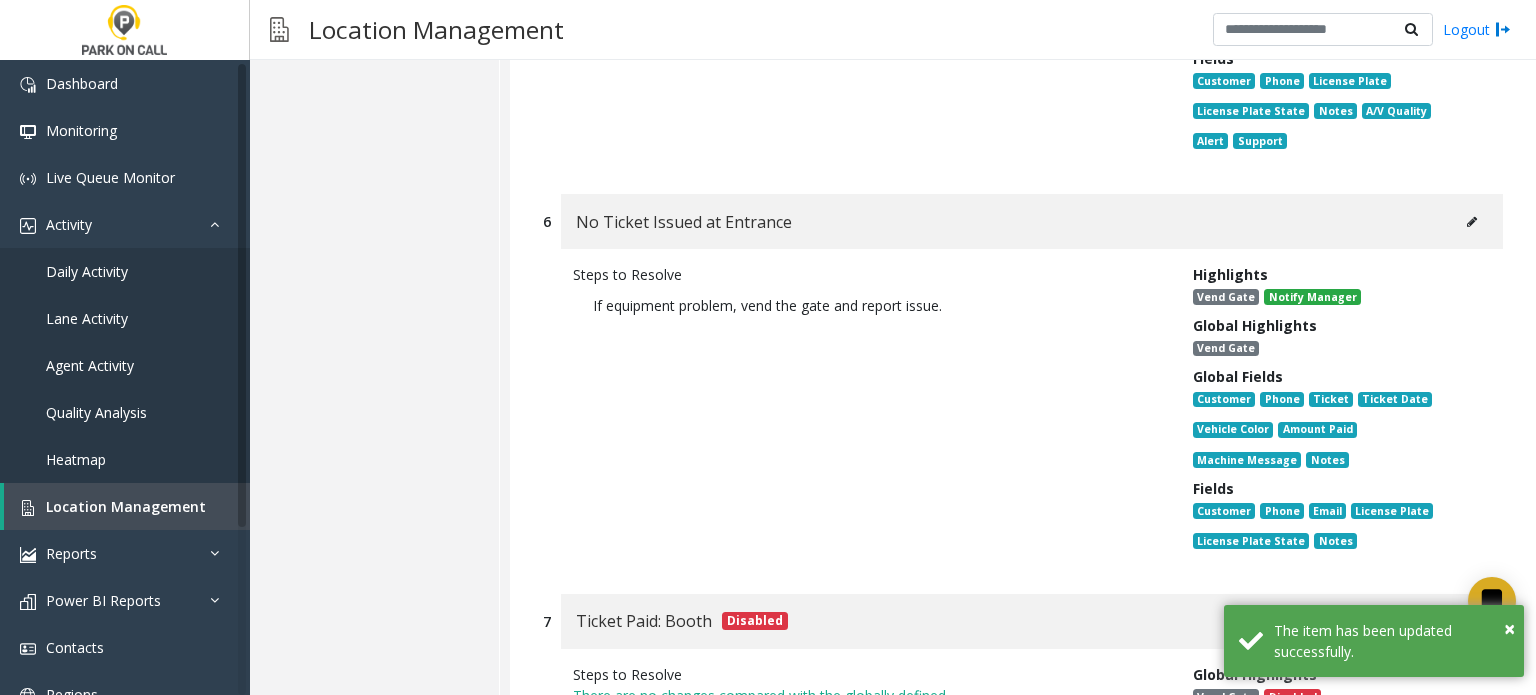 click 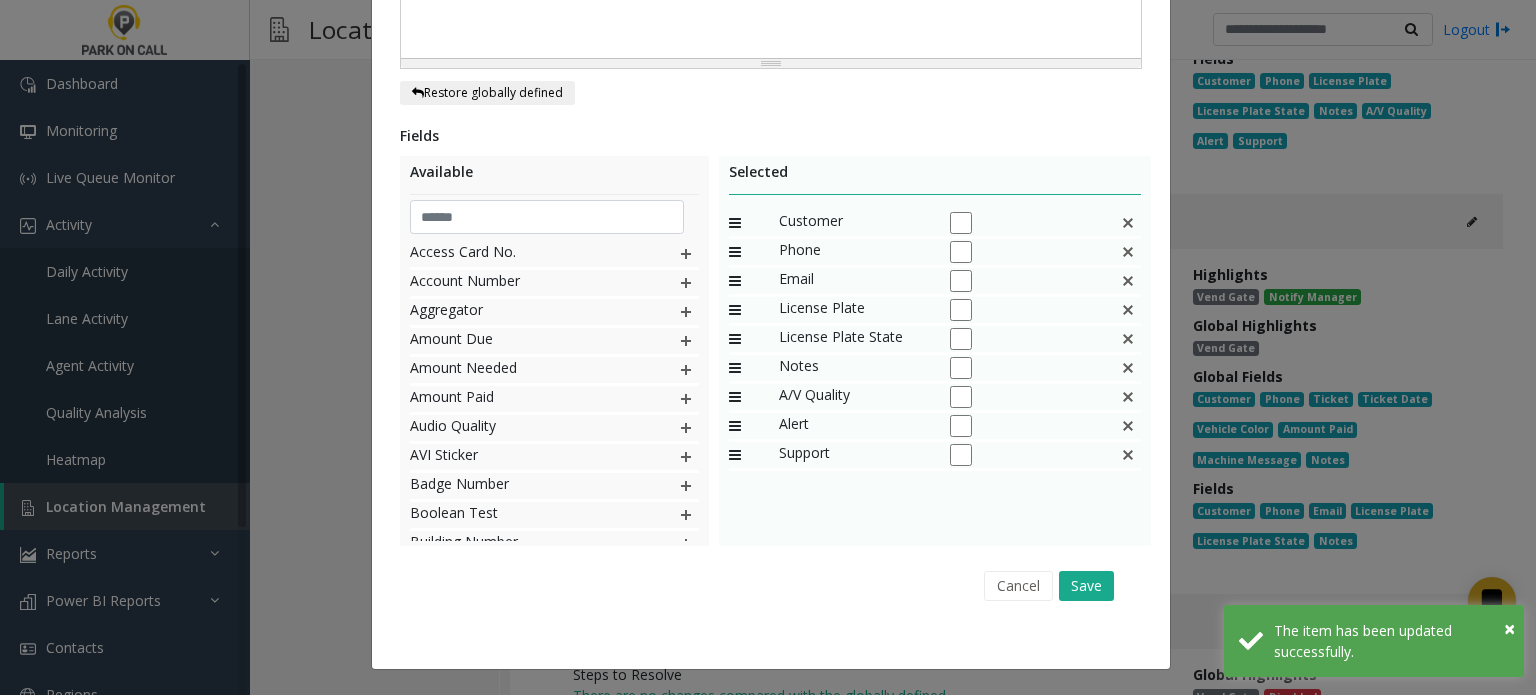scroll, scrollTop: 0, scrollLeft: 0, axis: both 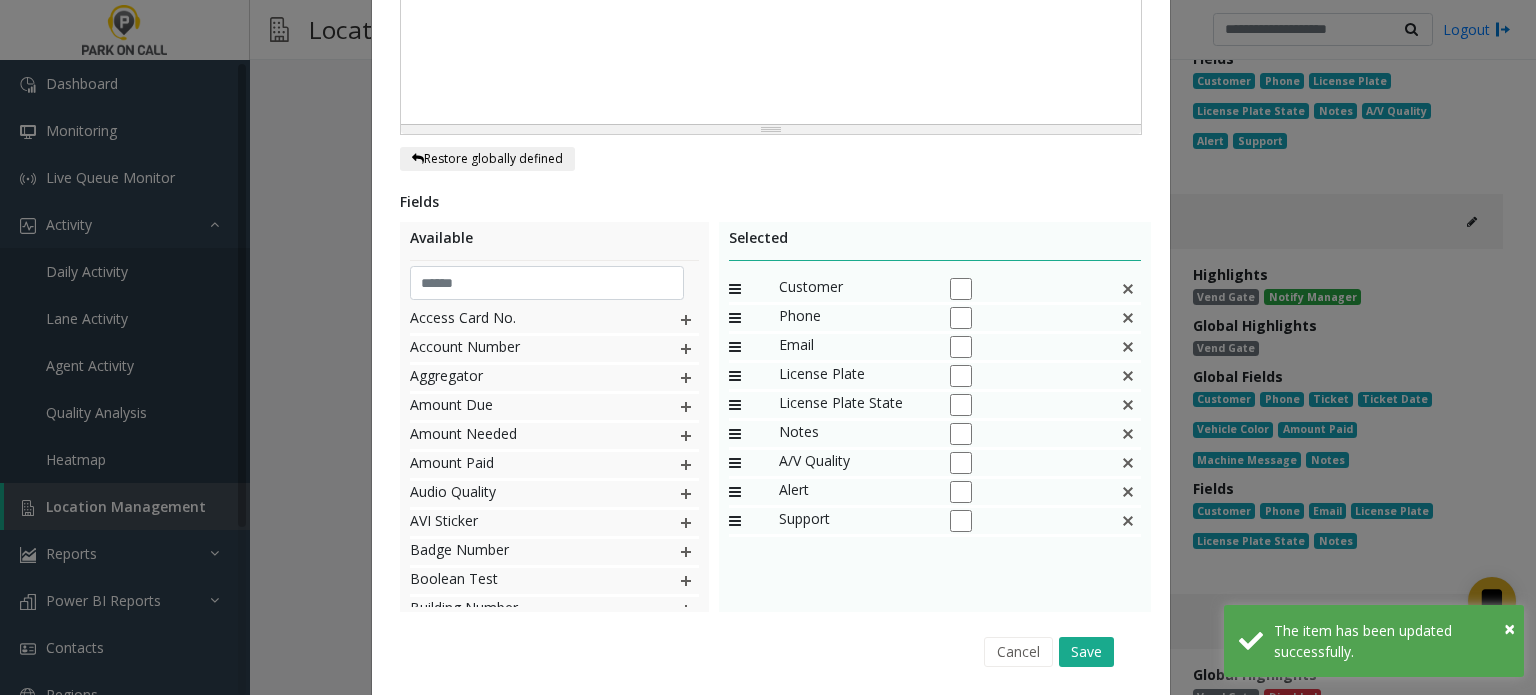 click 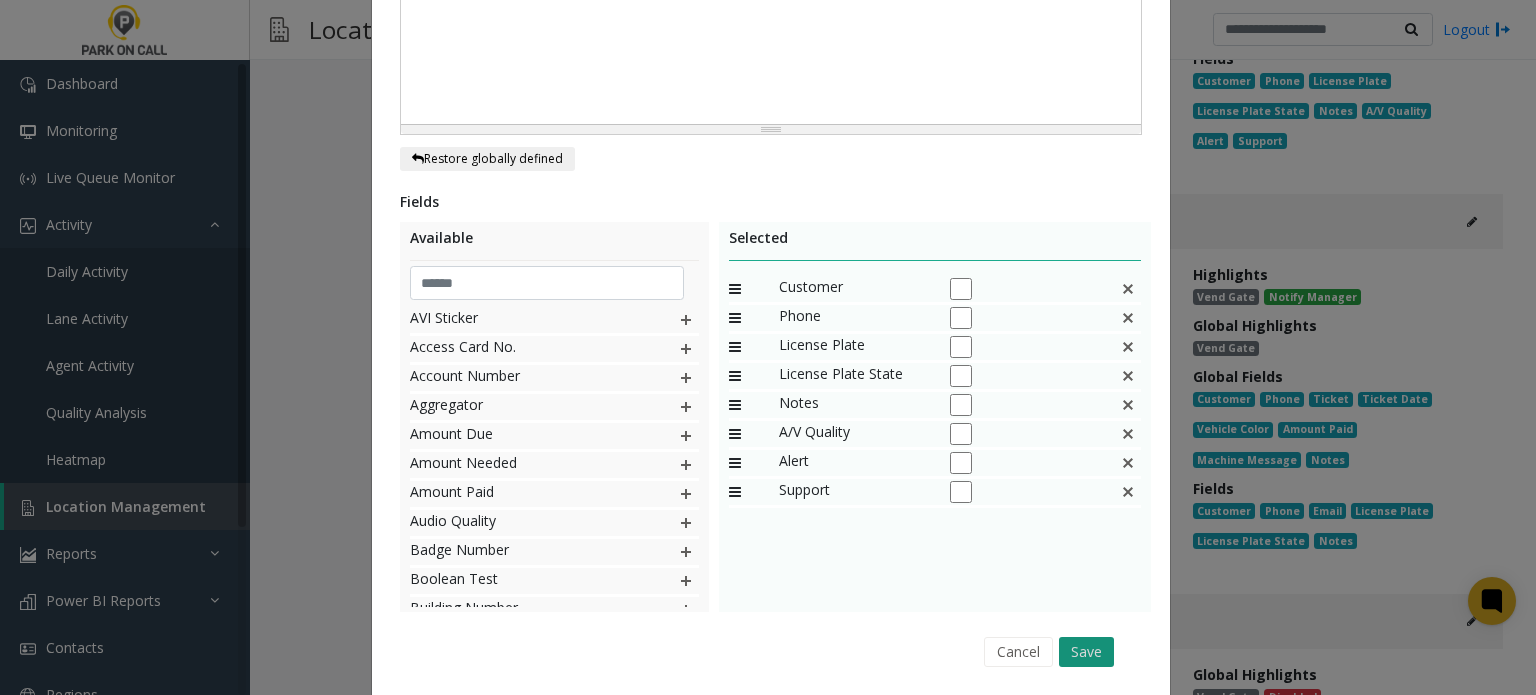 click on "Save" 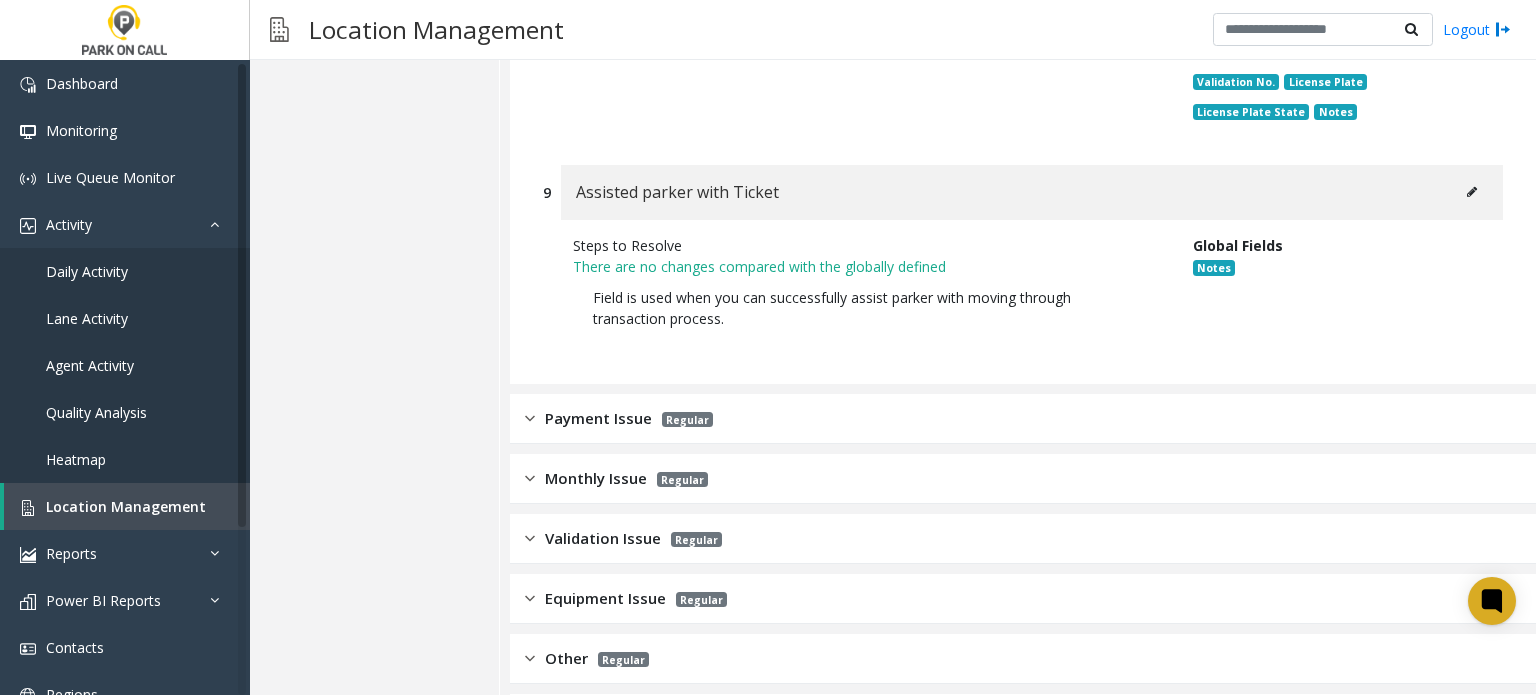 scroll, scrollTop: 2985, scrollLeft: 0, axis: vertical 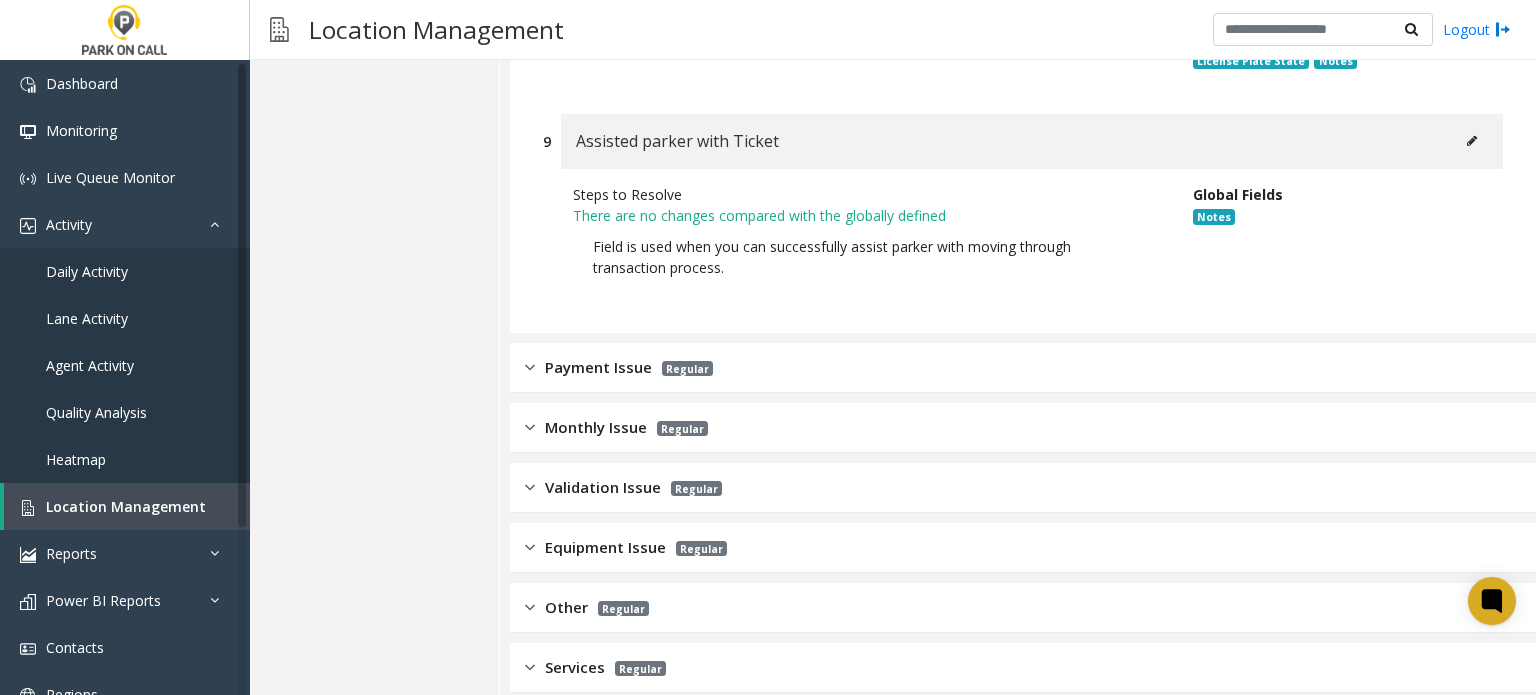 click on "Payment Issue Regular" 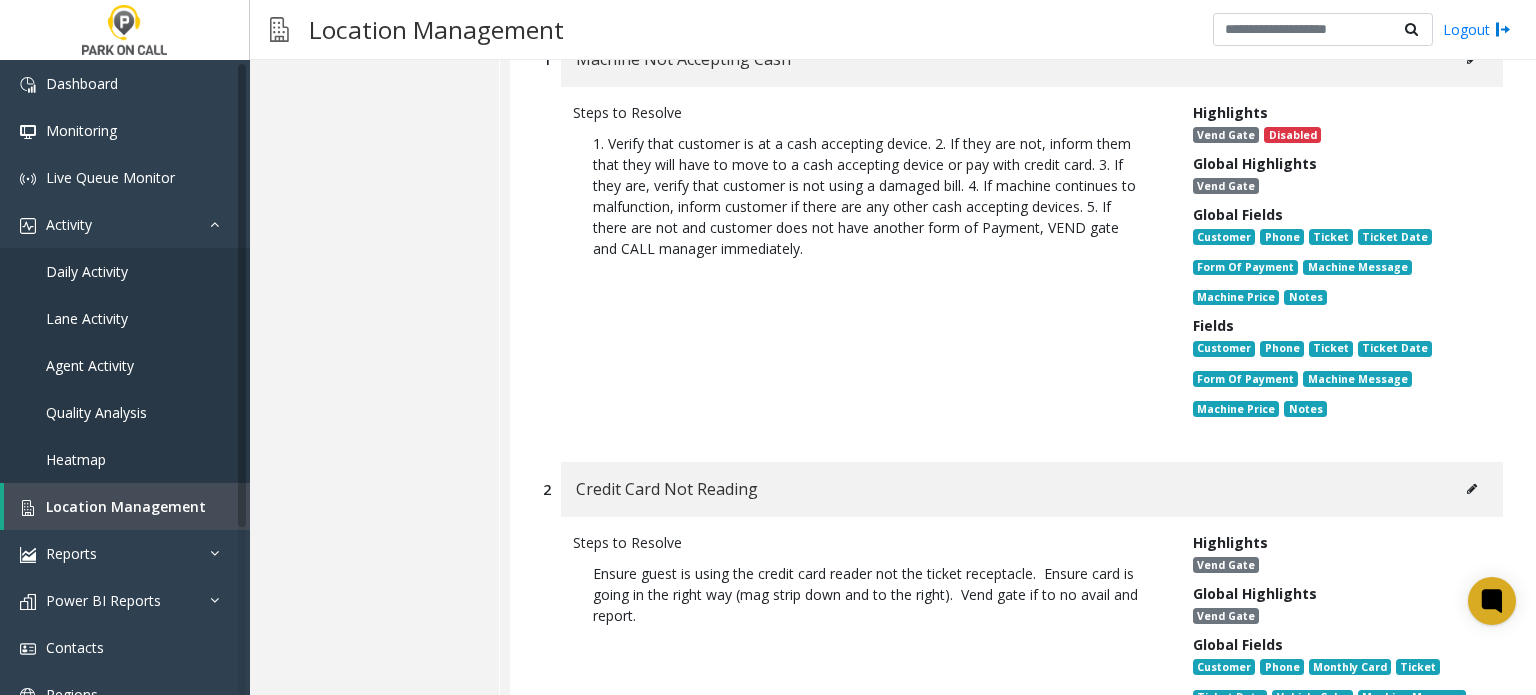 scroll, scrollTop: 3685, scrollLeft: 0, axis: vertical 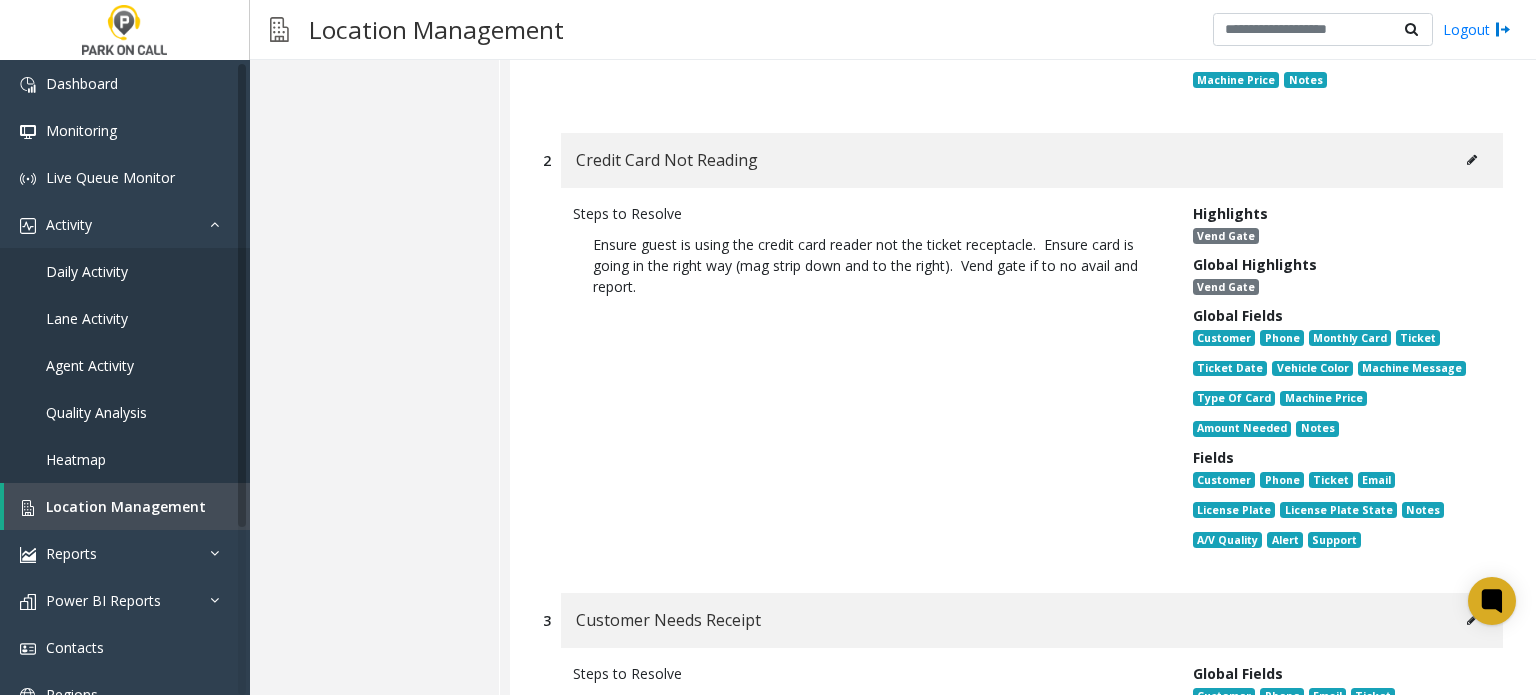 click 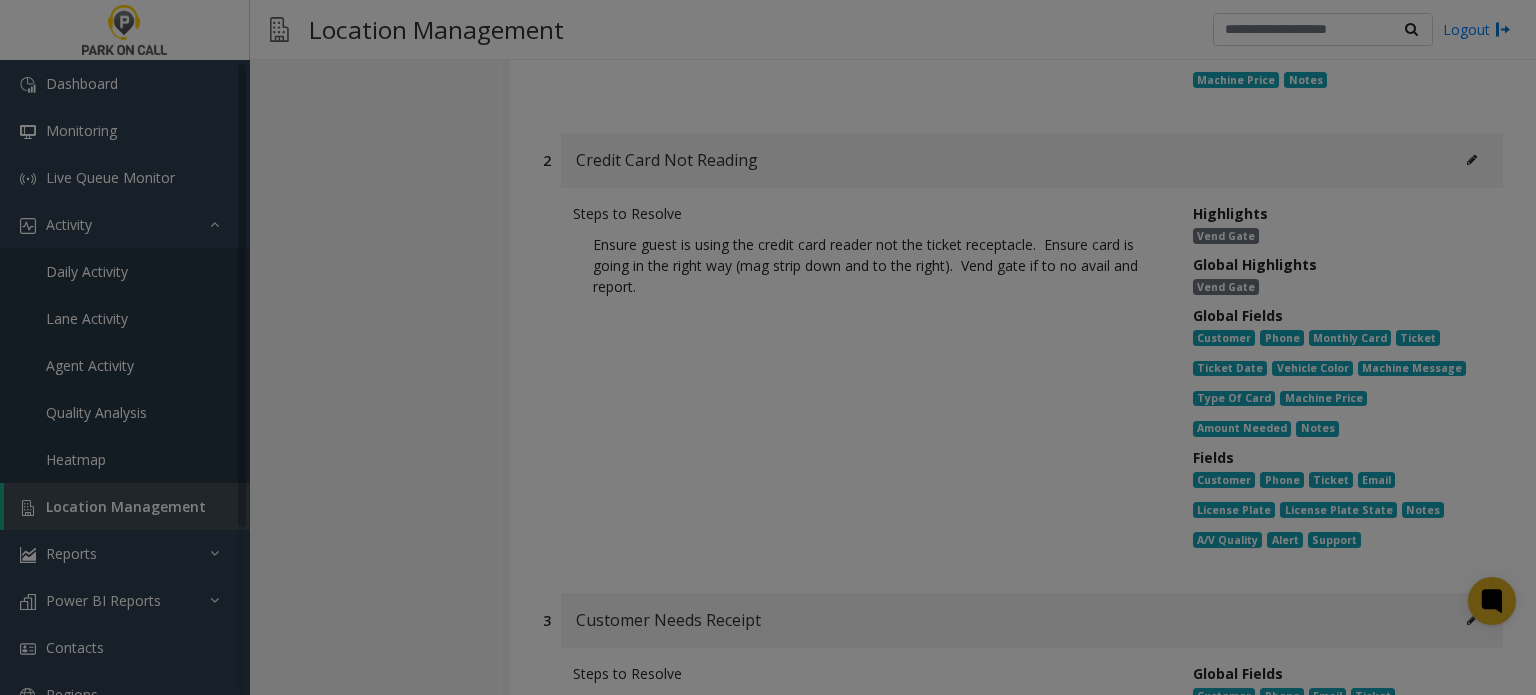 scroll, scrollTop: 0, scrollLeft: 0, axis: both 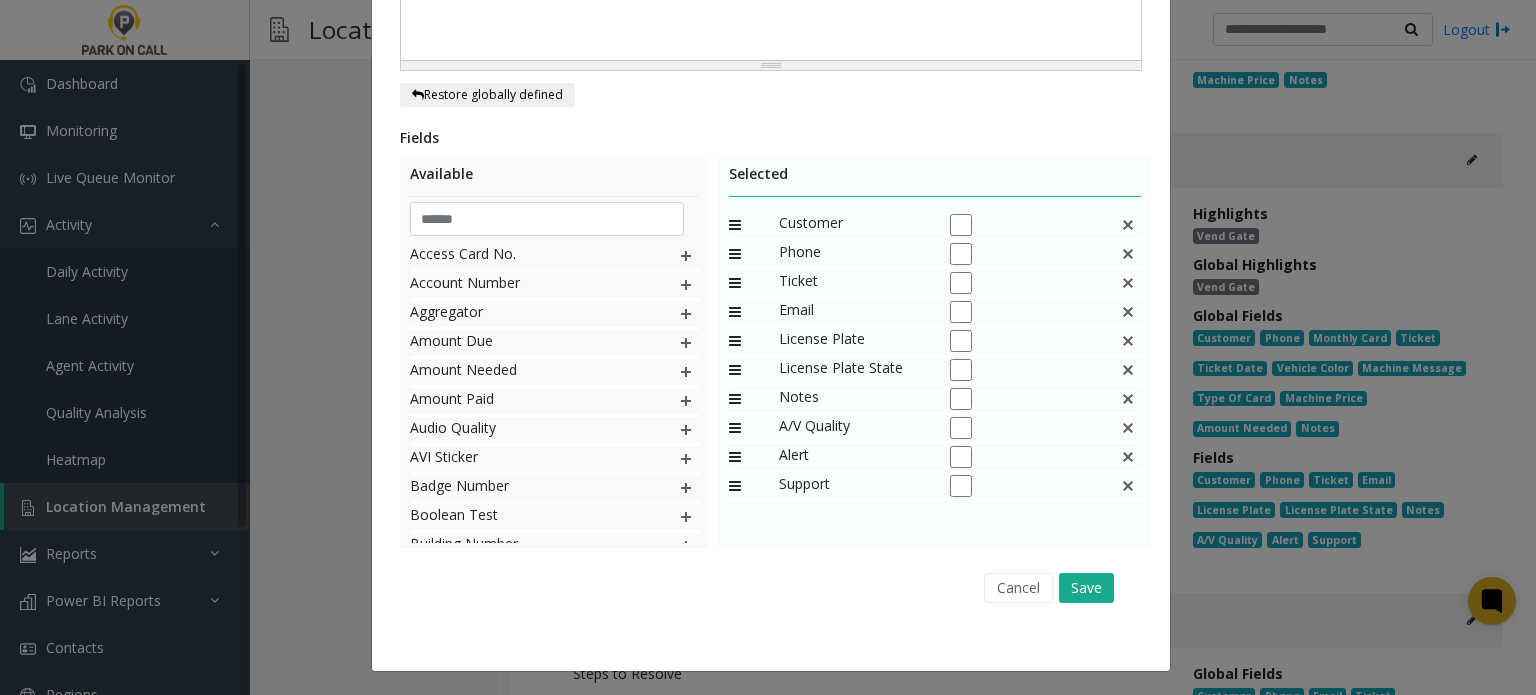 click 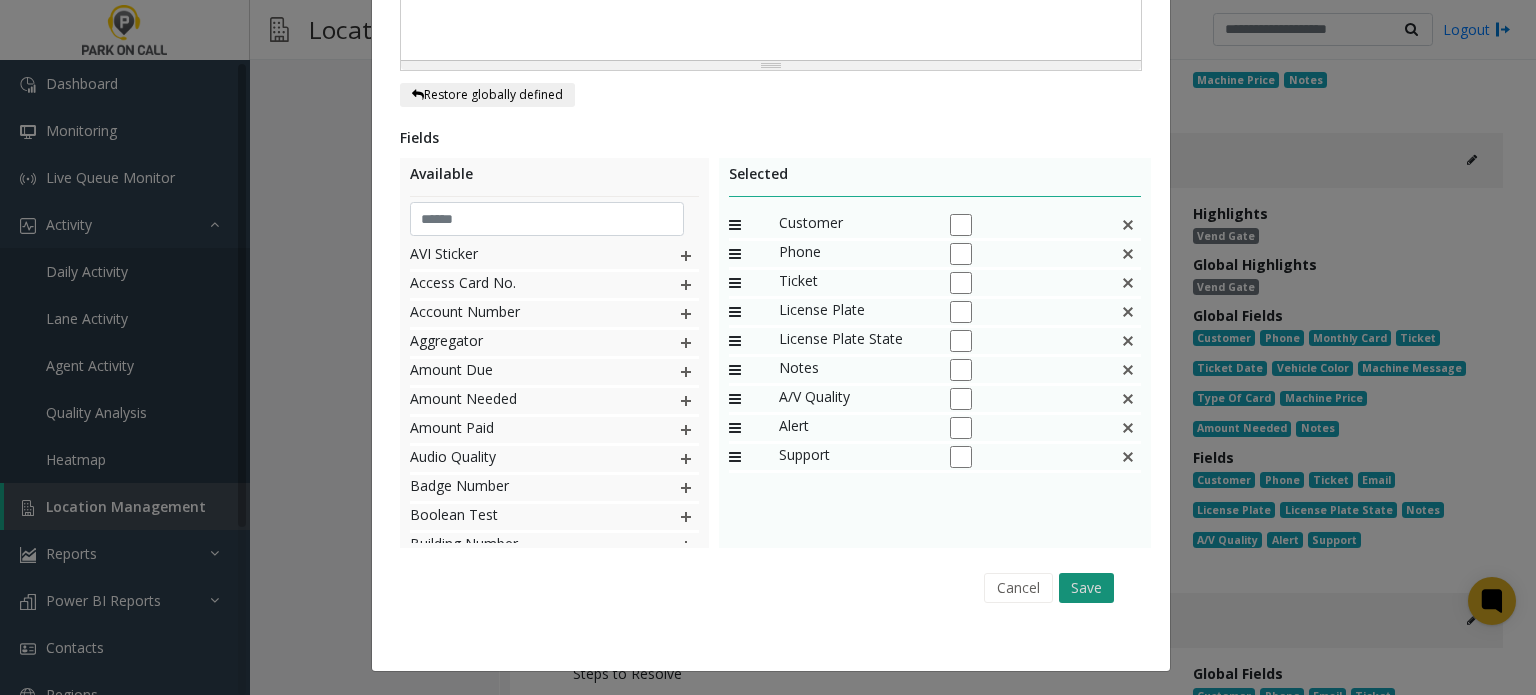 click on "Save" 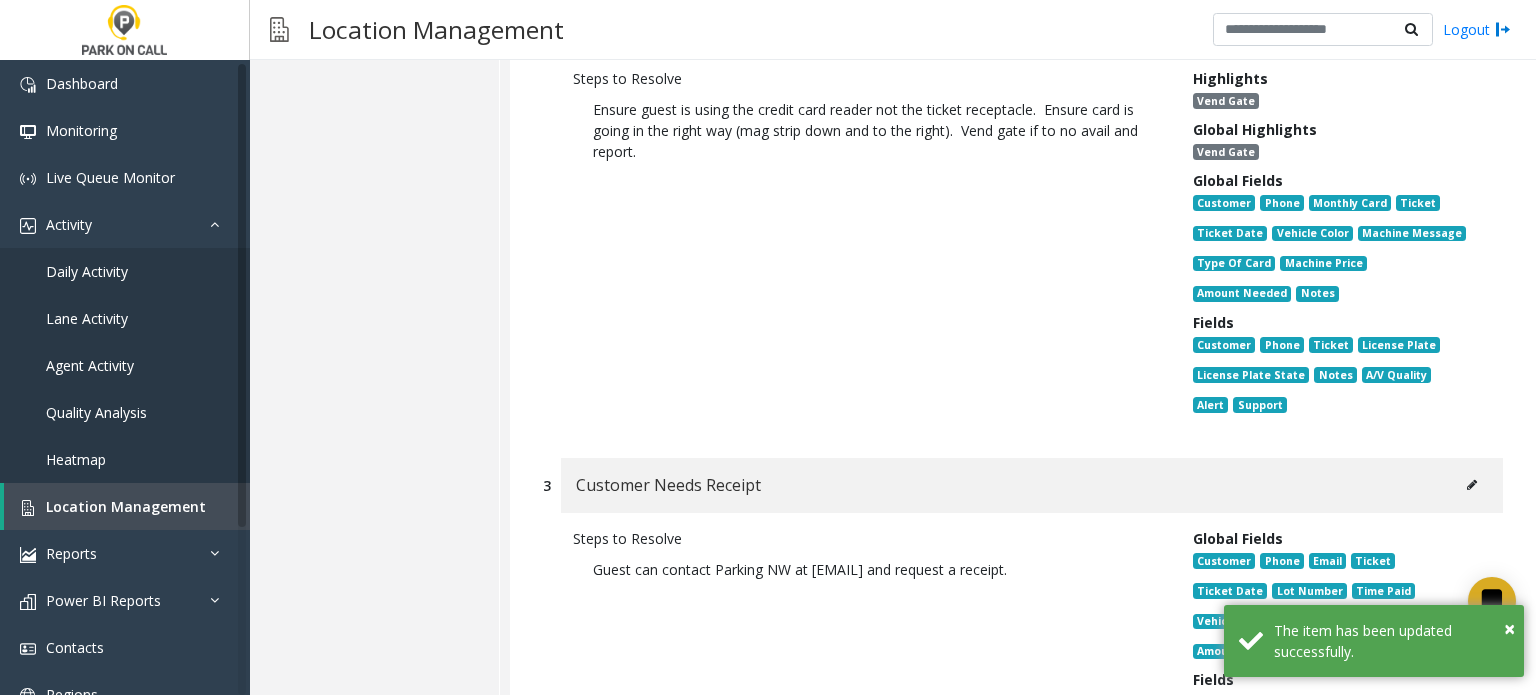 scroll, scrollTop: 4185, scrollLeft: 0, axis: vertical 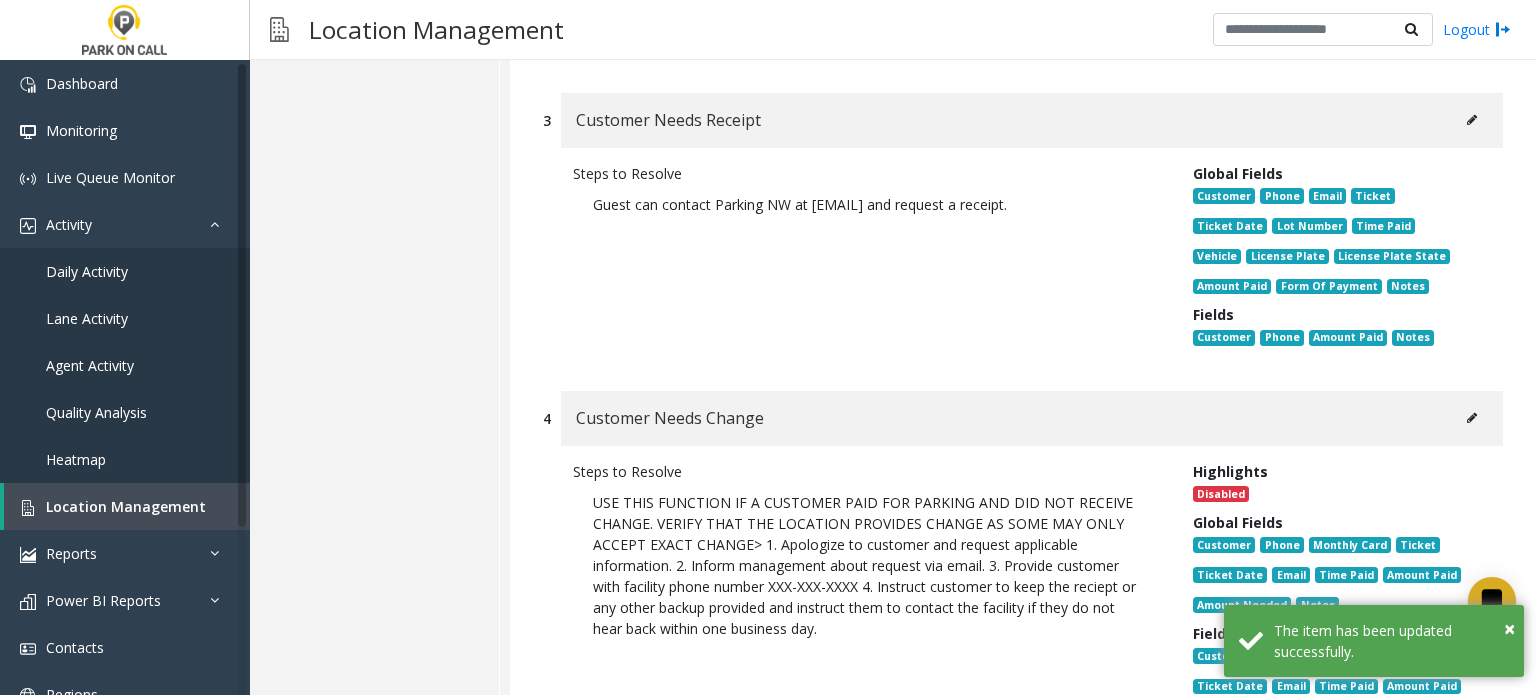 click 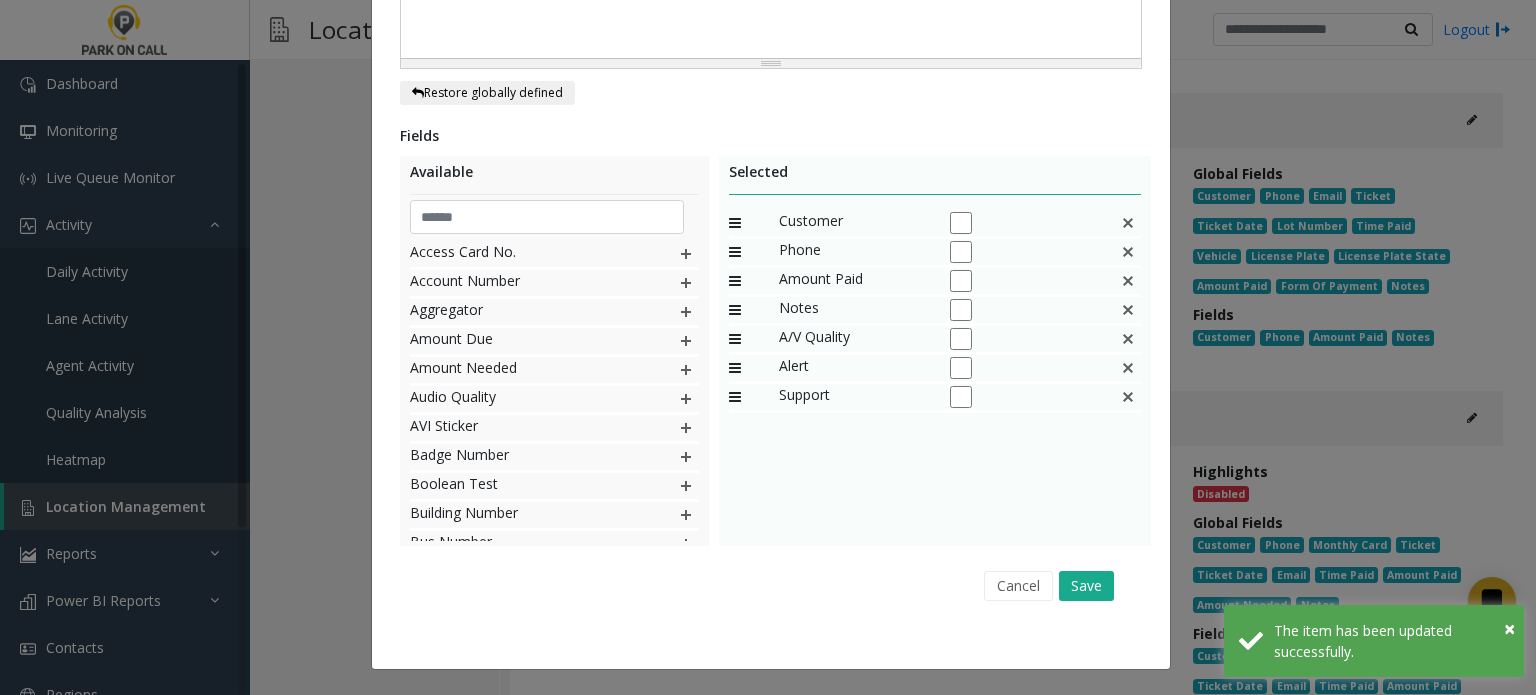 scroll, scrollTop: 0, scrollLeft: 0, axis: both 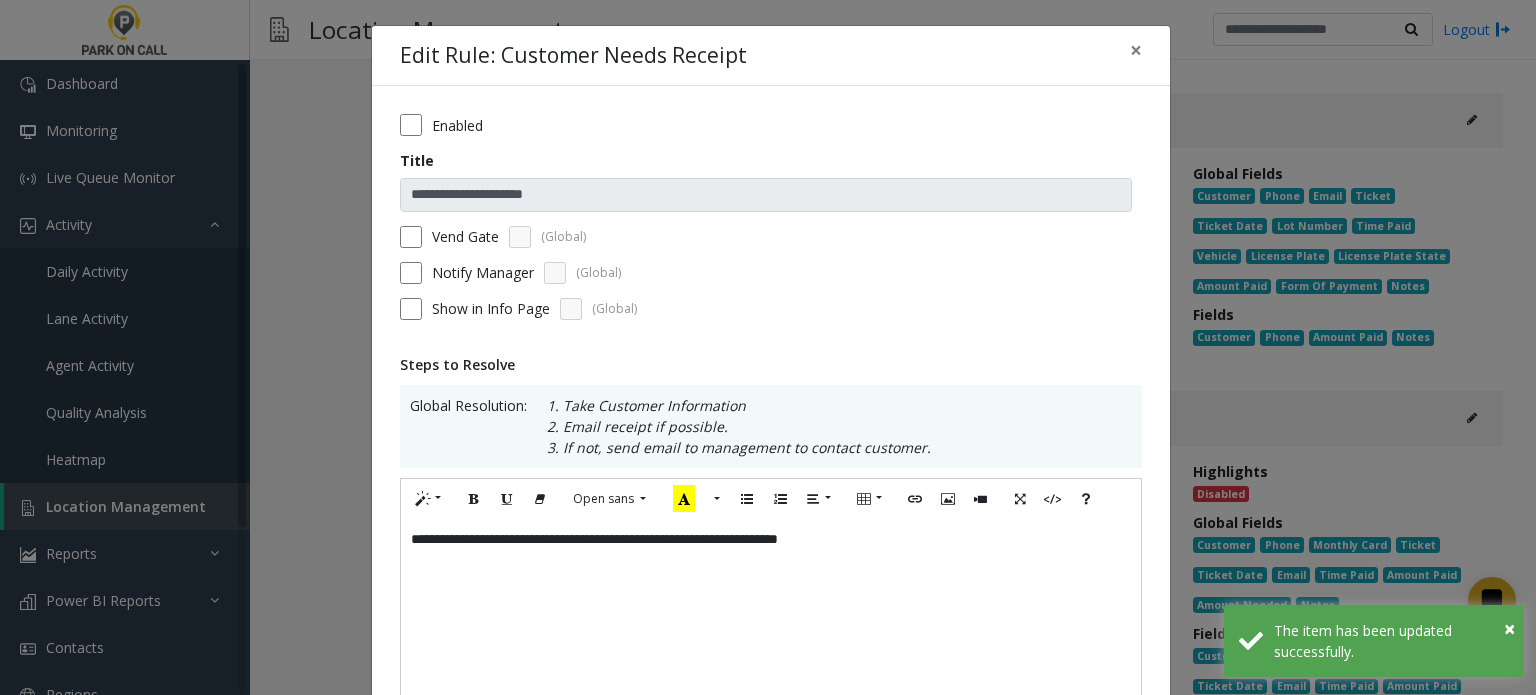 click on "**********" 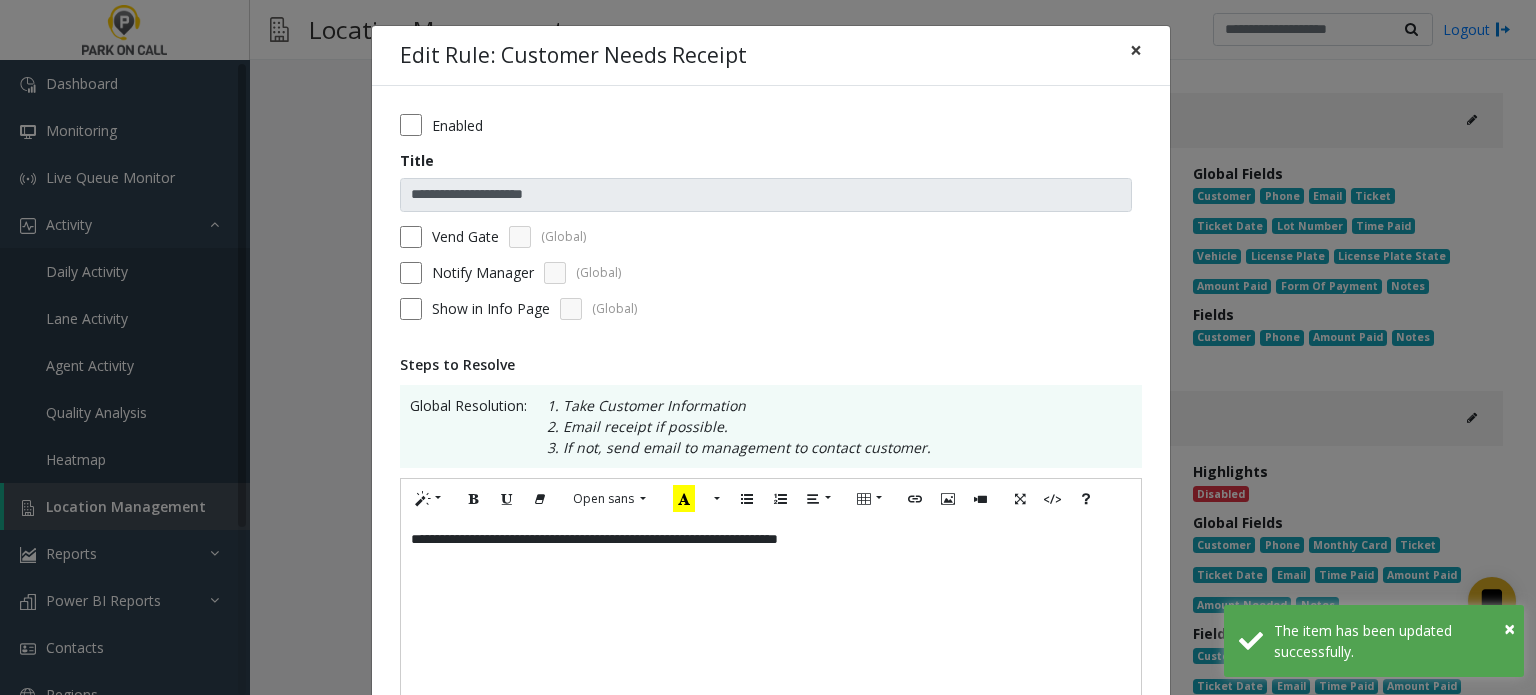 click on "×" 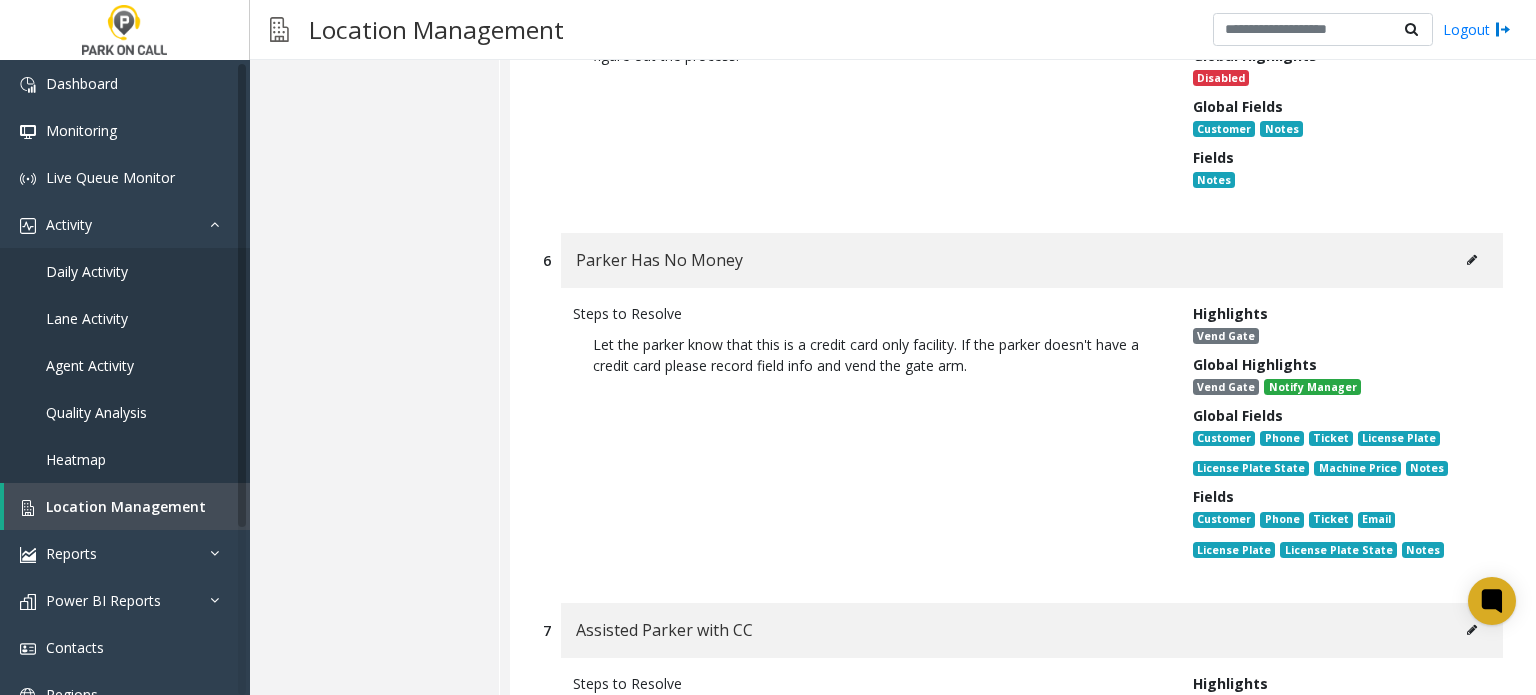 scroll, scrollTop: 5085, scrollLeft: 0, axis: vertical 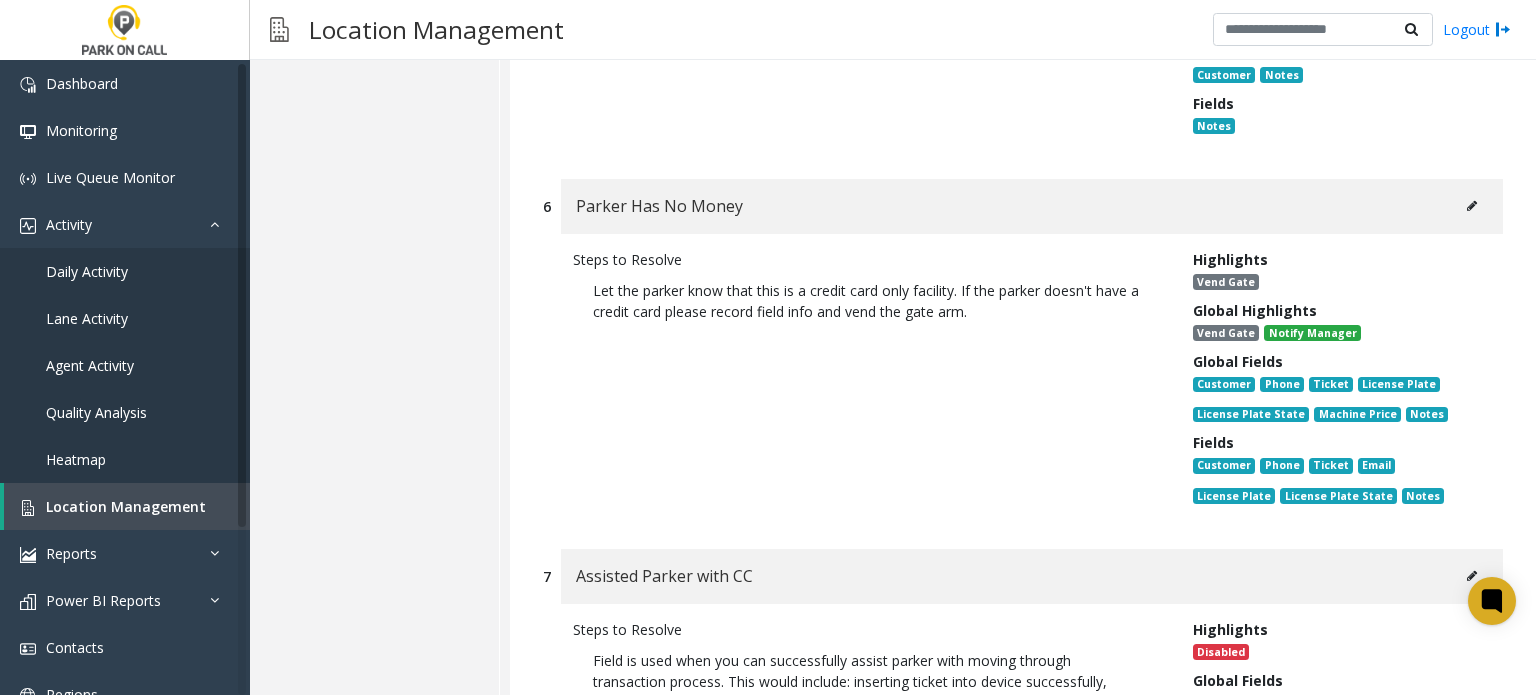 click 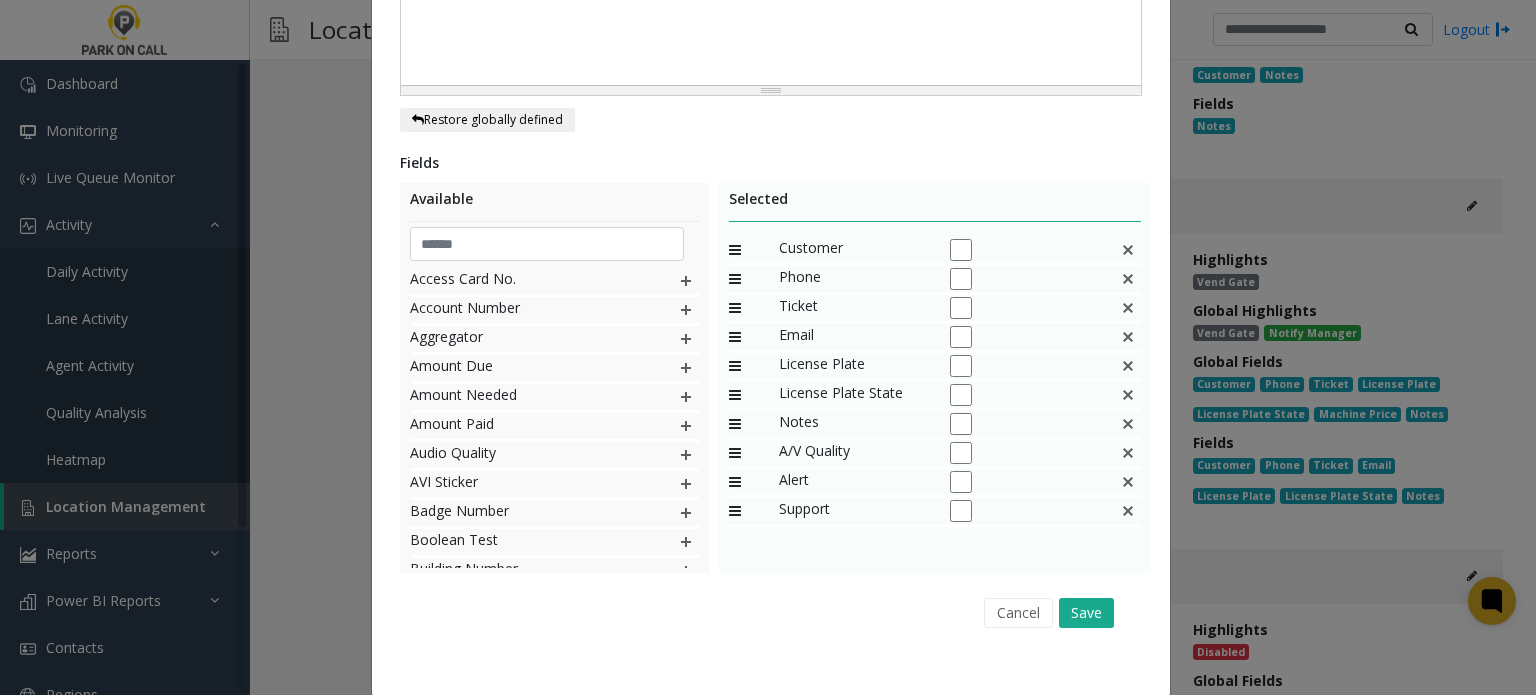 scroll, scrollTop: 638, scrollLeft: 0, axis: vertical 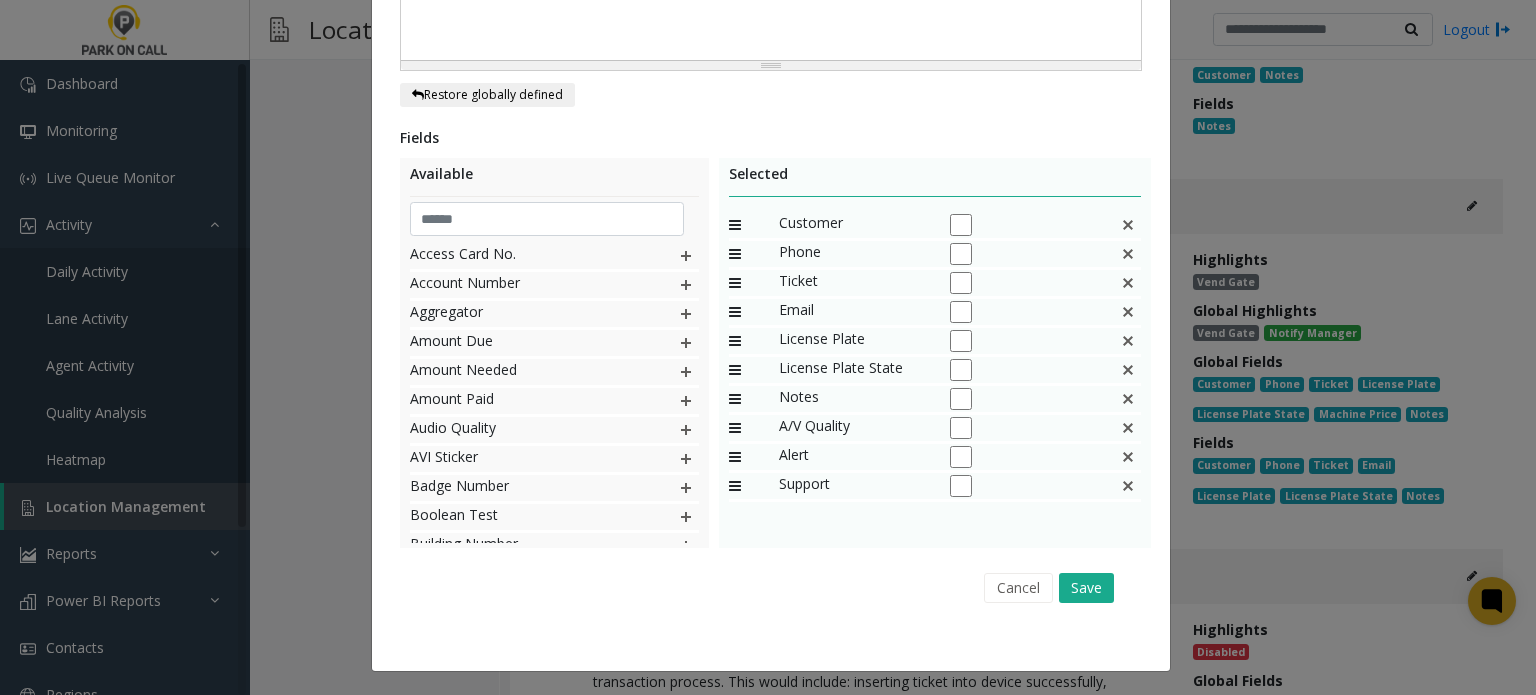 click 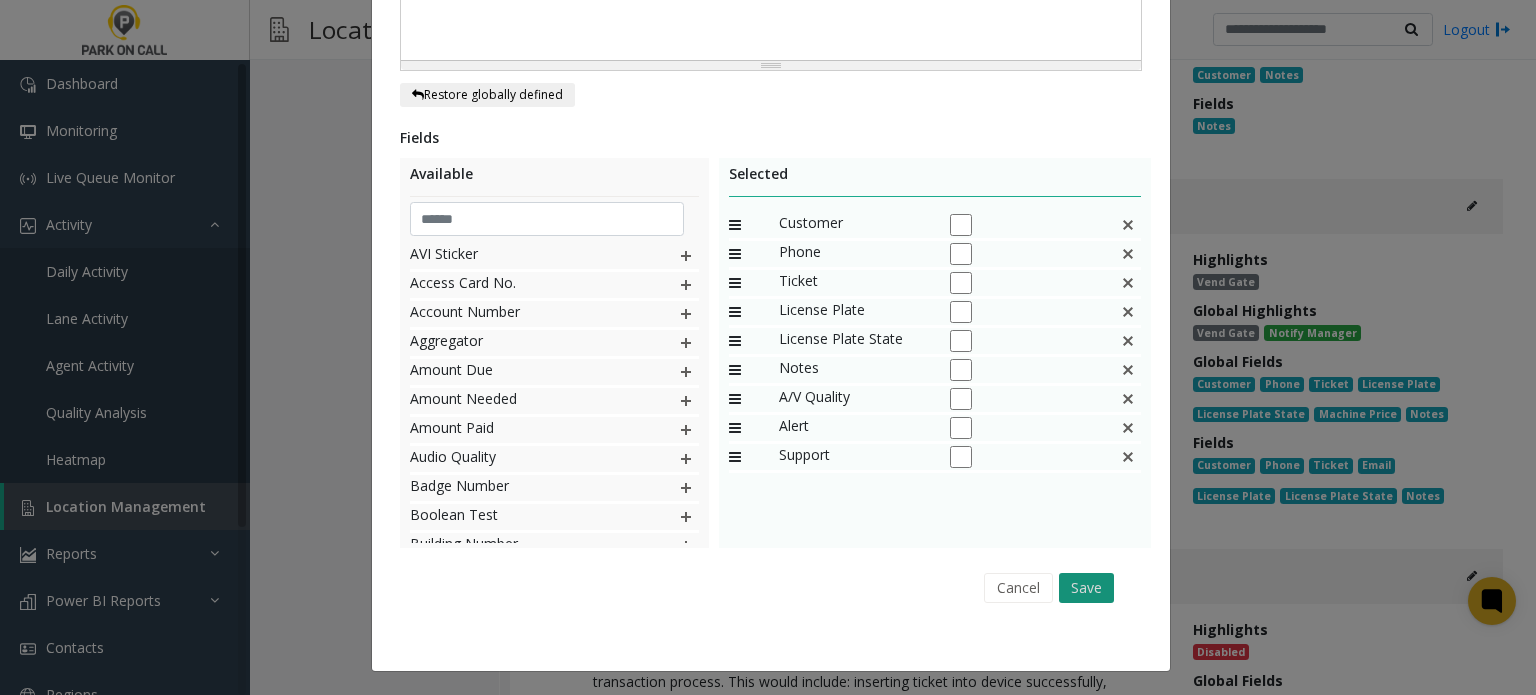 click on "Save" 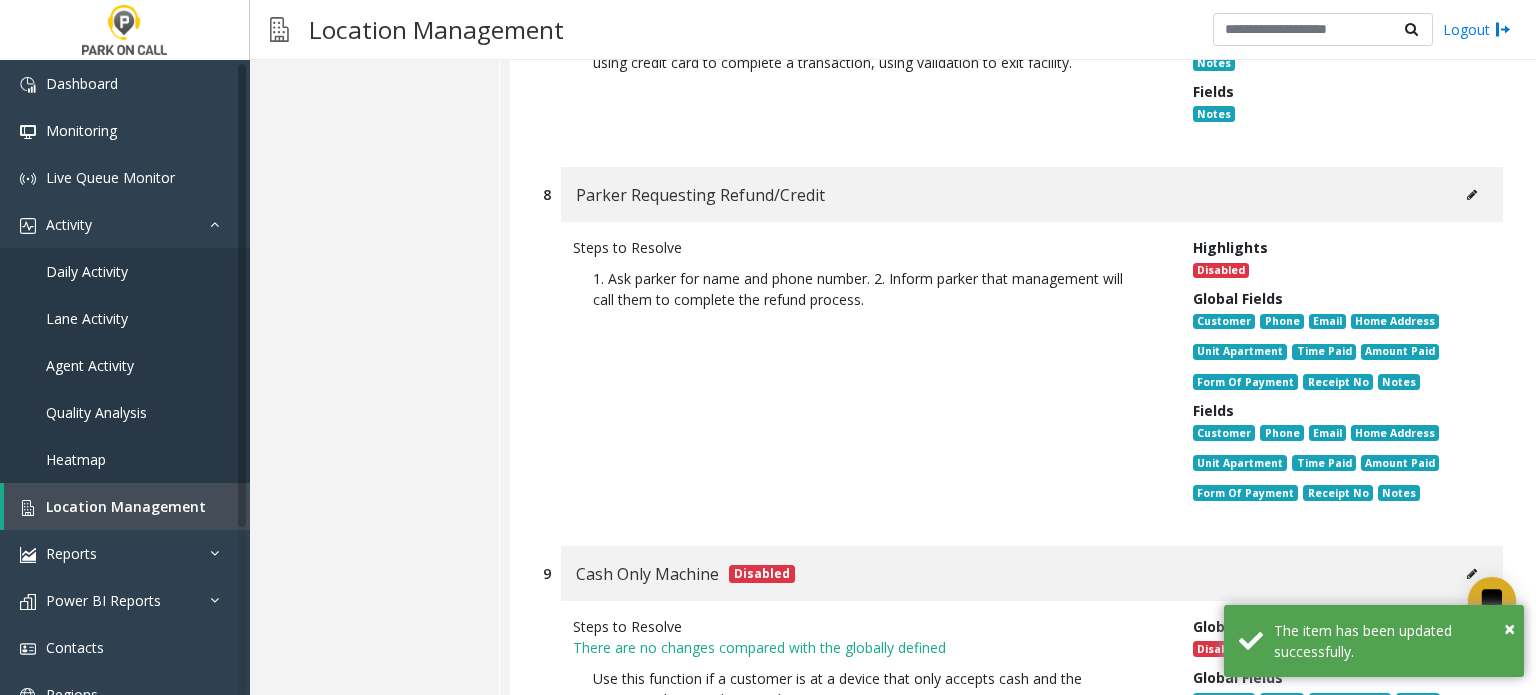 scroll, scrollTop: 5785, scrollLeft: 0, axis: vertical 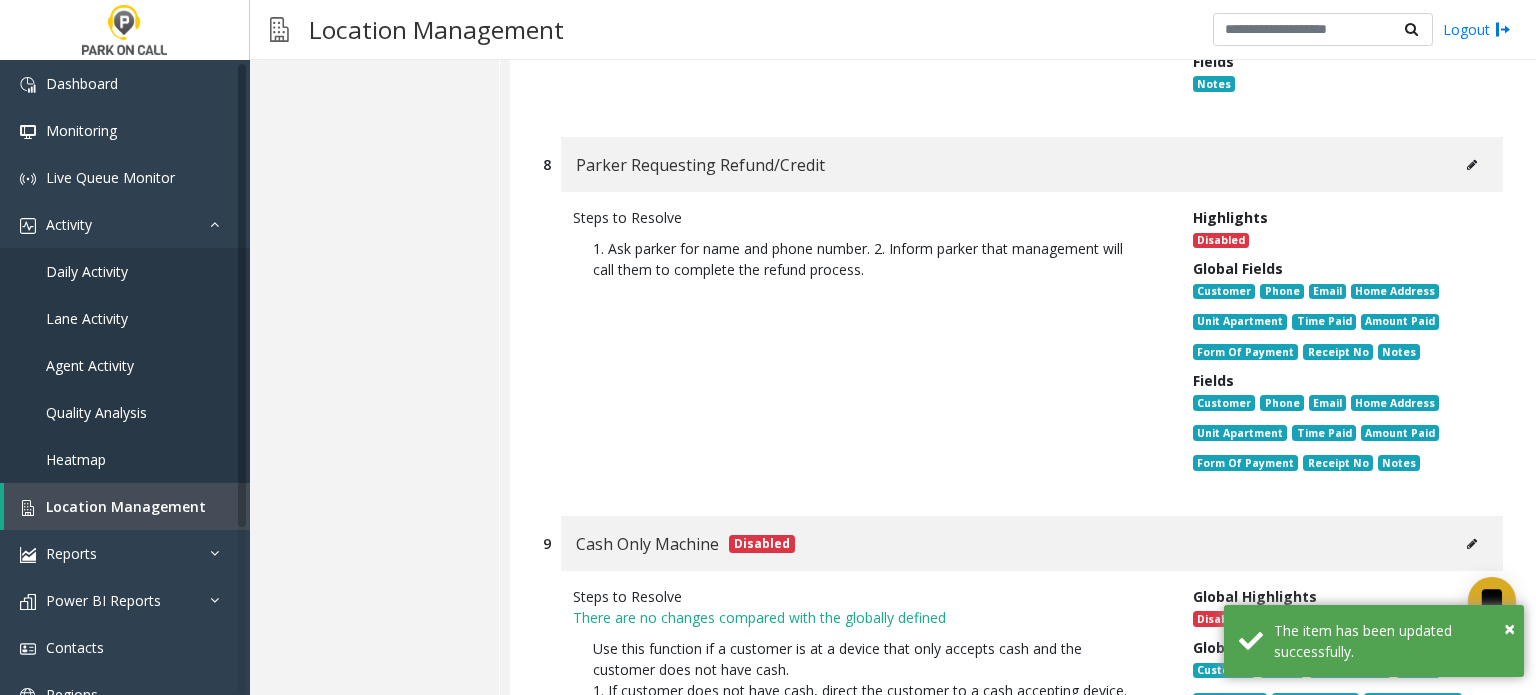 click 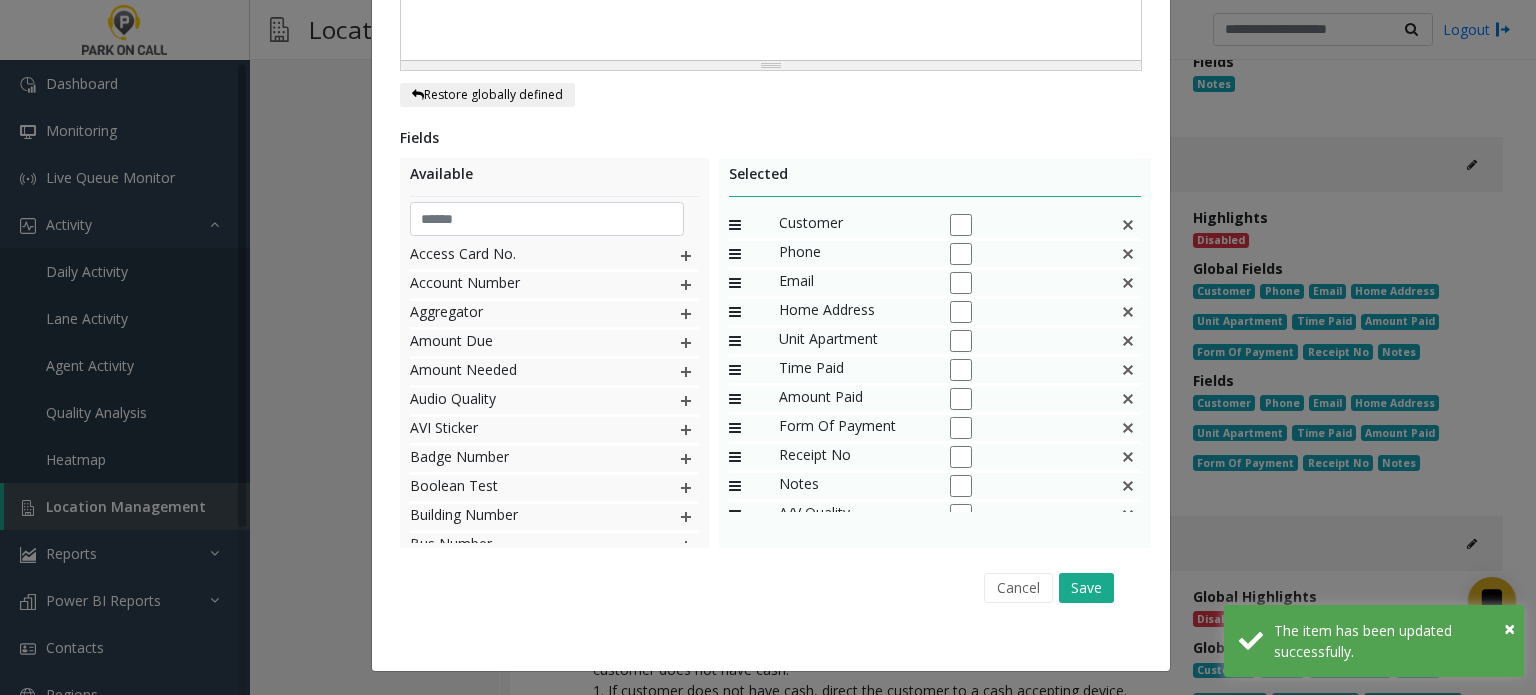 scroll, scrollTop: 0, scrollLeft: 0, axis: both 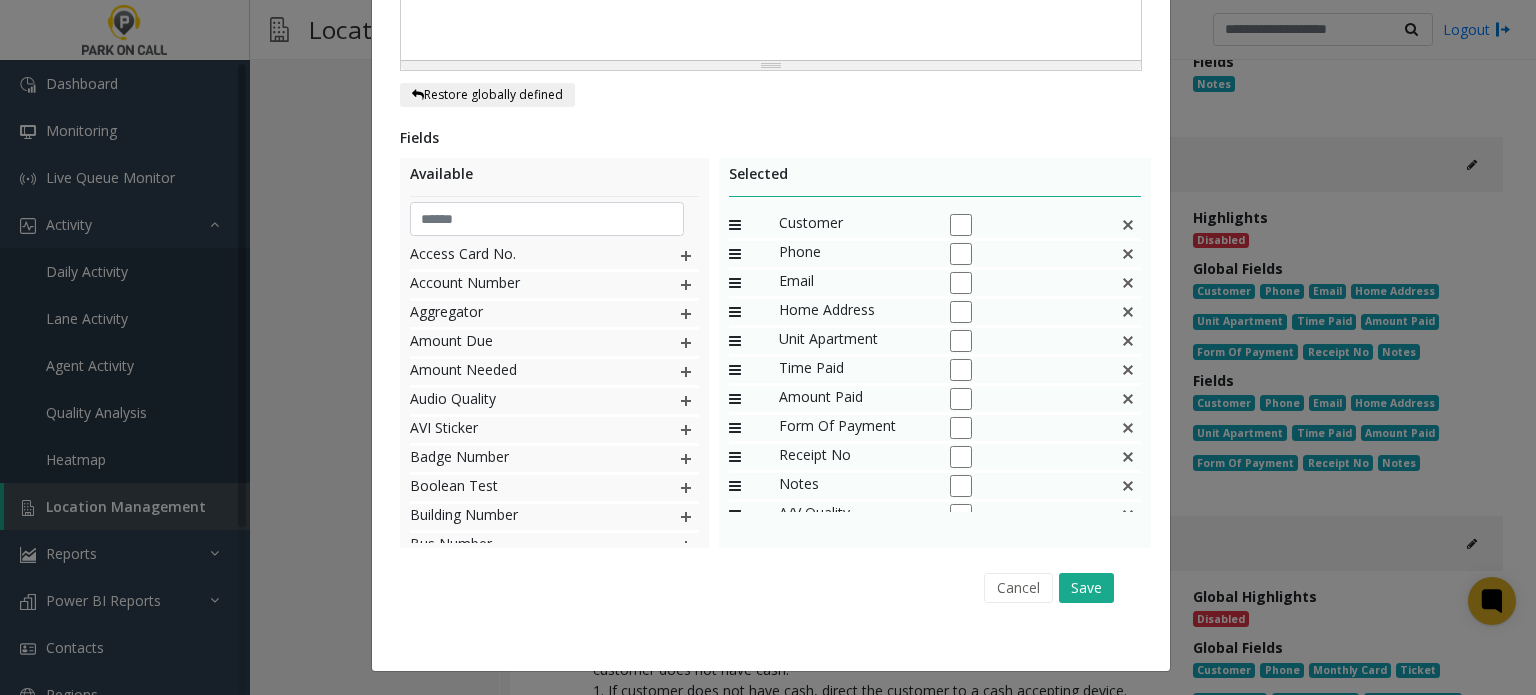 click 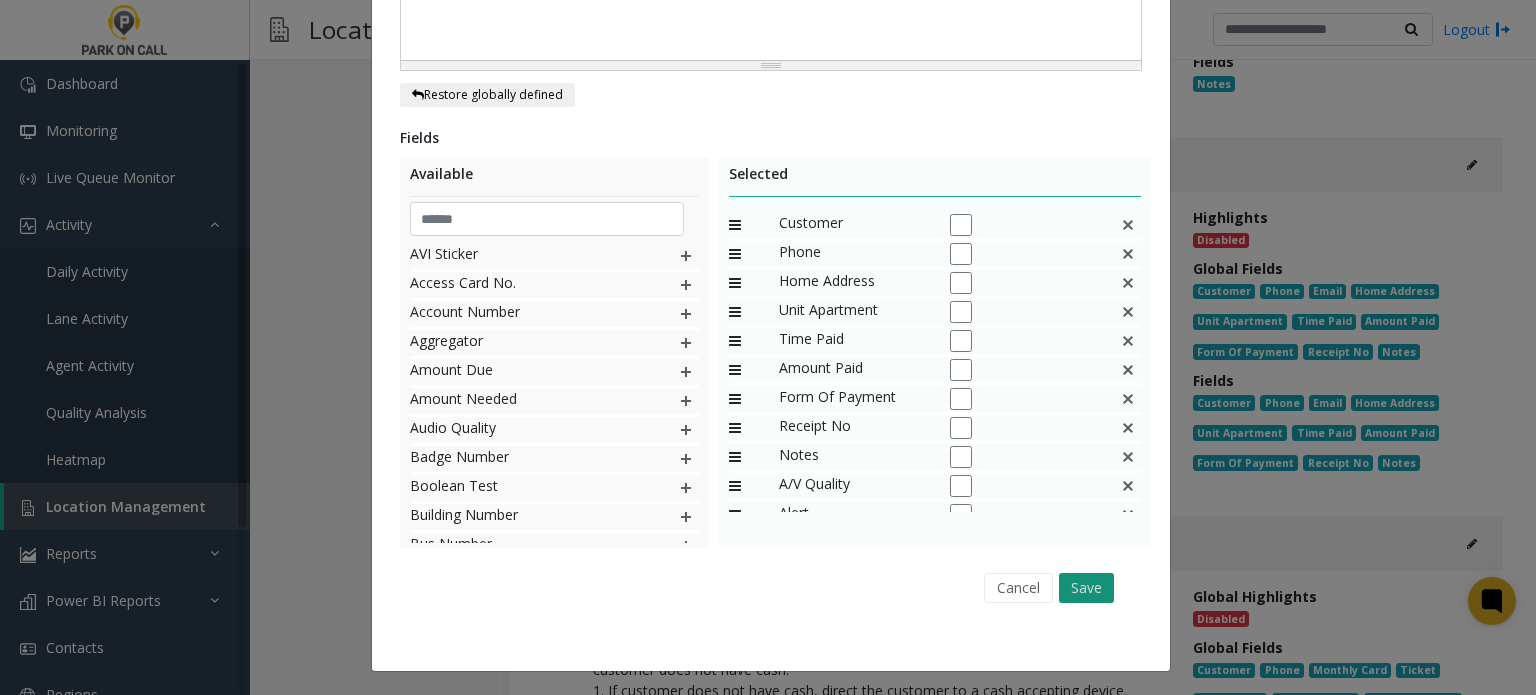 click on "Save" 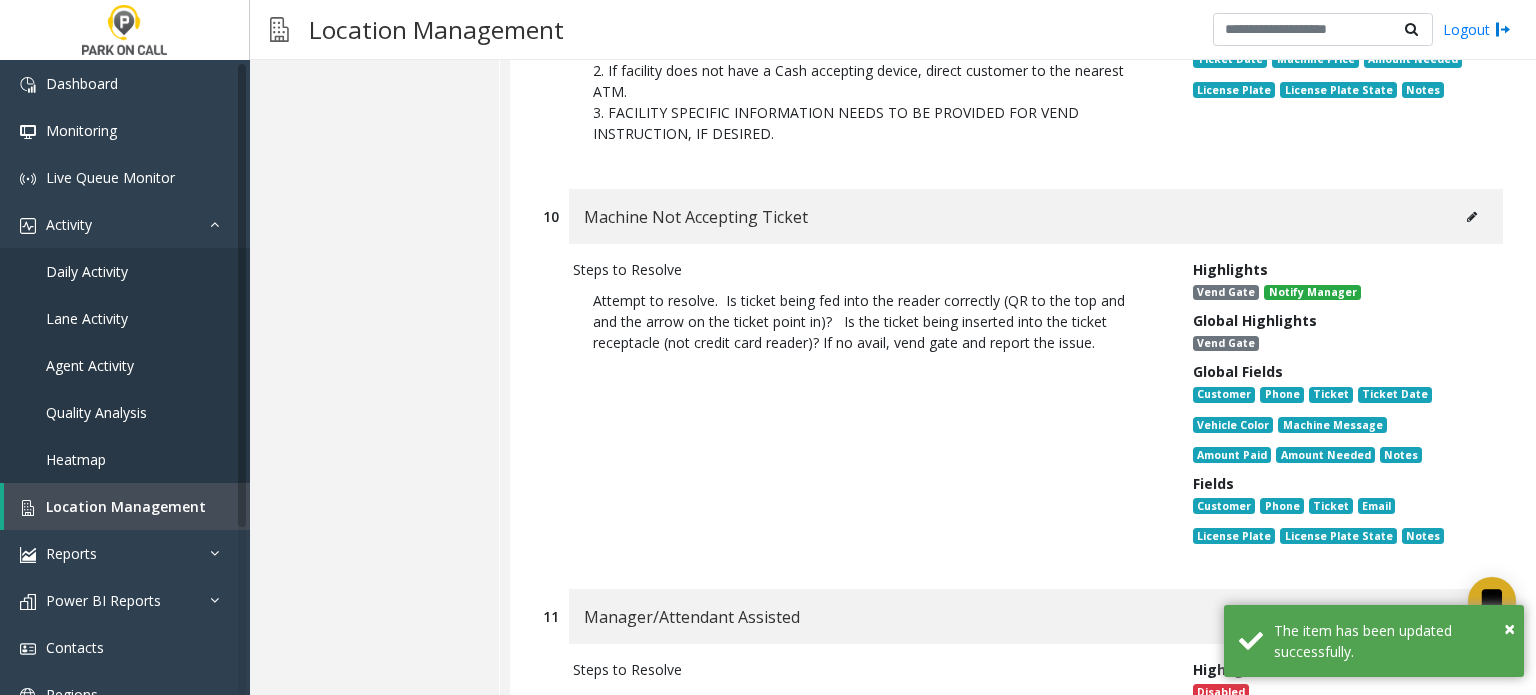 scroll, scrollTop: 6485, scrollLeft: 0, axis: vertical 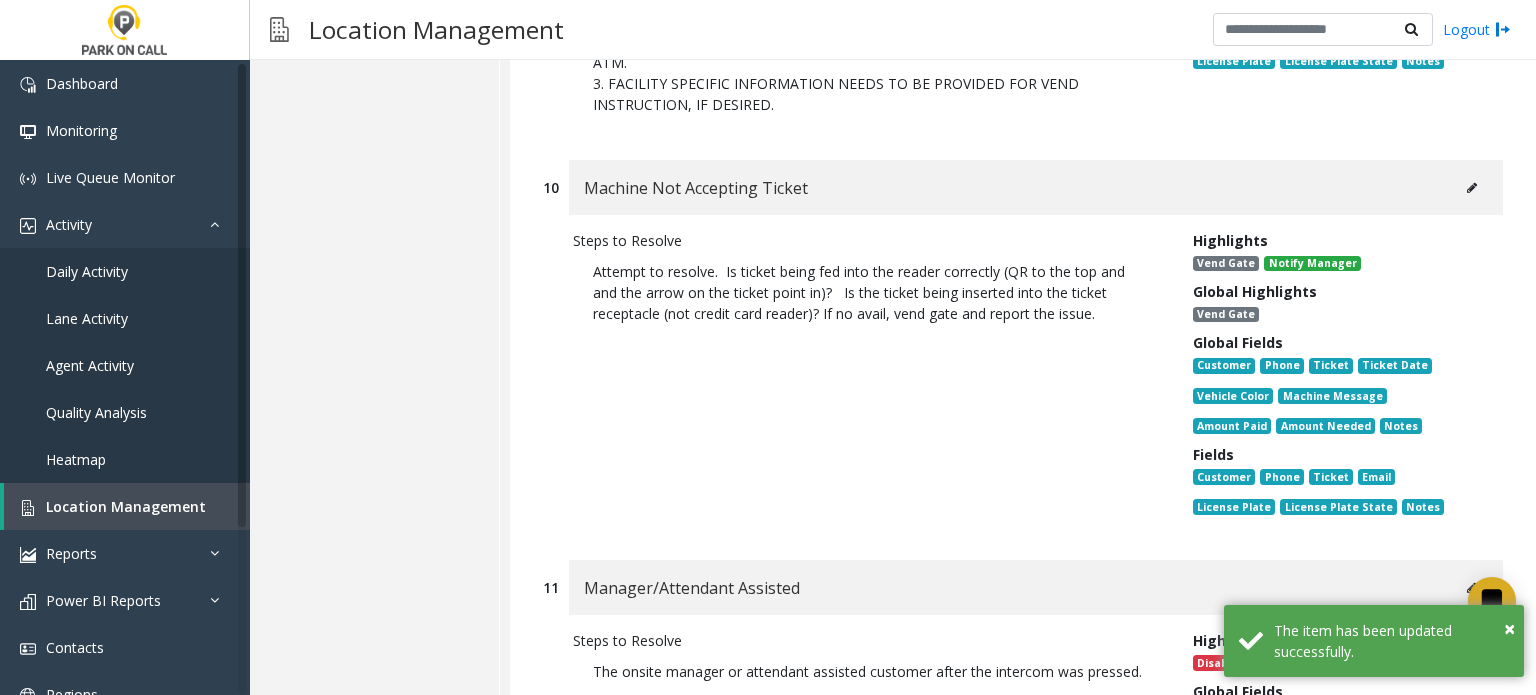 click 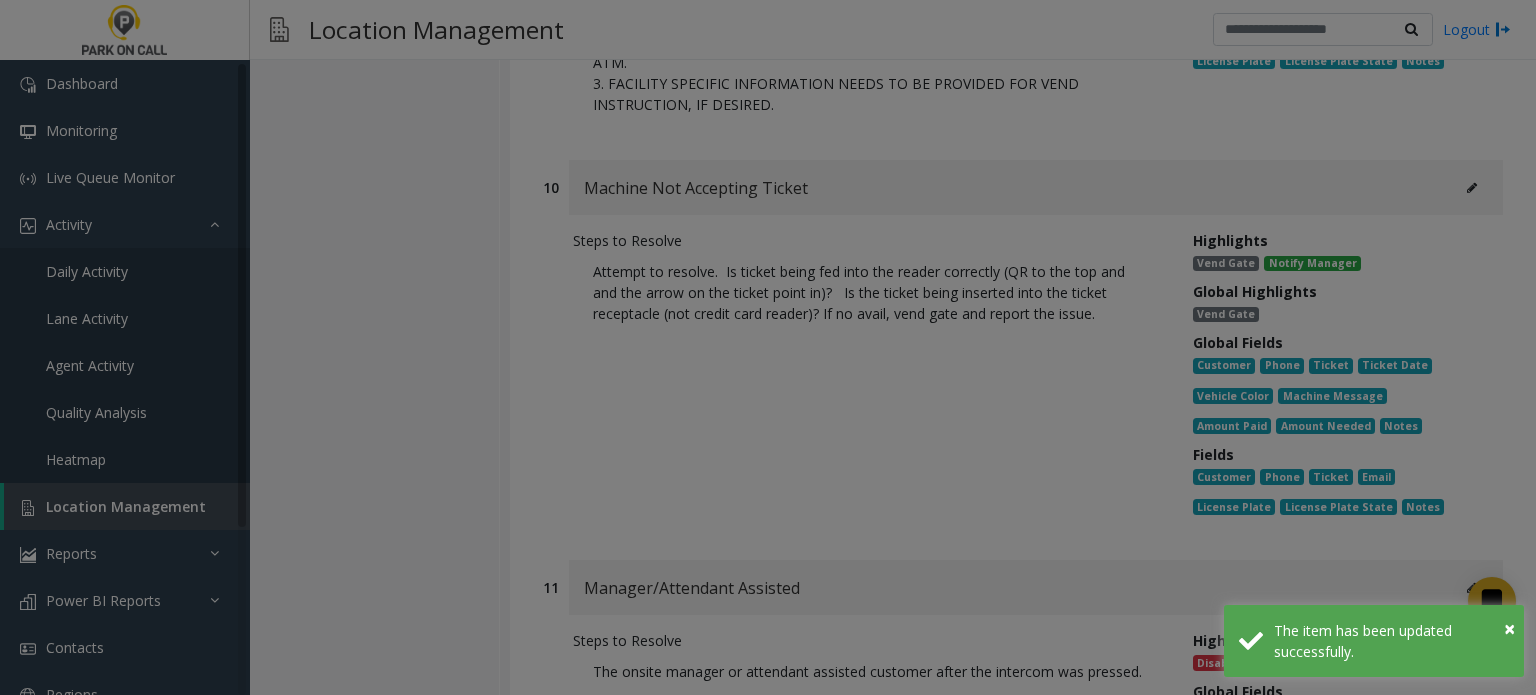 scroll, scrollTop: 0, scrollLeft: 0, axis: both 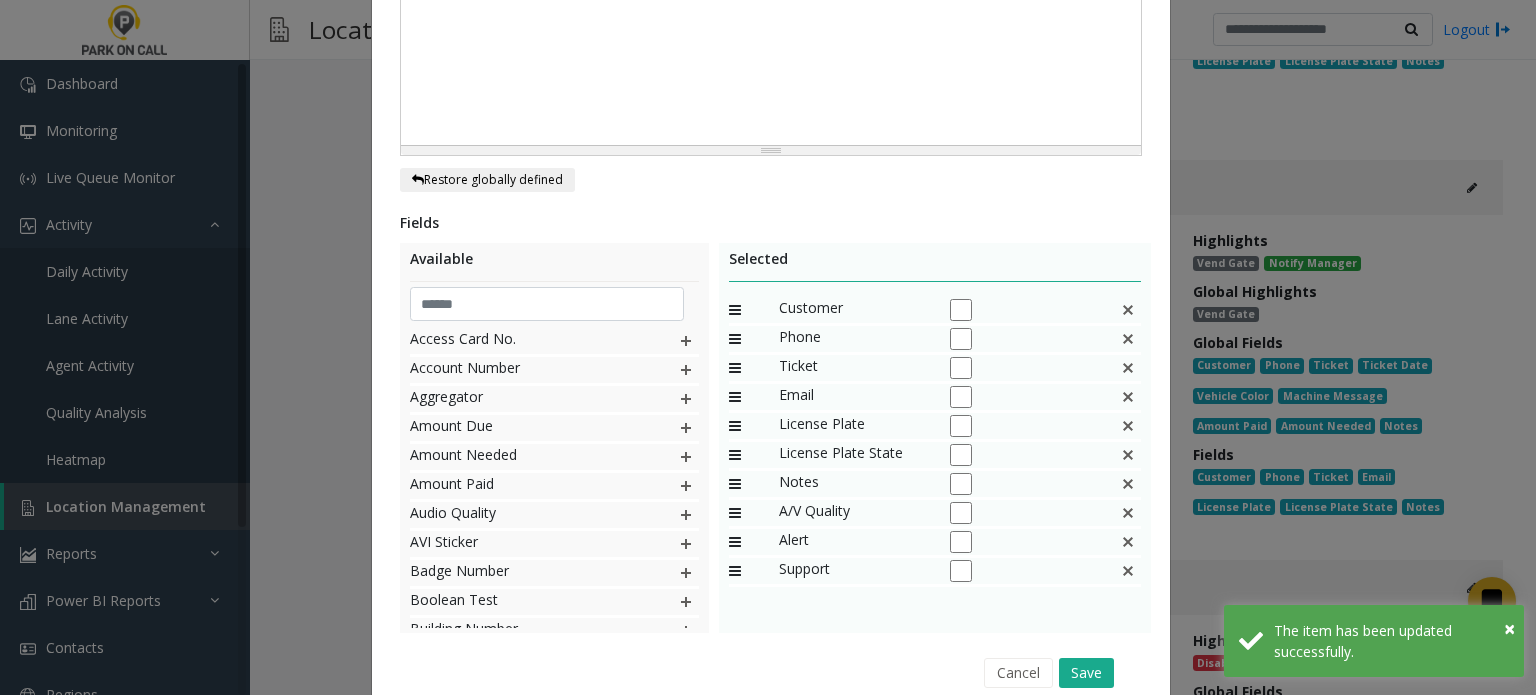 click 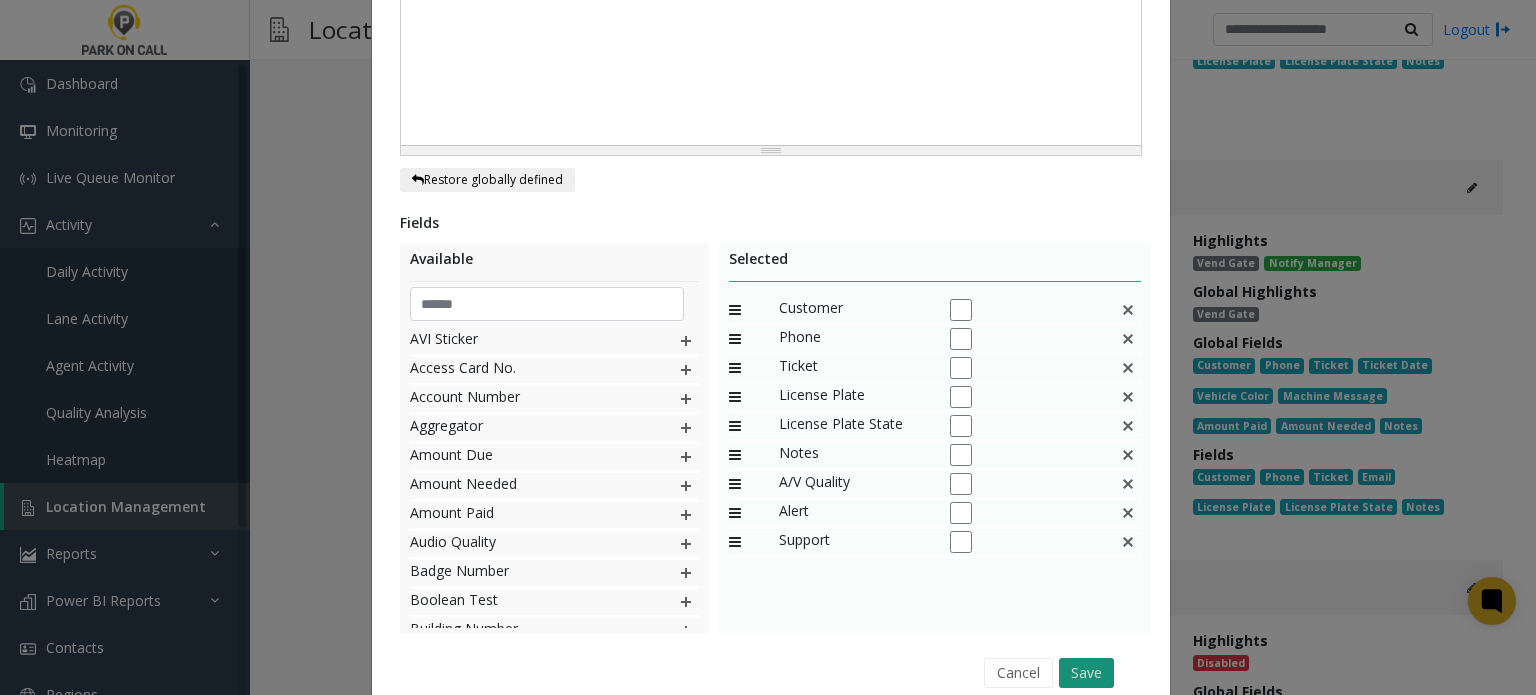 click on "Save" 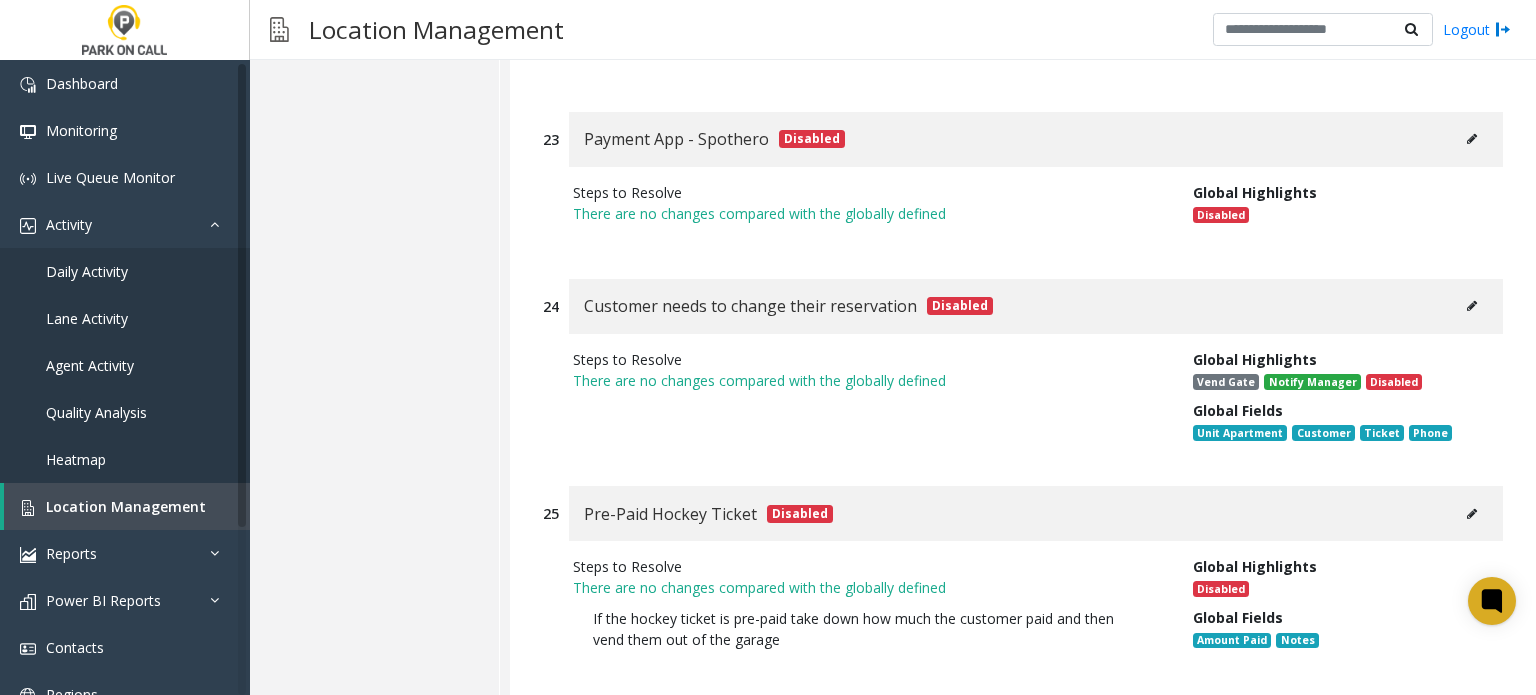 scroll, scrollTop: 9974, scrollLeft: 0, axis: vertical 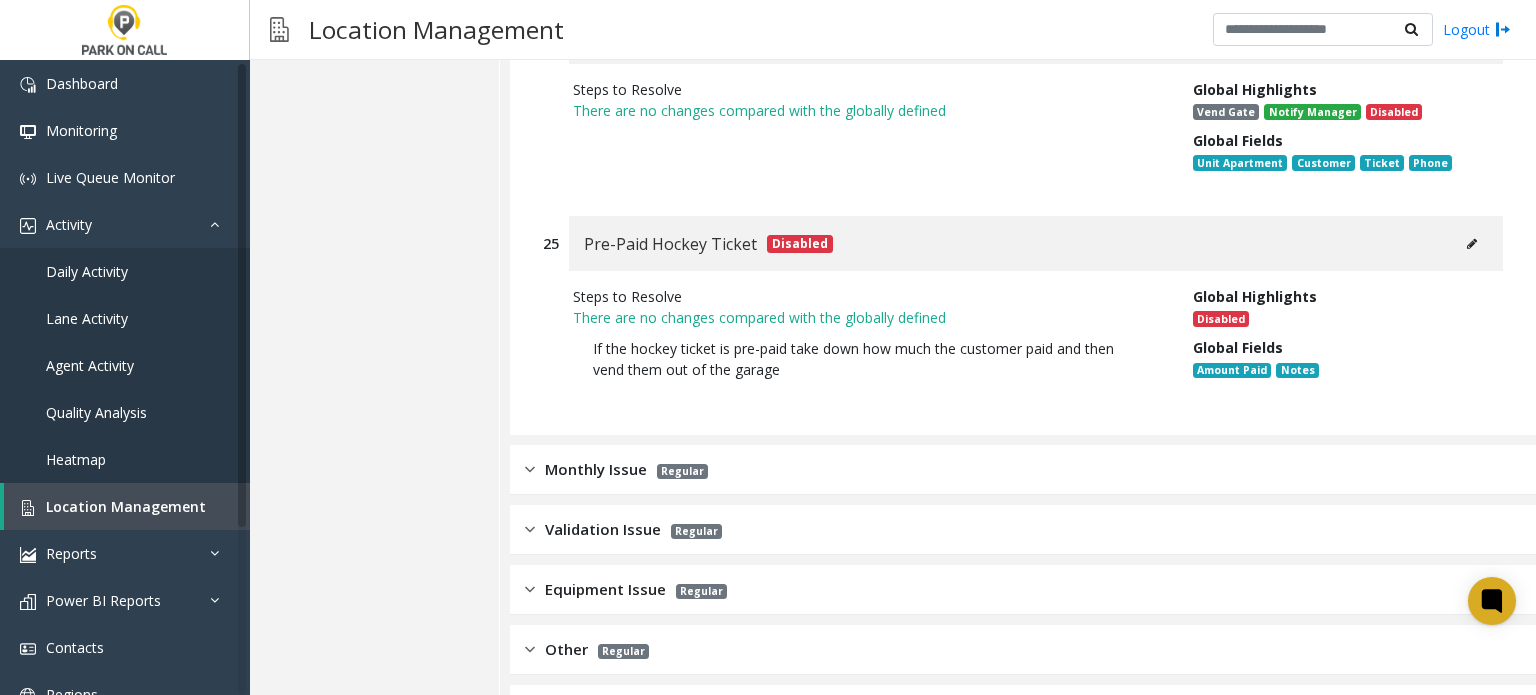 click on "Monthly Issue Regular" 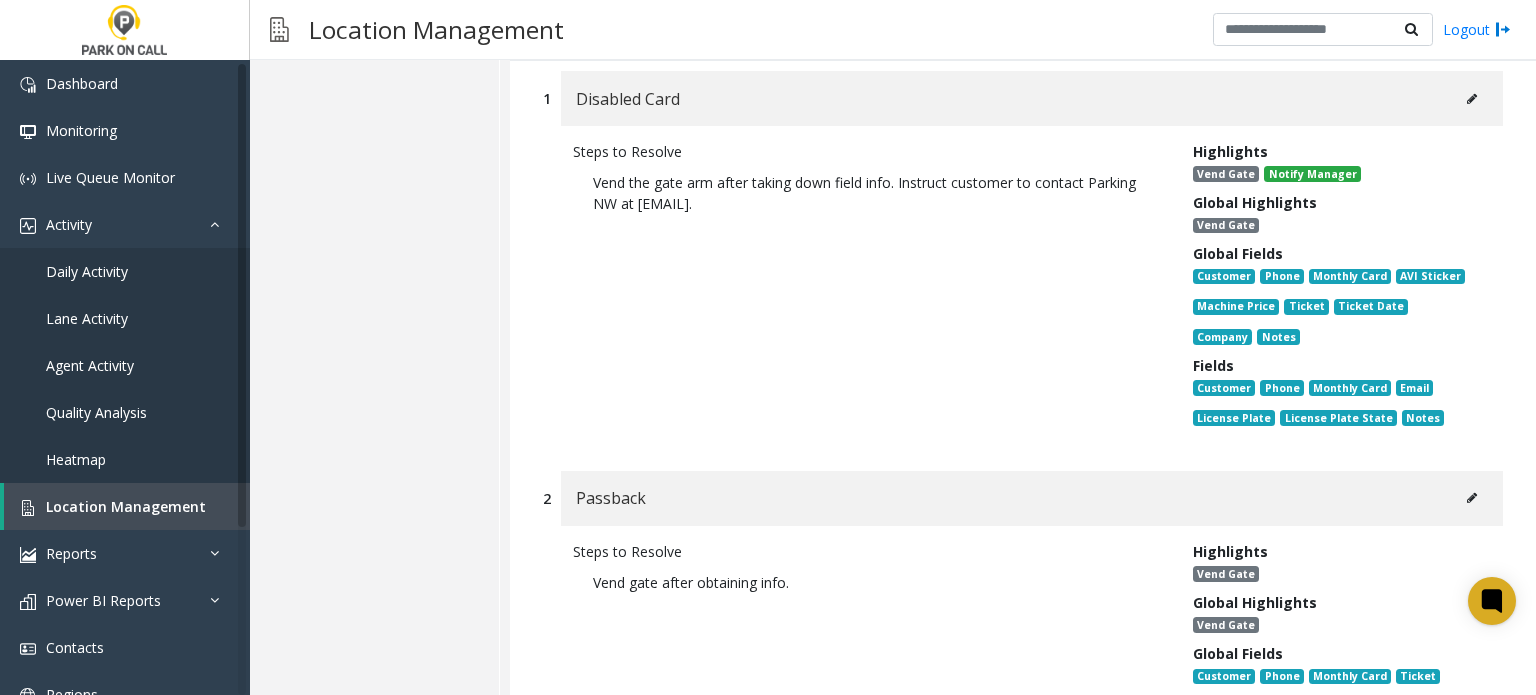 scroll, scrollTop: 10374, scrollLeft: 0, axis: vertical 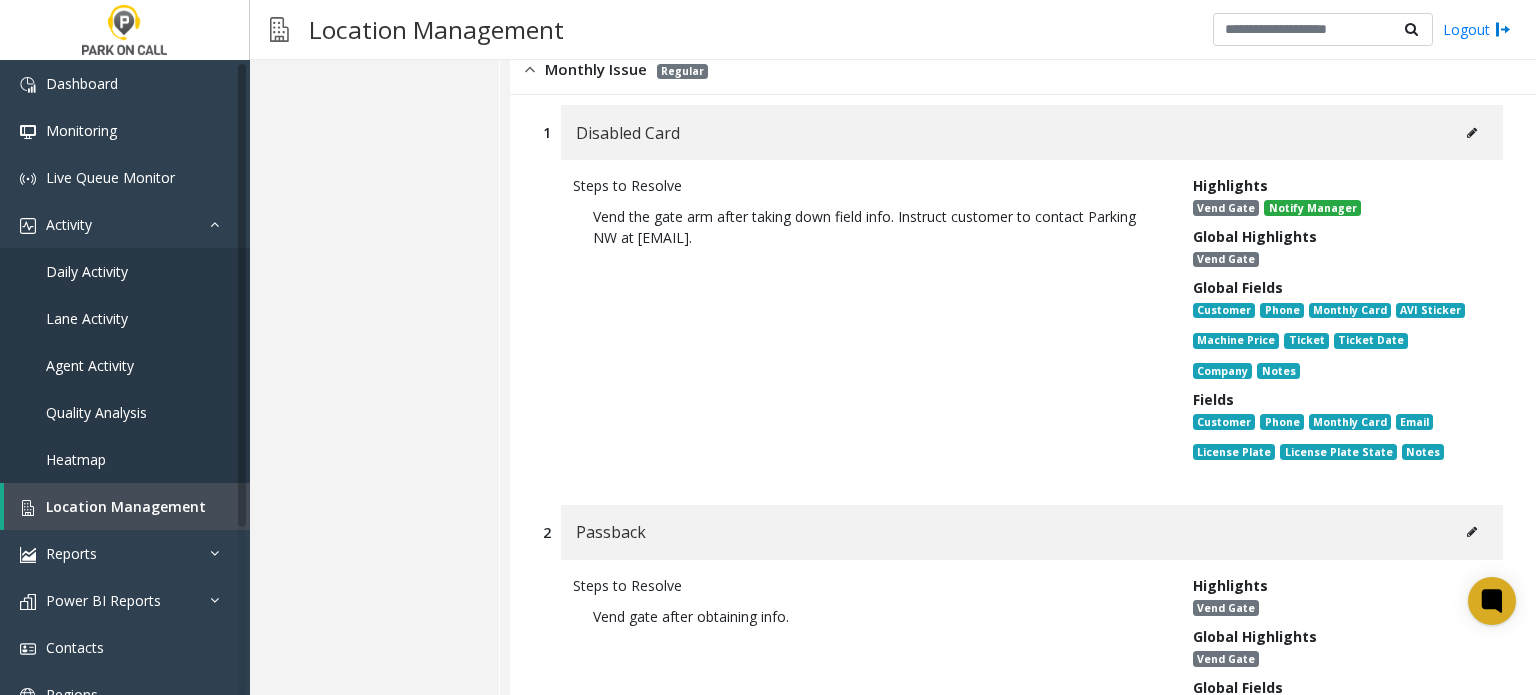 click 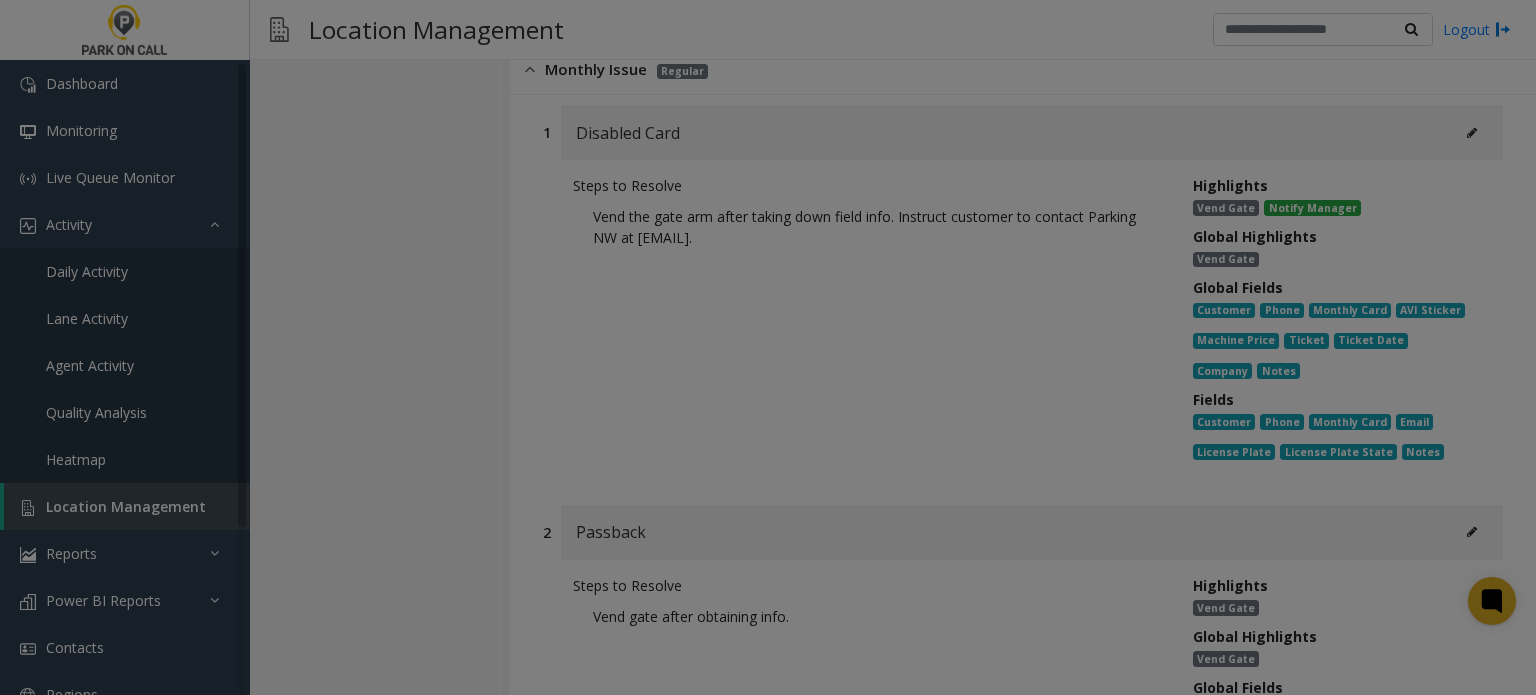 scroll, scrollTop: 0, scrollLeft: 0, axis: both 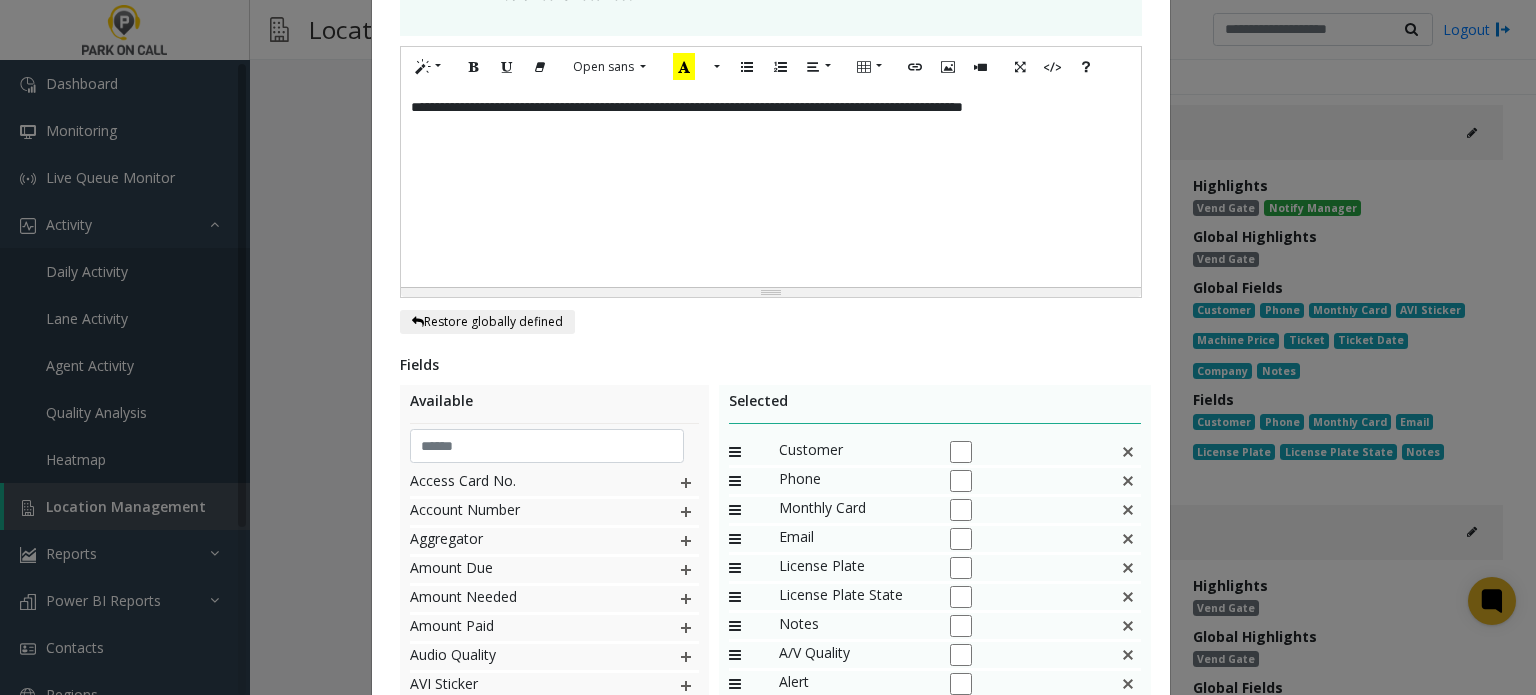 click 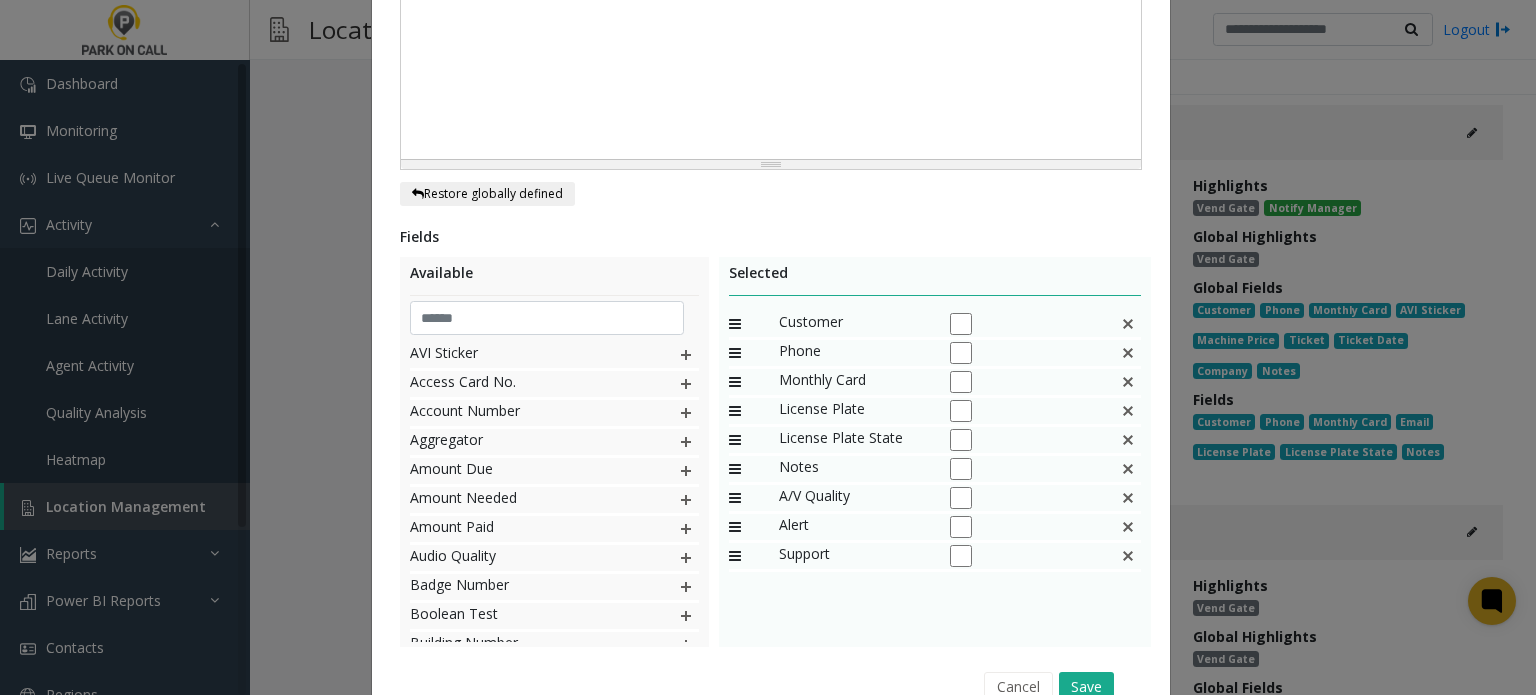 scroll, scrollTop: 827, scrollLeft: 0, axis: vertical 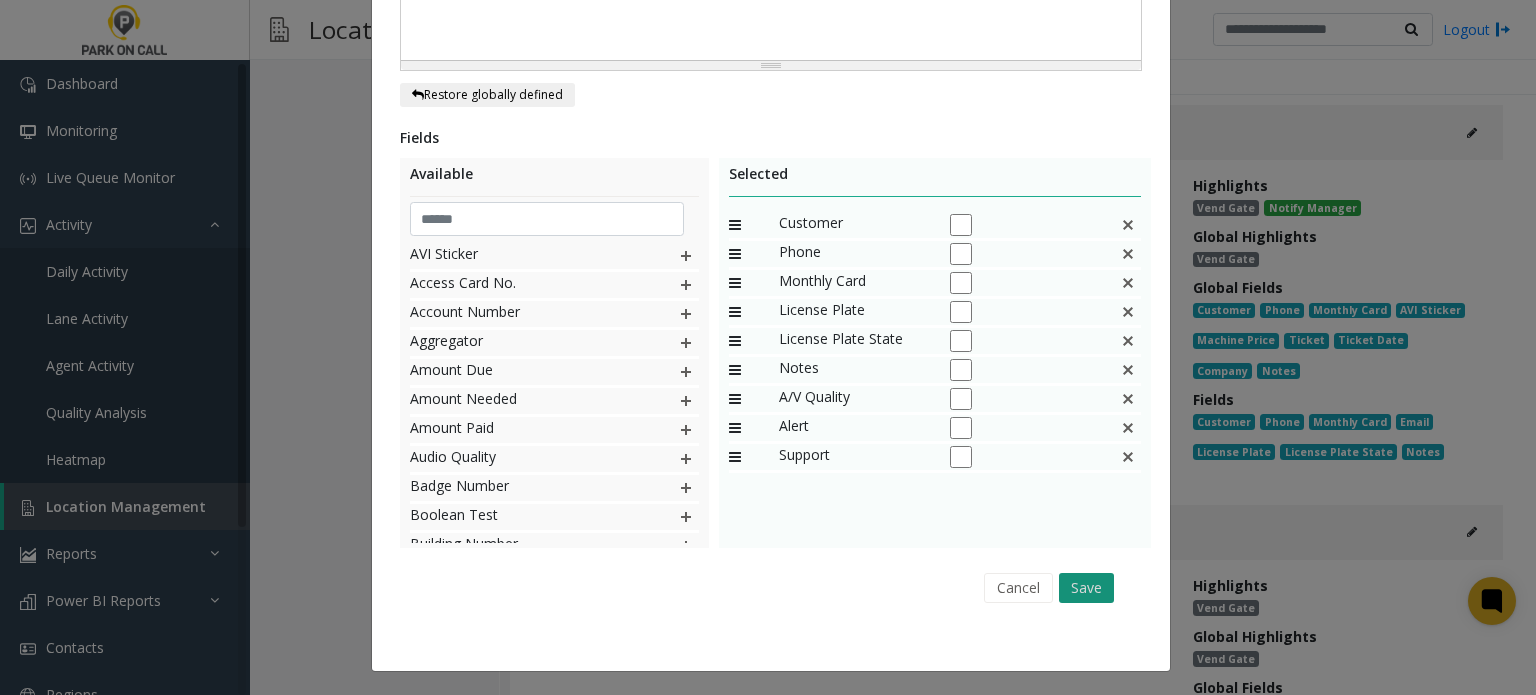 click on "Save" 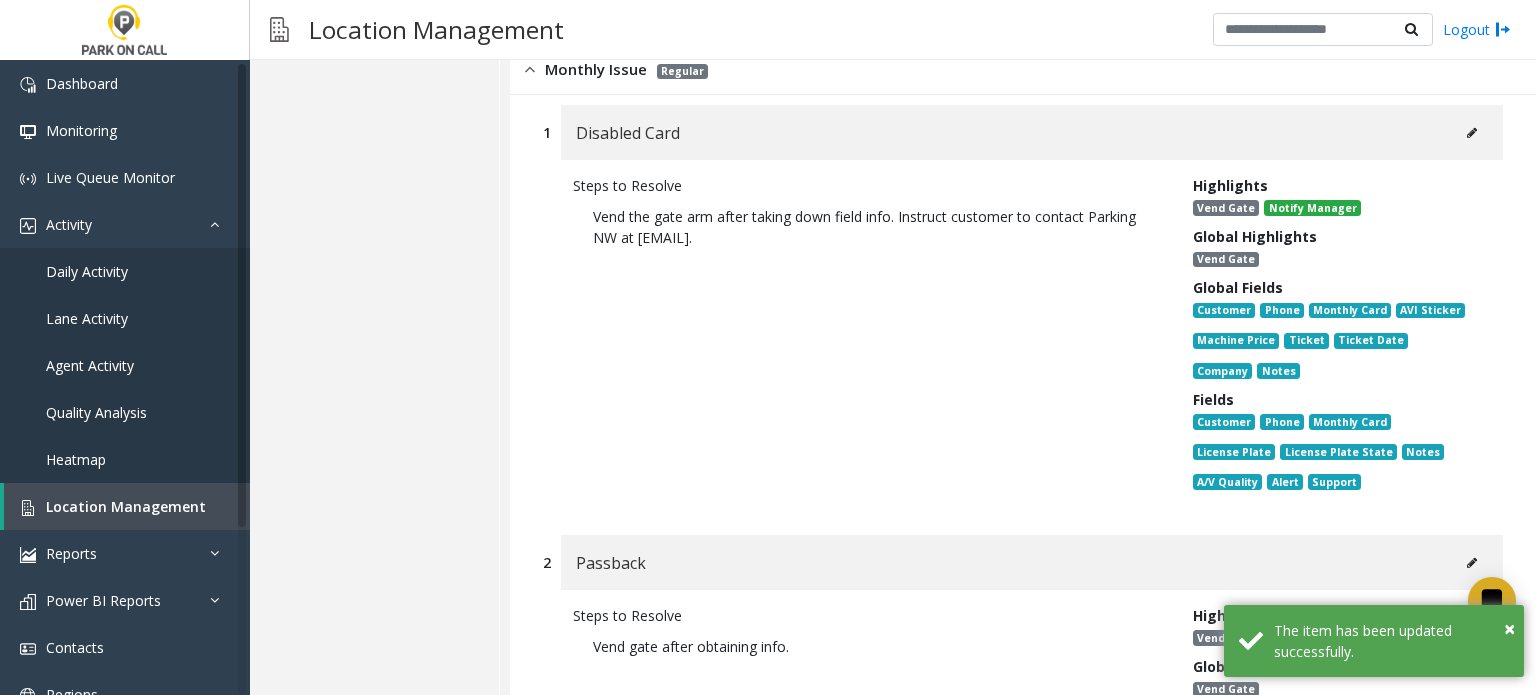 click 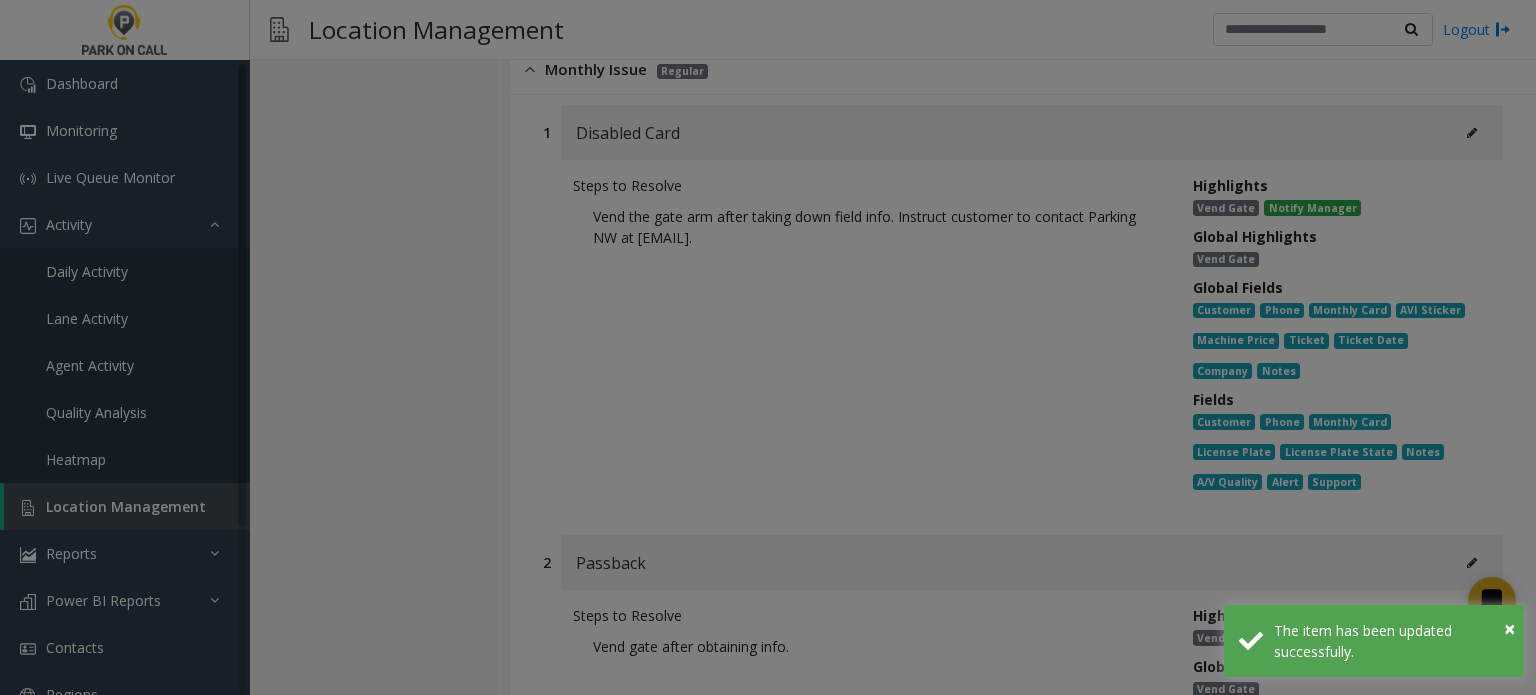 scroll, scrollTop: 0, scrollLeft: 0, axis: both 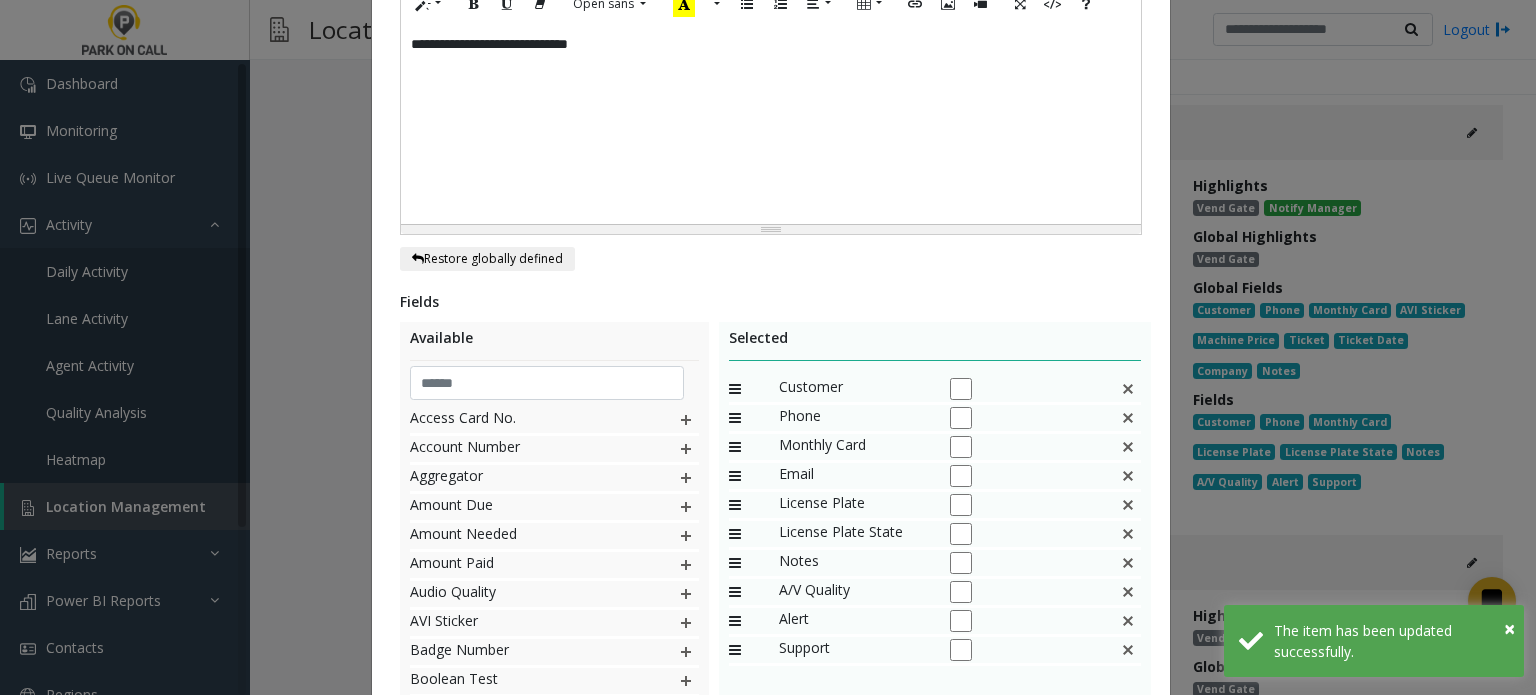 click 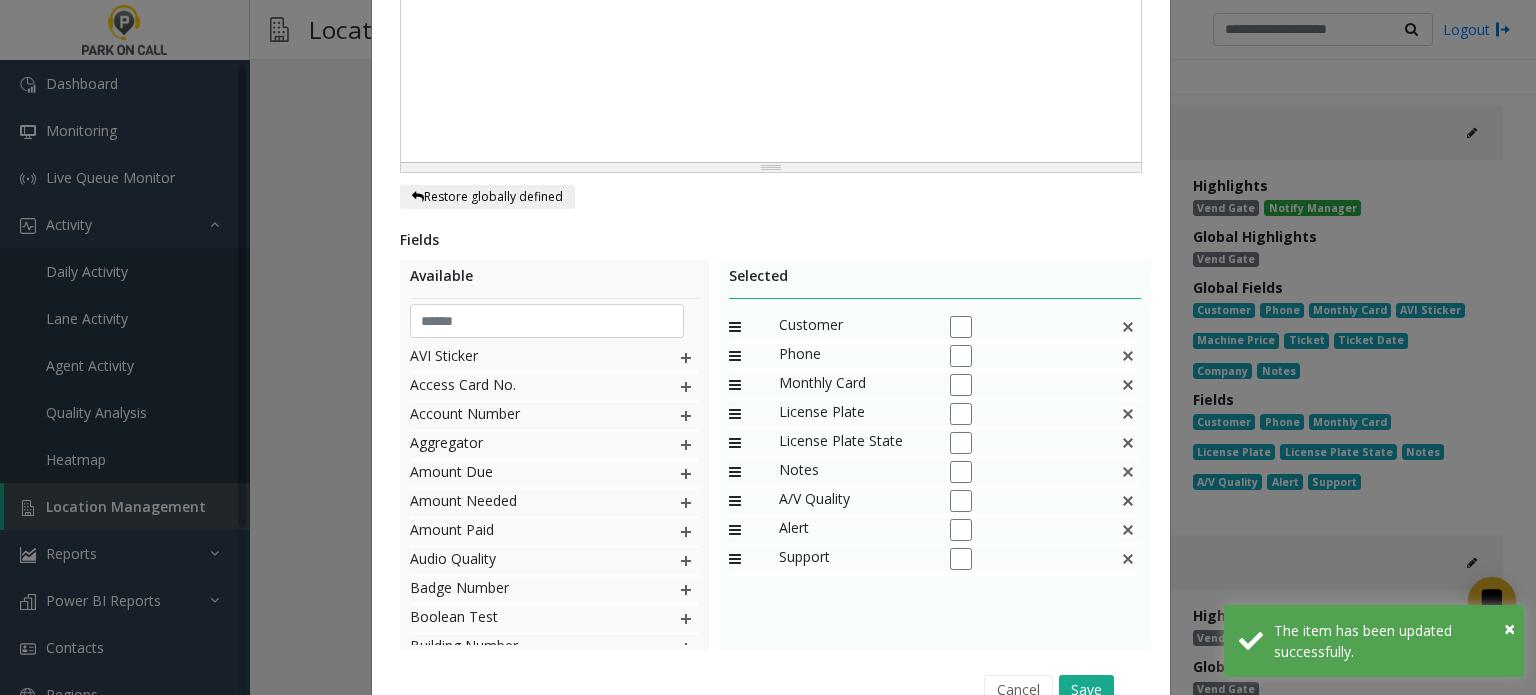 scroll, scrollTop: 722, scrollLeft: 0, axis: vertical 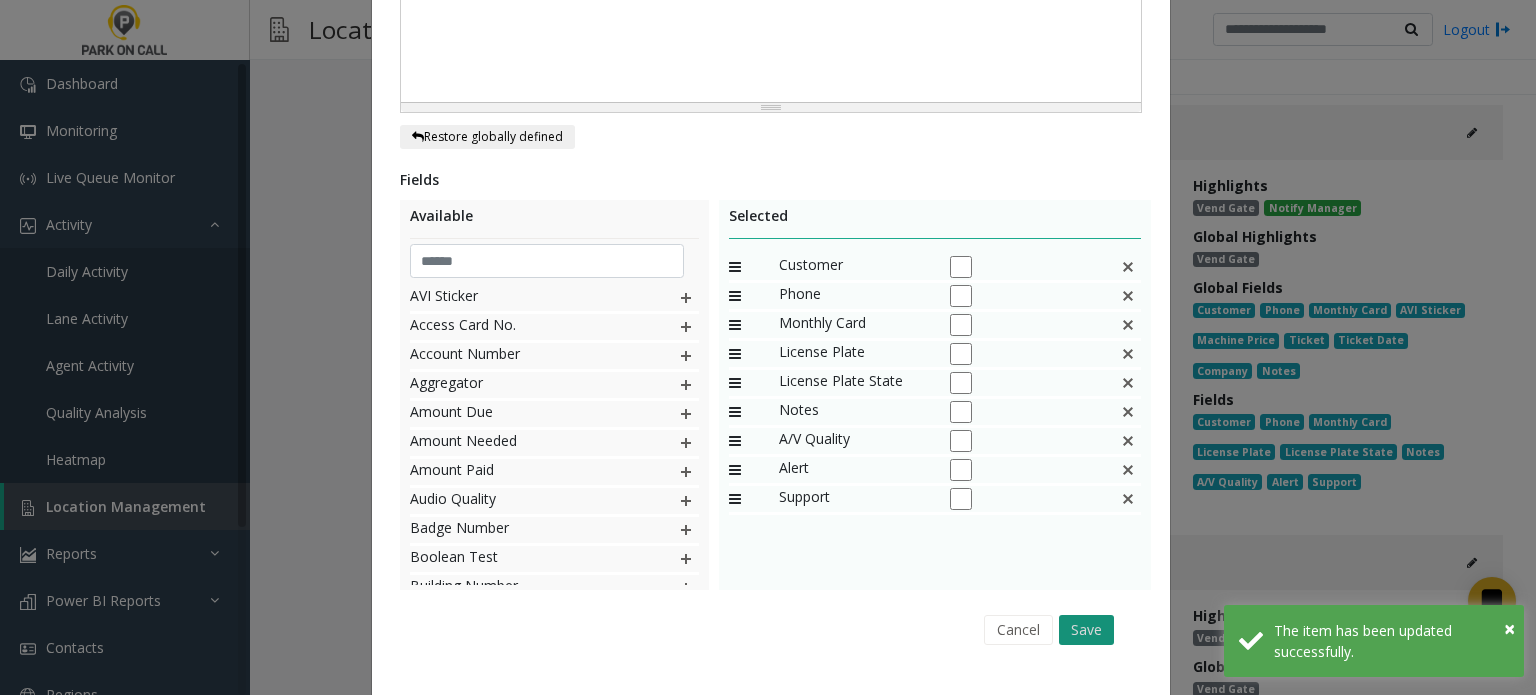click on "Save" 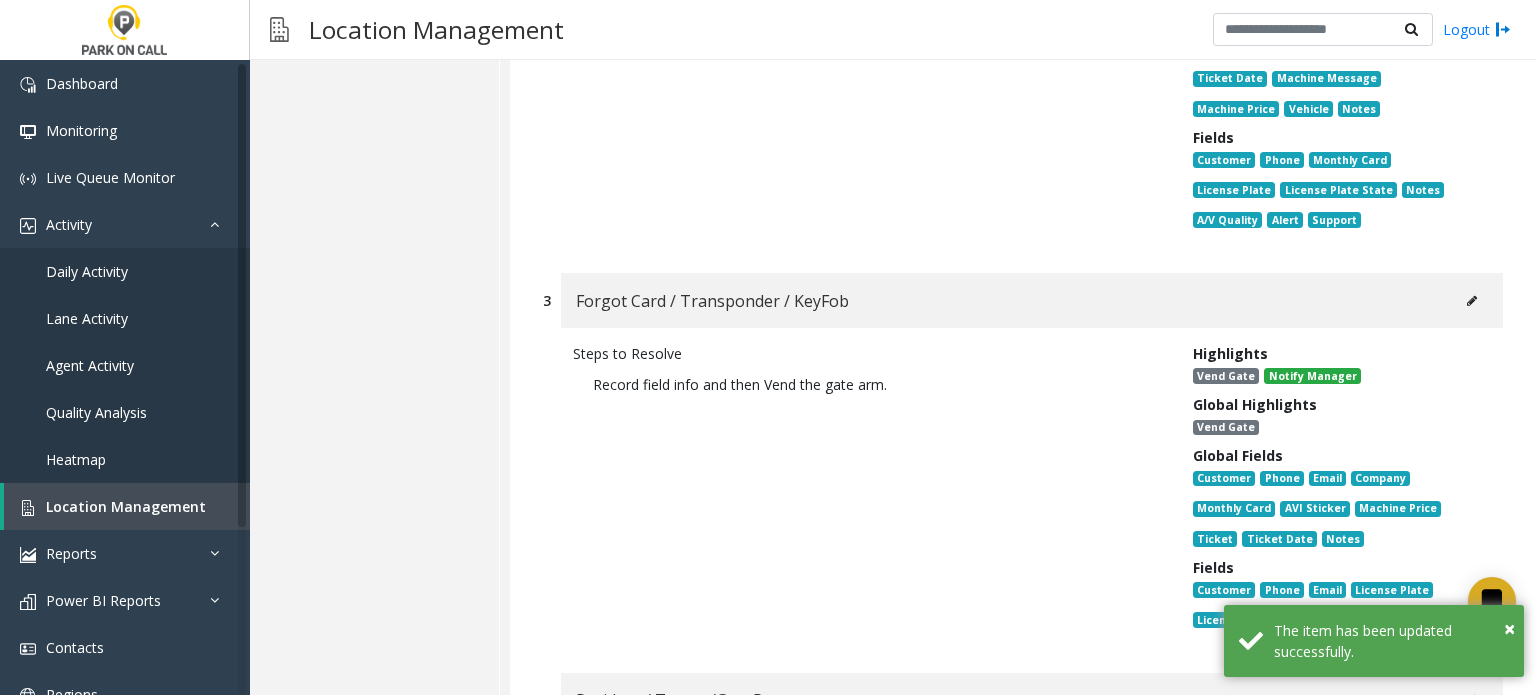 scroll, scrollTop: 11074, scrollLeft: 0, axis: vertical 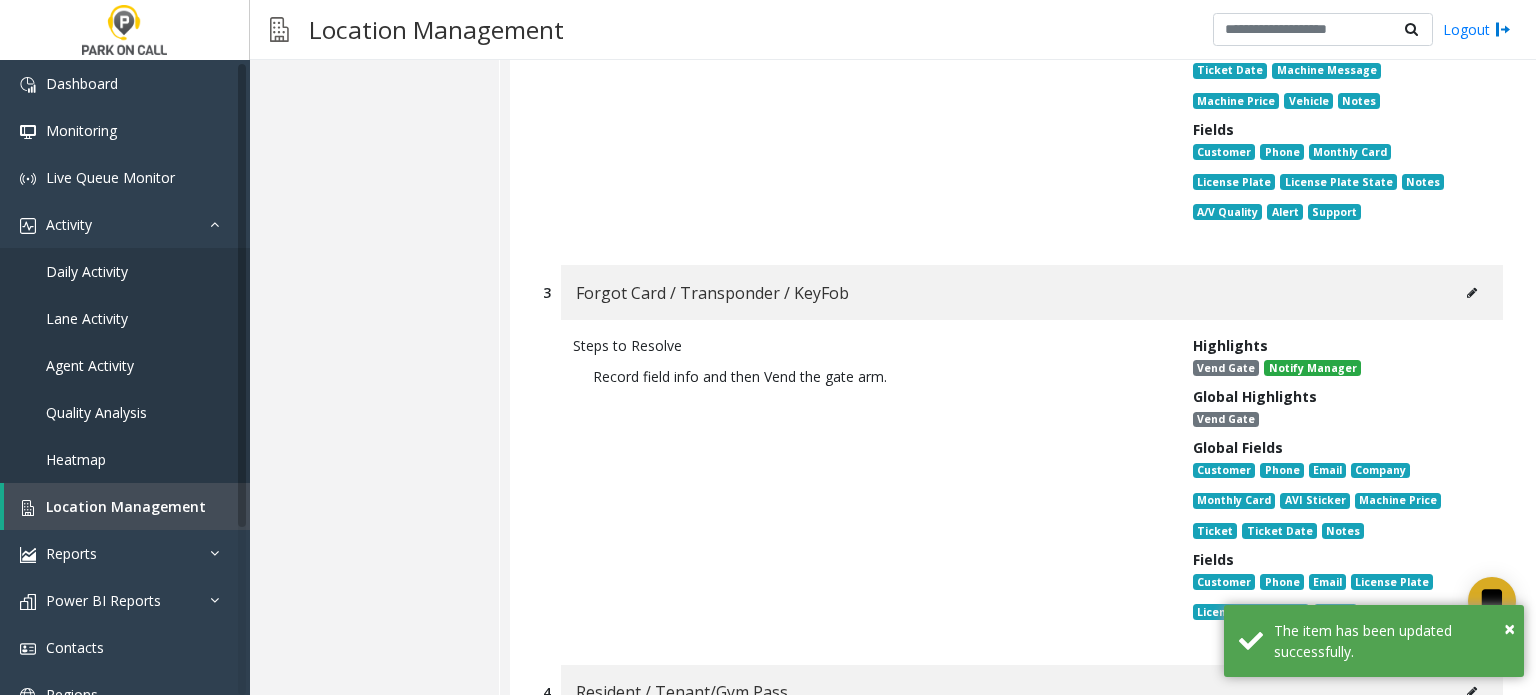 click 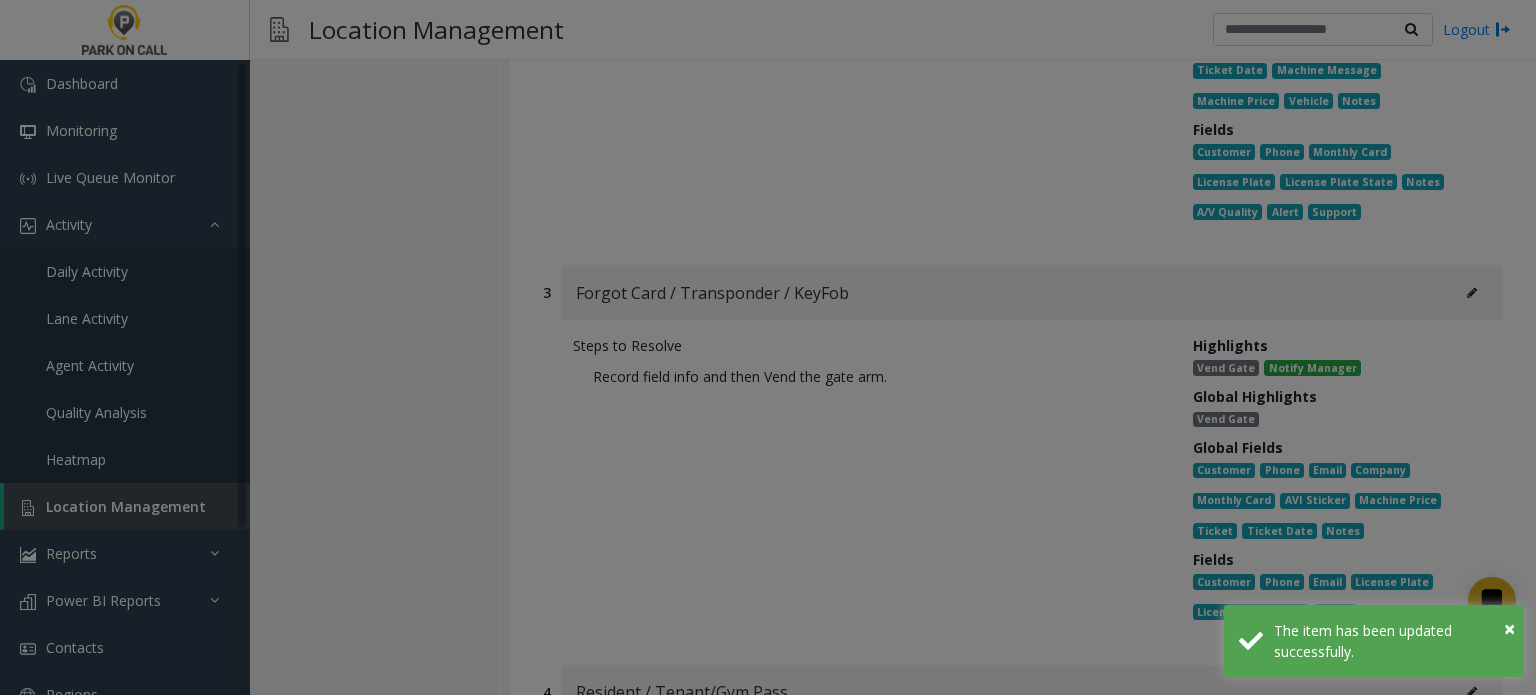scroll, scrollTop: 0, scrollLeft: 0, axis: both 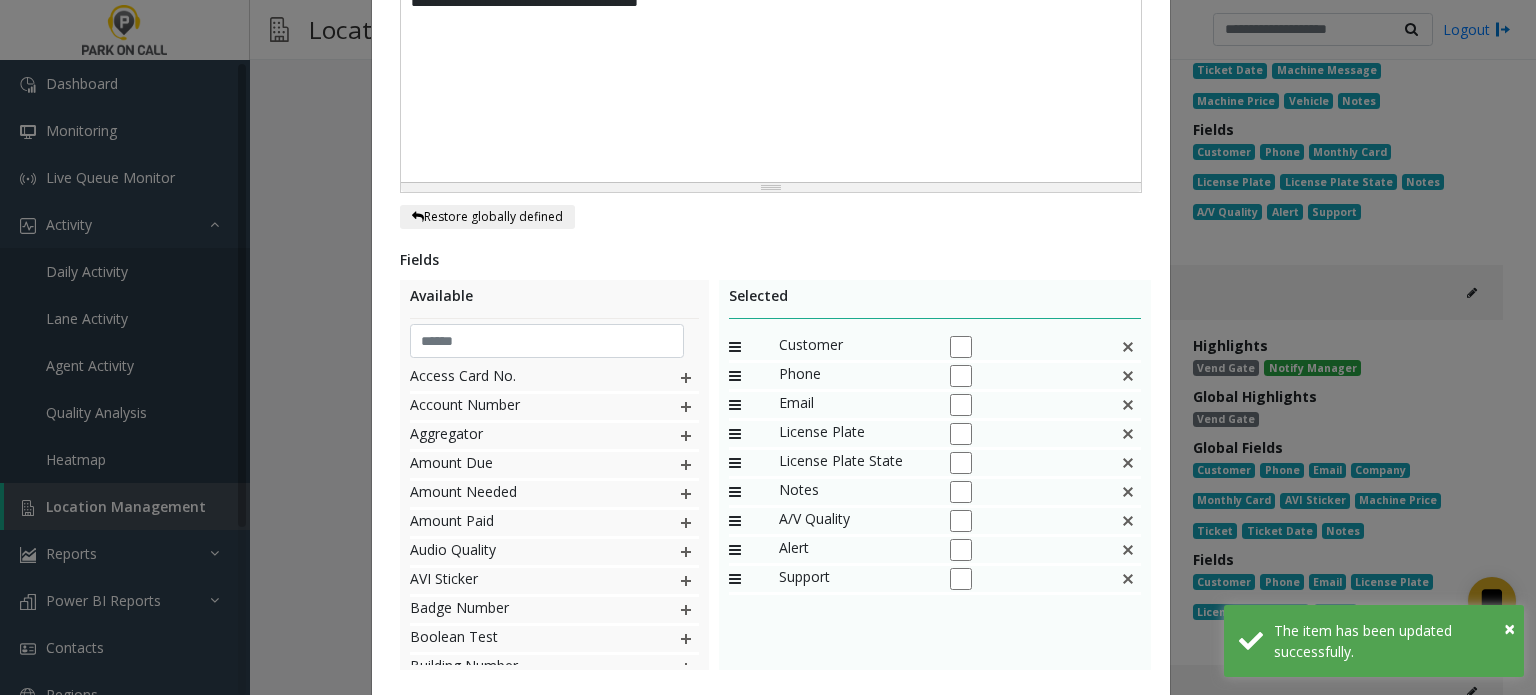 click 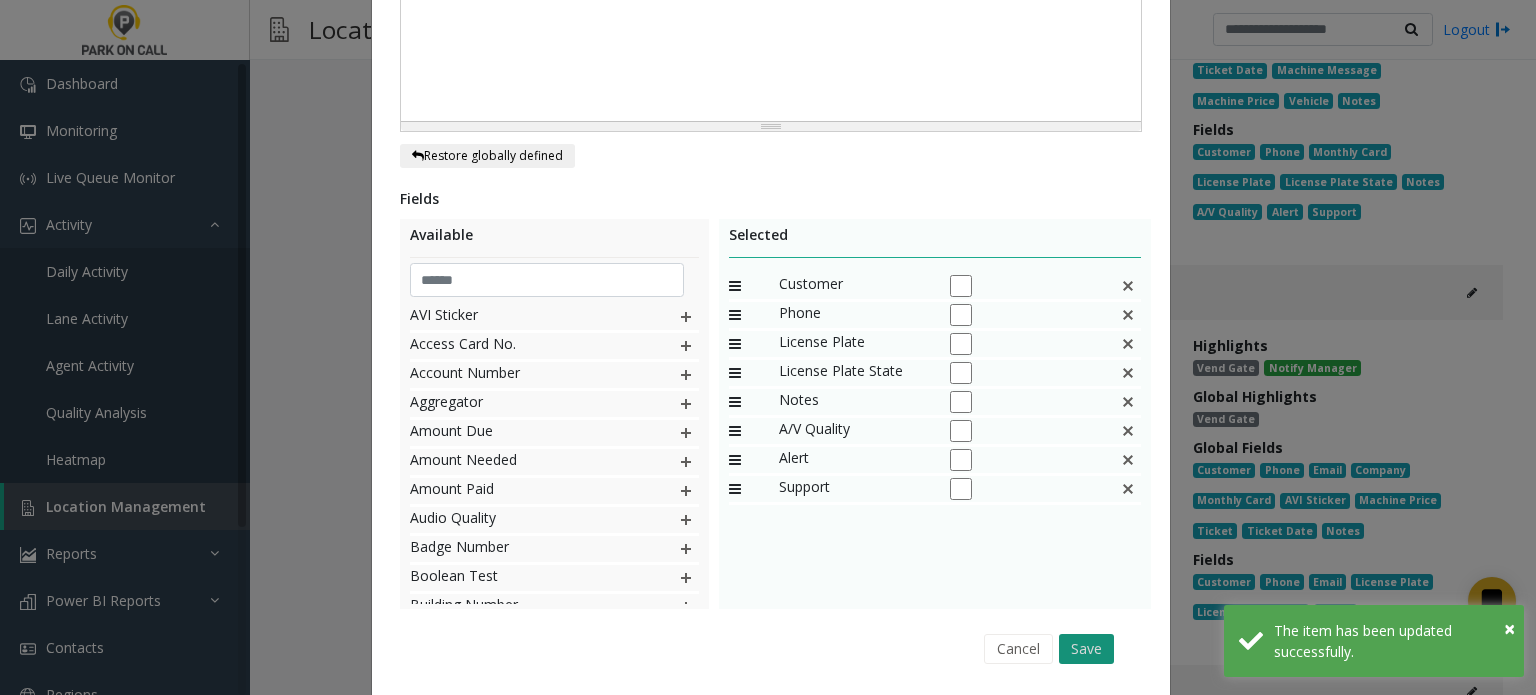 scroll, scrollTop: 722, scrollLeft: 0, axis: vertical 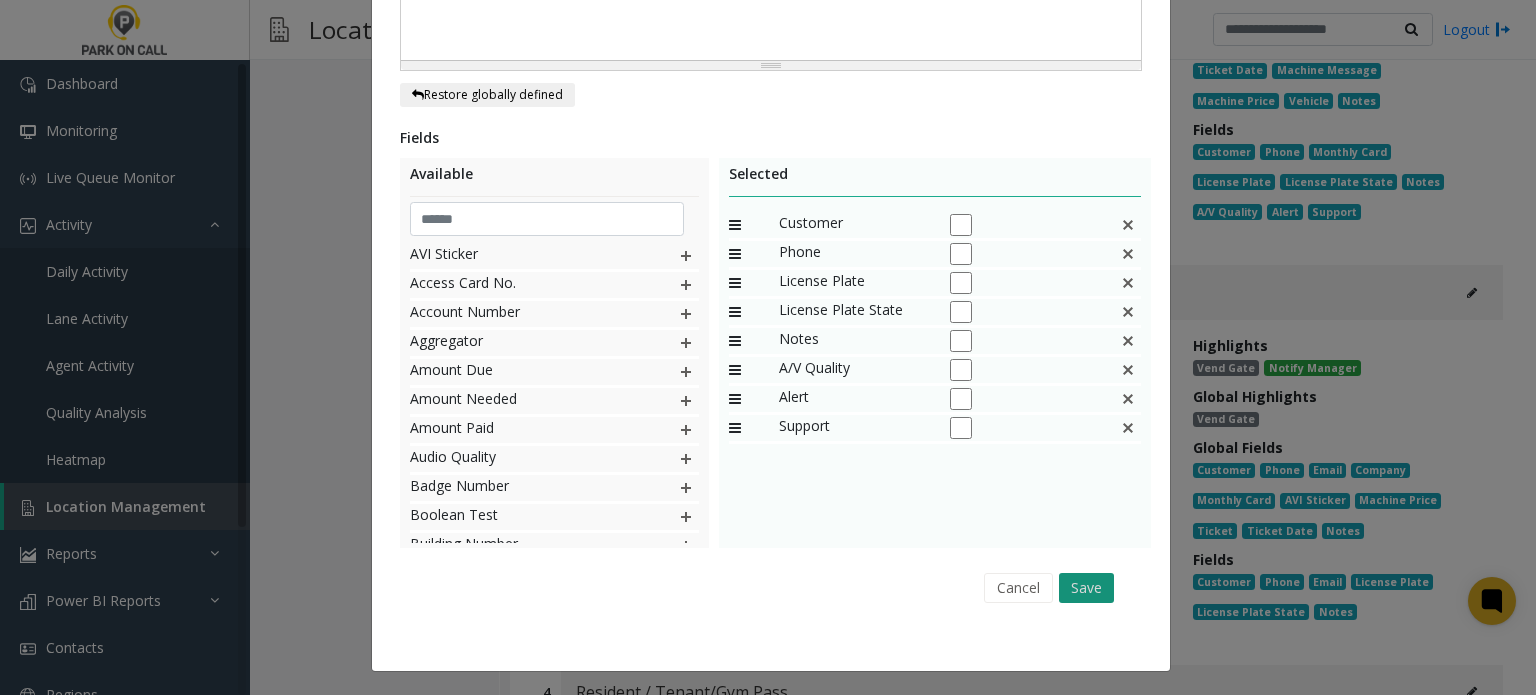 click on "Save" 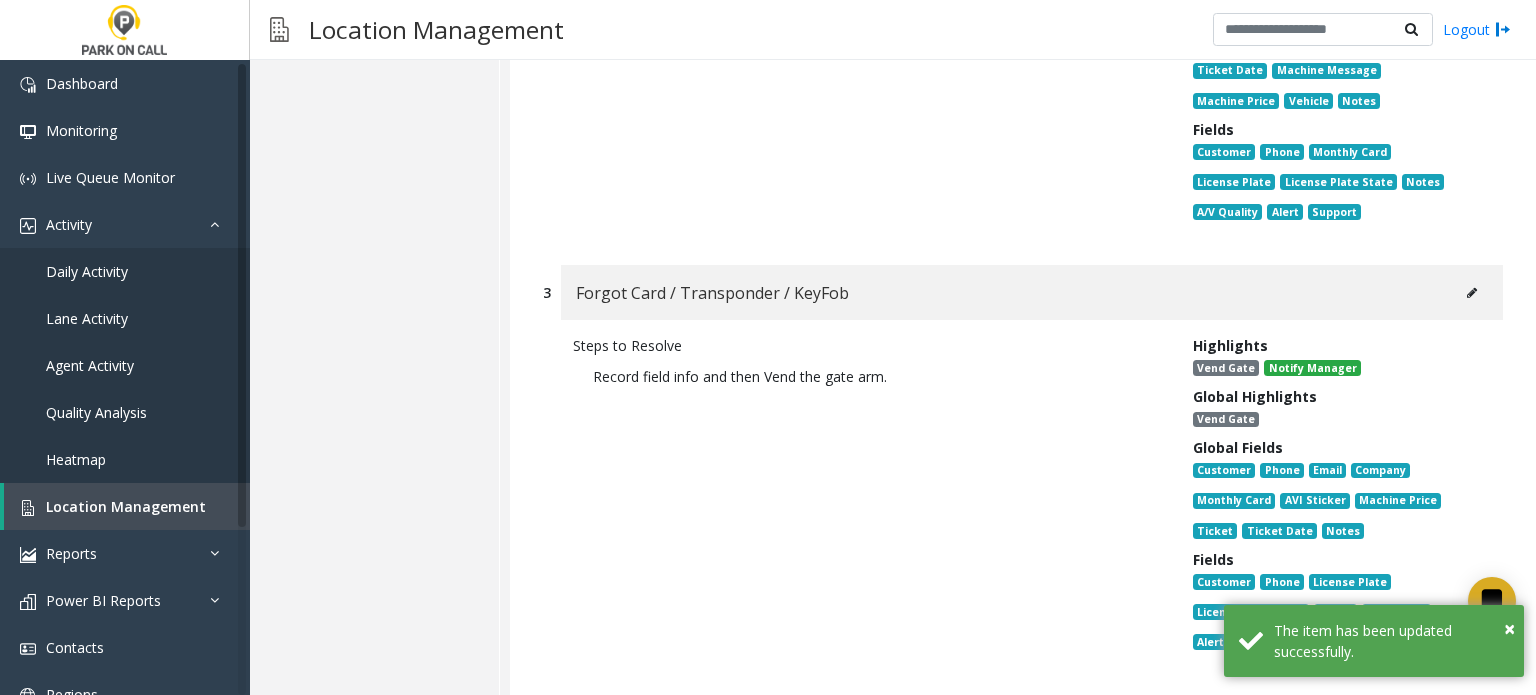 scroll, scrollTop: 11474, scrollLeft: 0, axis: vertical 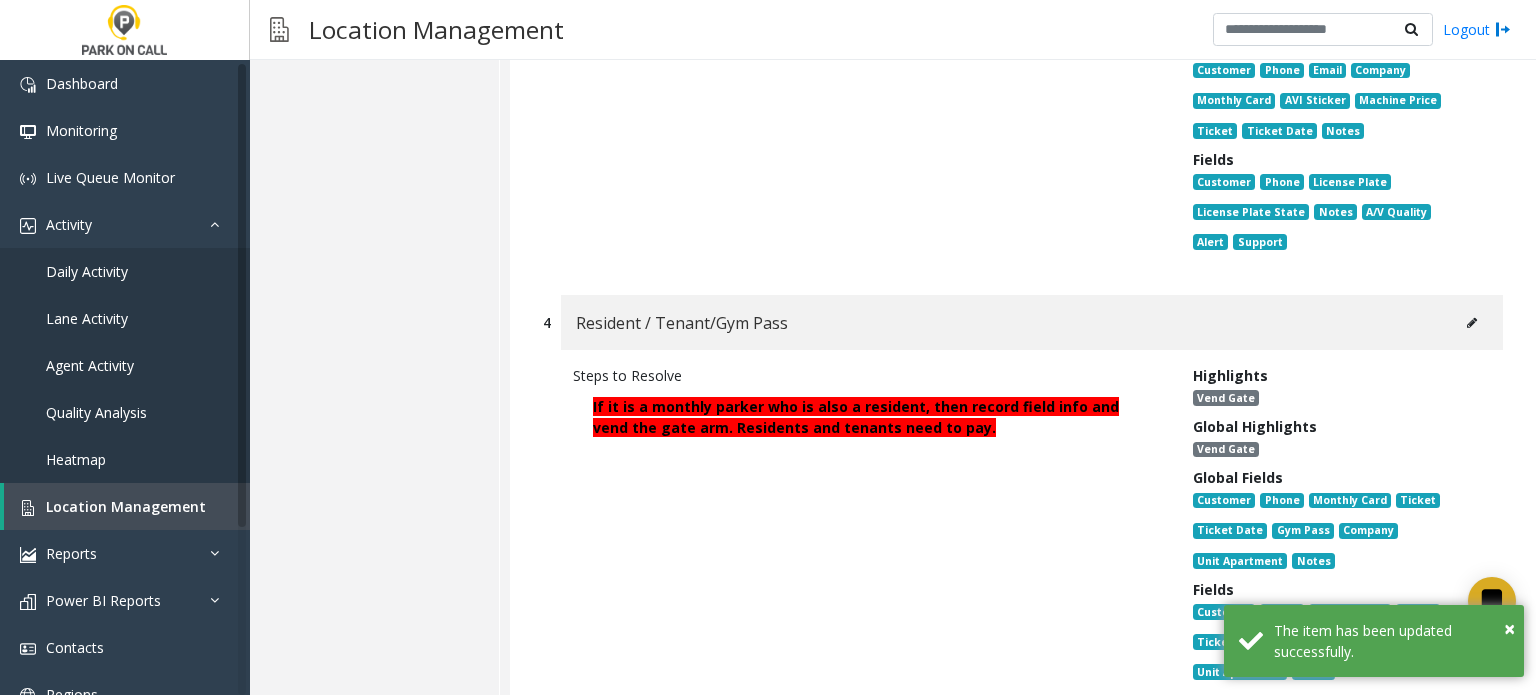 click 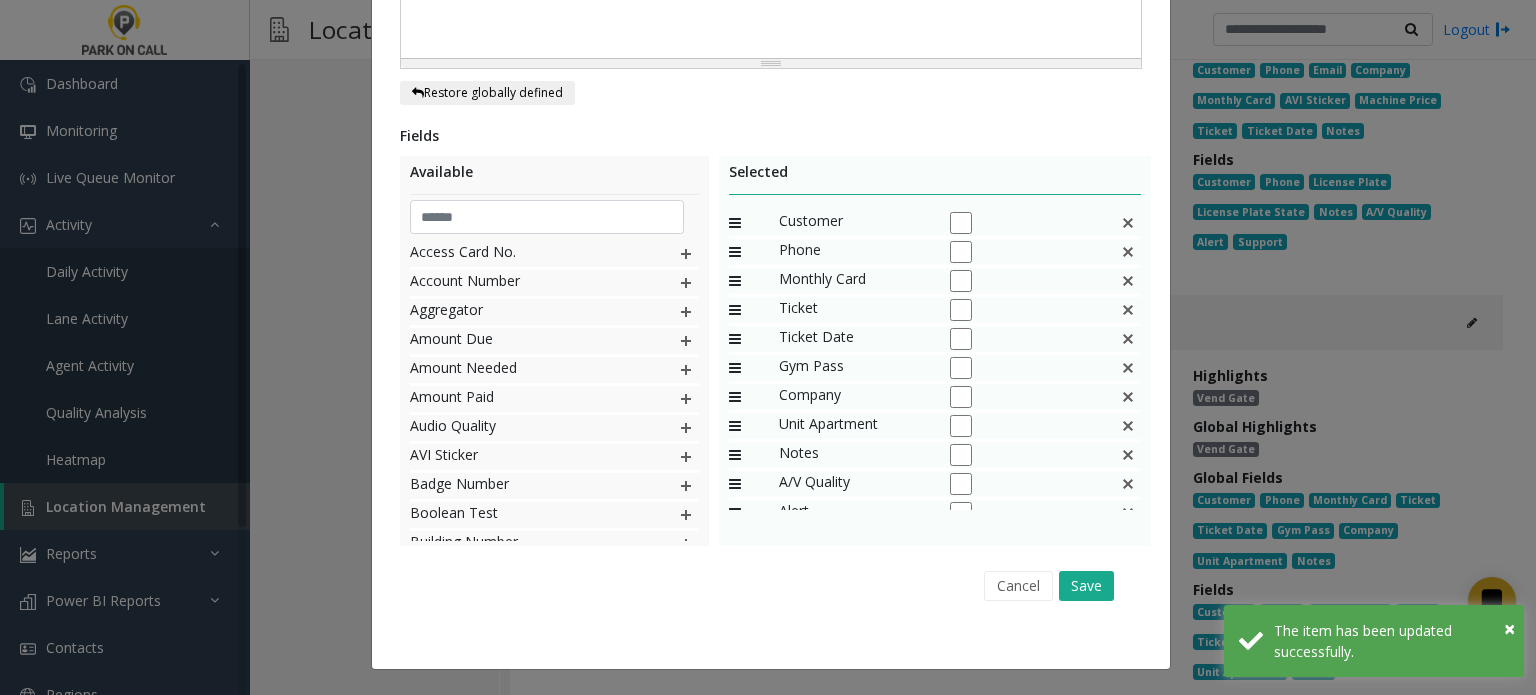 scroll, scrollTop: 0, scrollLeft: 0, axis: both 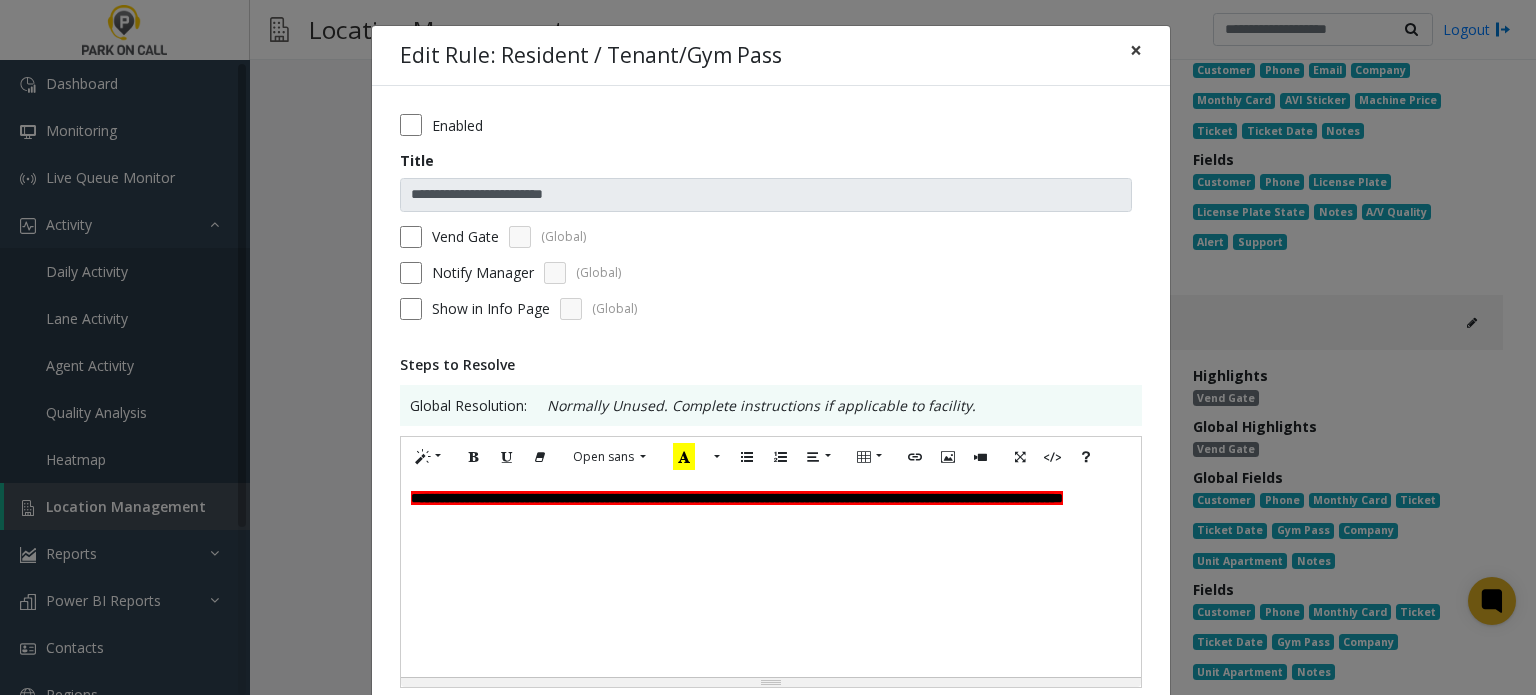 click on "×" 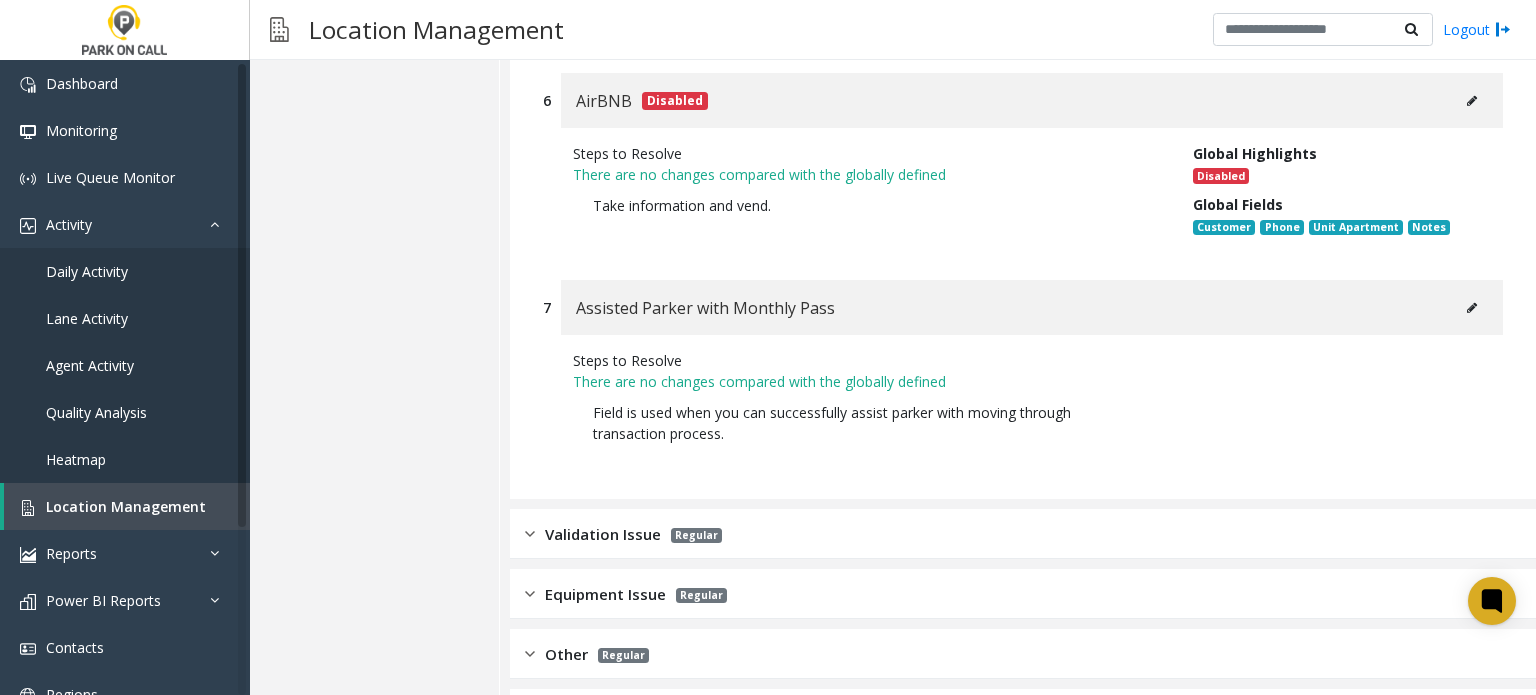 scroll, scrollTop: 12568, scrollLeft: 0, axis: vertical 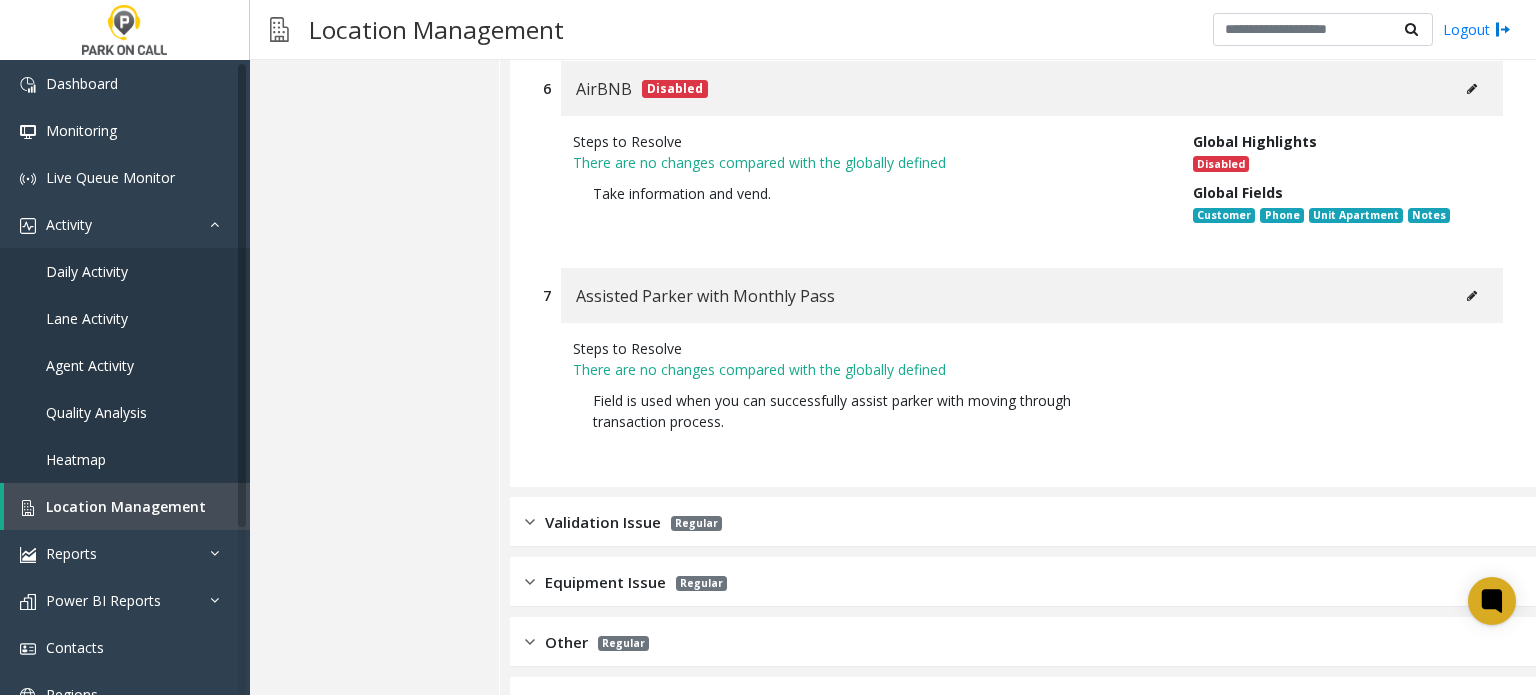 click on "Validation Issue Regular" 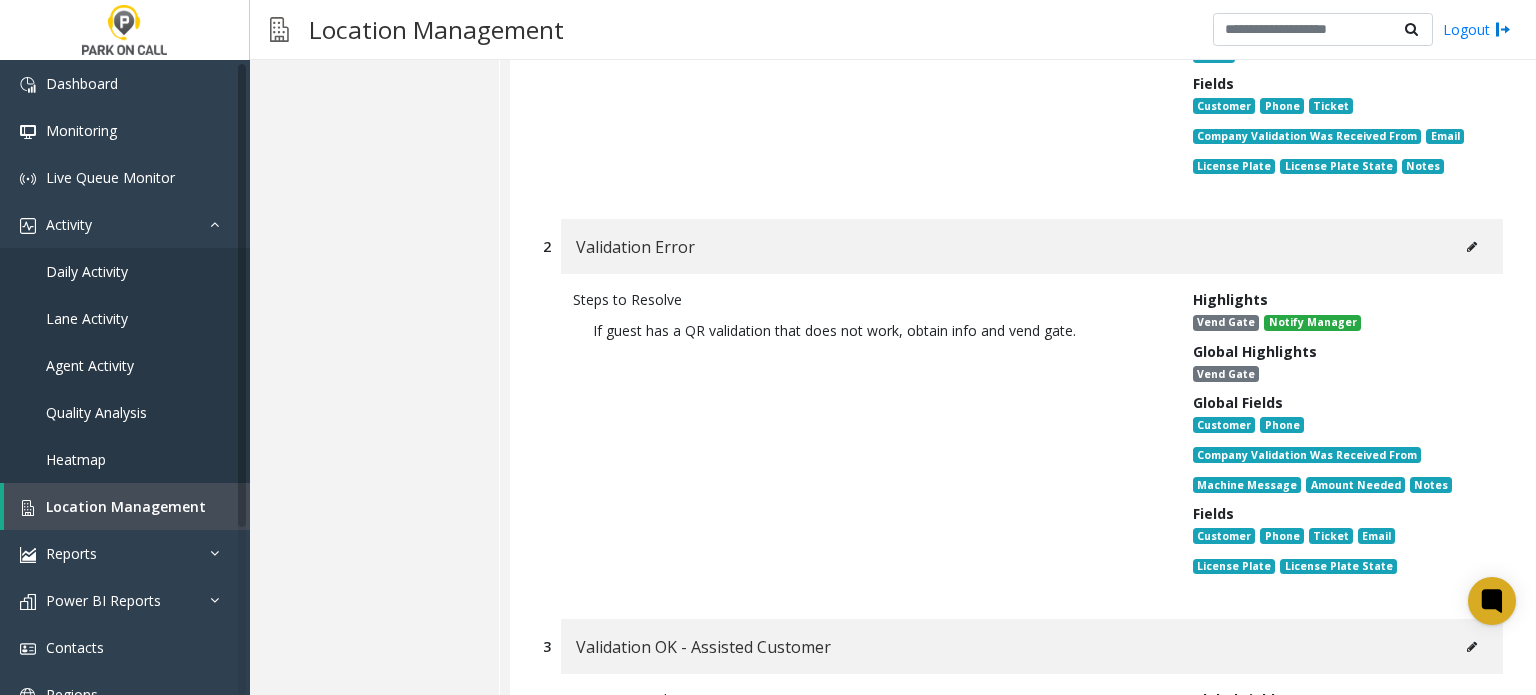 scroll, scrollTop: 13368, scrollLeft: 0, axis: vertical 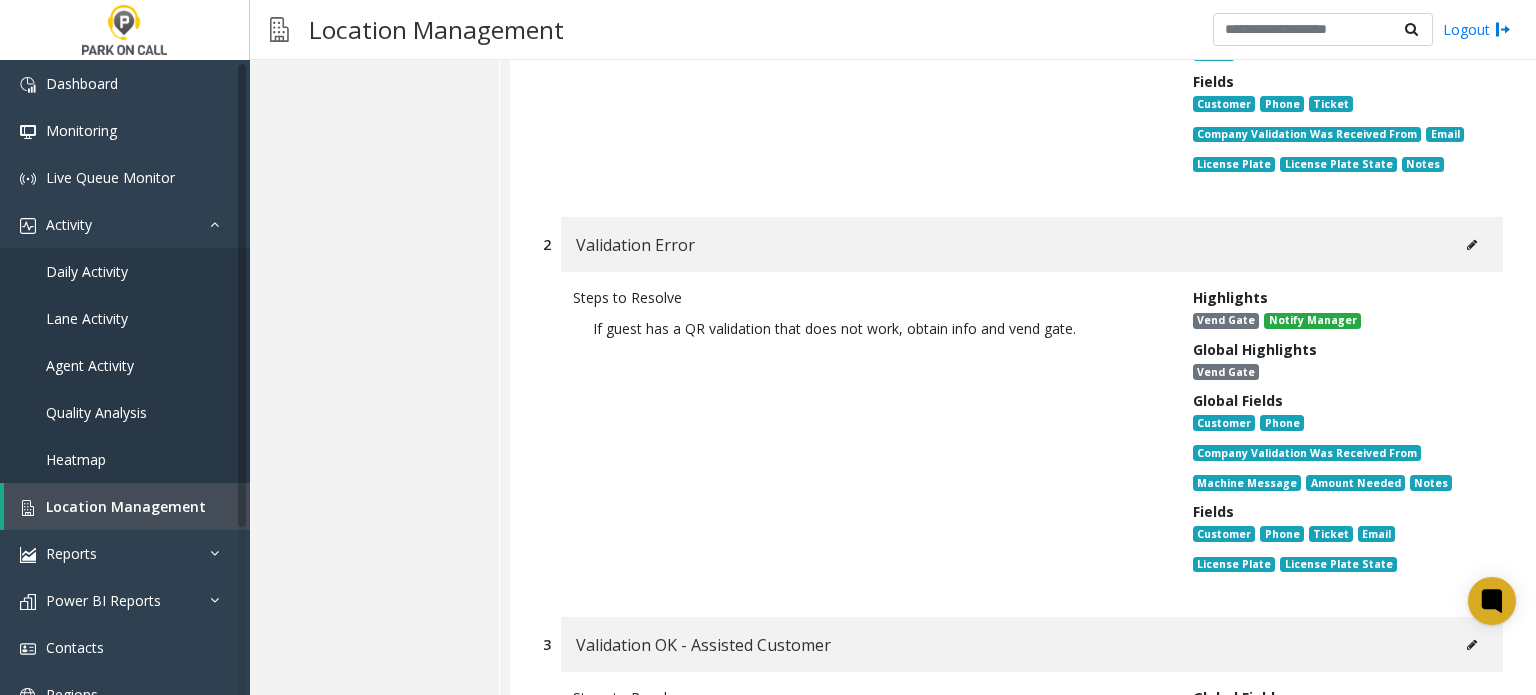 click 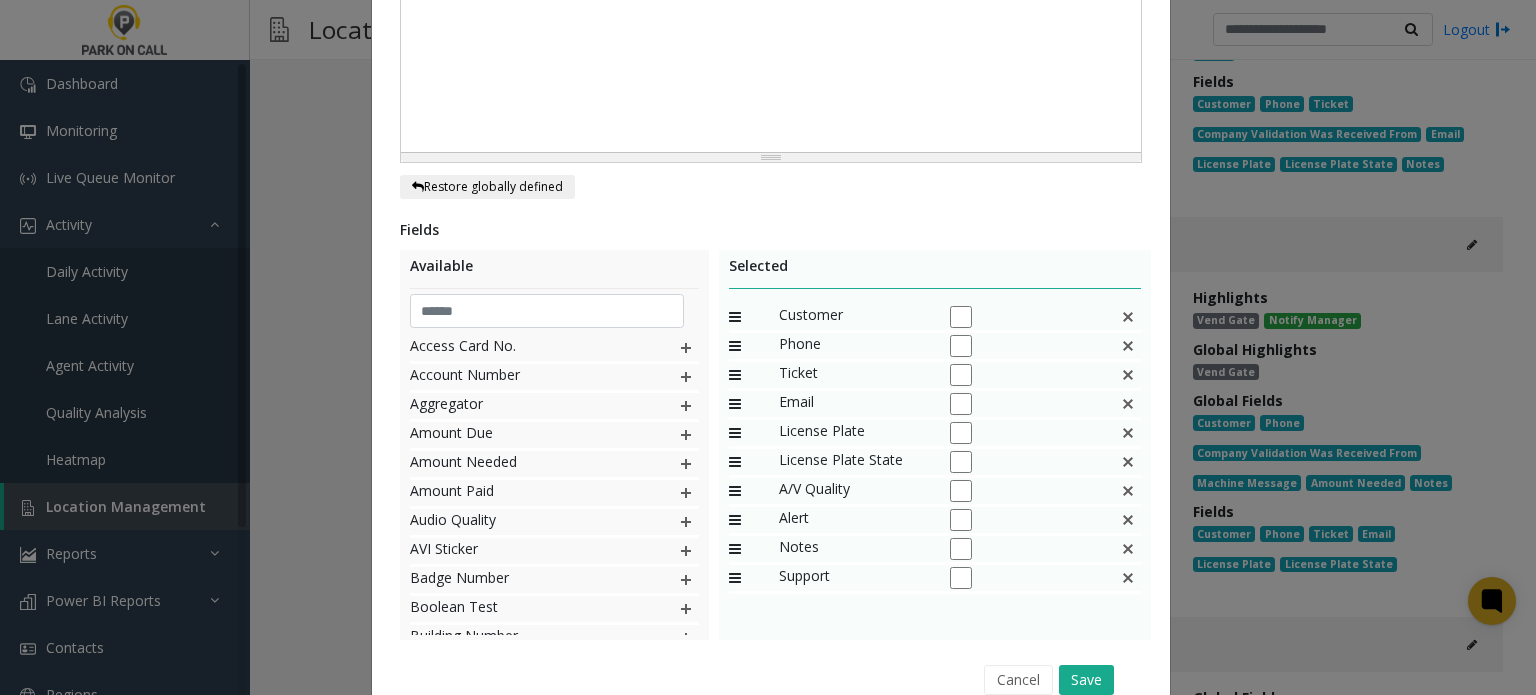 scroll, scrollTop: 800, scrollLeft: 0, axis: vertical 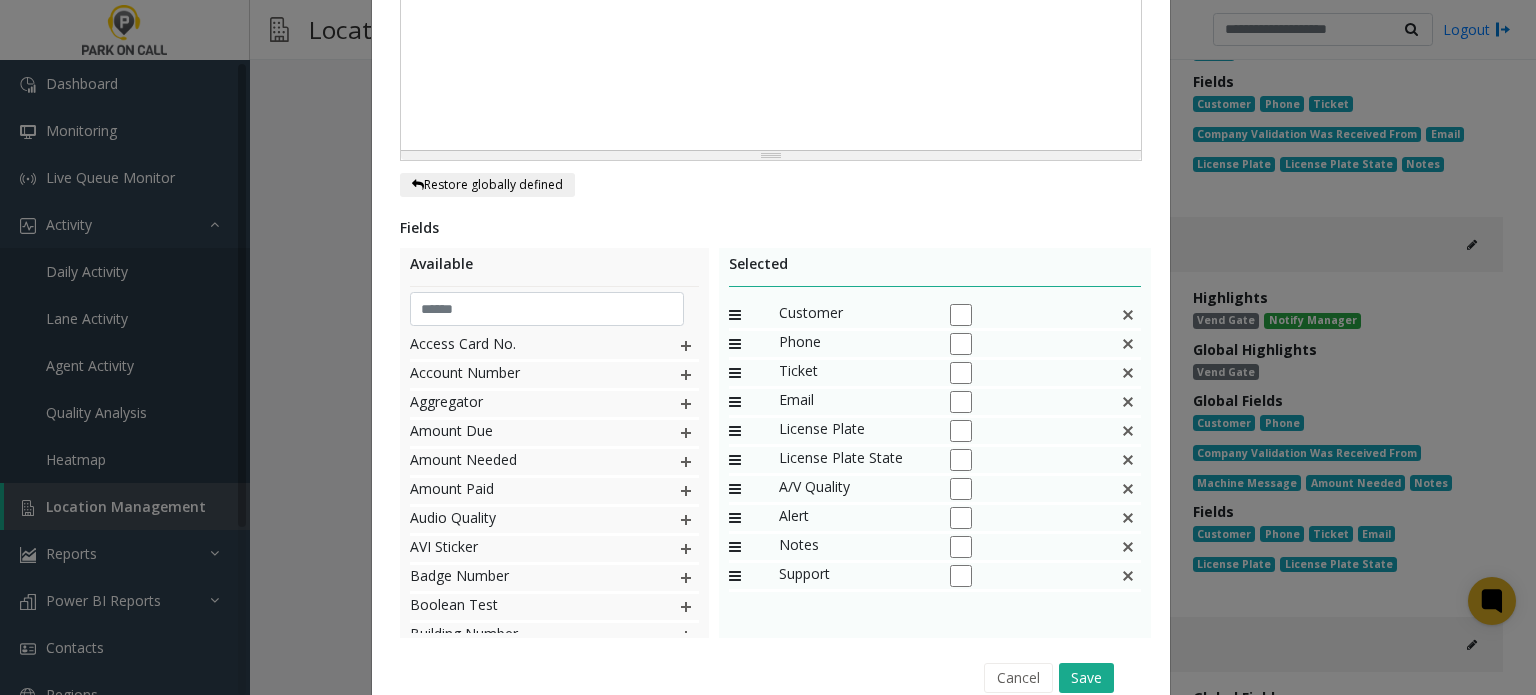 click 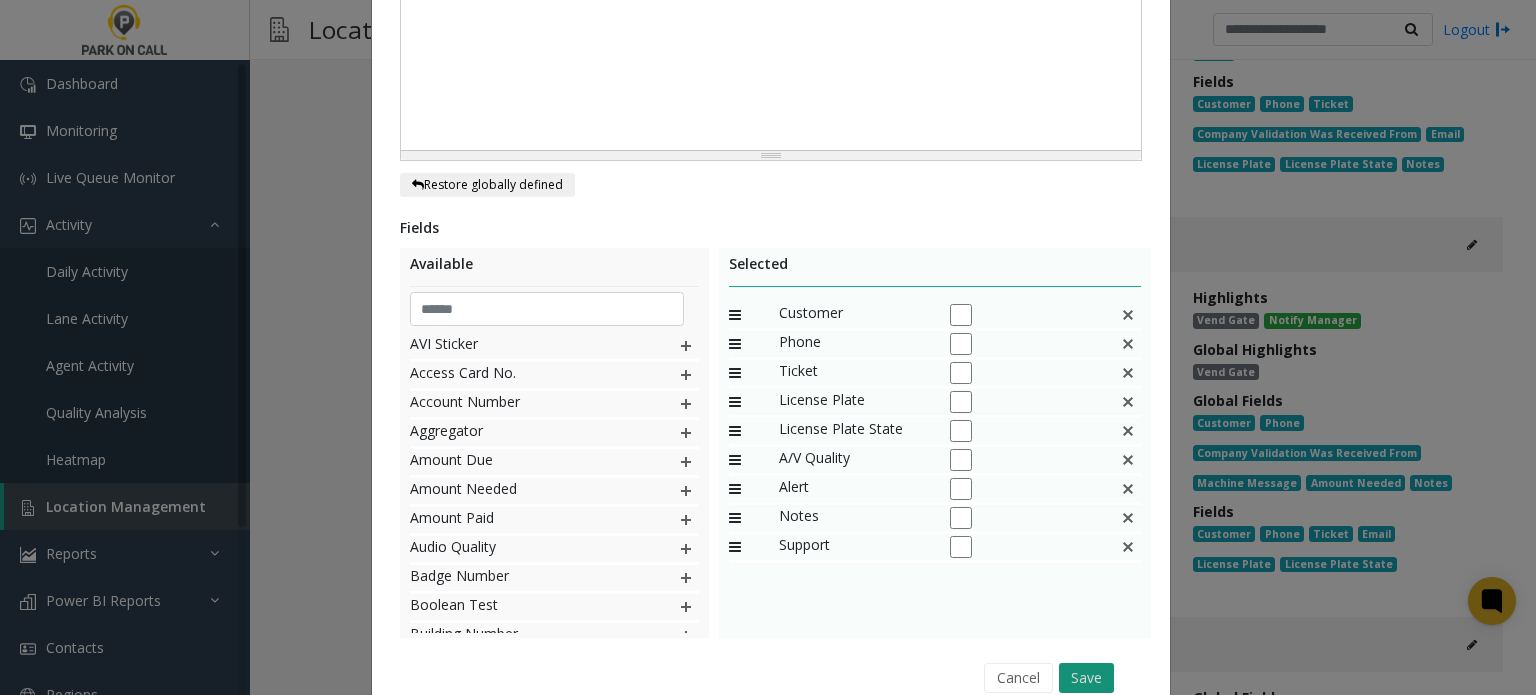 click on "Save" 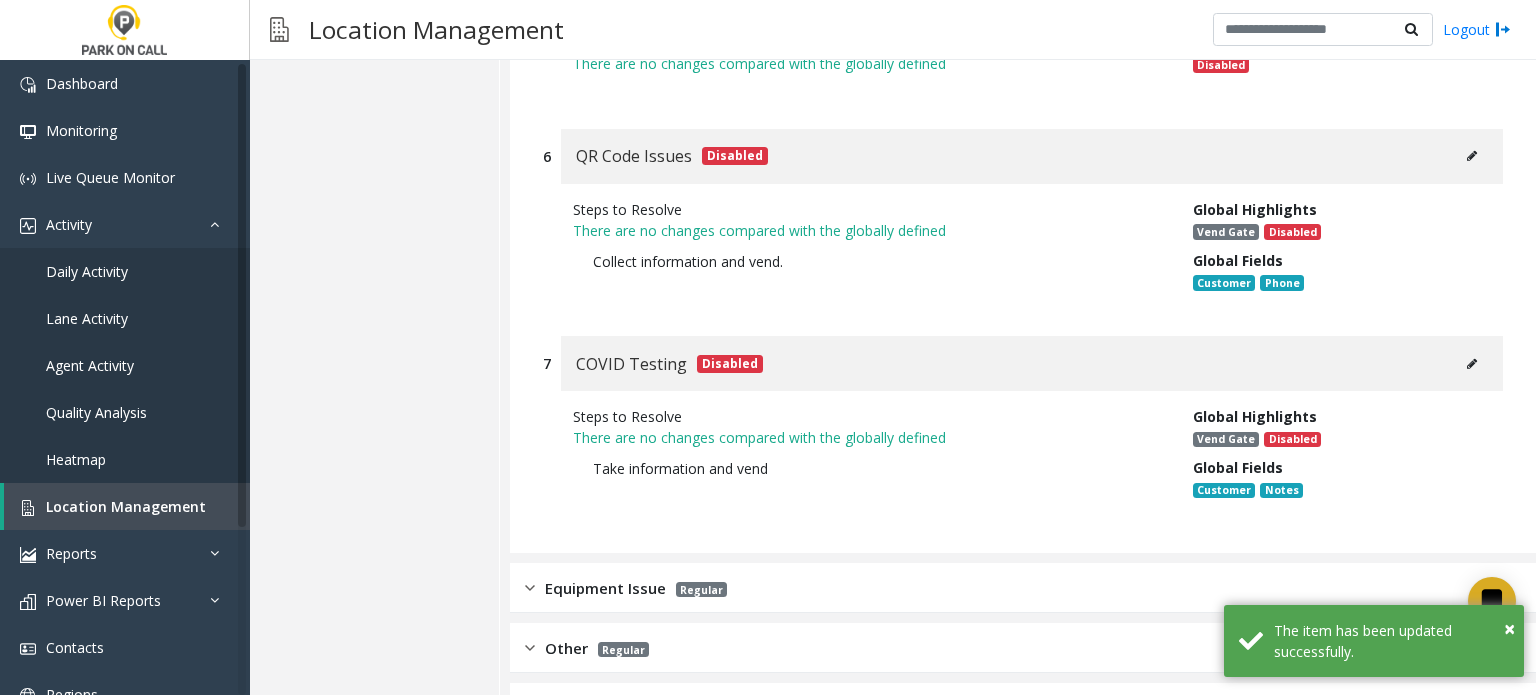scroll, scrollTop: 14480, scrollLeft: 0, axis: vertical 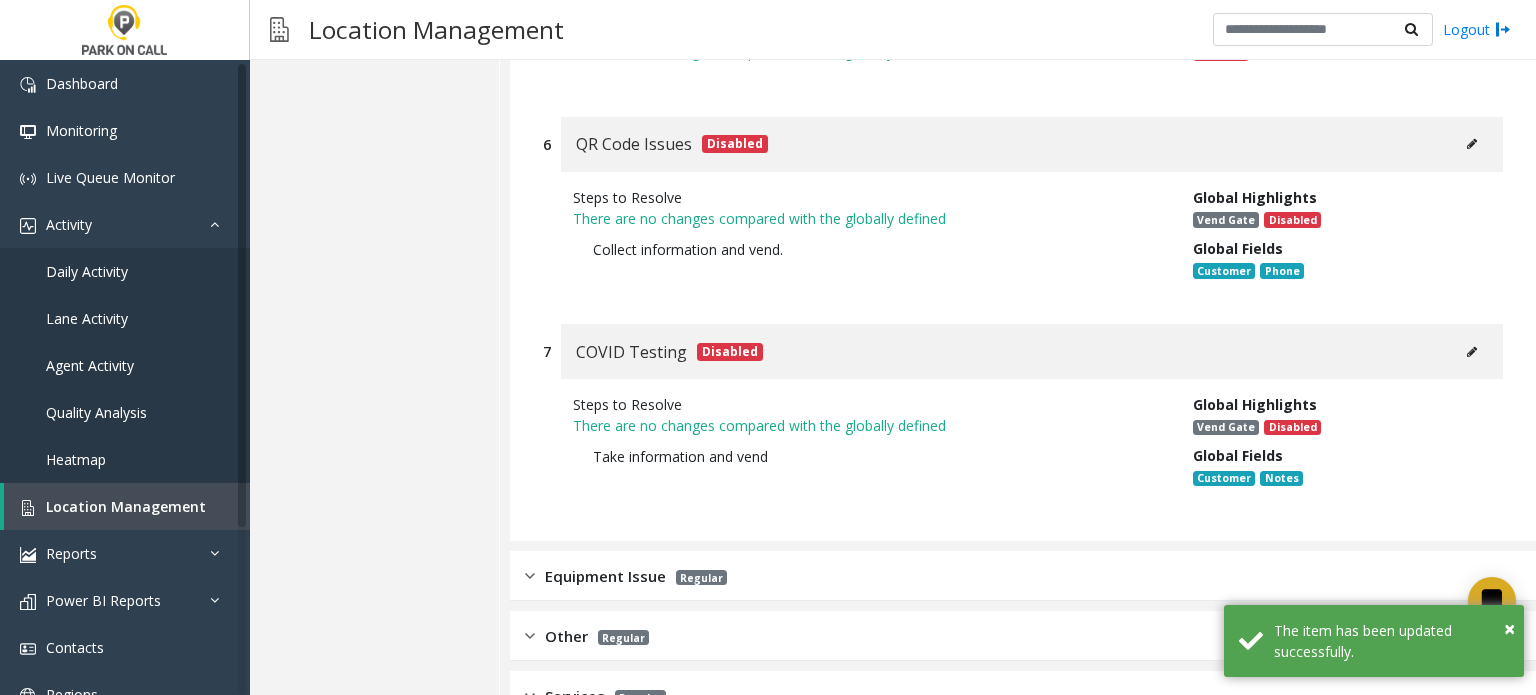 click on "Equipment Issue Regular" 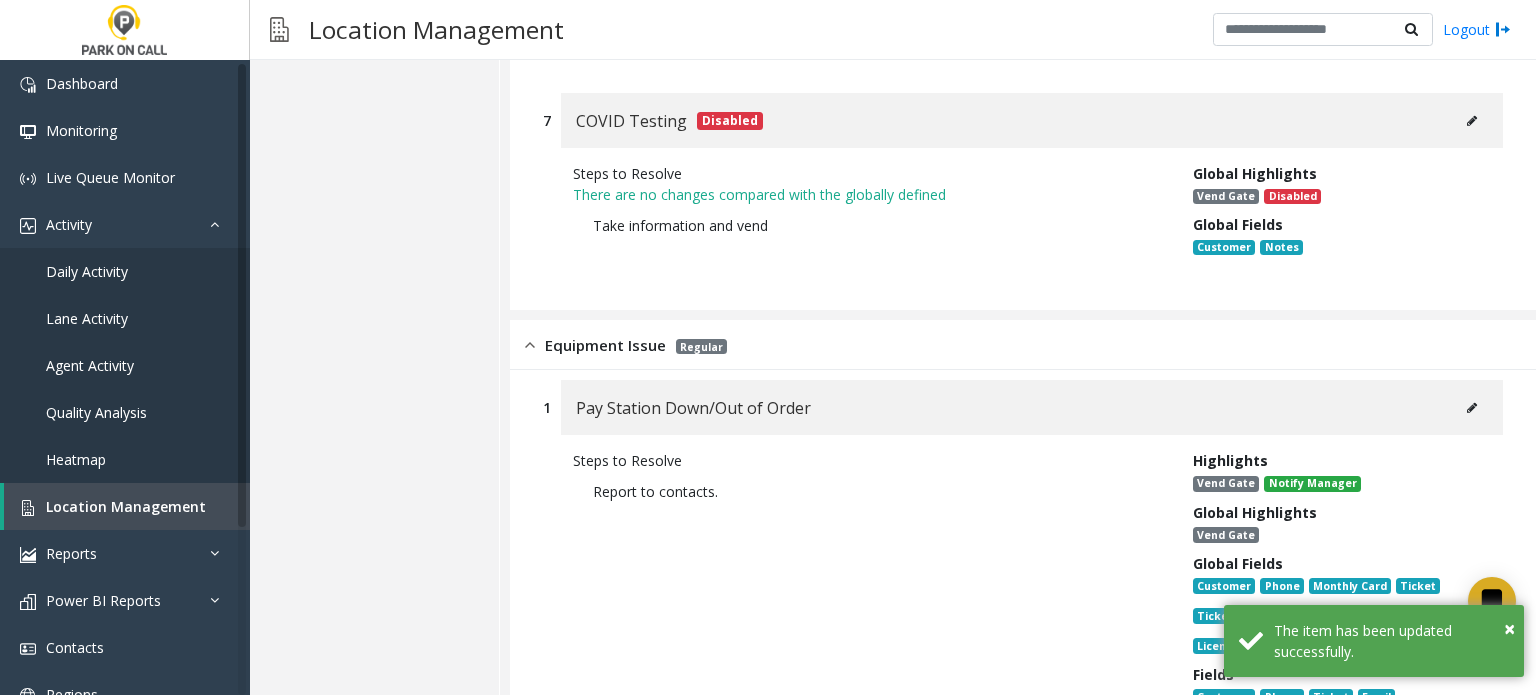 scroll, scrollTop: 14980, scrollLeft: 0, axis: vertical 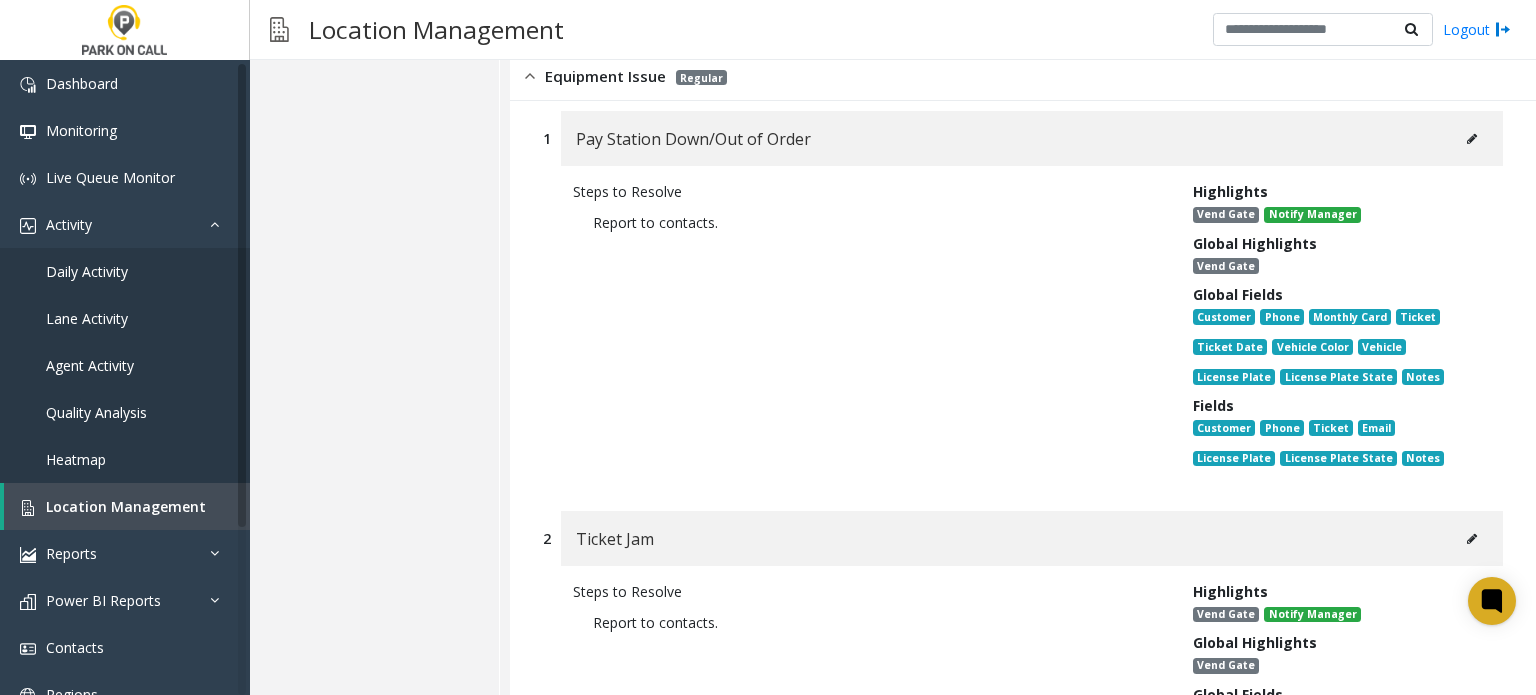 click 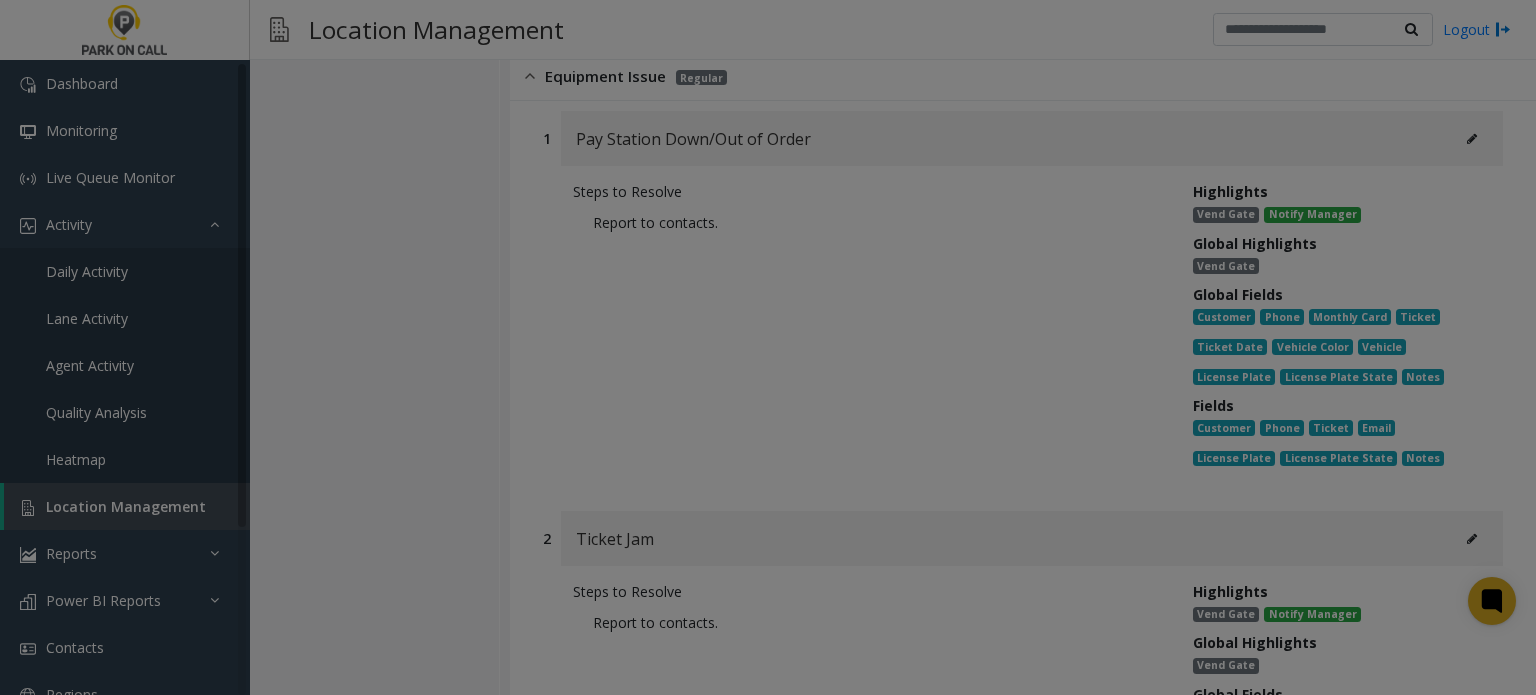 scroll, scrollTop: 0, scrollLeft: 0, axis: both 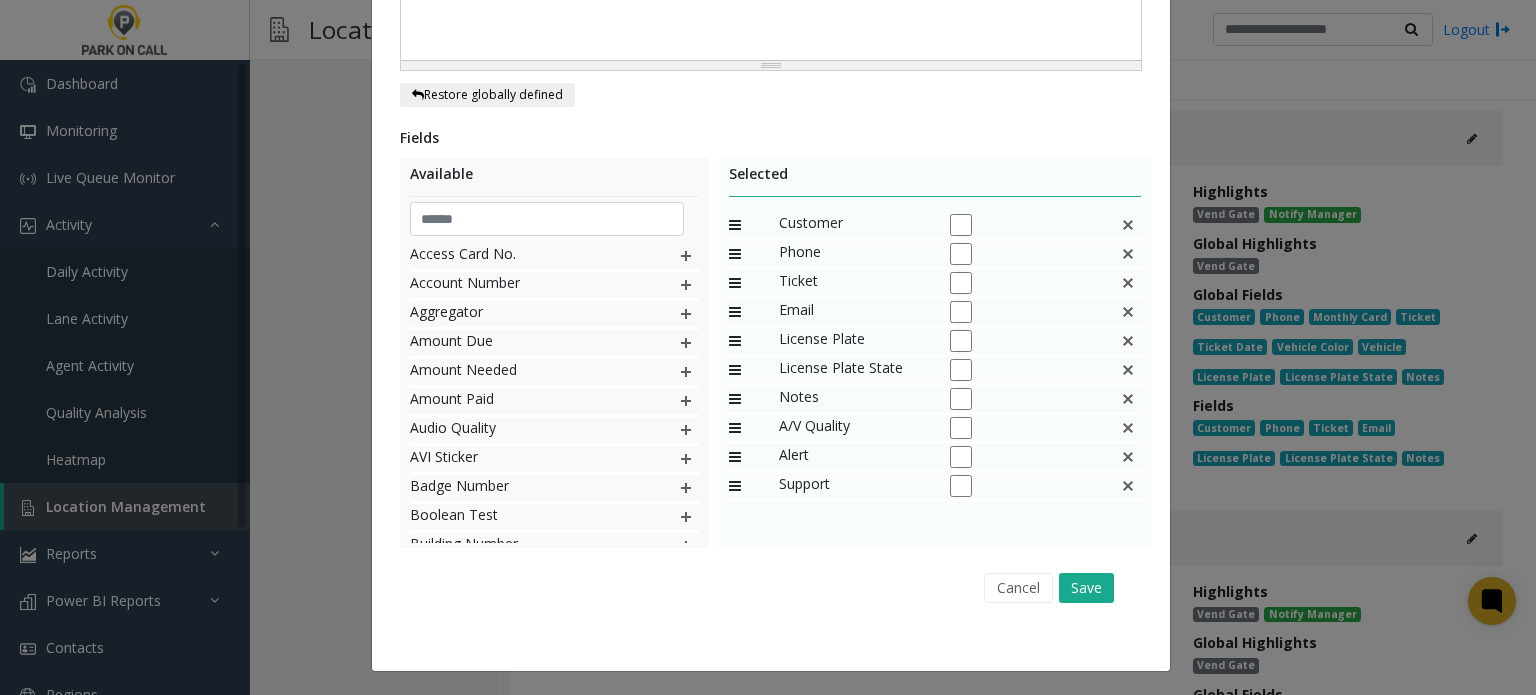 click 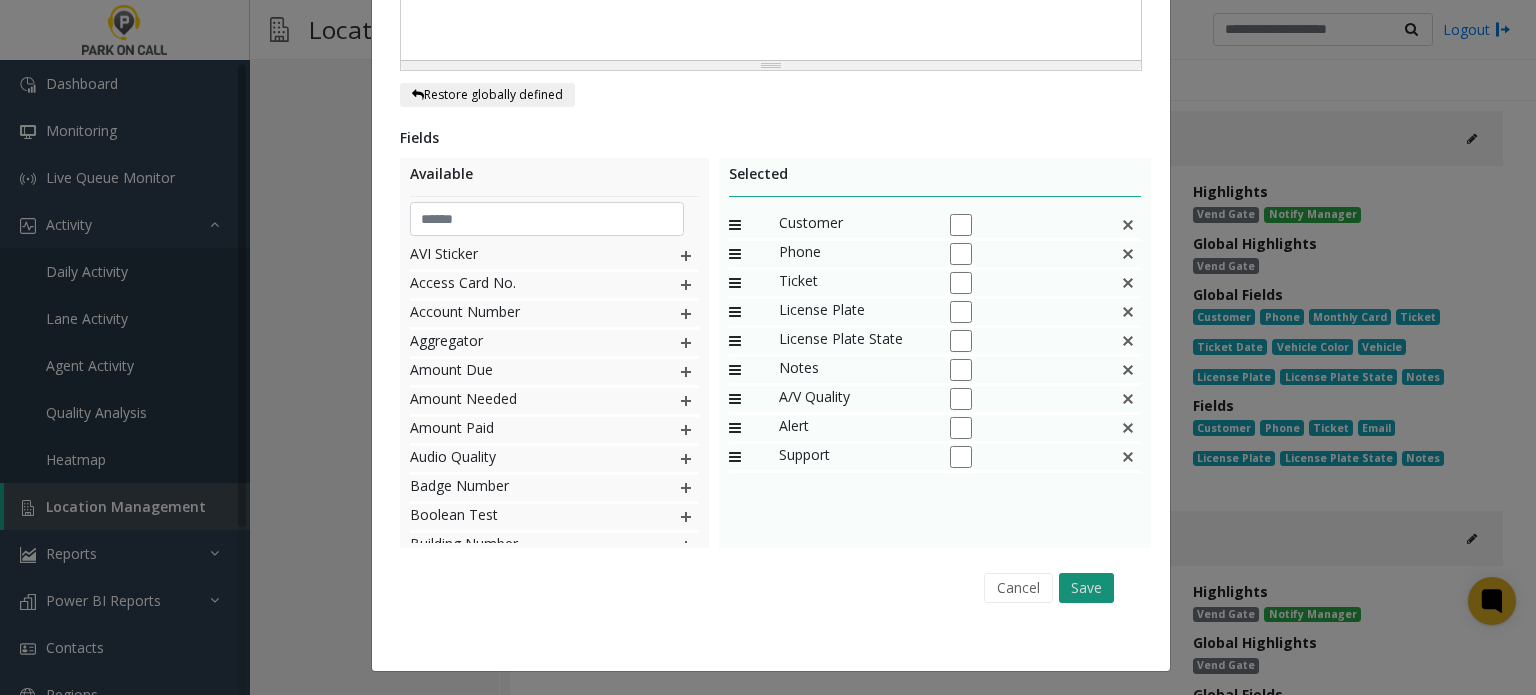 click on "Save" 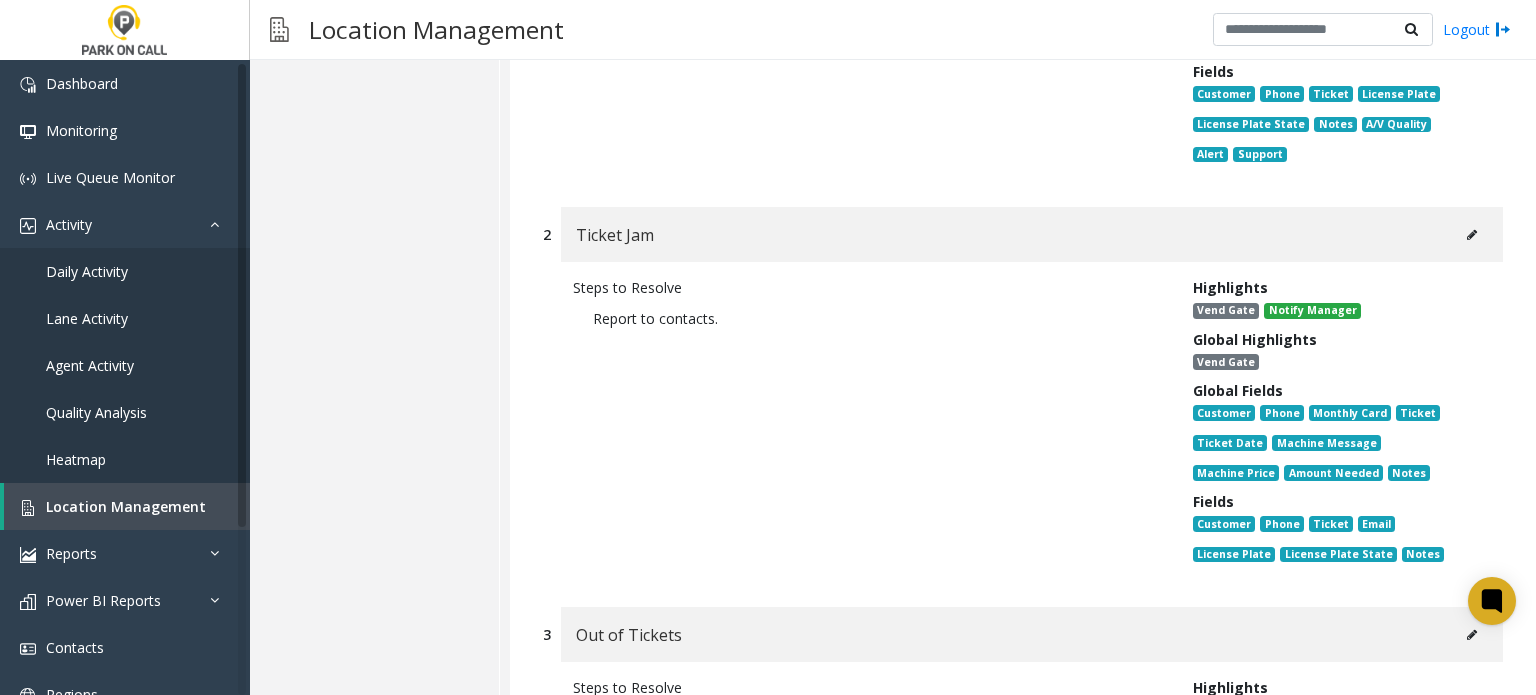 scroll, scrollTop: 15280, scrollLeft: 0, axis: vertical 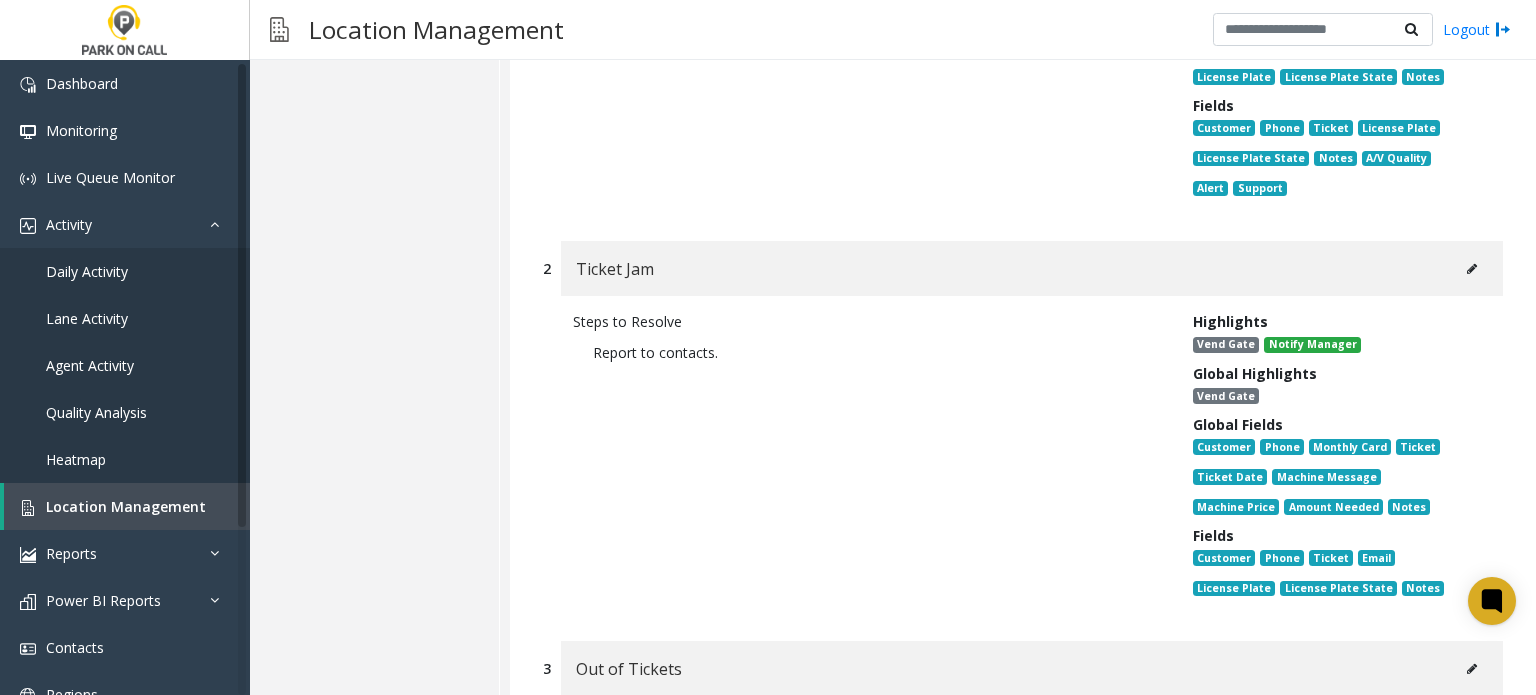 click 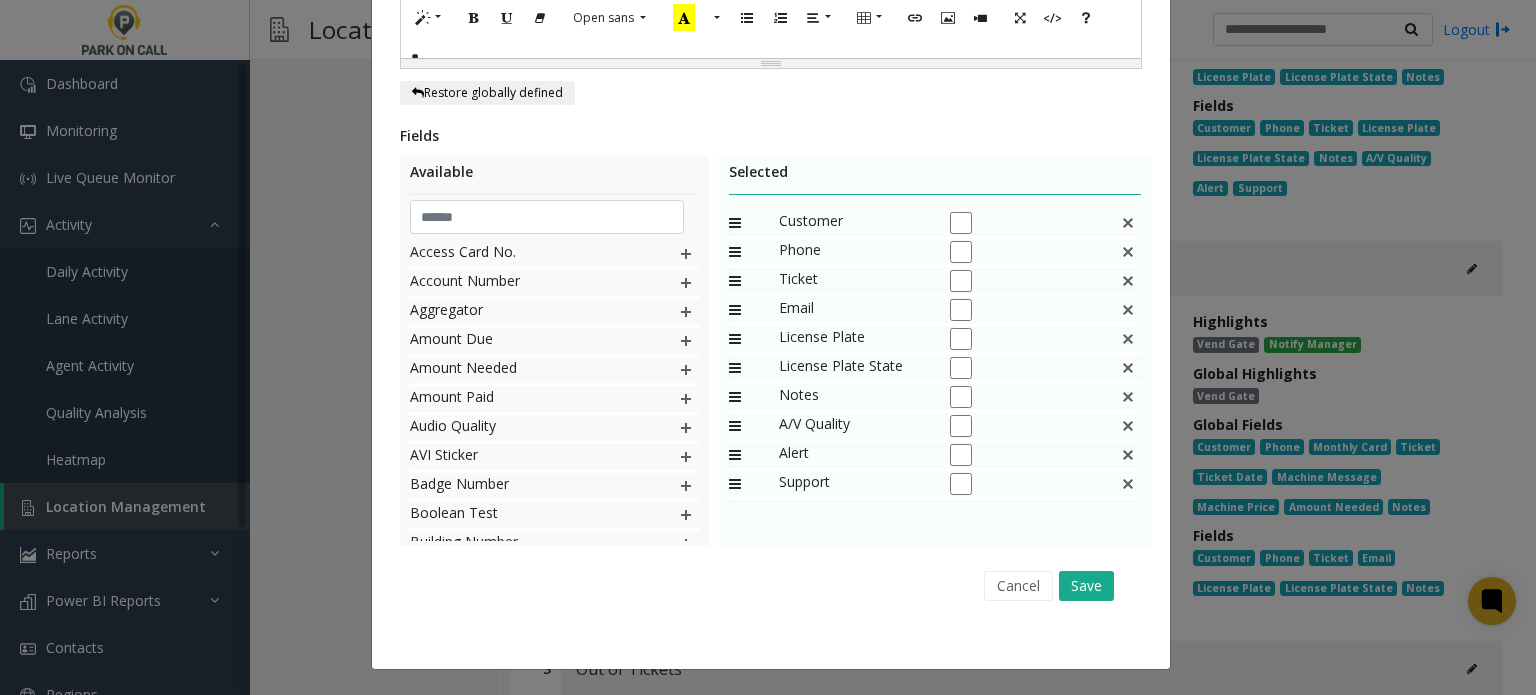scroll, scrollTop: 0, scrollLeft: 0, axis: both 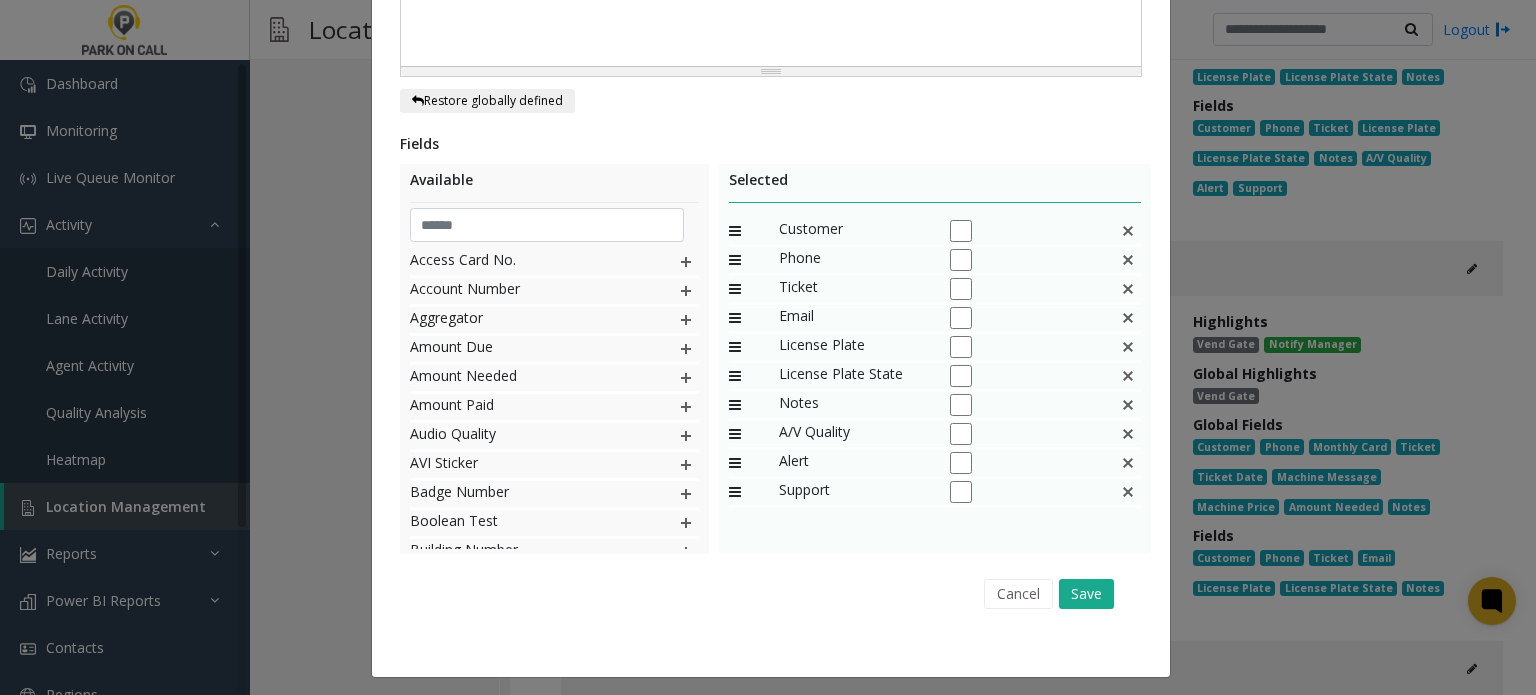 click 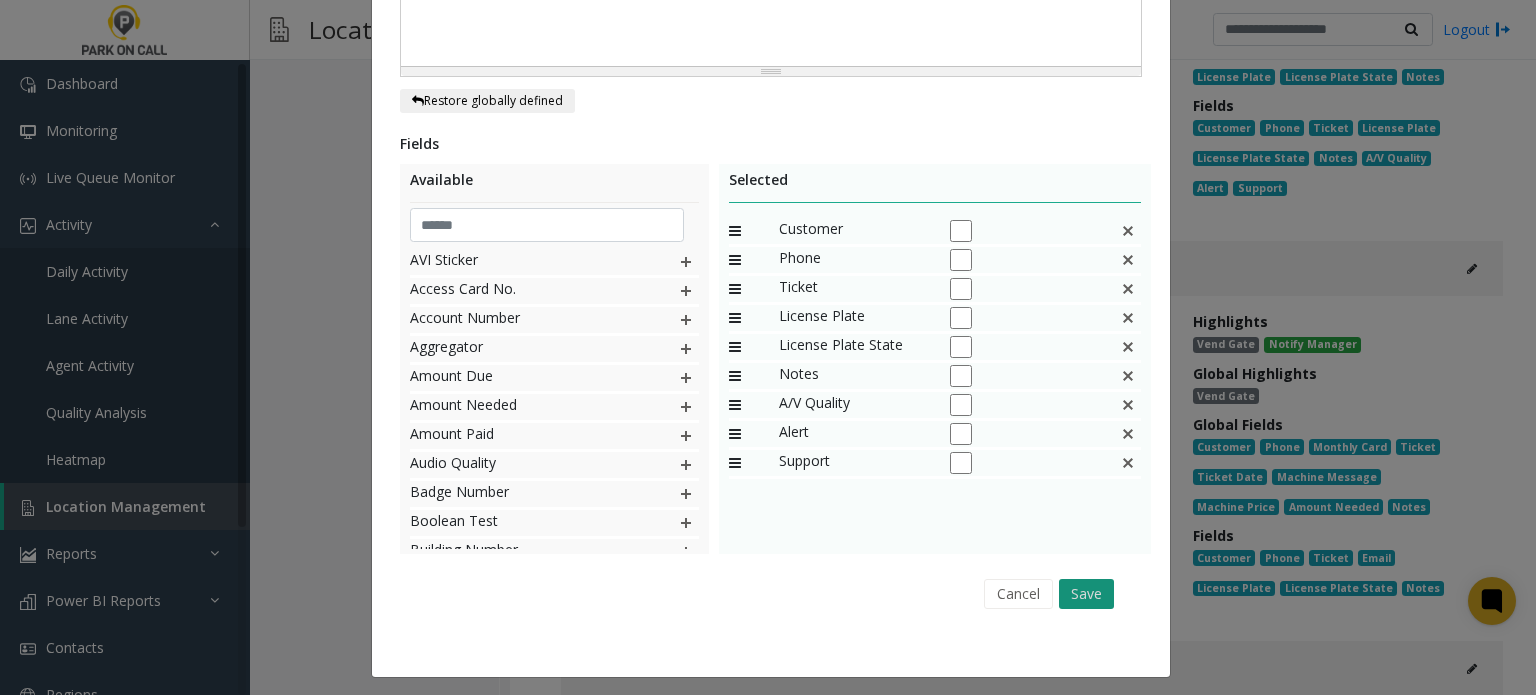 click on "Save" 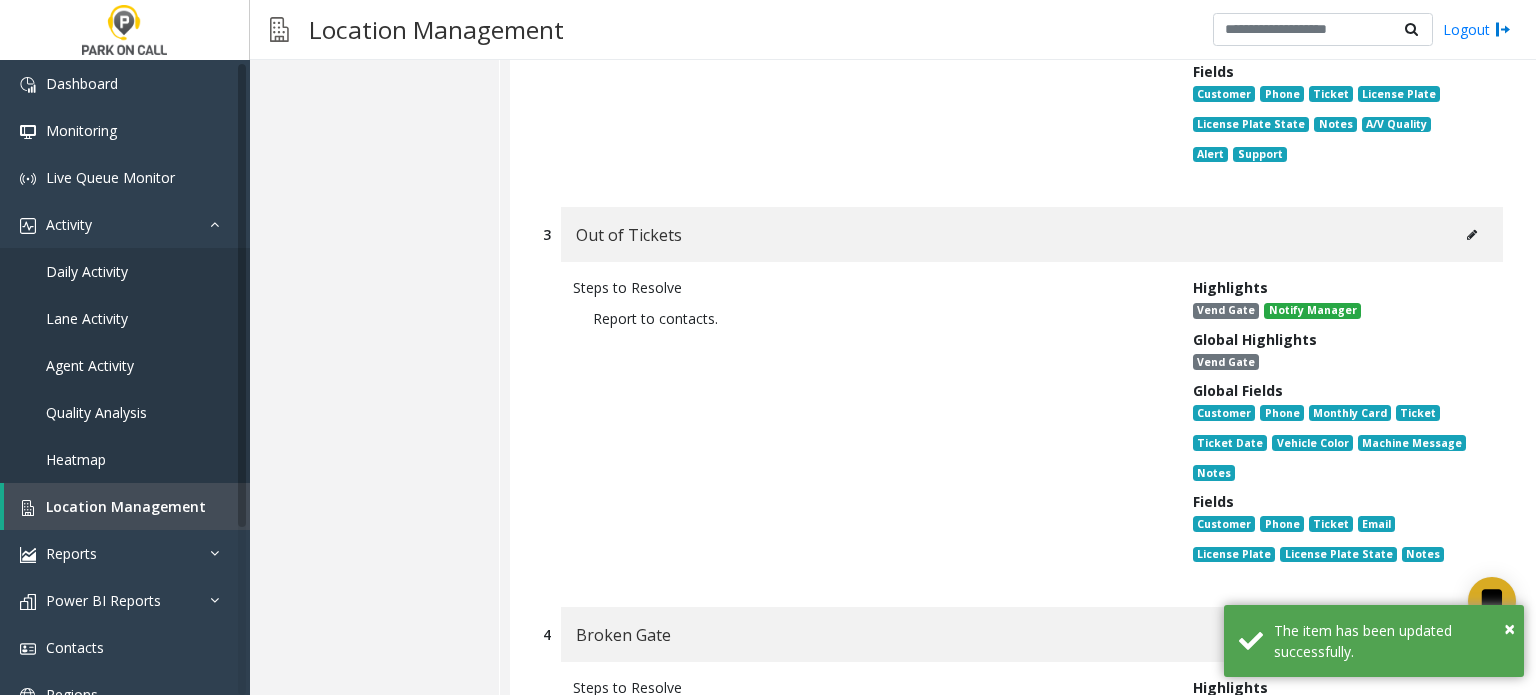 scroll, scrollTop: 15780, scrollLeft: 0, axis: vertical 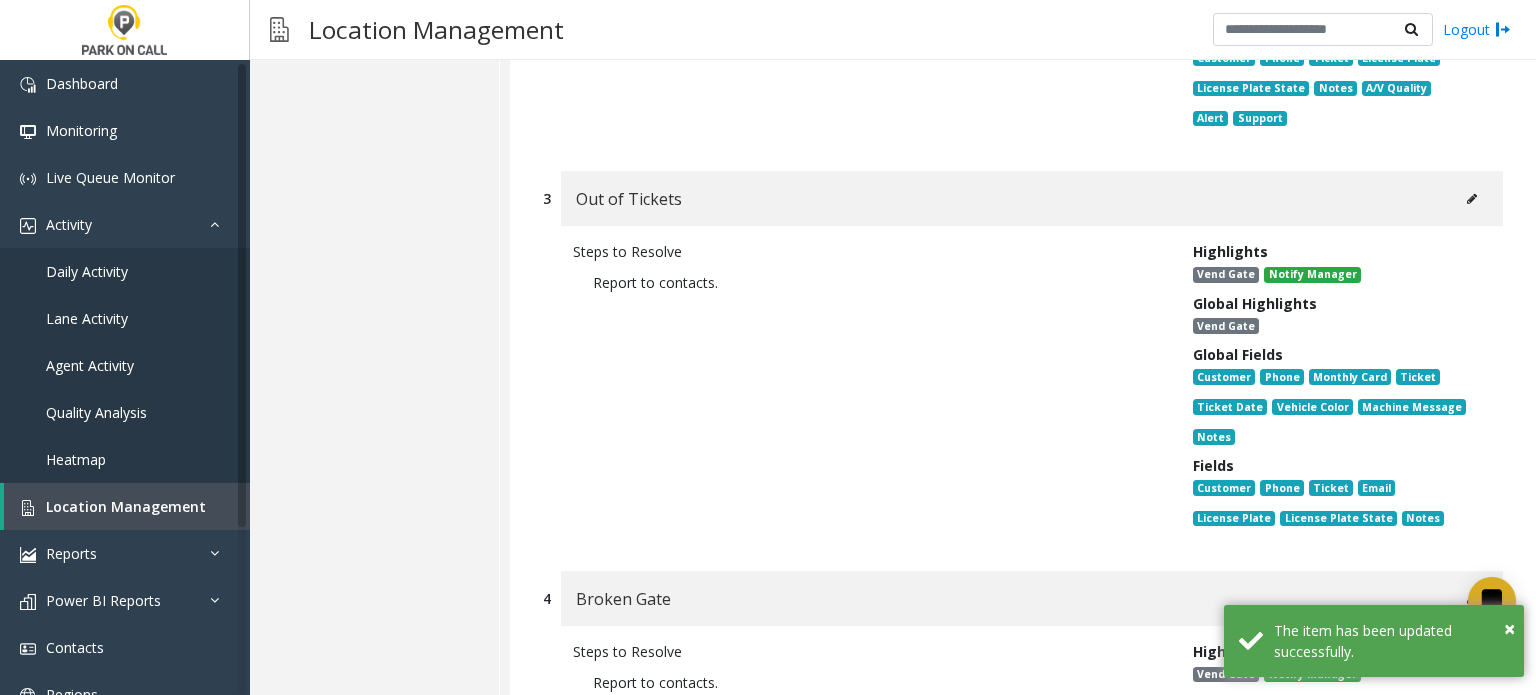 click 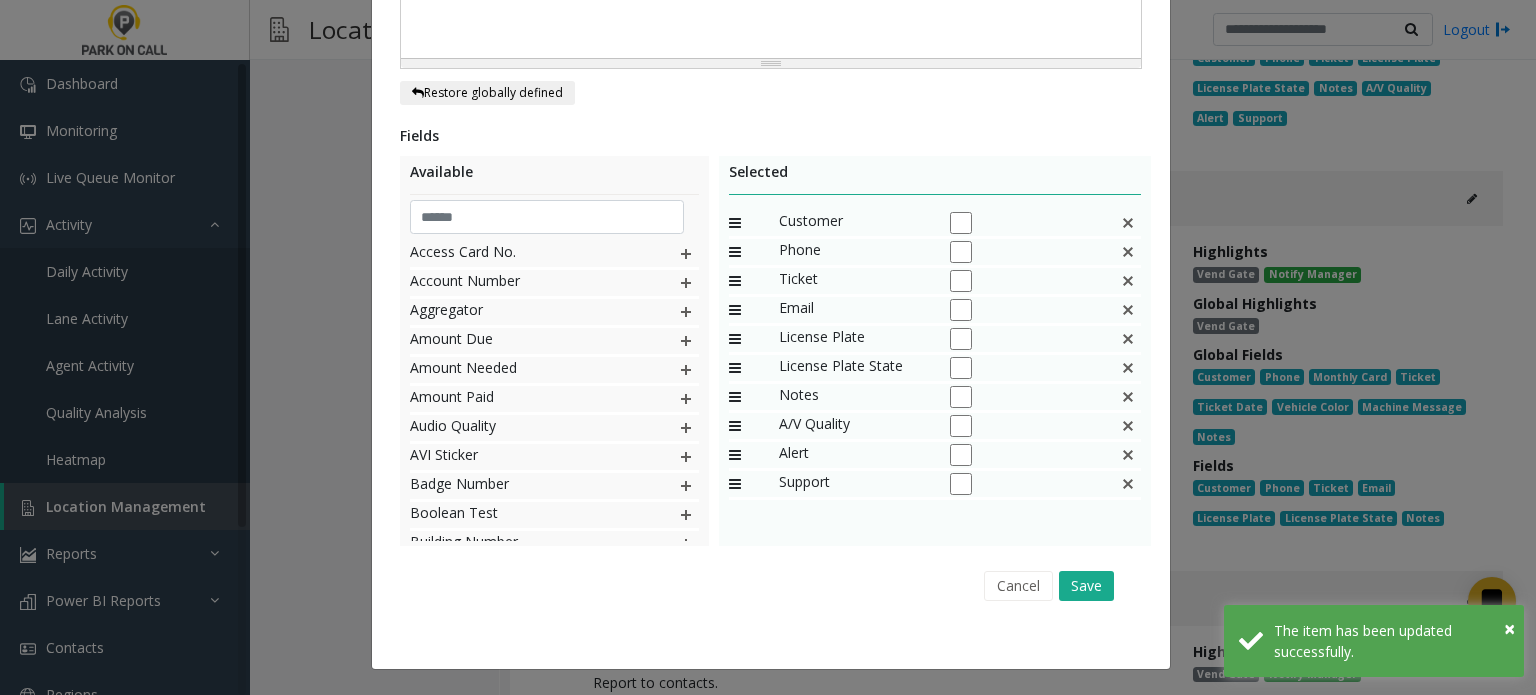 scroll, scrollTop: 0, scrollLeft: 0, axis: both 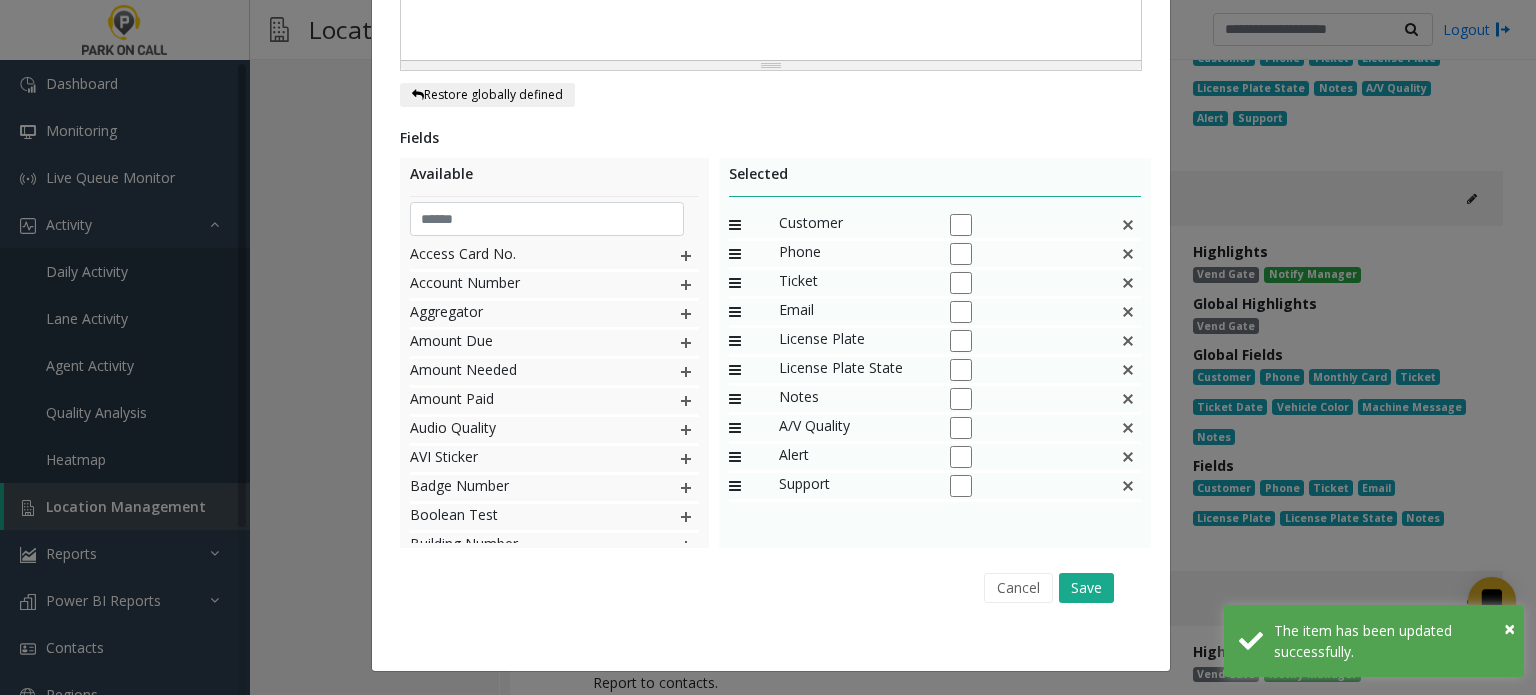 click 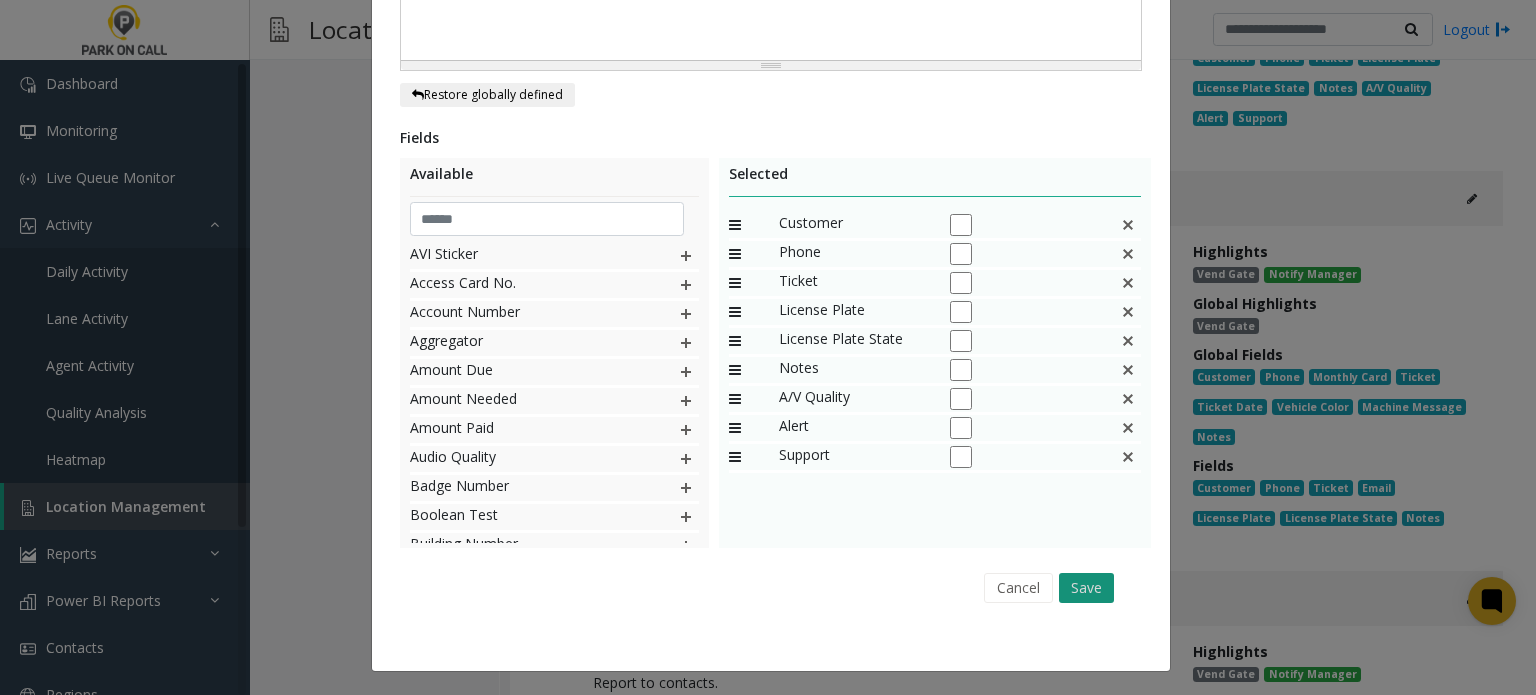 click on "Save" 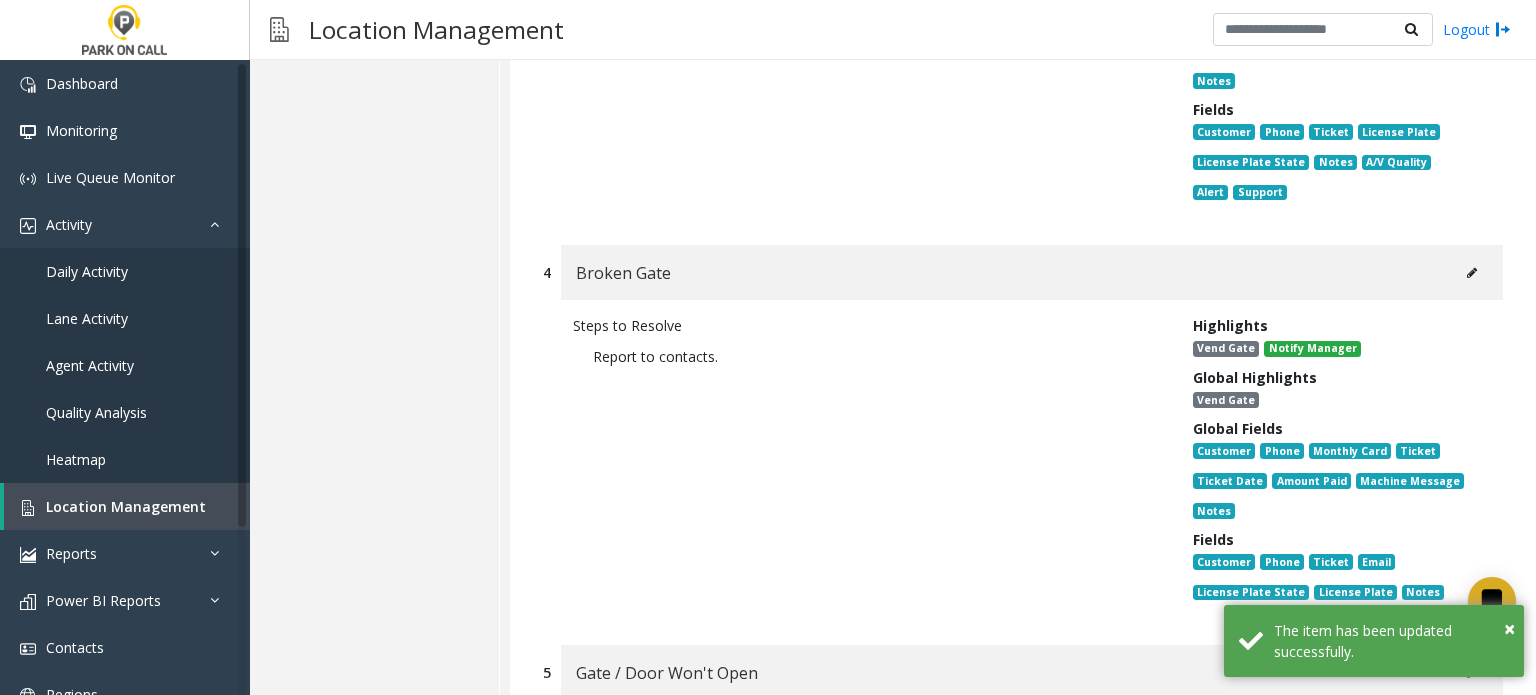 scroll, scrollTop: 16180, scrollLeft: 0, axis: vertical 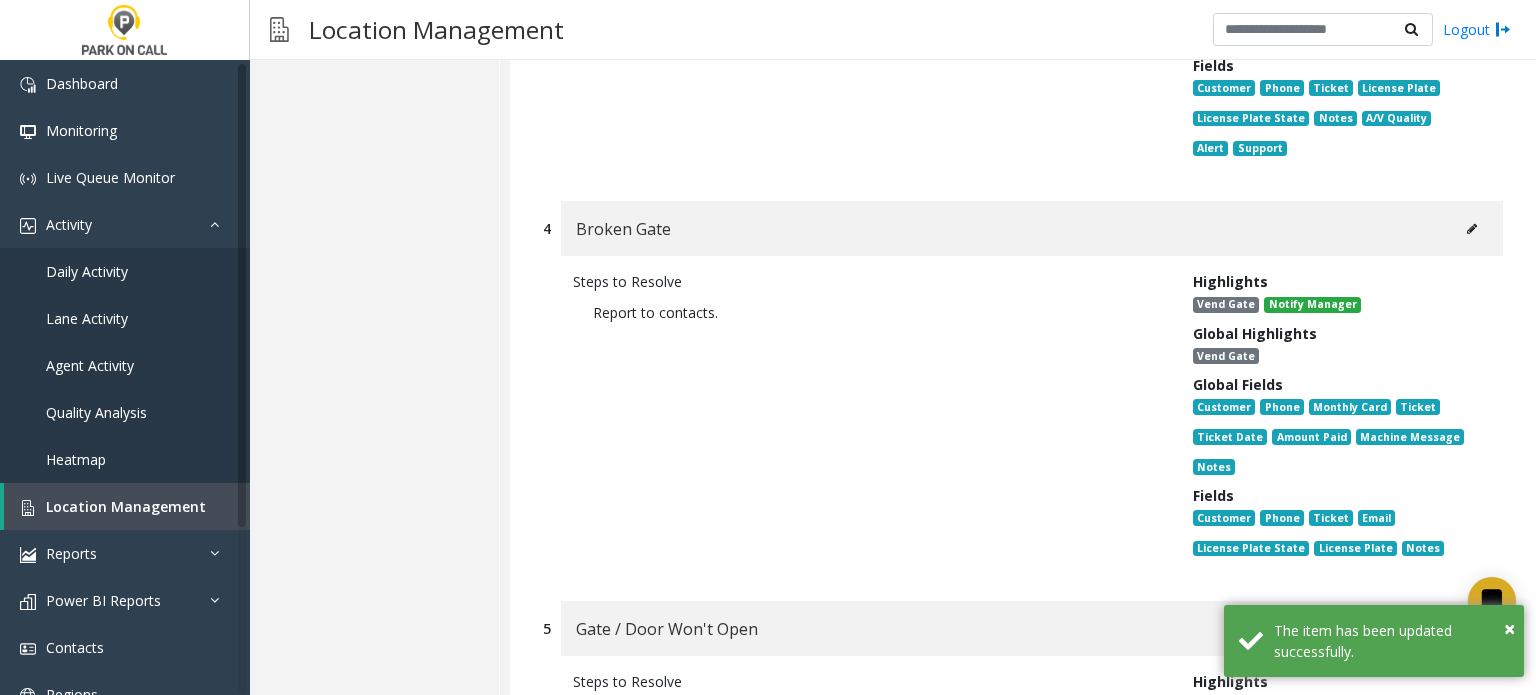 click 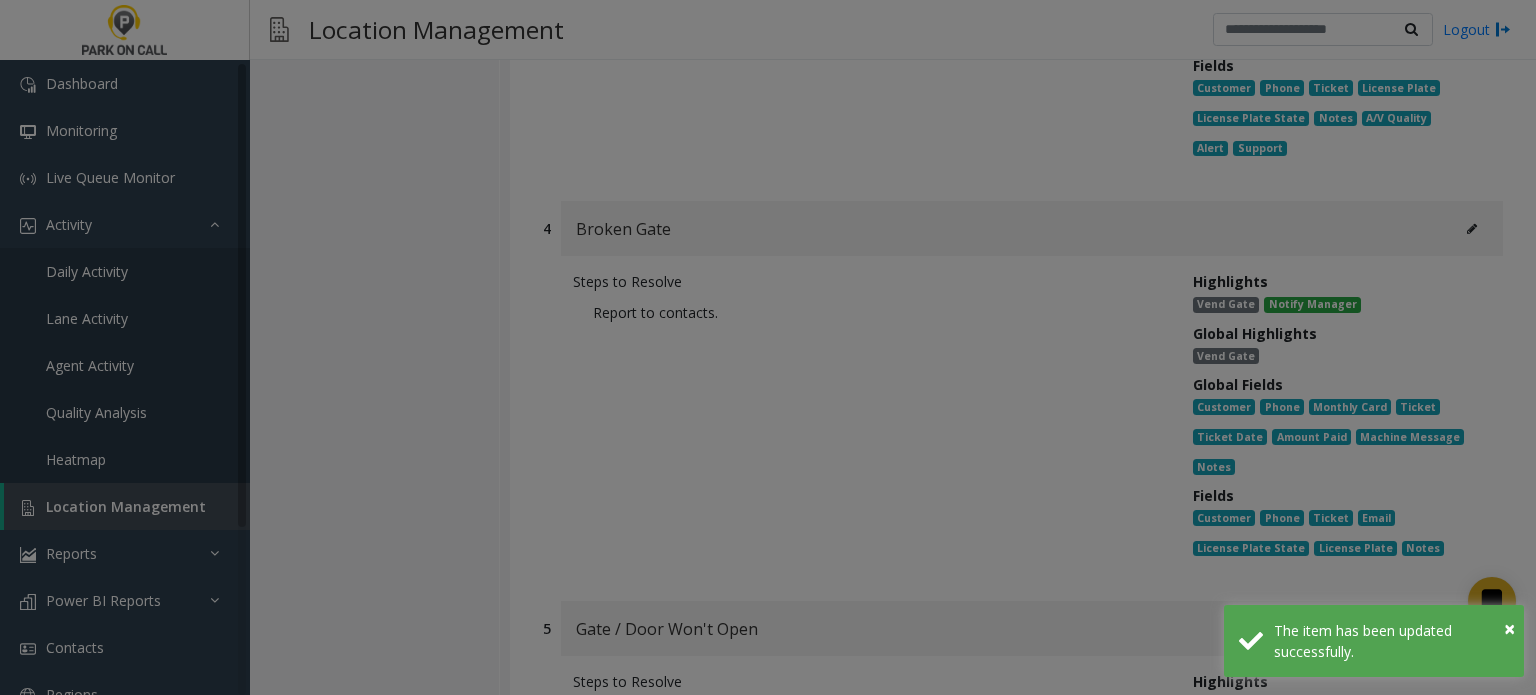 scroll, scrollTop: 0, scrollLeft: 0, axis: both 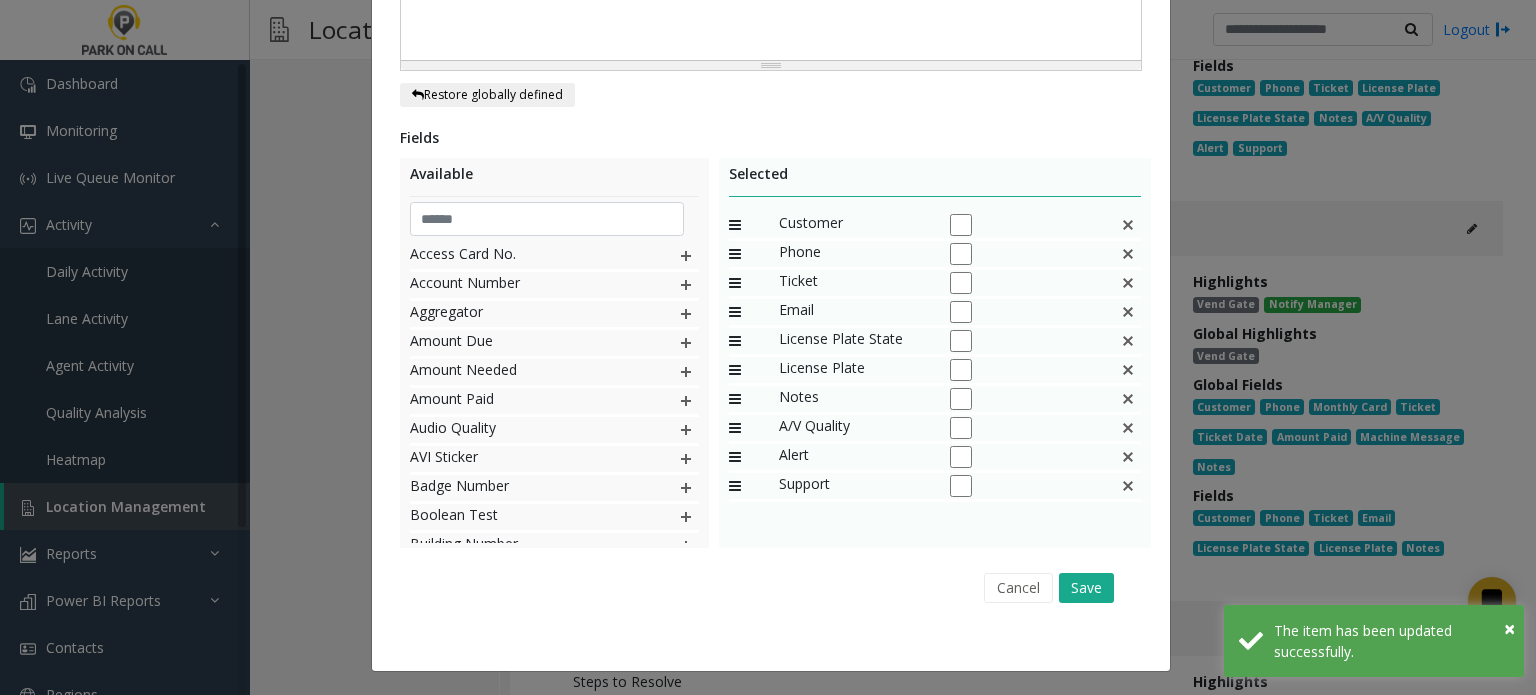 click 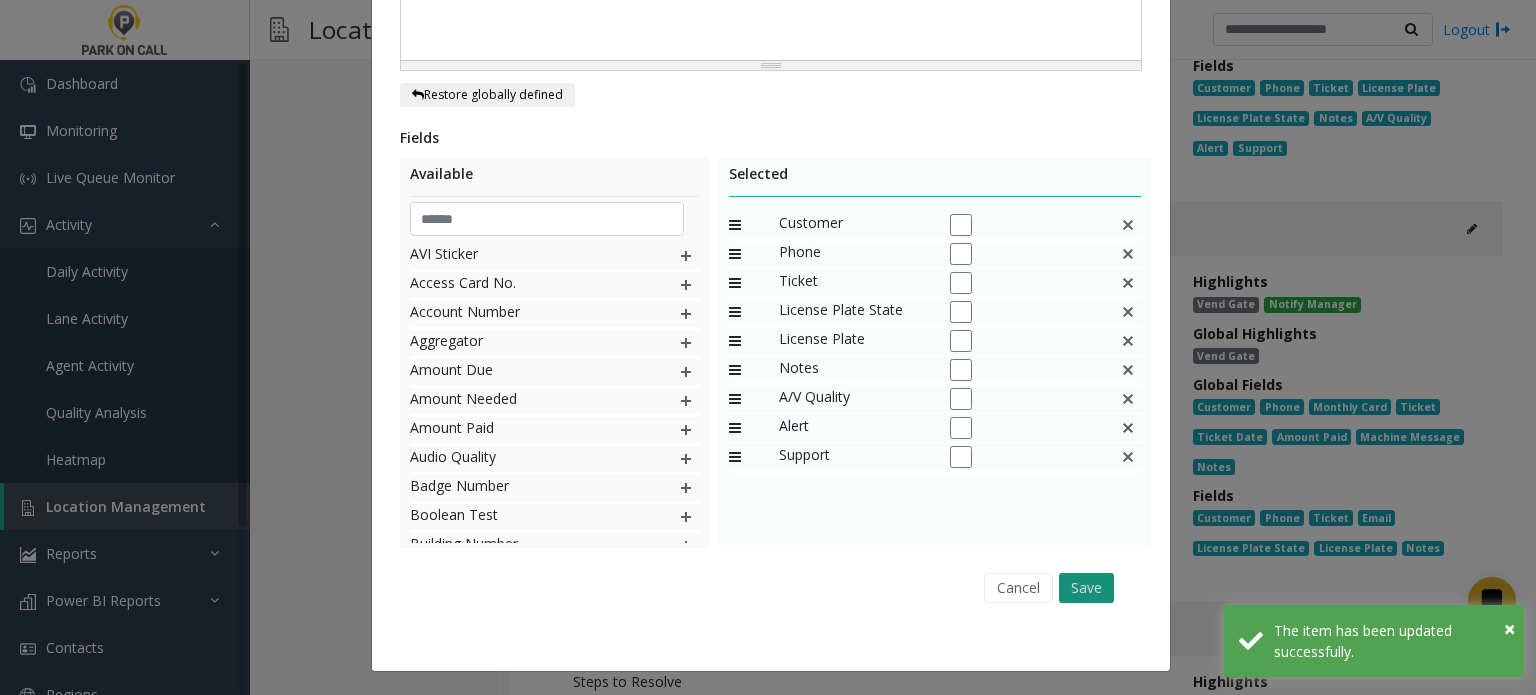 click on "Save" 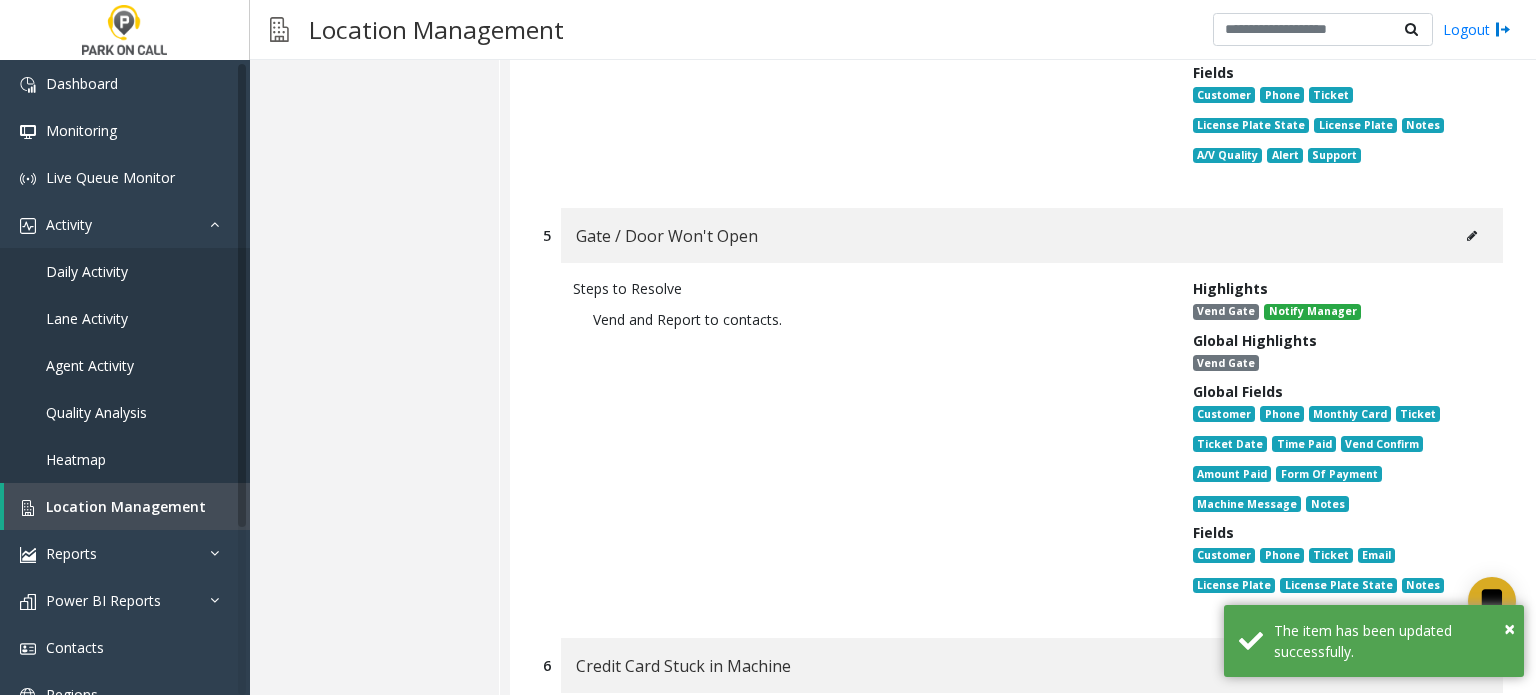 scroll, scrollTop: 16680, scrollLeft: 0, axis: vertical 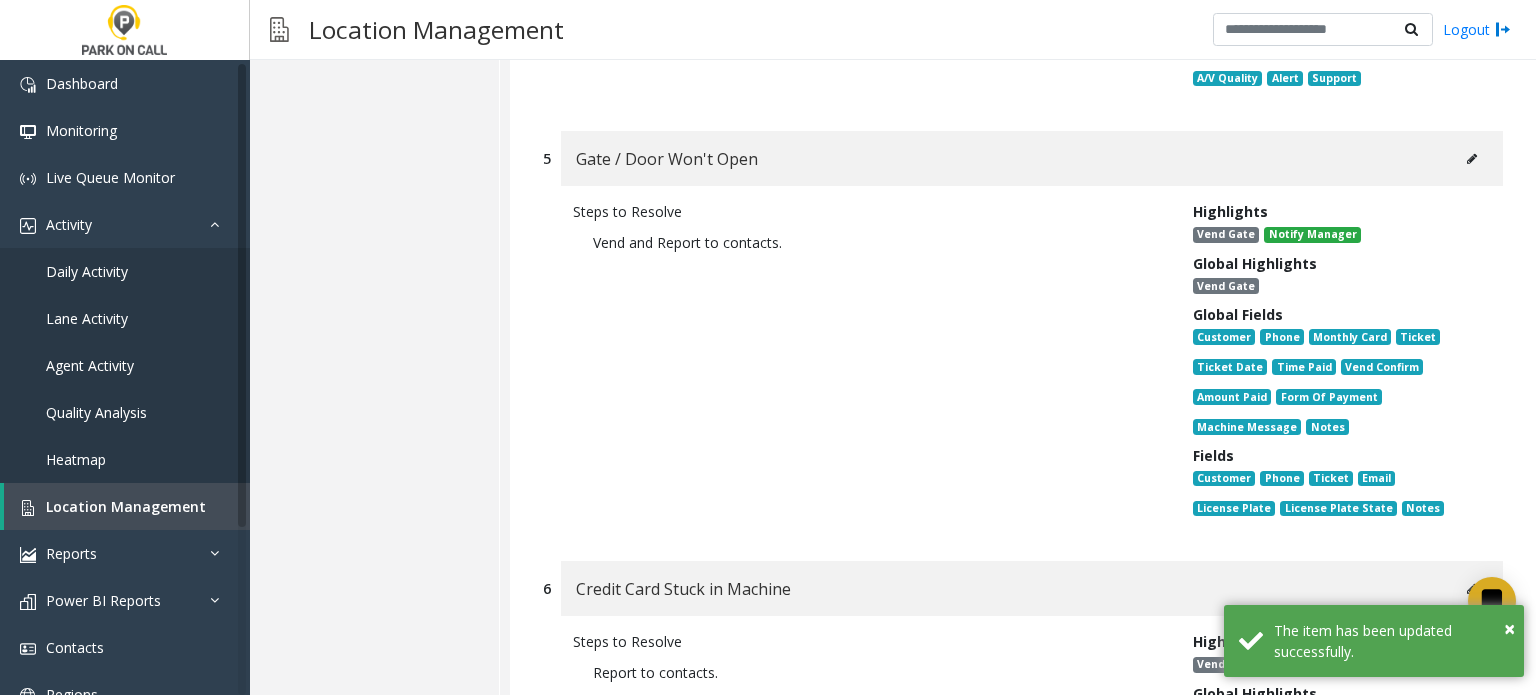 click 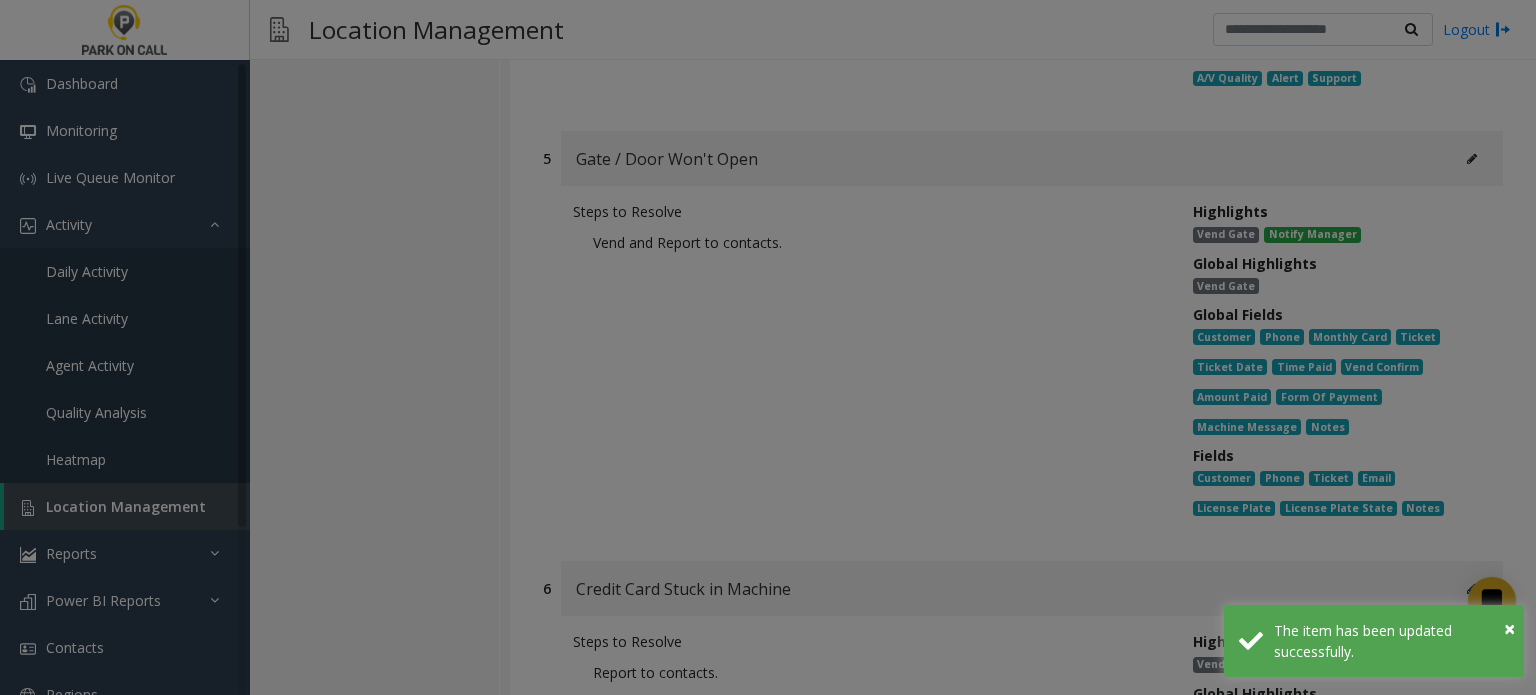 scroll, scrollTop: 0, scrollLeft: 0, axis: both 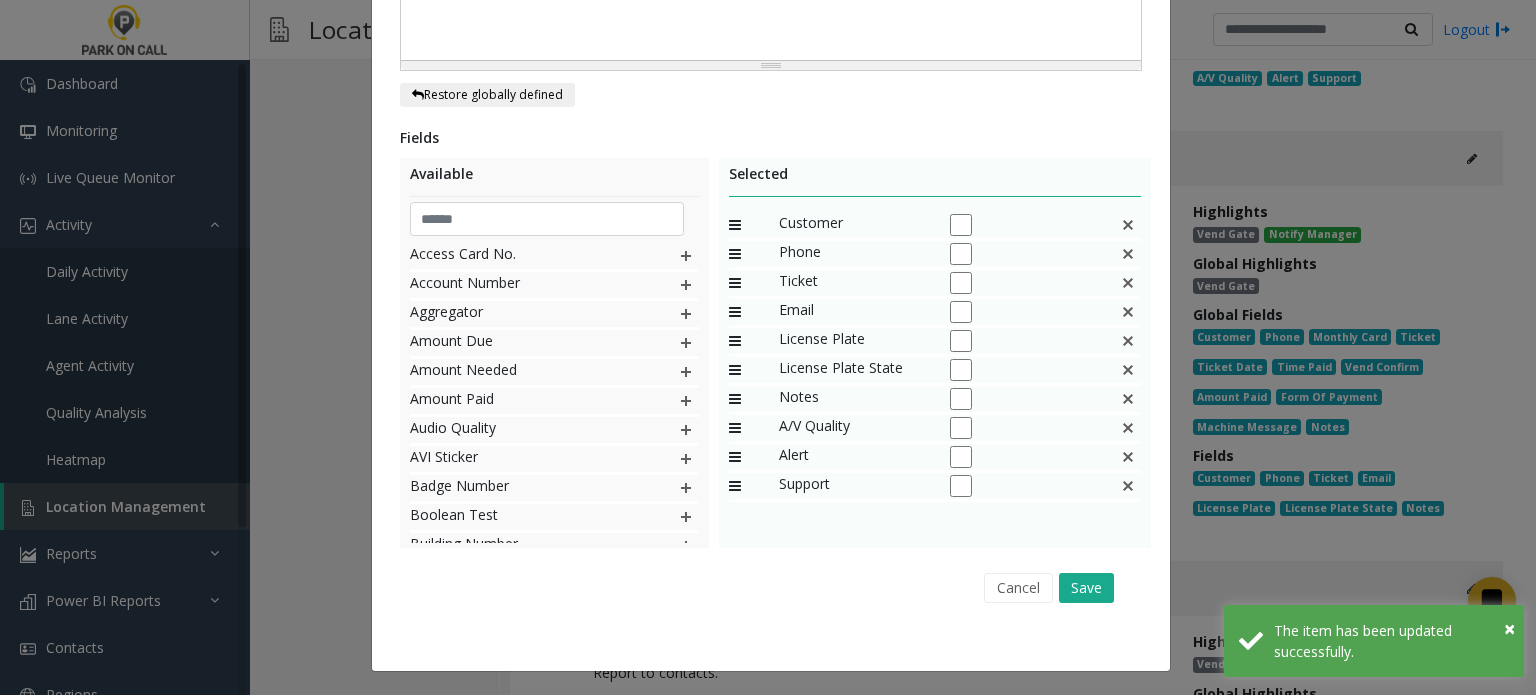 click 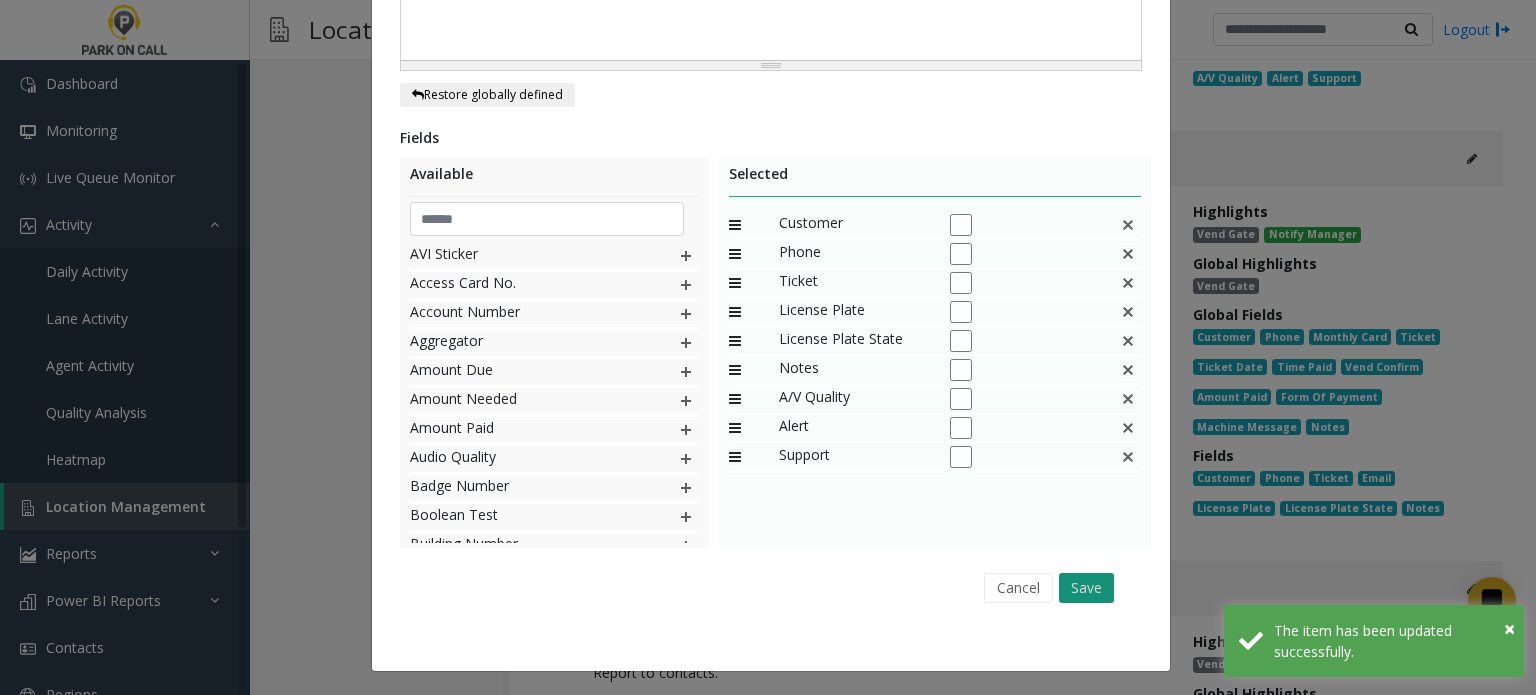 click on "Save" 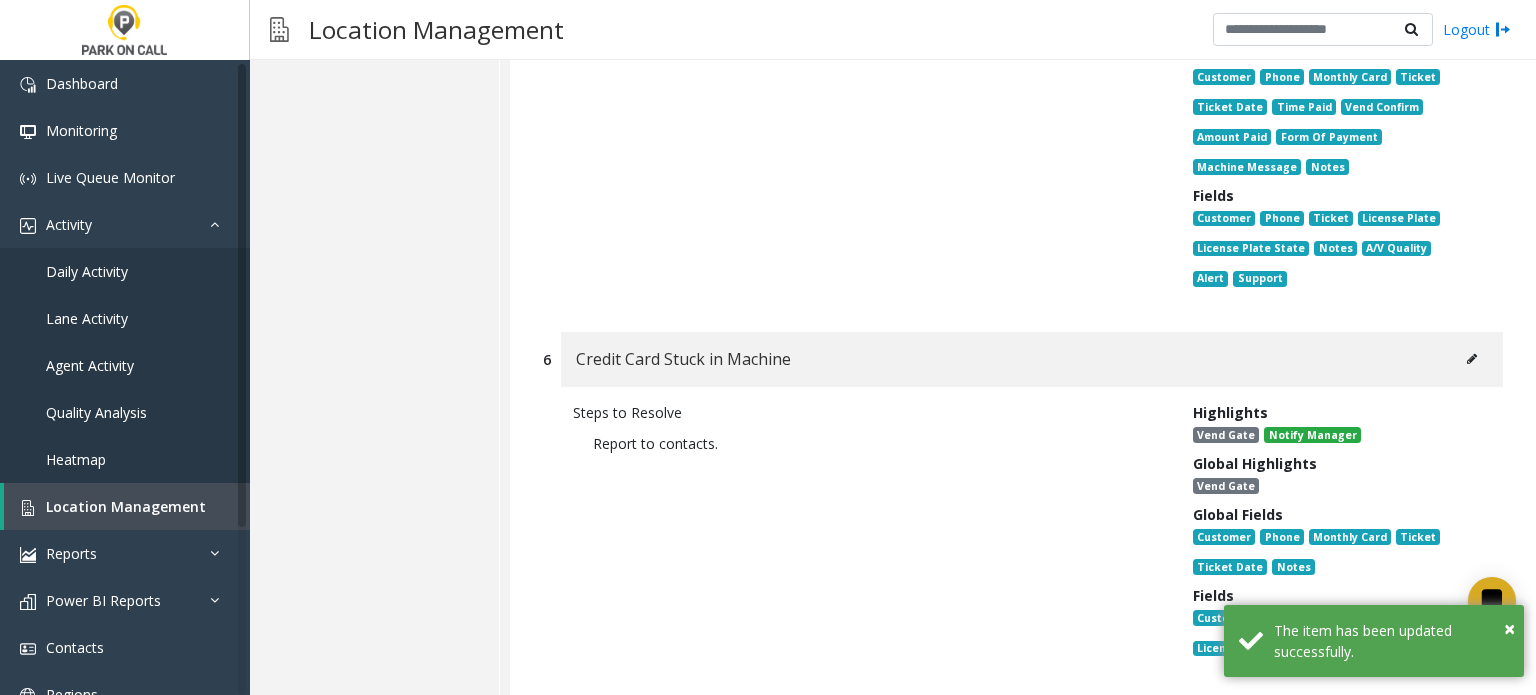scroll, scrollTop: 16980, scrollLeft: 0, axis: vertical 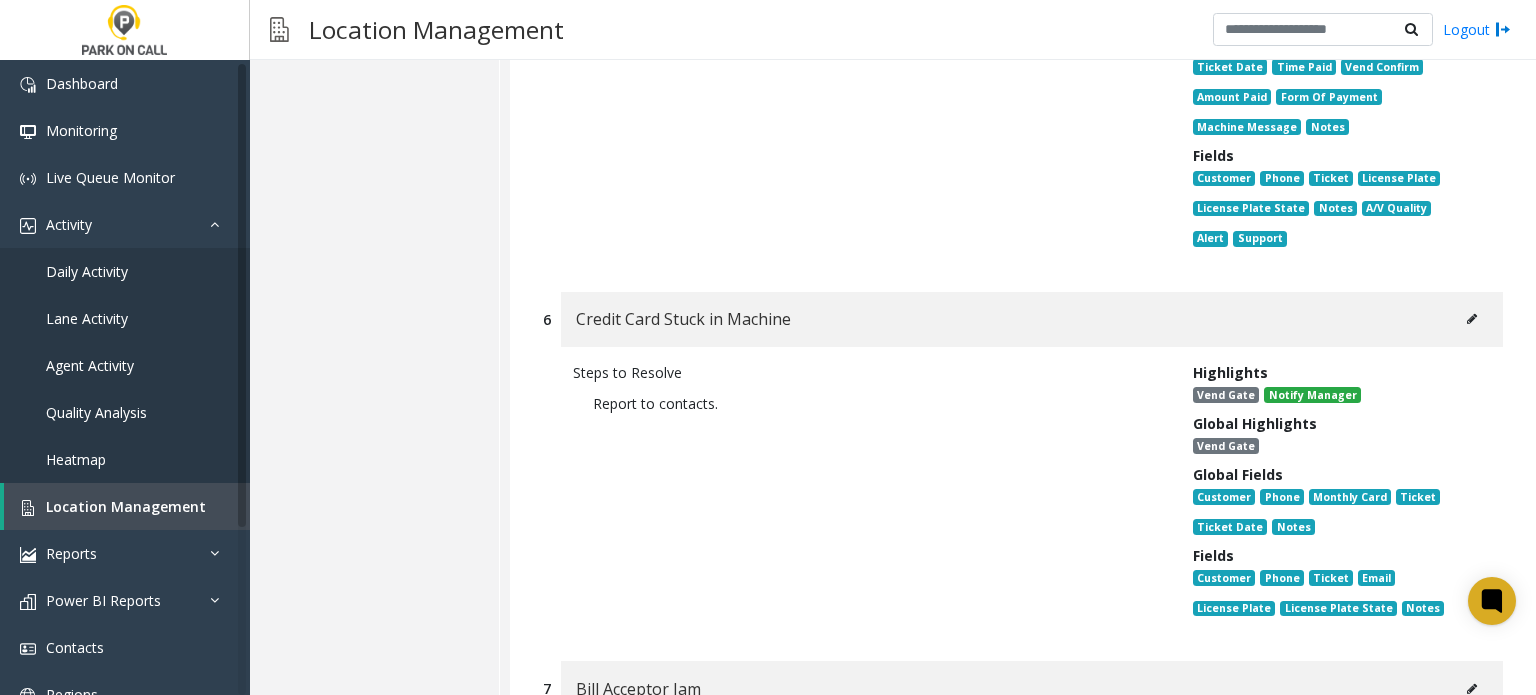 click 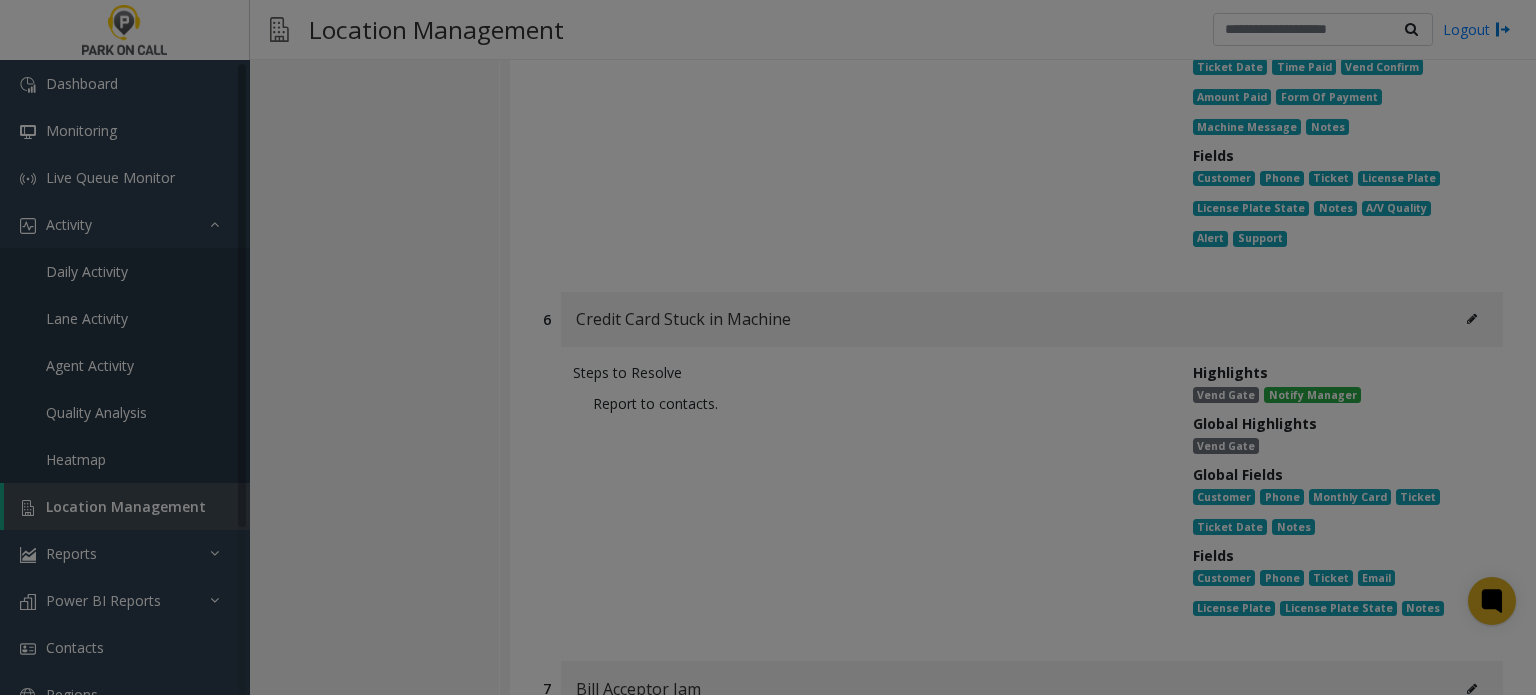 scroll, scrollTop: 0, scrollLeft: 0, axis: both 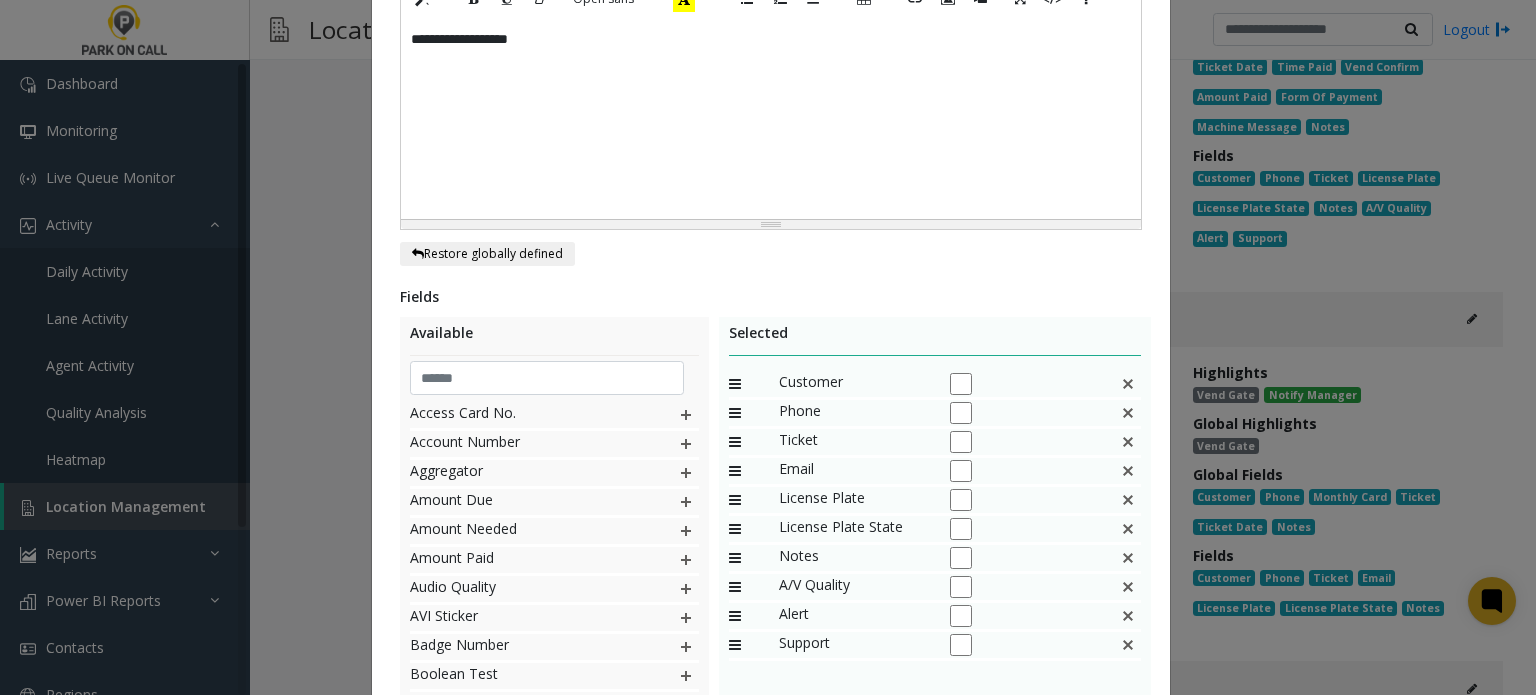 click 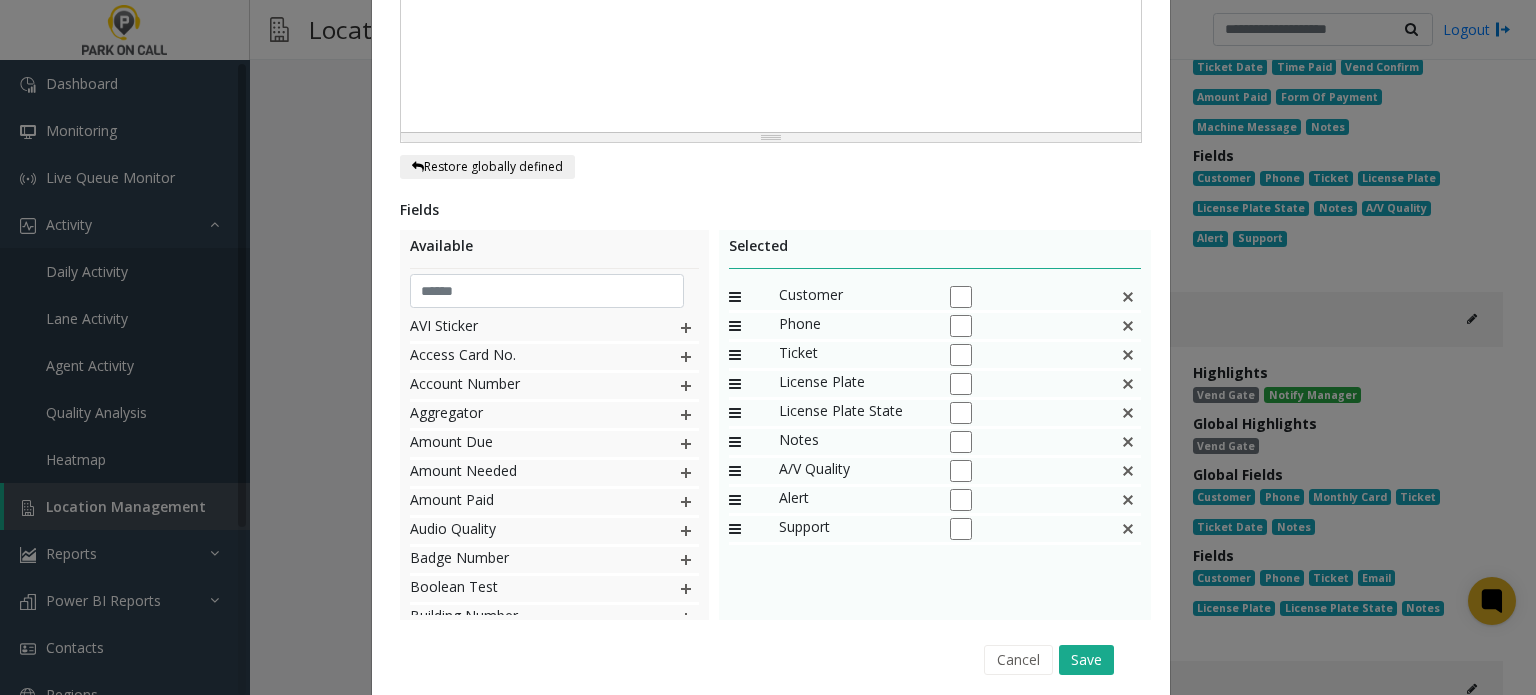 scroll, scrollTop: 659, scrollLeft: 0, axis: vertical 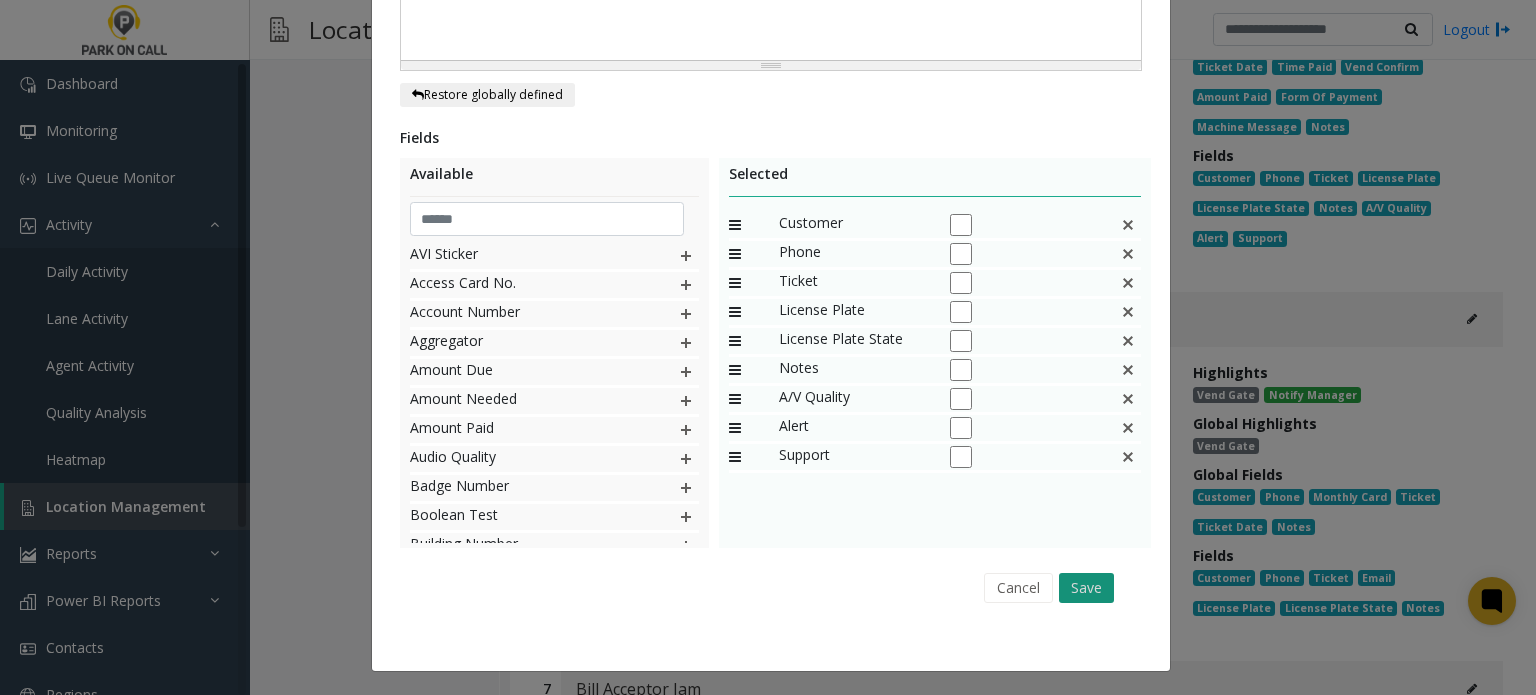 click on "Save" 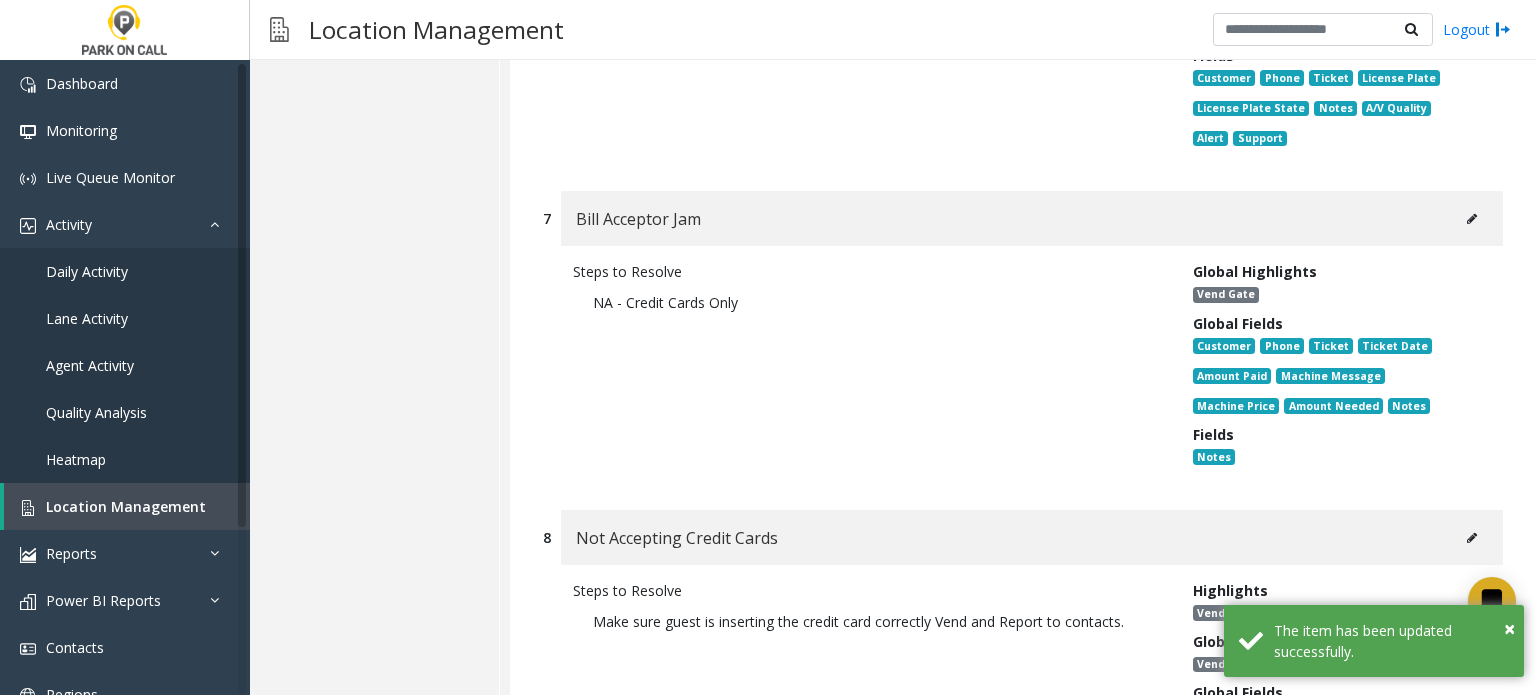 scroll, scrollTop: 17780, scrollLeft: 0, axis: vertical 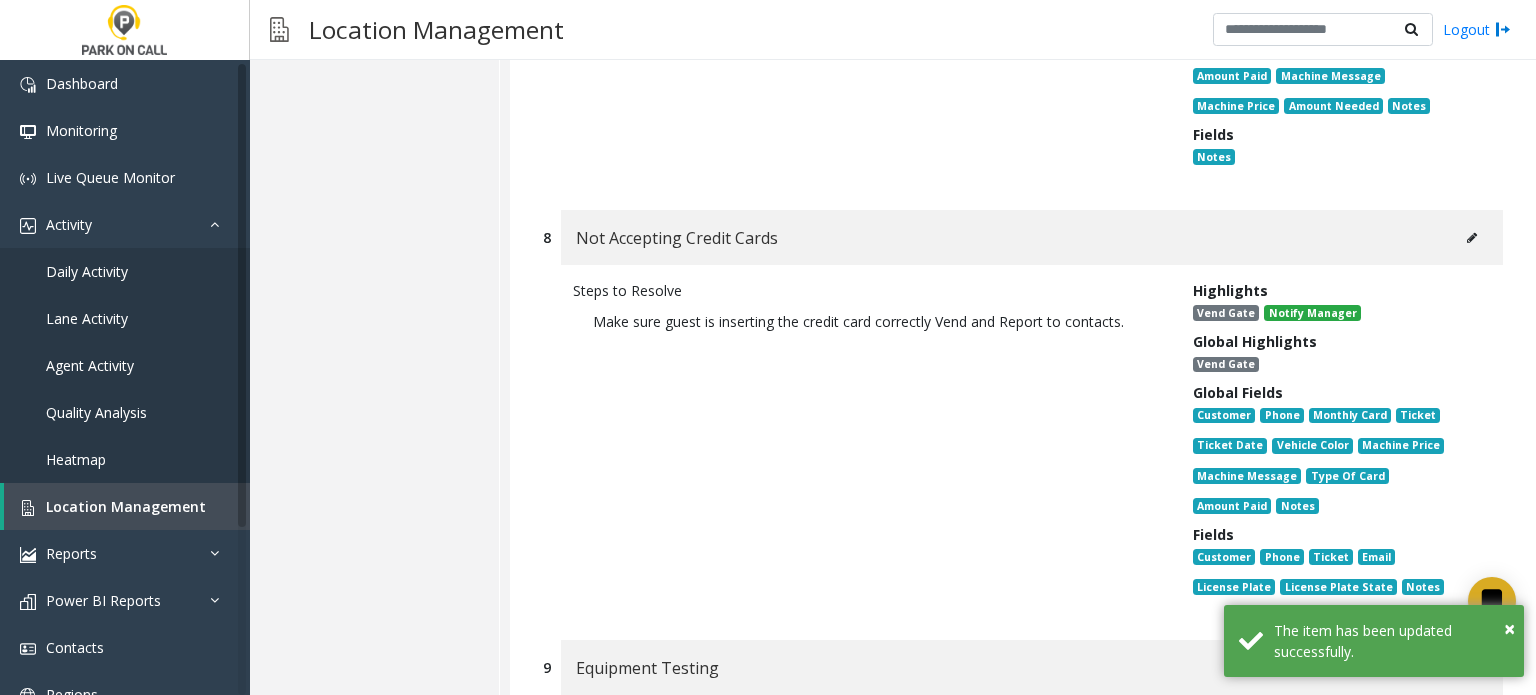 click 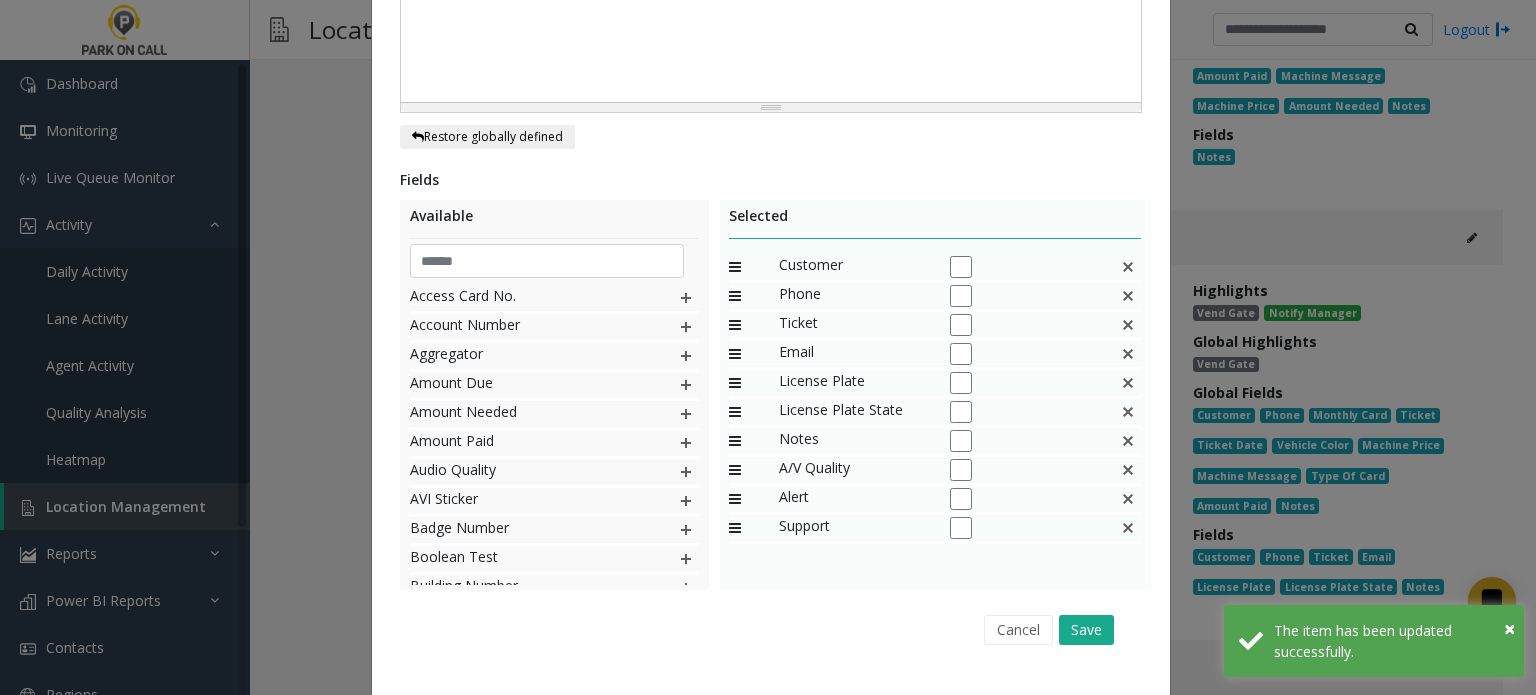scroll, scrollTop: 0, scrollLeft: 0, axis: both 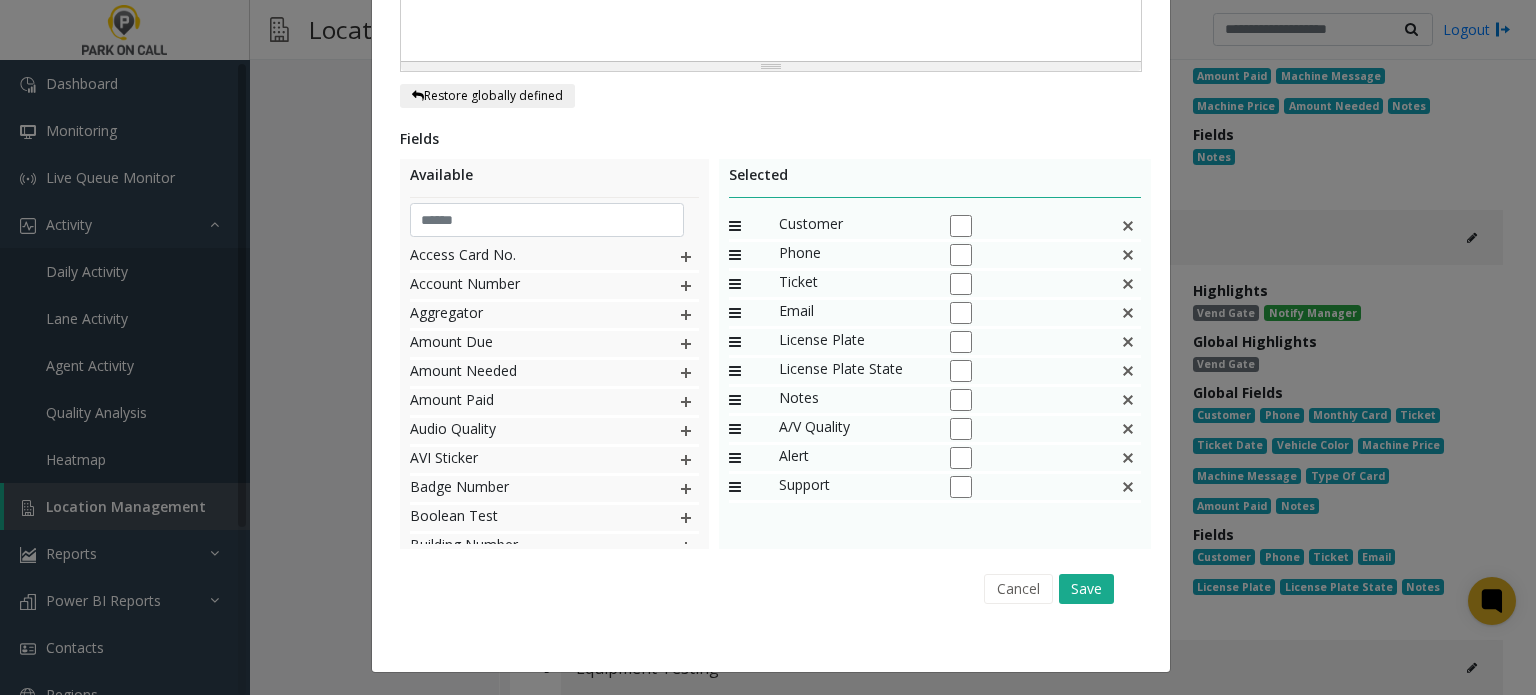 click 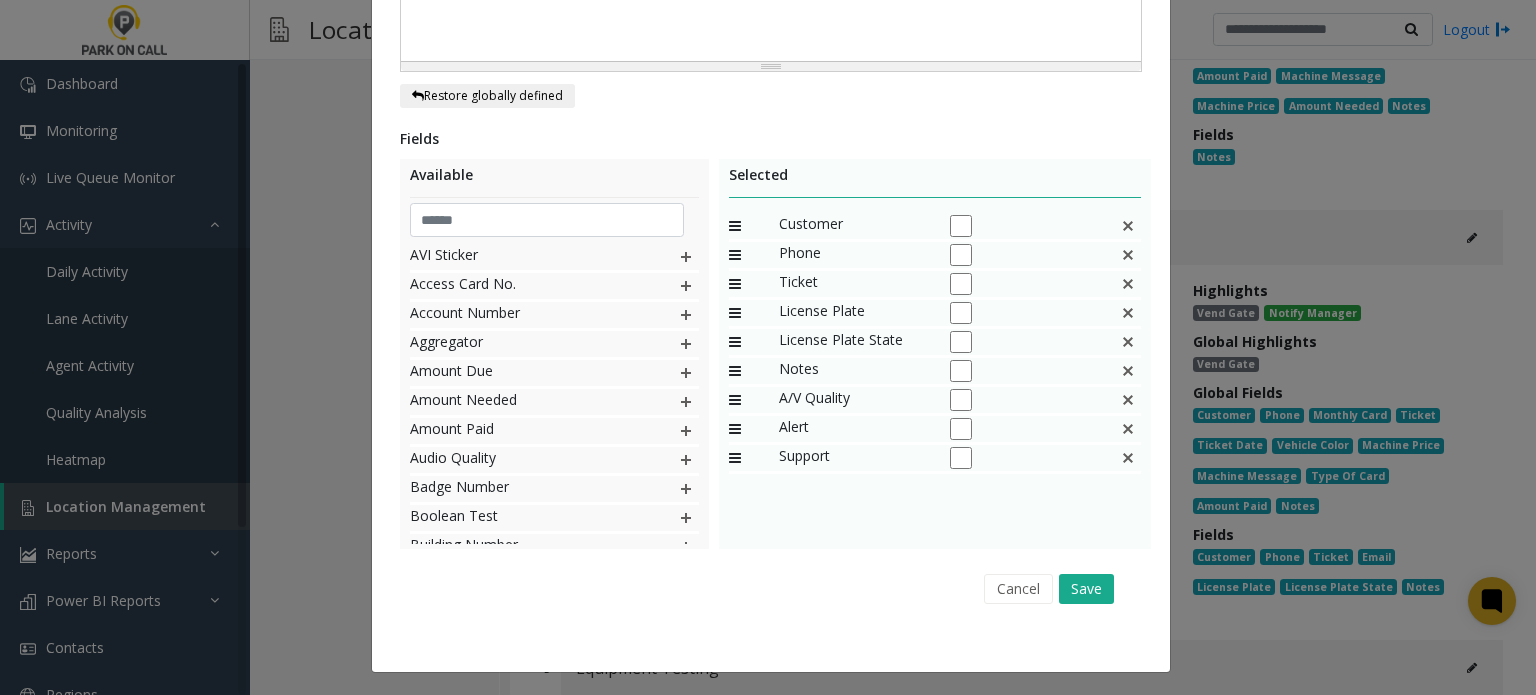click on "Cancel Save" 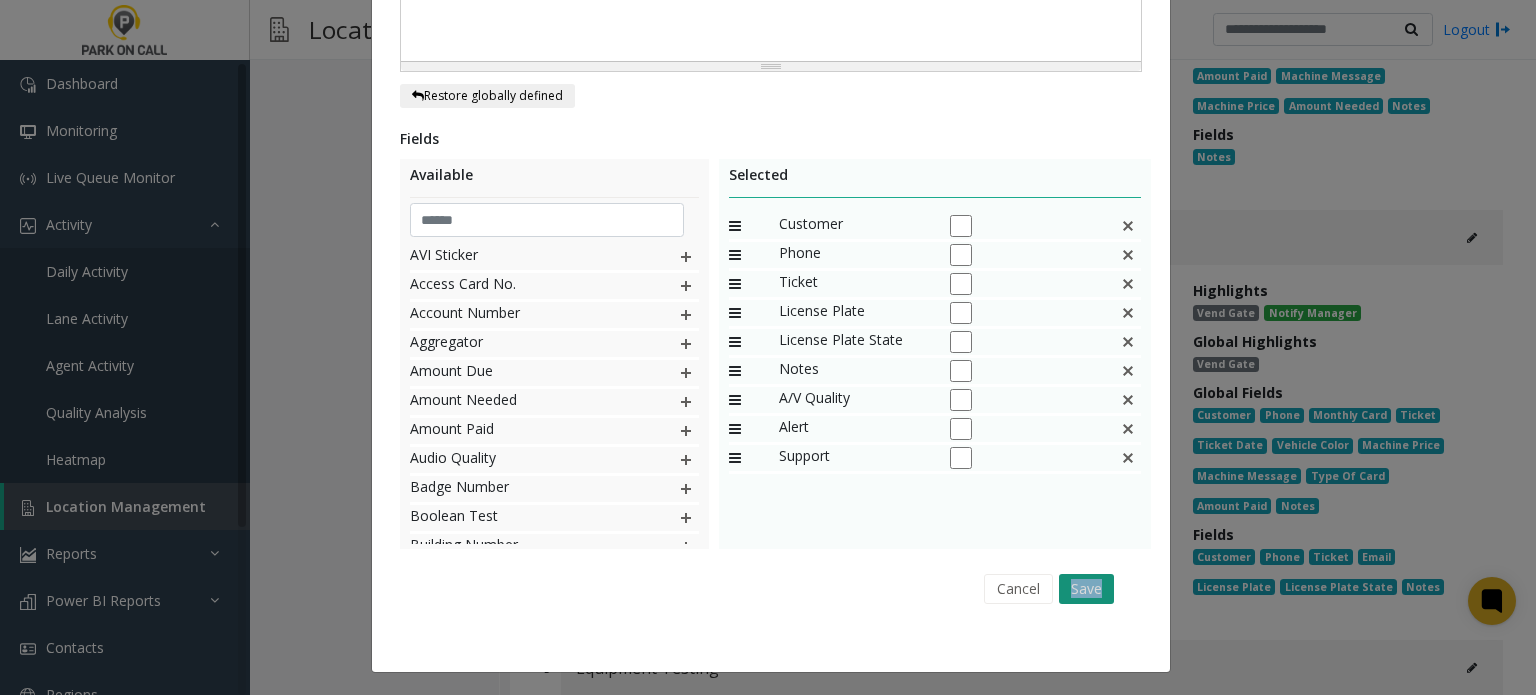 click on "Cancel Save" 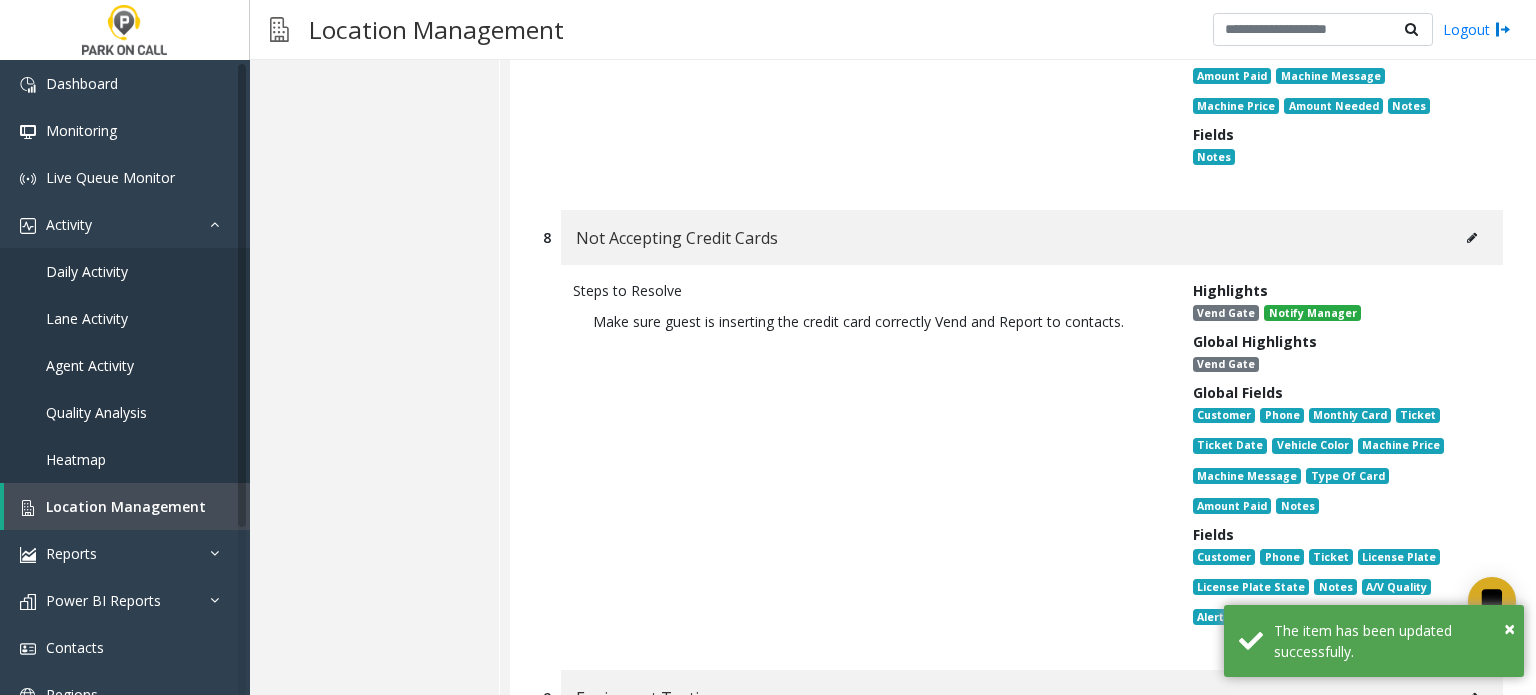 click on "Steps to Resolve Make sure guest is inserting the credit card correctly Vend and Report to contacts." 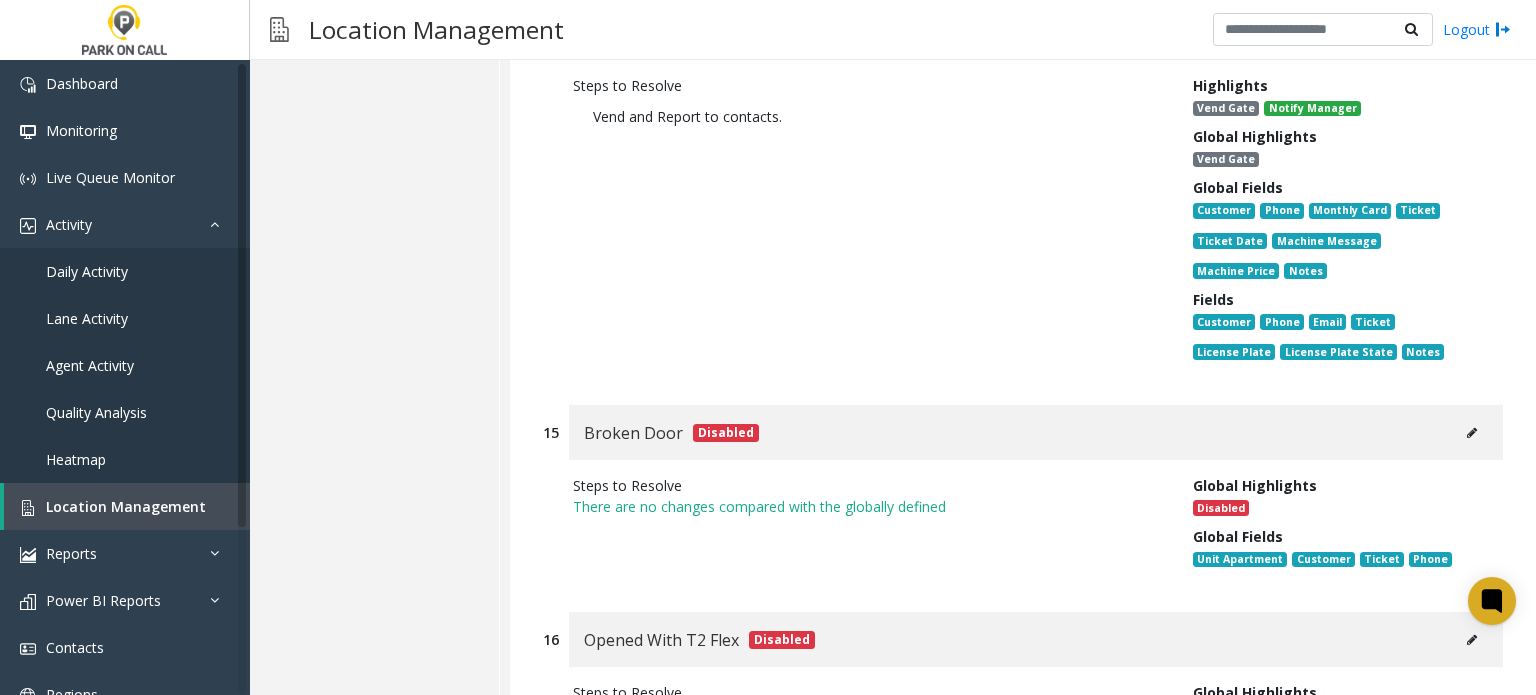 scroll, scrollTop: 19980, scrollLeft: 0, axis: vertical 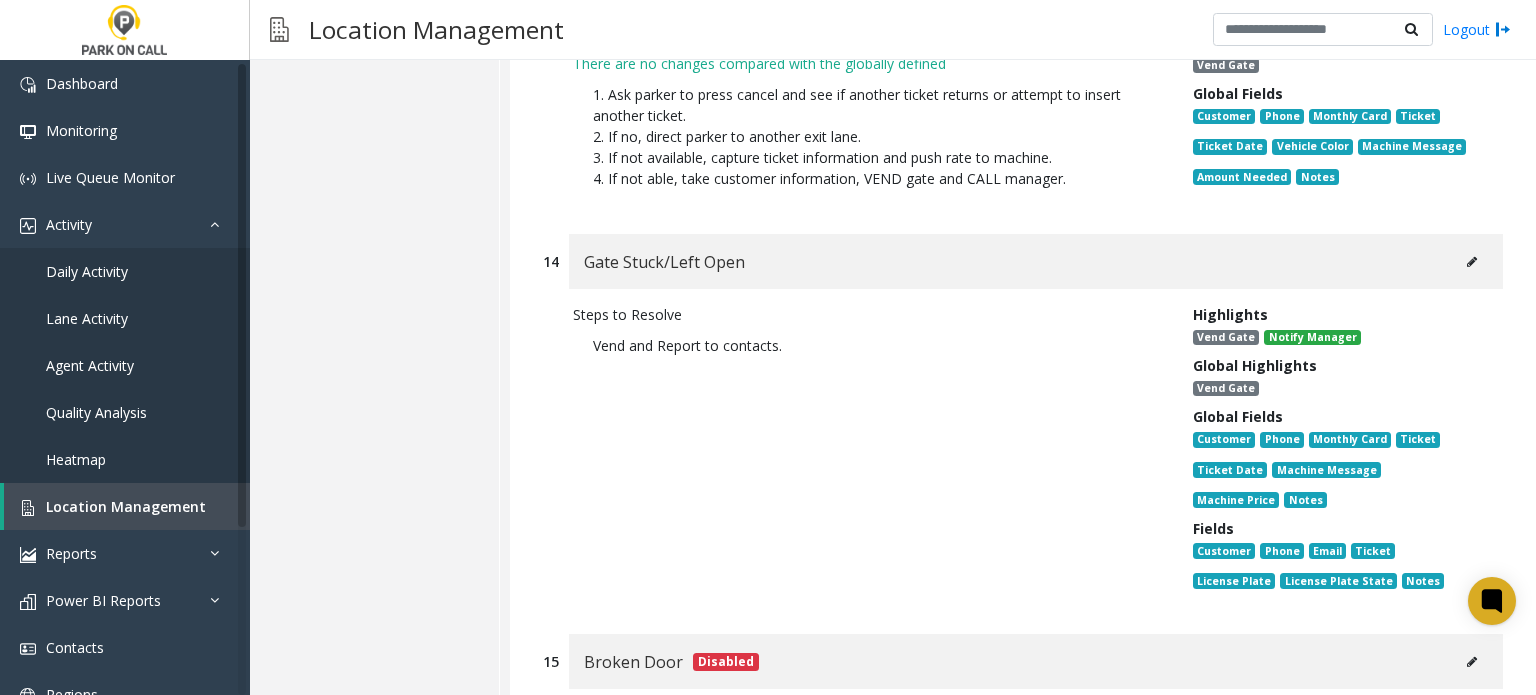 click 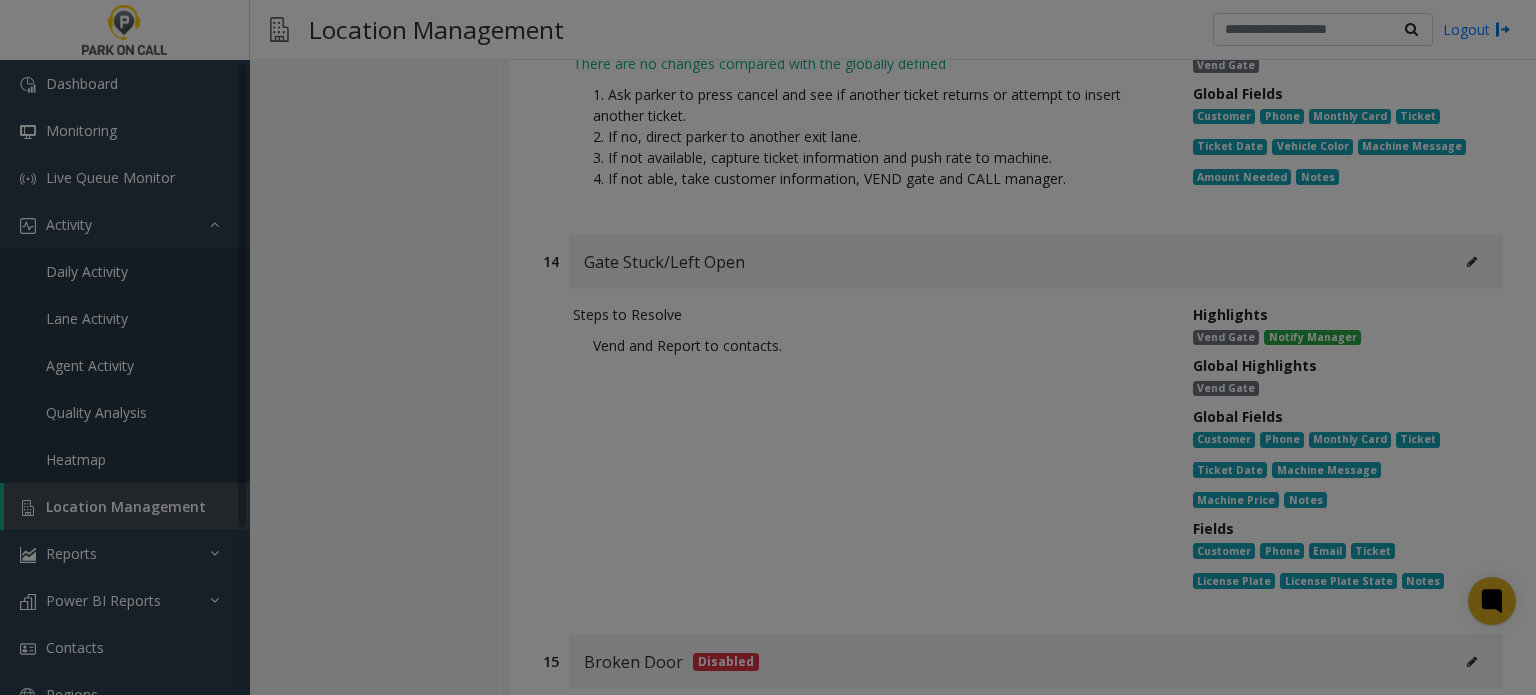 scroll, scrollTop: 0, scrollLeft: 0, axis: both 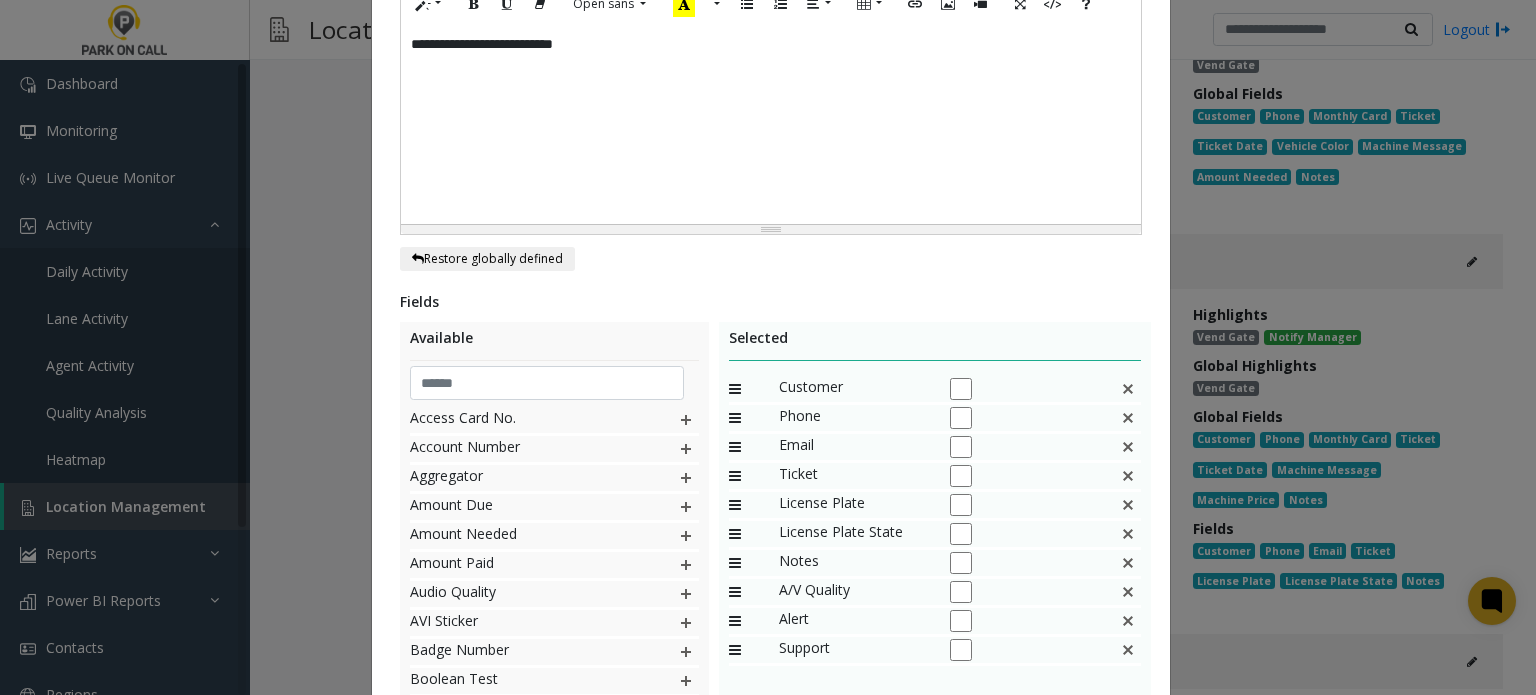 click 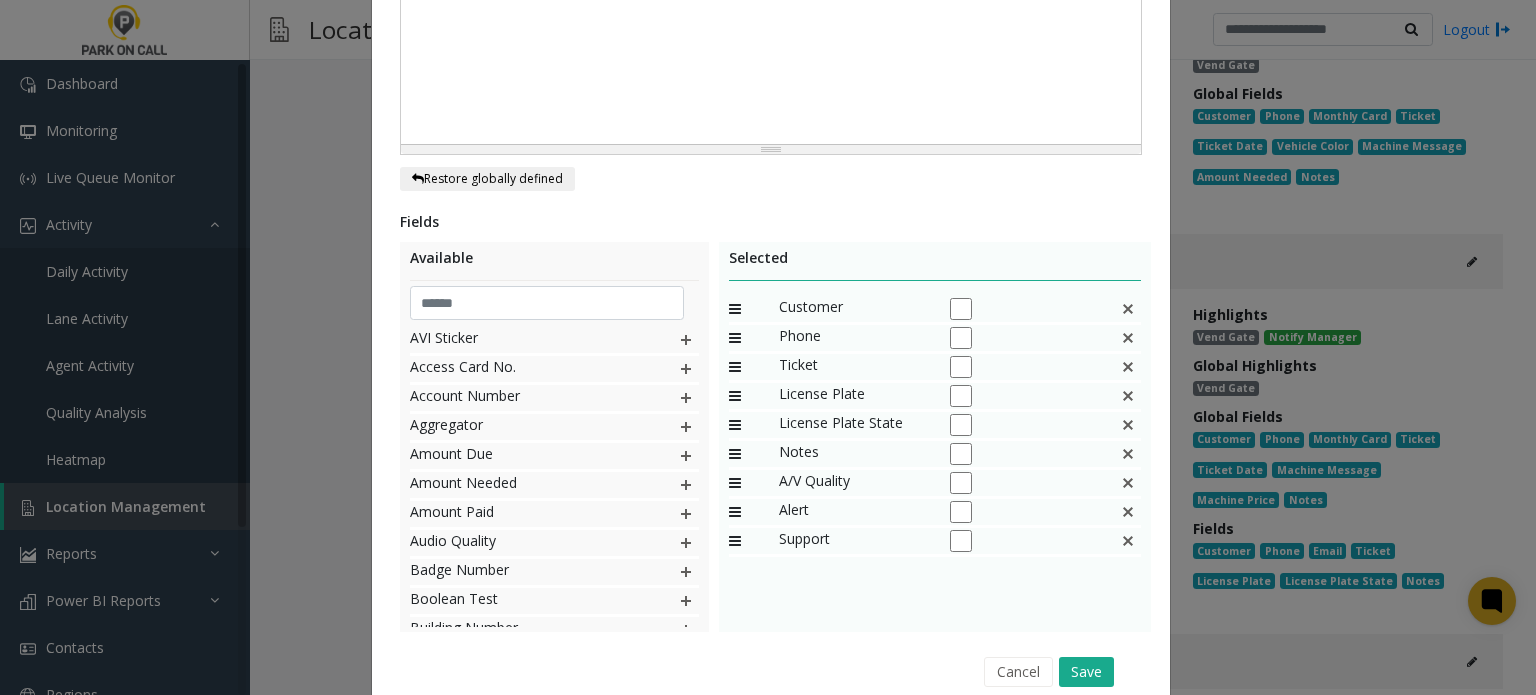 scroll, scrollTop: 764, scrollLeft: 0, axis: vertical 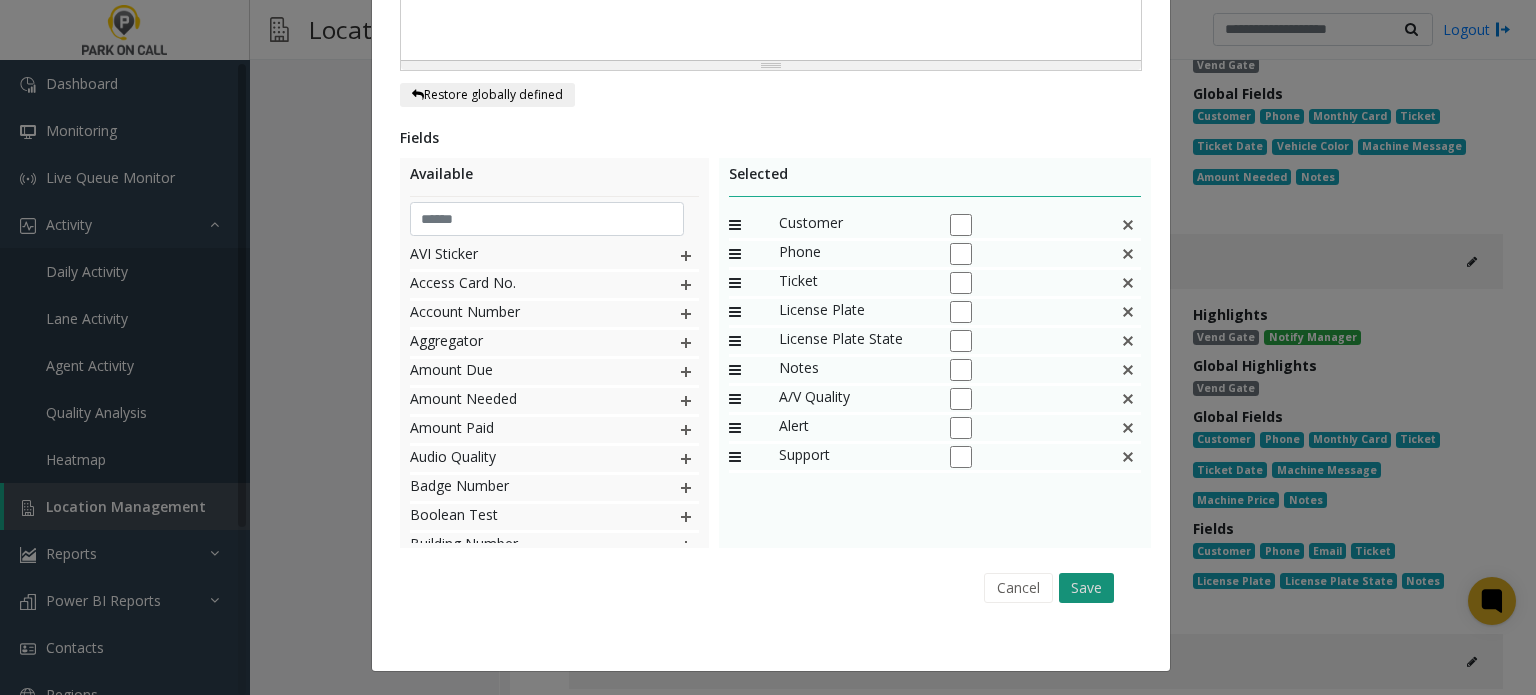 click on "Save" 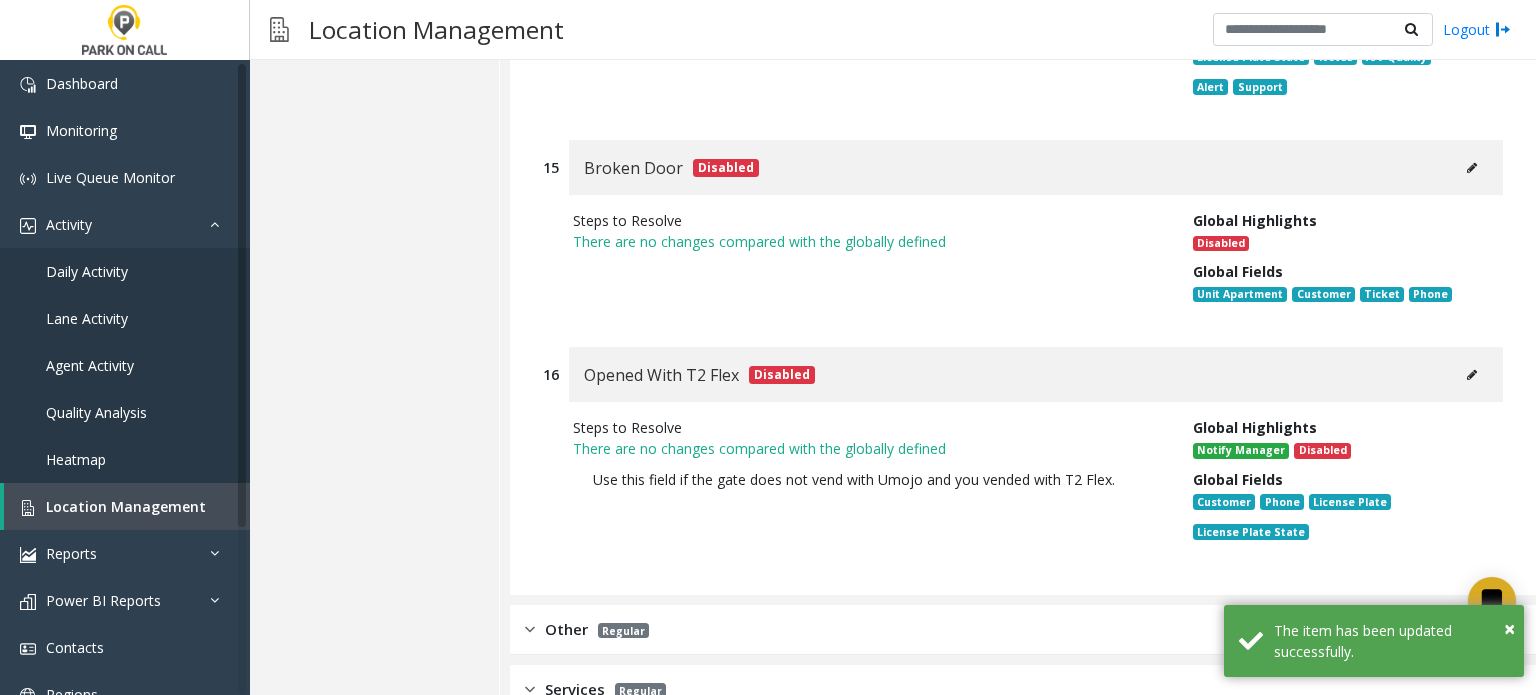 scroll, scrollTop: 20515, scrollLeft: 0, axis: vertical 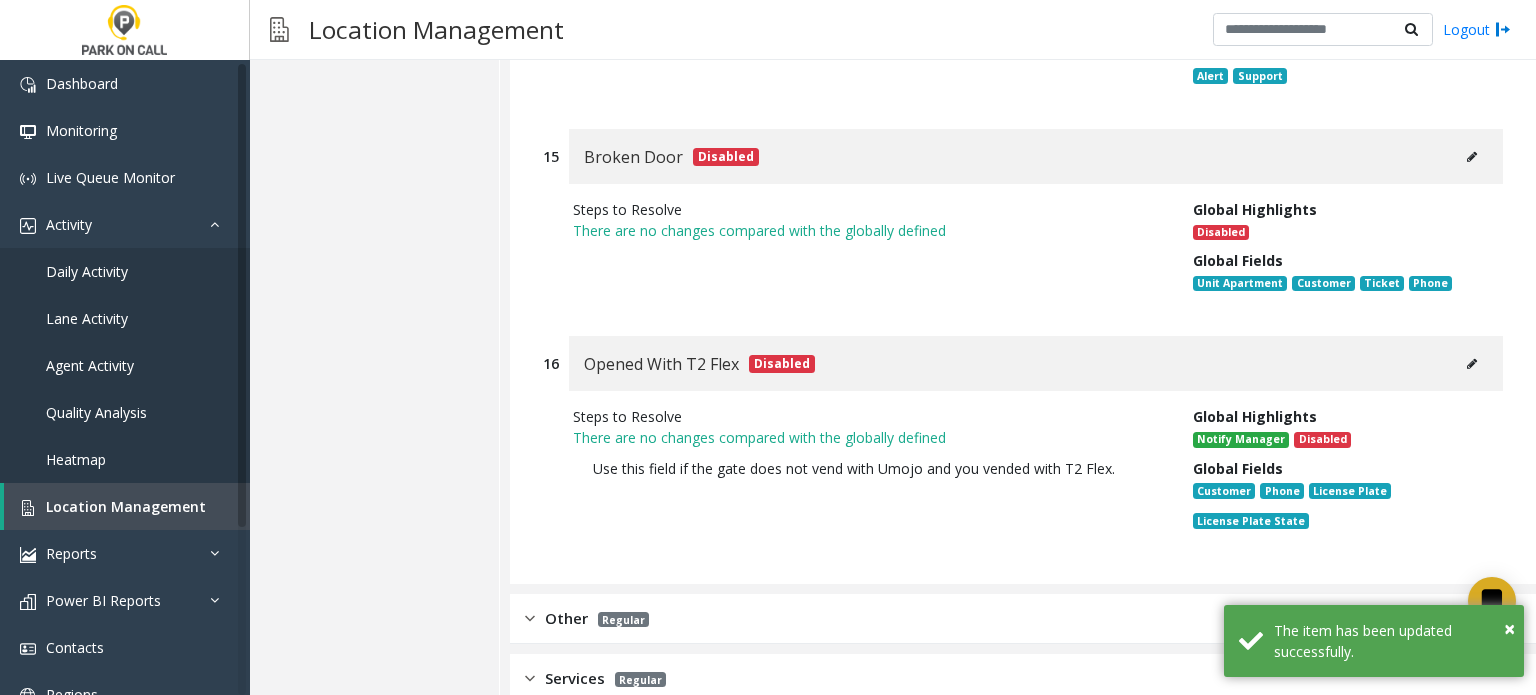 click on "Other Regular" 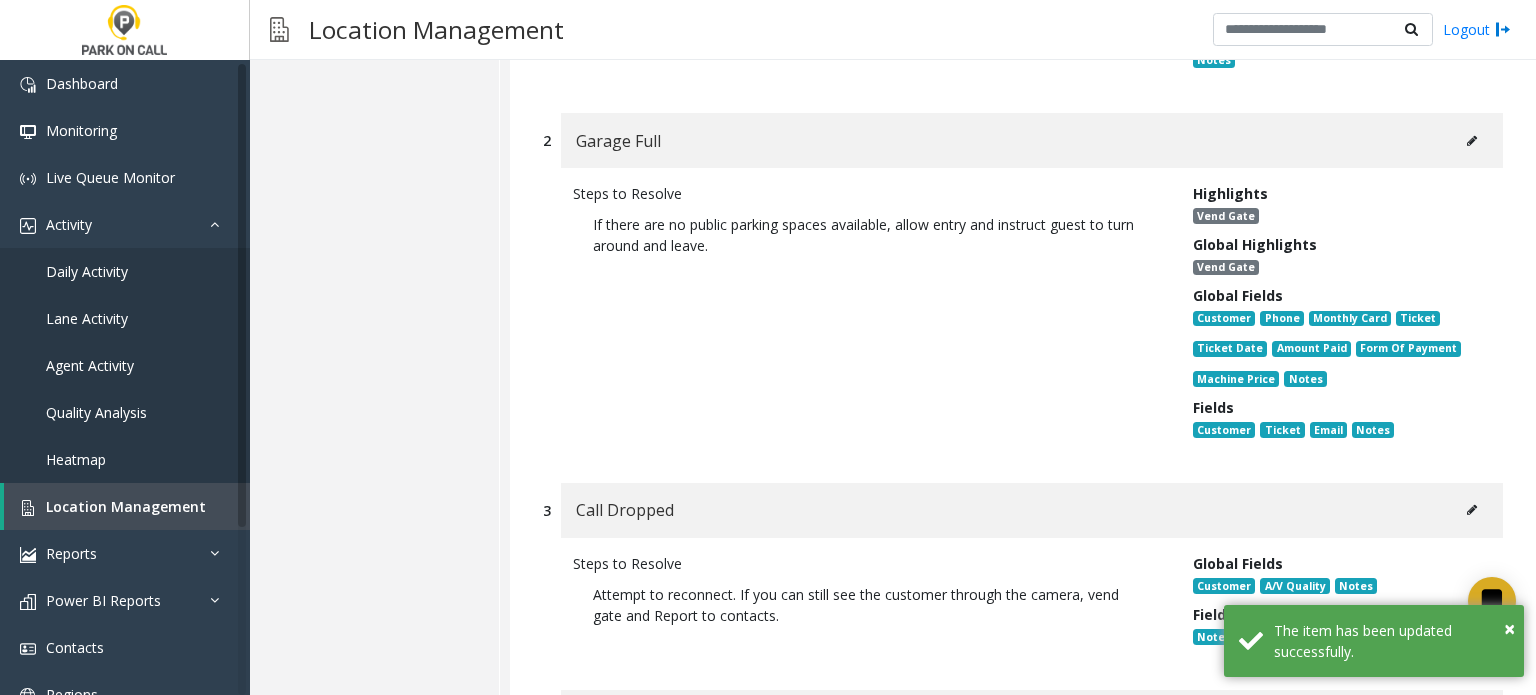 scroll, scrollTop: 21215, scrollLeft: 0, axis: vertical 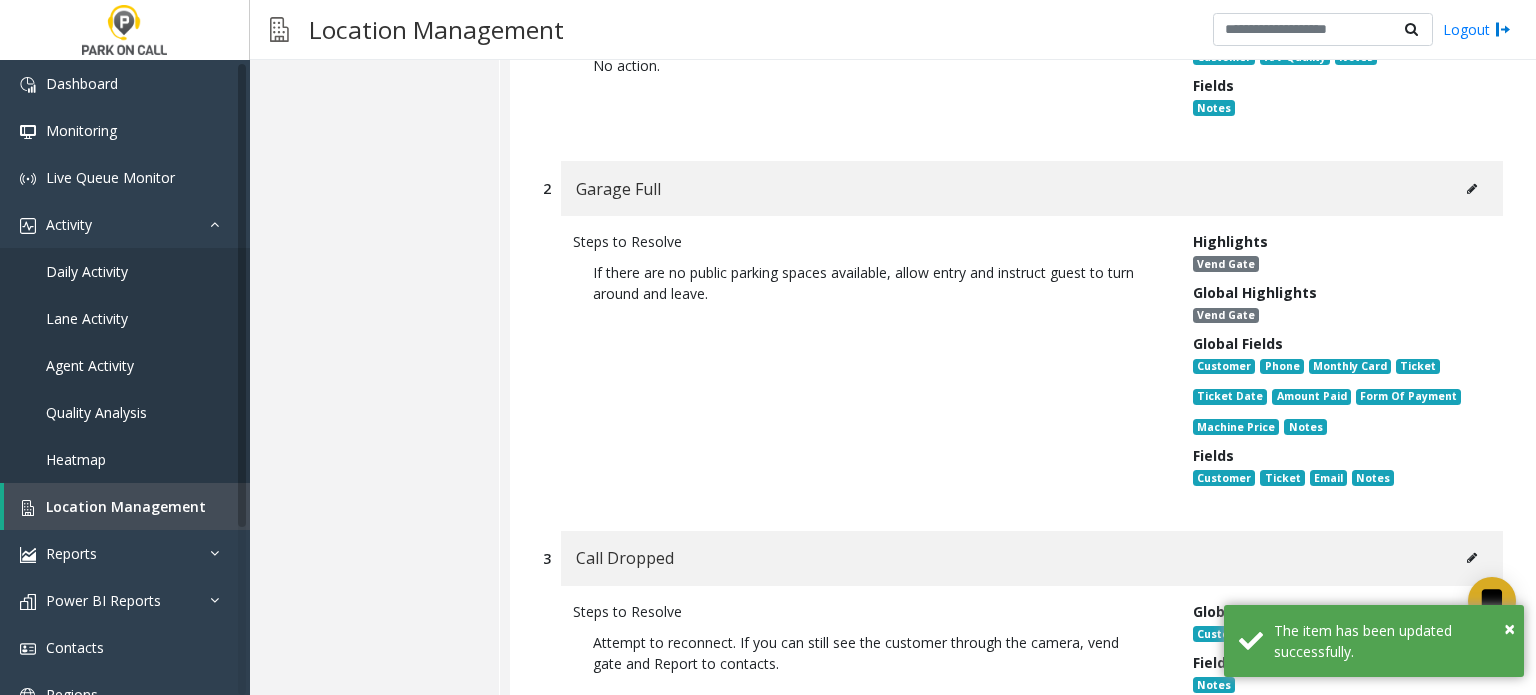click 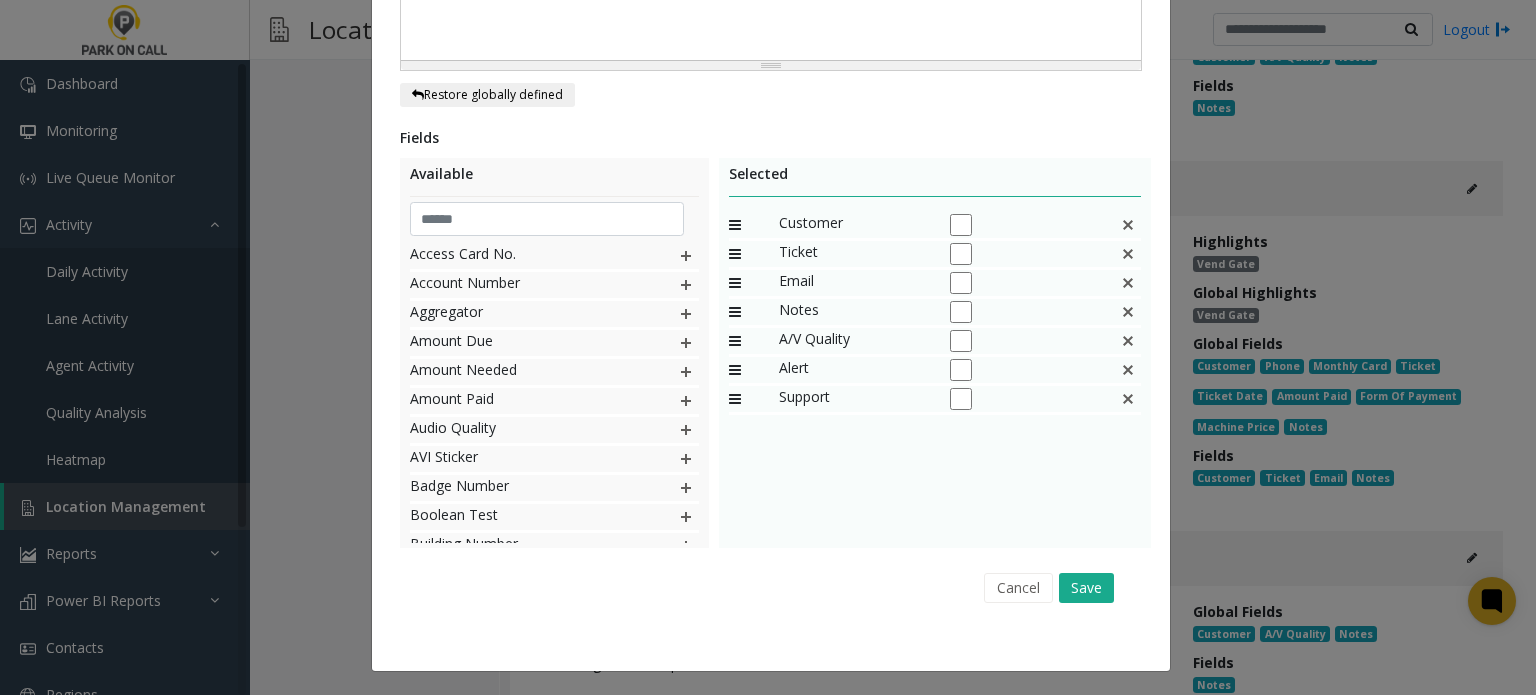 click 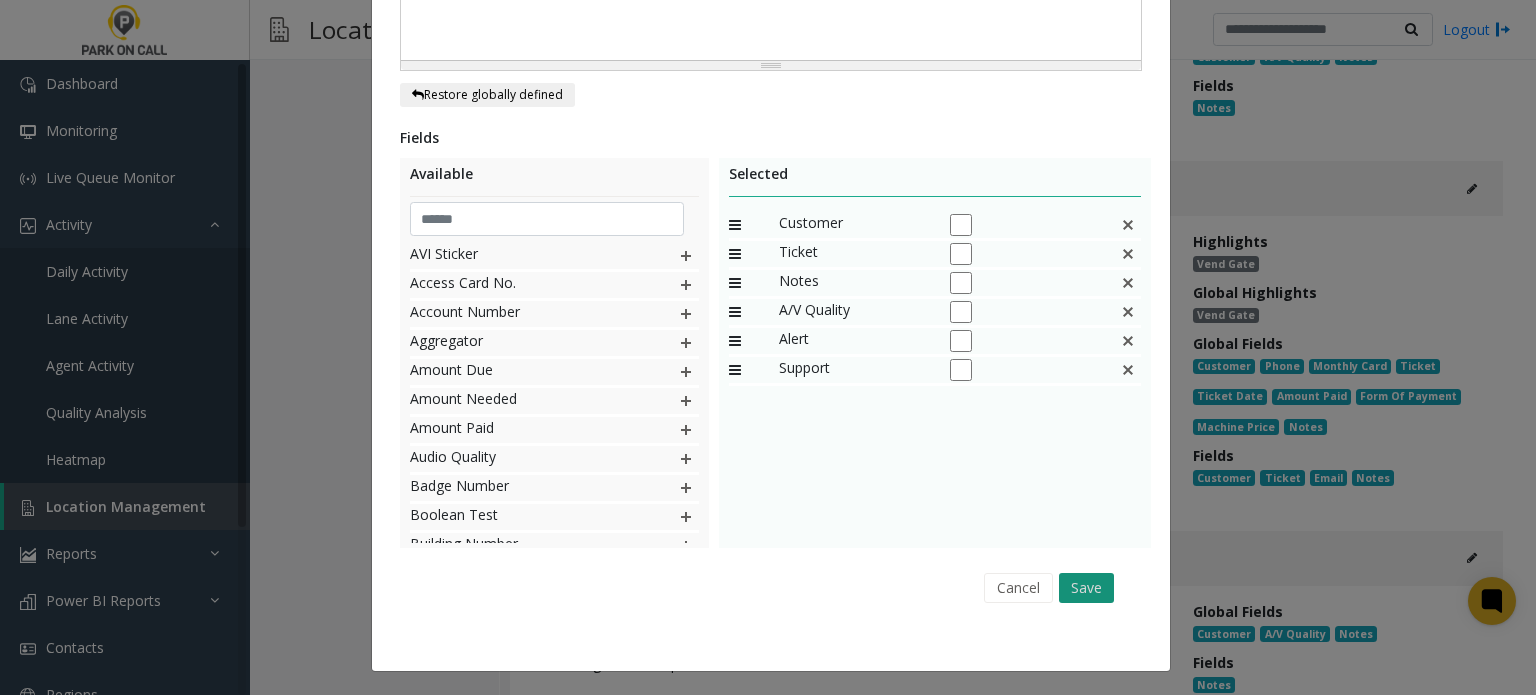 click on "Save" 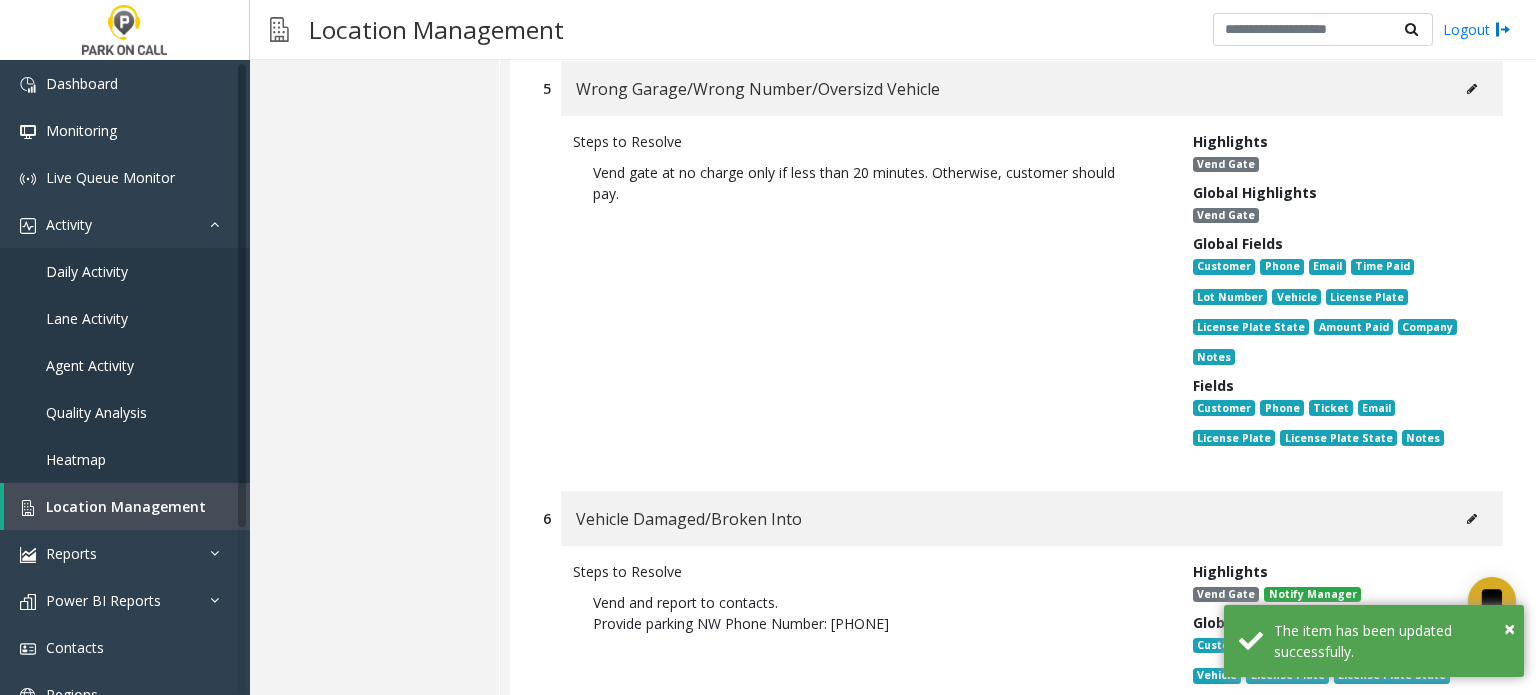 scroll, scrollTop: 22115, scrollLeft: 0, axis: vertical 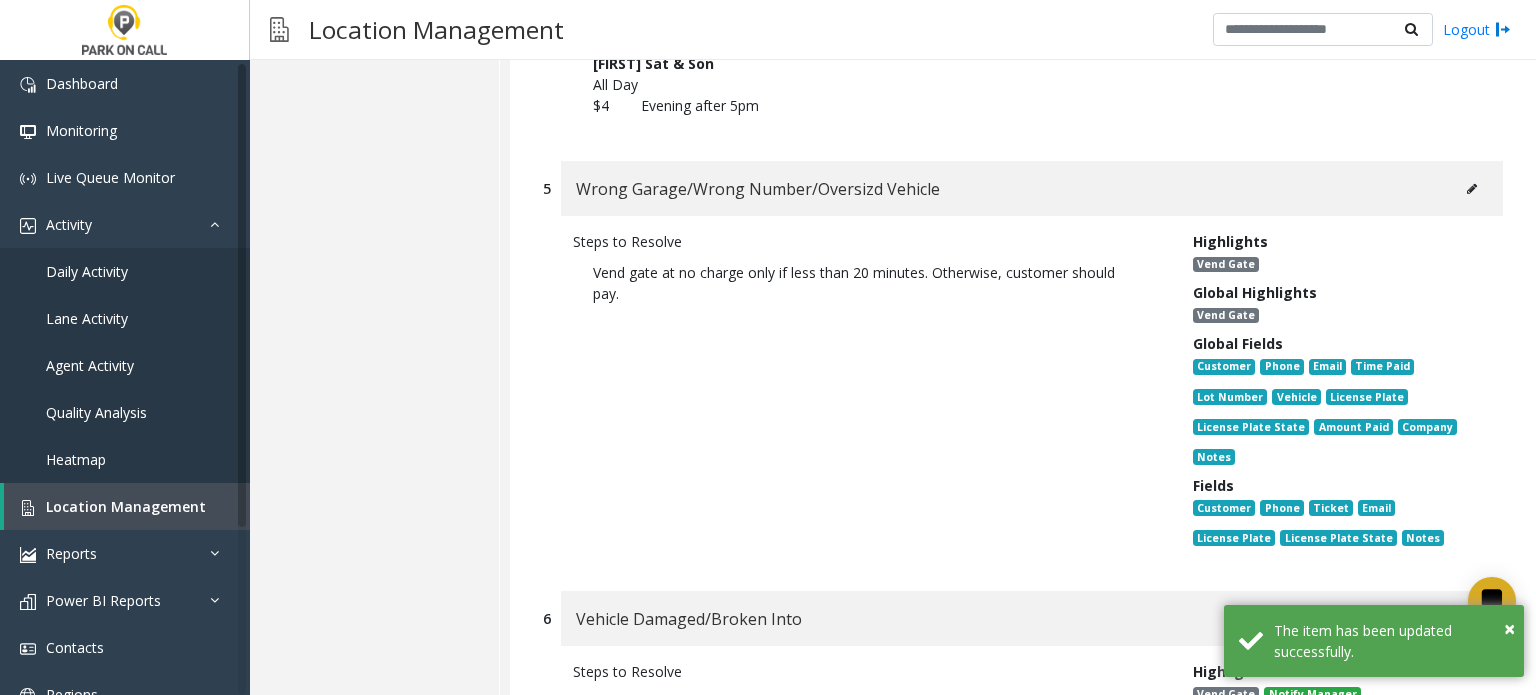 click 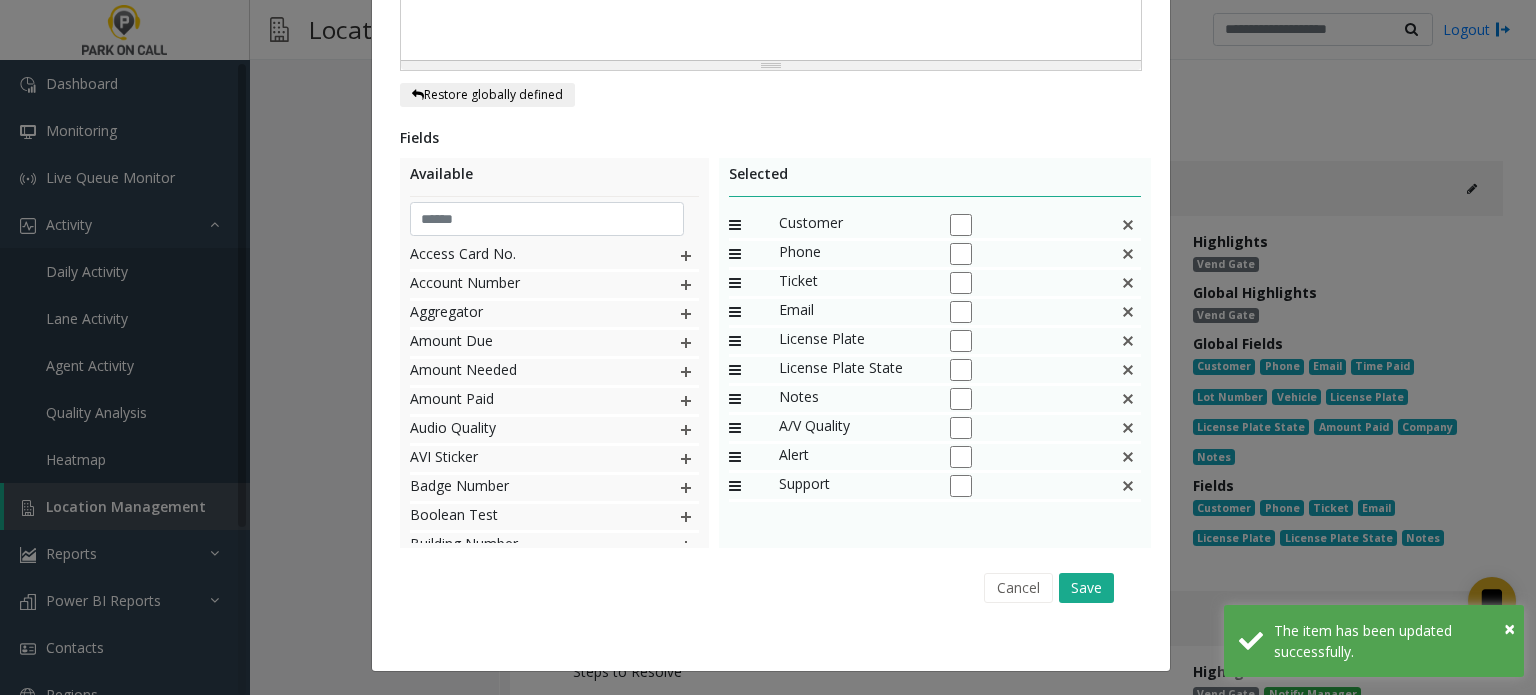 click 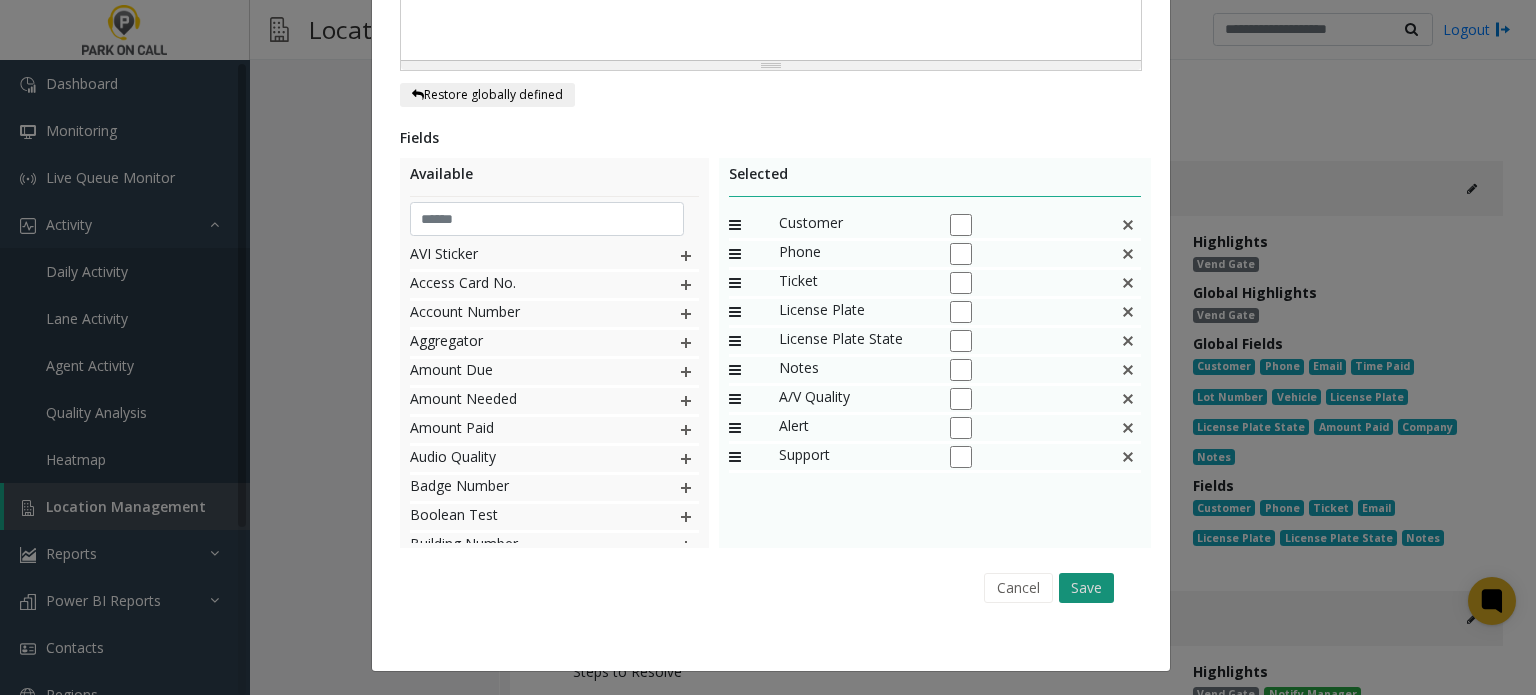 click on "Save" 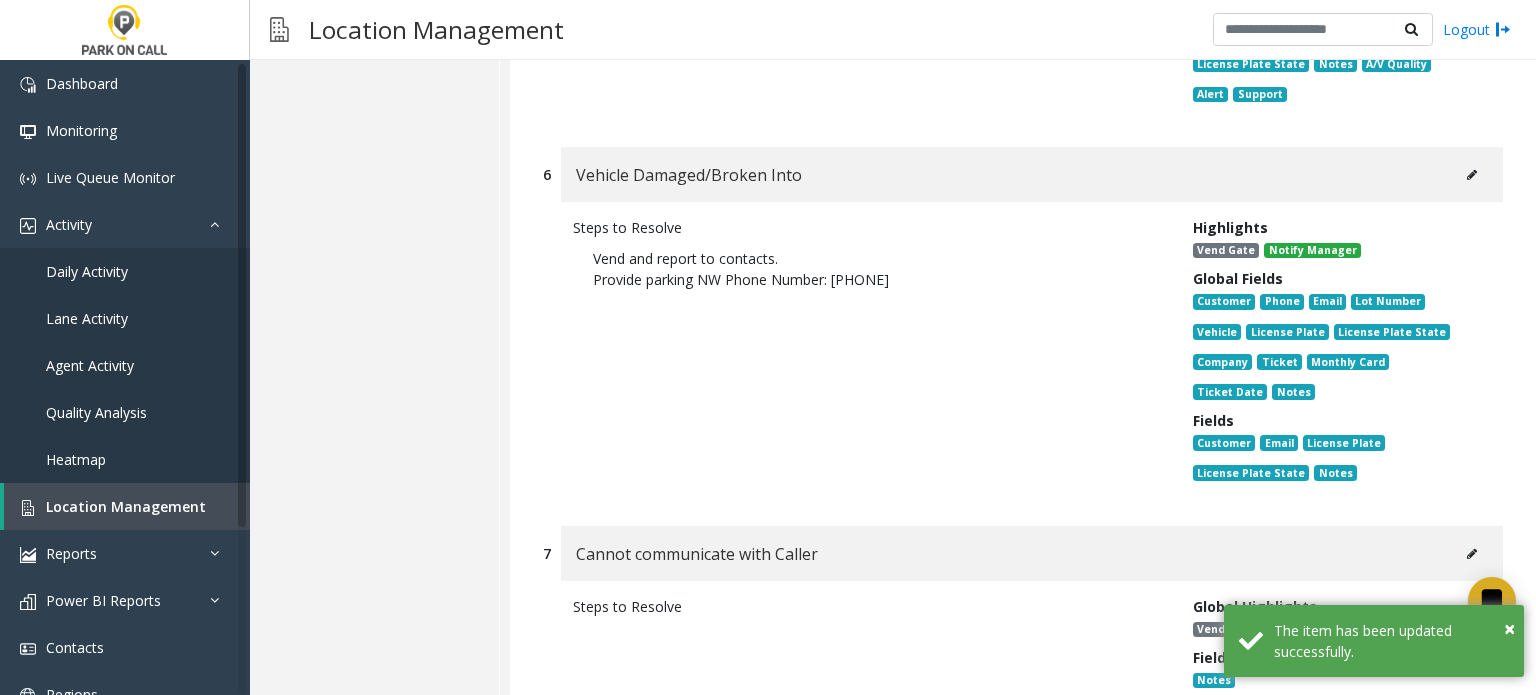scroll, scrollTop: 22615, scrollLeft: 0, axis: vertical 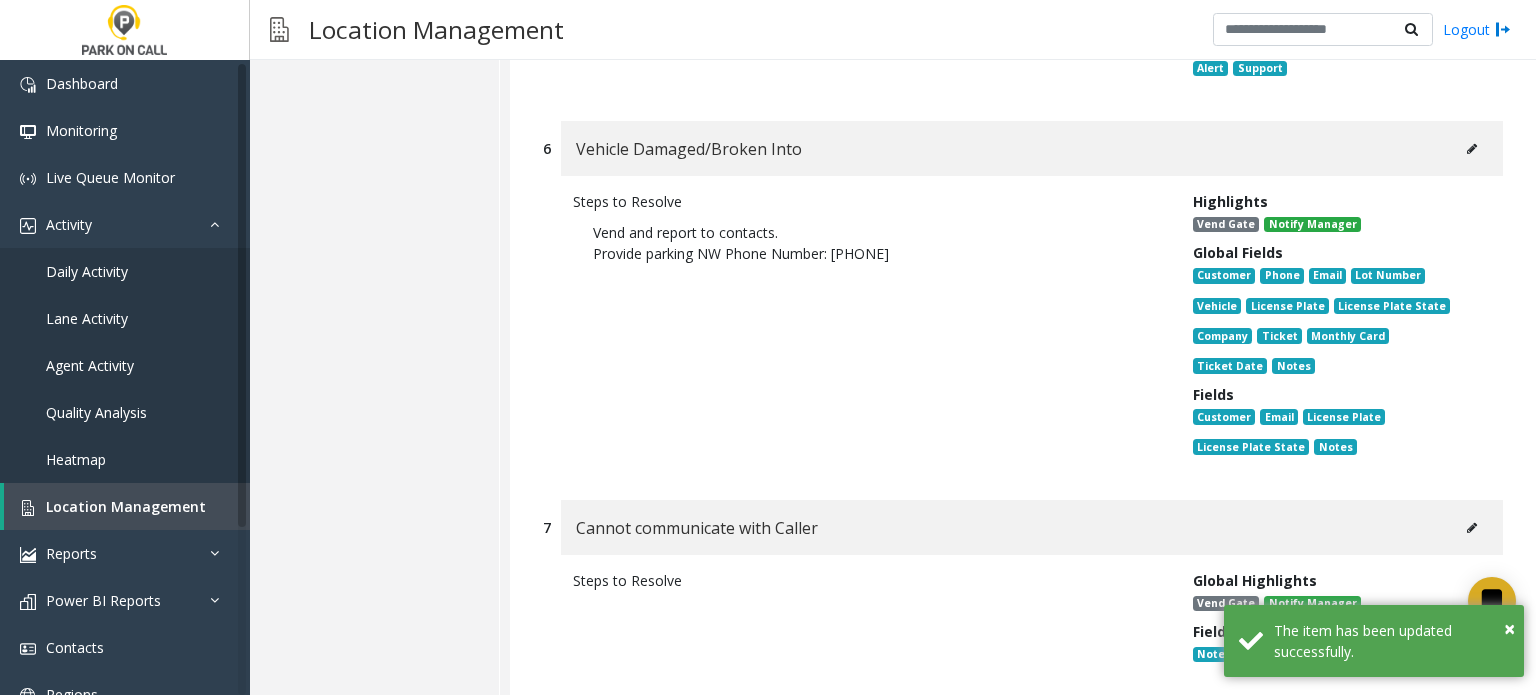 click on "Vehicle Damaged/Broken Into" 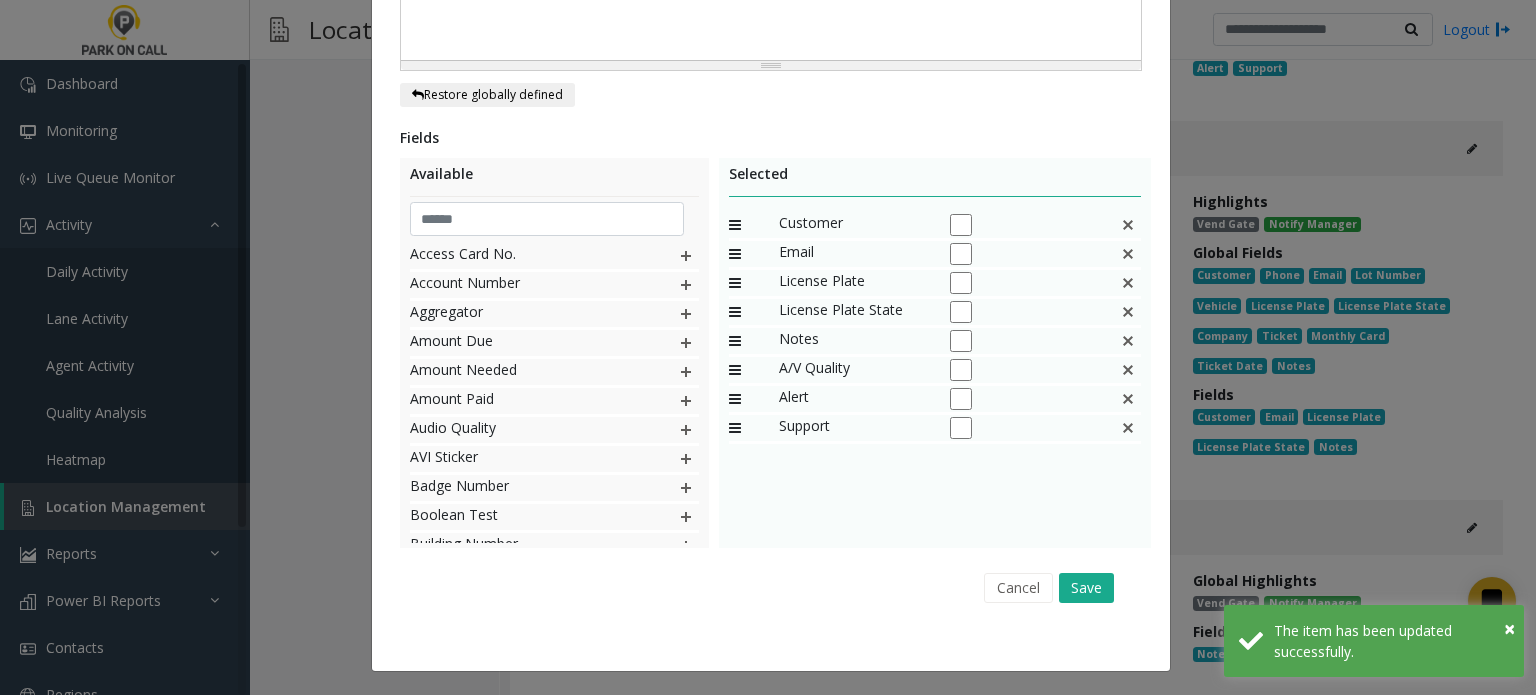 click 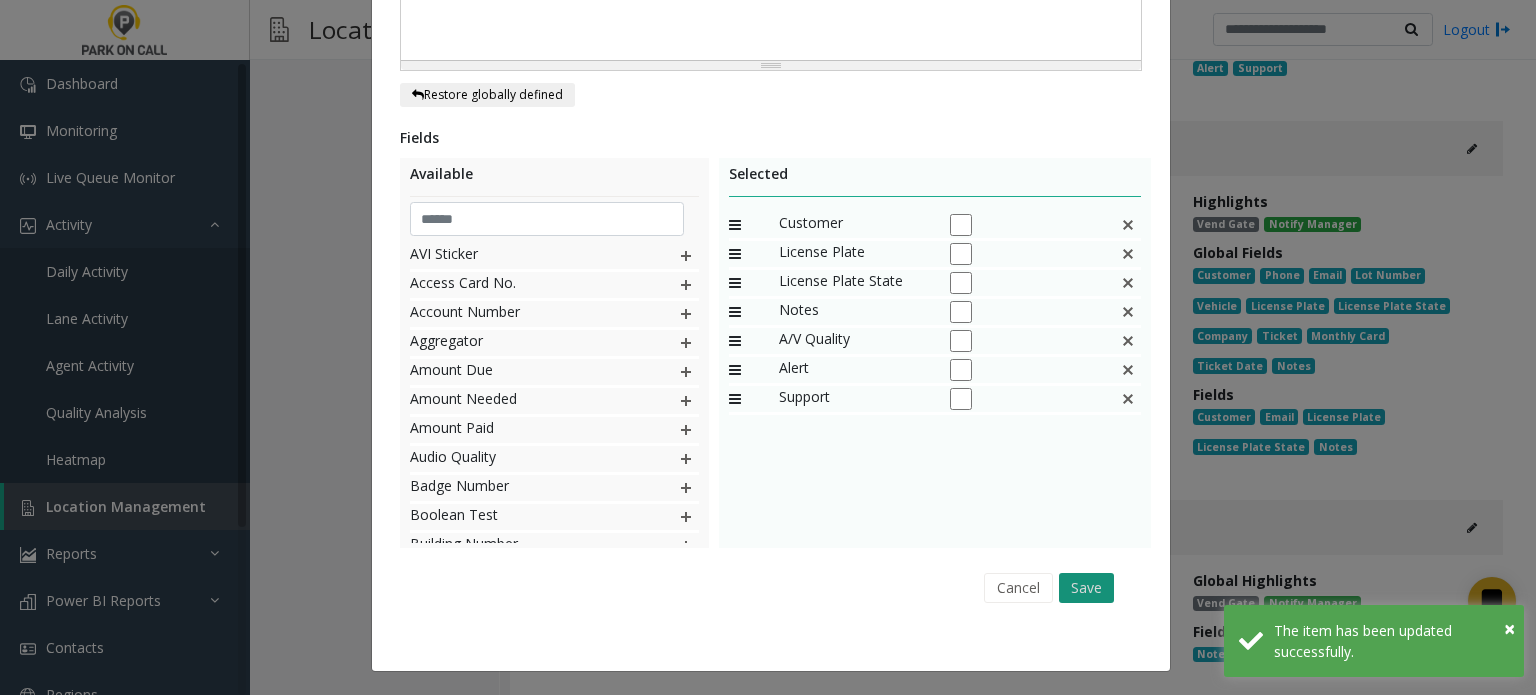 click on "Save" 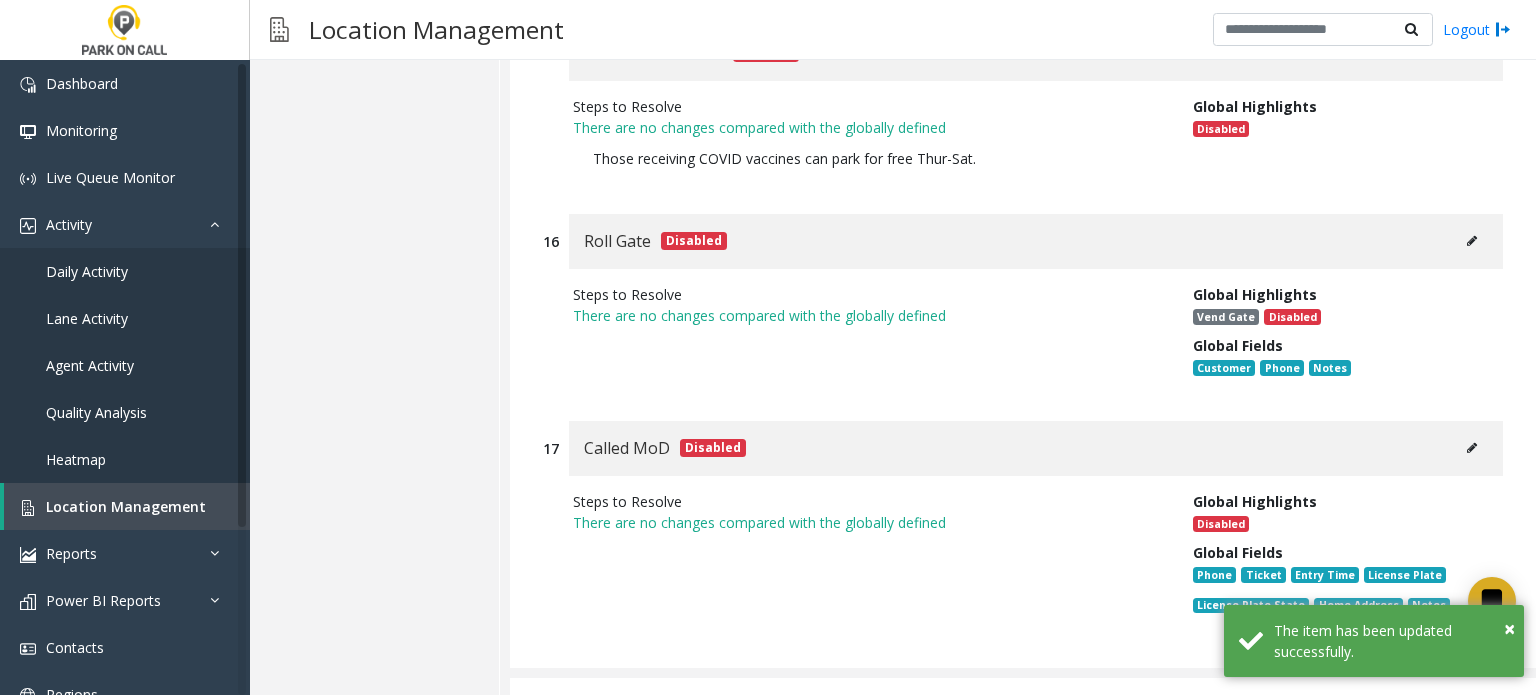 scroll, scrollTop: 24729, scrollLeft: 0, axis: vertical 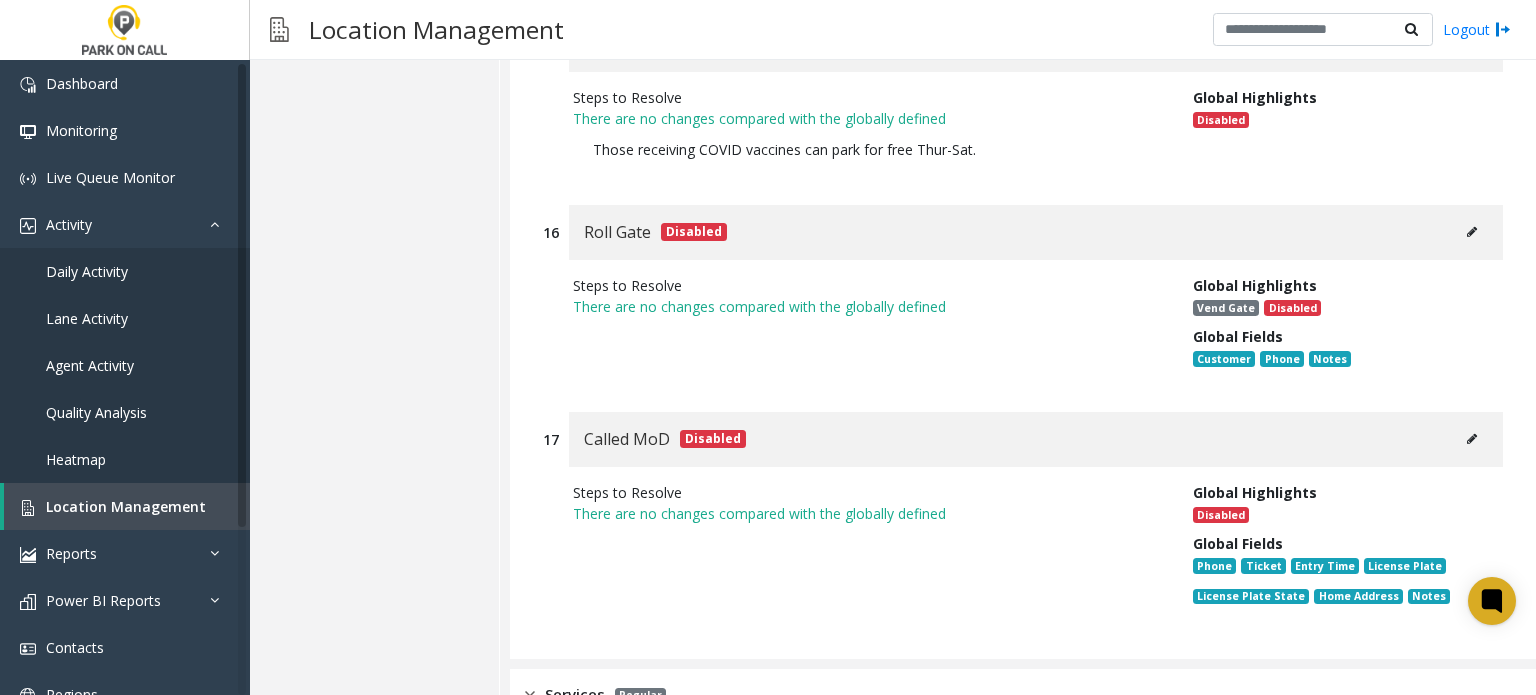 click on "Services Regular" 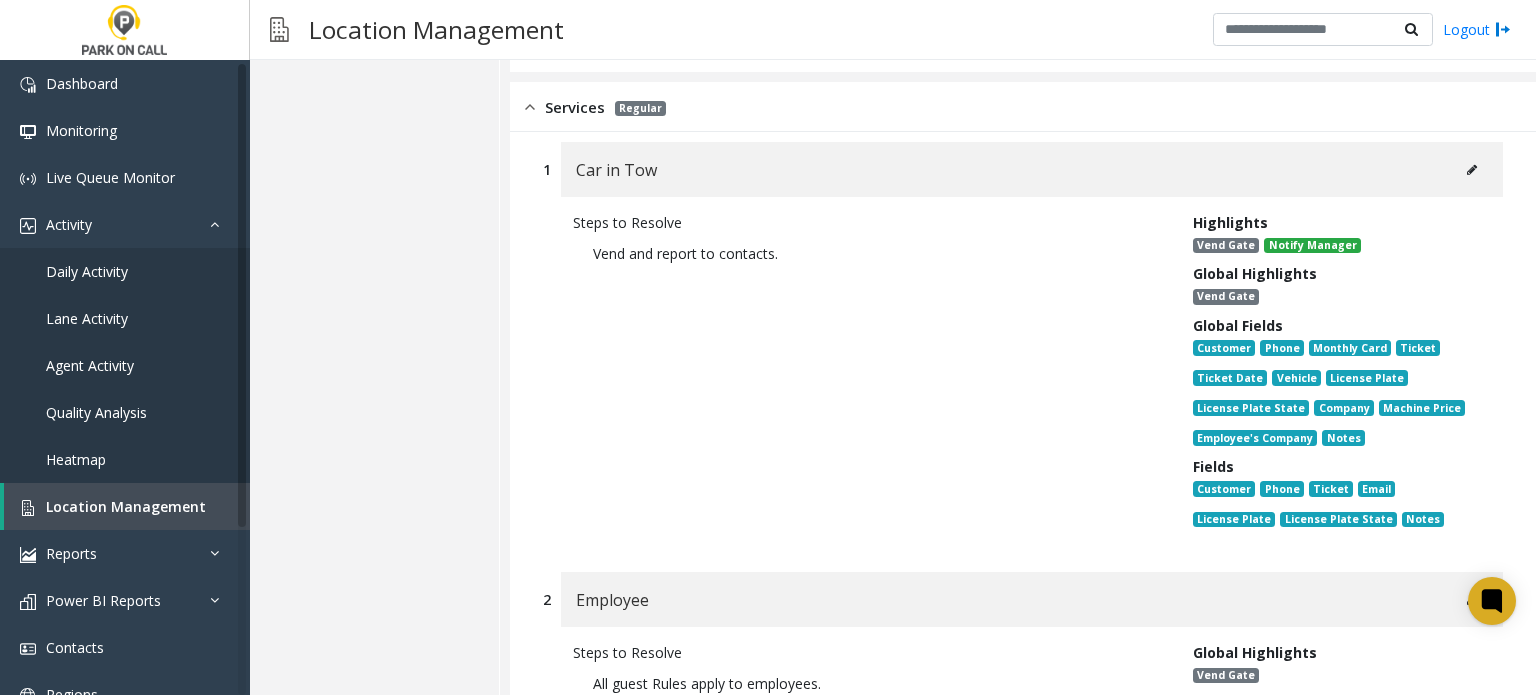 scroll, scrollTop: 25329, scrollLeft: 0, axis: vertical 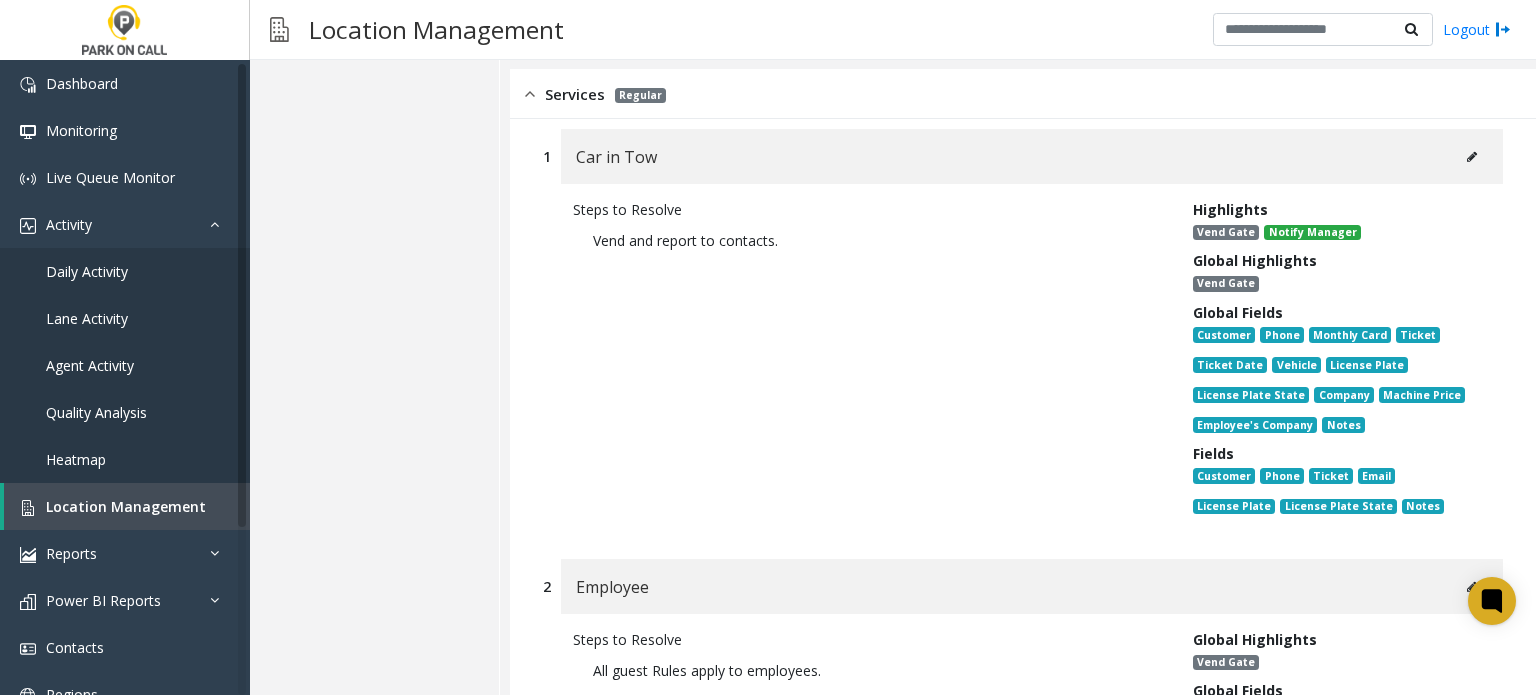 click 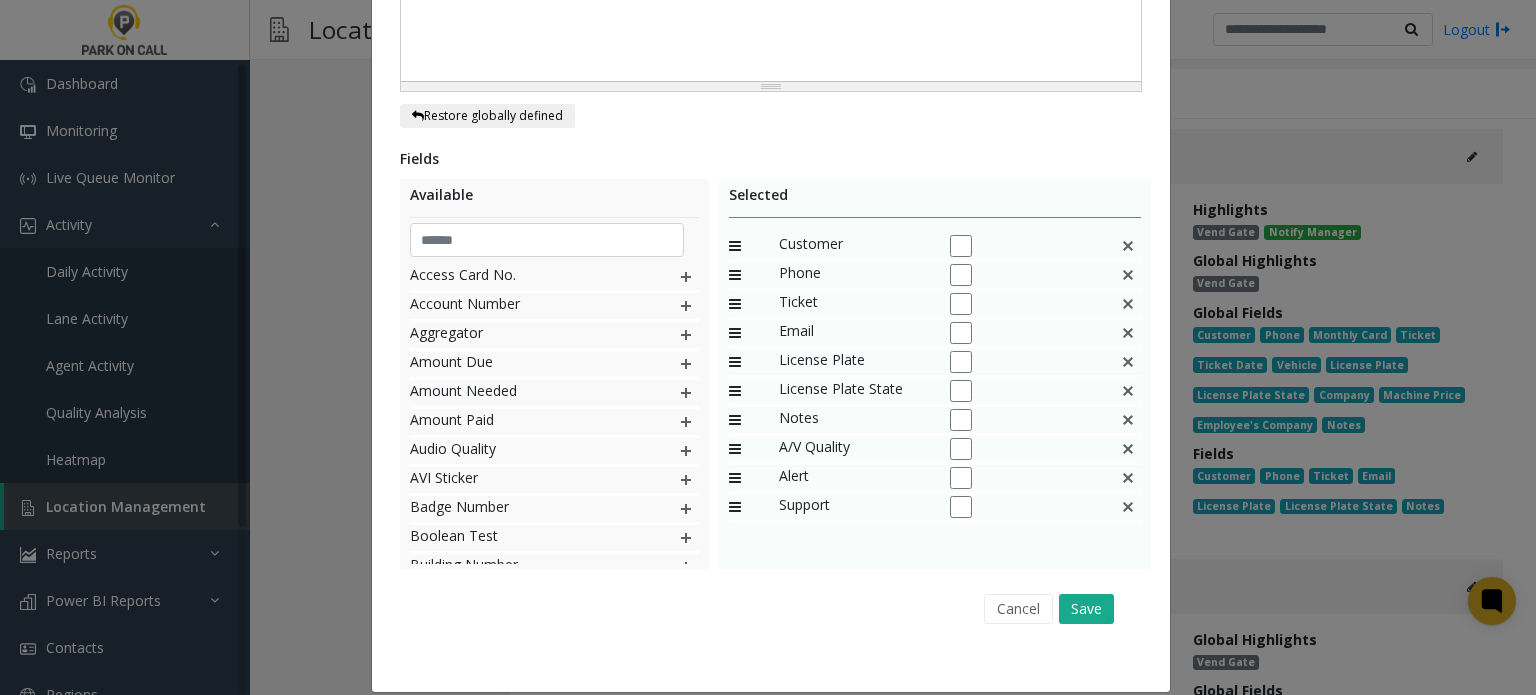 scroll, scrollTop: 0, scrollLeft: 0, axis: both 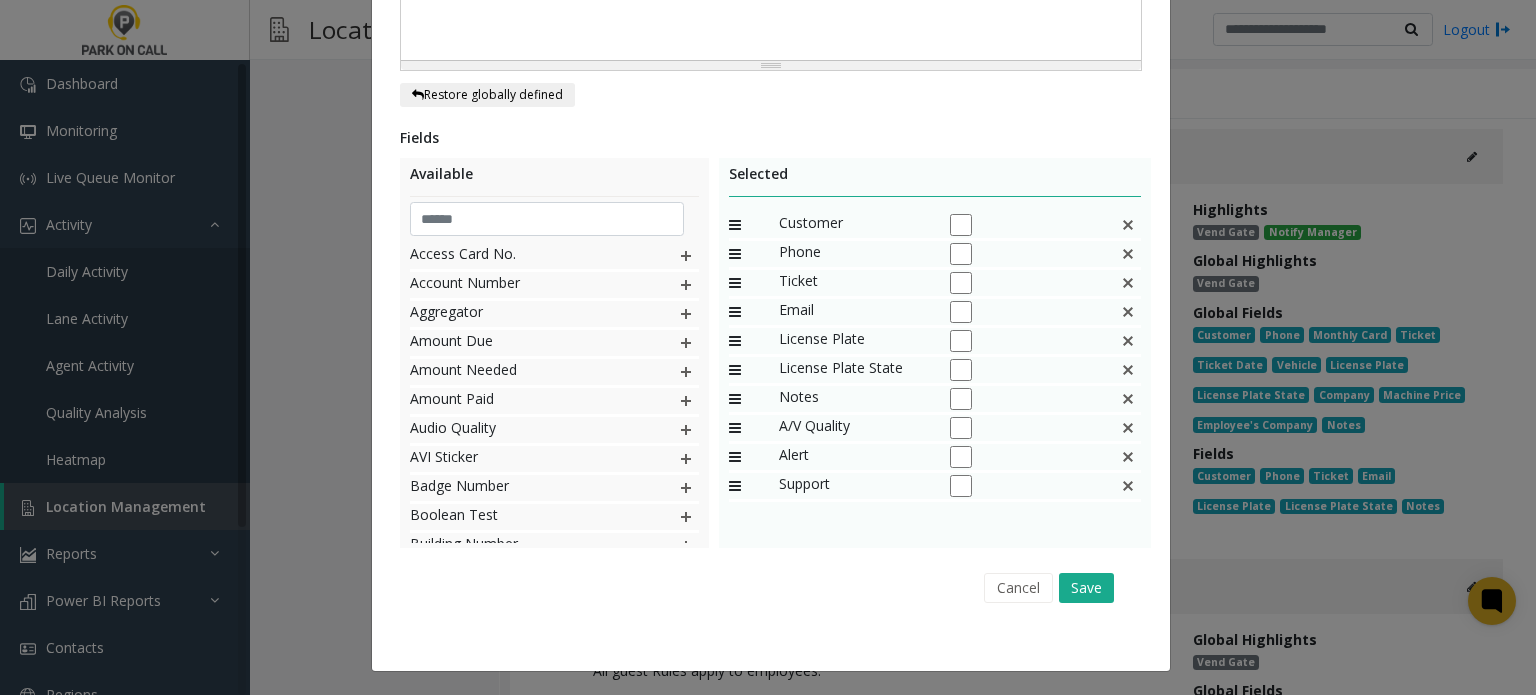 click 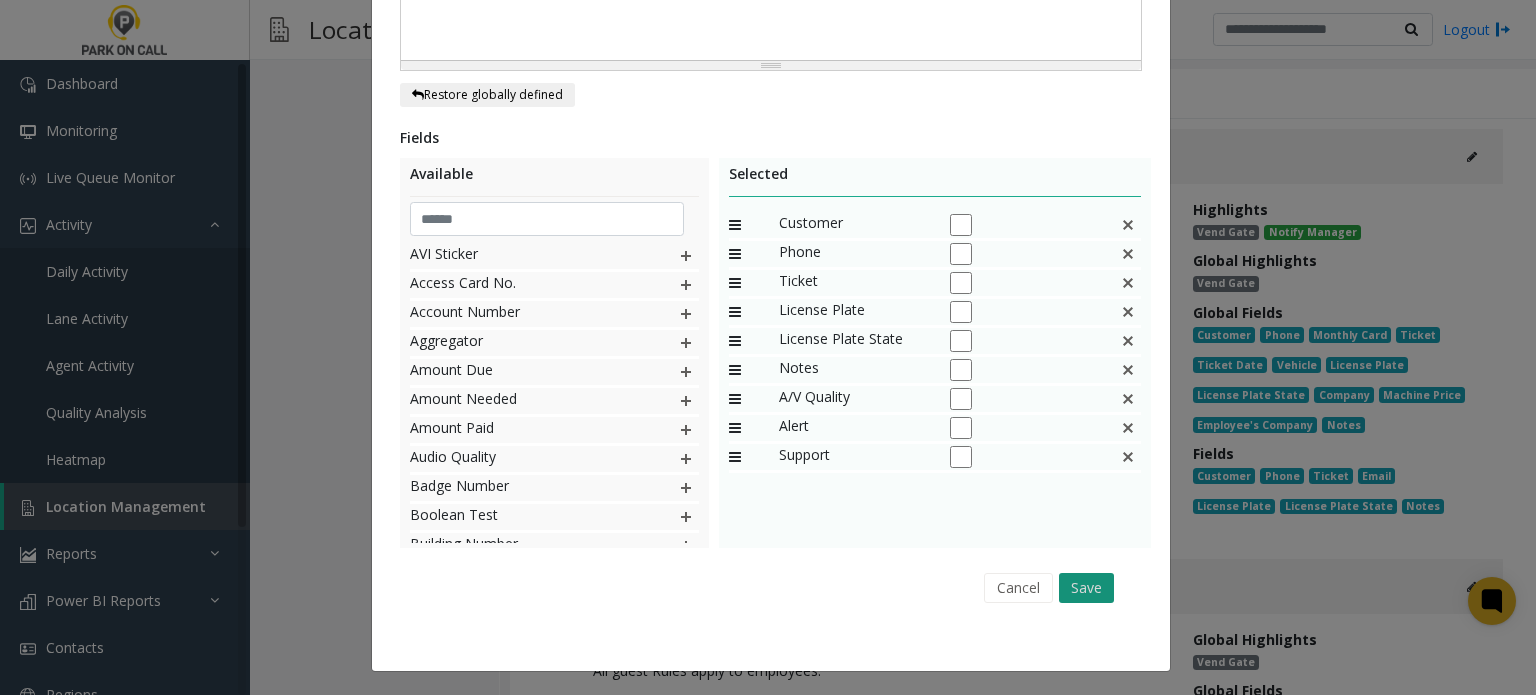 click on "Save" 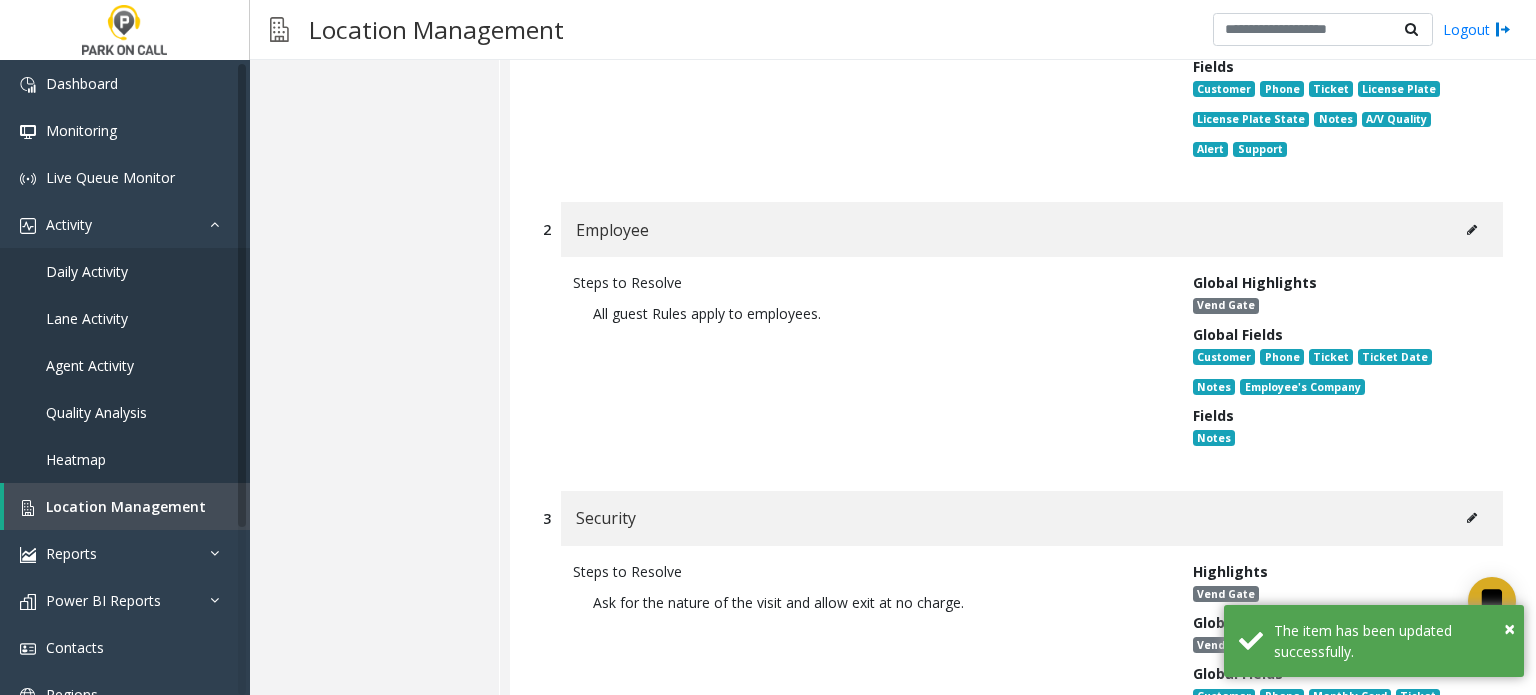 scroll, scrollTop: 25729, scrollLeft: 0, axis: vertical 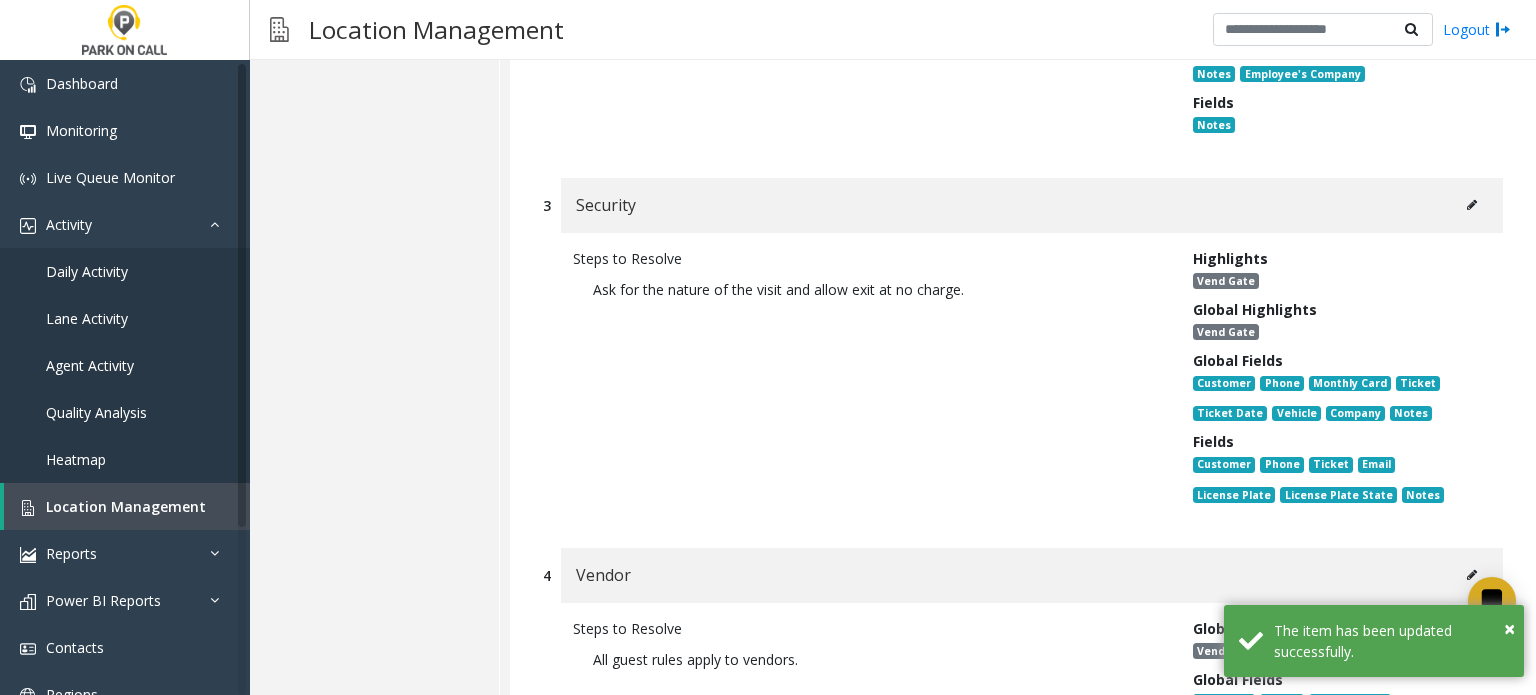 click 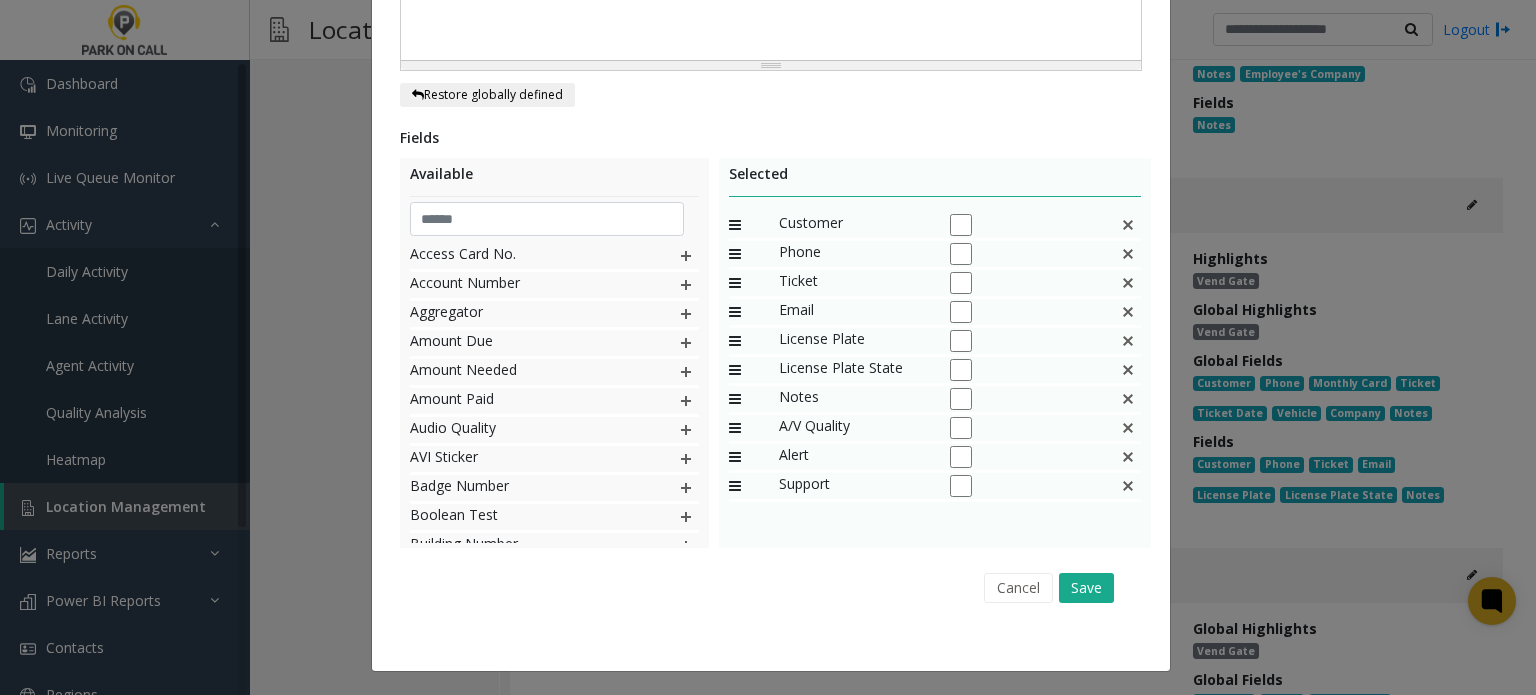 click 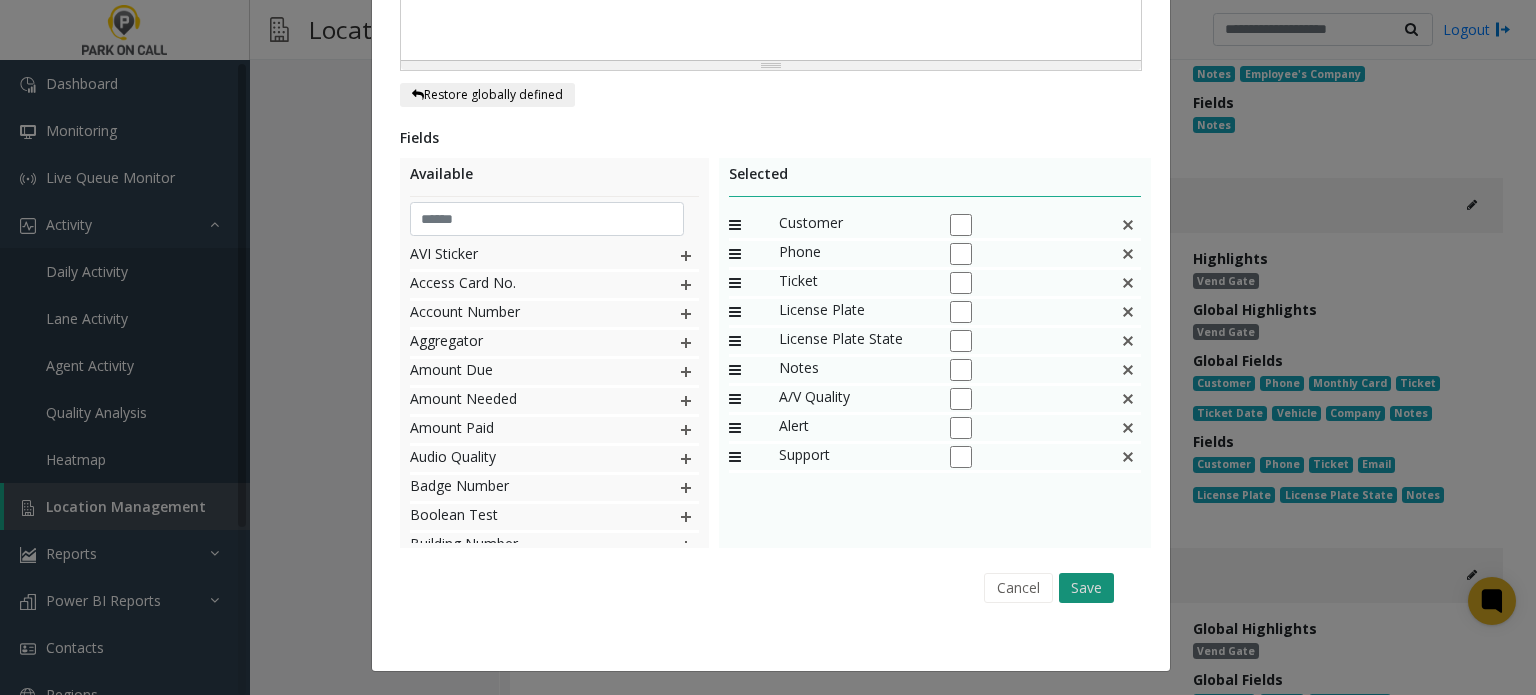 click on "Save" 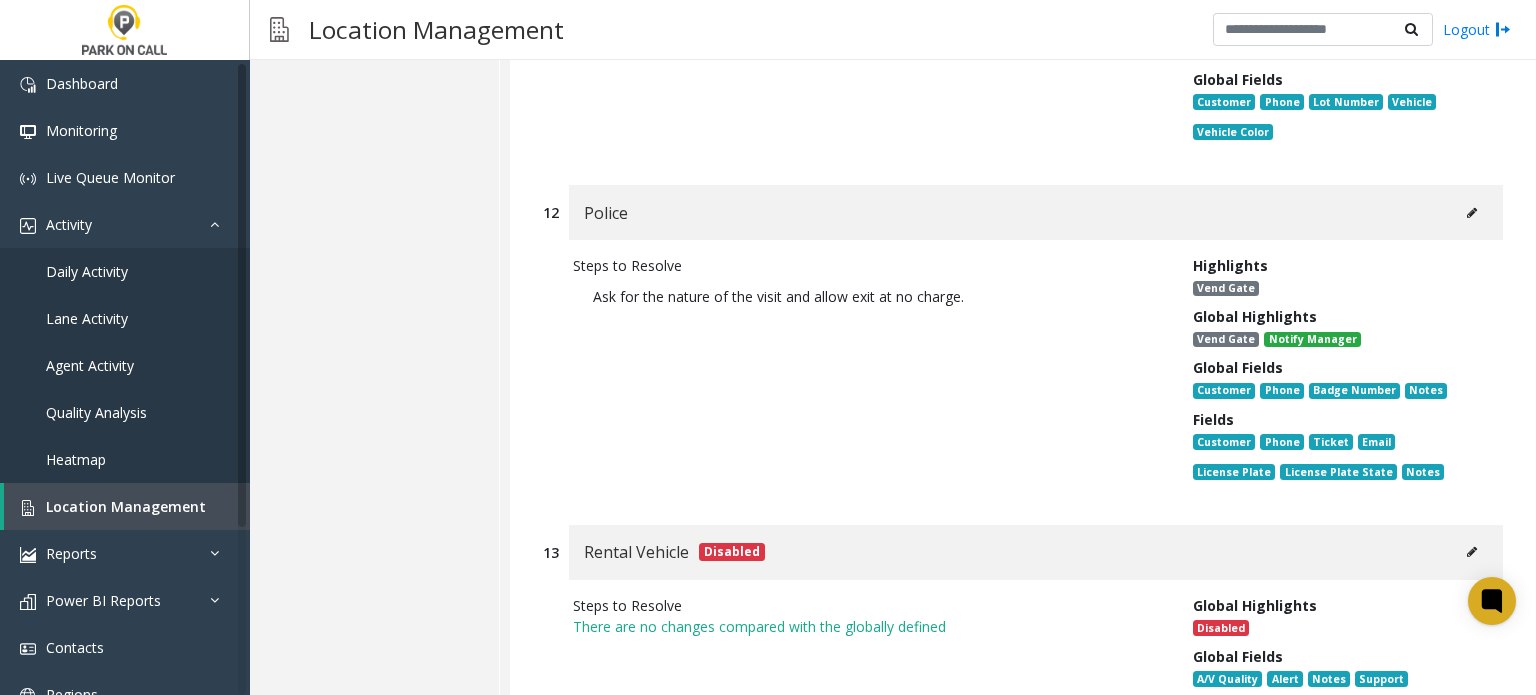 scroll, scrollTop: 28928, scrollLeft: 0, axis: vertical 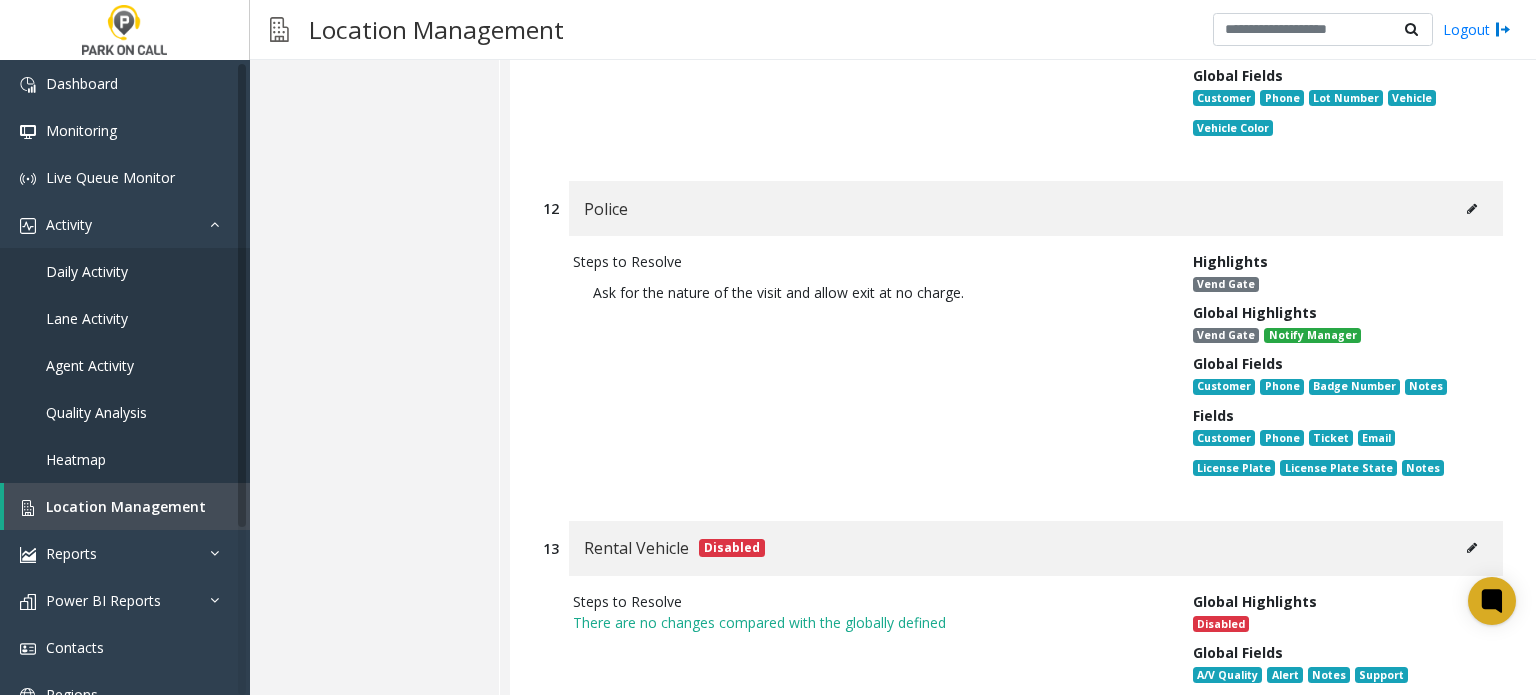 click 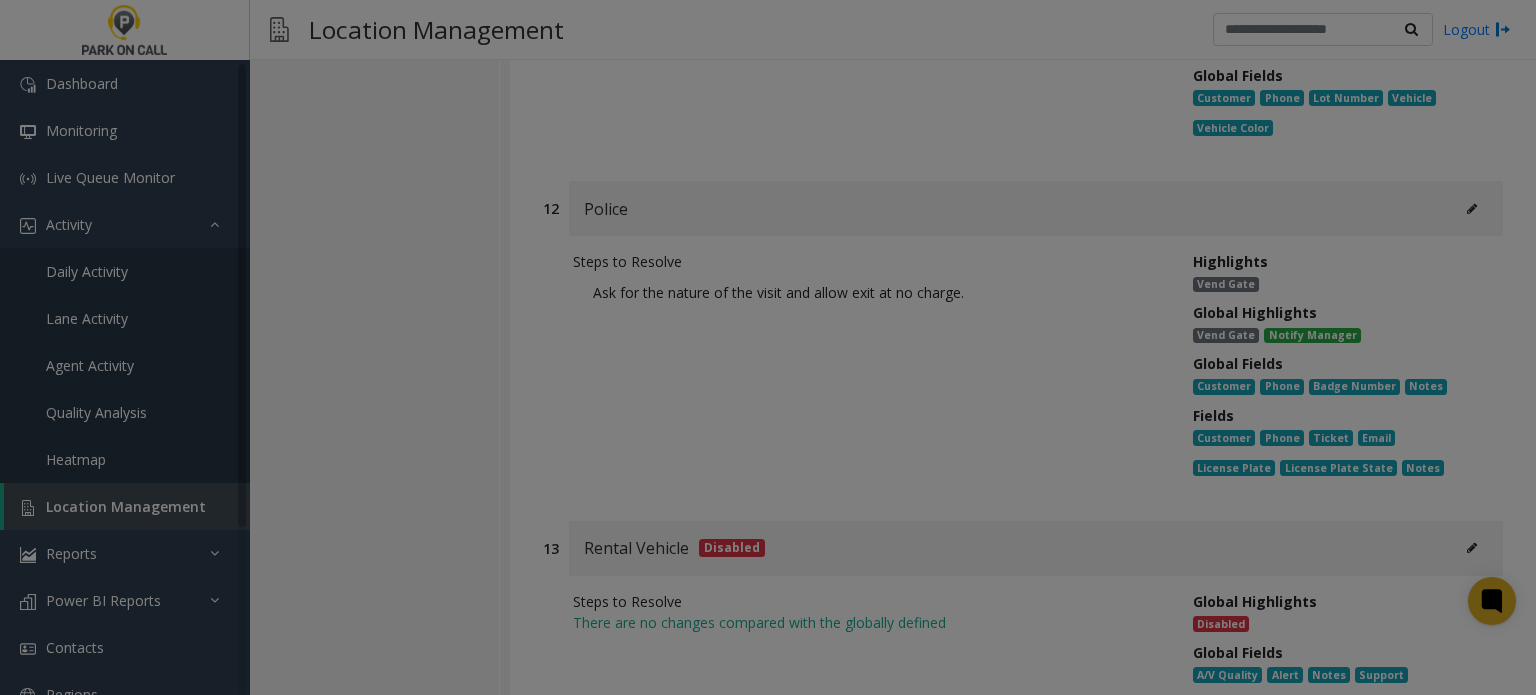 scroll, scrollTop: 0, scrollLeft: 0, axis: both 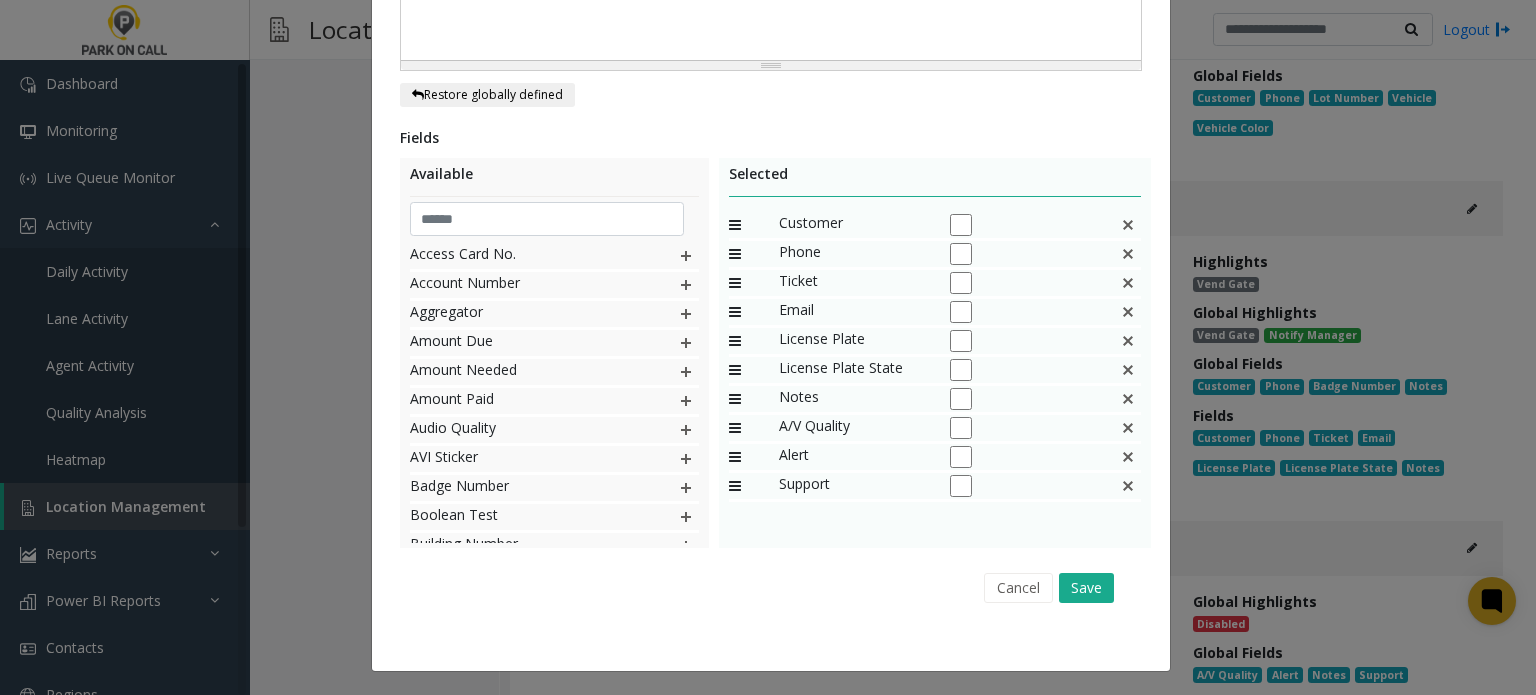 click 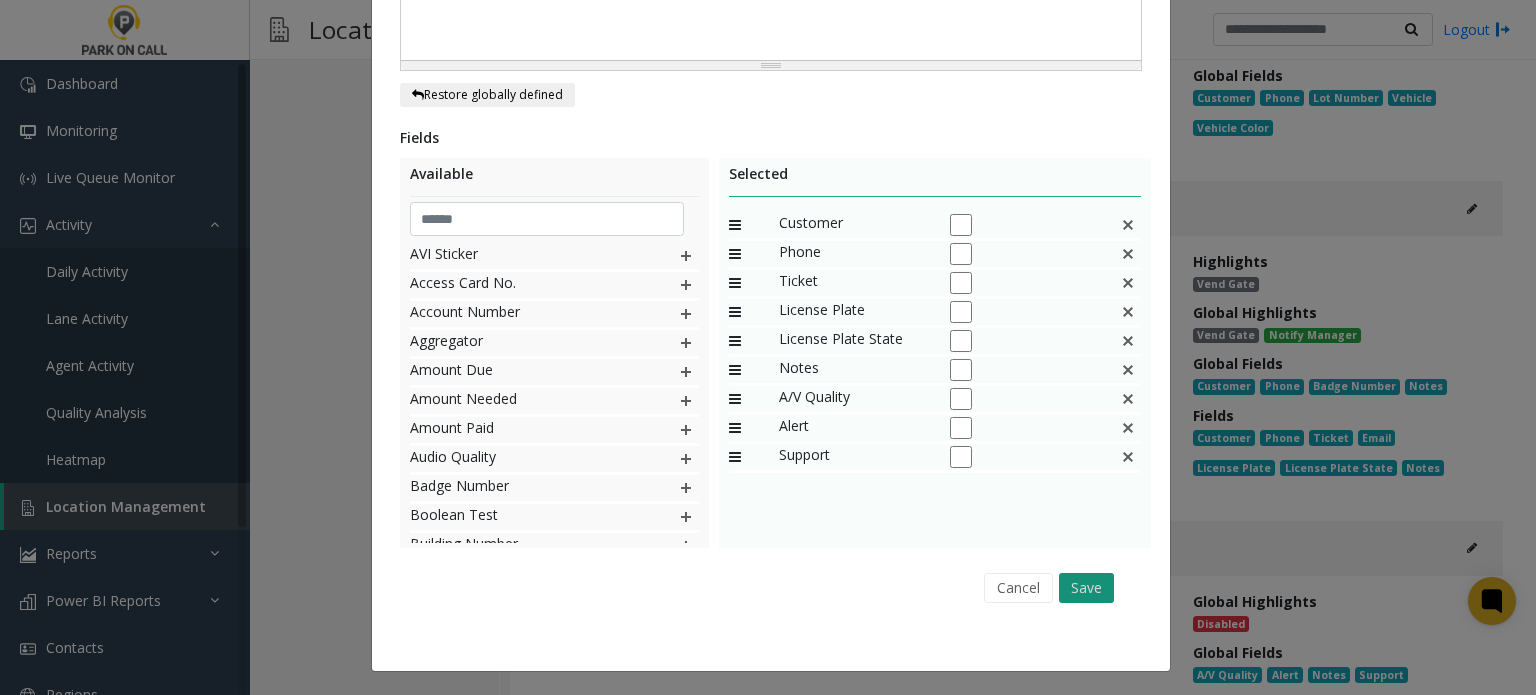 click on "Save" 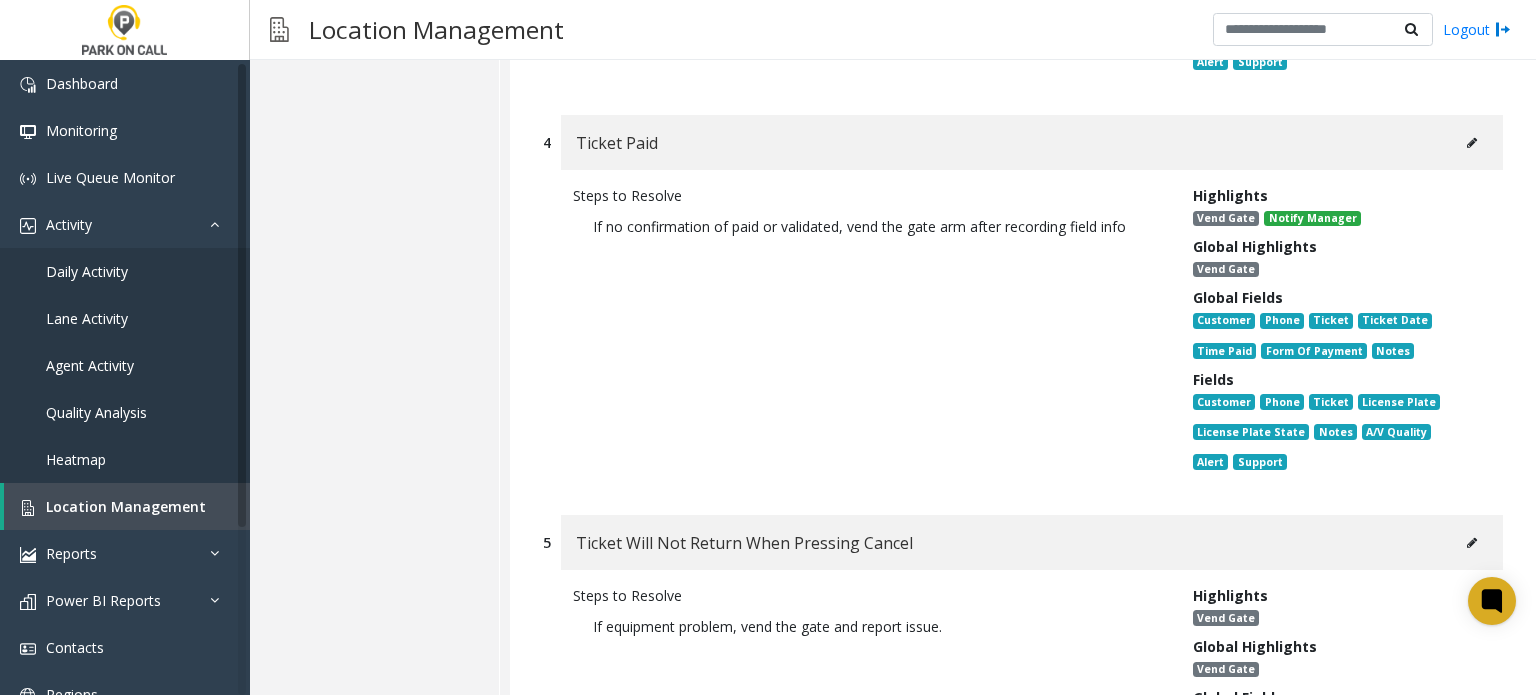 scroll, scrollTop: 0, scrollLeft: 0, axis: both 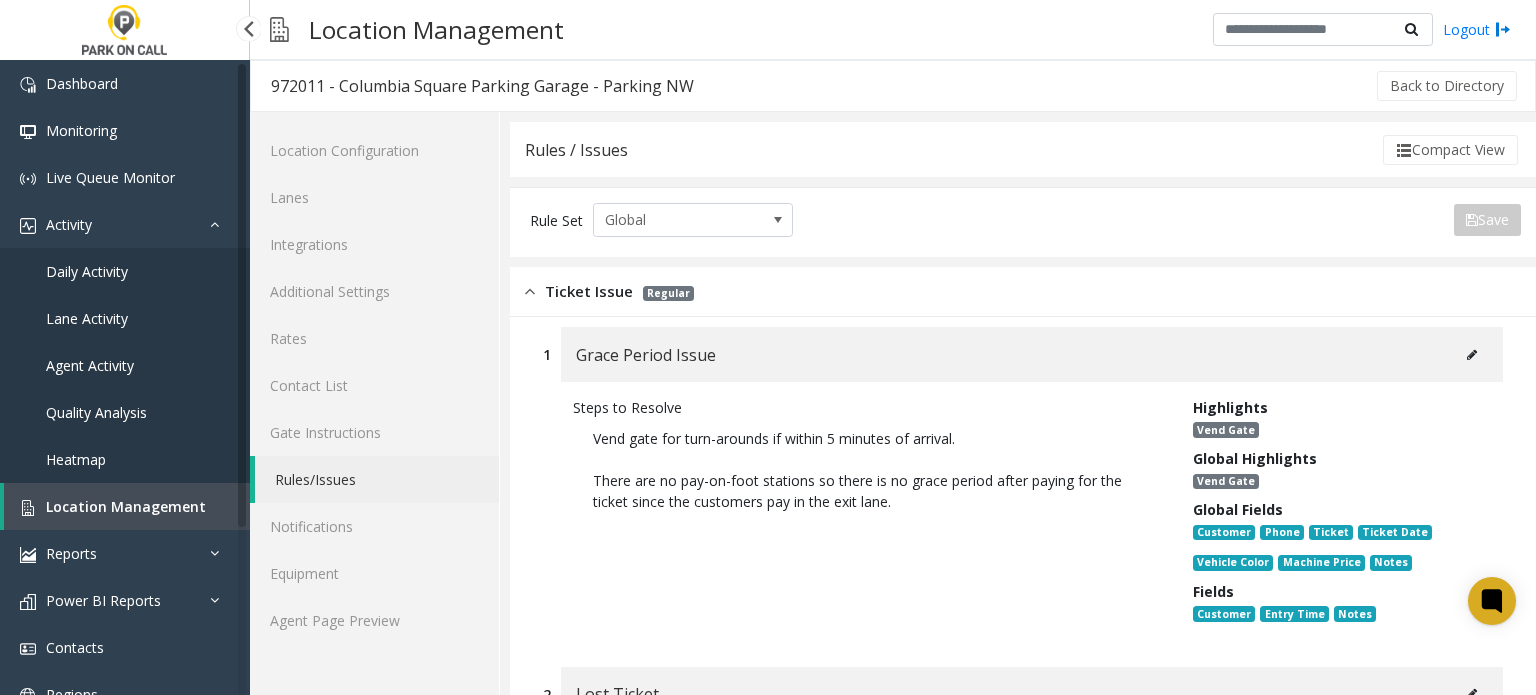 click on "Location Management" at bounding box center (126, 506) 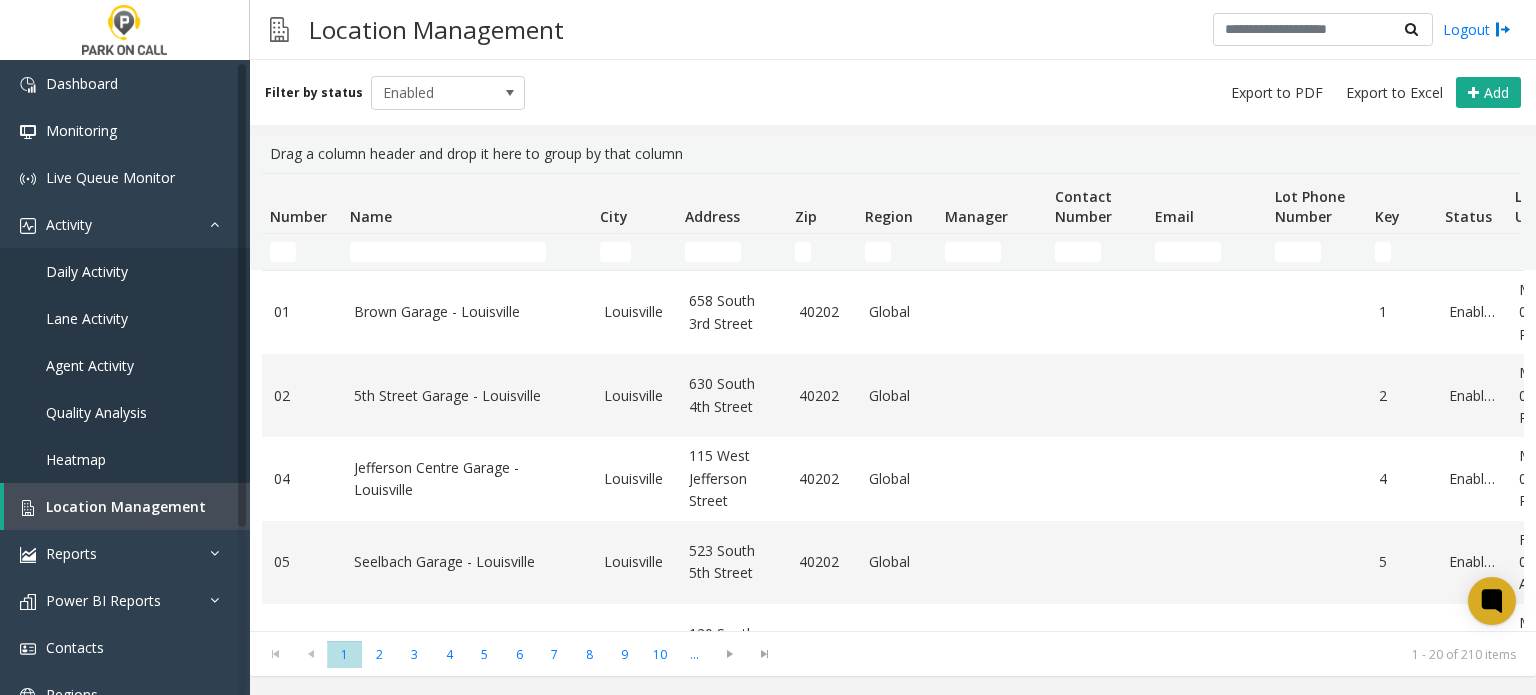 click 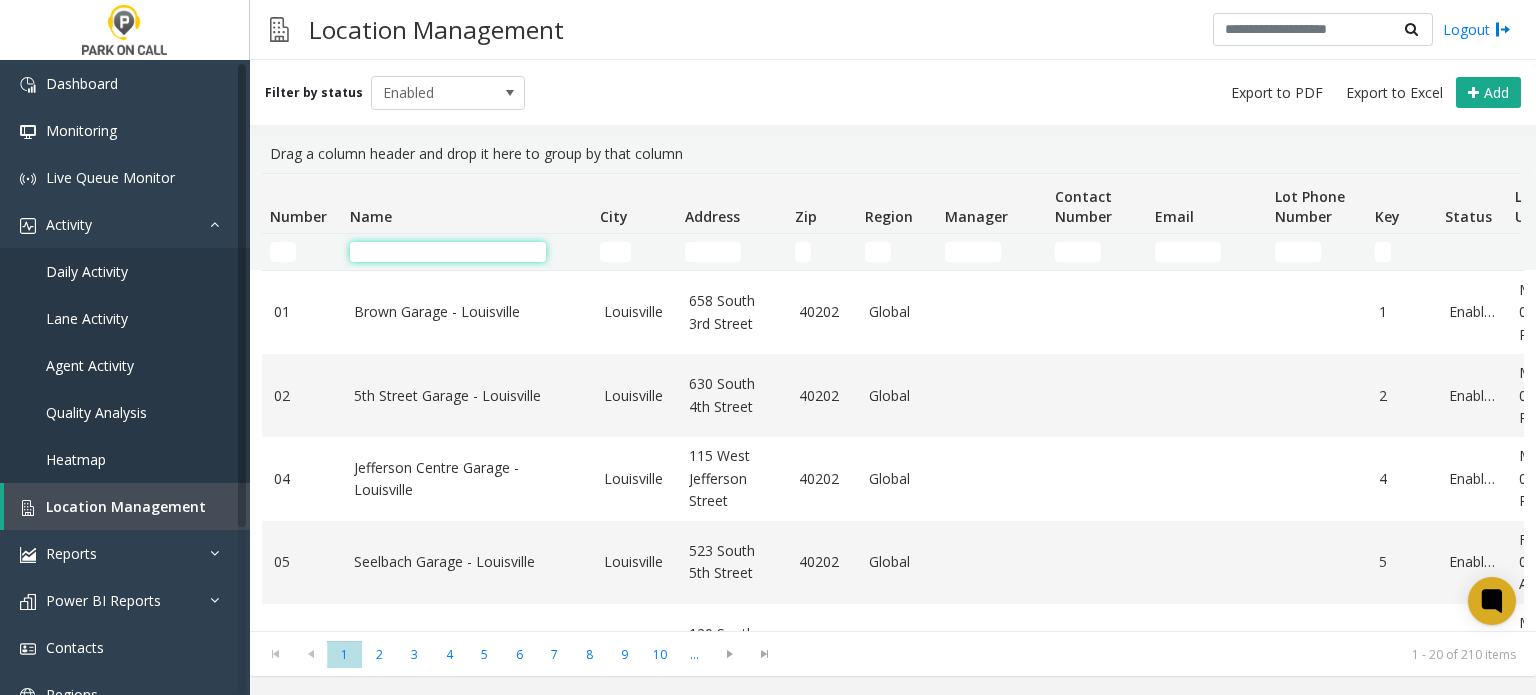 click 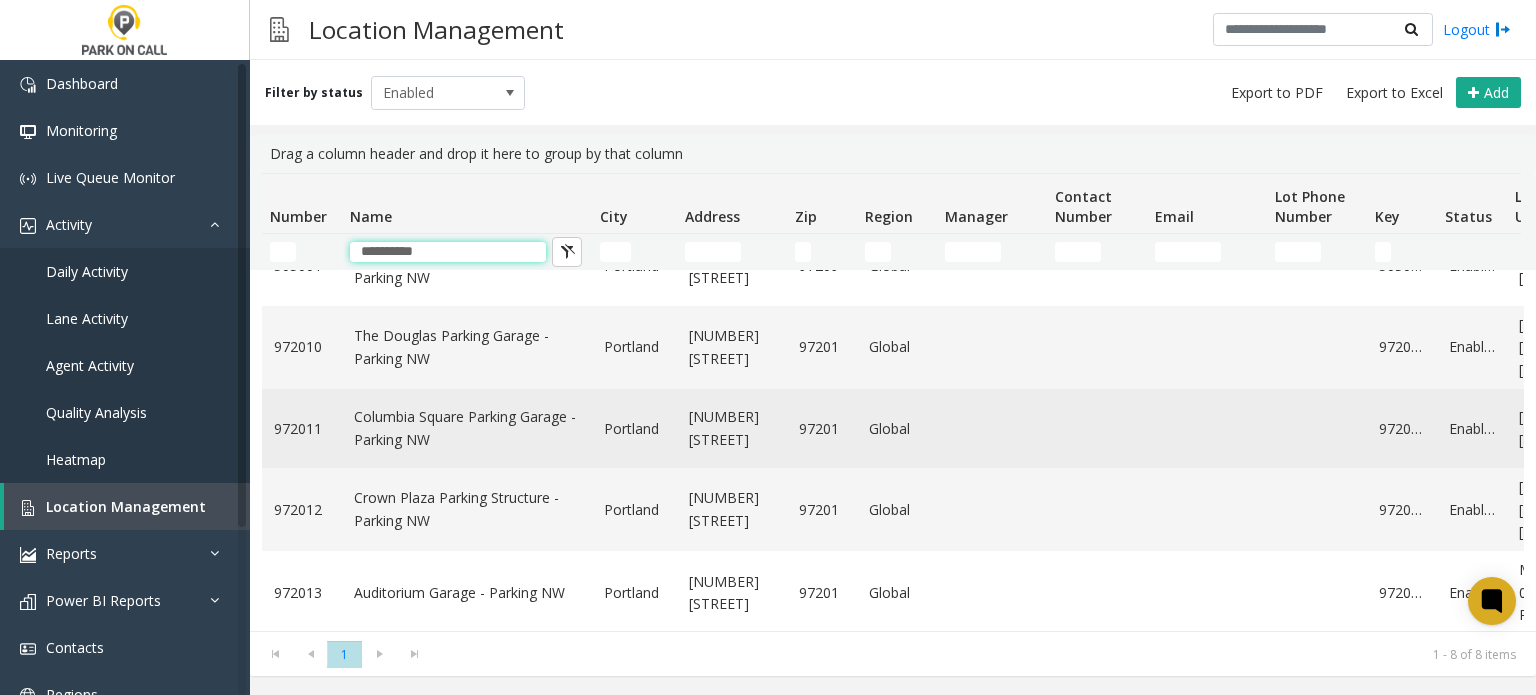 scroll, scrollTop: 0, scrollLeft: 0, axis: both 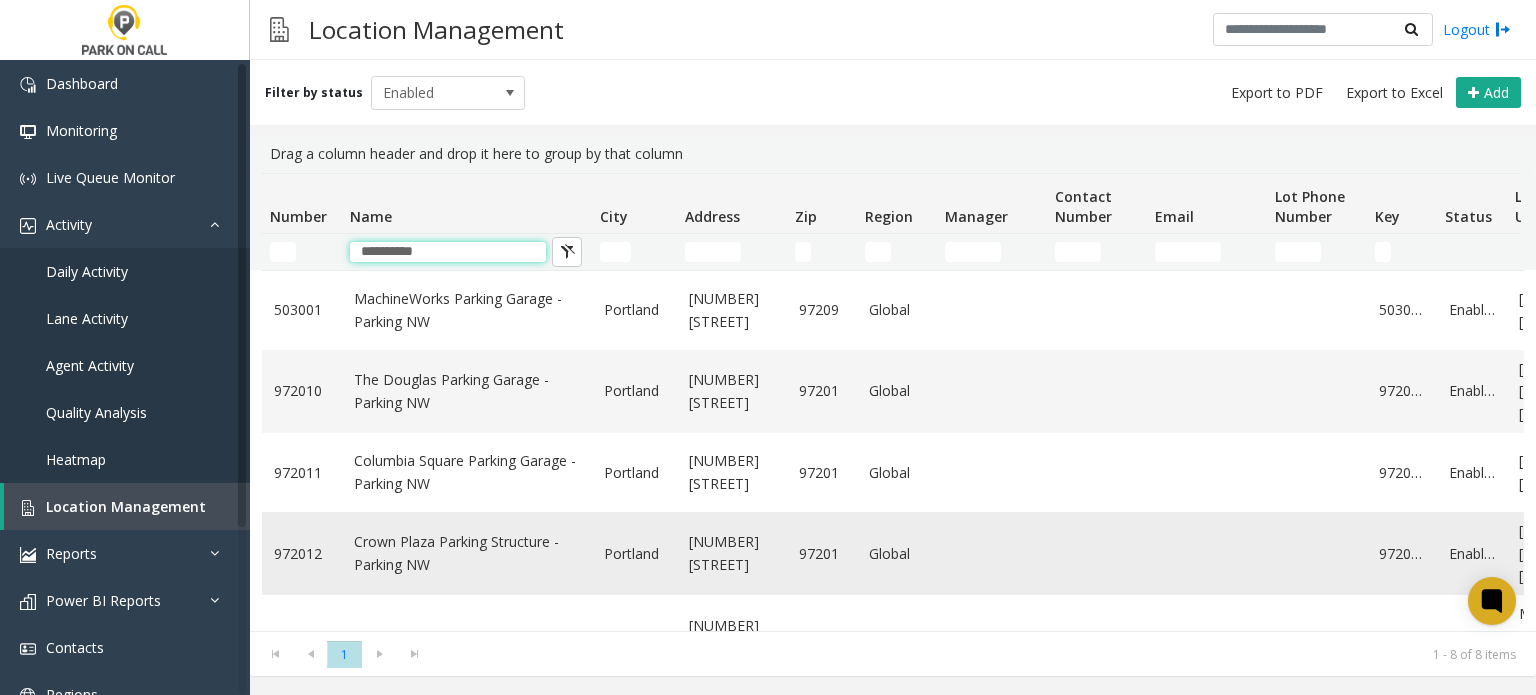 type on "**********" 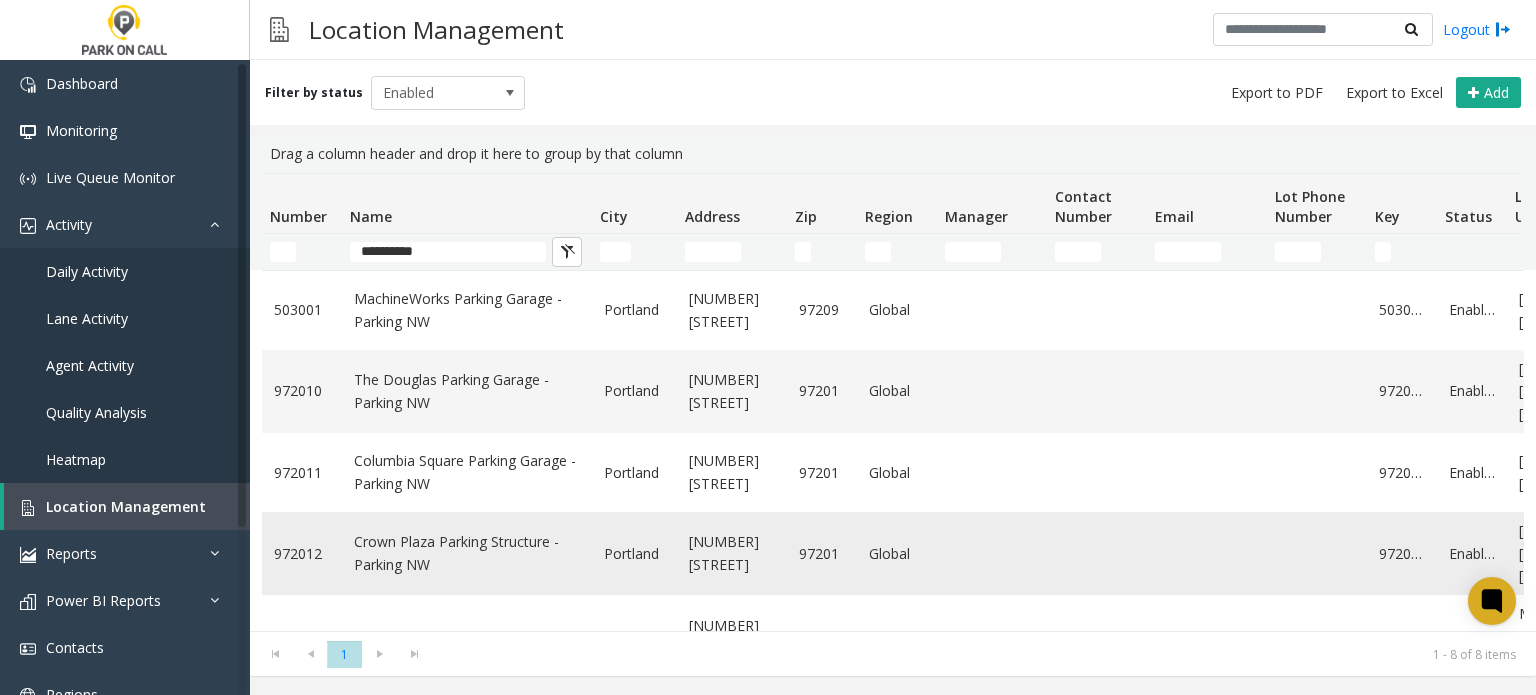 click on "Crown Plaza Parking Structure - Parking NW" 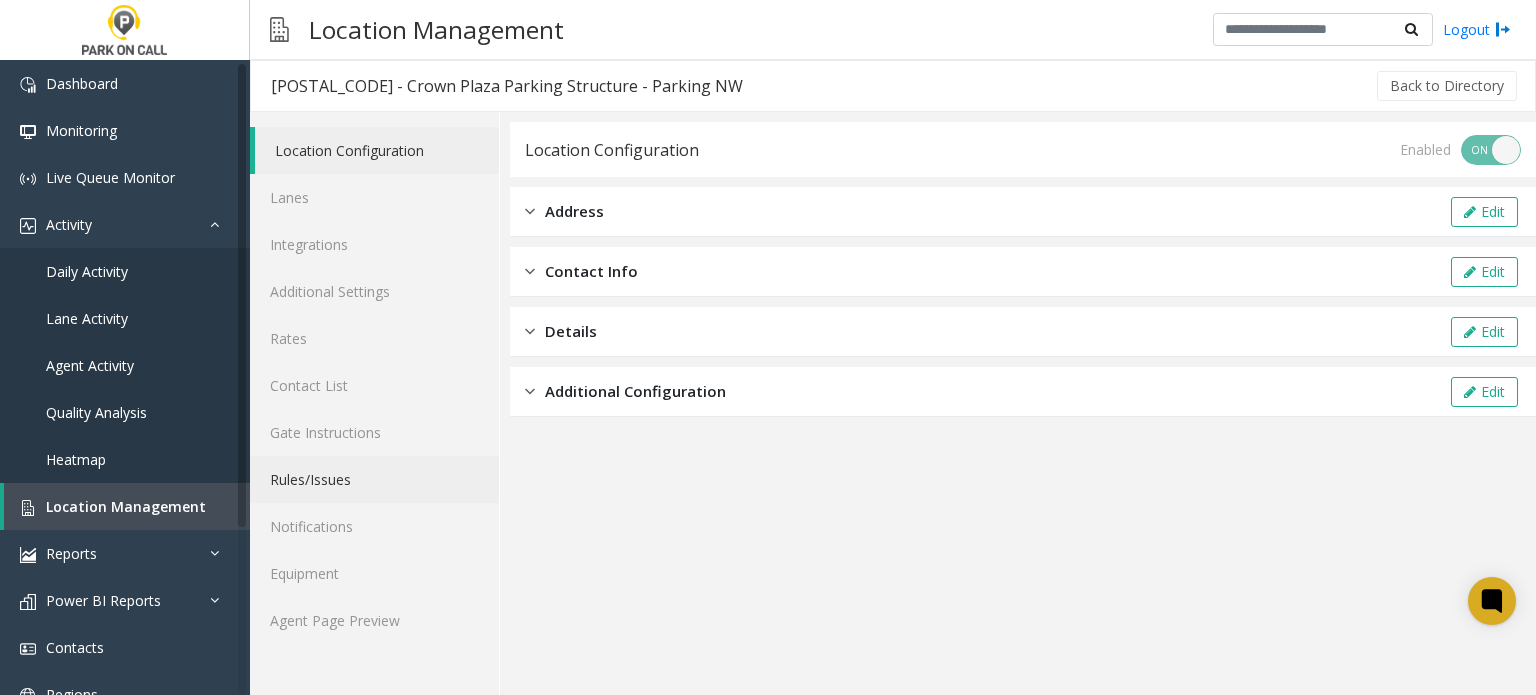 click on "Rules/Issues" 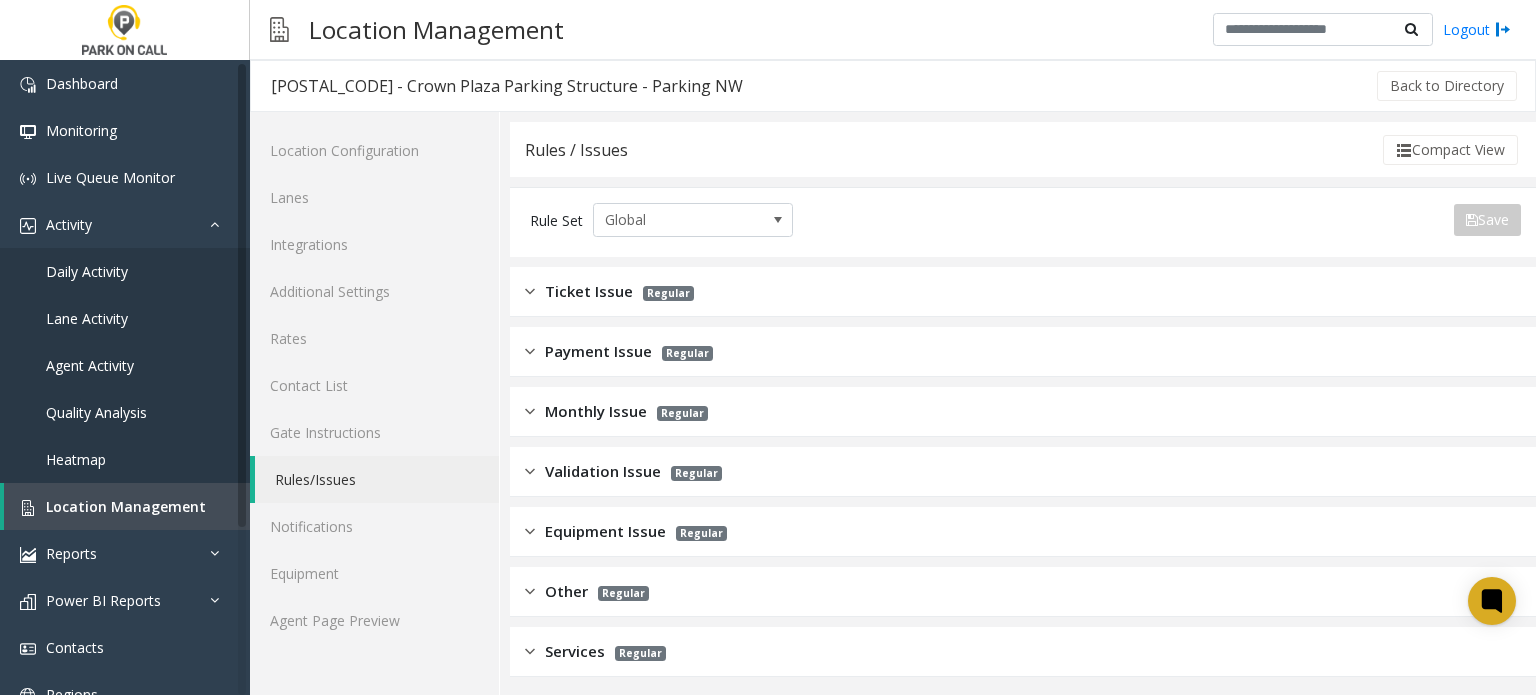 click on "Ticket Issue Regular" 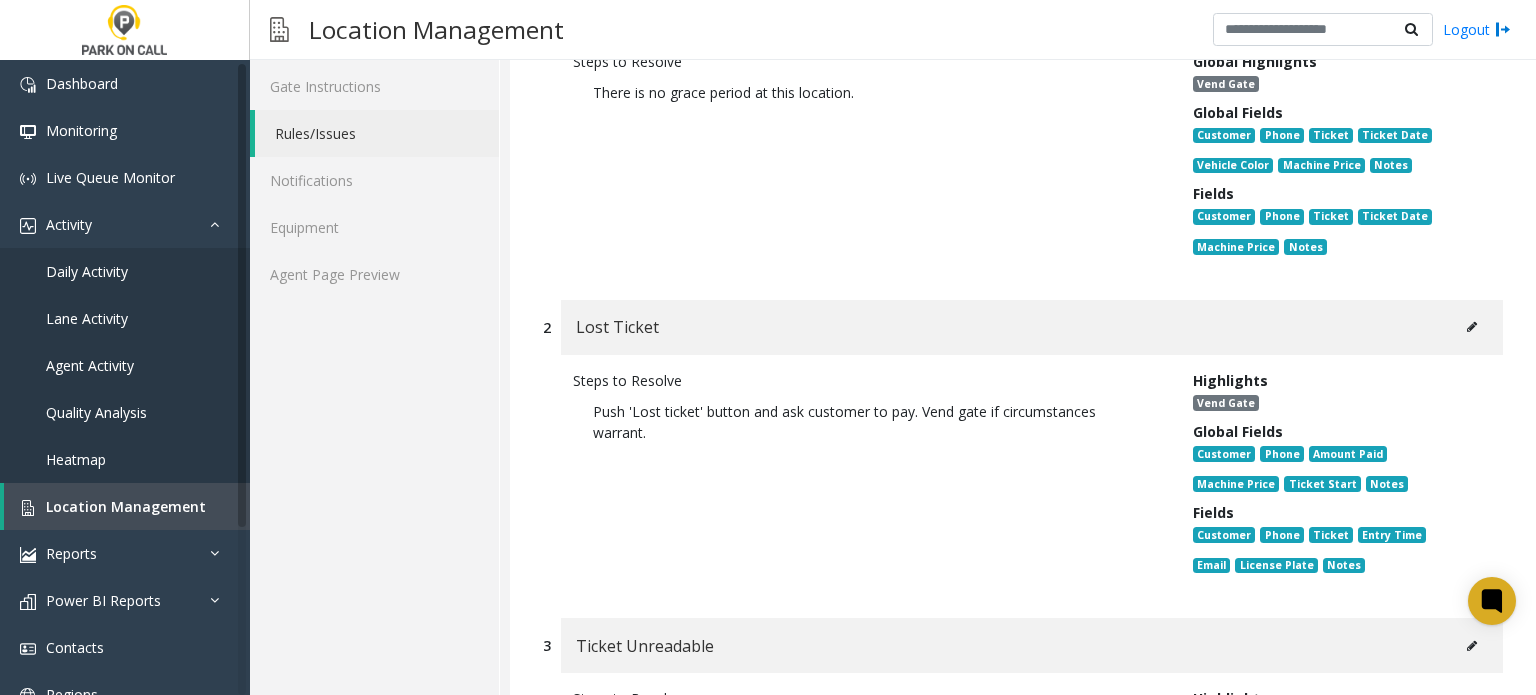 scroll, scrollTop: 600, scrollLeft: 0, axis: vertical 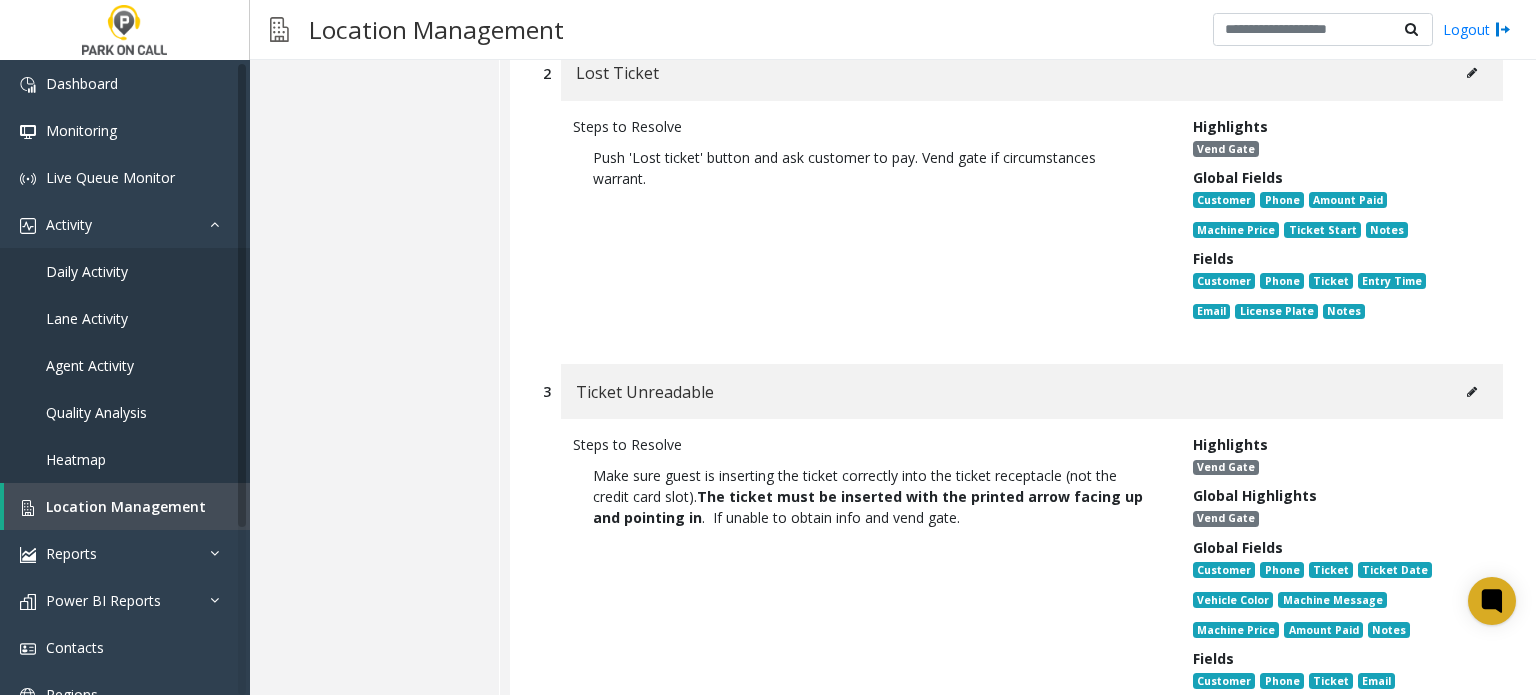 click 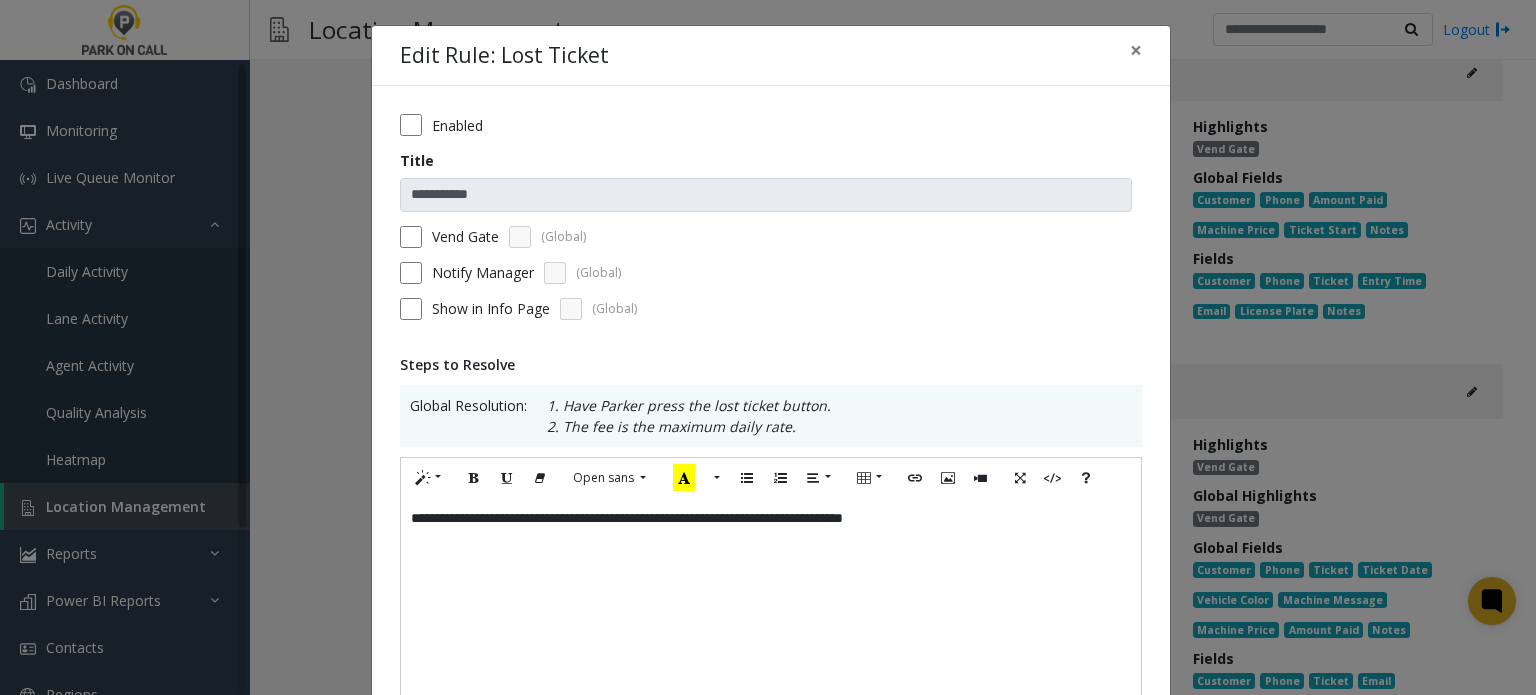 scroll, scrollTop: 638, scrollLeft: 0, axis: vertical 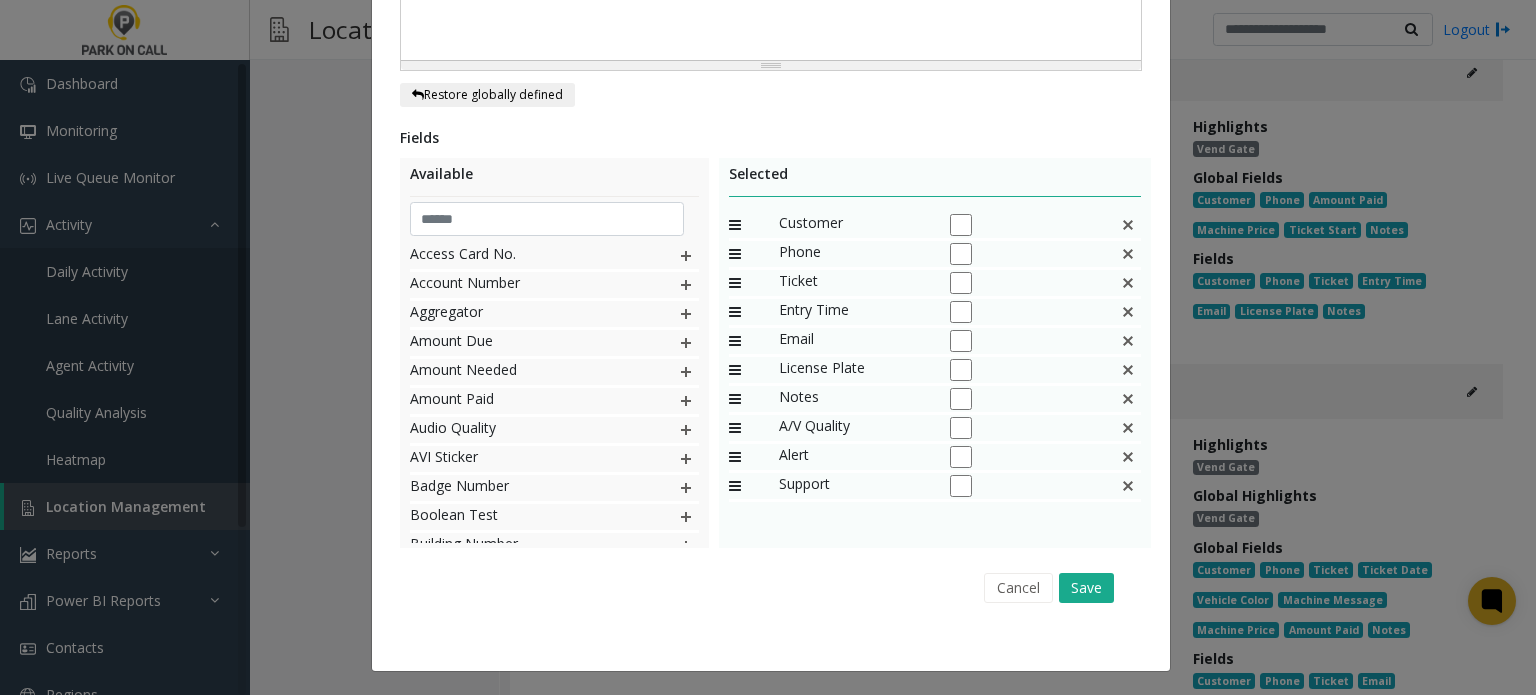 click 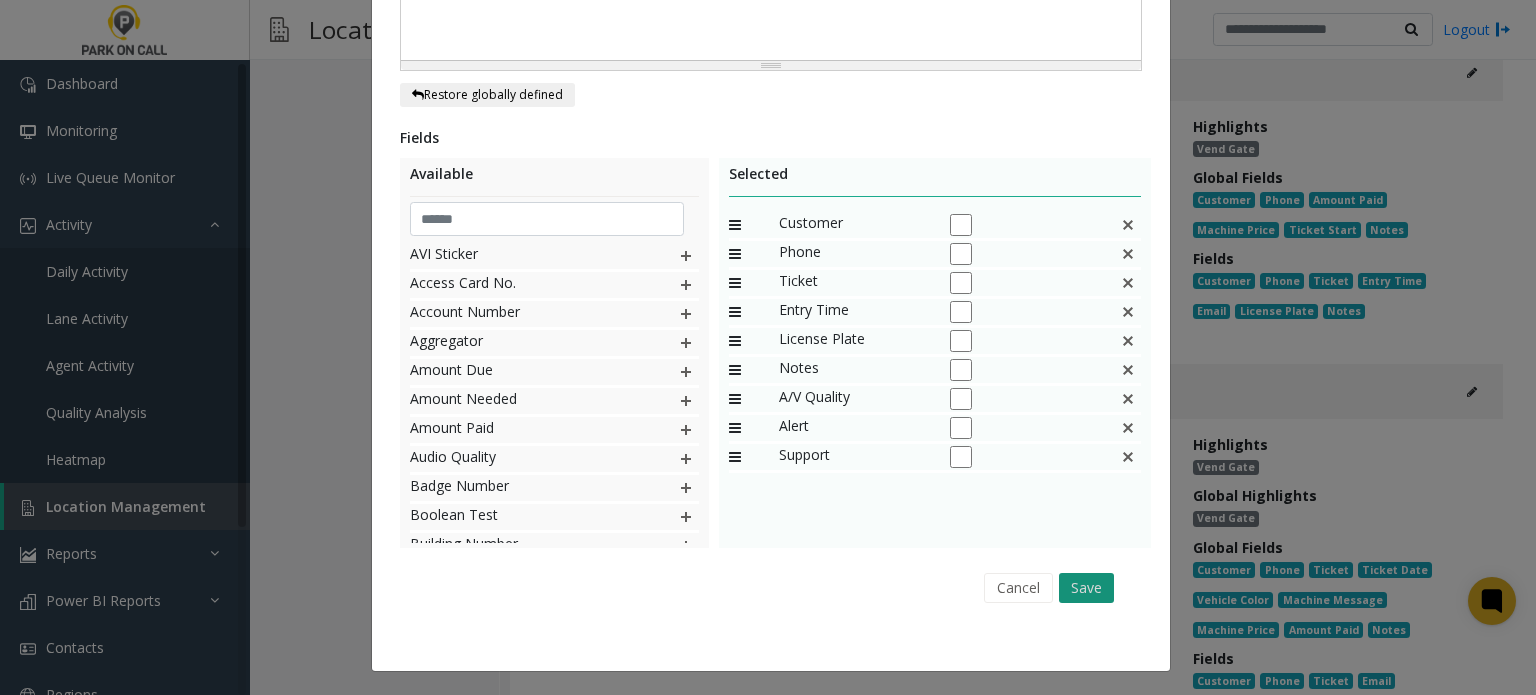 click on "Save" 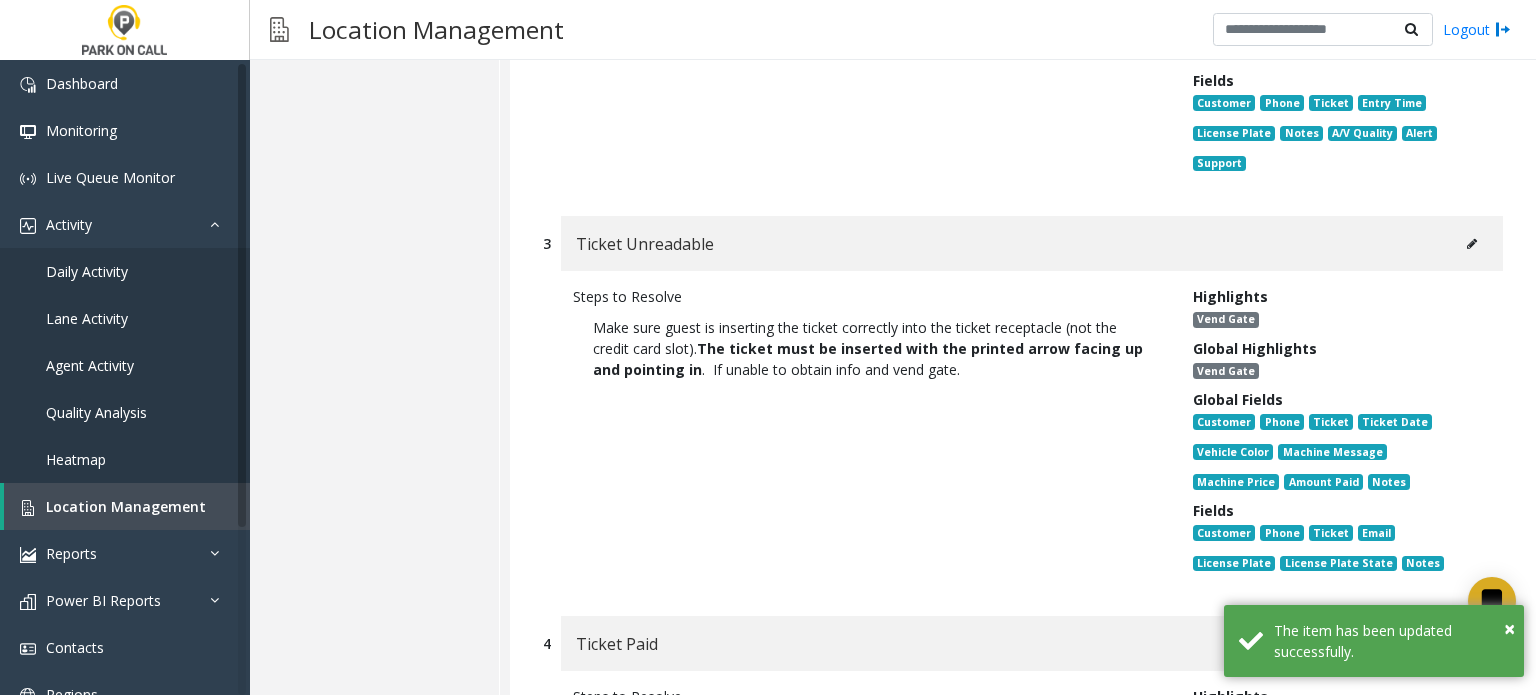 scroll, scrollTop: 900, scrollLeft: 0, axis: vertical 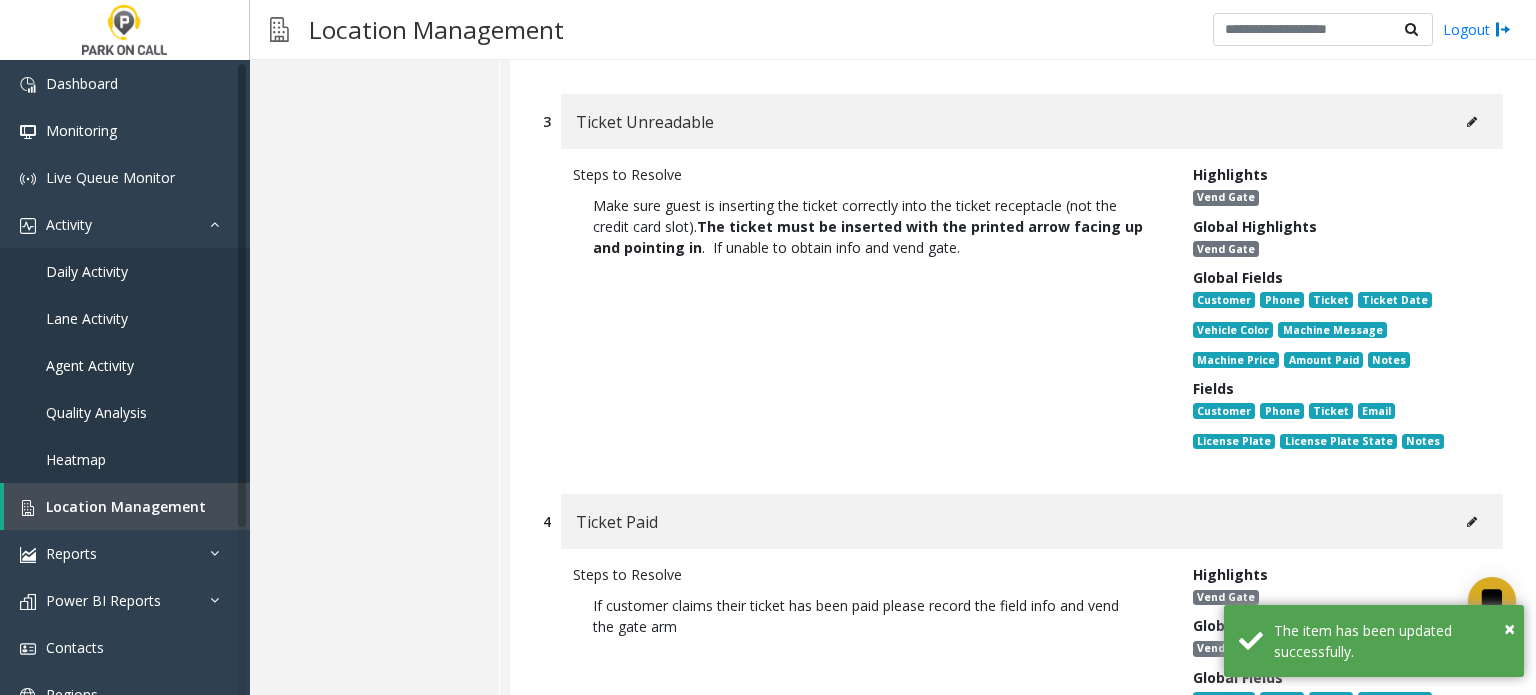 click 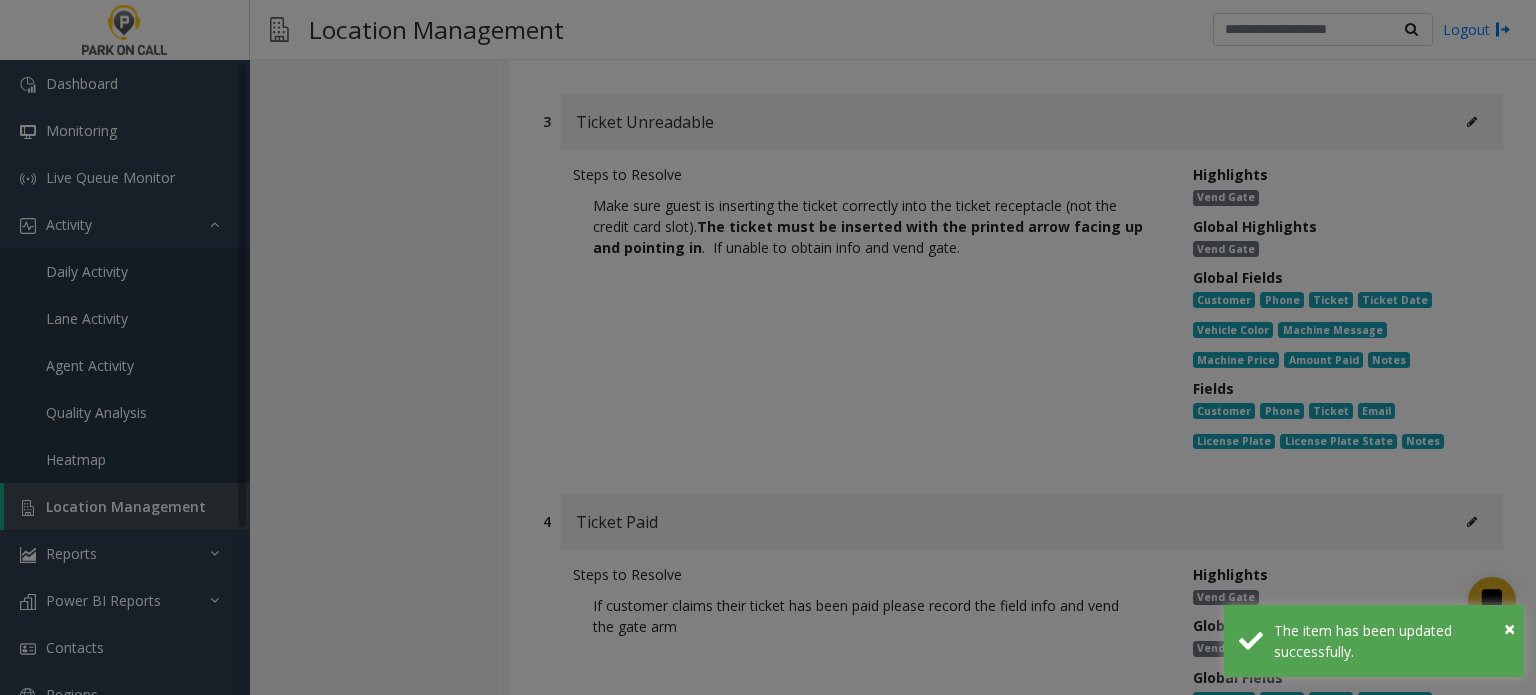 scroll, scrollTop: 0, scrollLeft: 0, axis: both 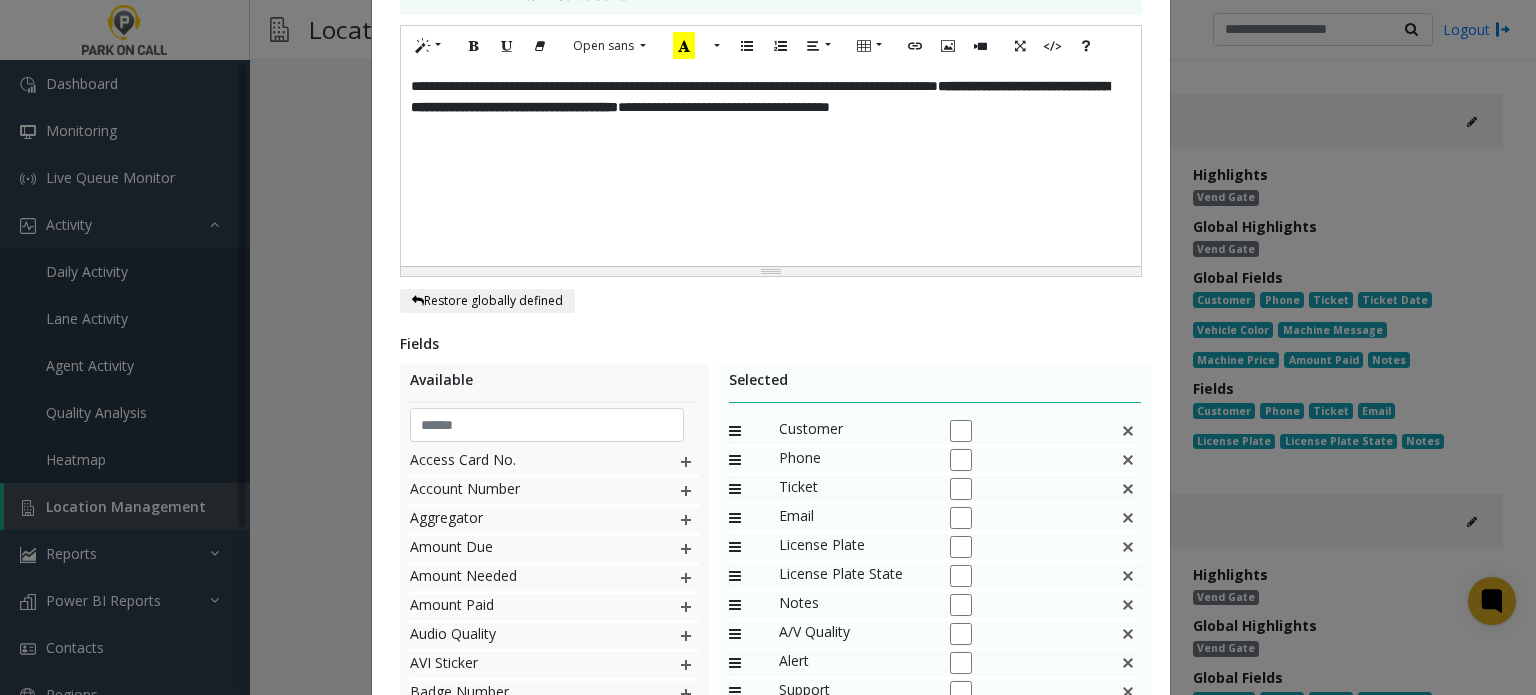 click 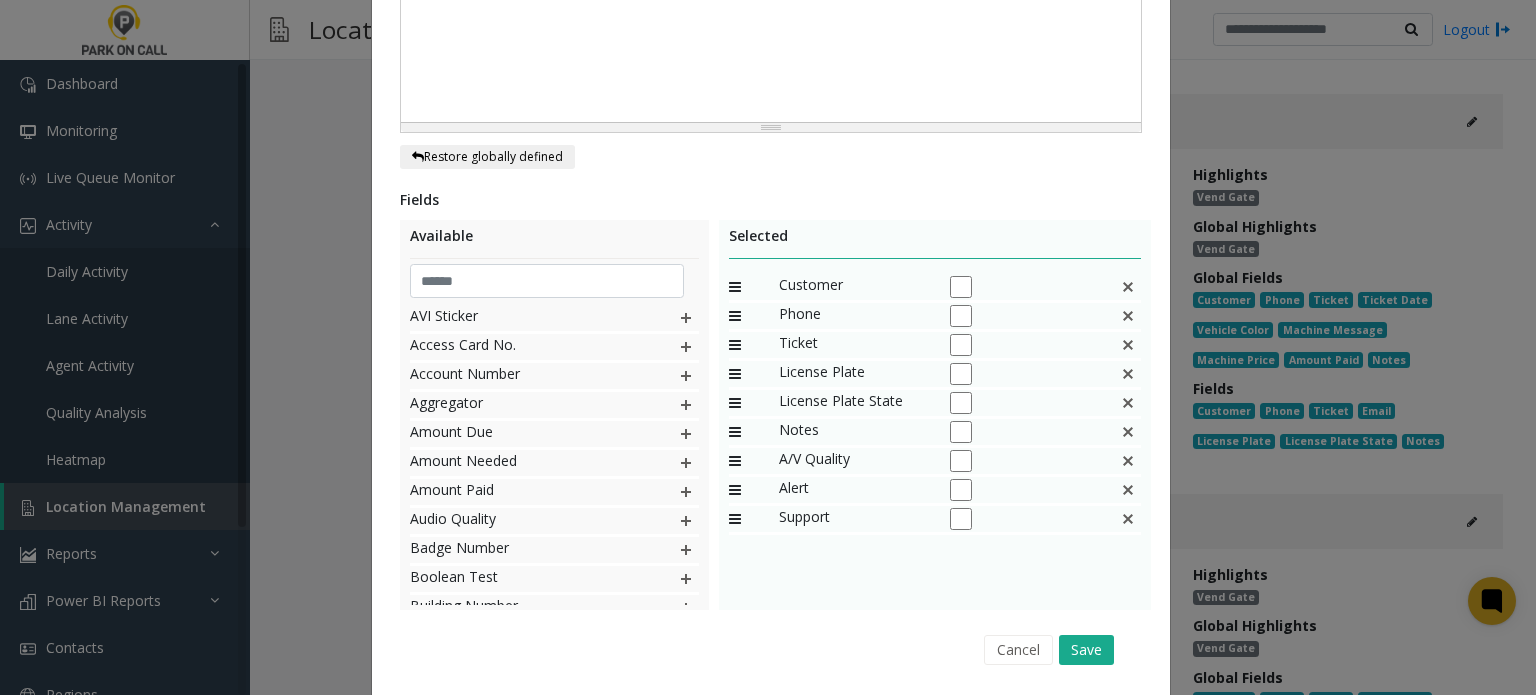 scroll, scrollTop: 806, scrollLeft: 0, axis: vertical 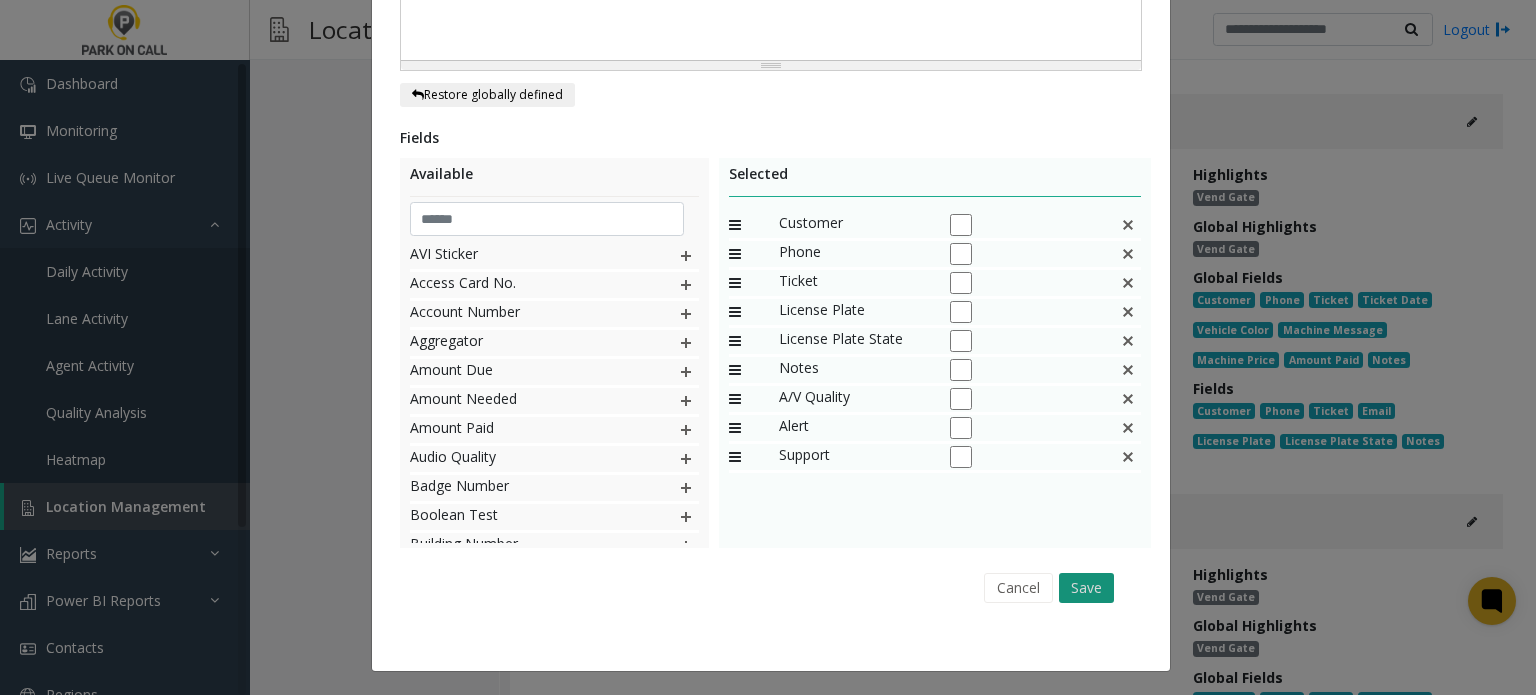 click on "Save" 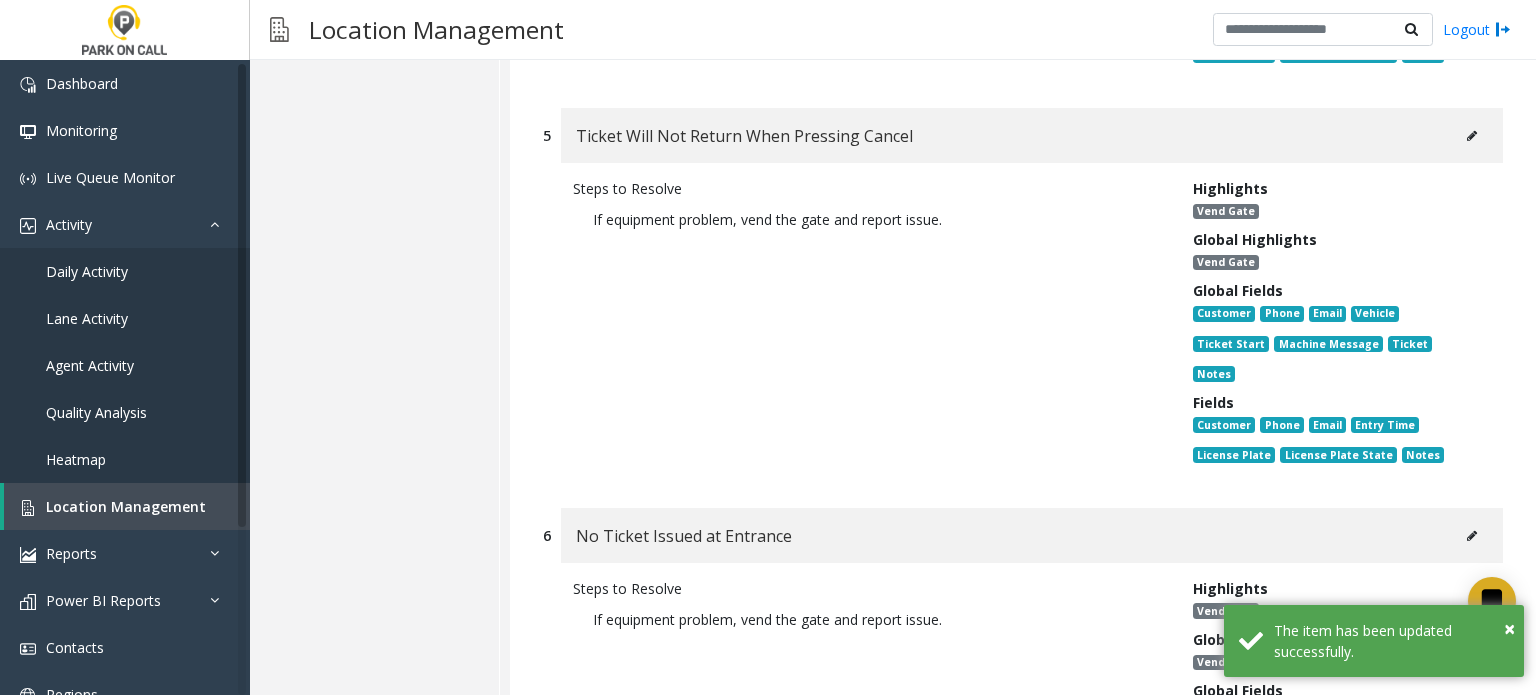 scroll, scrollTop: 1700, scrollLeft: 0, axis: vertical 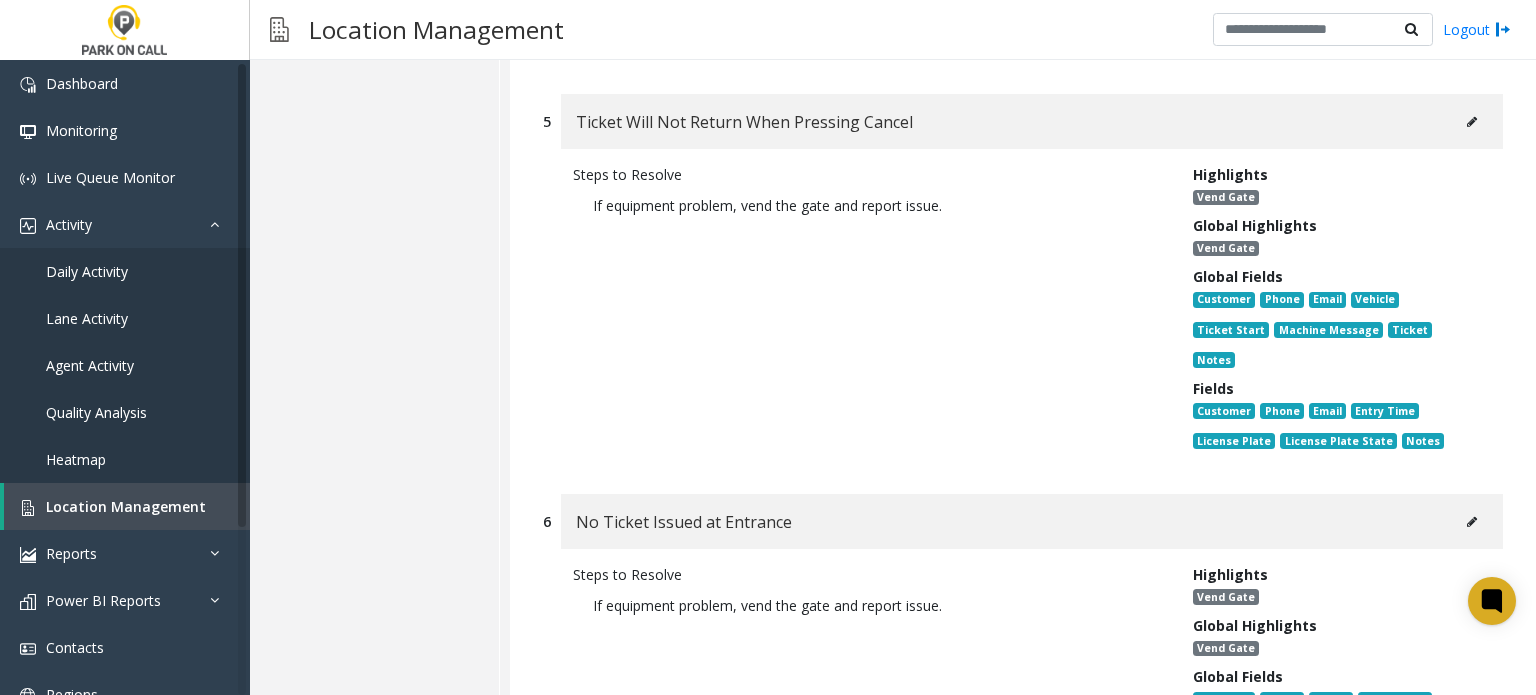 click 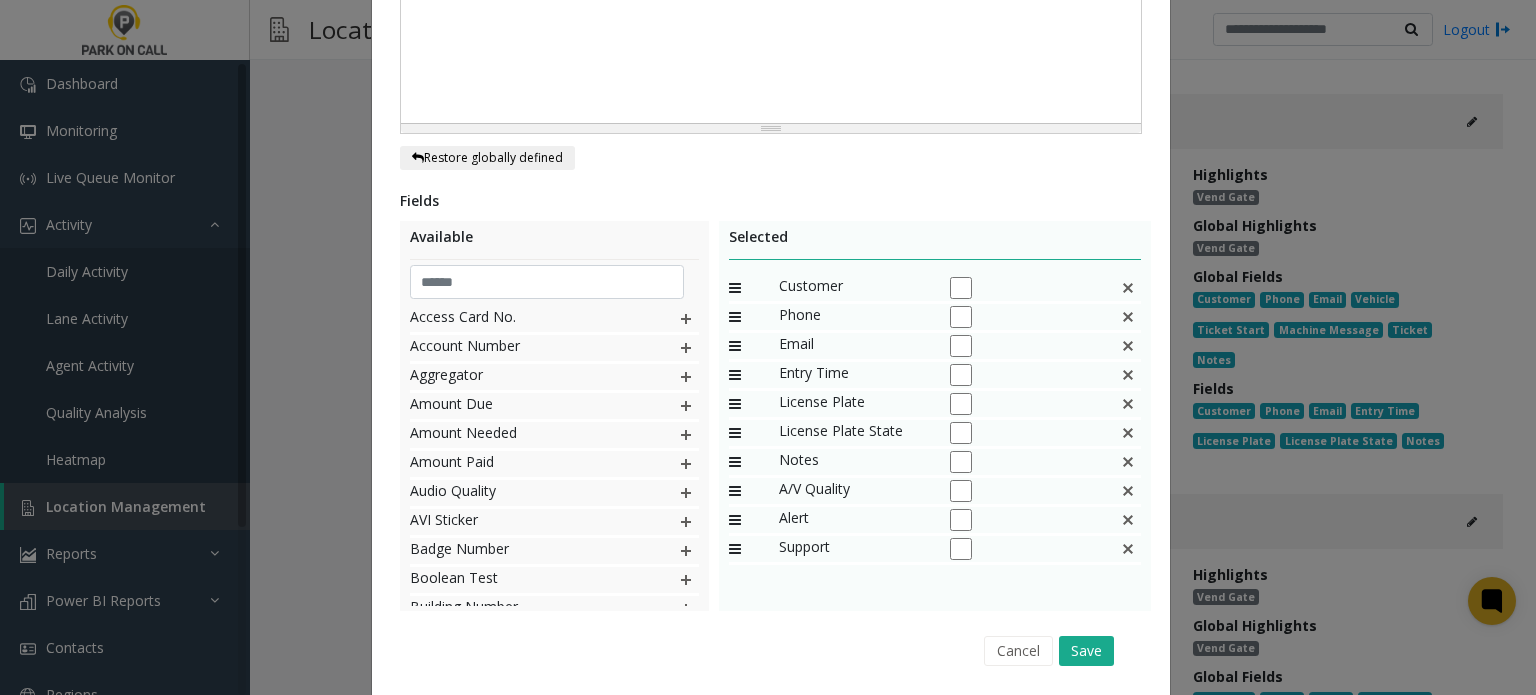 scroll, scrollTop: 0, scrollLeft: 0, axis: both 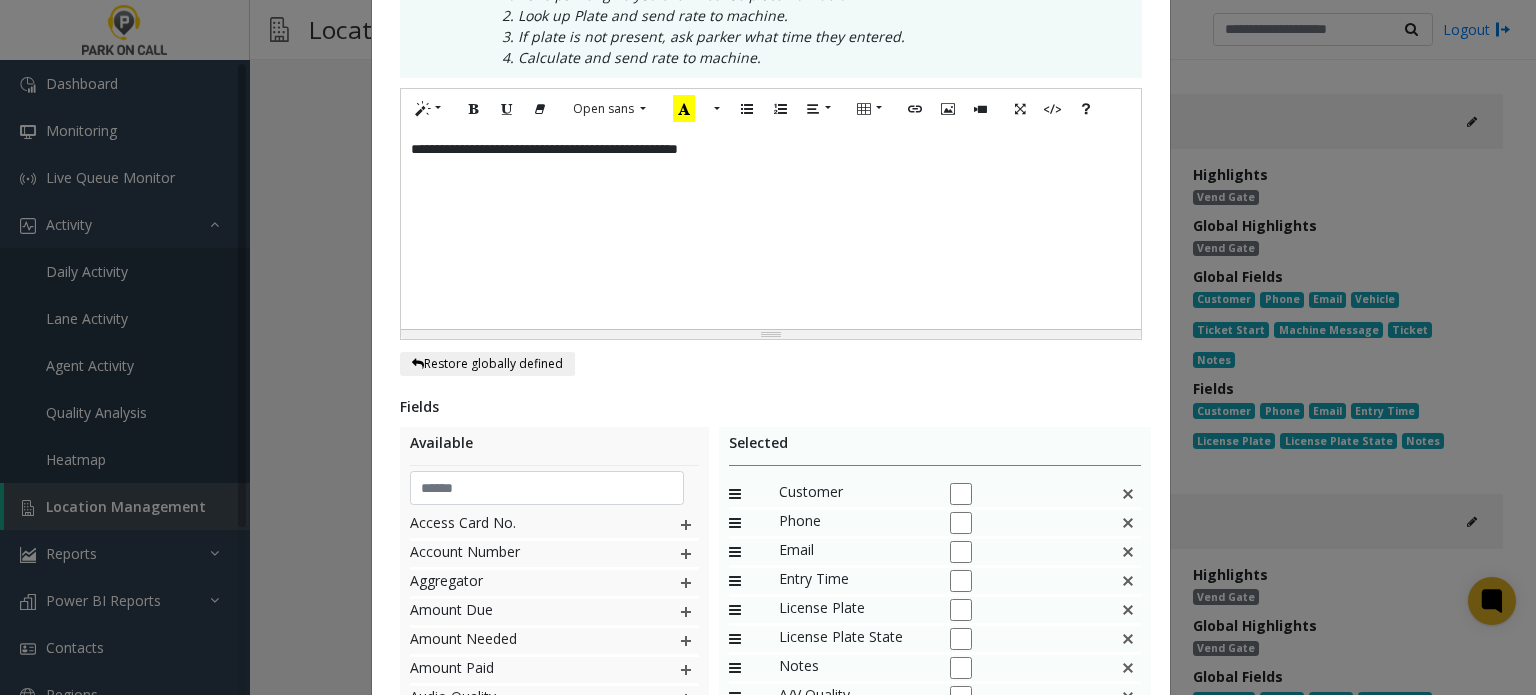 click 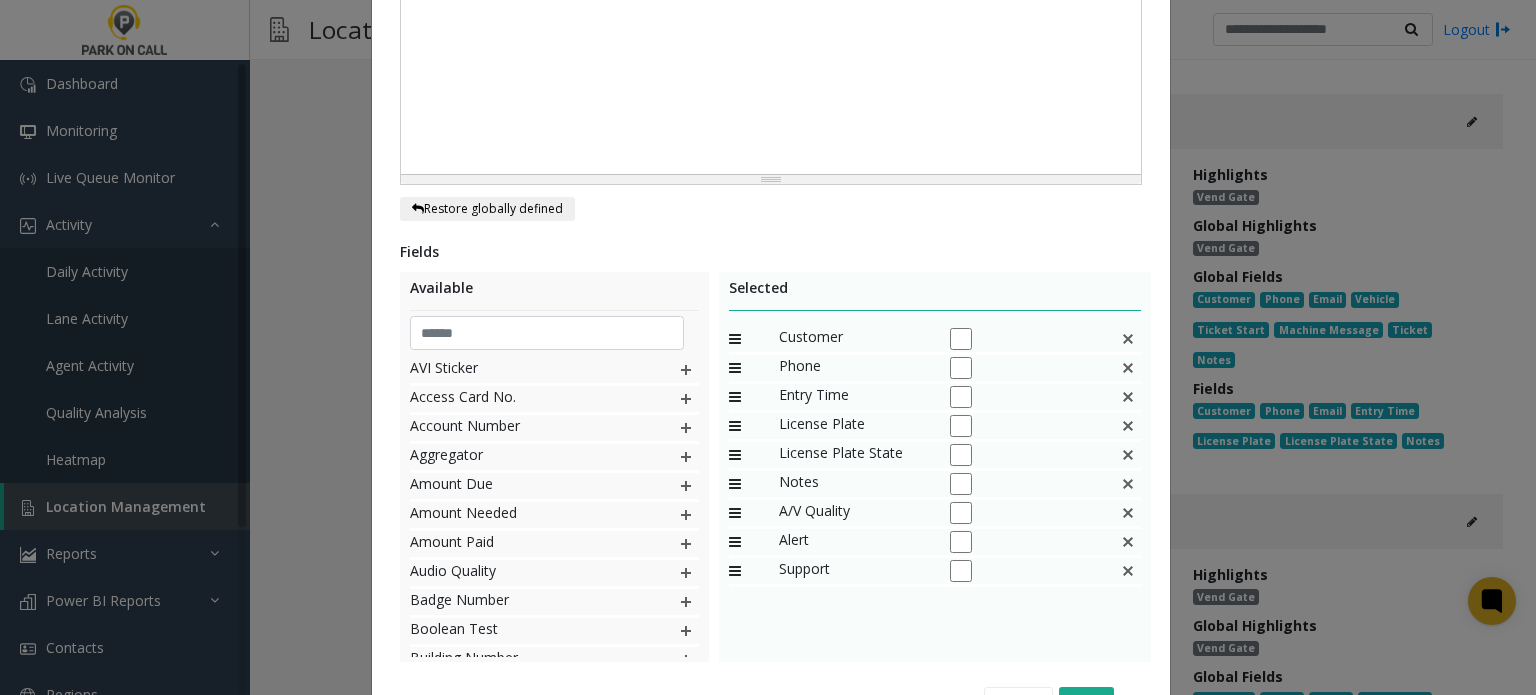 scroll, scrollTop: 869, scrollLeft: 0, axis: vertical 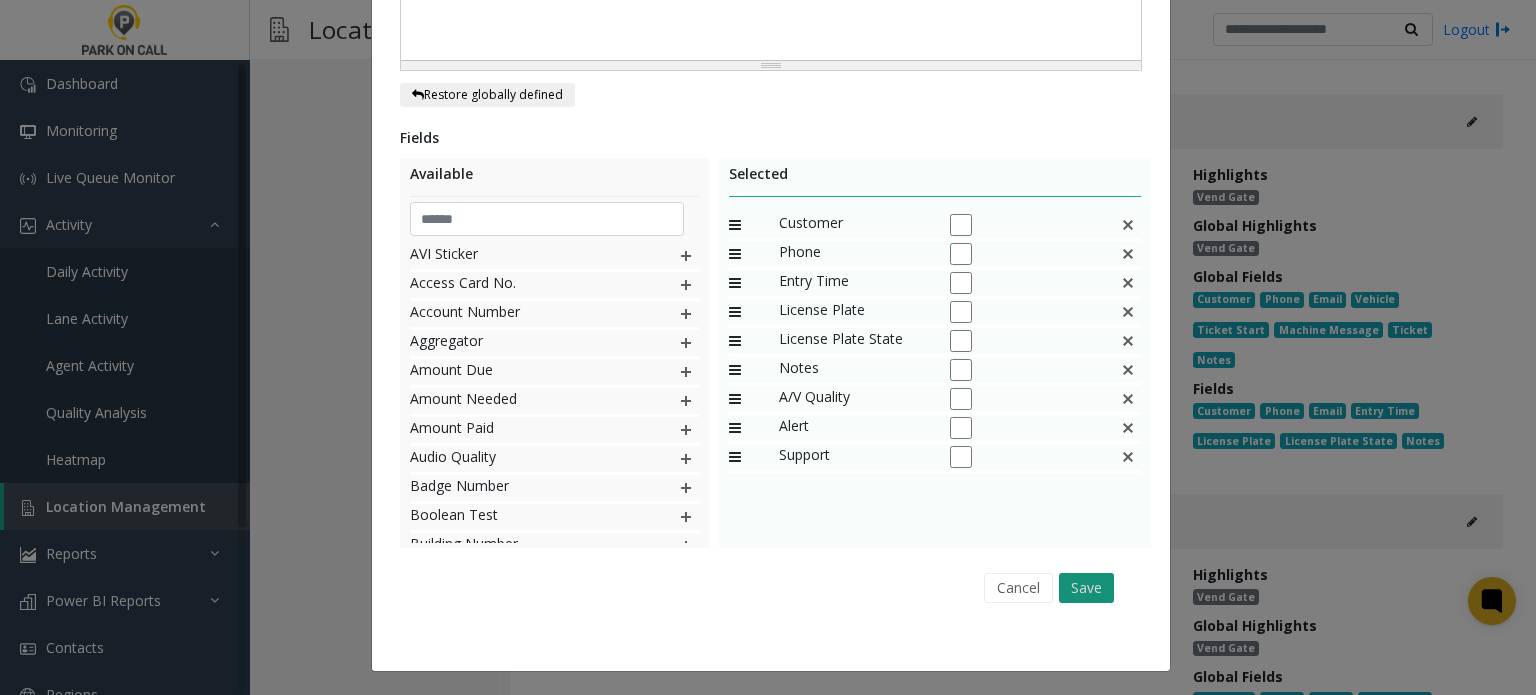 click on "Save" 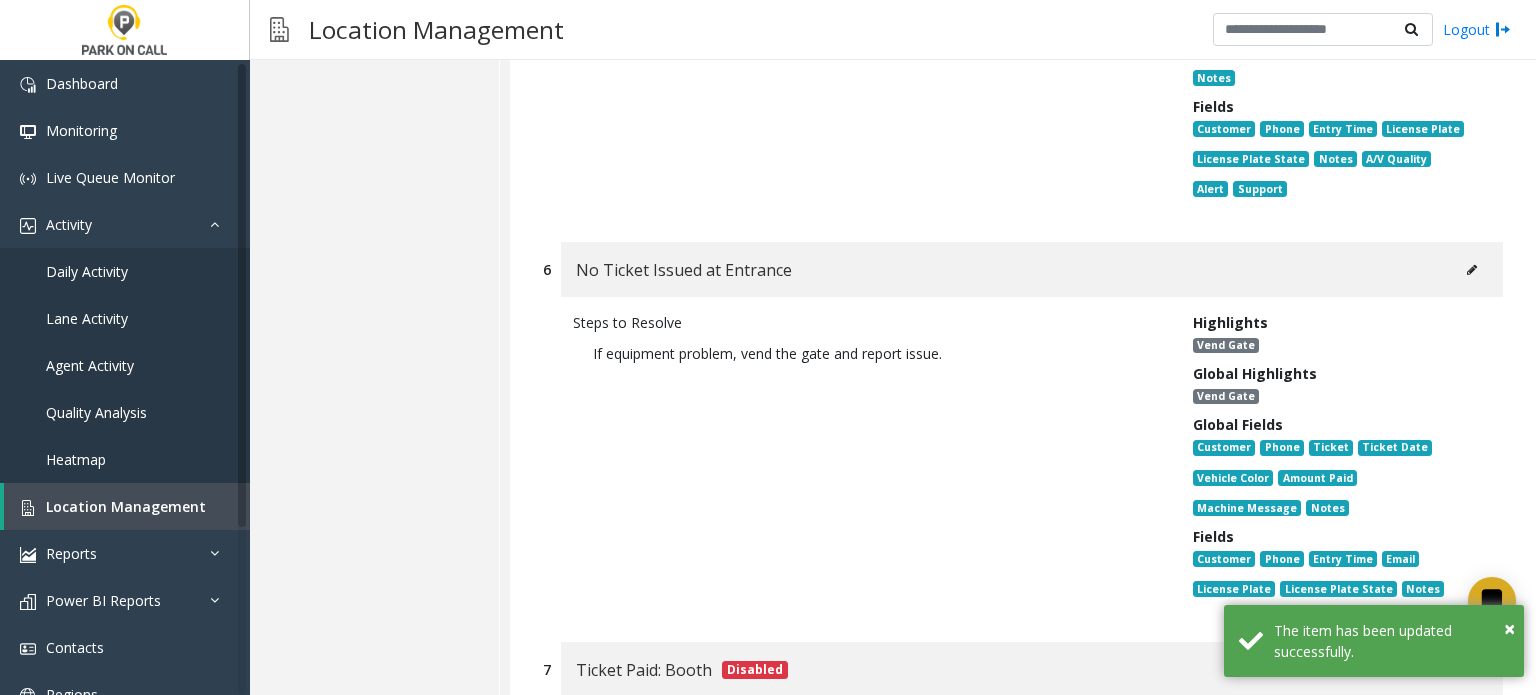 scroll, scrollTop: 2000, scrollLeft: 0, axis: vertical 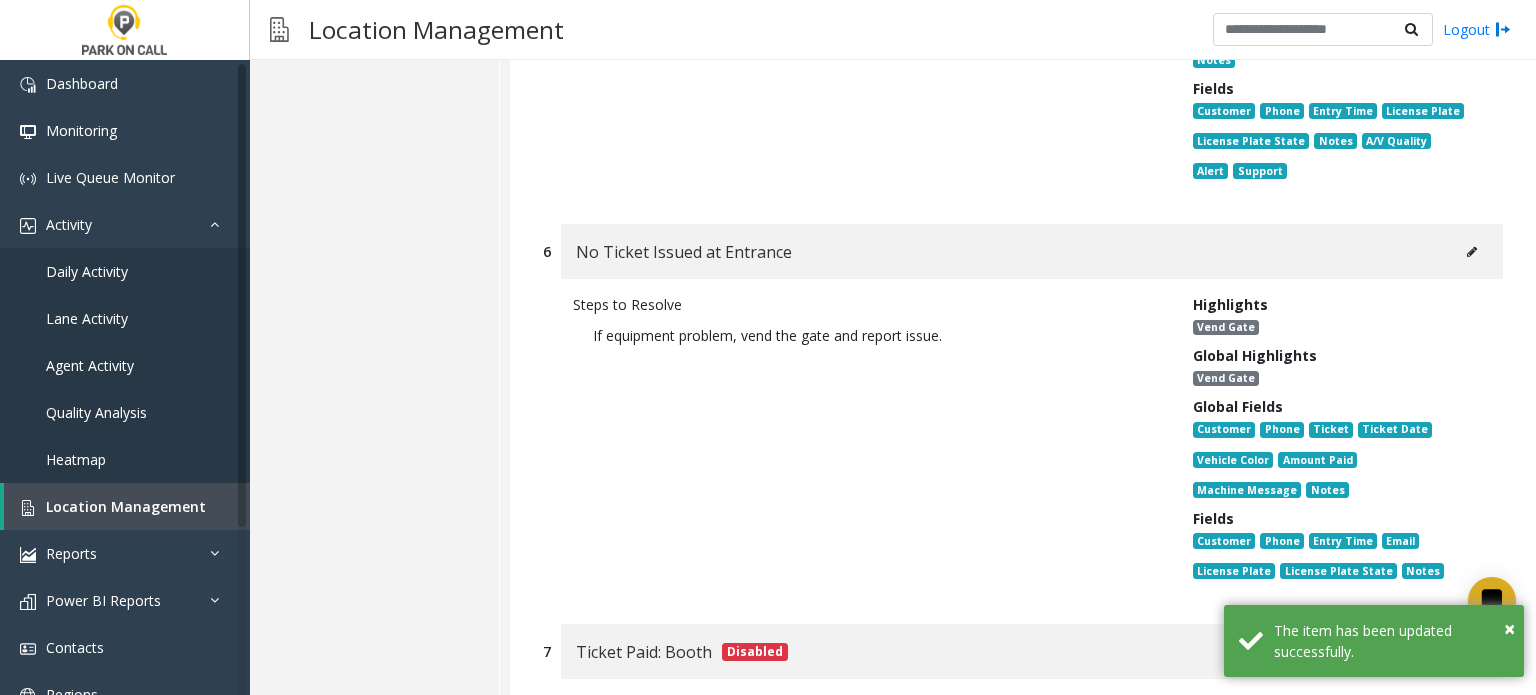 click 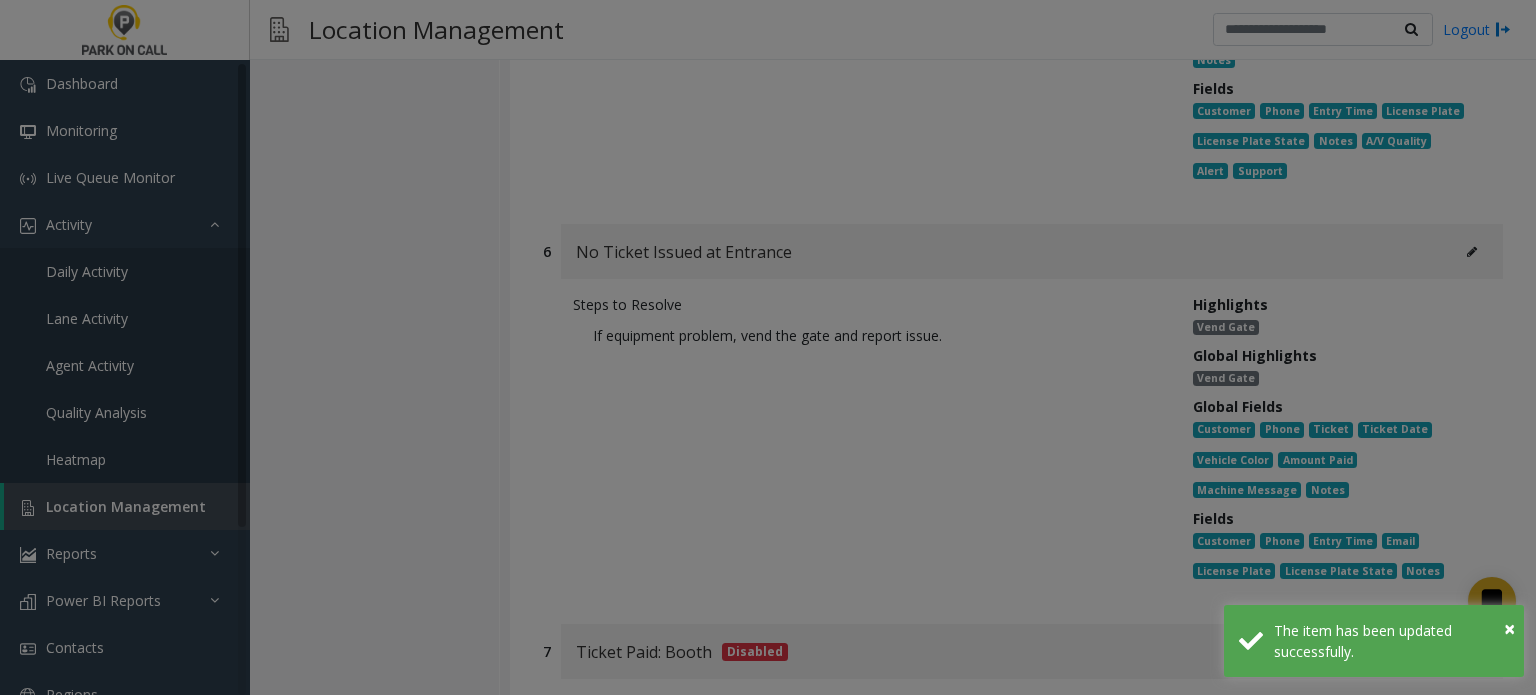 scroll, scrollTop: 0, scrollLeft: 0, axis: both 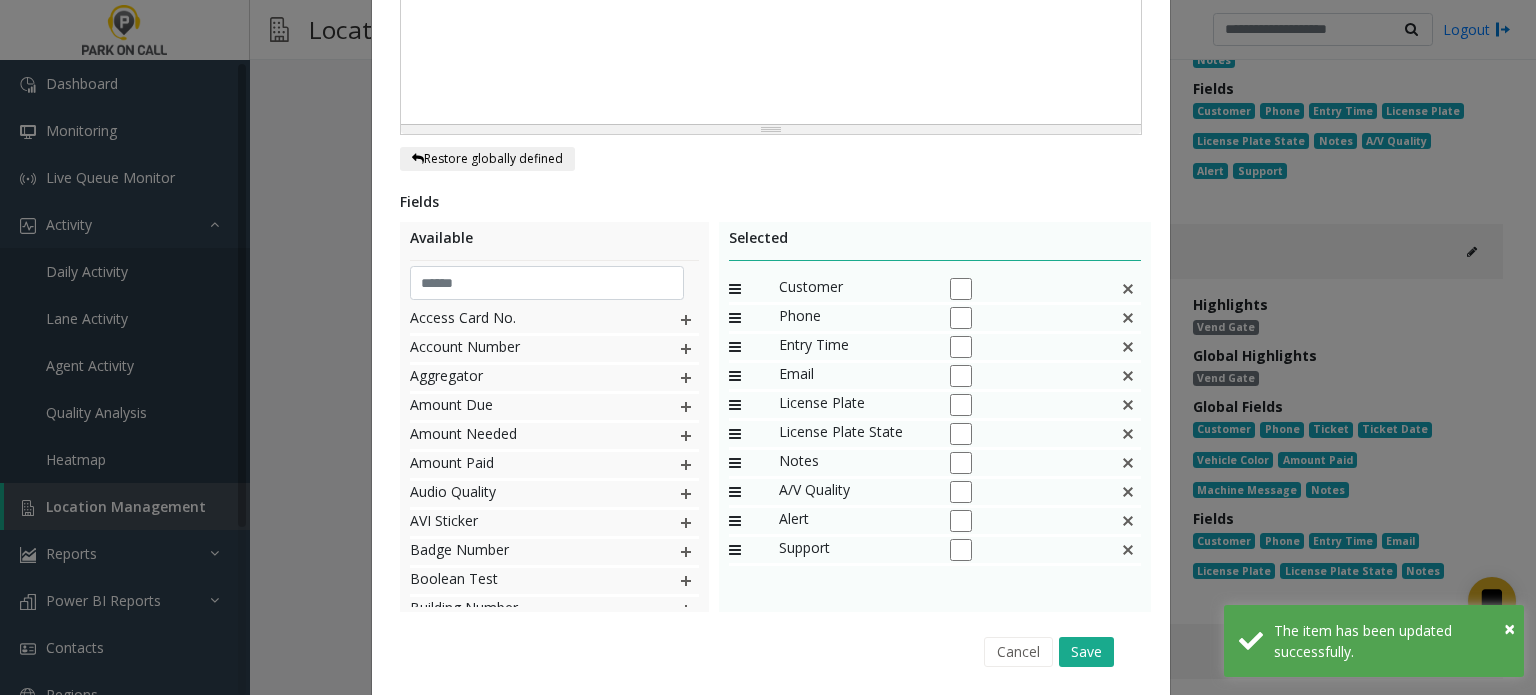 click 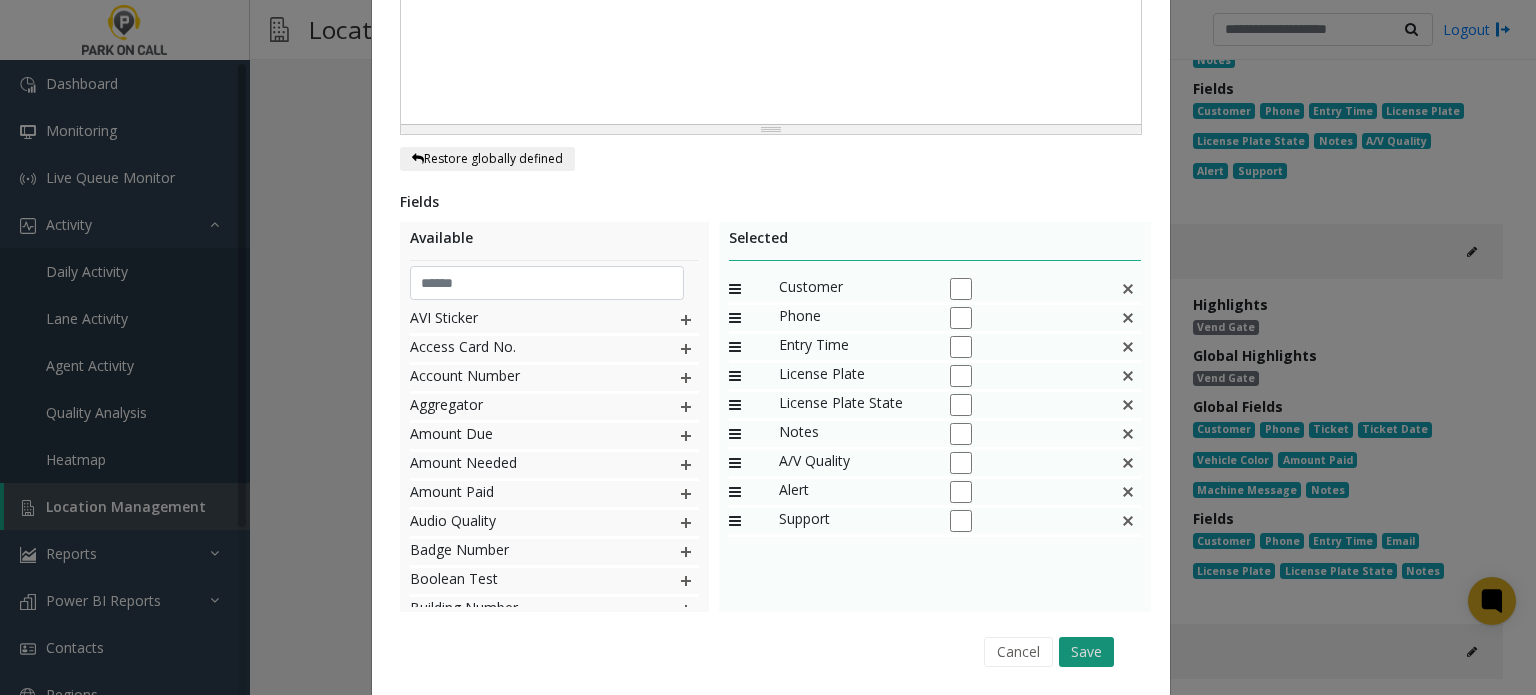 click on "Save" 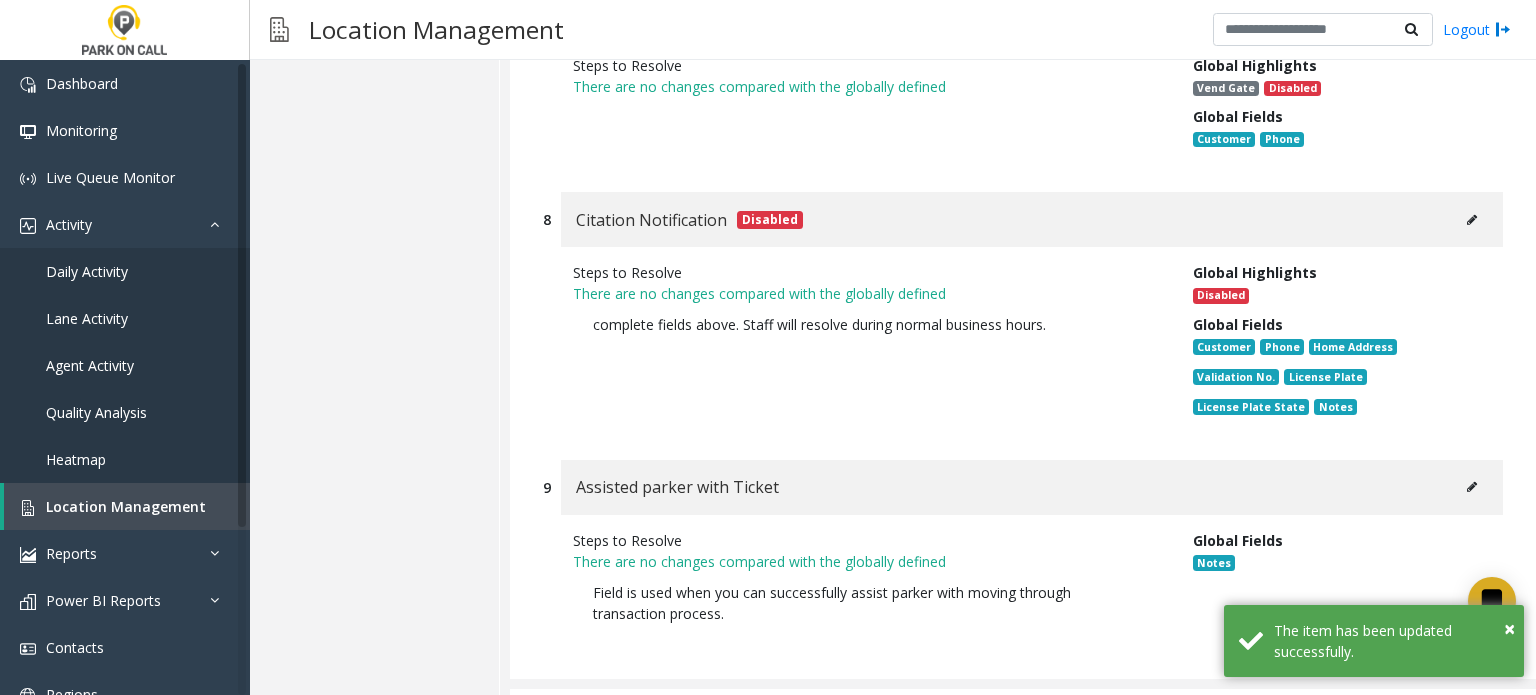 scroll, scrollTop: 2900, scrollLeft: 0, axis: vertical 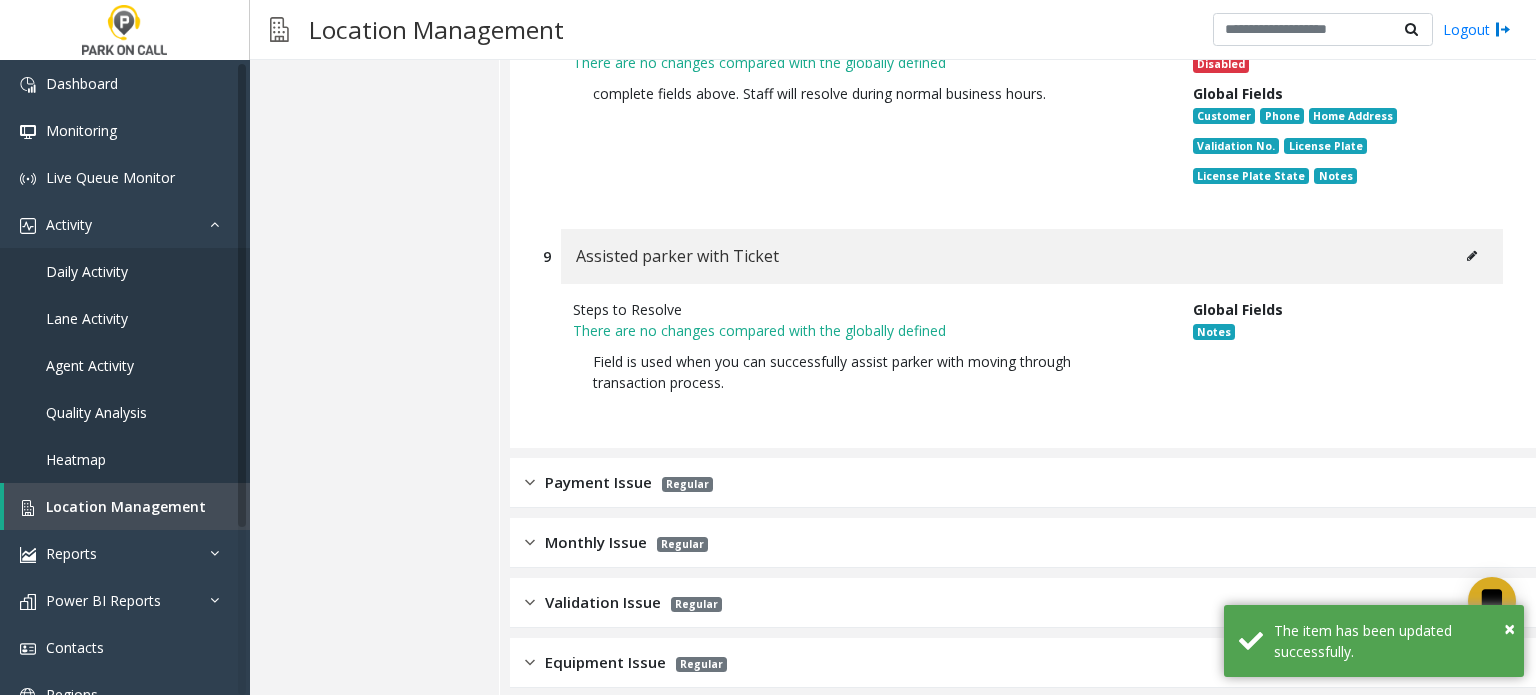 click on "Payment Issue Regular" 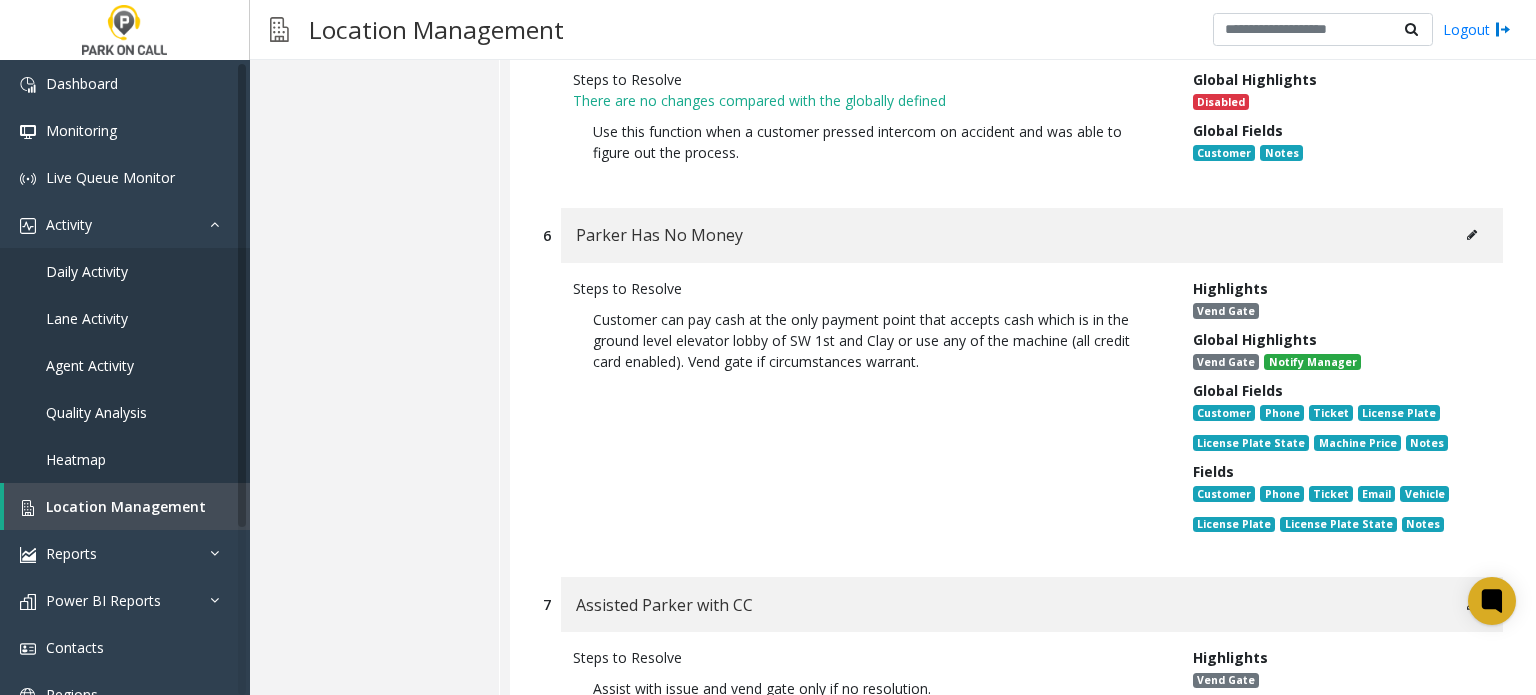 scroll, scrollTop: 5000, scrollLeft: 0, axis: vertical 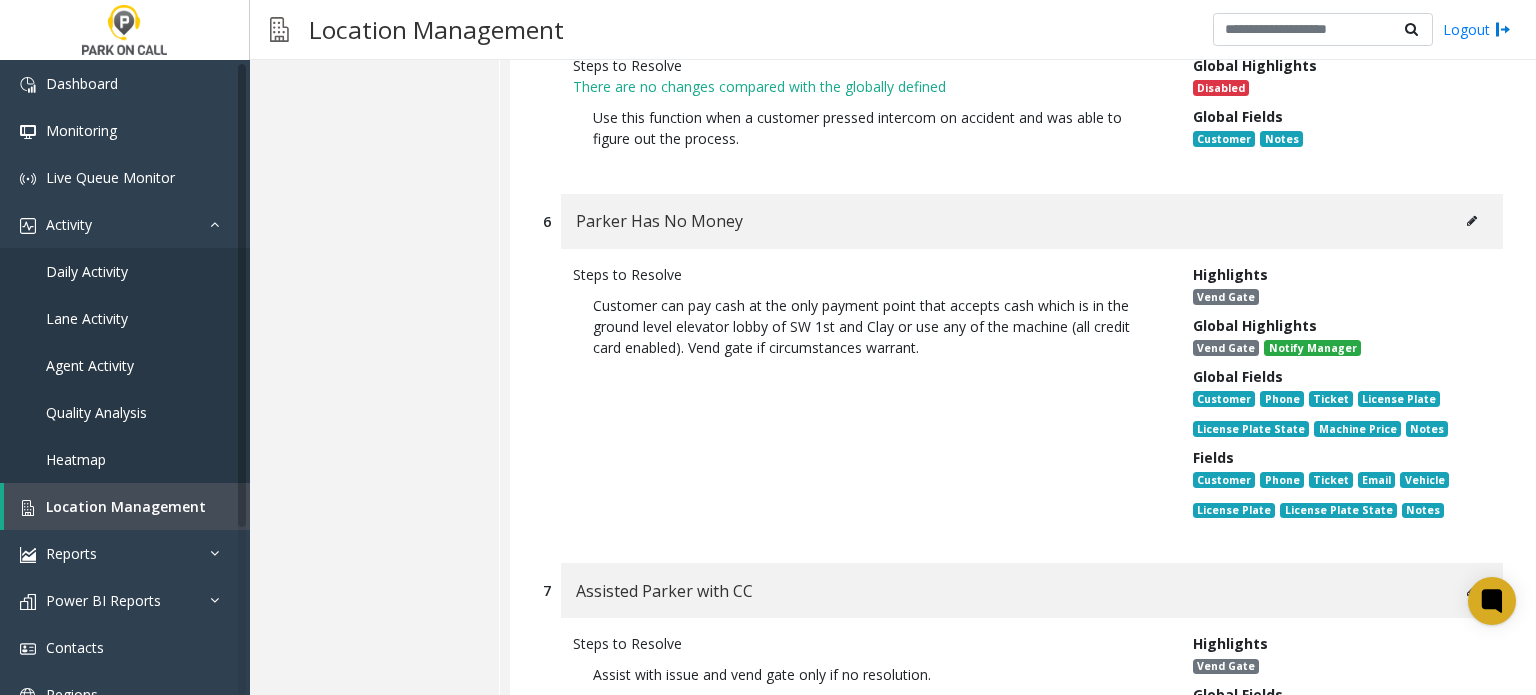 click 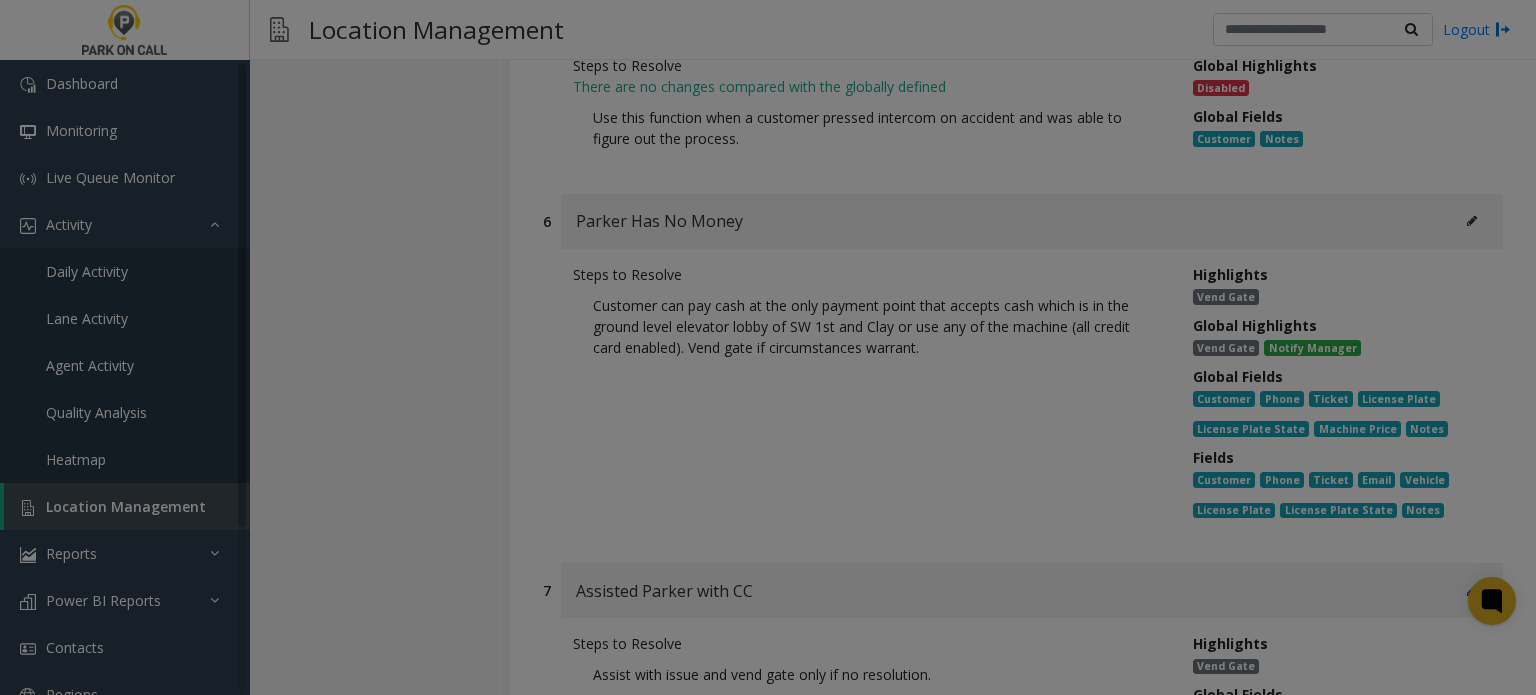 scroll, scrollTop: 0, scrollLeft: 0, axis: both 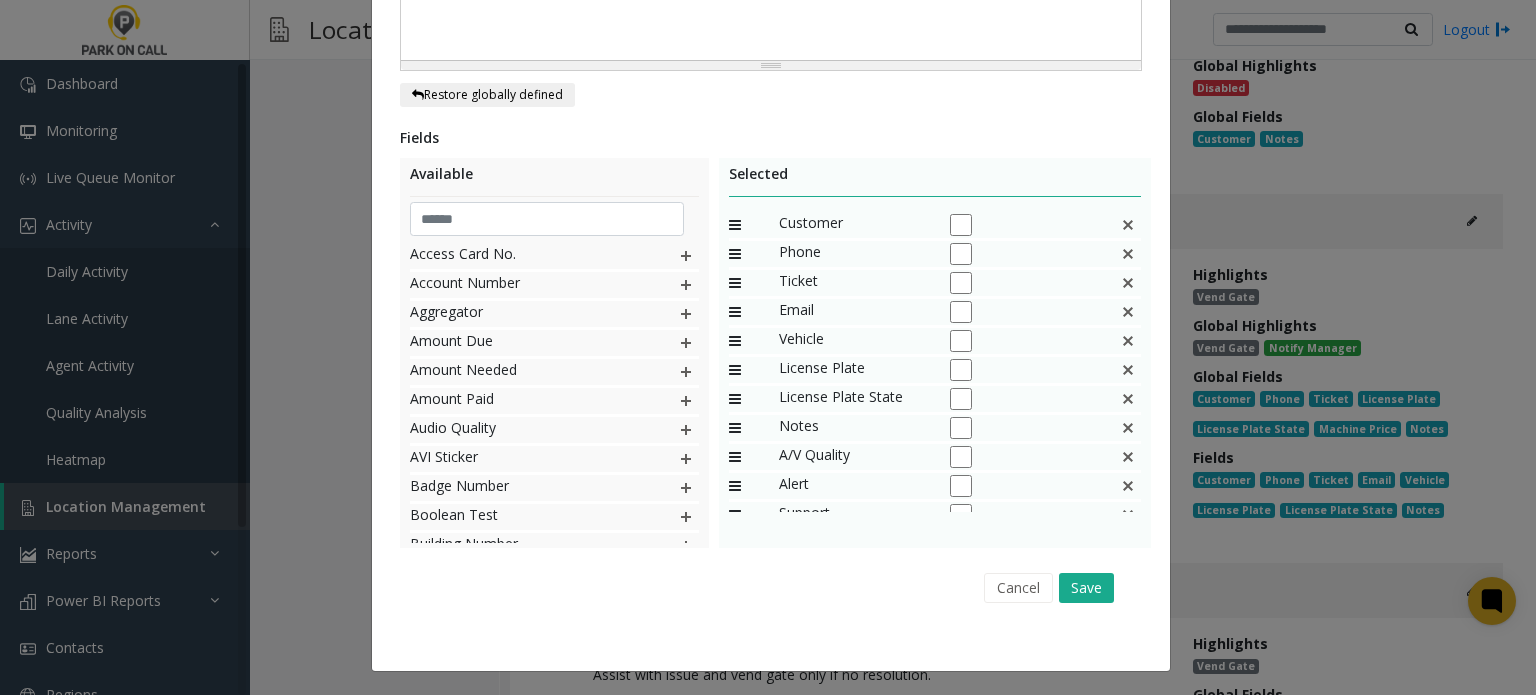 click 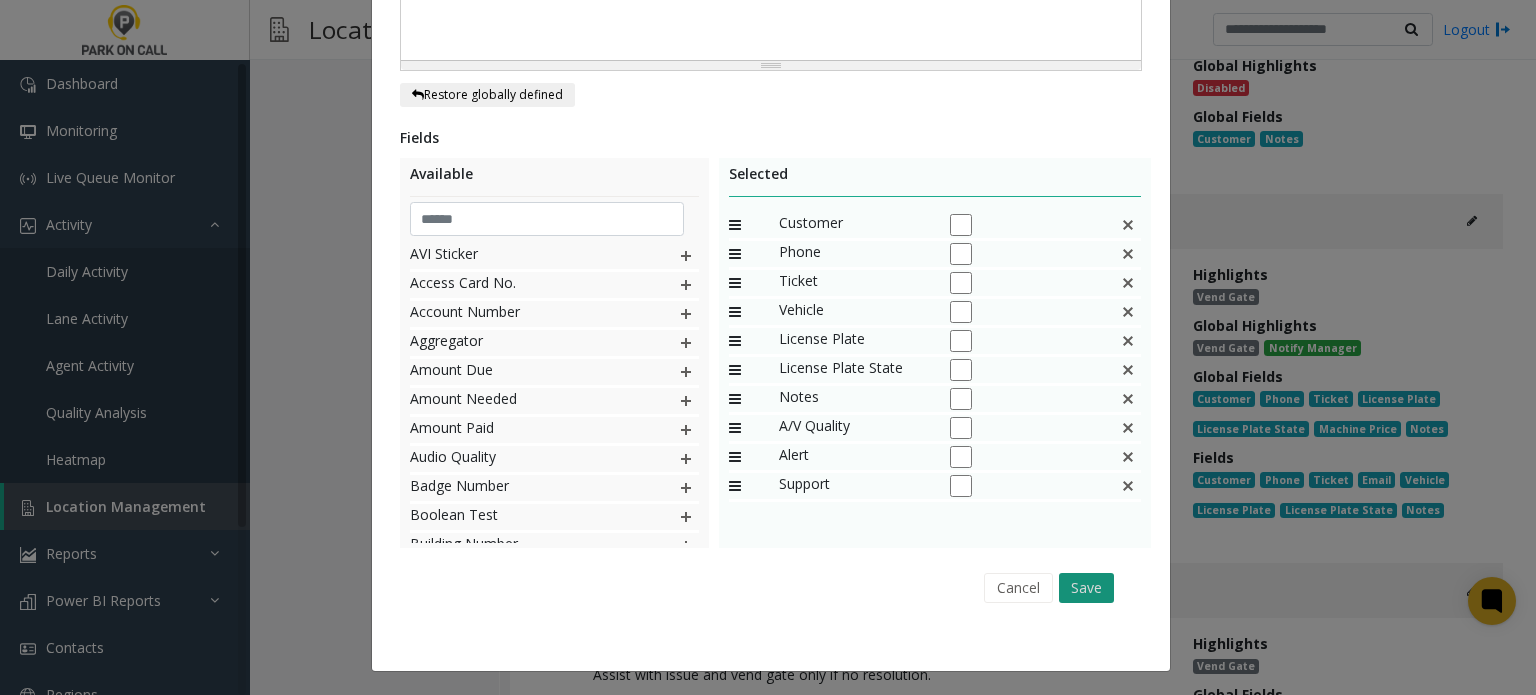 click on "Save" 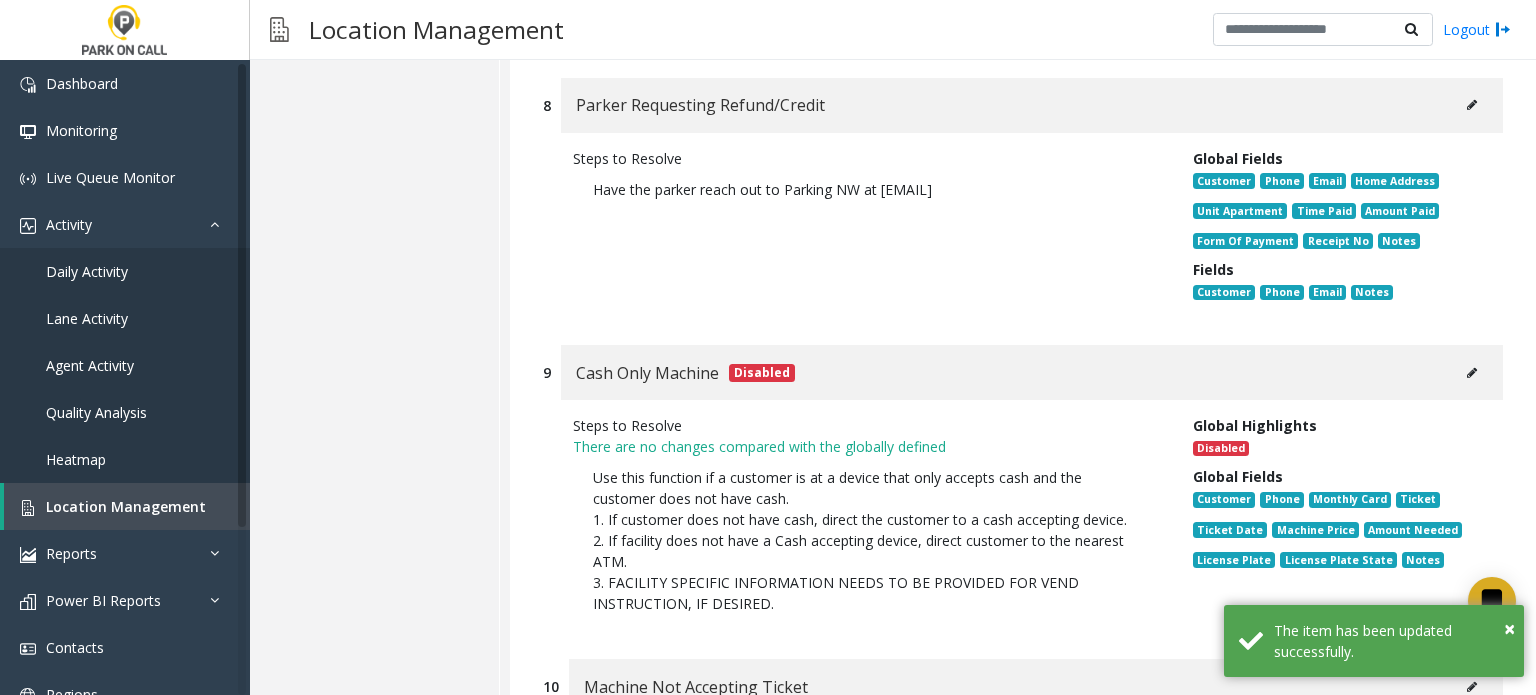 scroll, scrollTop: 5700, scrollLeft: 0, axis: vertical 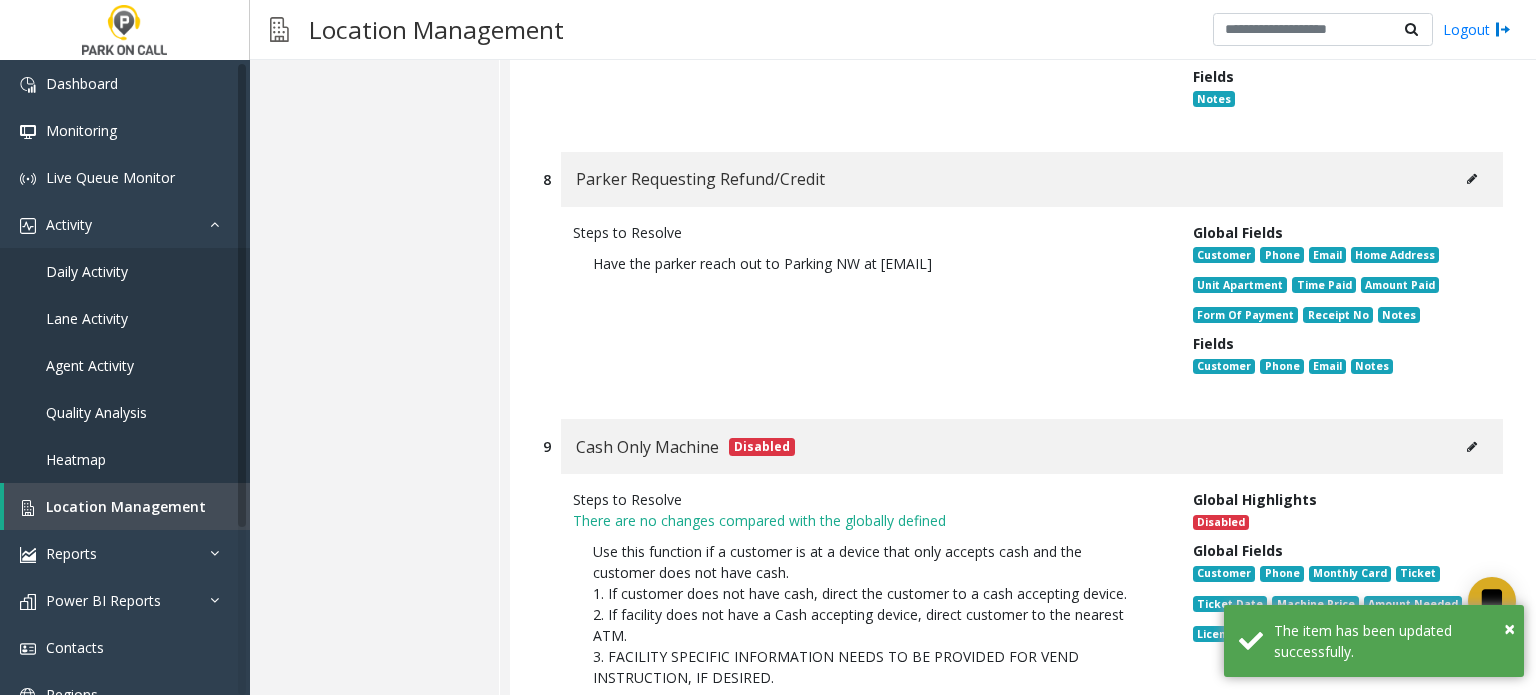 click 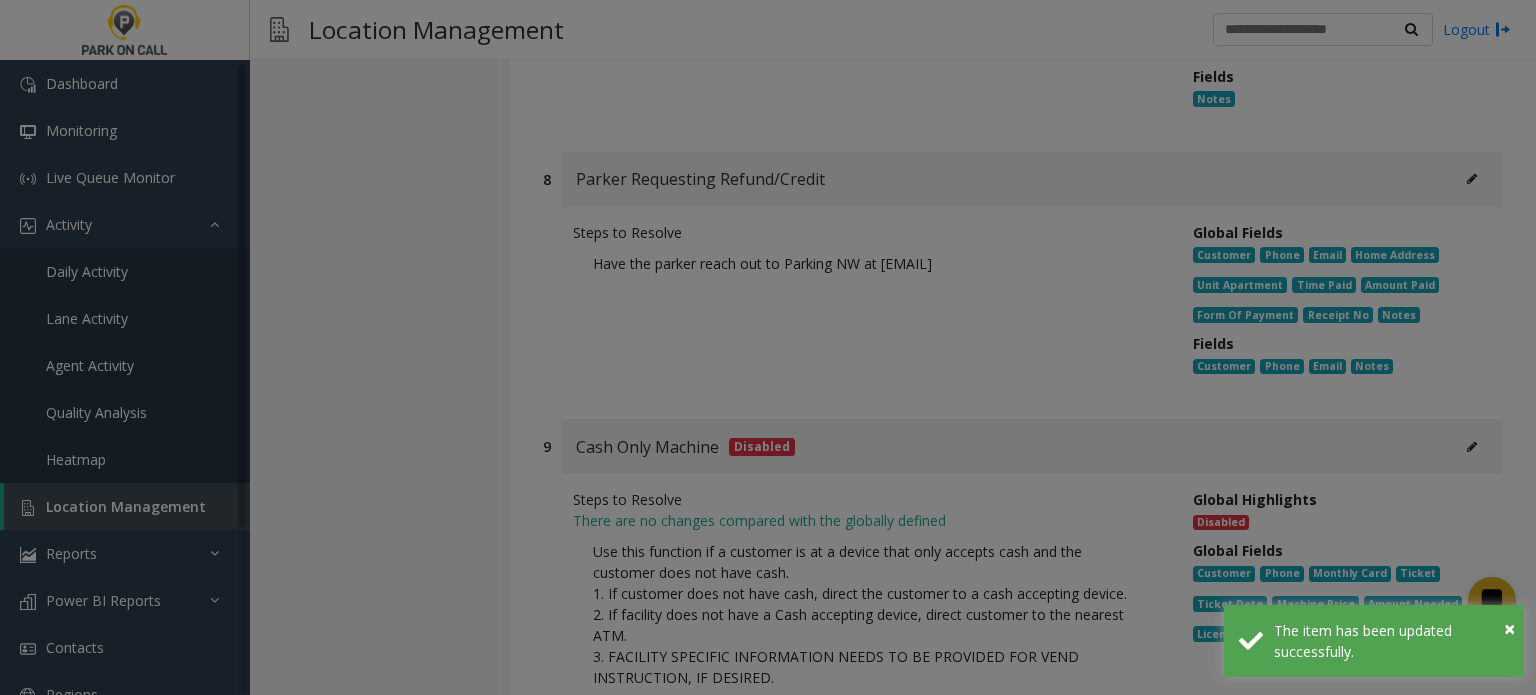 scroll, scrollTop: 0, scrollLeft: 0, axis: both 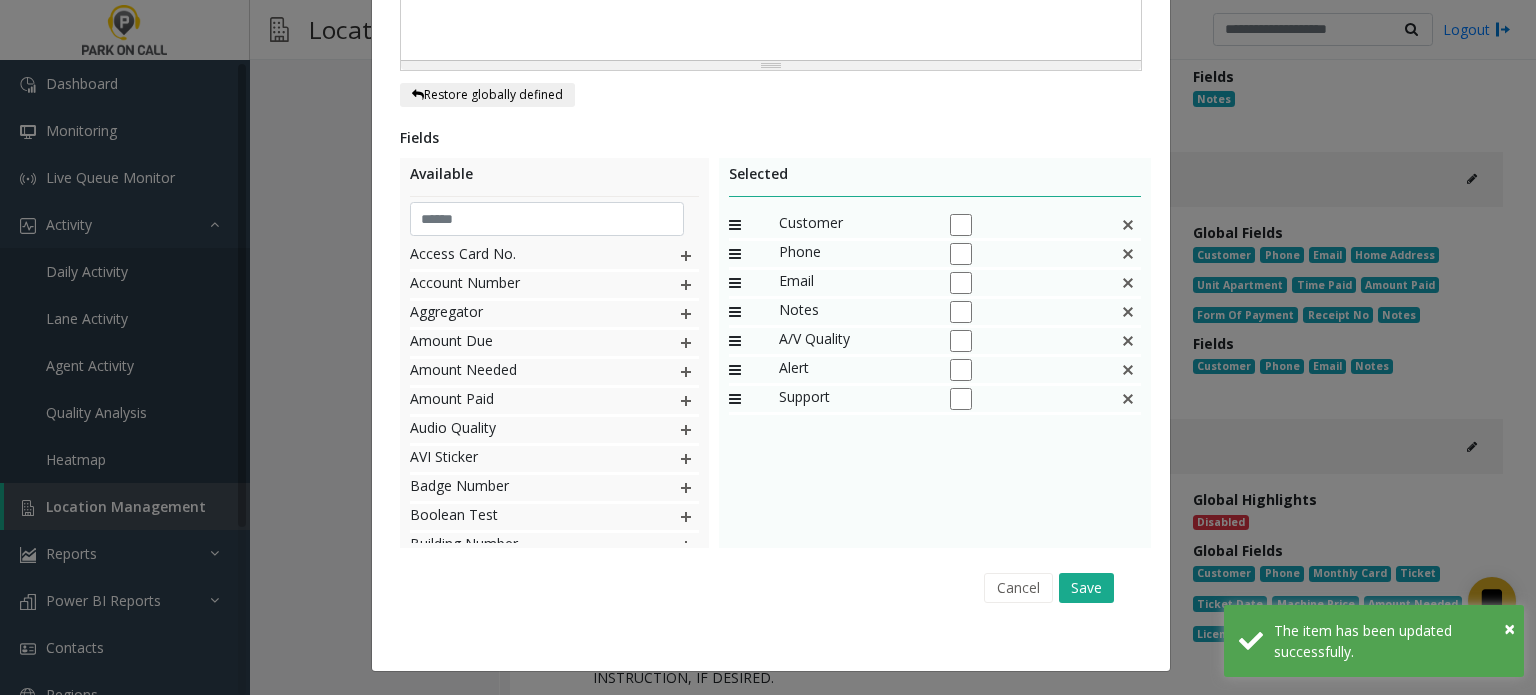 click 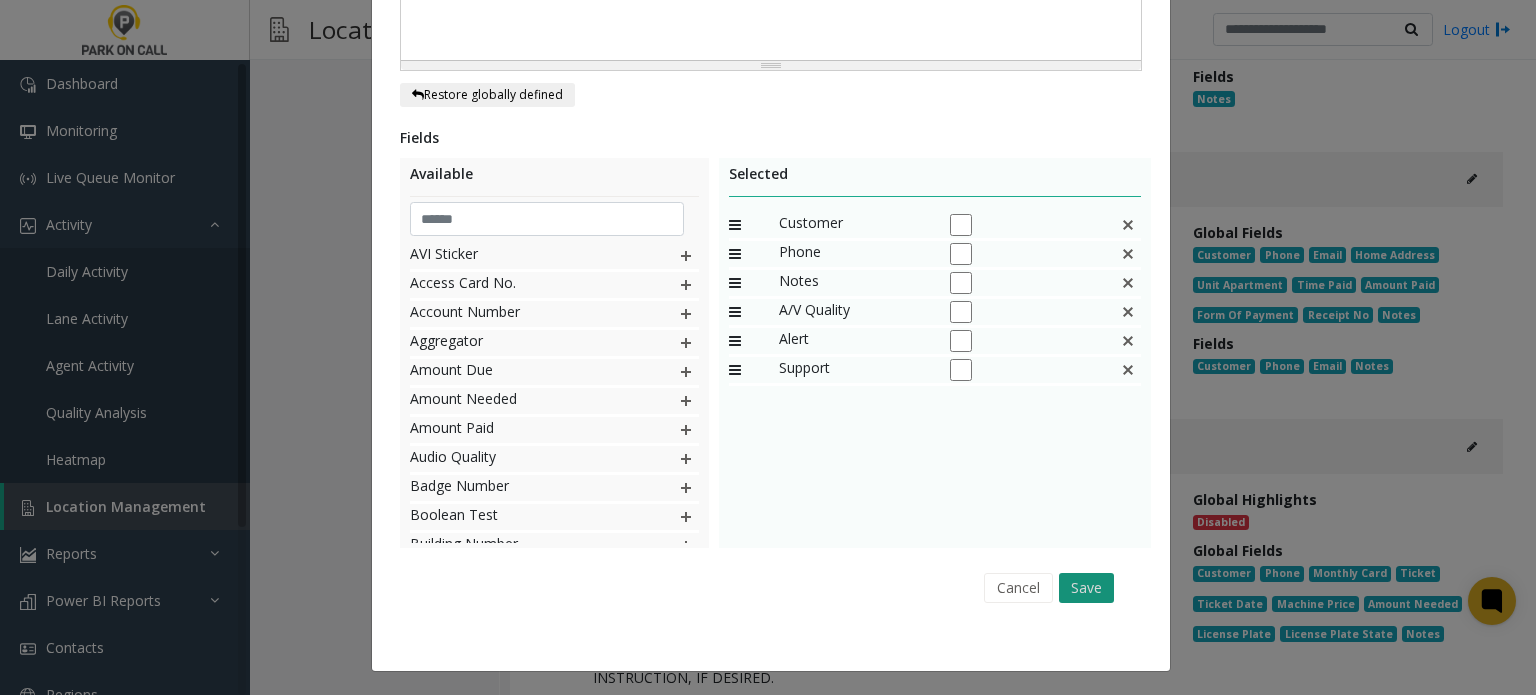 click on "Save" 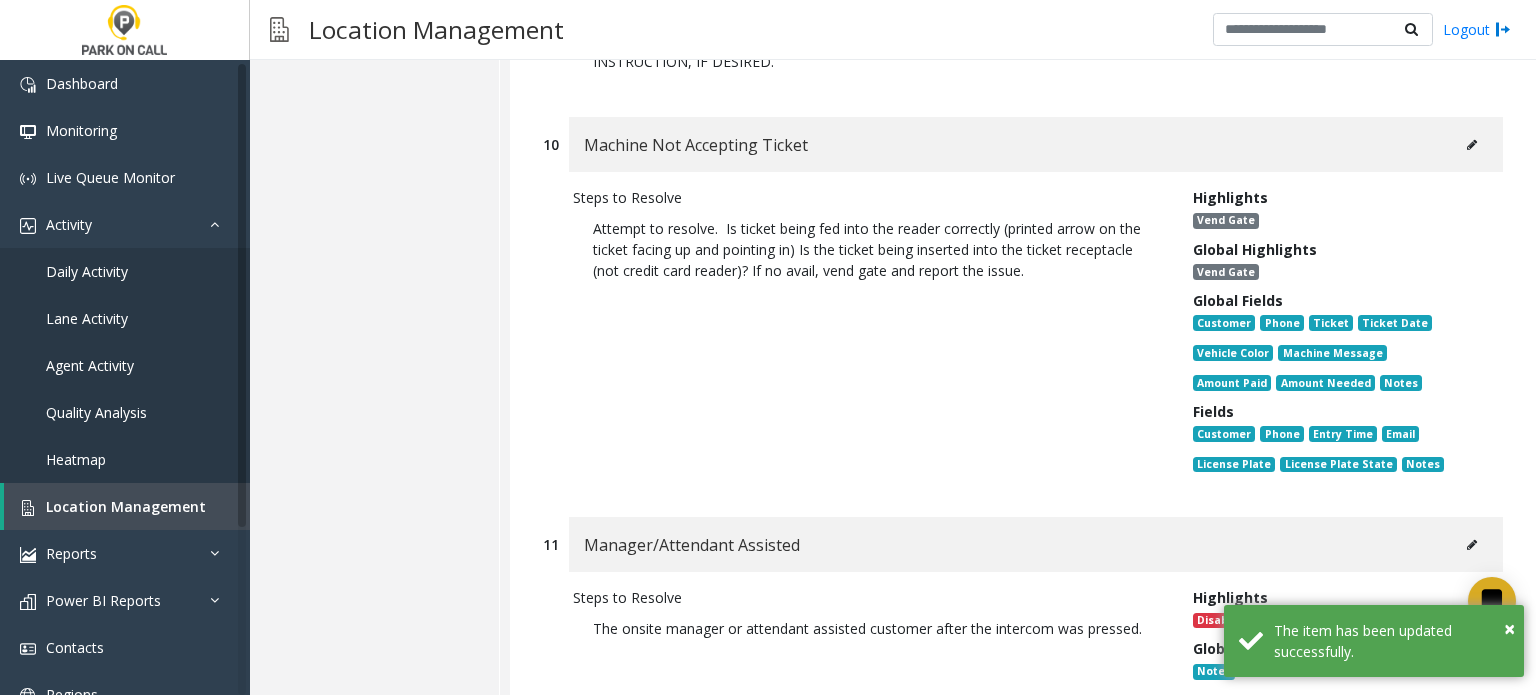 scroll, scrollTop: 6300, scrollLeft: 0, axis: vertical 